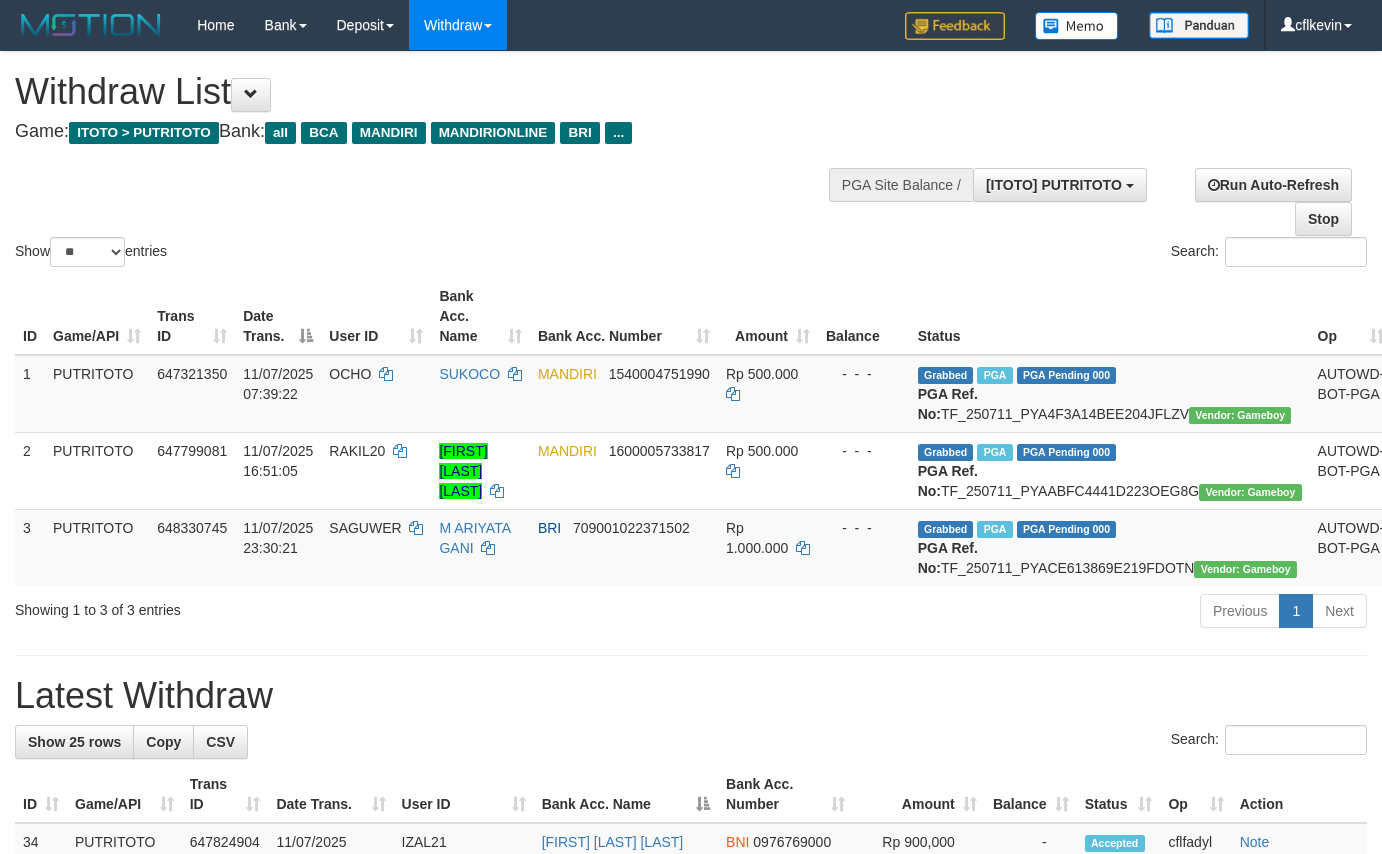select on "**" 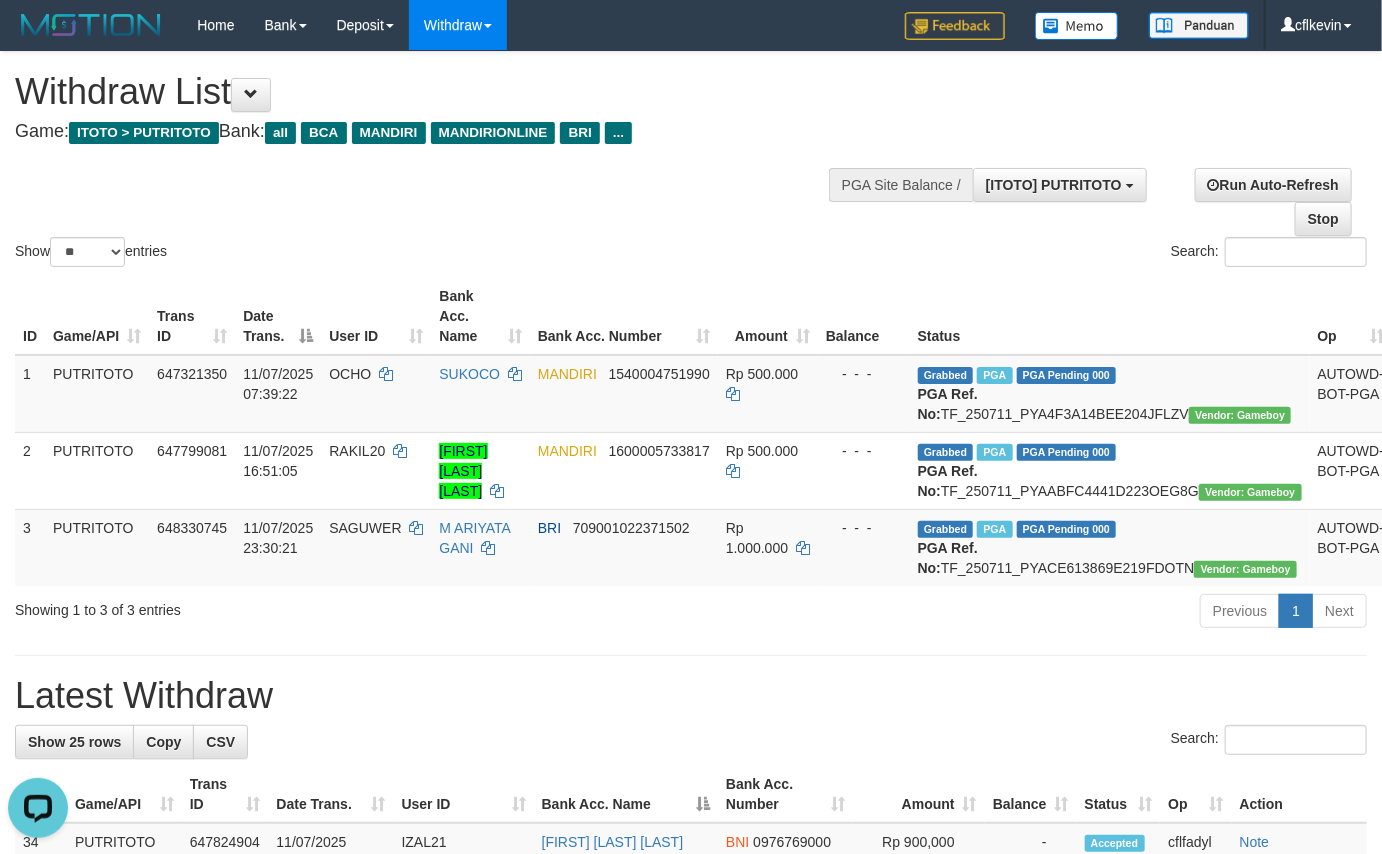 scroll, scrollTop: 0, scrollLeft: 0, axis: both 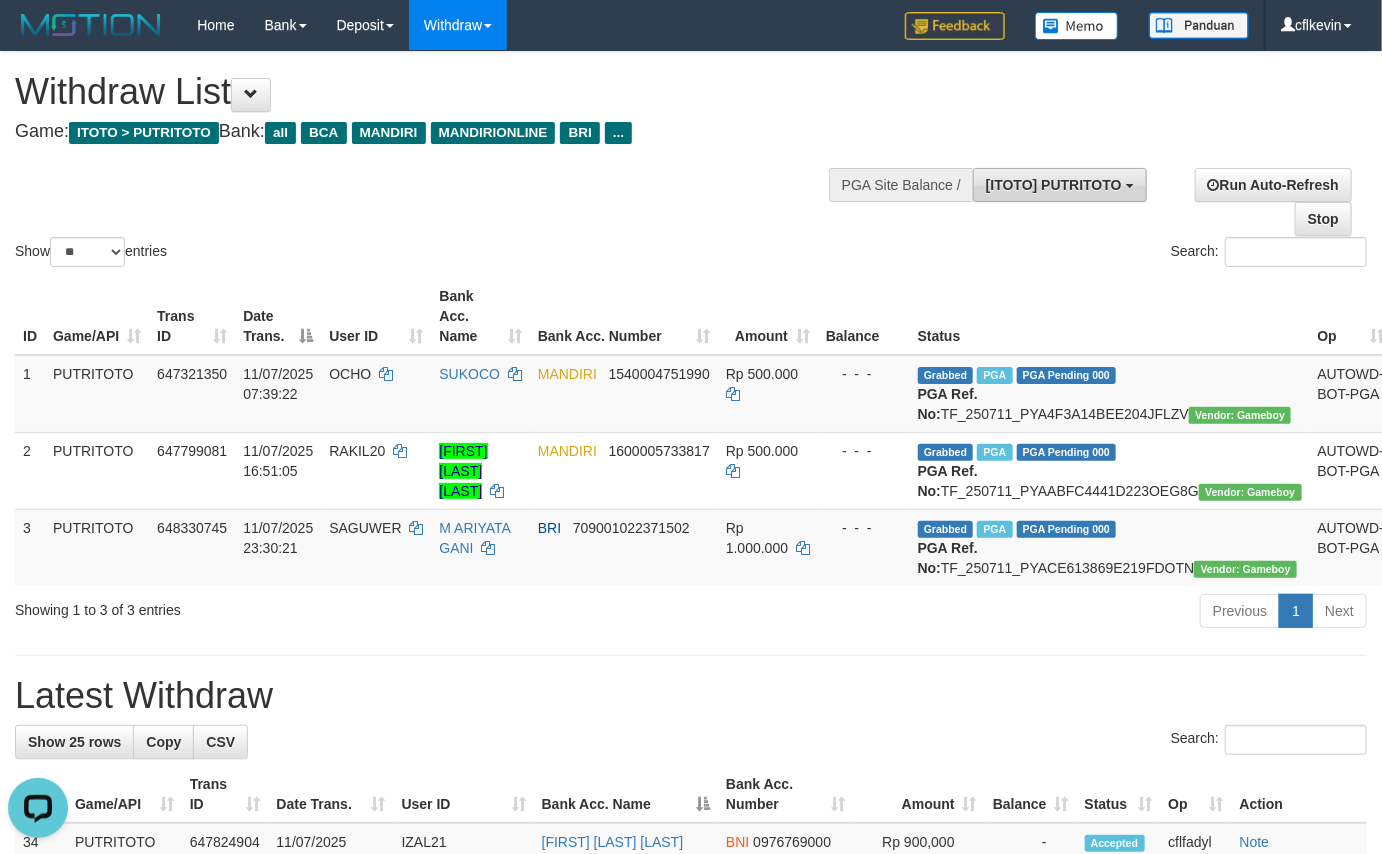 click on "[ITOTO] PUTRITOTO" at bounding box center [1060, 185] 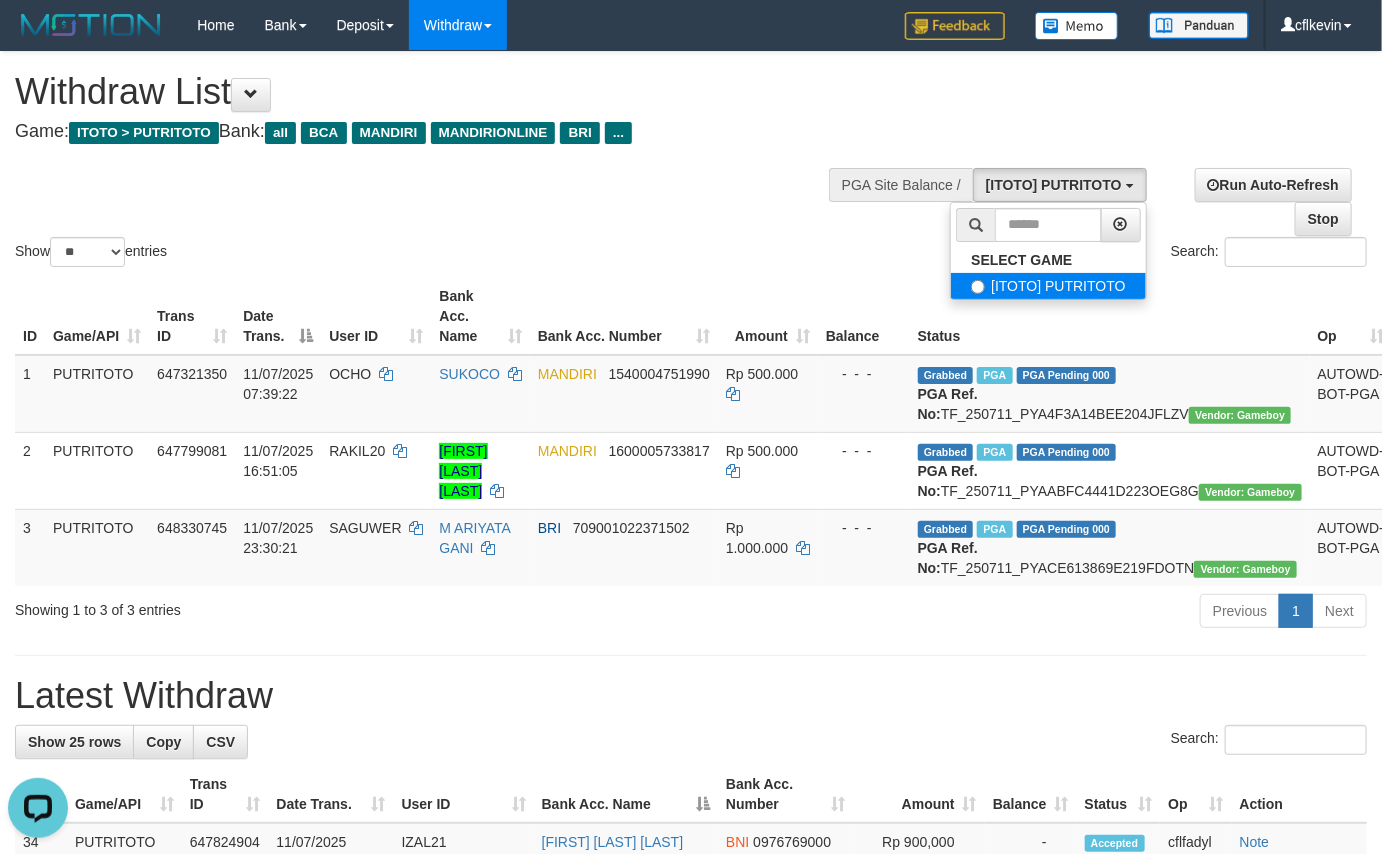 click on "[ITOTO] PUTRITOTO" at bounding box center [1048, 286] 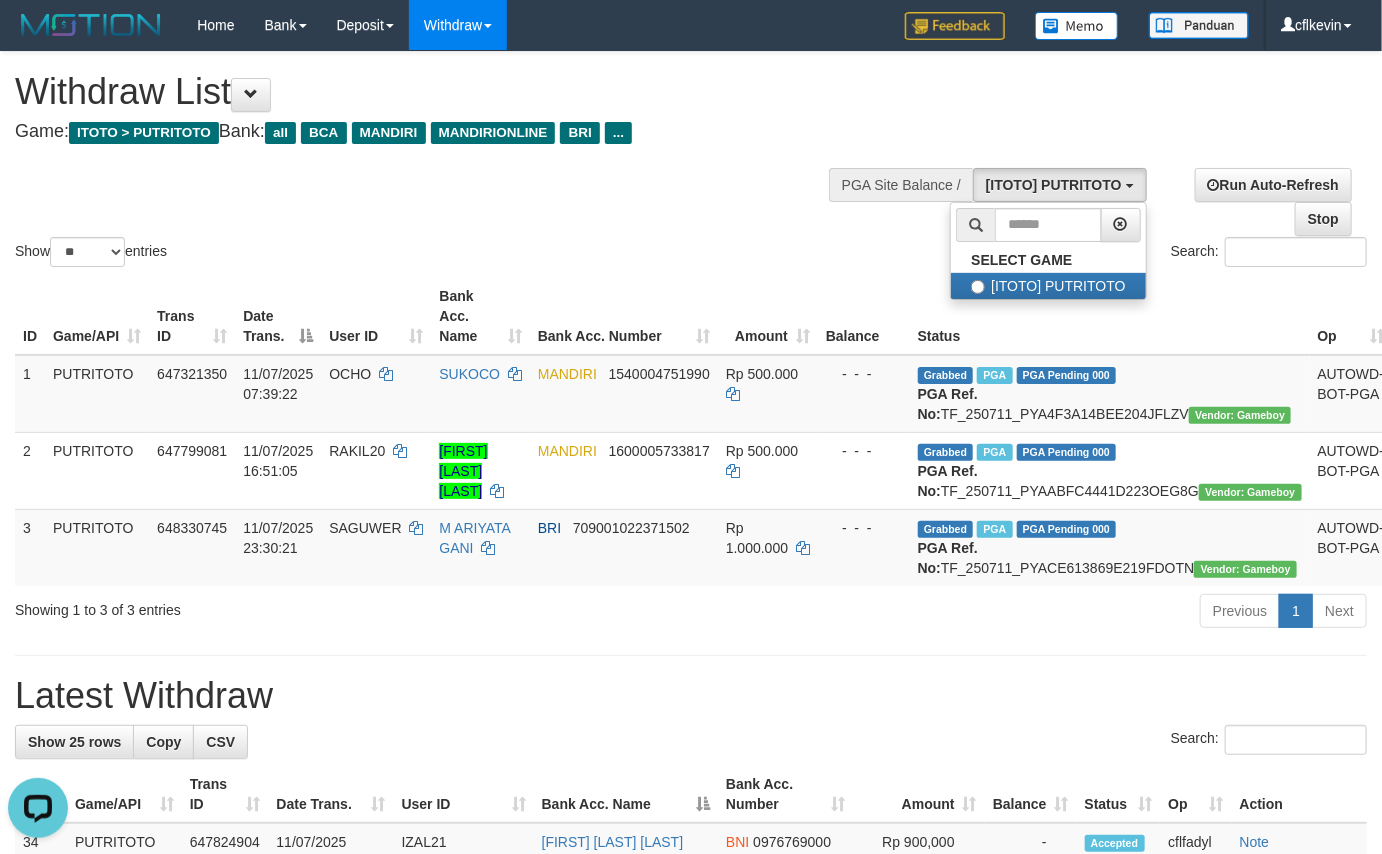 click on "Show  ** ** ** ***  entries Search:" at bounding box center [691, 161] 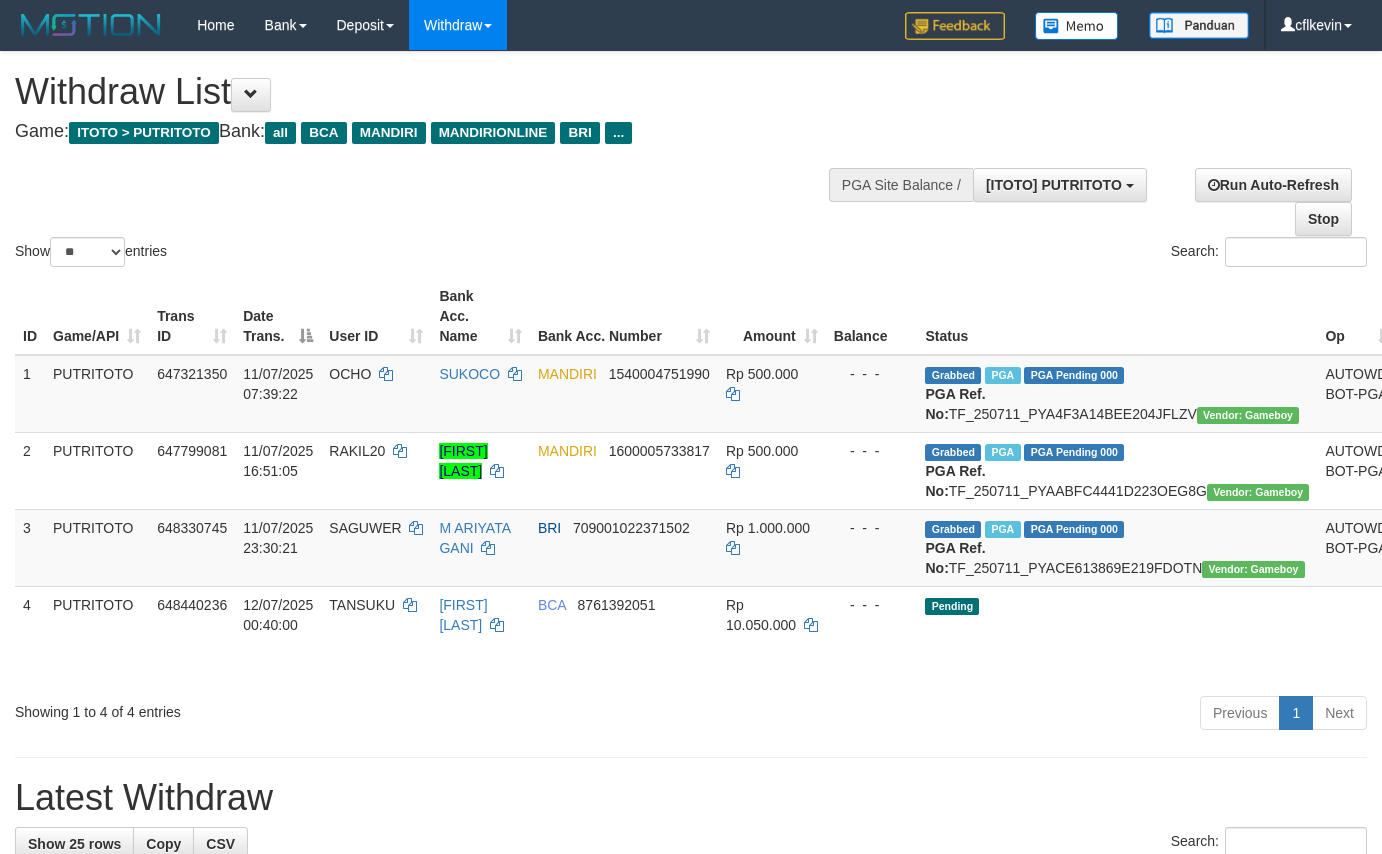 select on "**" 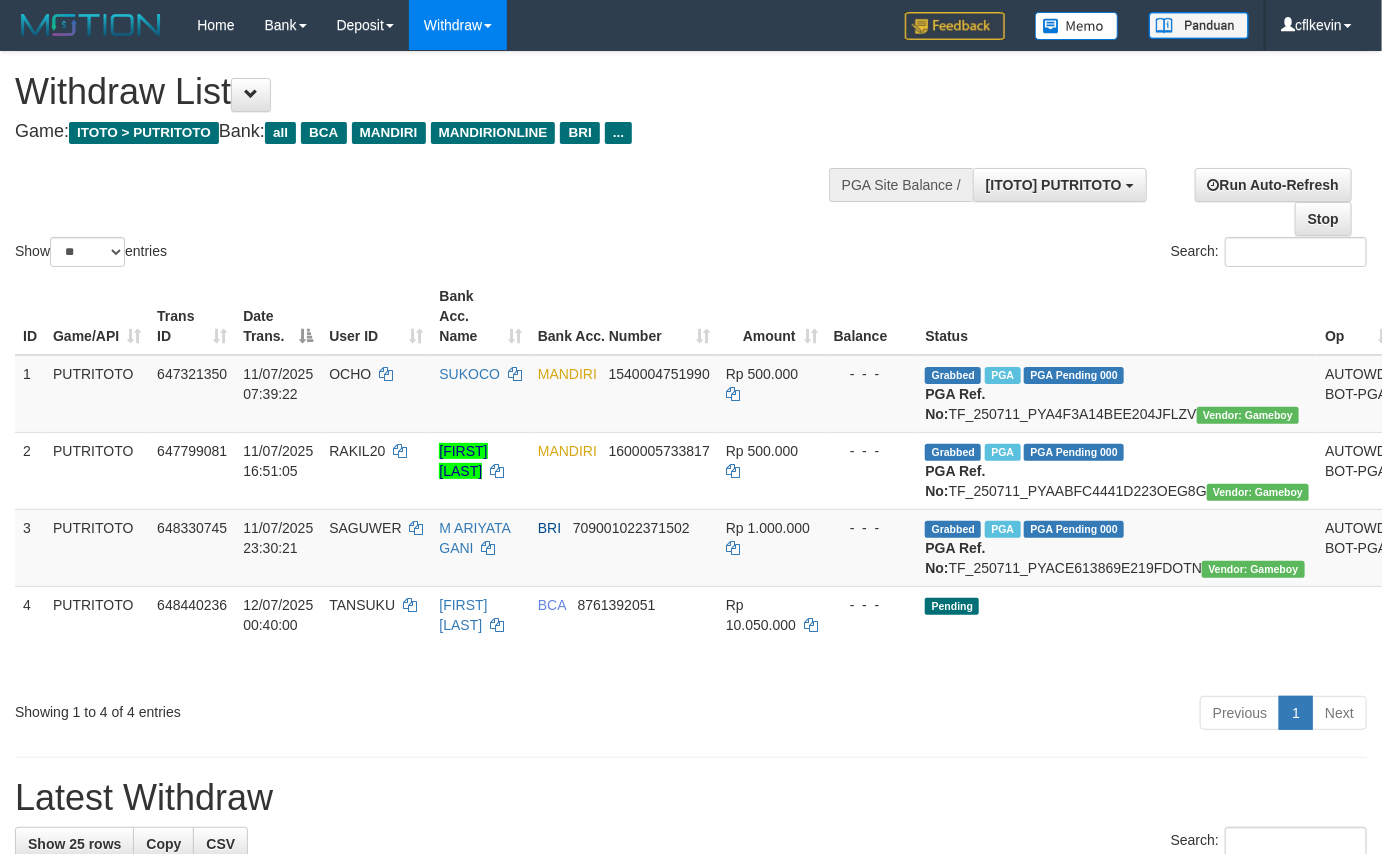 scroll, scrollTop: 17, scrollLeft: 0, axis: vertical 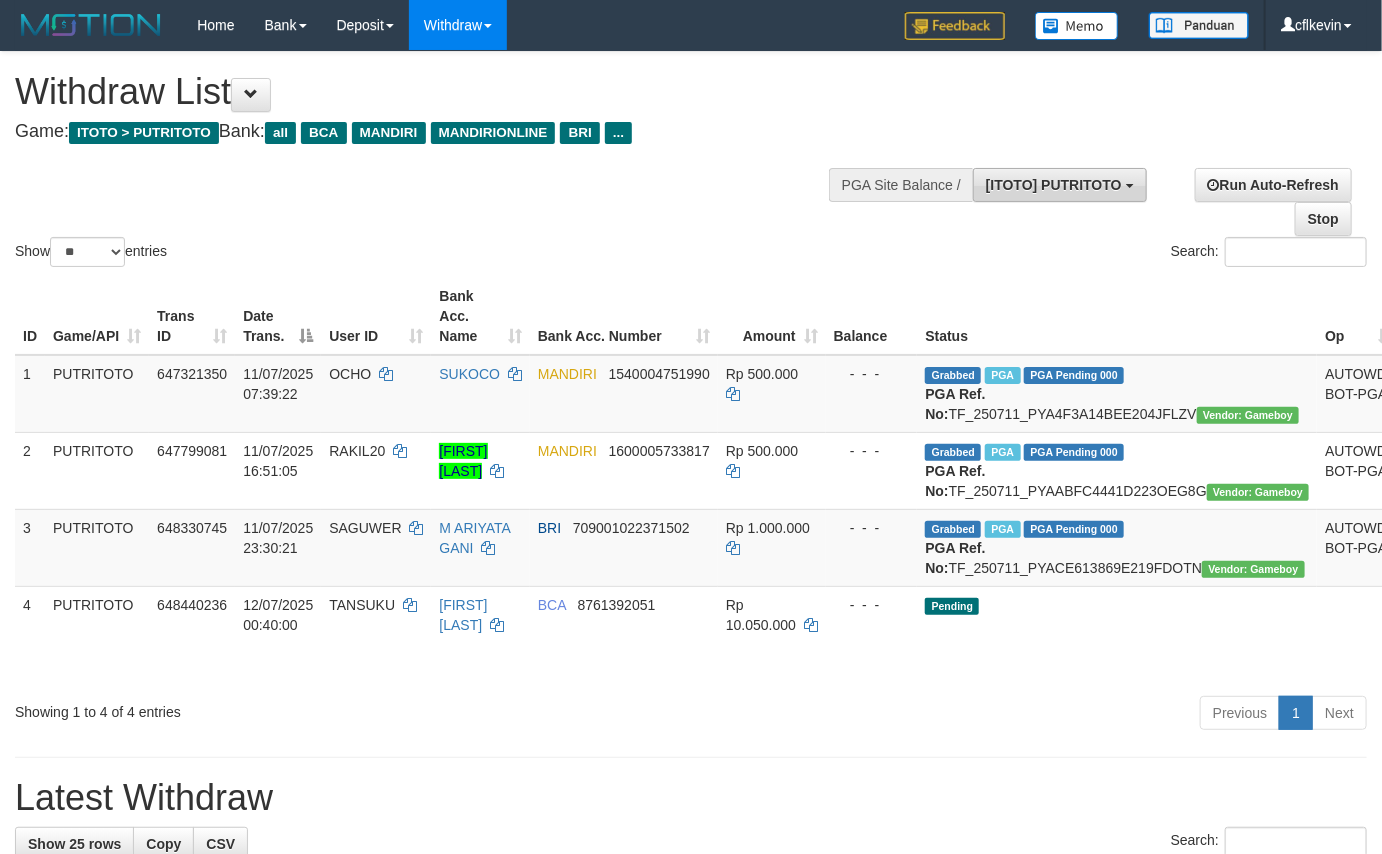click on "[ITOTO] PUTRITOTO" at bounding box center (1054, 185) 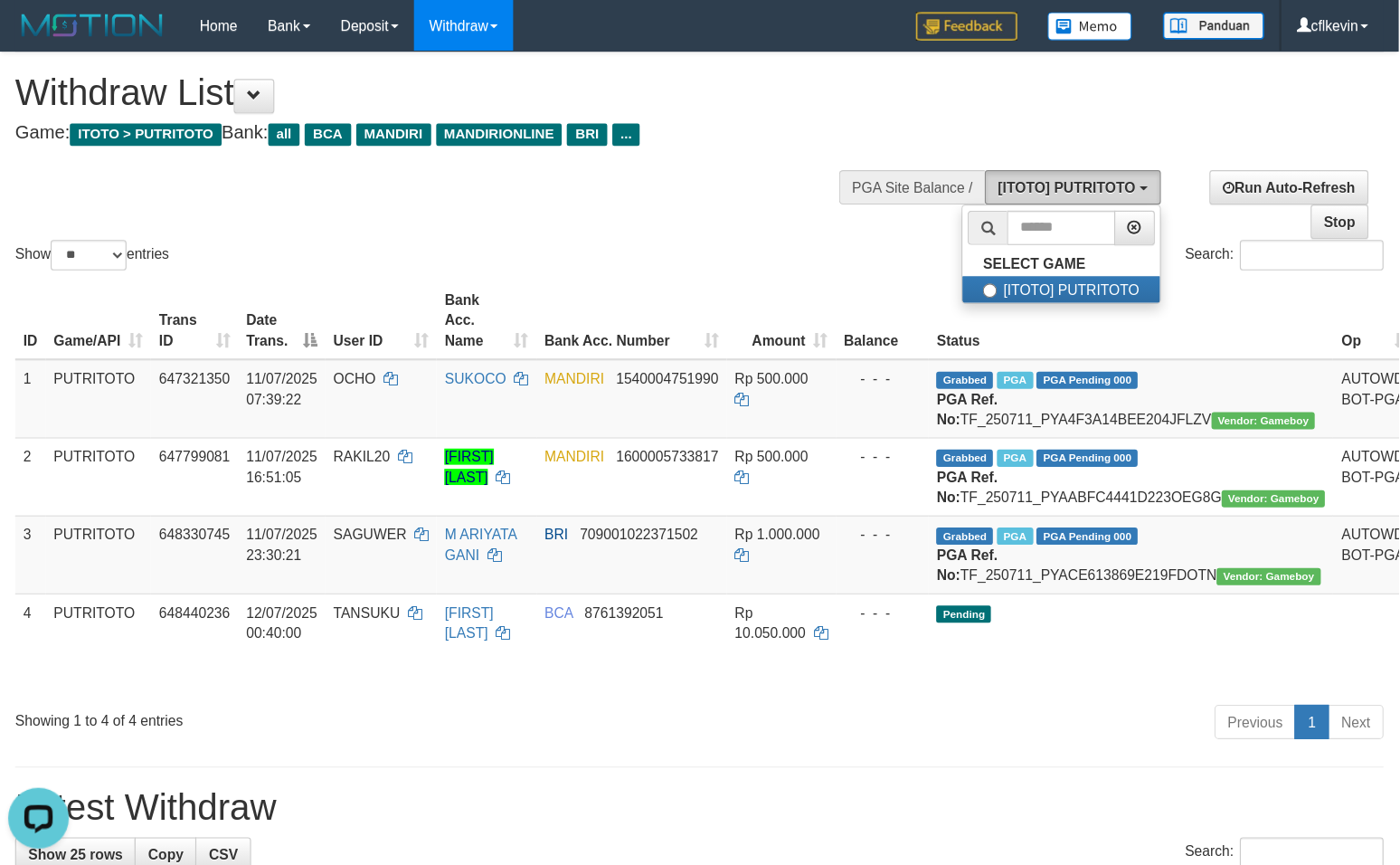 scroll, scrollTop: 0, scrollLeft: 0, axis: both 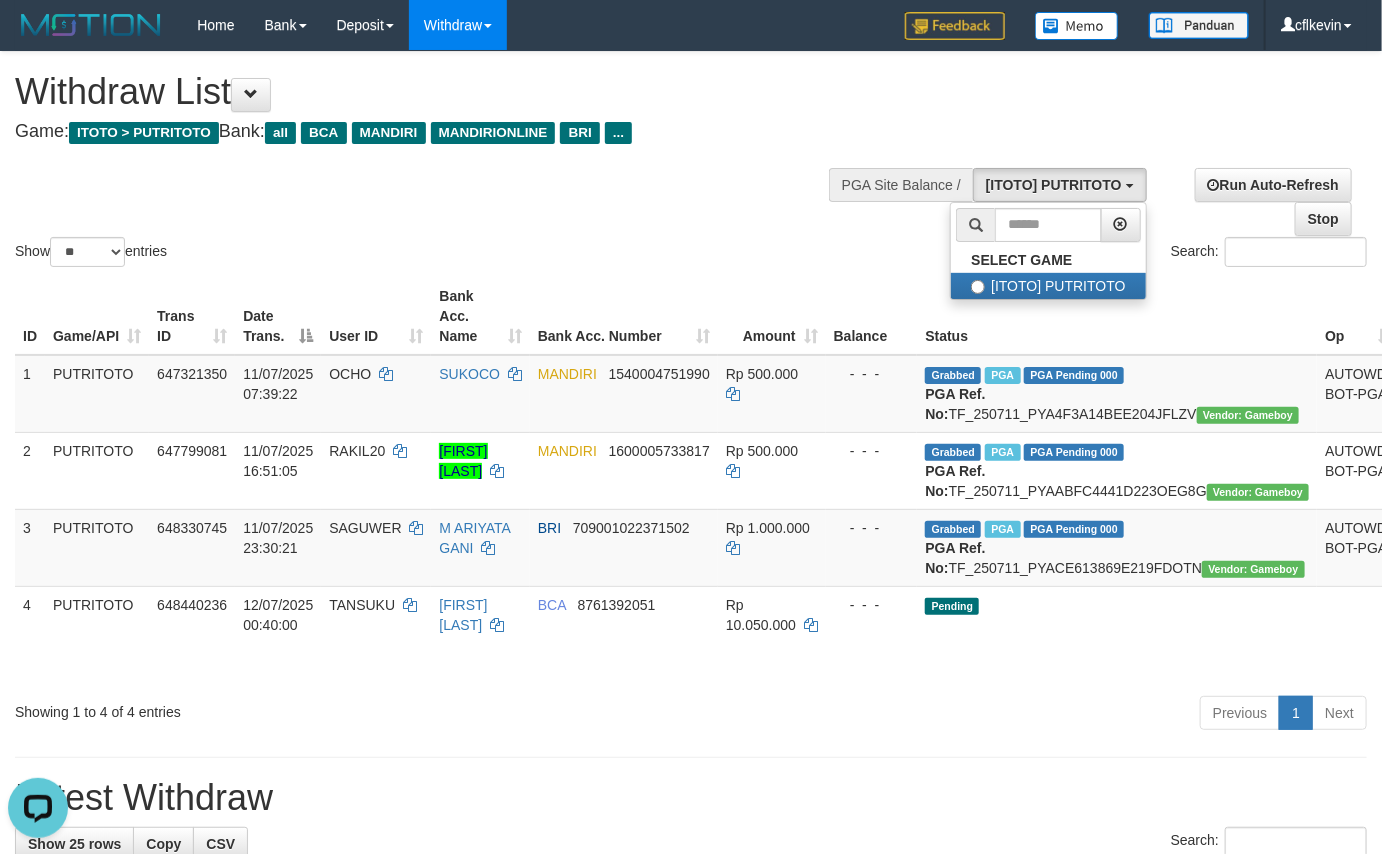 click on "**********" at bounding box center [1156, 194] 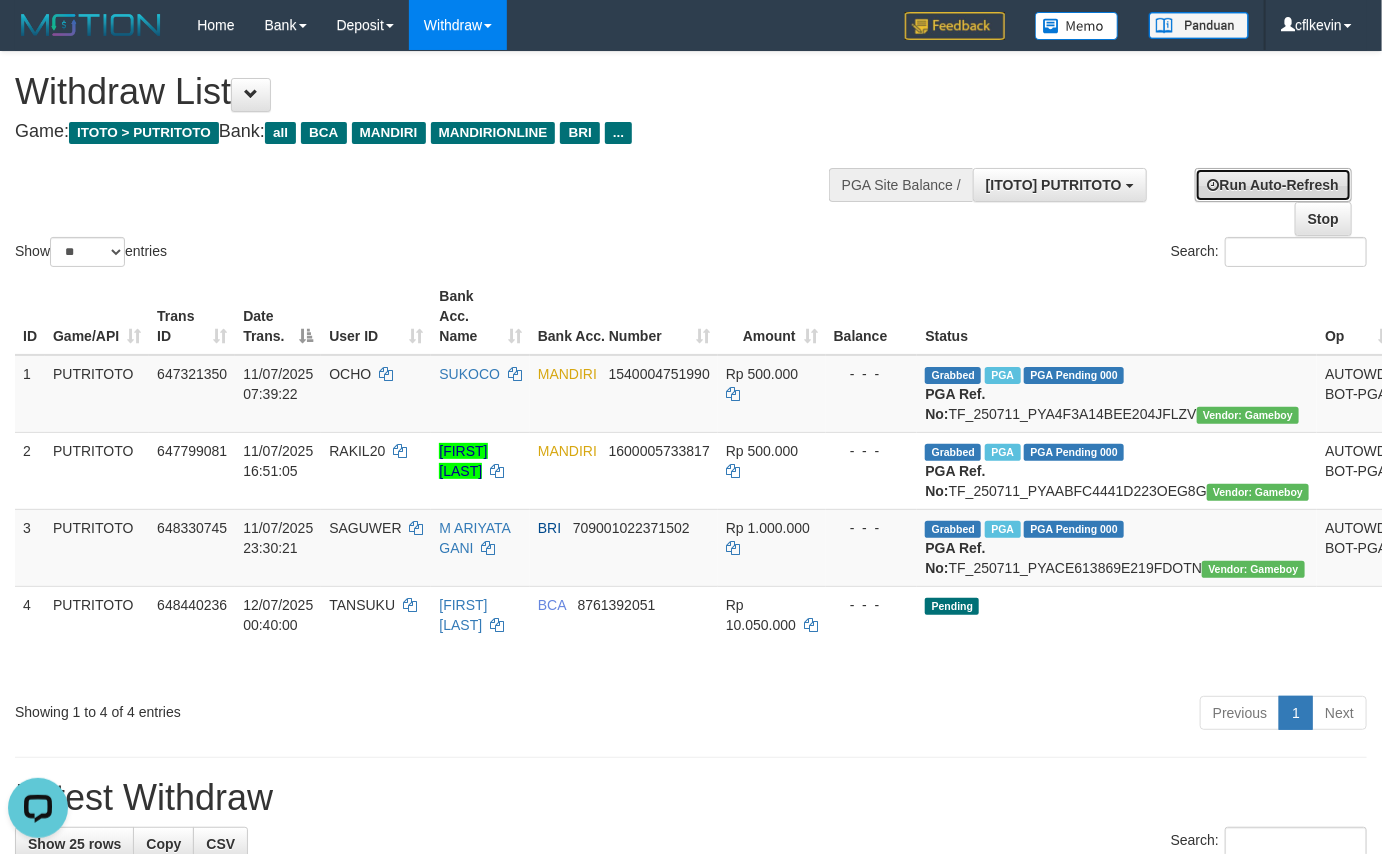 click on "Run Auto-Refresh" at bounding box center [1273, 185] 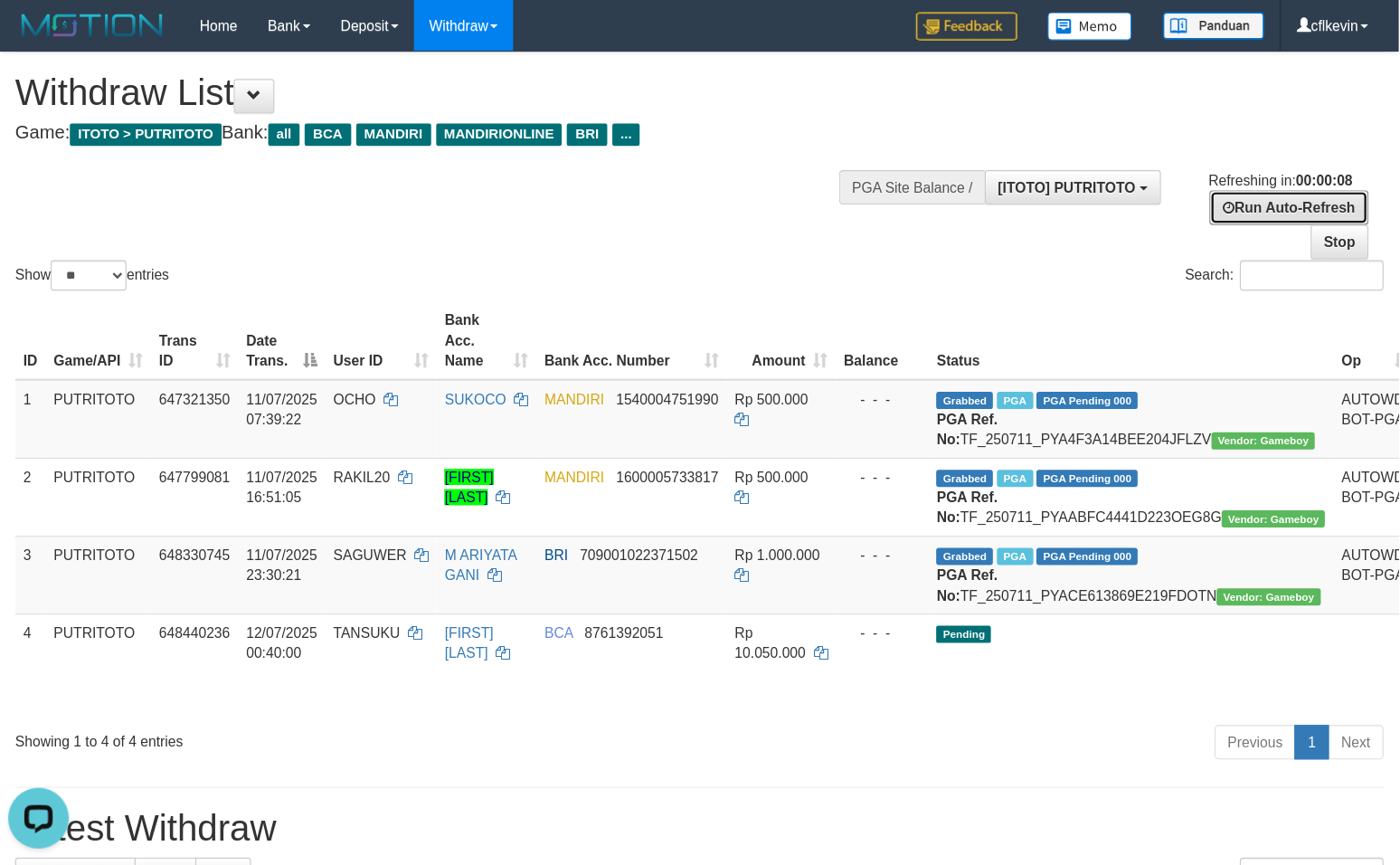 scroll, scrollTop: 14, scrollLeft: 0, axis: vertical 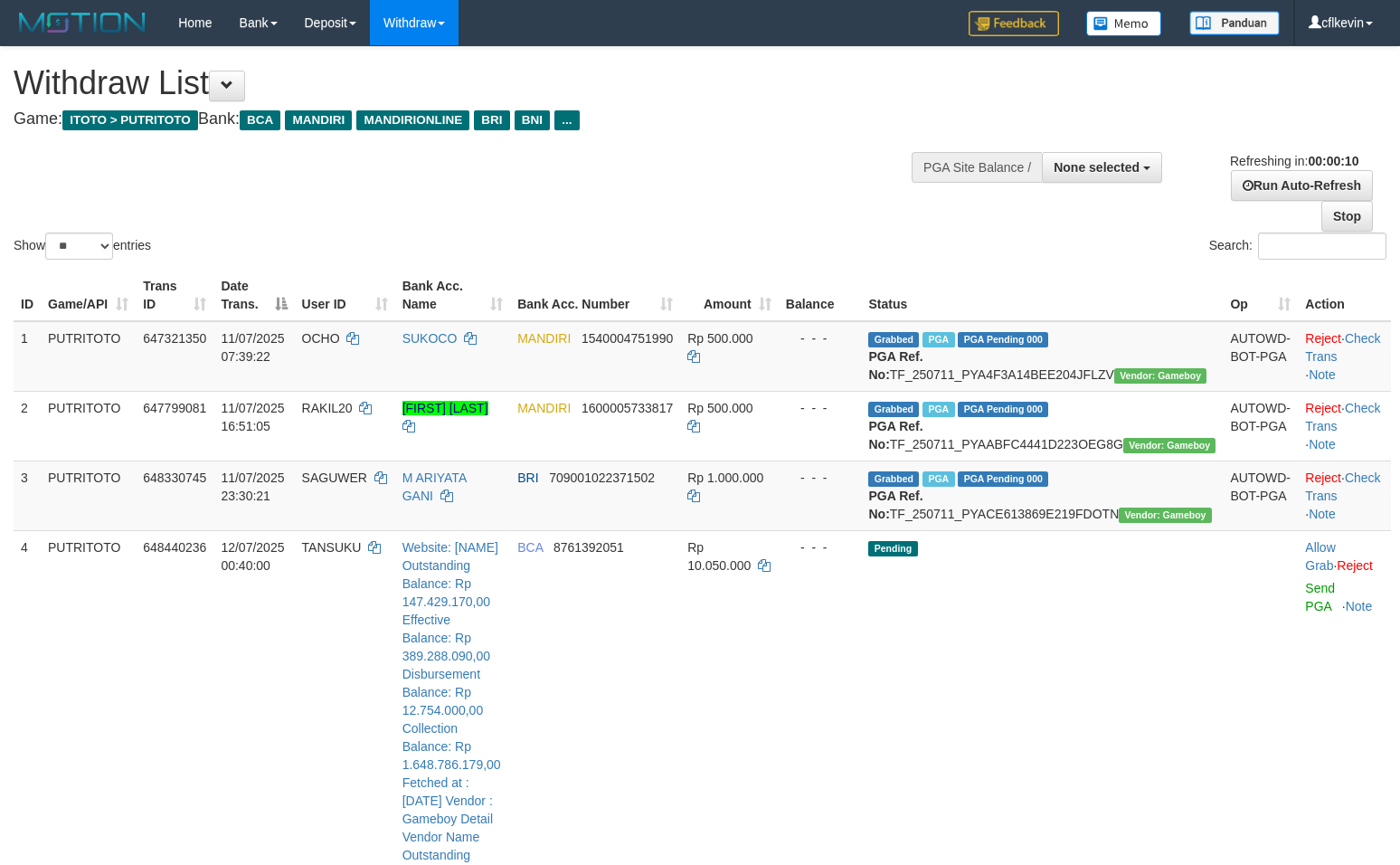 select 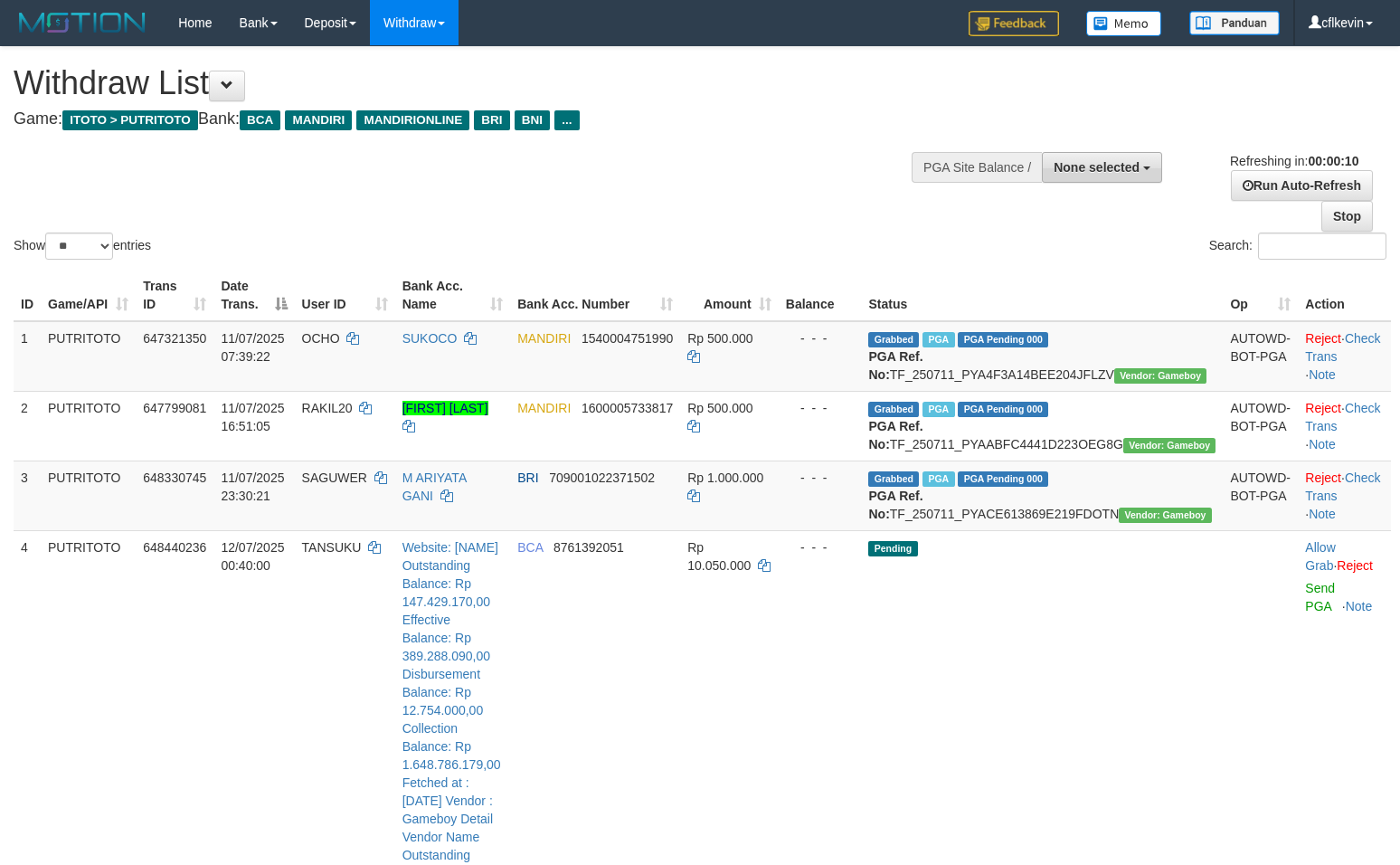 scroll, scrollTop: 0, scrollLeft: 0, axis: both 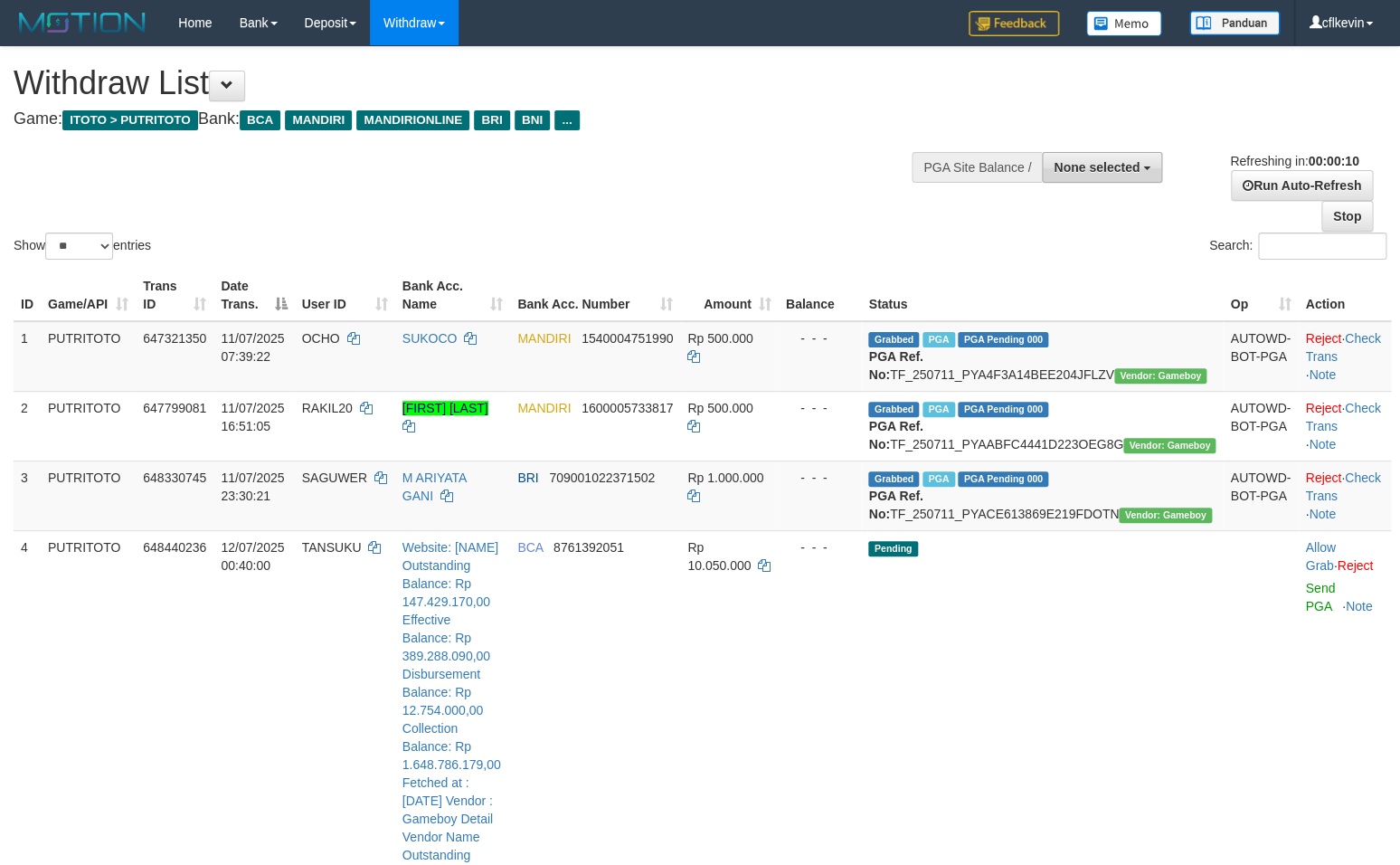 click on "None selected" at bounding box center (1102, 167) 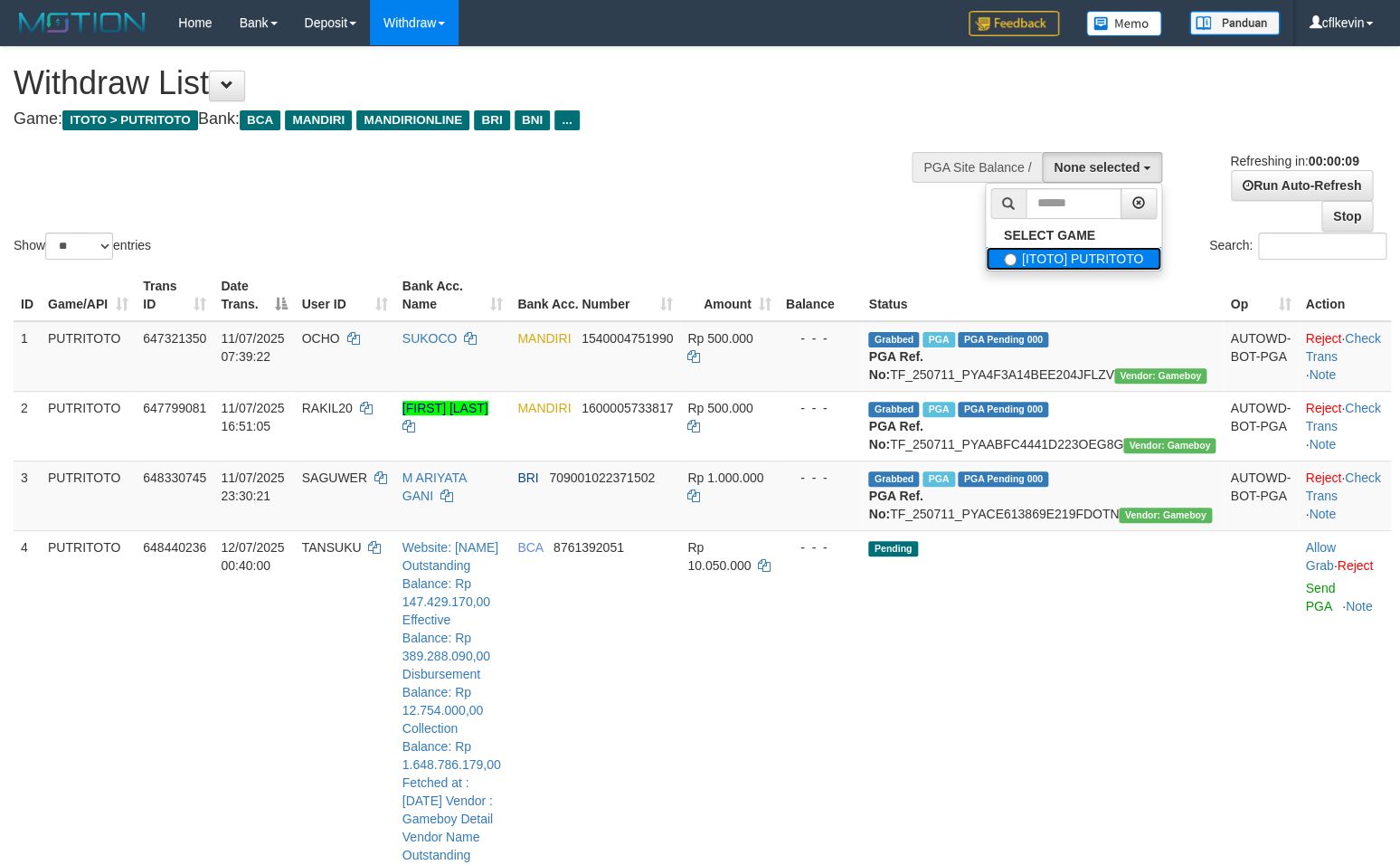 click on "[ITOTO] PUTRITOTO" at bounding box center (1074, 259) 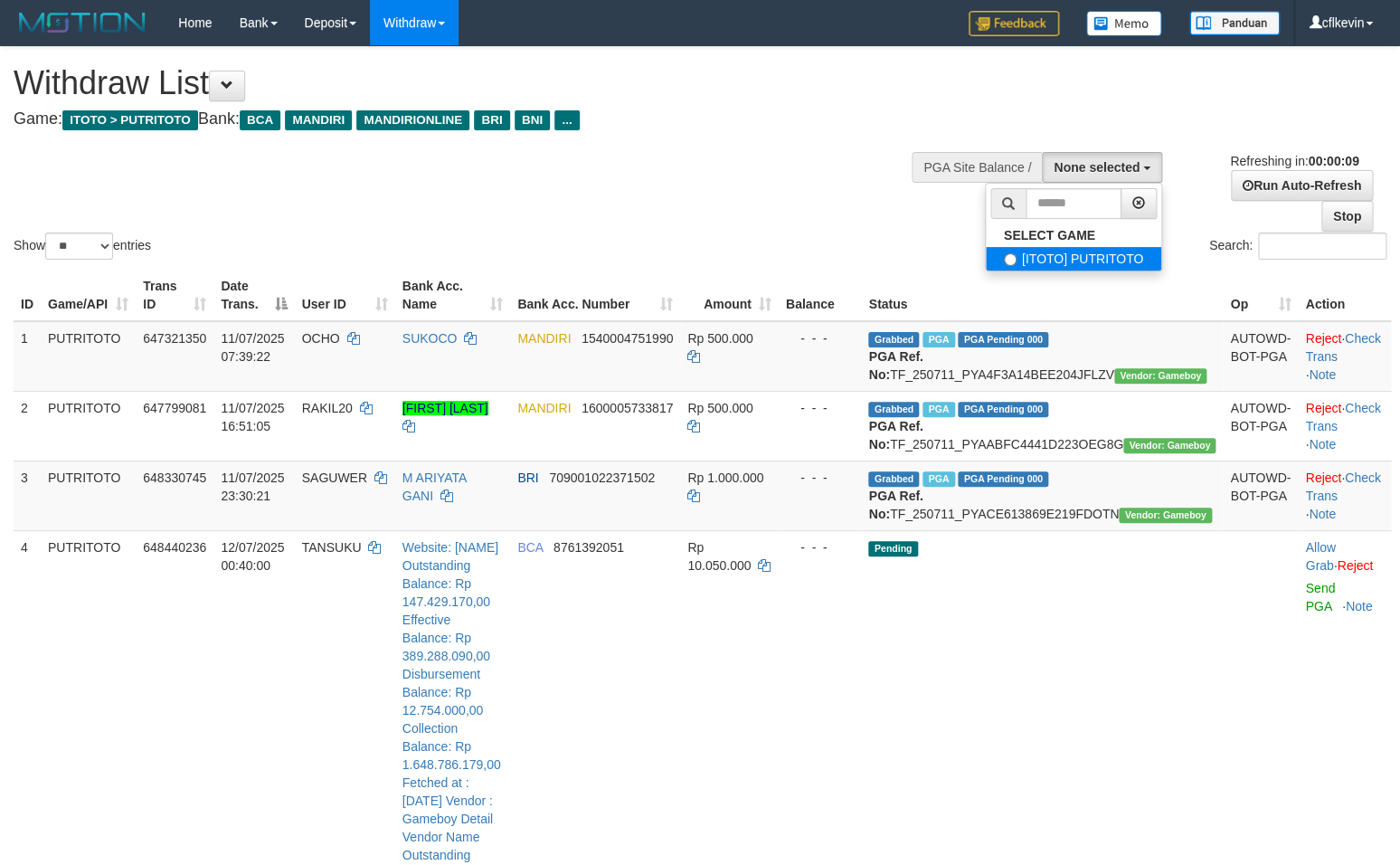 select on "****" 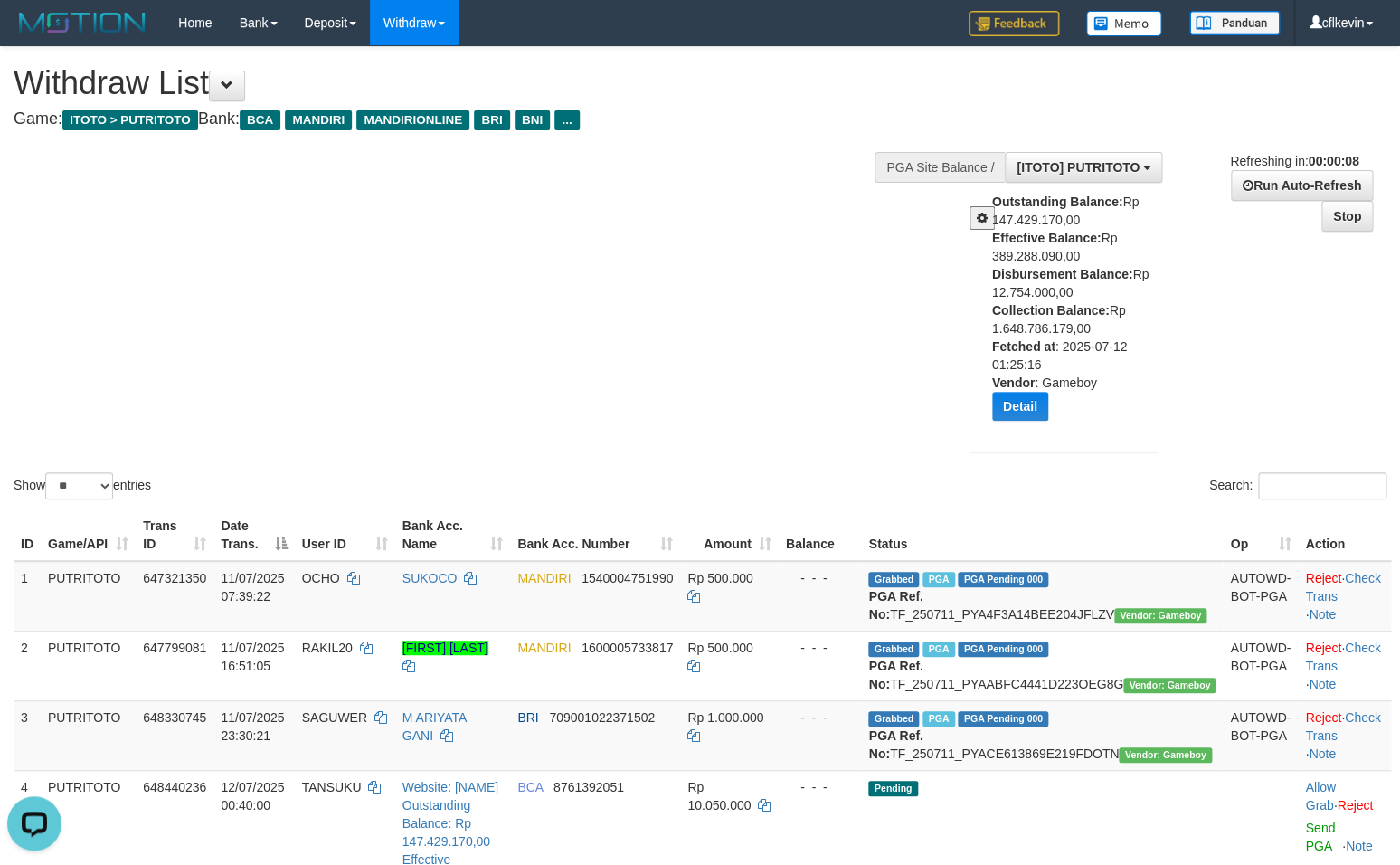 scroll, scrollTop: 0, scrollLeft: 0, axis: both 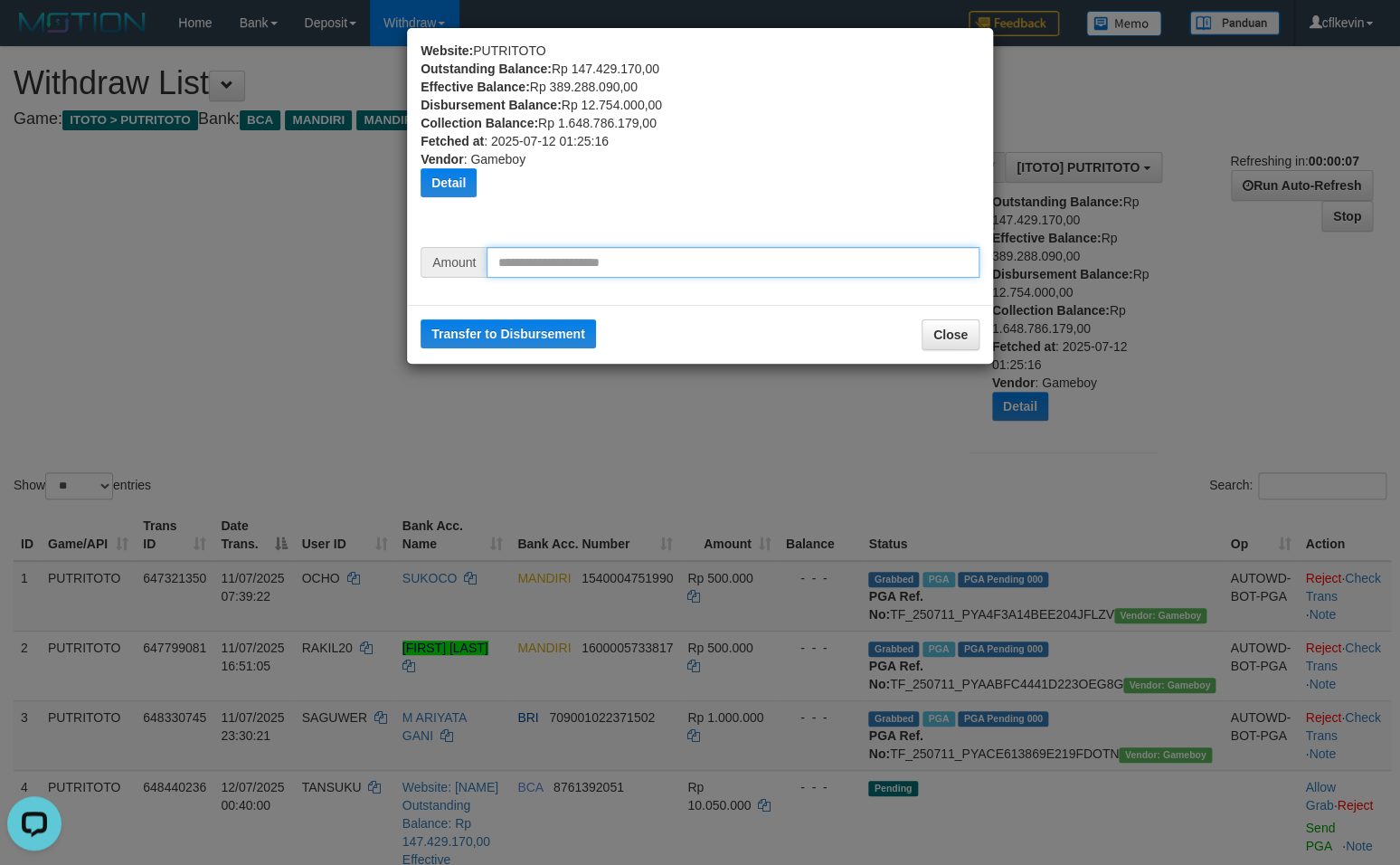 click at bounding box center (733, 262) 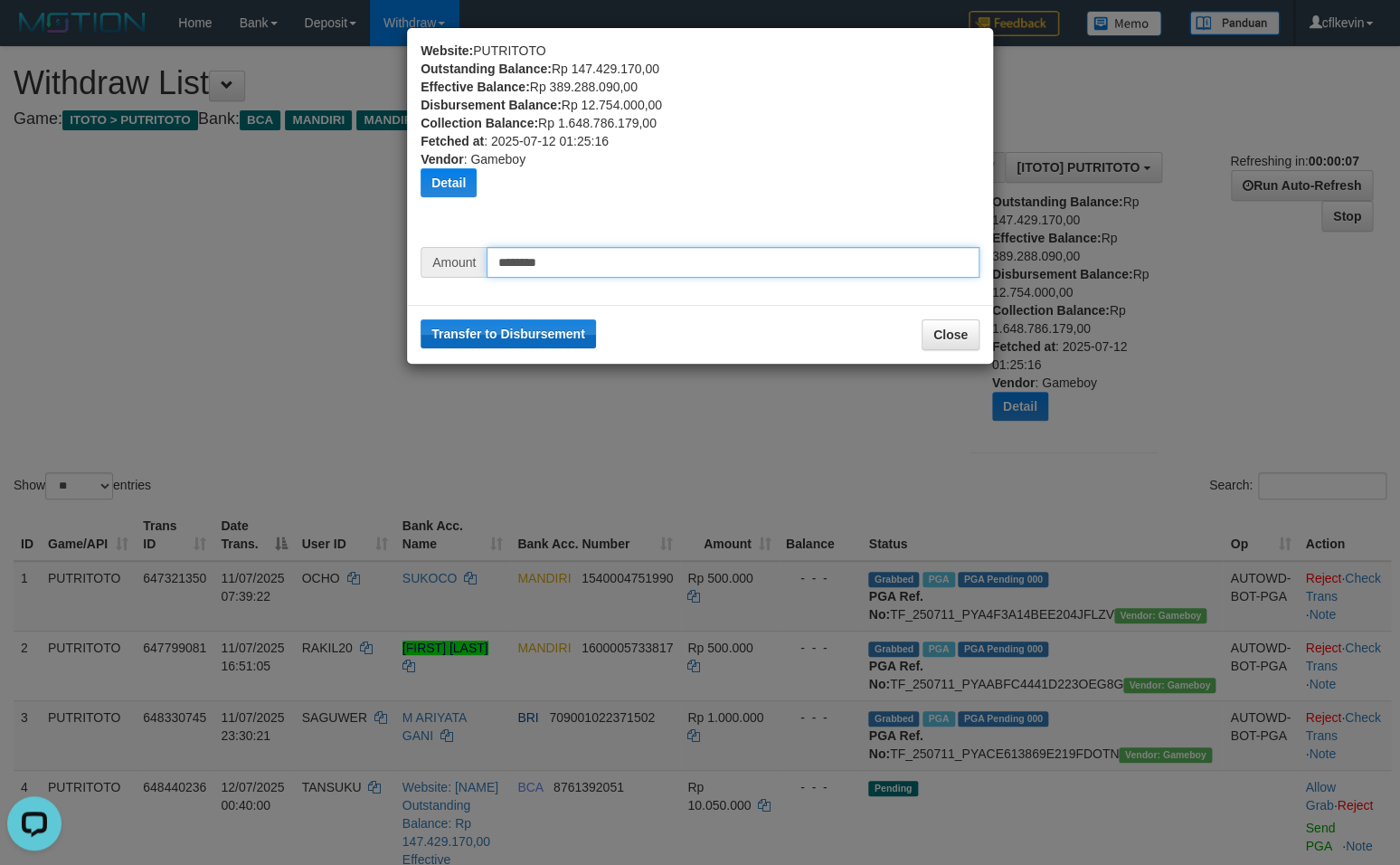 type on "********" 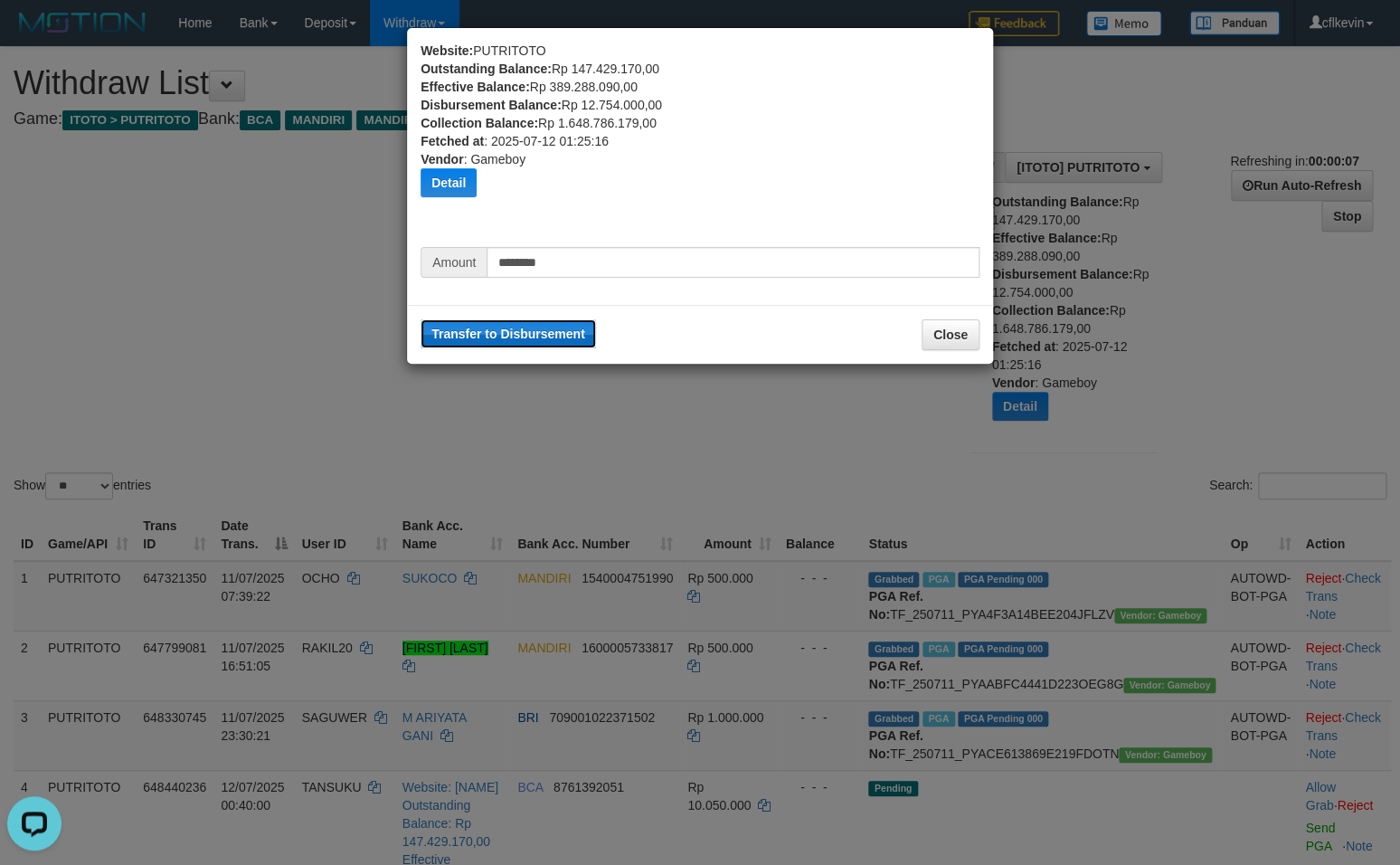 click on "Transfer to Disbursement" at bounding box center (508, 334) 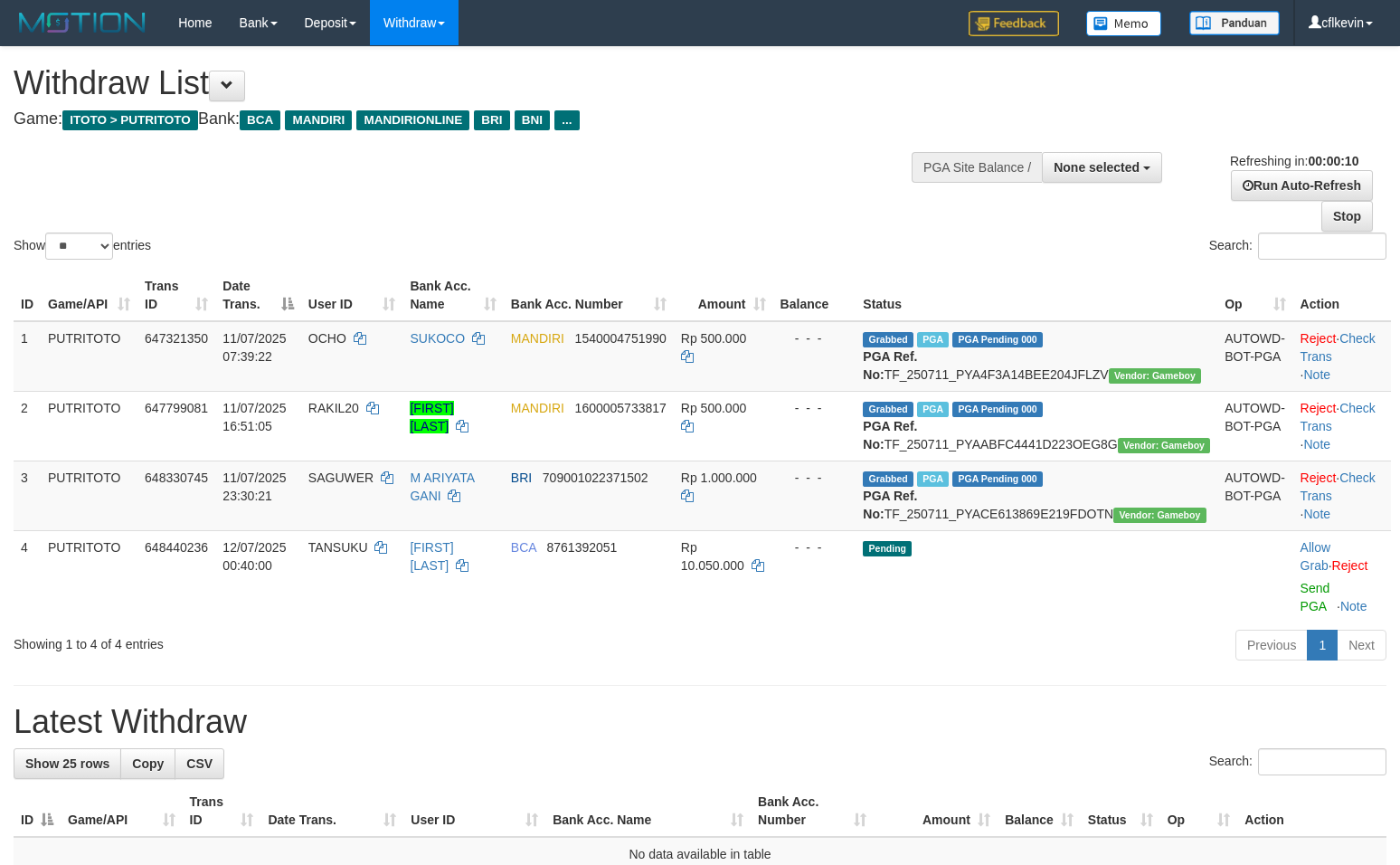 select 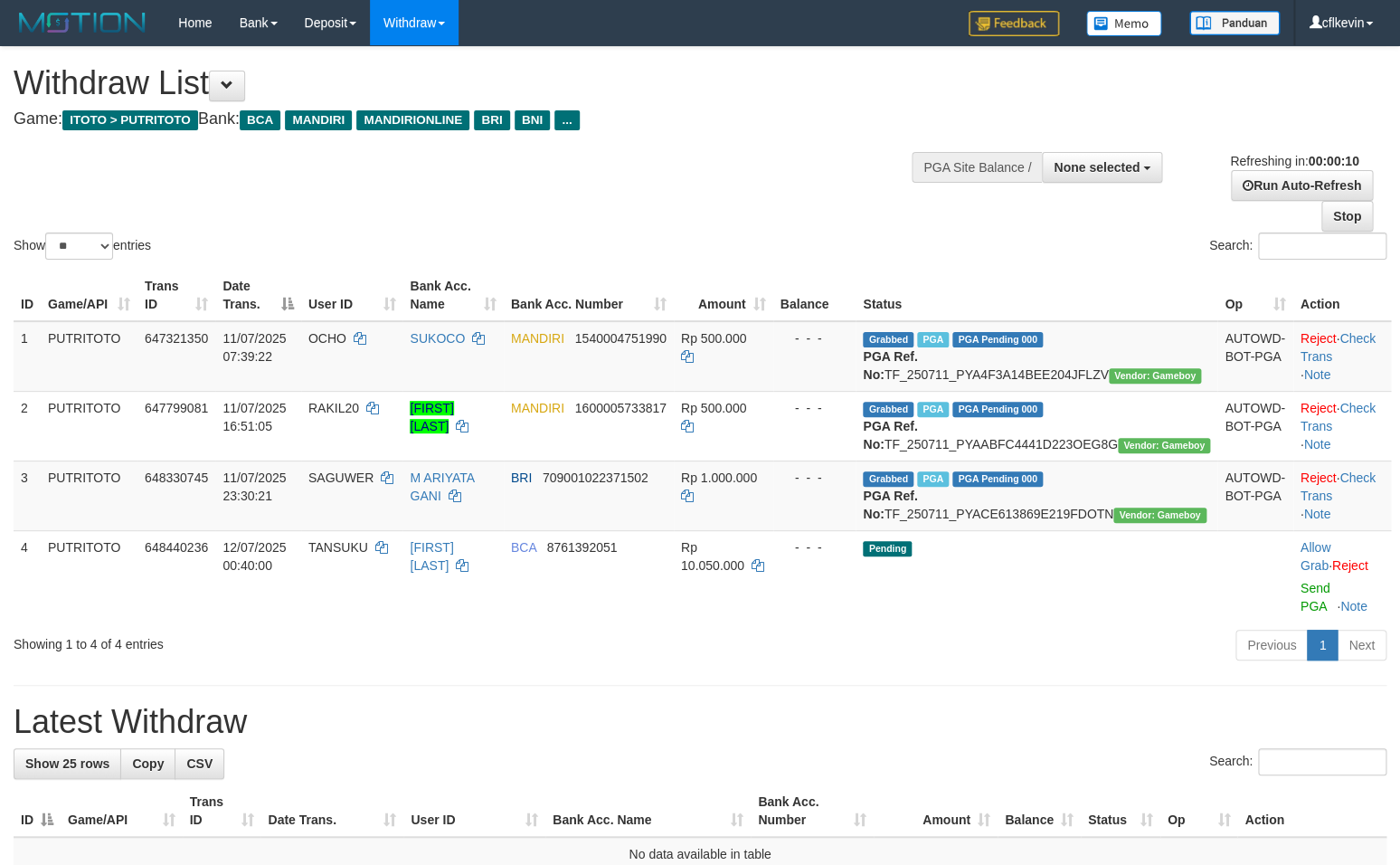 click on "**********" at bounding box center (1064, 166) 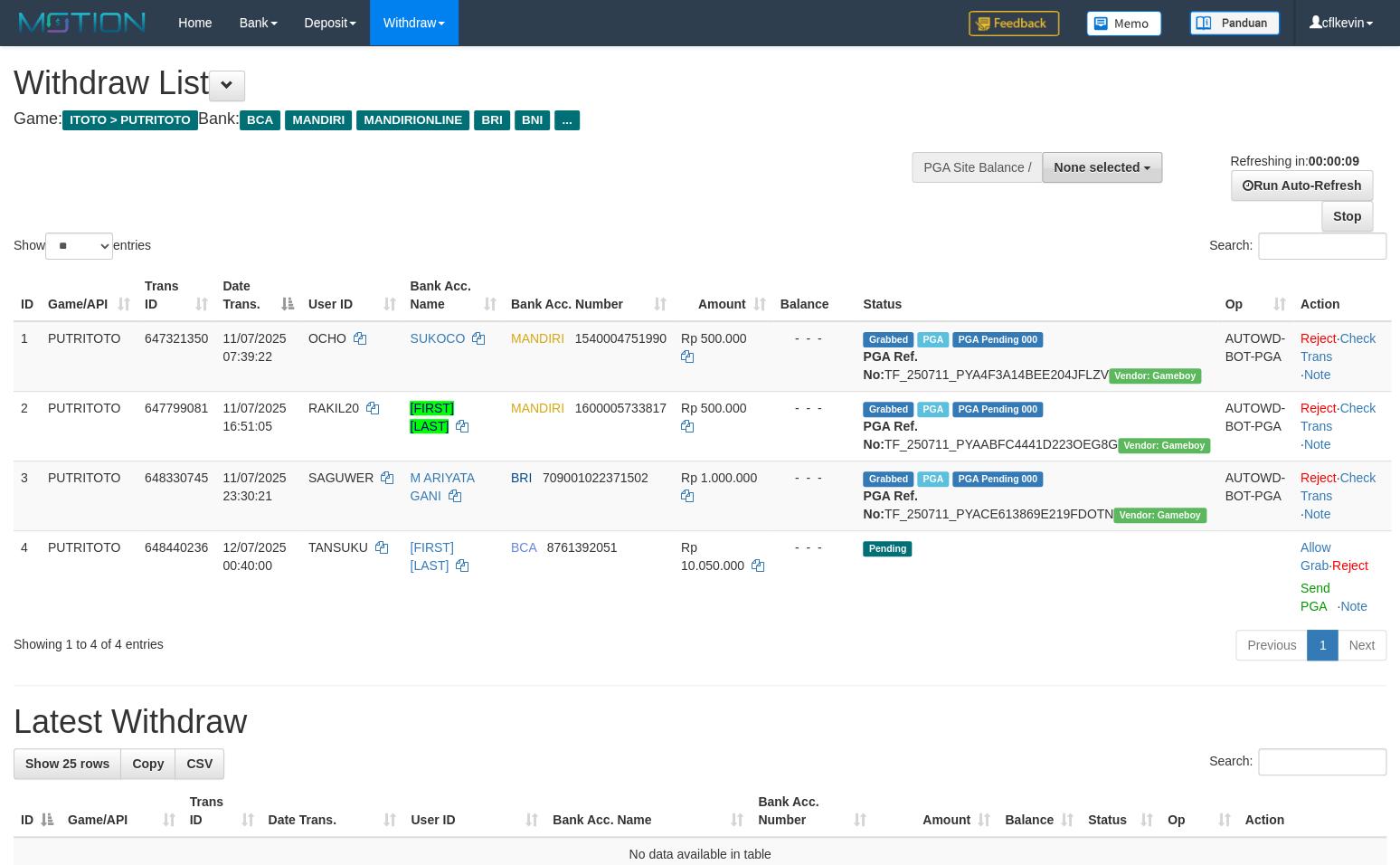 click on "None selected" at bounding box center [1096, 167] 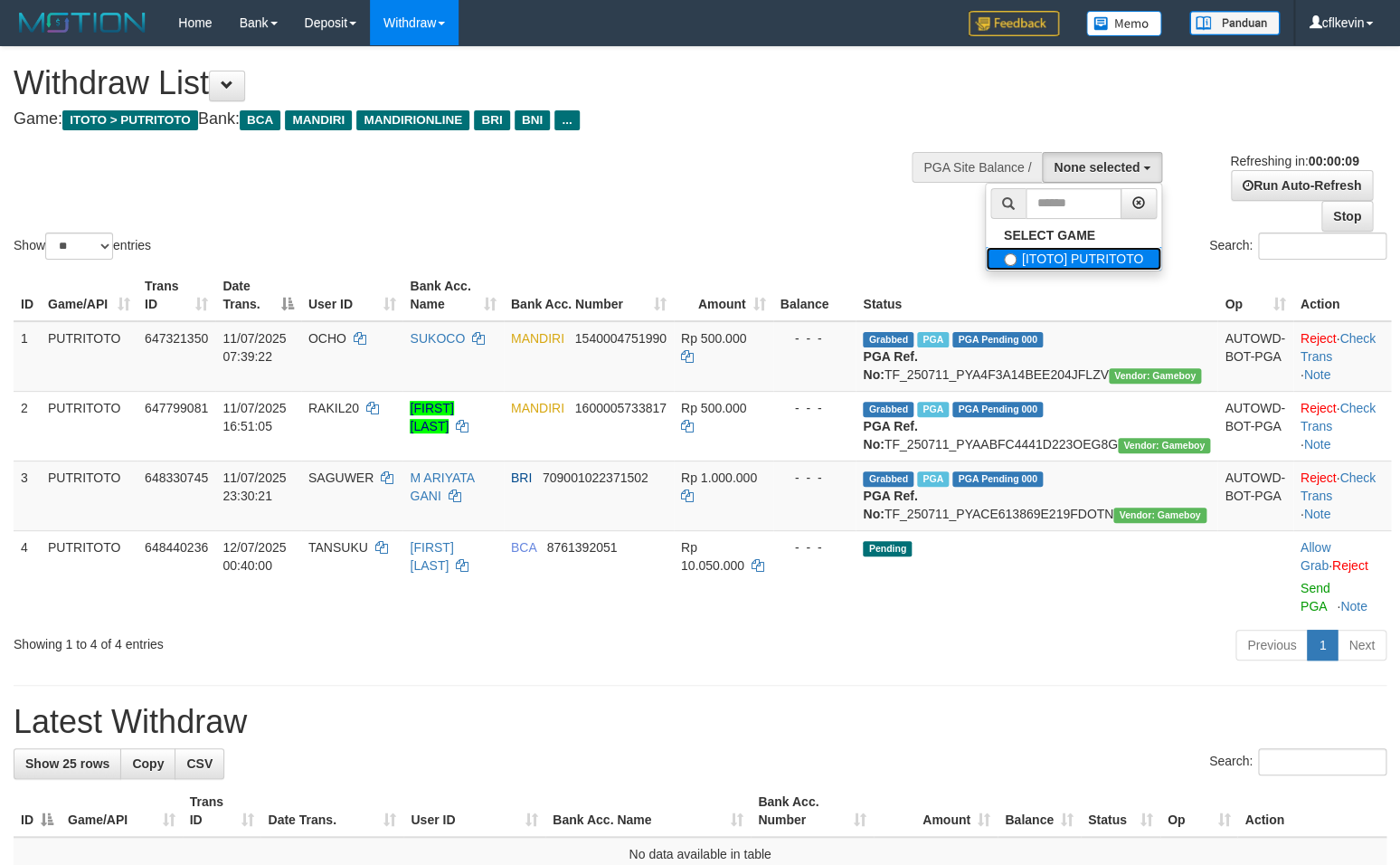 click on "[ITOTO] PUTRITOTO" at bounding box center (1074, 259) 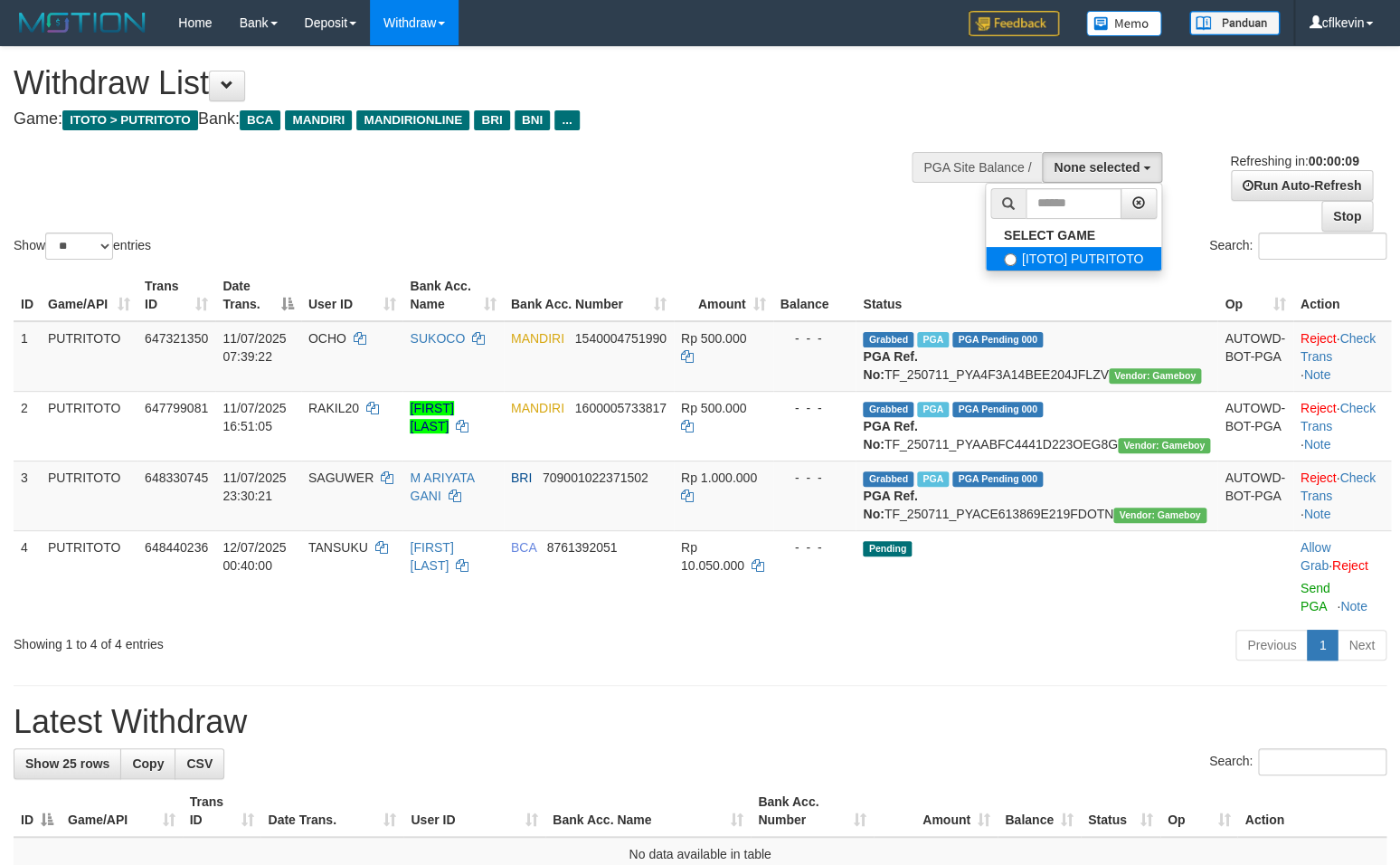 select on "****" 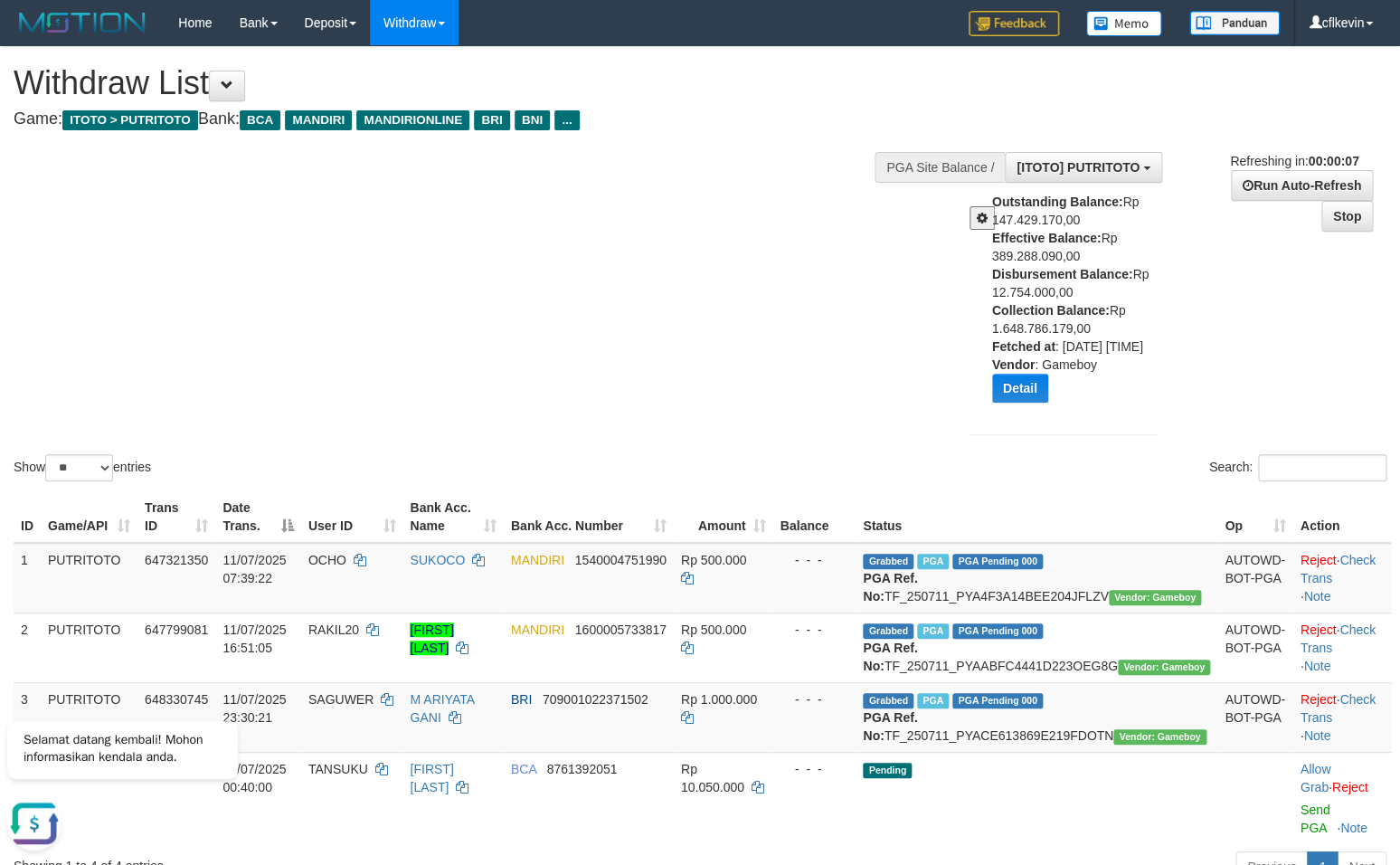 click at bounding box center (982, 218) 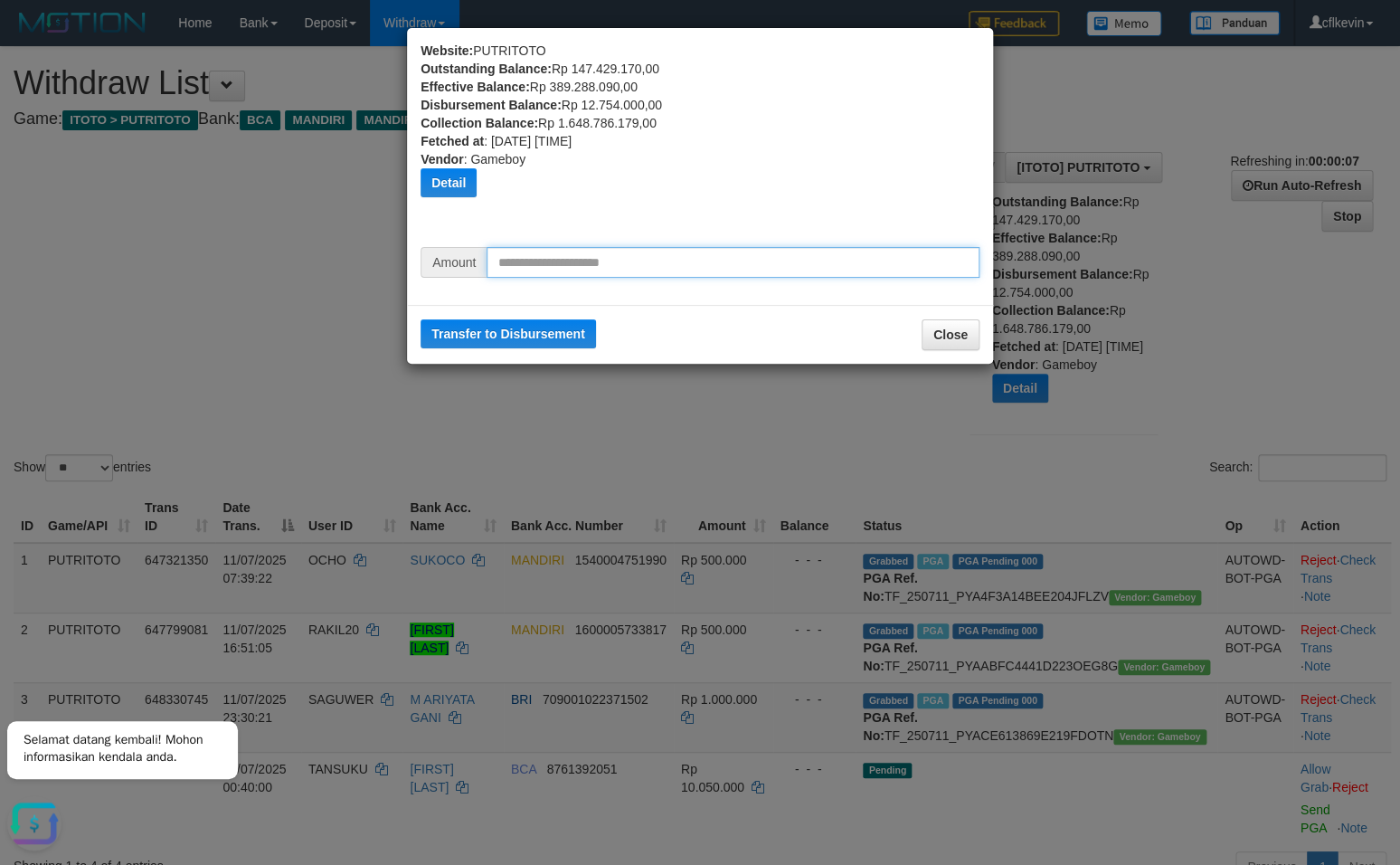 click at bounding box center (733, 262) 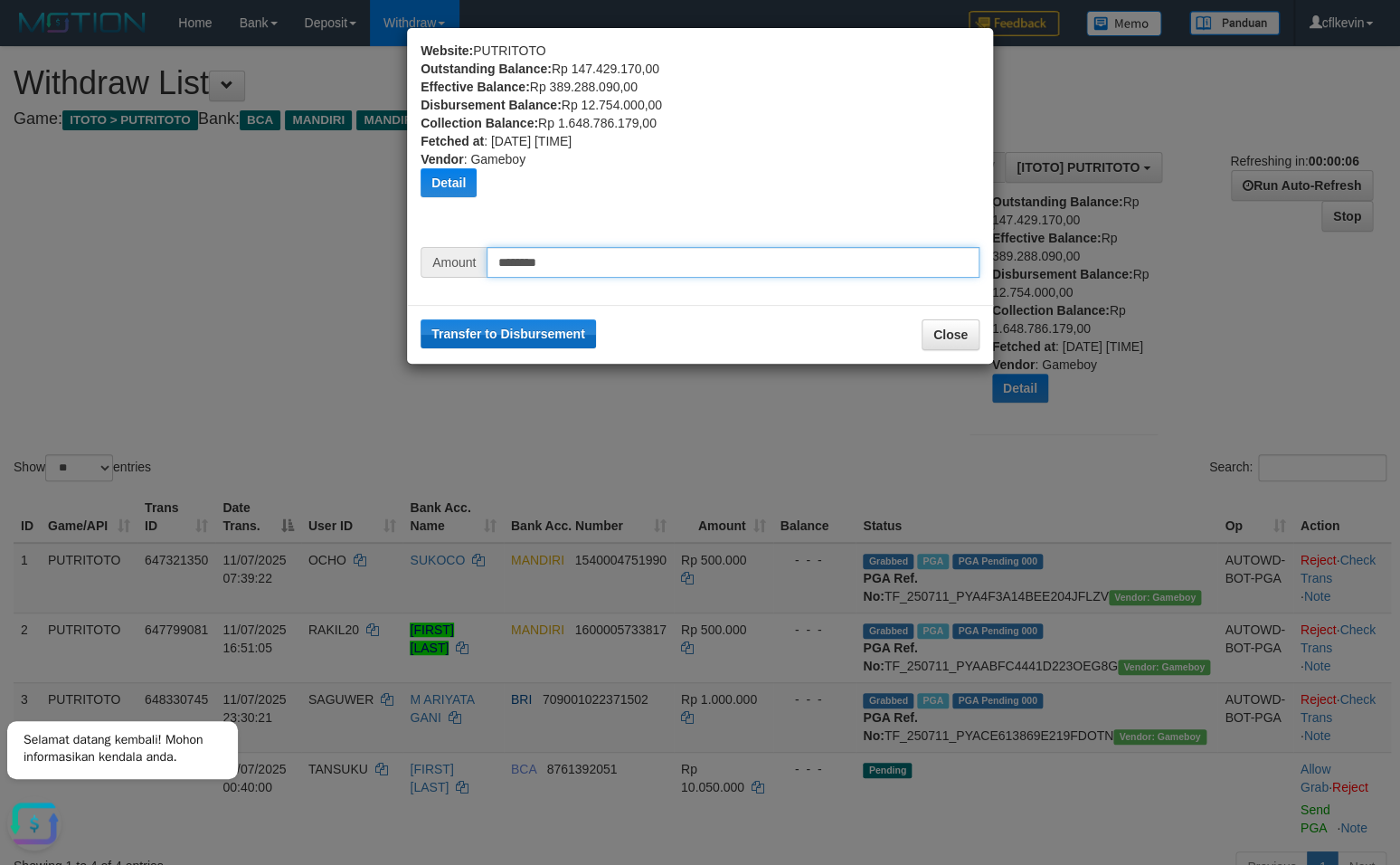 type on "********" 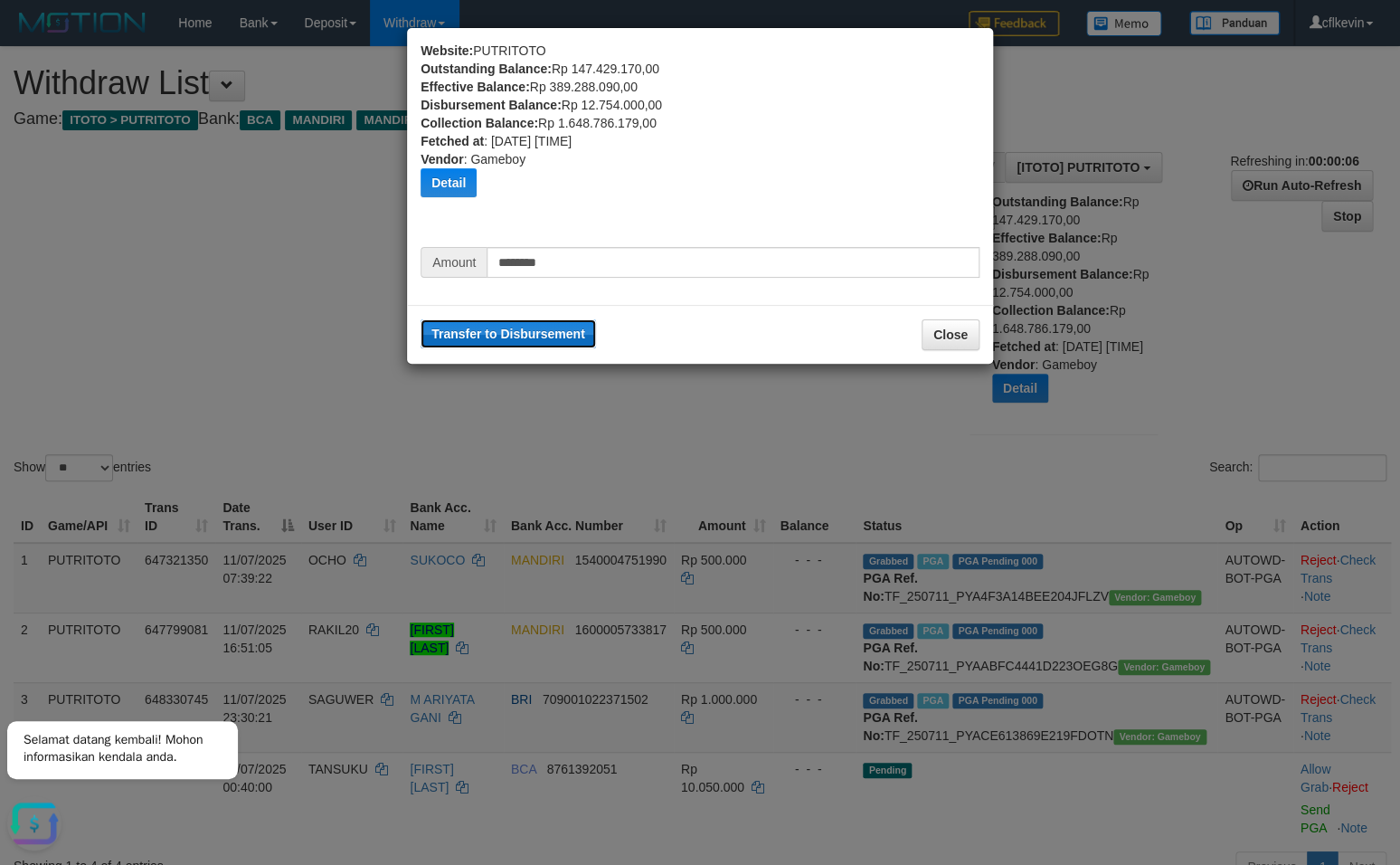 click on "Transfer to Disbursement" at bounding box center [508, 334] 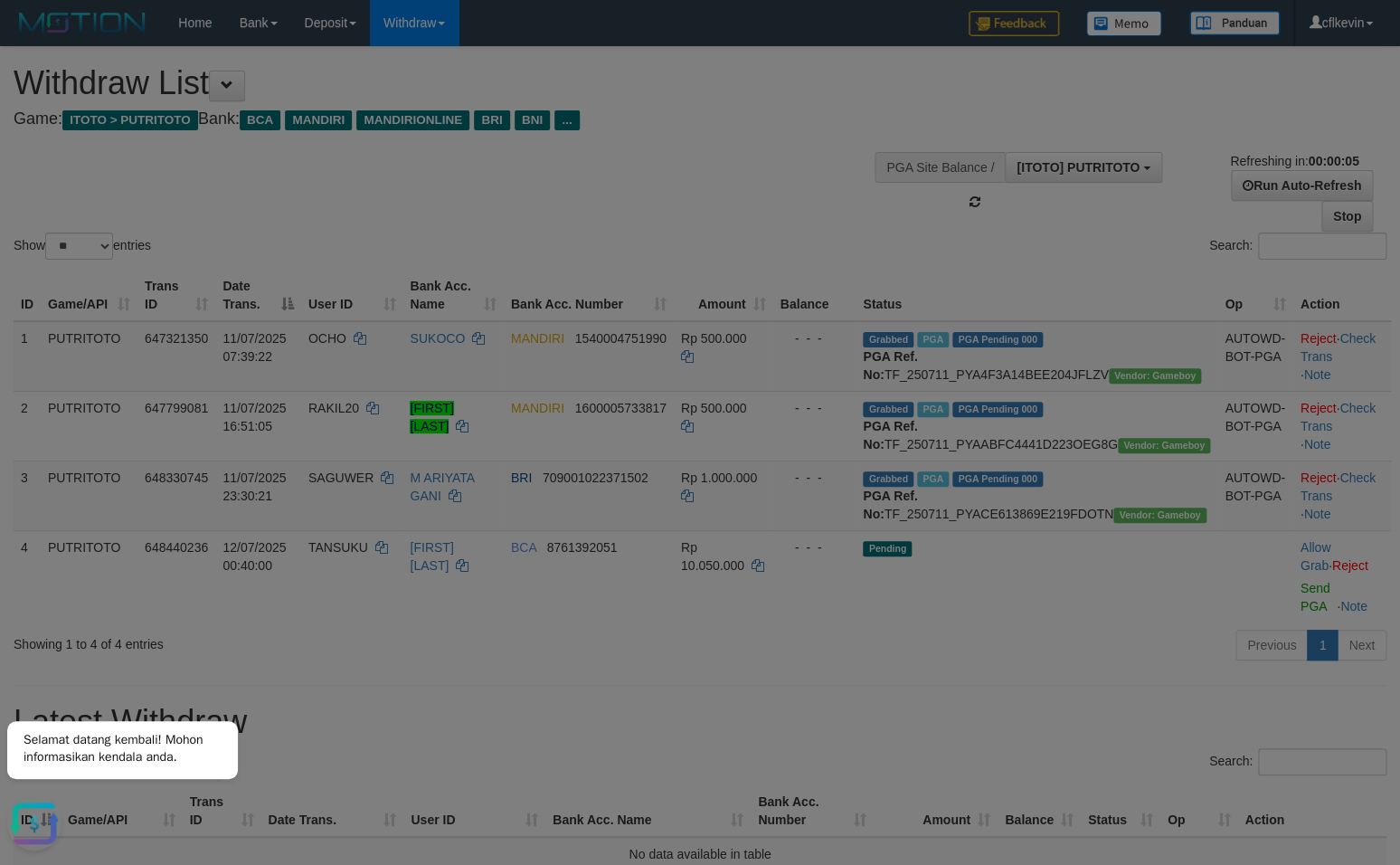 type 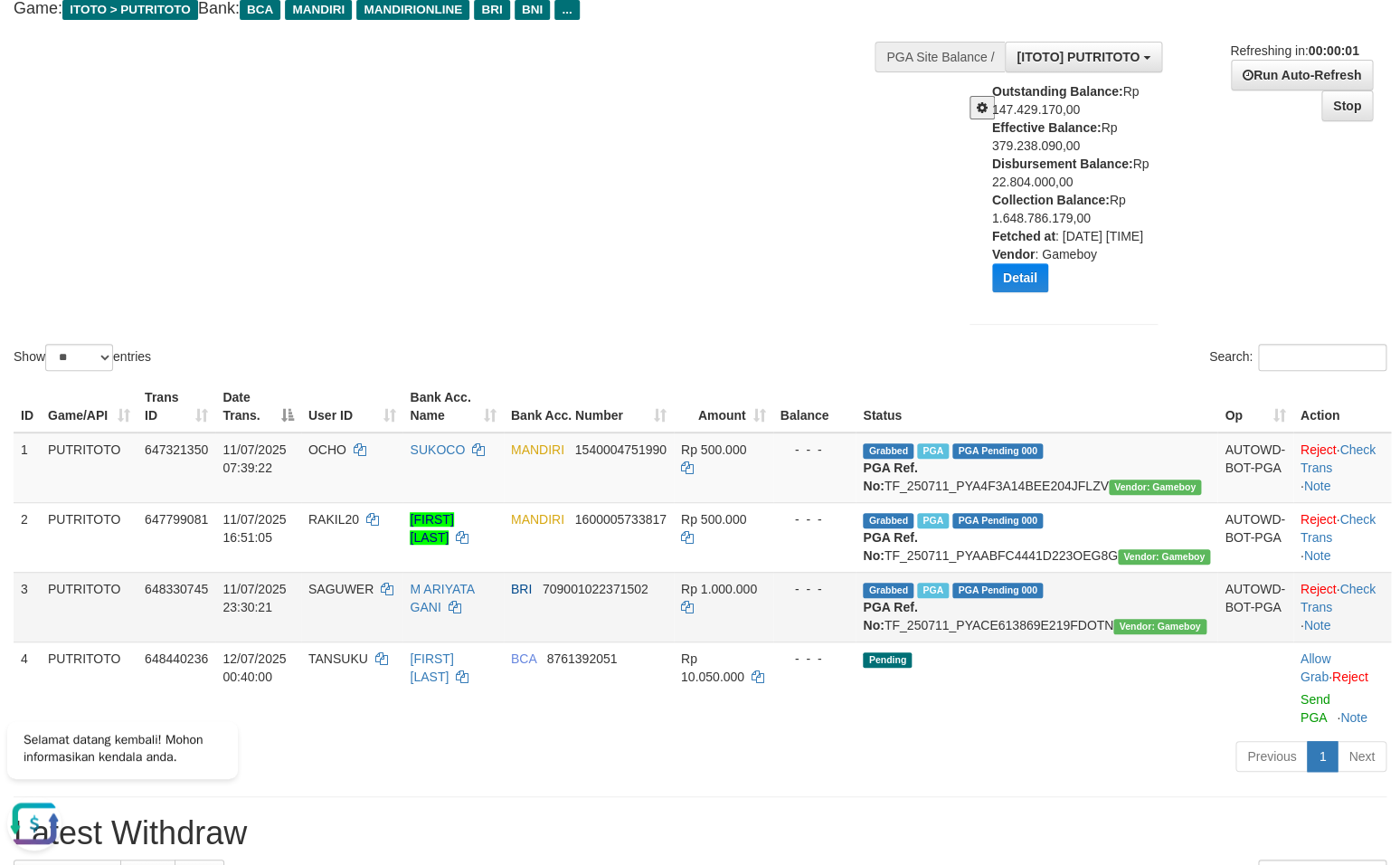 scroll, scrollTop: 190, scrollLeft: 0, axis: vertical 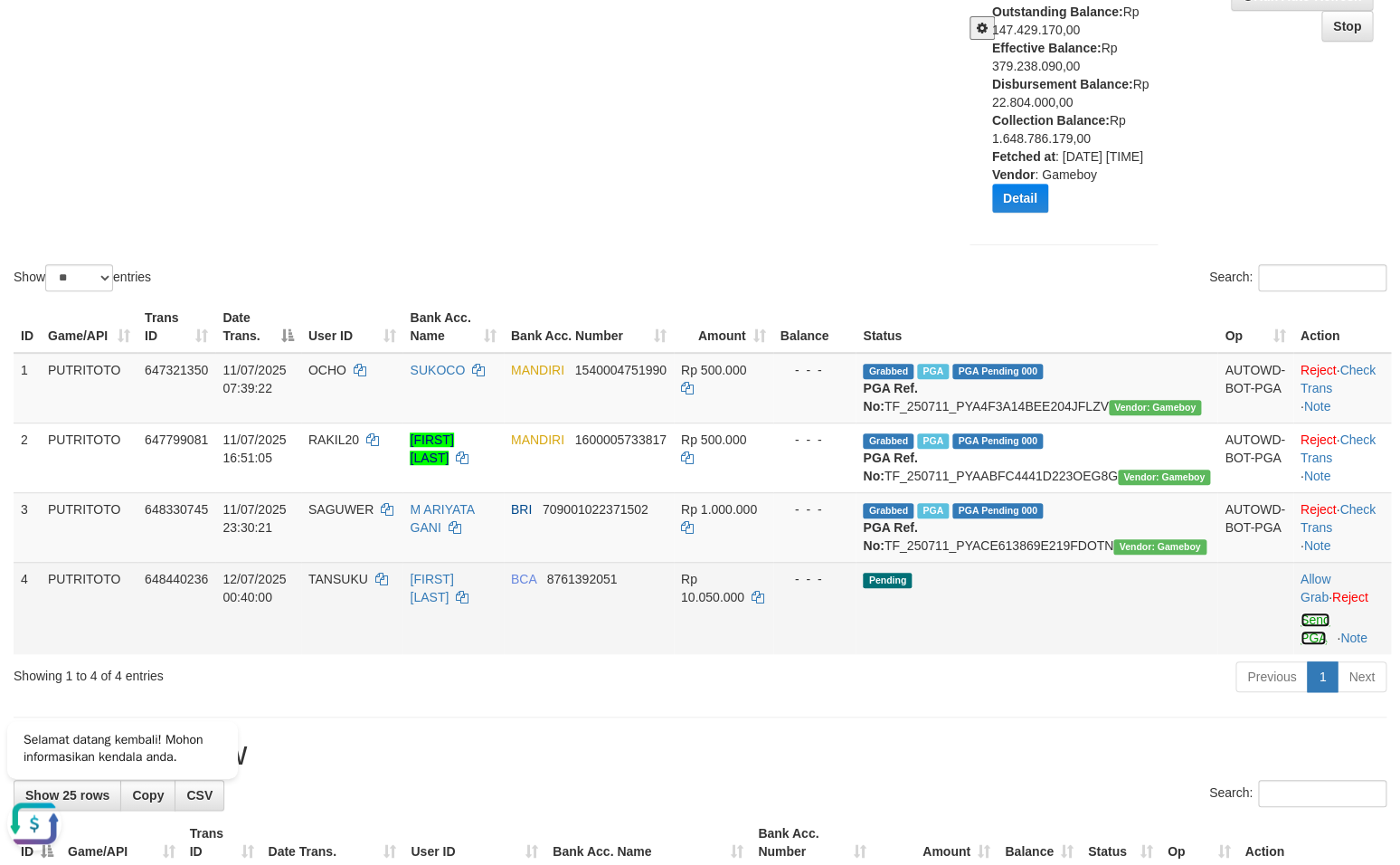click on "Send PGA" at bounding box center (1315, 629) 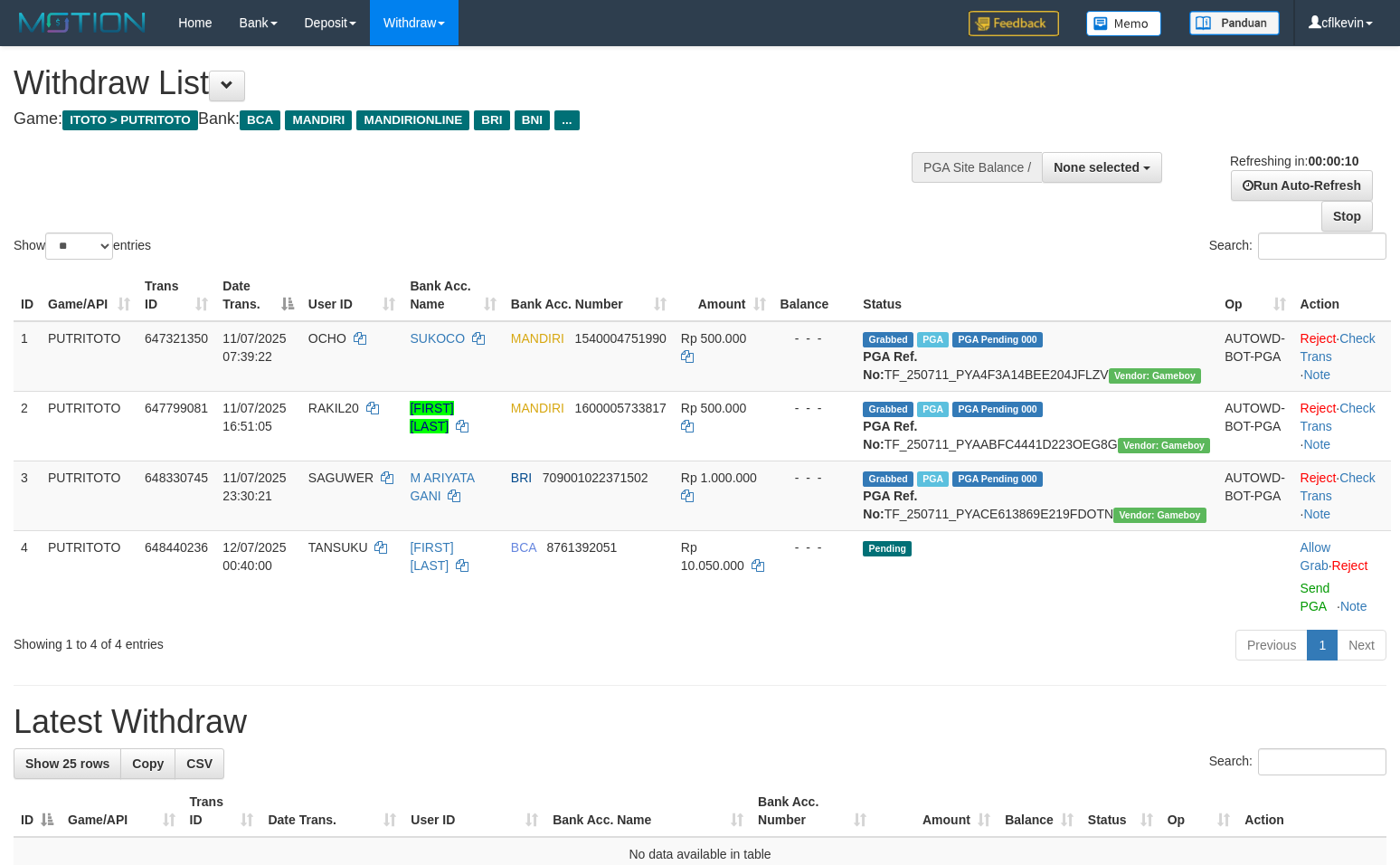 select 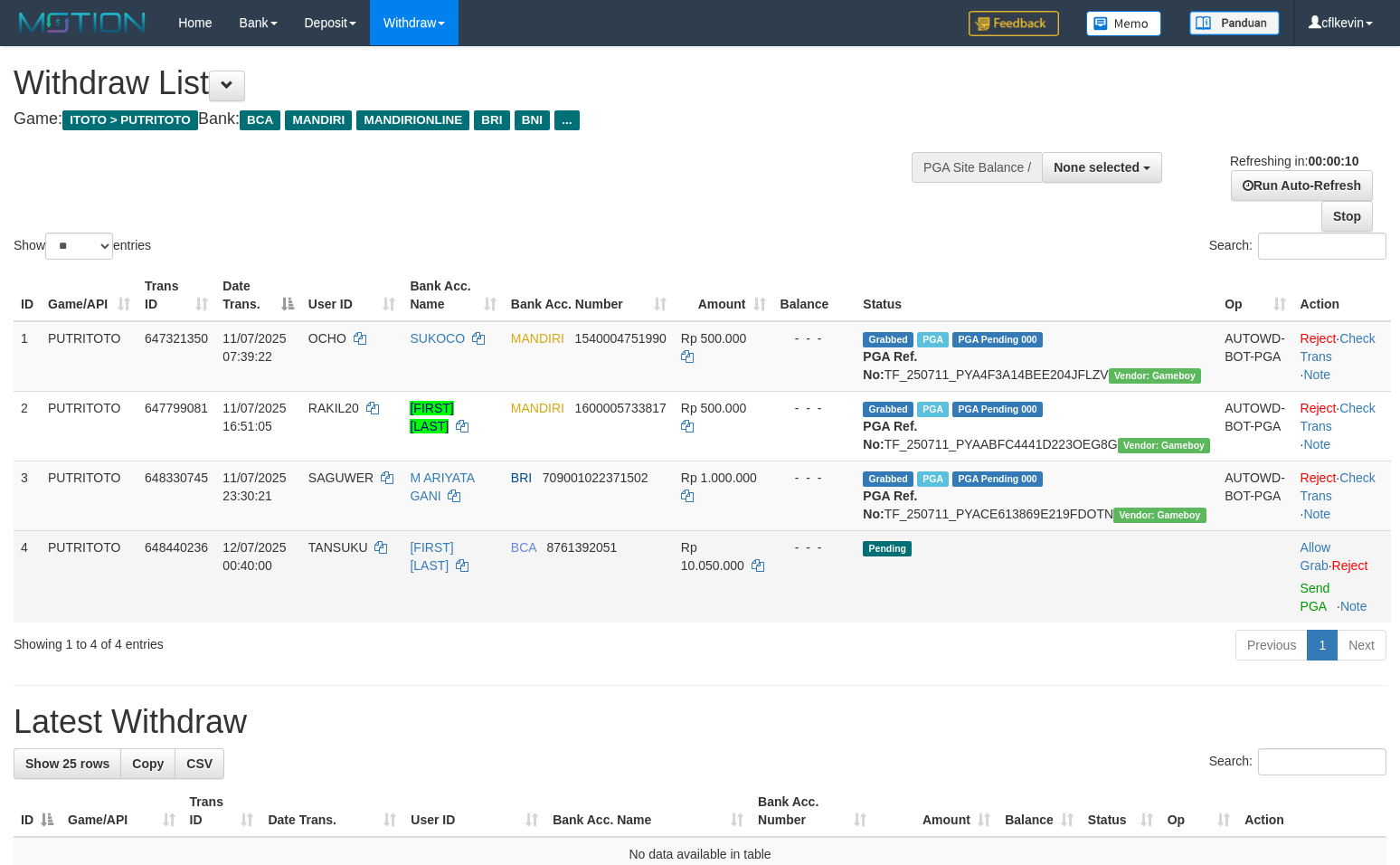 scroll, scrollTop: 0, scrollLeft: 0, axis: both 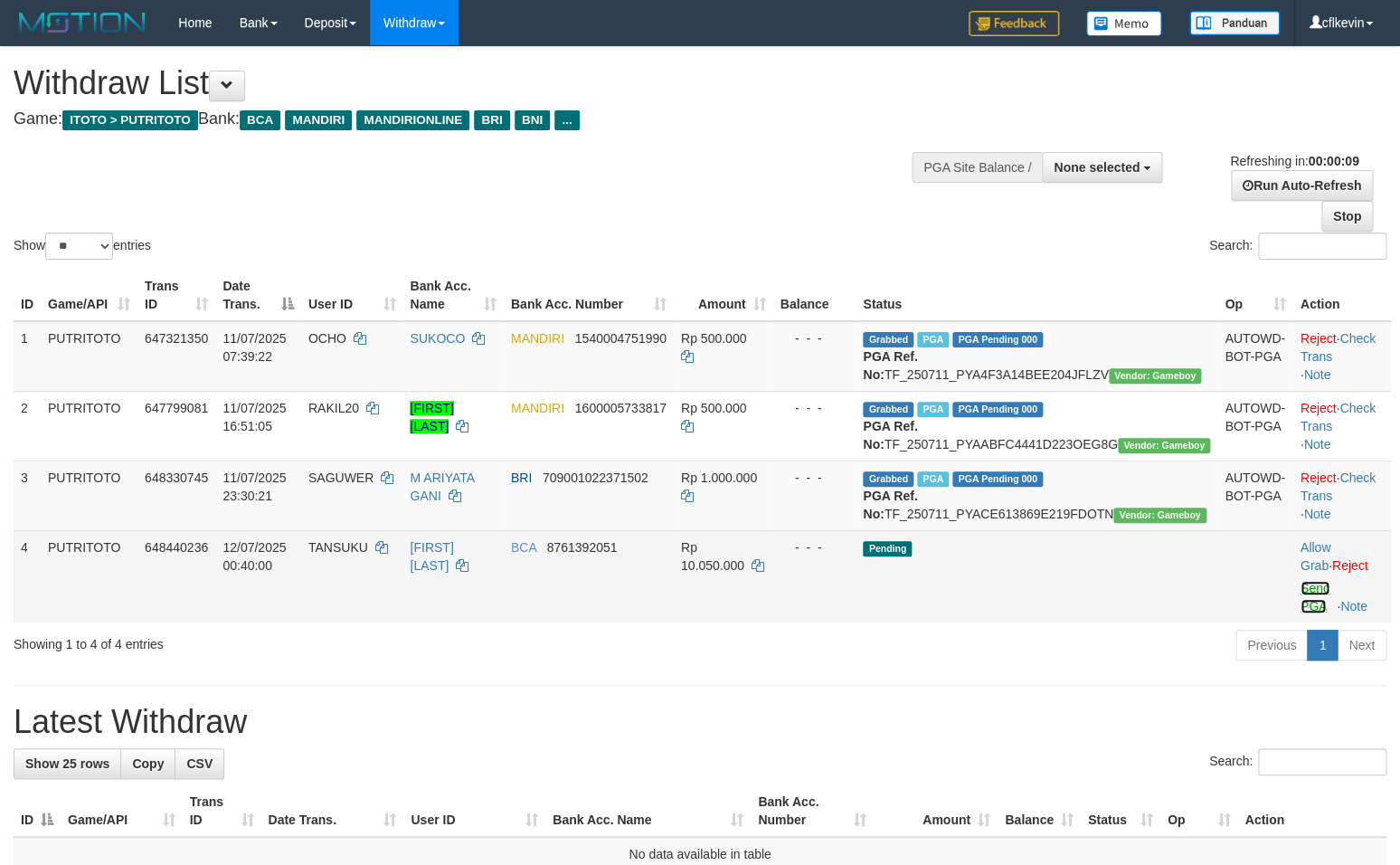 click on "Send PGA" at bounding box center (1315, 597) 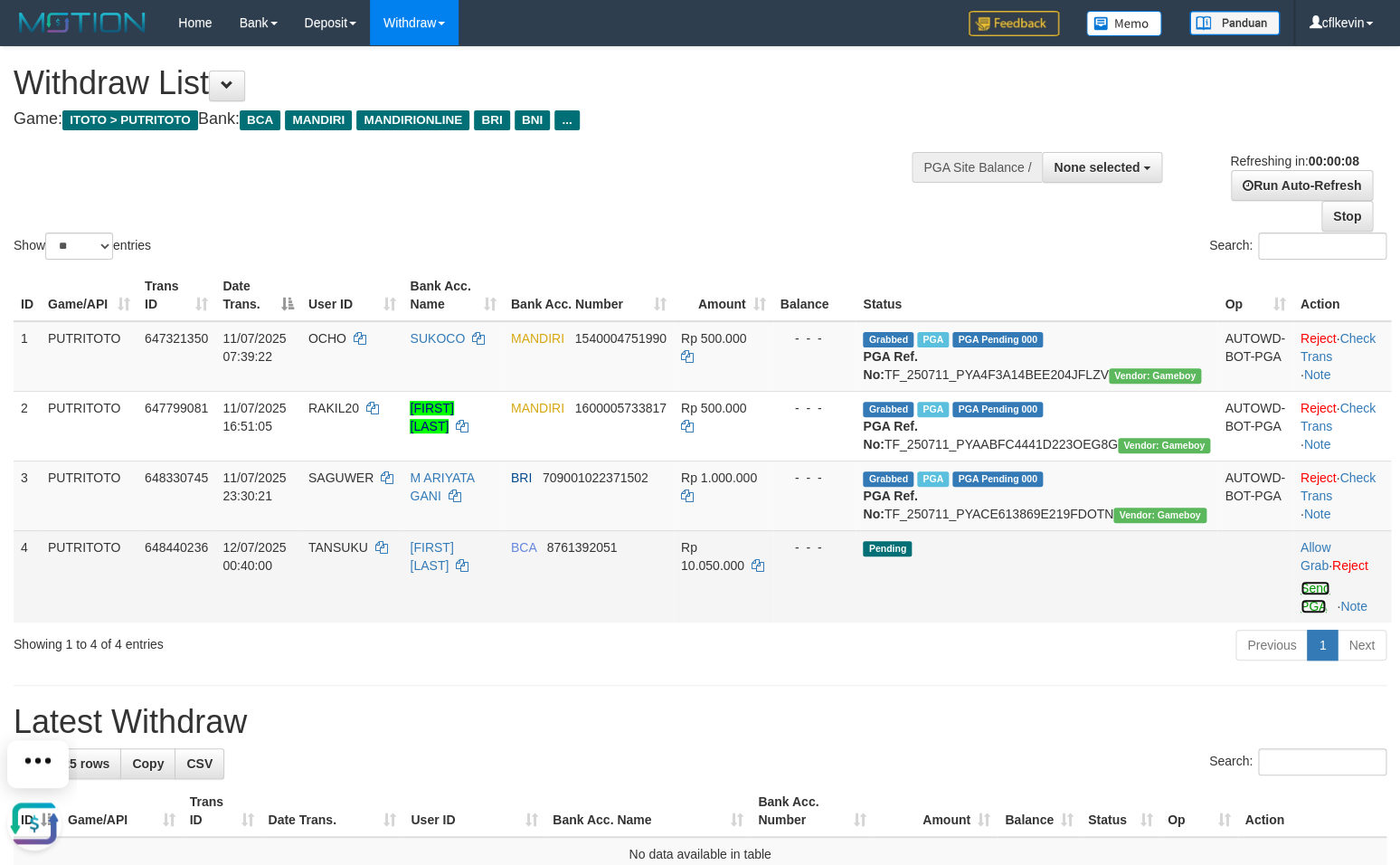 scroll, scrollTop: 0, scrollLeft: 0, axis: both 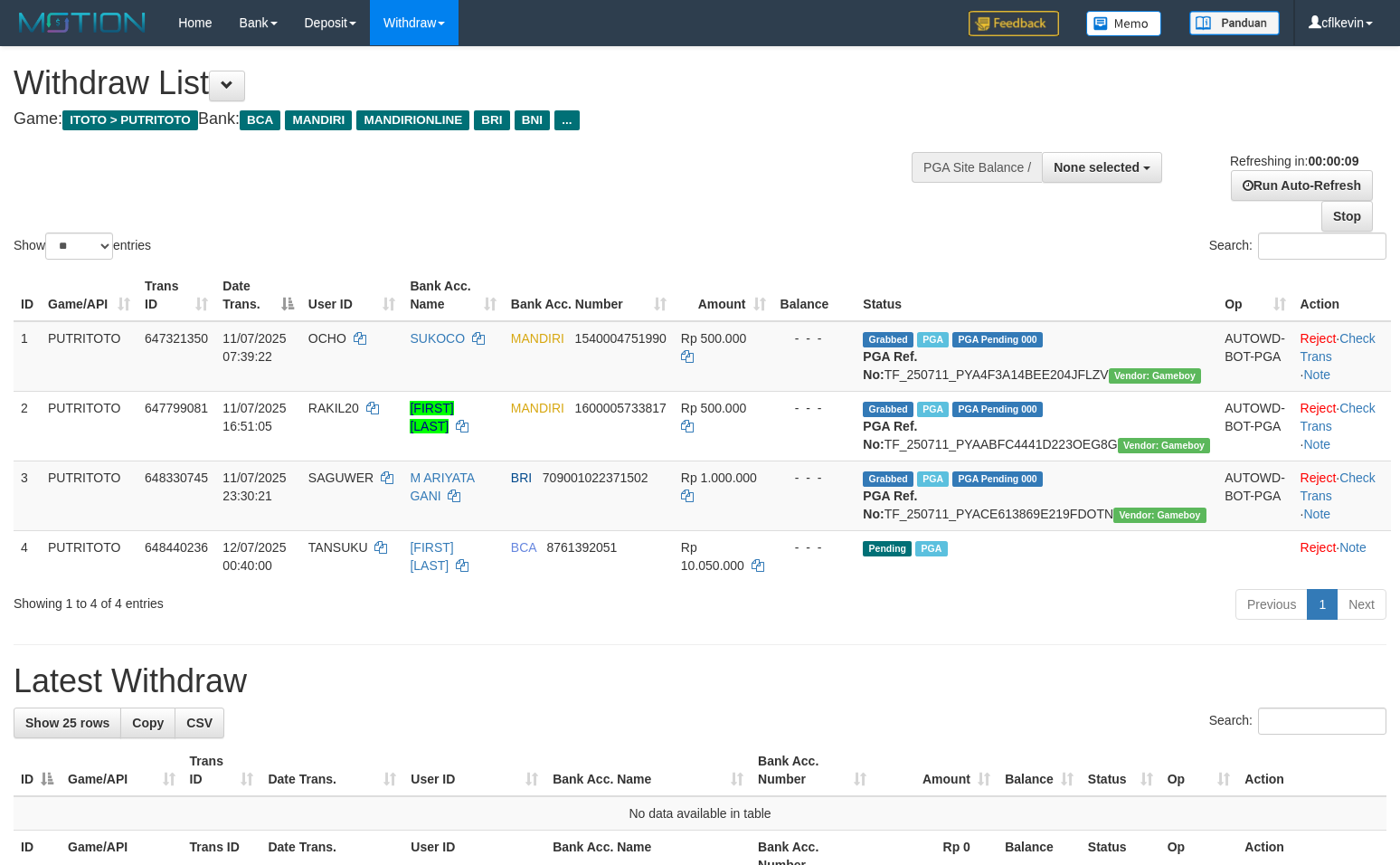 select 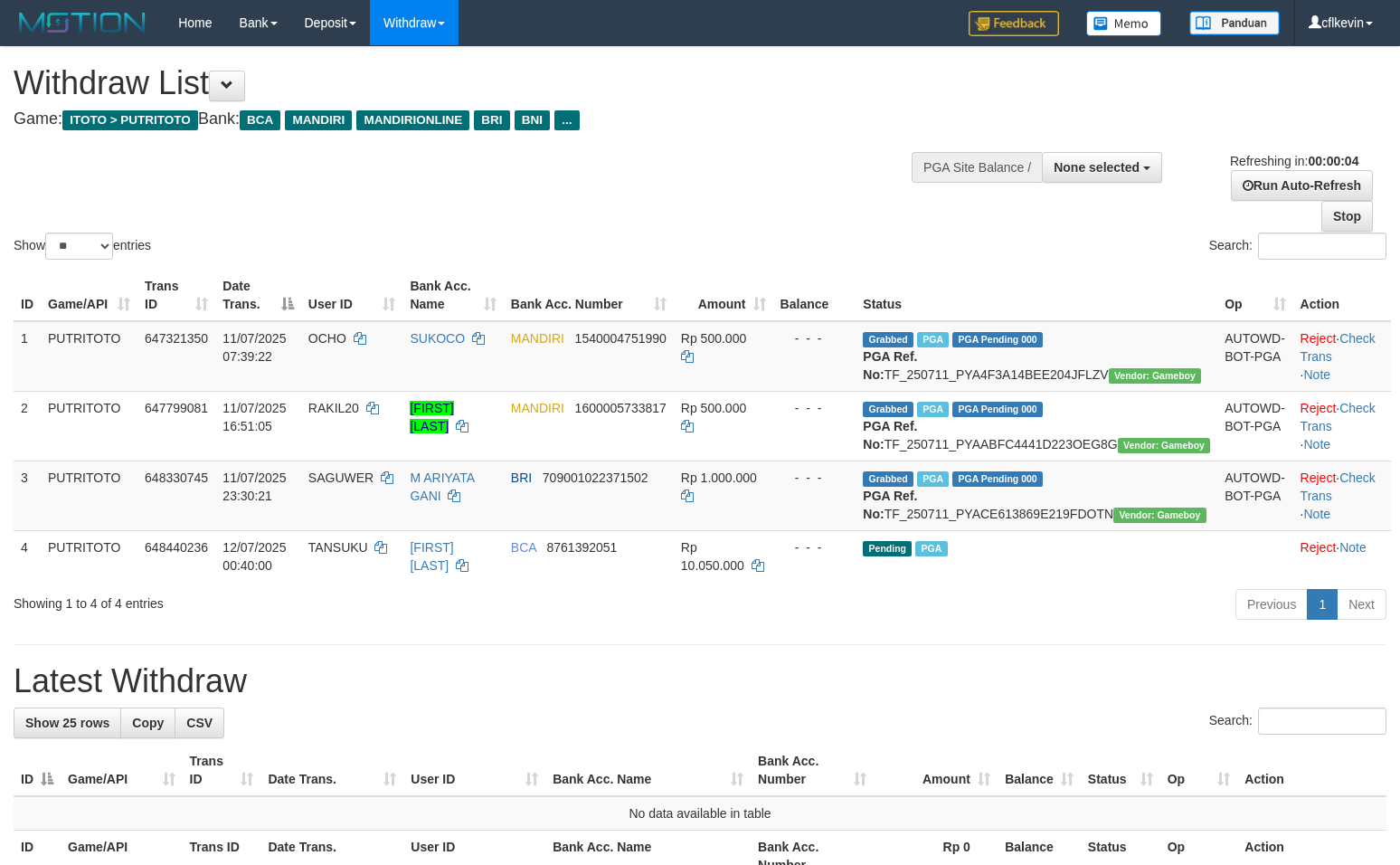 scroll, scrollTop: 0, scrollLeft: 0, axis: both 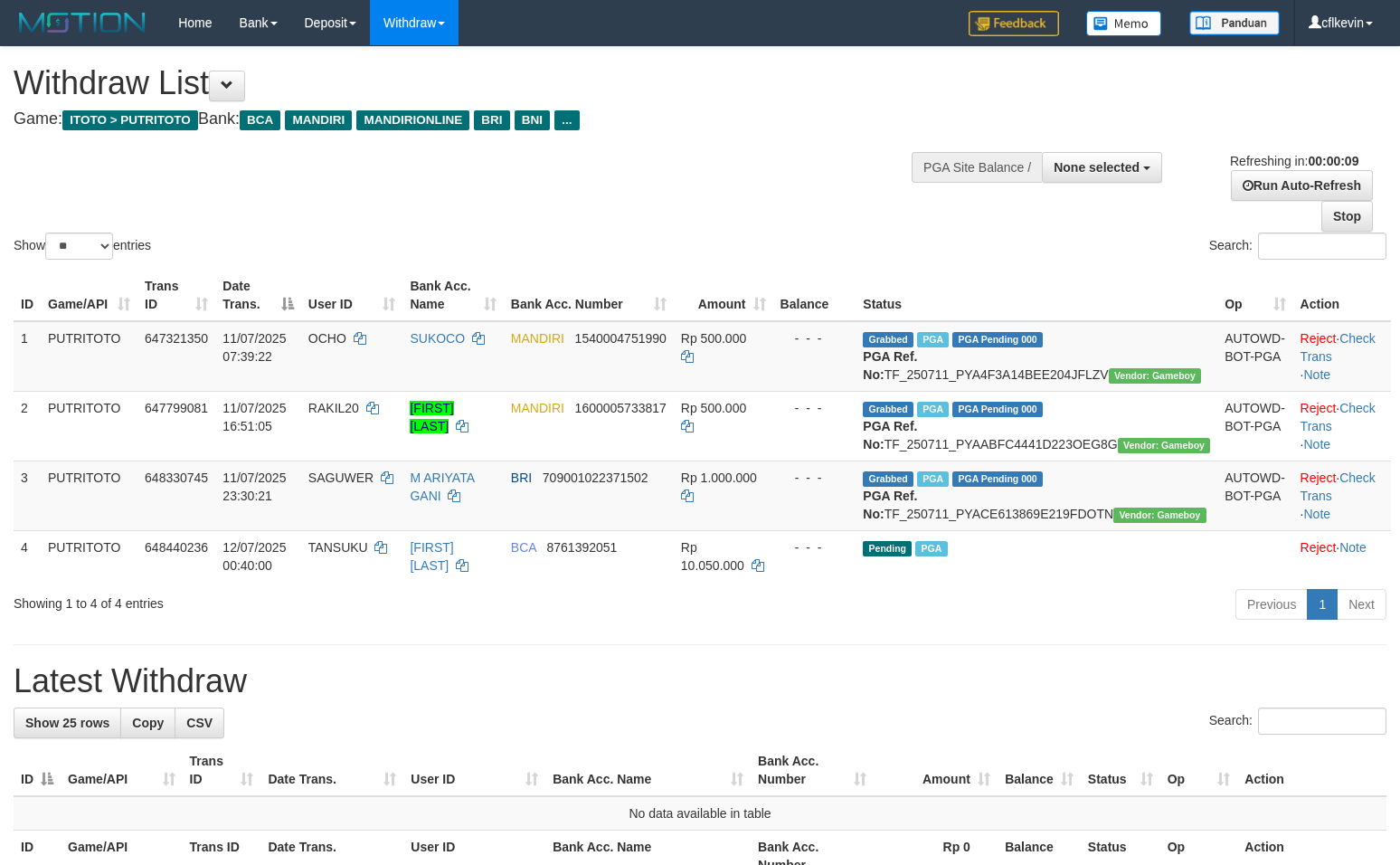 select 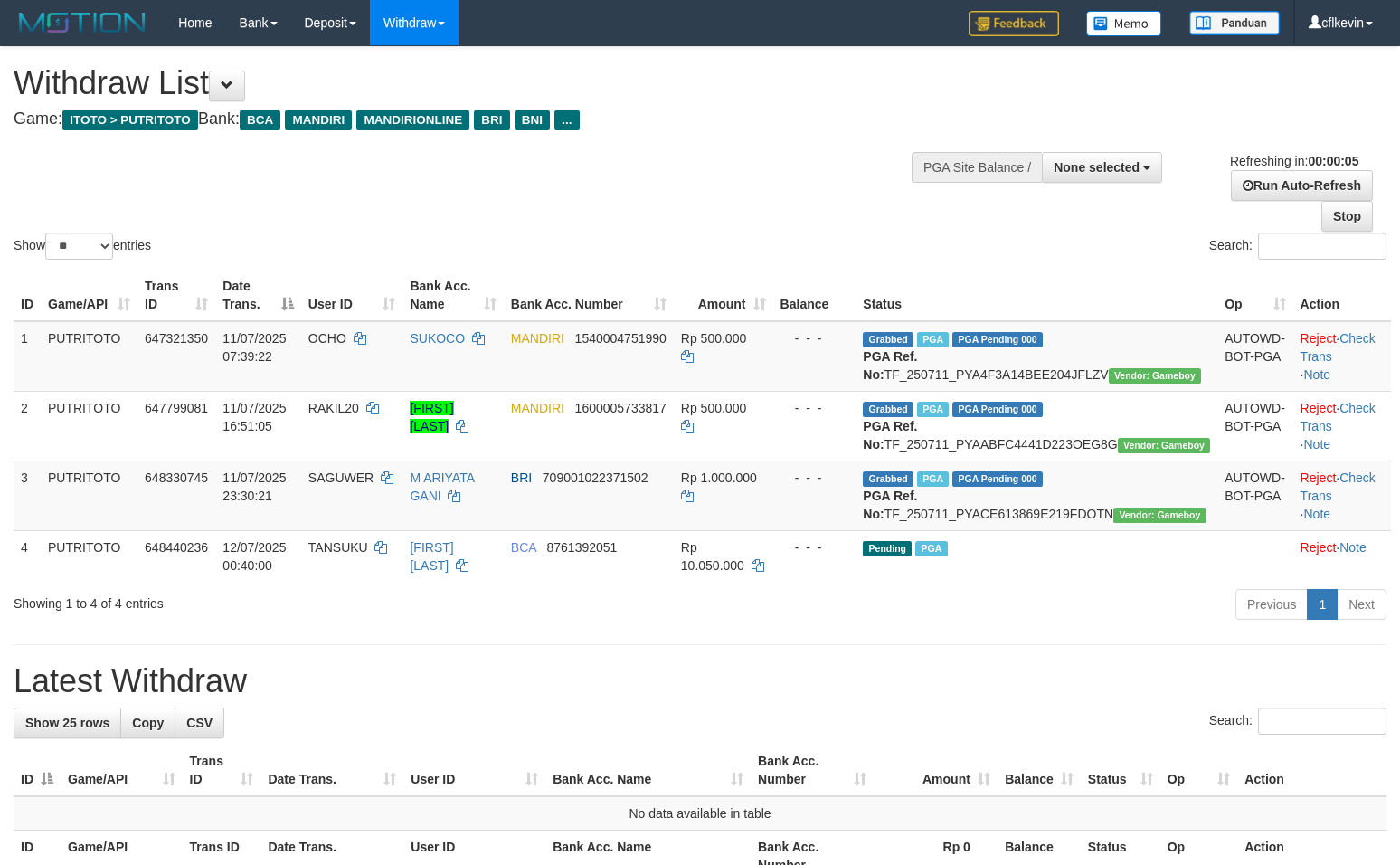 scroll, scrollTop: 0, scrollLeft: 0, axis: both 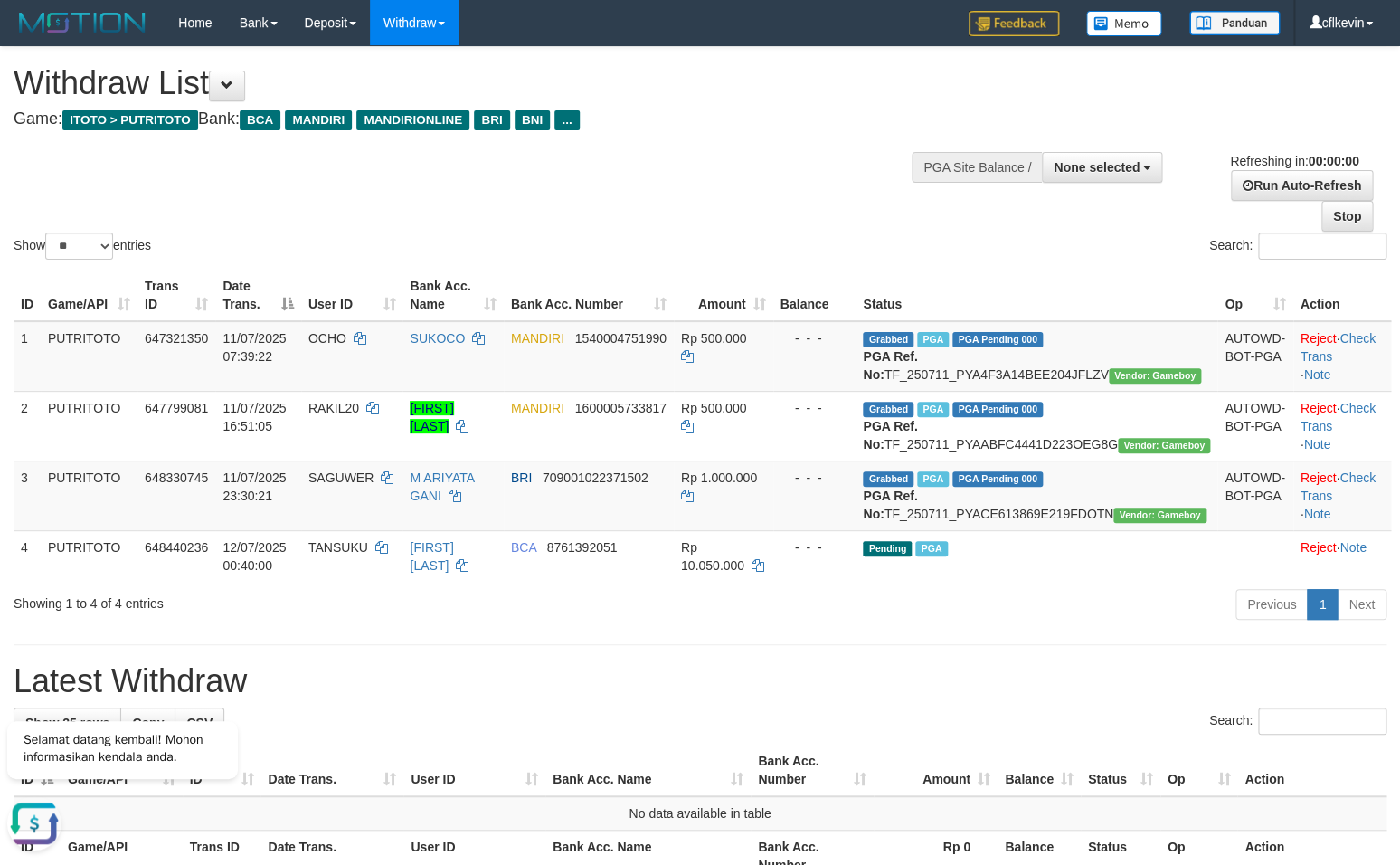 click on "Show  ** ** ** ***  entries Search:" at bounding box center [700, 155] 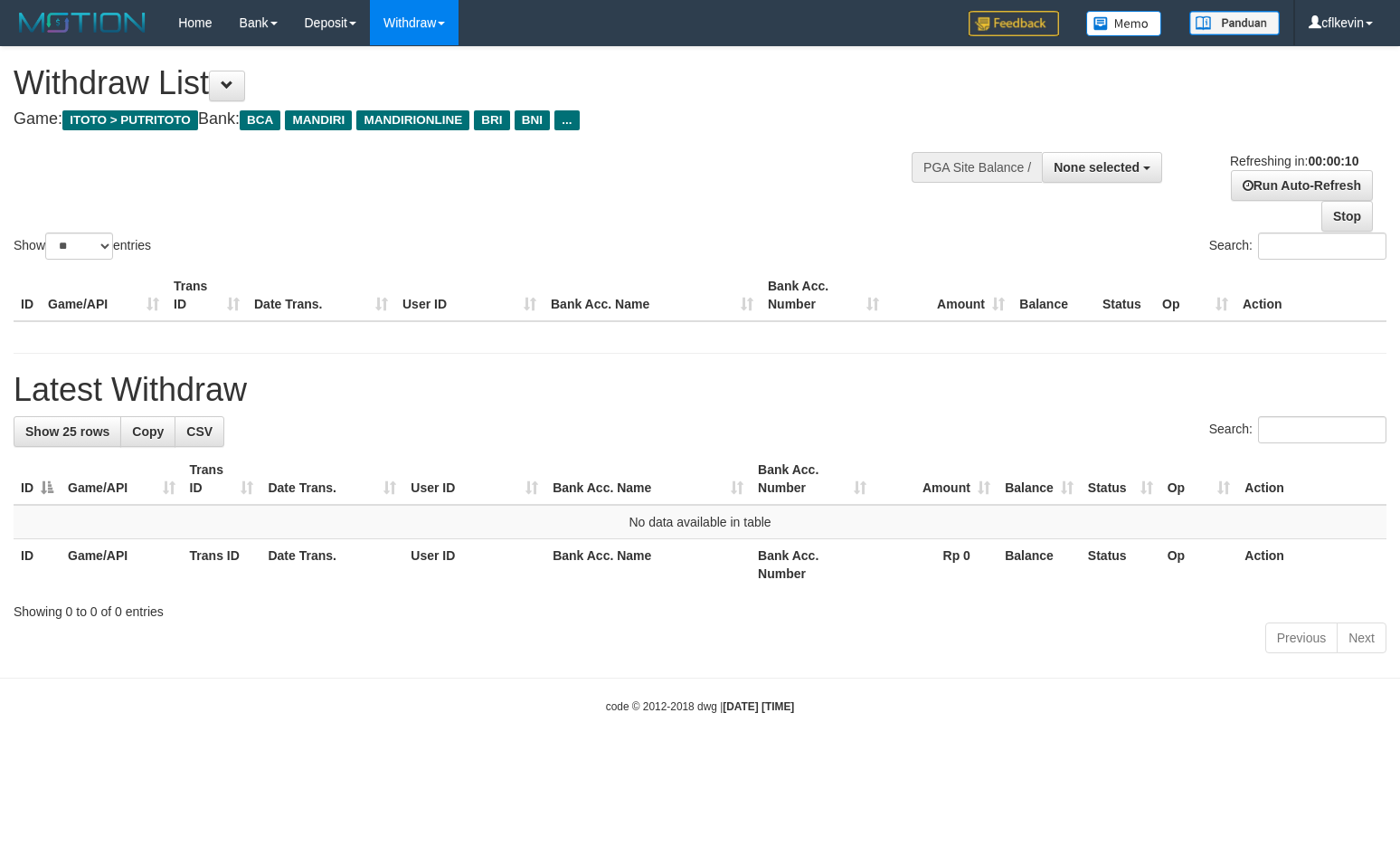 select 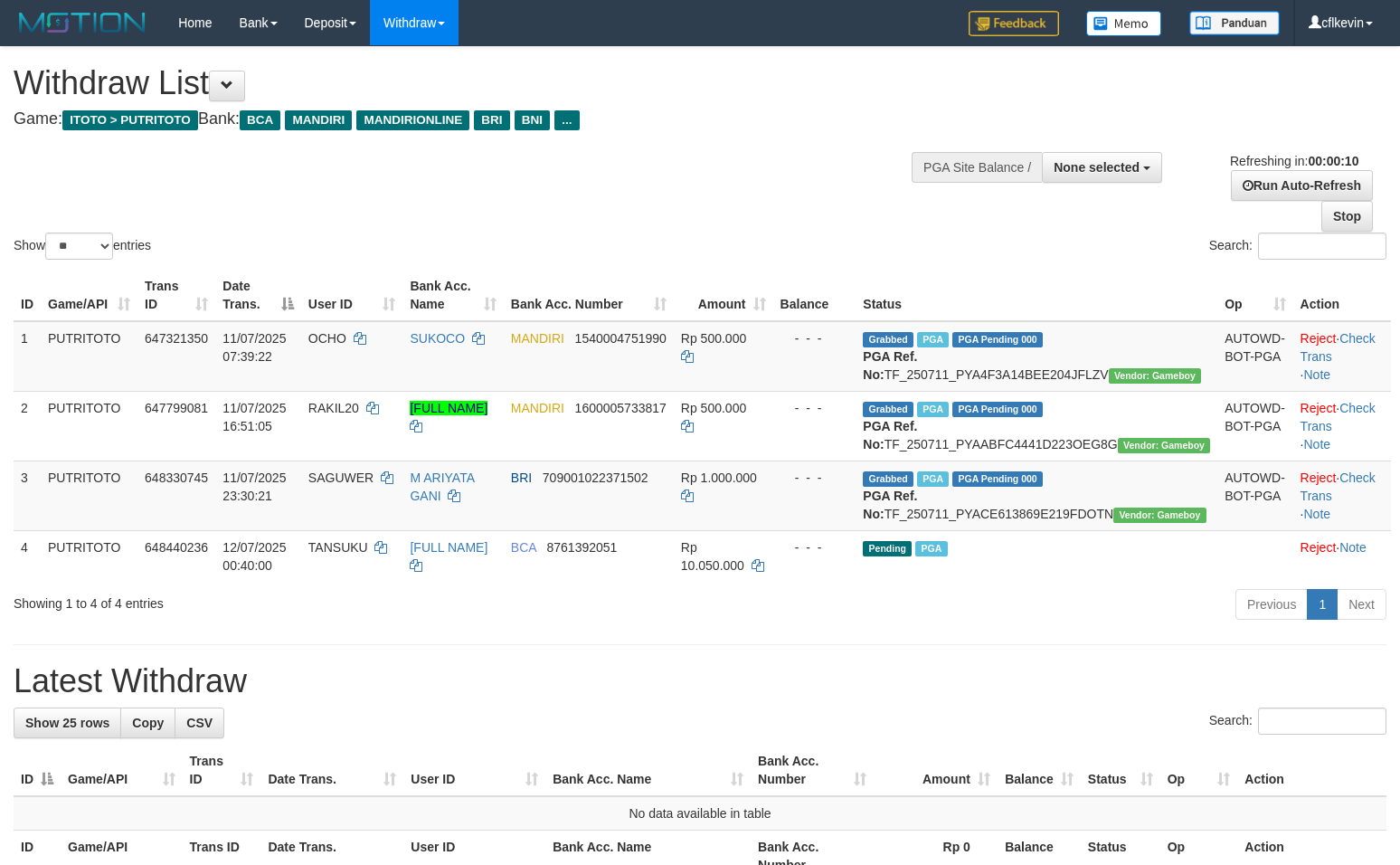 select 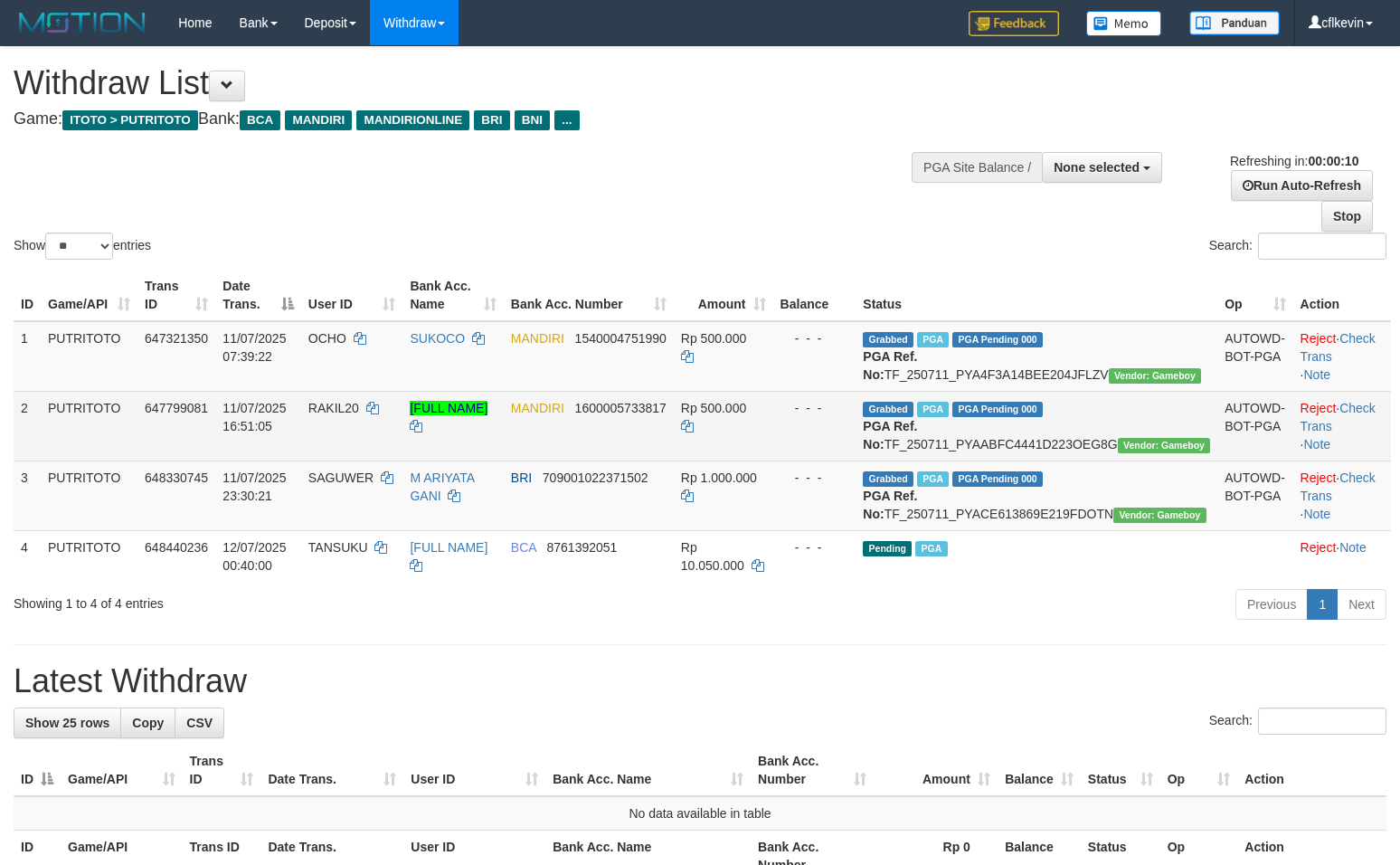 scroll, scrollTop: 0, scrollLeft: 0, axis: both 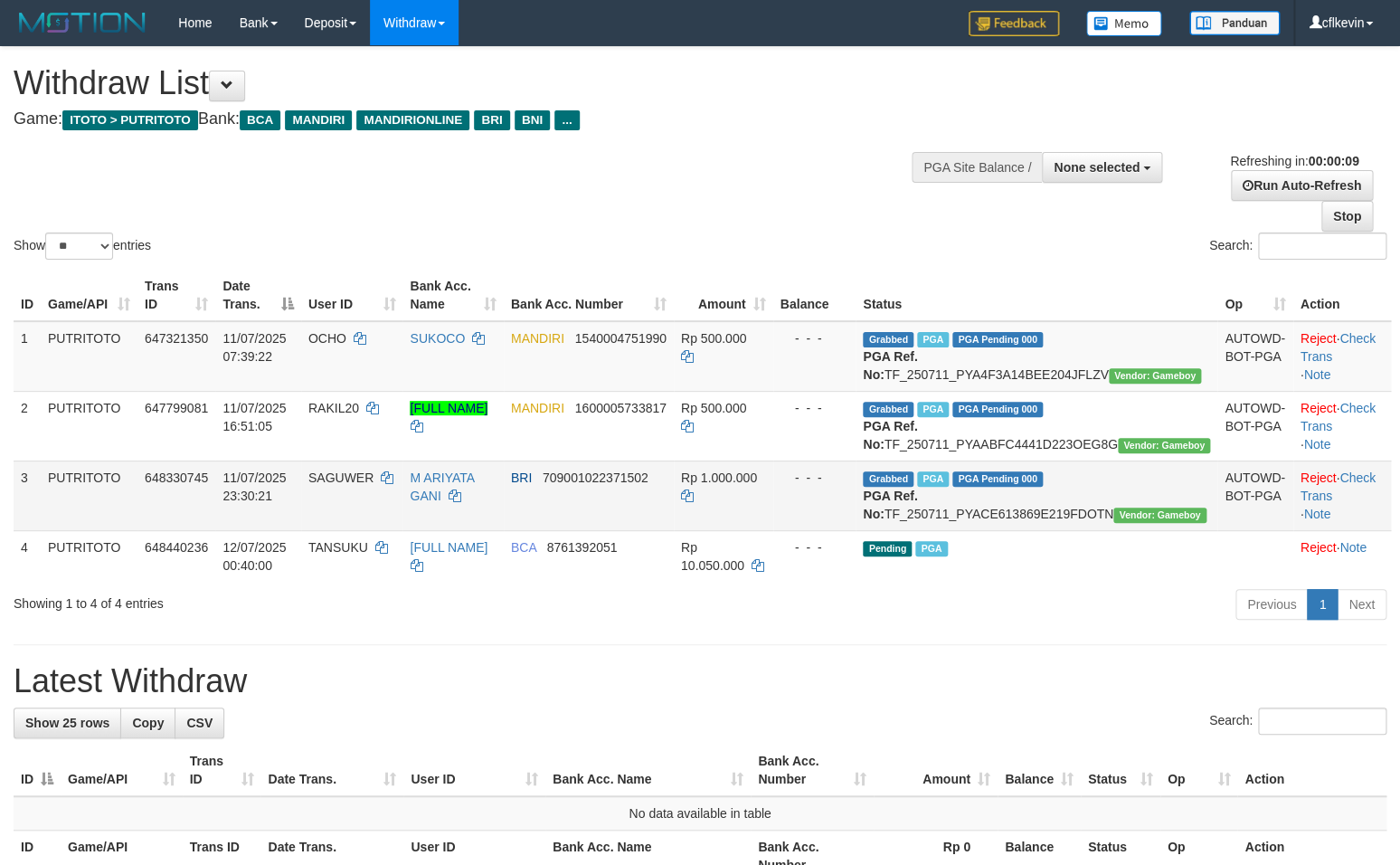 click on "Grabbed   PGA   PGA Pending 000 {"status":"000","data":{"unique_id":"1835-648330745-20250711","reference_no":"TF_250711_PYACE613869E219FDOTN","amount":"1000000.00","fee":"0.00","merchant_surcharge_rate":"0.00","charge_to":"MERC","payout_amount":"1000000.00","disbursement_status":0,"disbursement_description":"ON PROCESS","created_at":"2025-07-11 23:36:19","executed_at":"2025-07-11 23:36:19","bank":{"code":"002","name":"BANK RAKYAT INDONESIA","account_number":"709001022371502","account_name":"M ARIYATA GANI"},"note":"cflroni","merchant_balance":{"balance_effective":389288090,"balance_pending":139718962,"balance_disbursement":12754000,"balance_collection":1648786179}}} PGA Ref. No:  TF_250711_PYACE613869E219FDOTN  Vendor: Gameboy" at bounding box center [1036, 495] 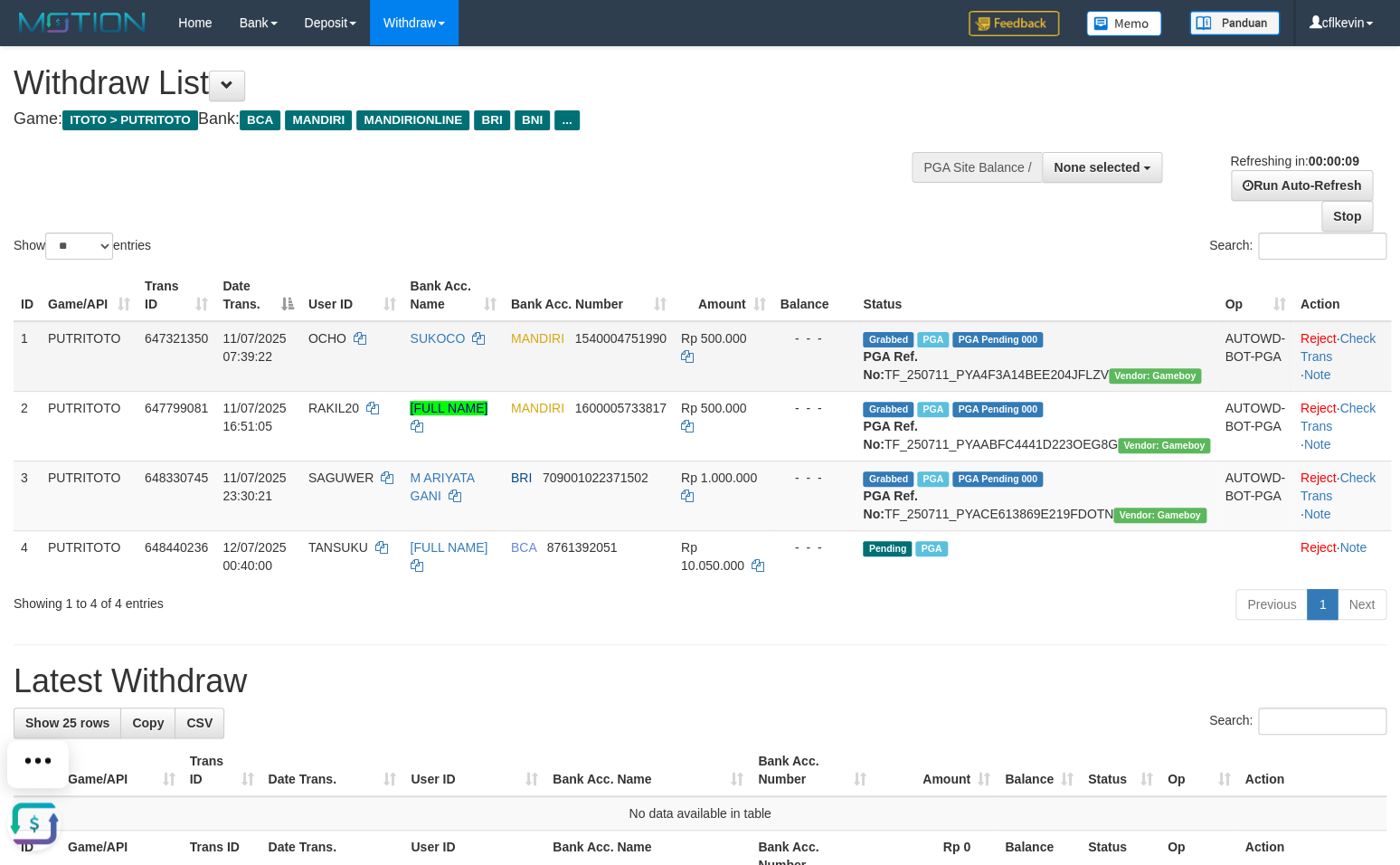 scroll, scrollTop: 0, scrollLeft: 0, axis: both 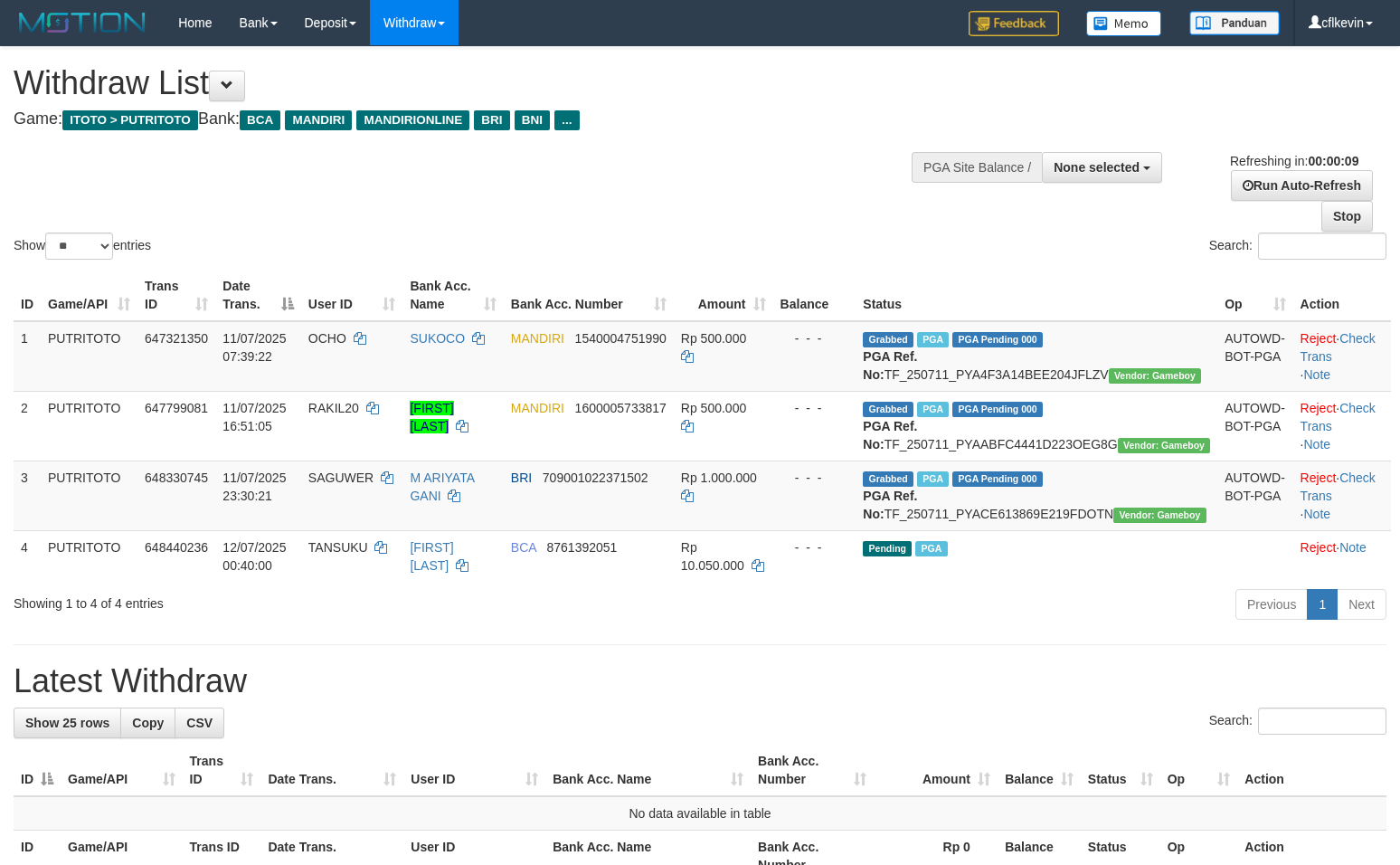 select 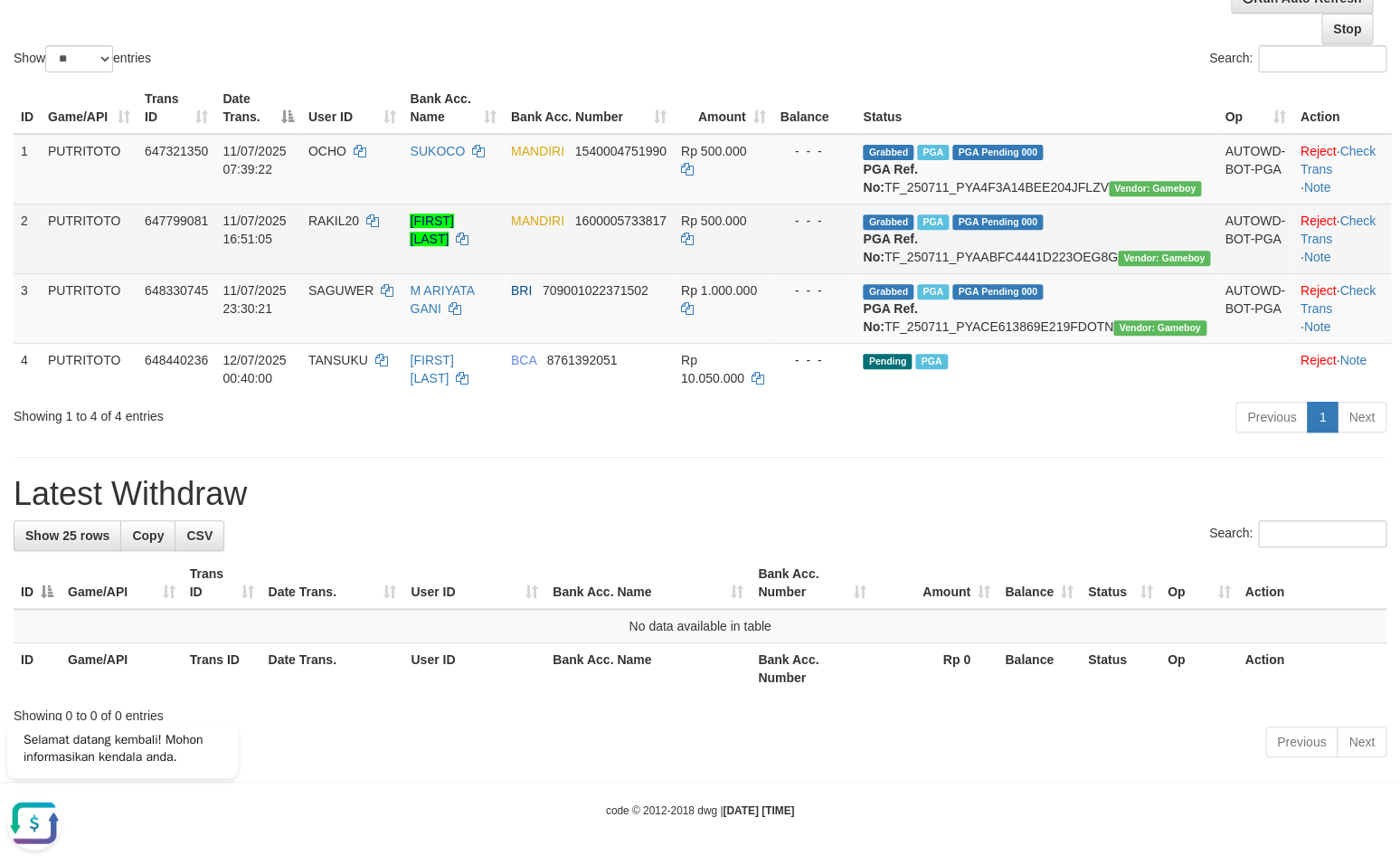 scroll, scrollTop: 242, scrollLeft: 0, axis: vertical 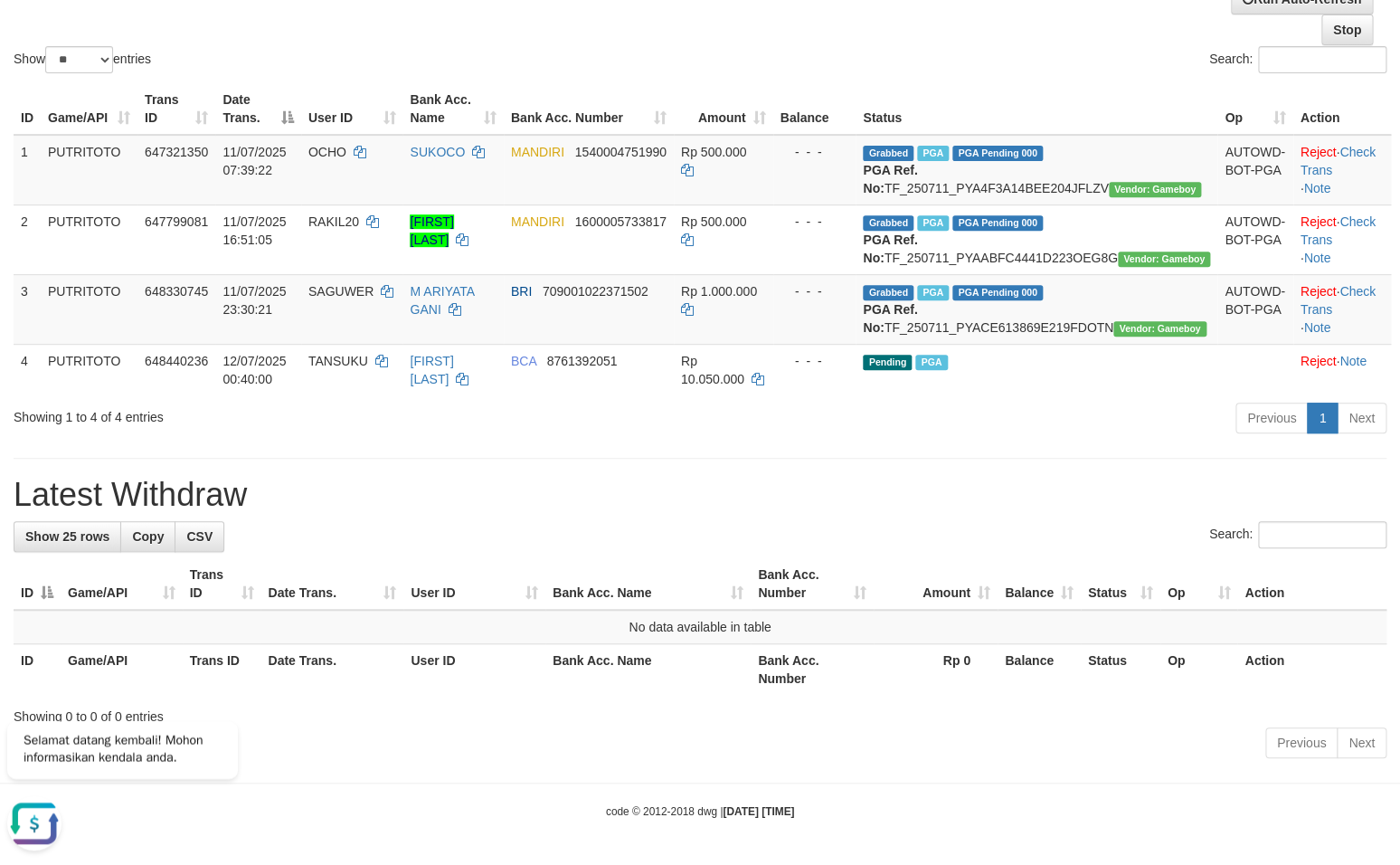 click on "**********" at bounding box center (700, 312) 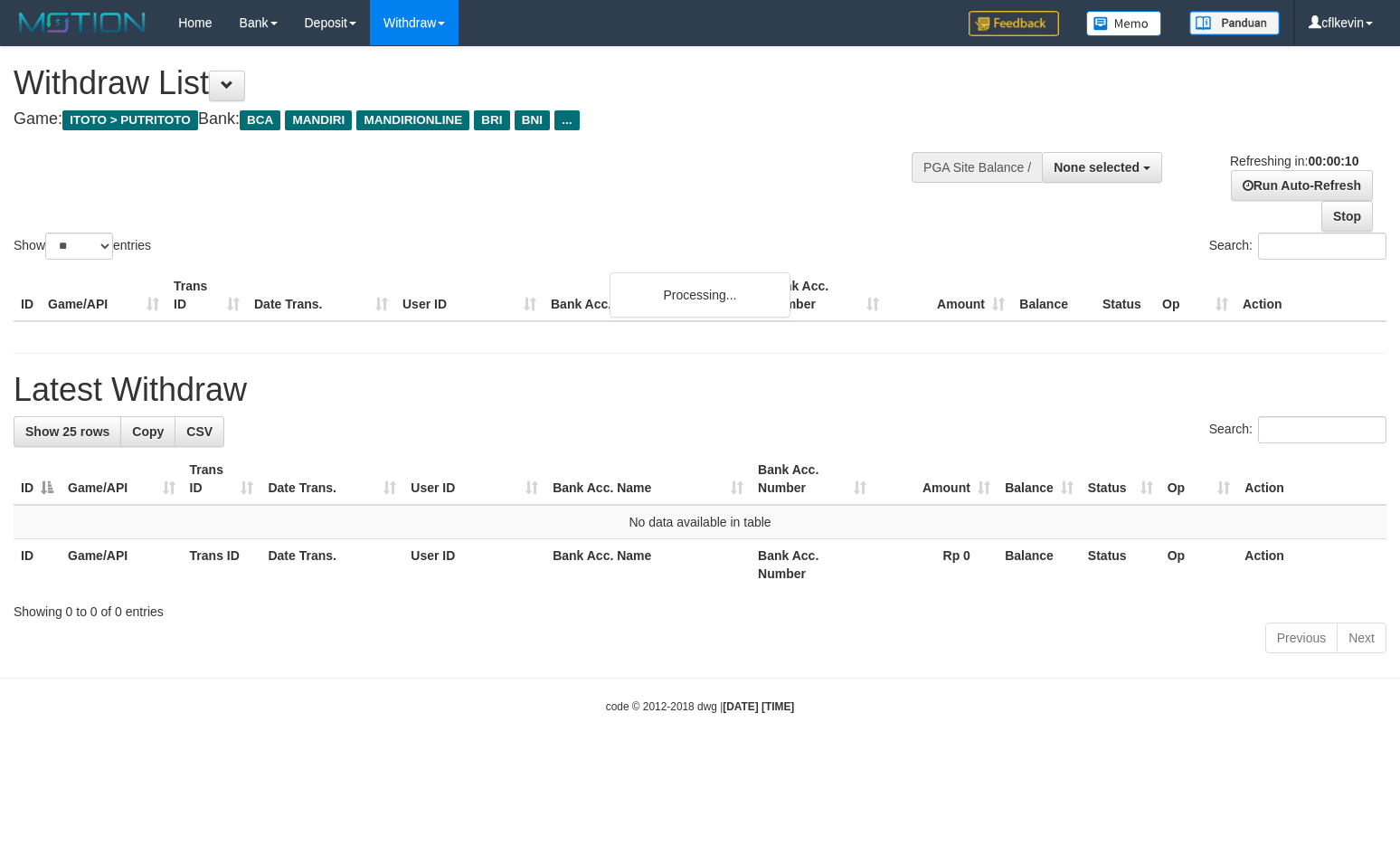 select 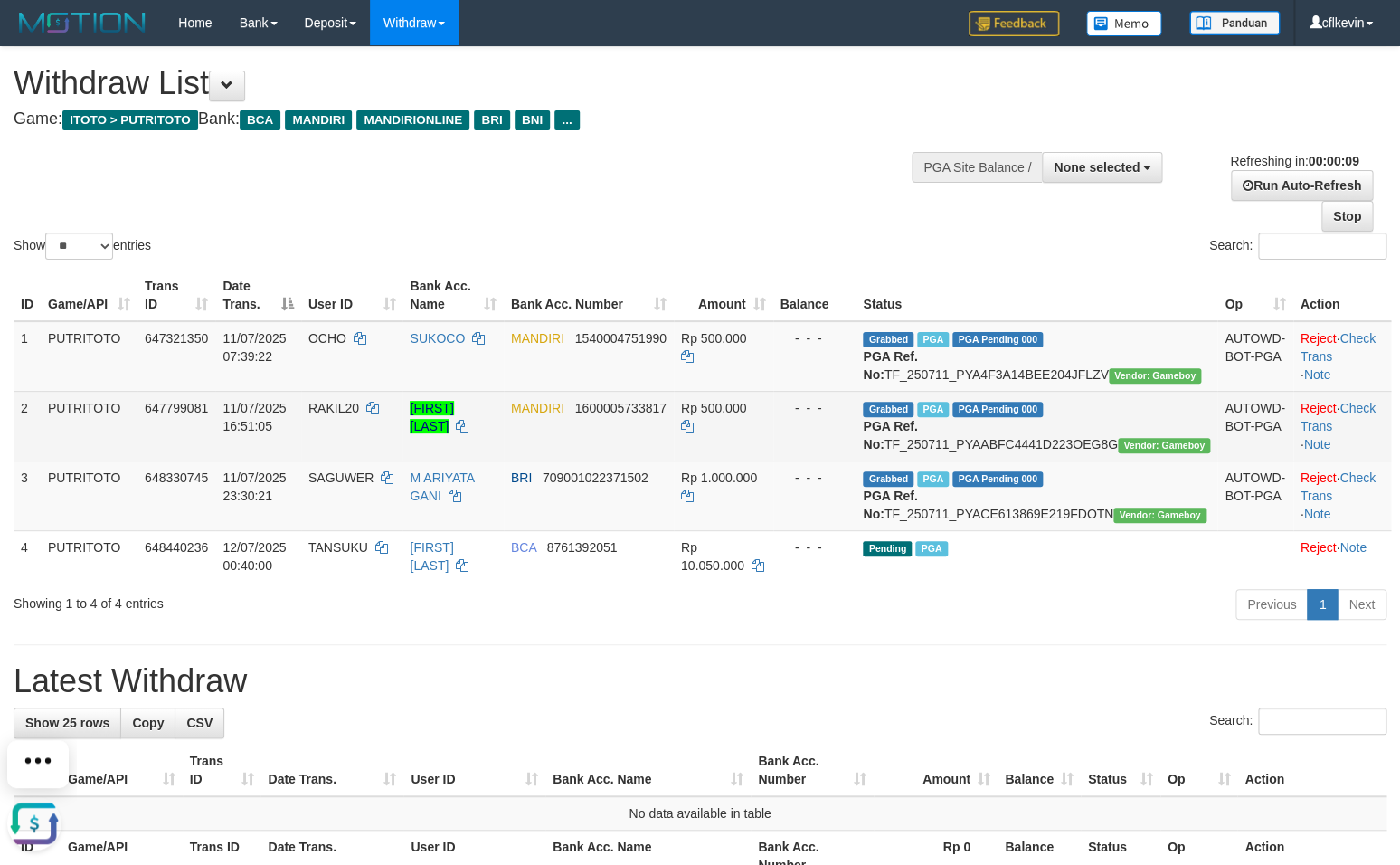 scroll, scrollTop: 0, scrollLeft: 0, axis: both 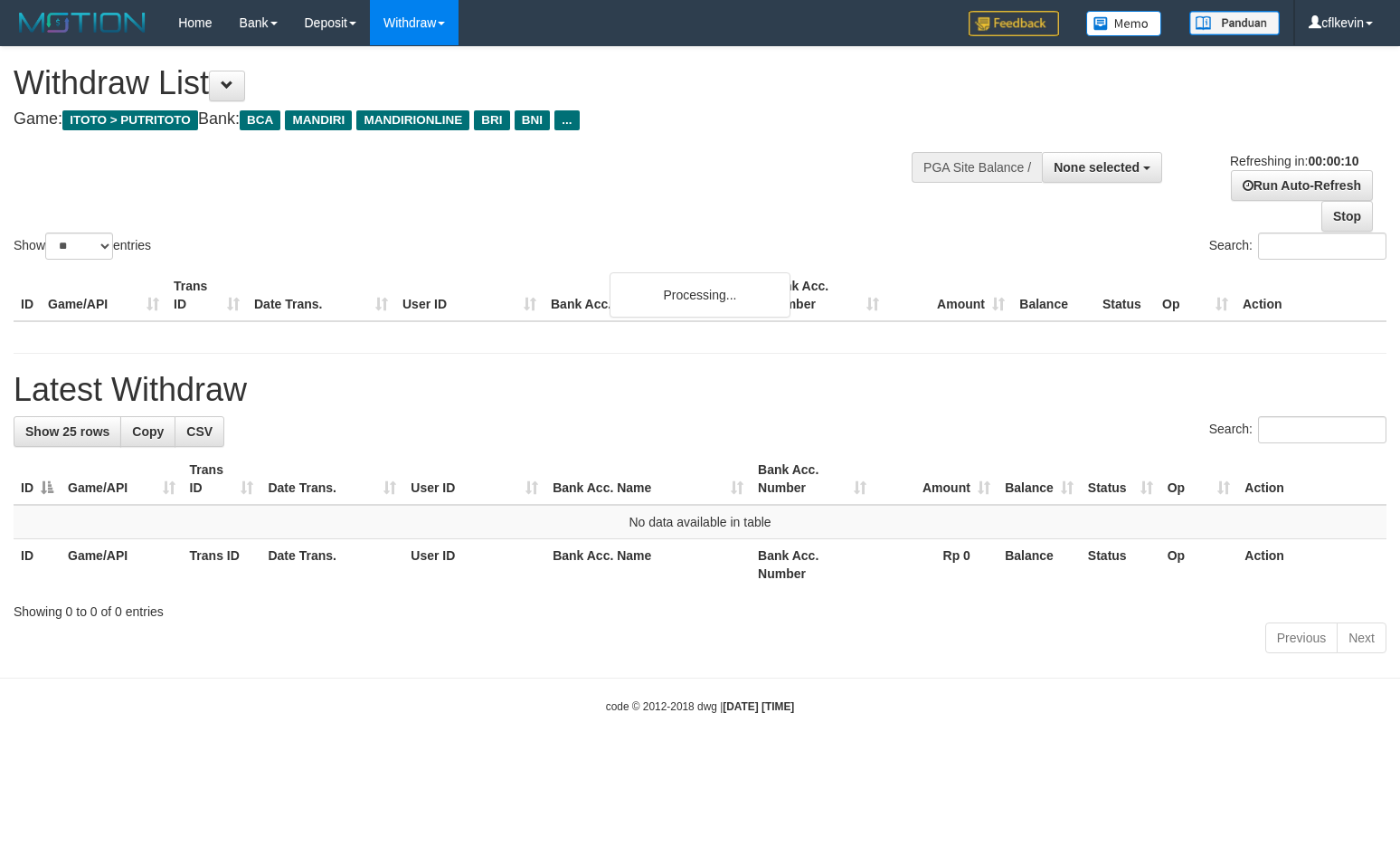 select 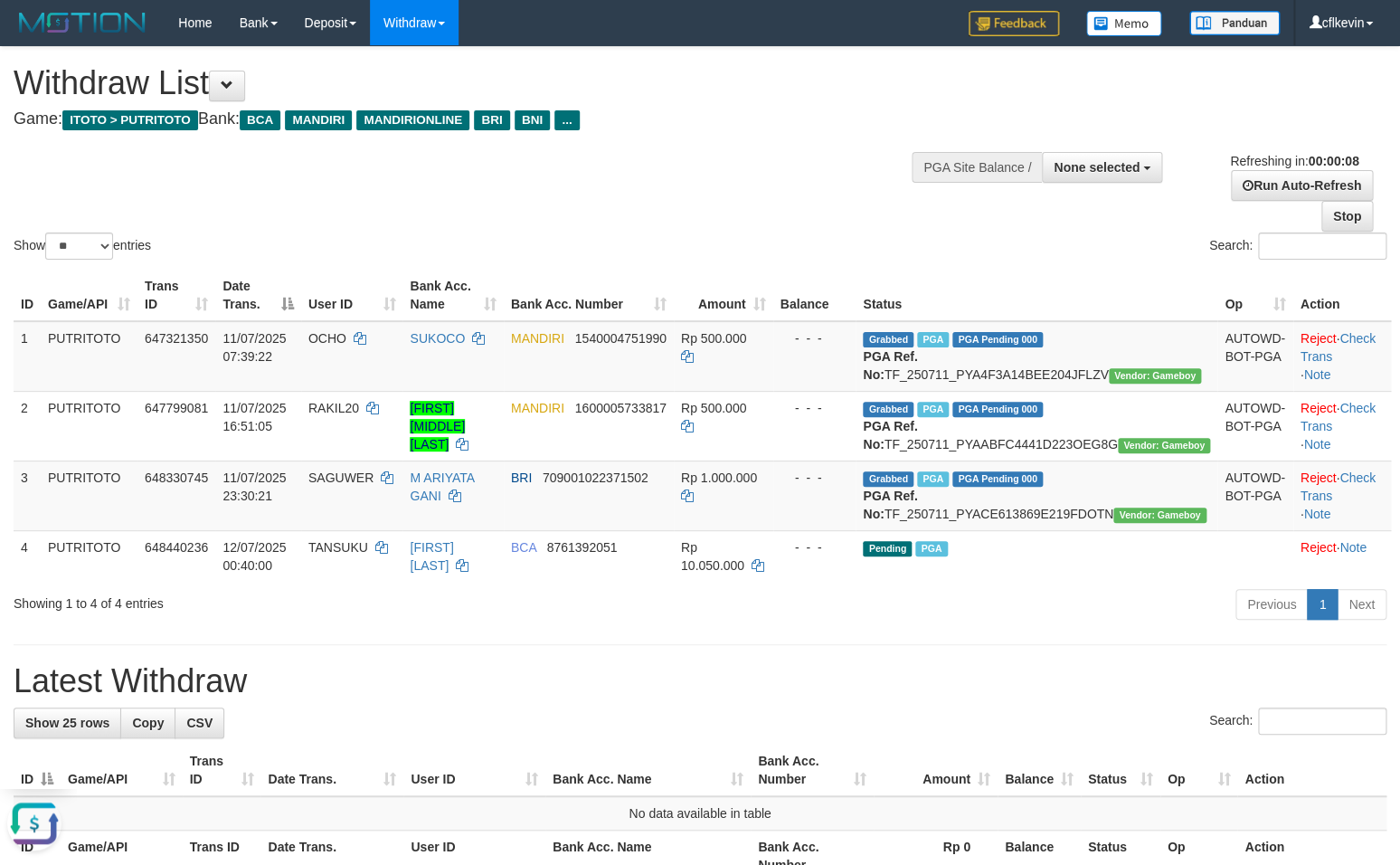 scroll, scrollTop: 0, scrollLeft: 0, axis: both 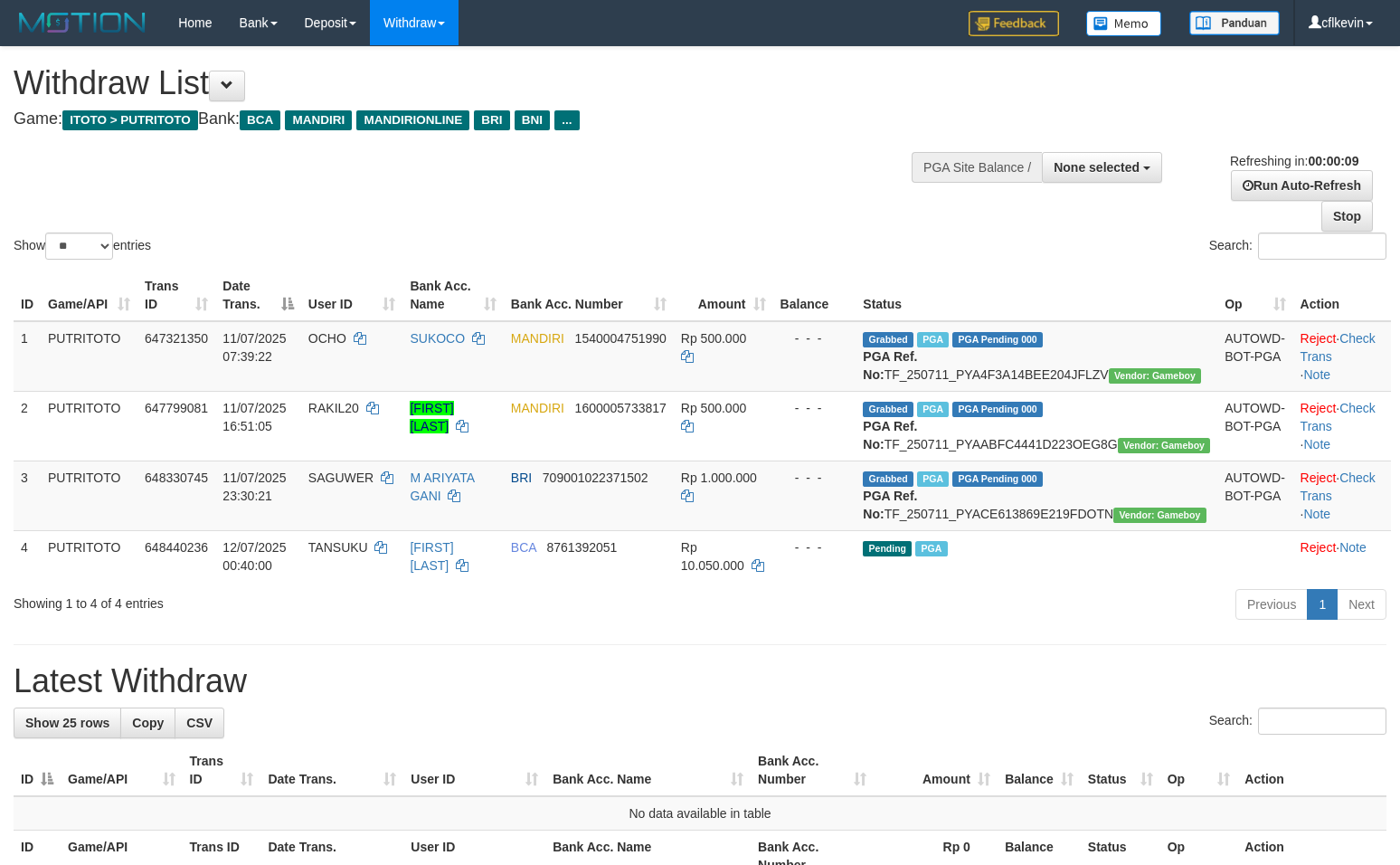 select 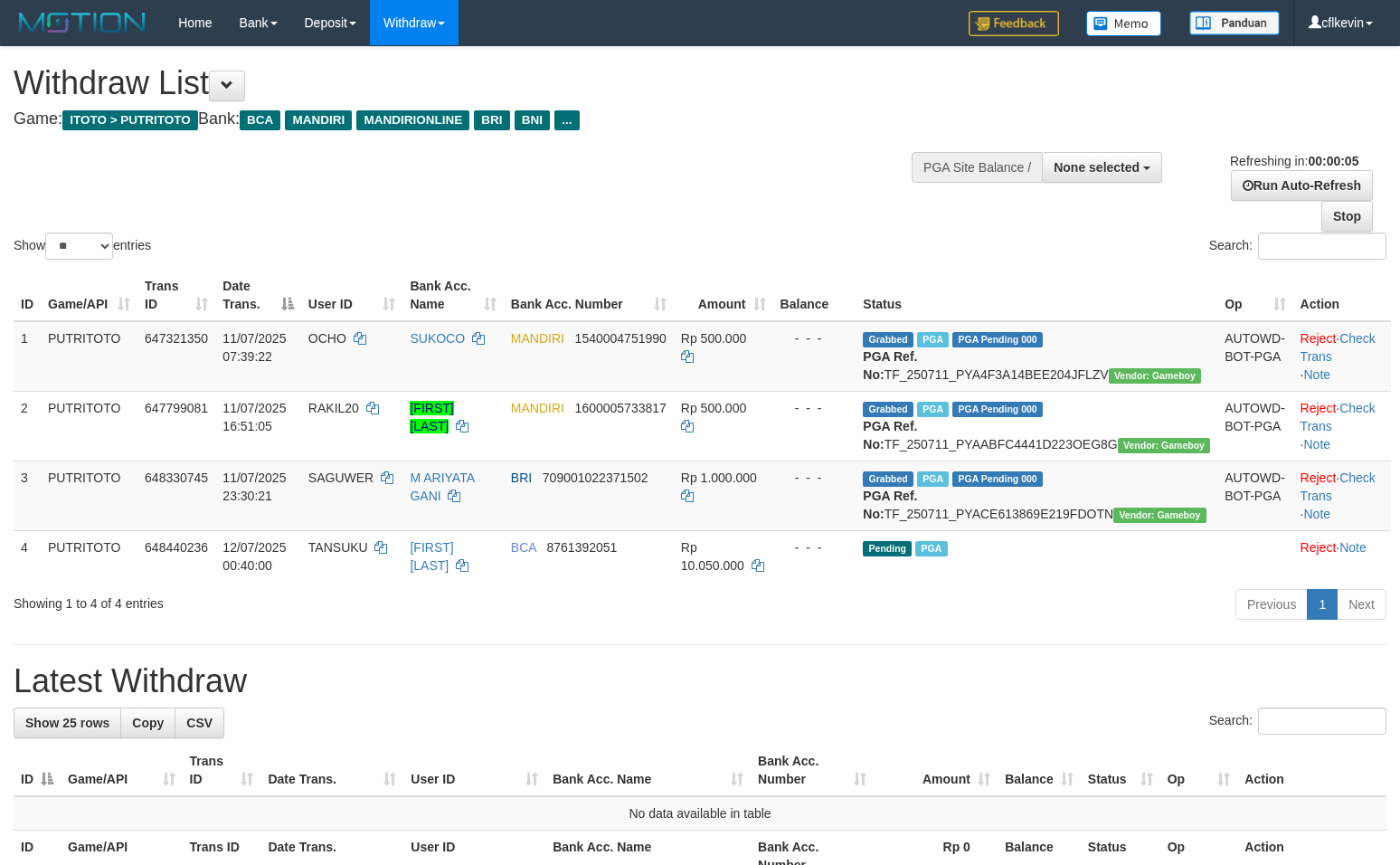 scroll, scrollTop: 0, scrollLeft: 0, axis: both 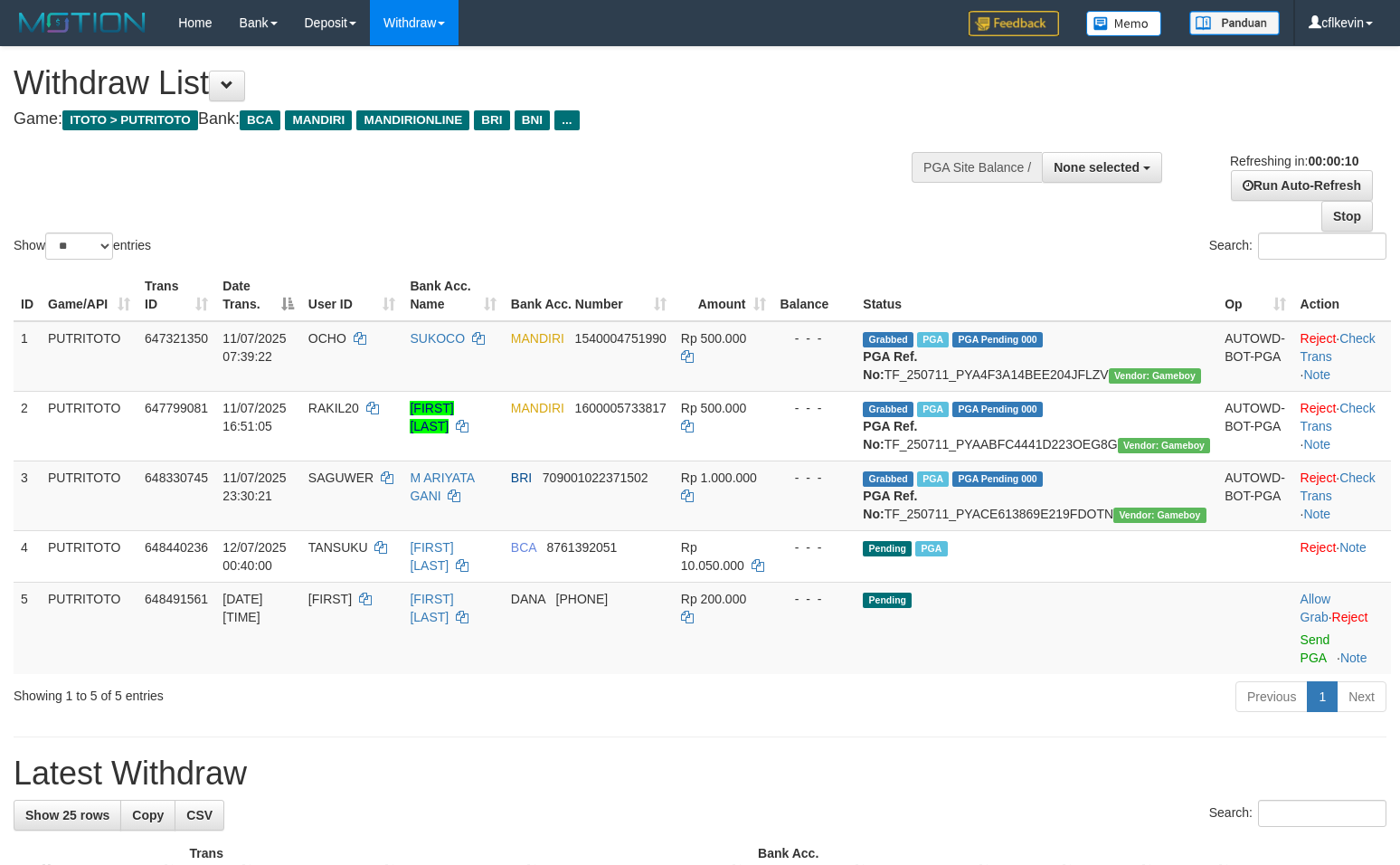 select 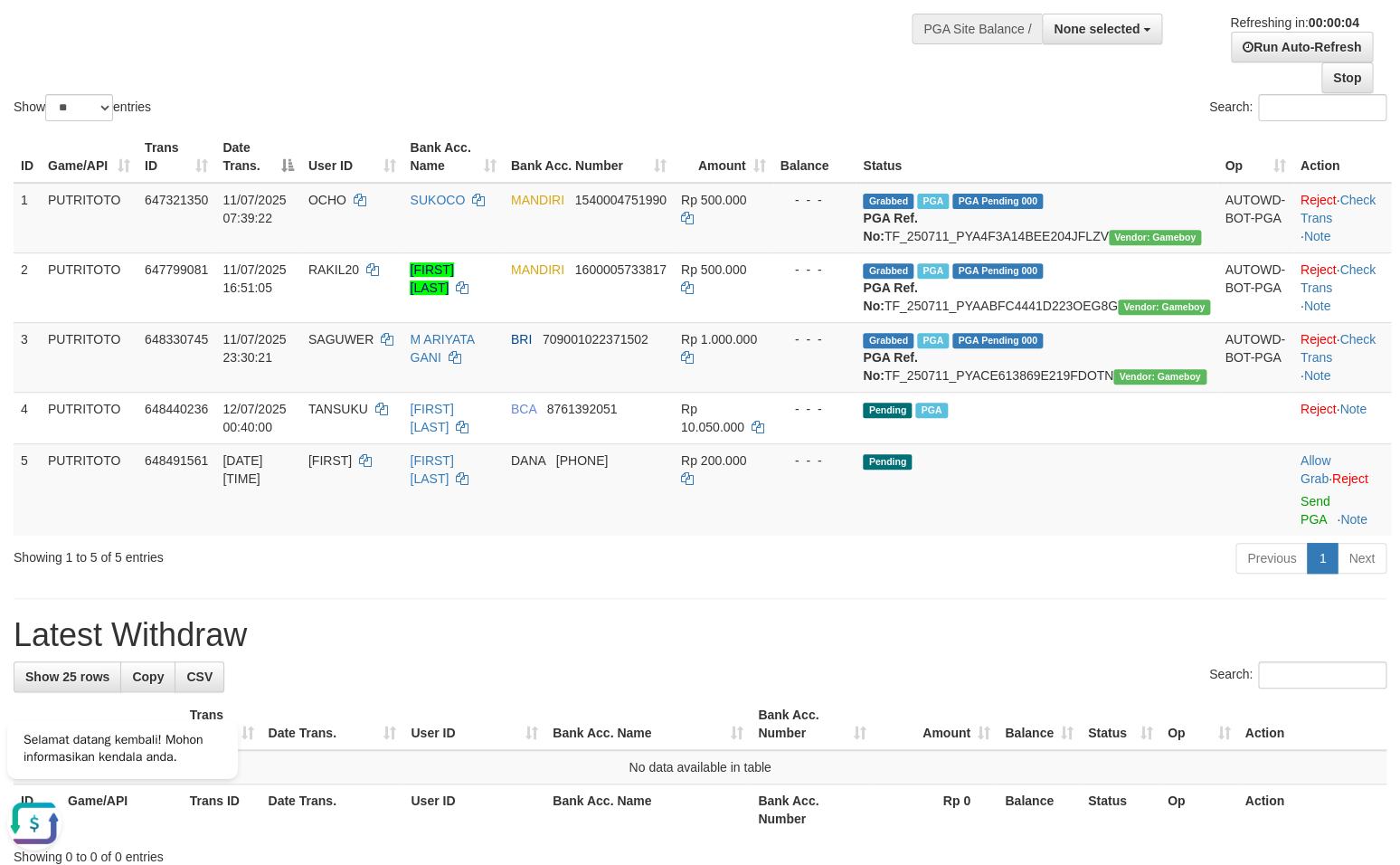 scroll, scrollTop: 95, scrollLeft: 0, axis: vertical 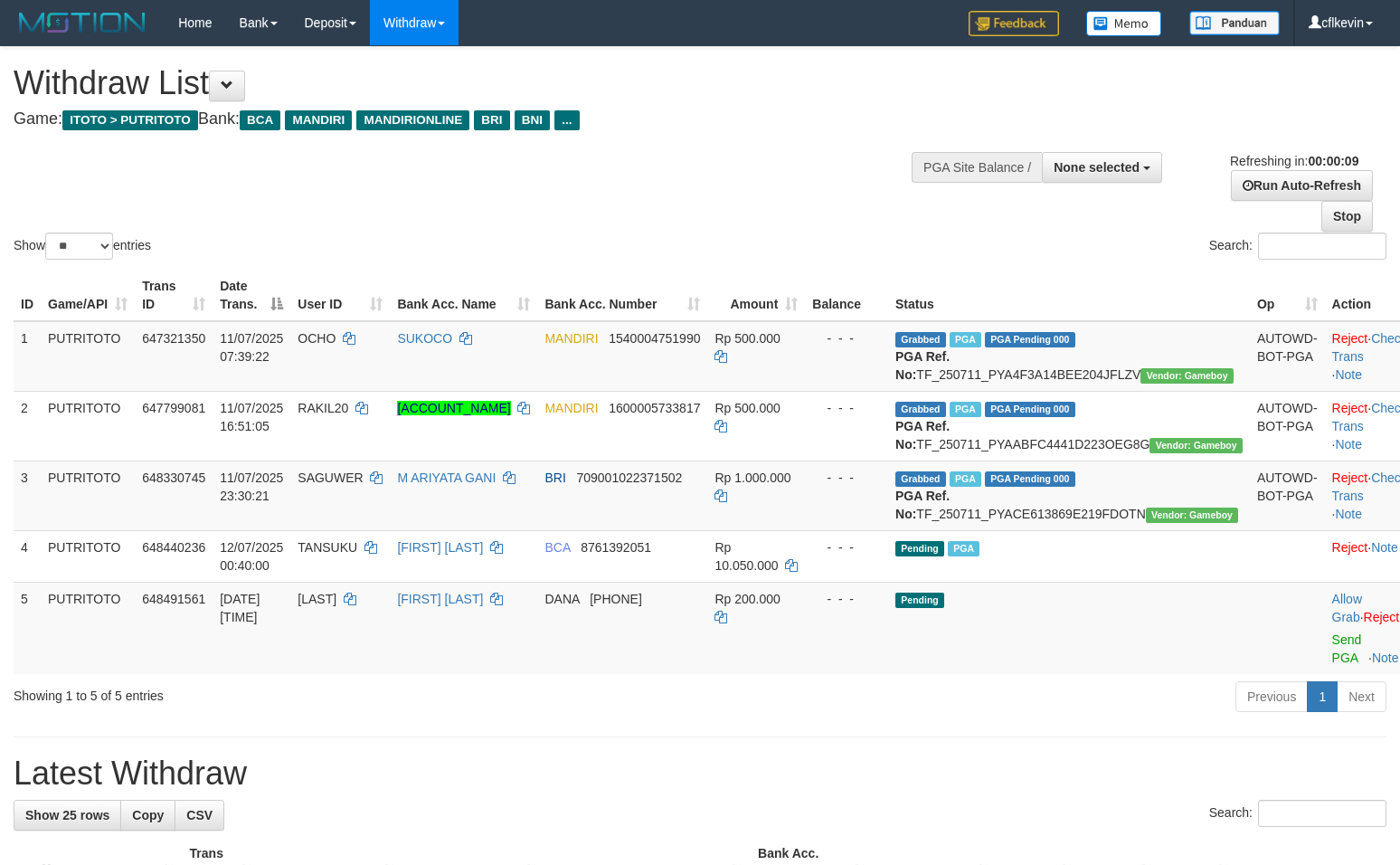 select 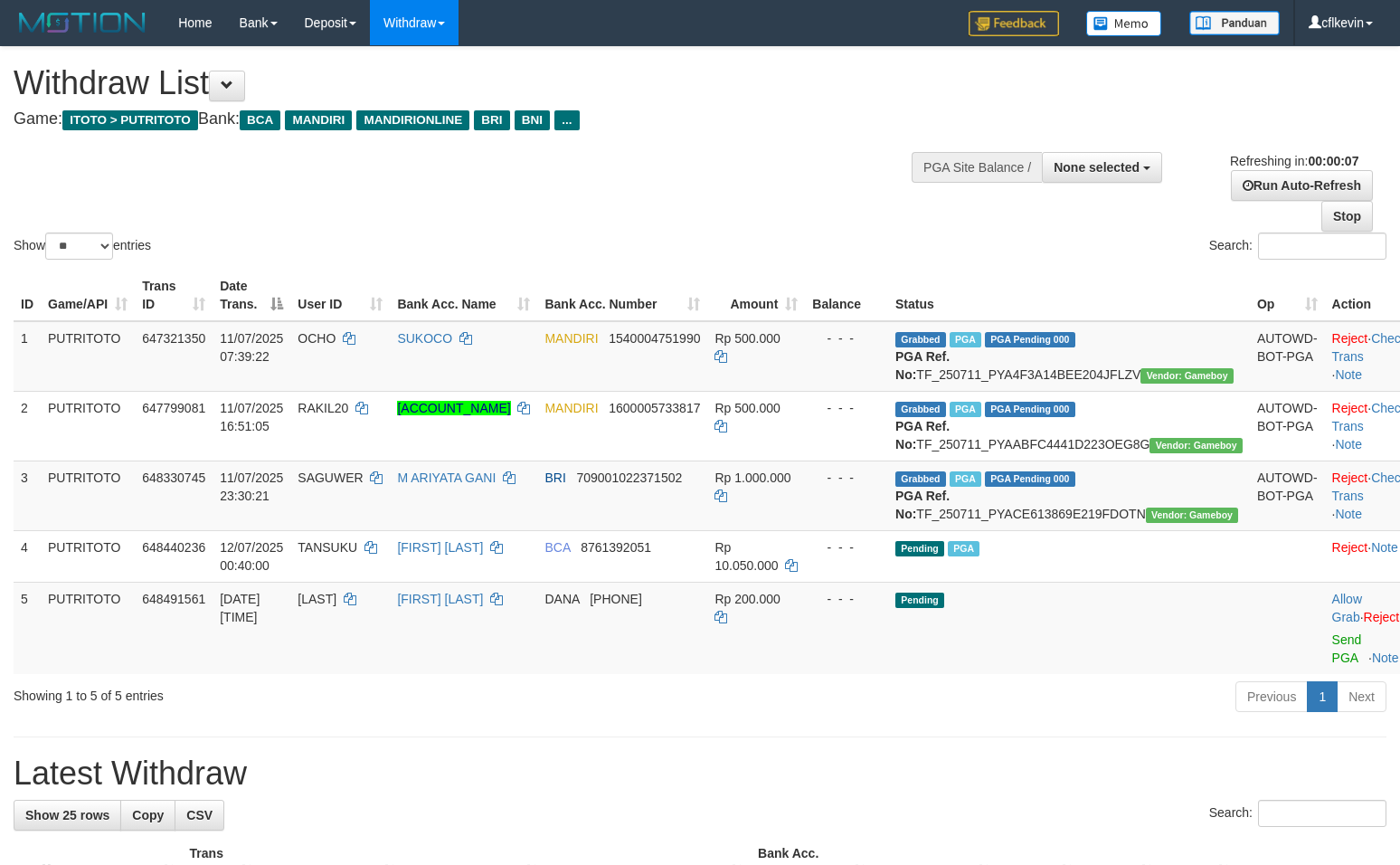 scroll, scrollTop: 0, scrollLeft: 0, axis: both 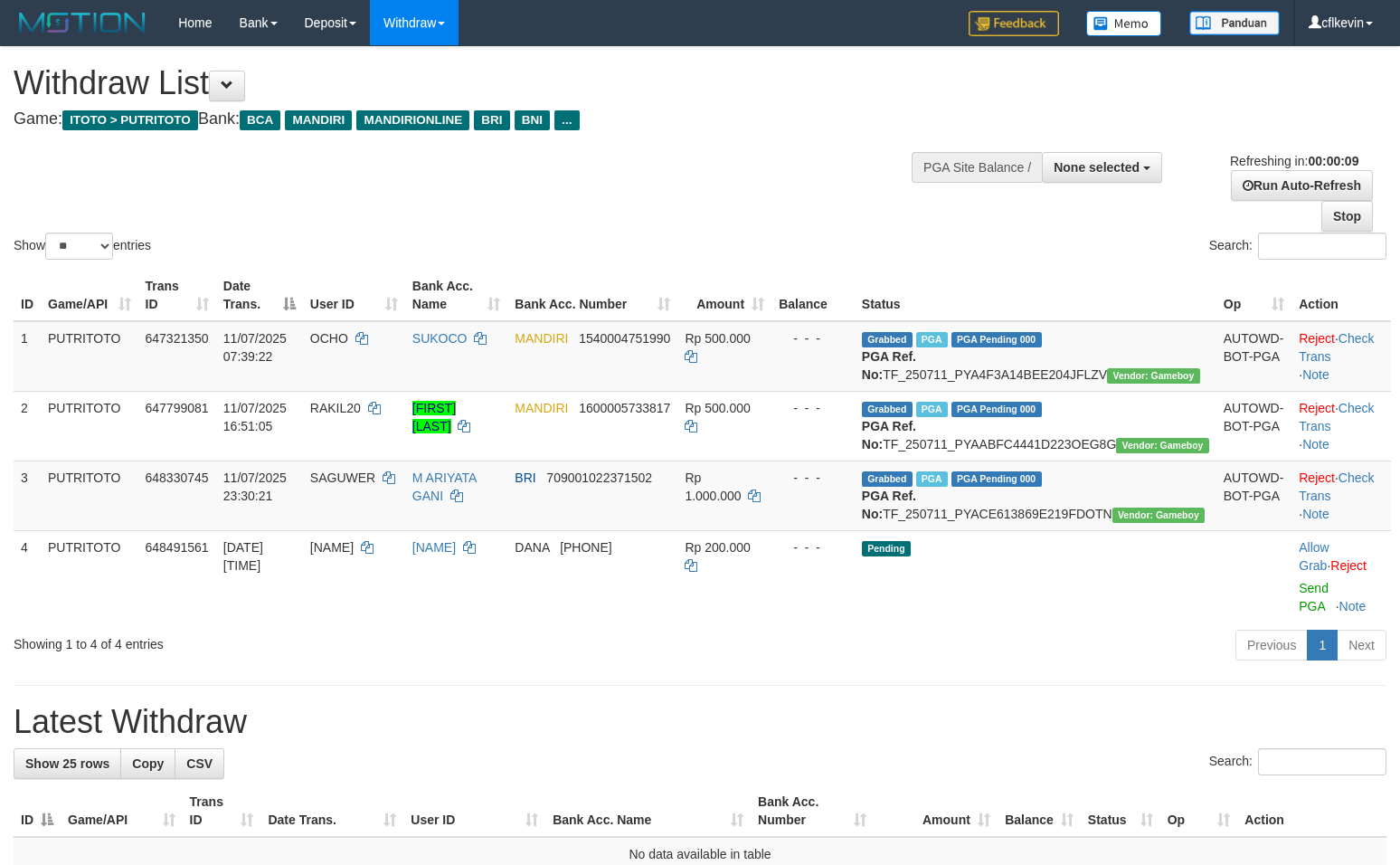 select 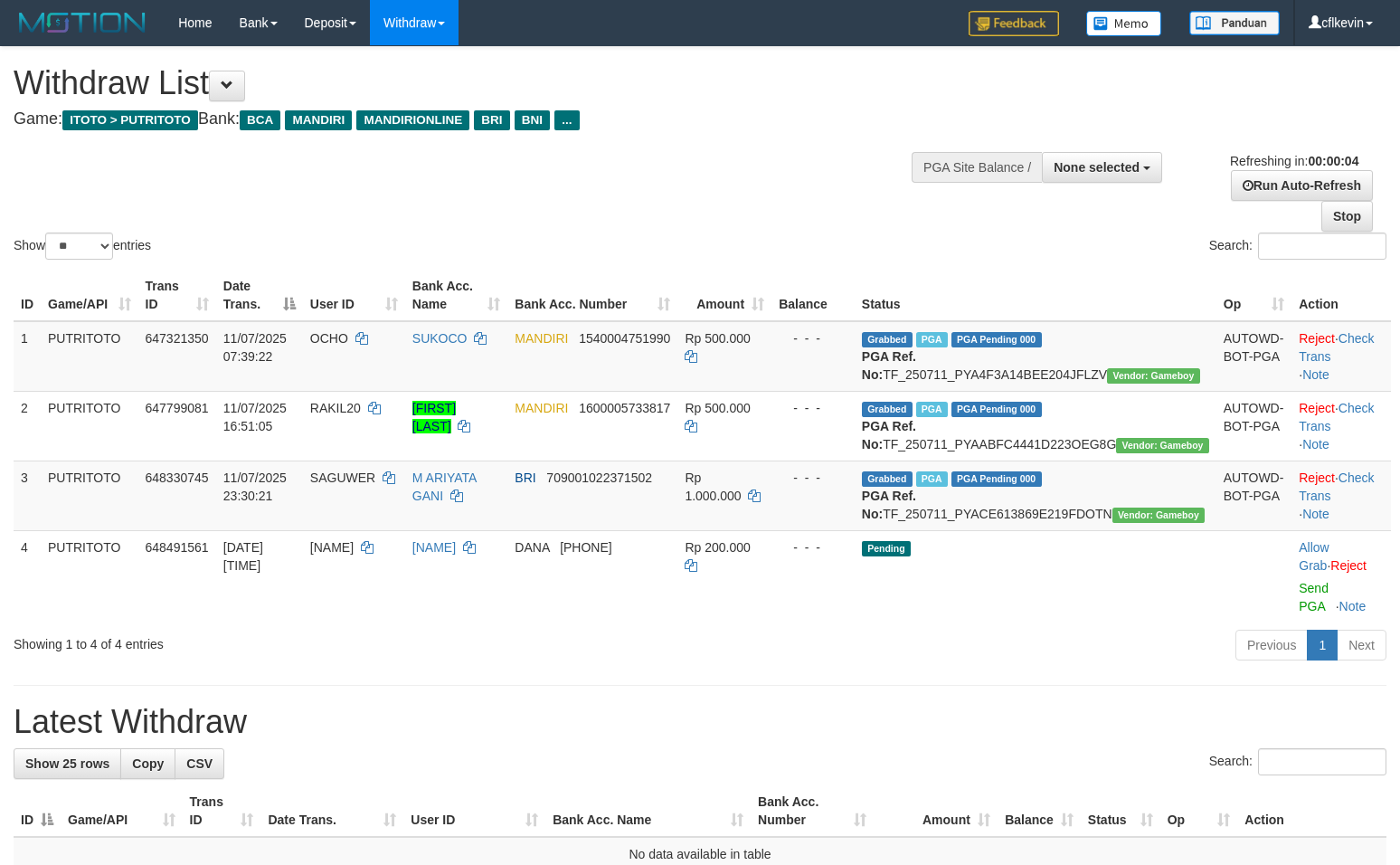 scroll, scrollTop: 0, scrollLeft: 0, axis: both 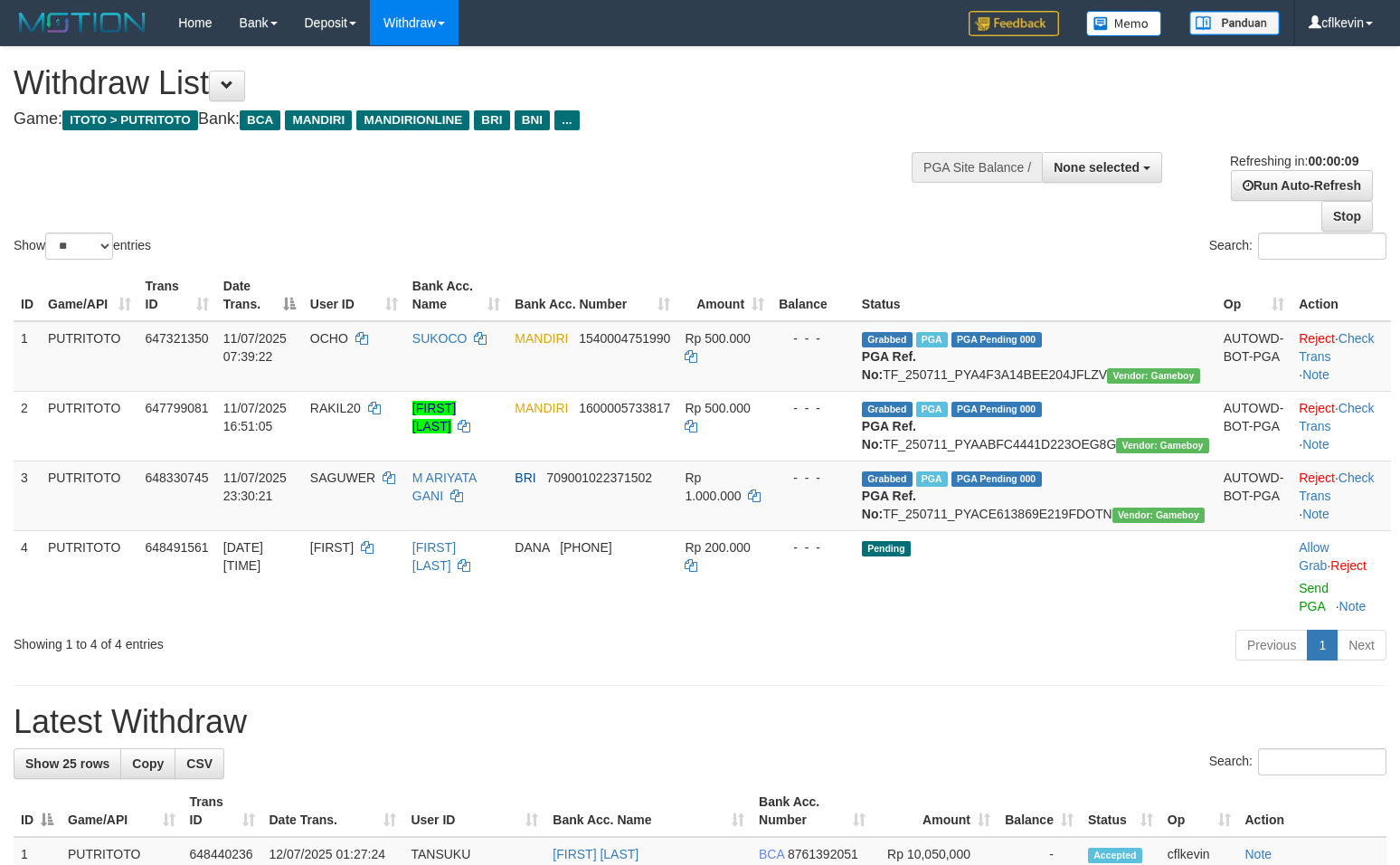 select 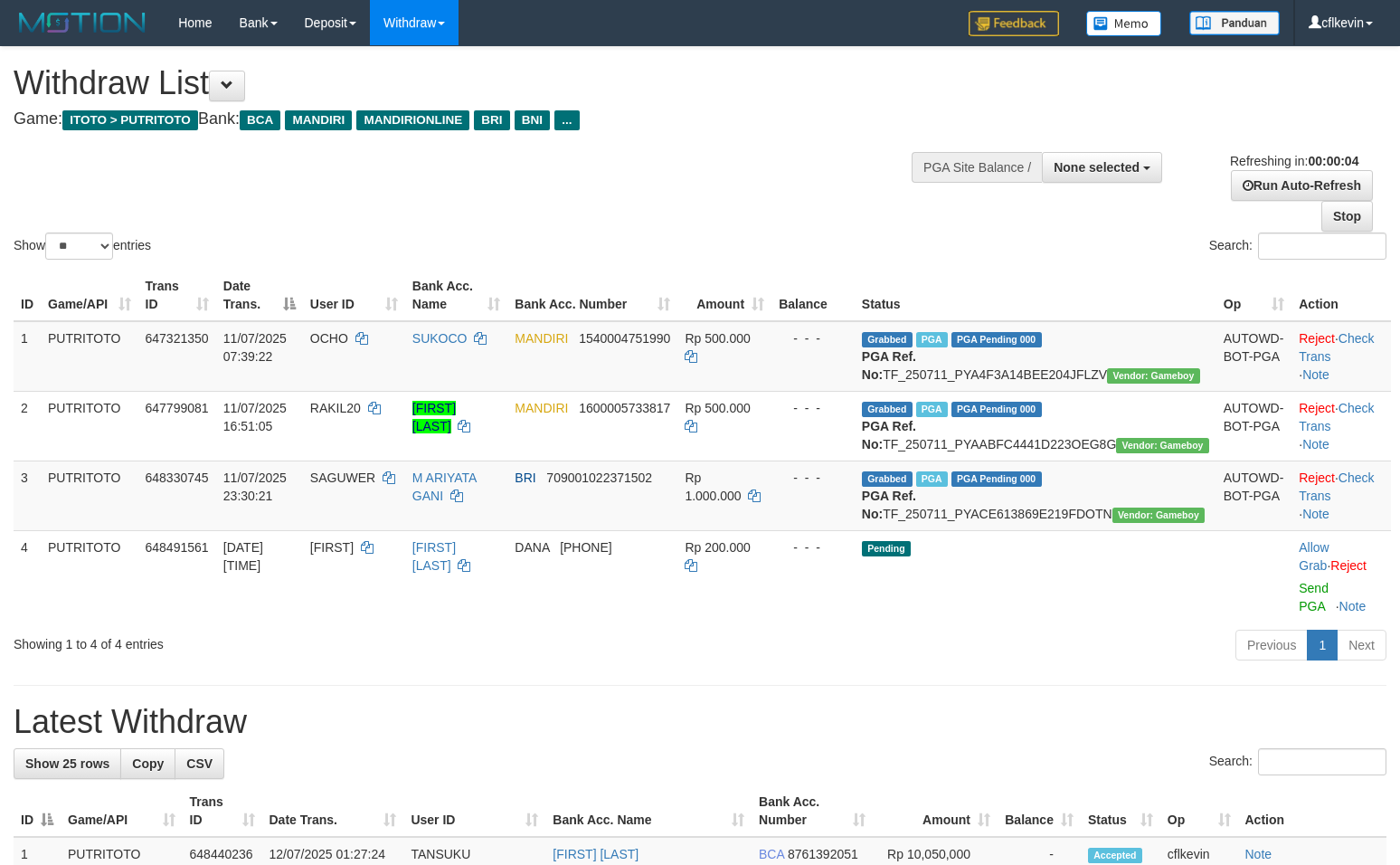 scroll, scrollTop: 0, scrollLeft: 0, axis: both 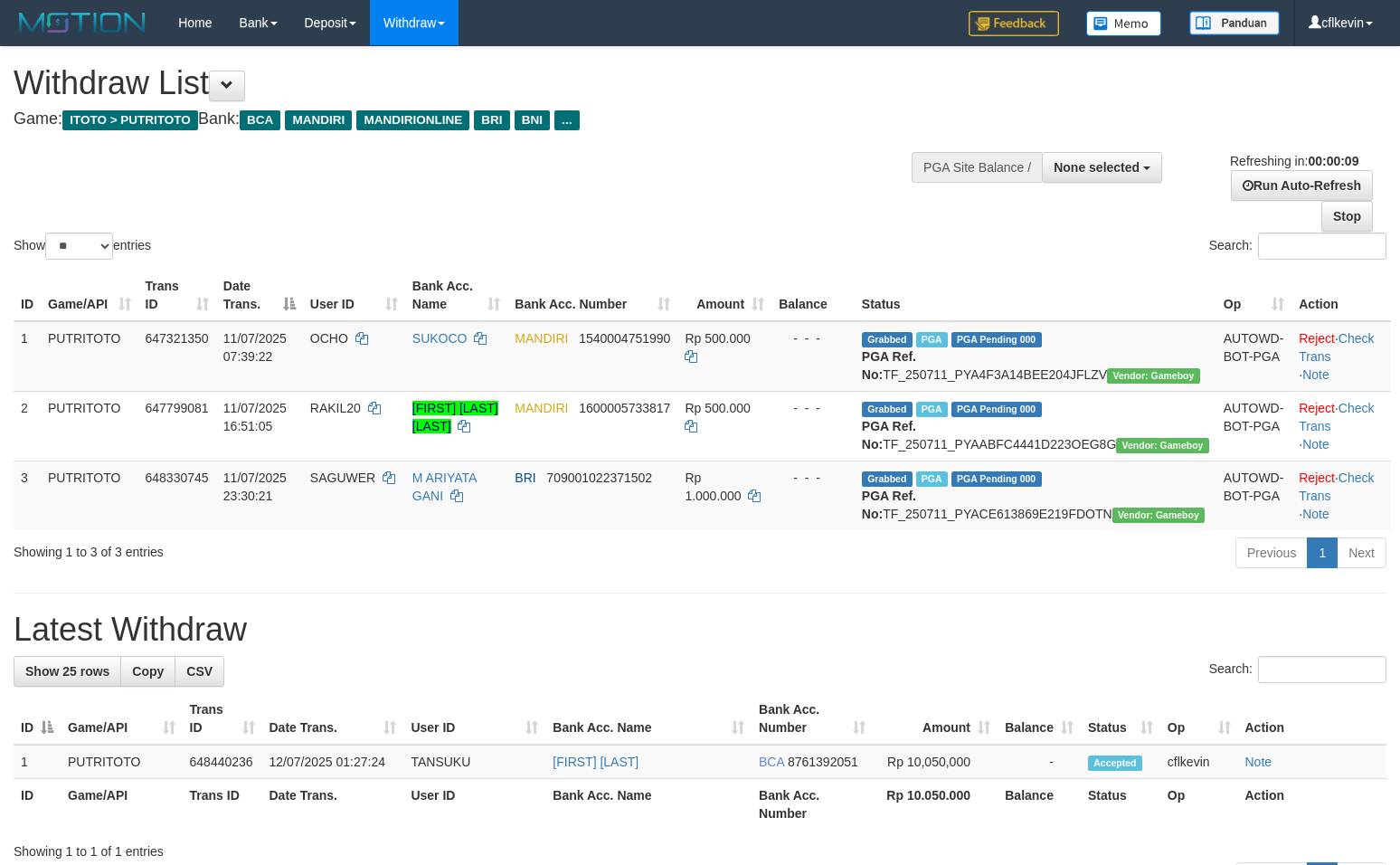 select 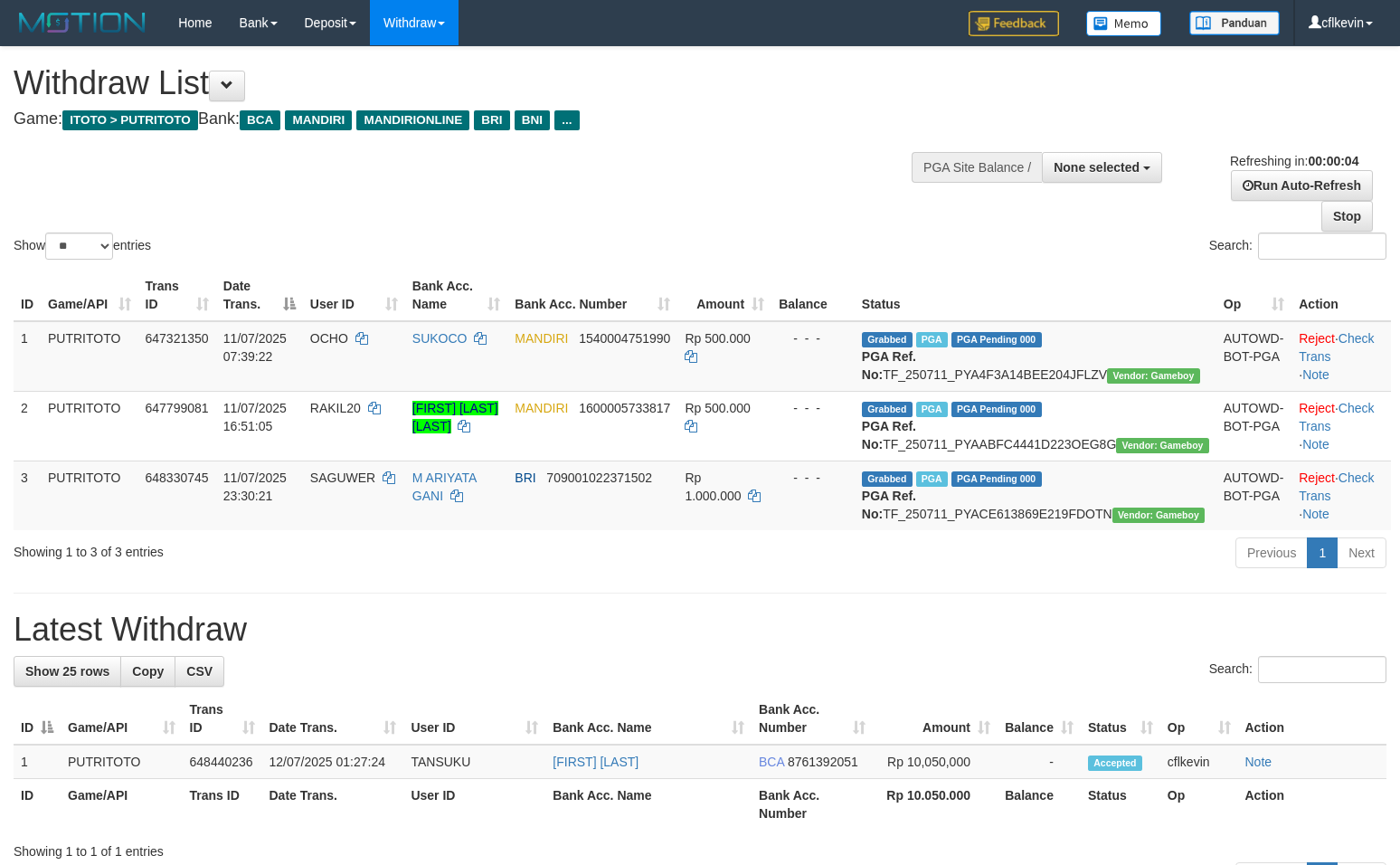 scroll, scrollTop: 0, scrollLeft: 0, axis: both 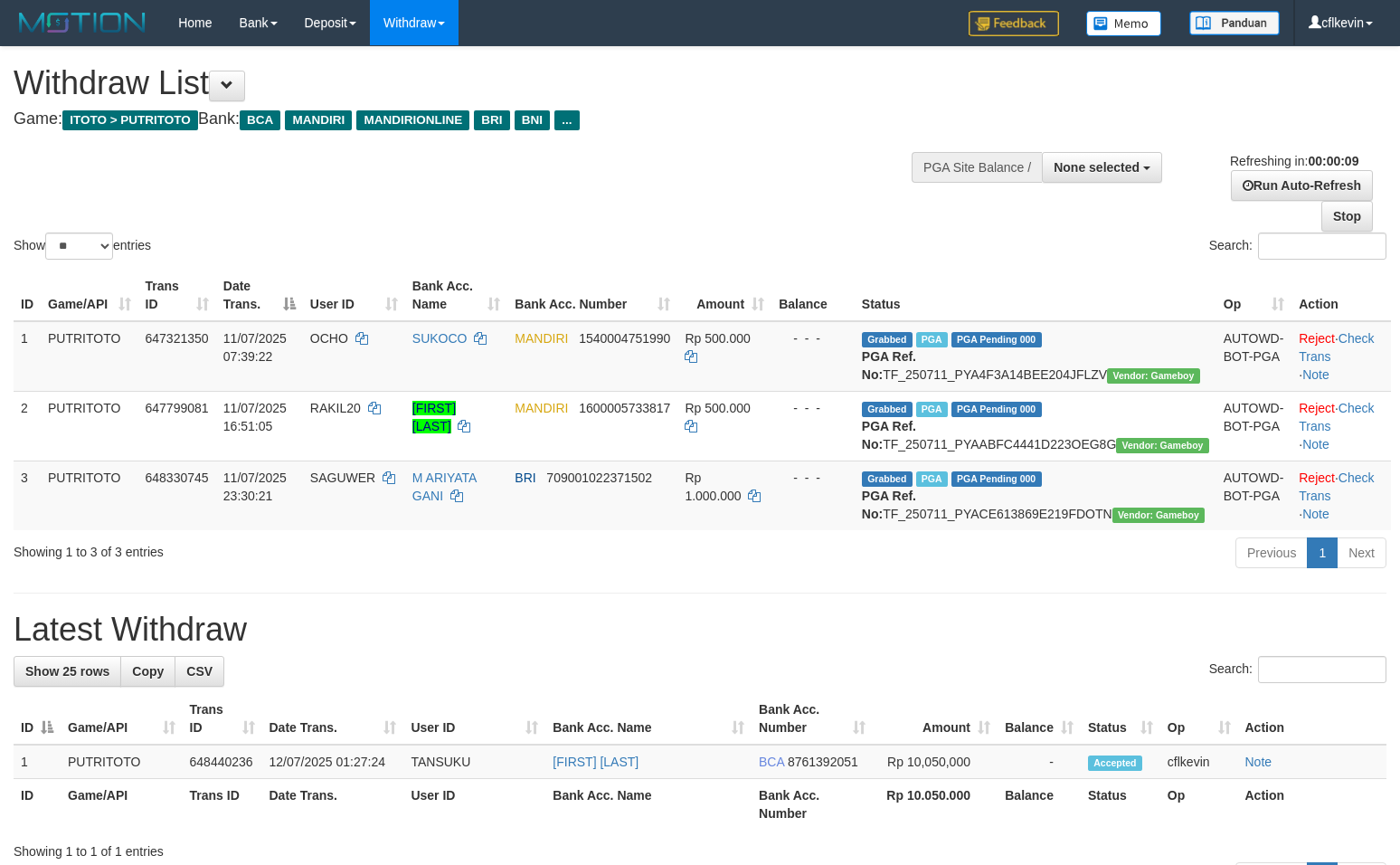 select 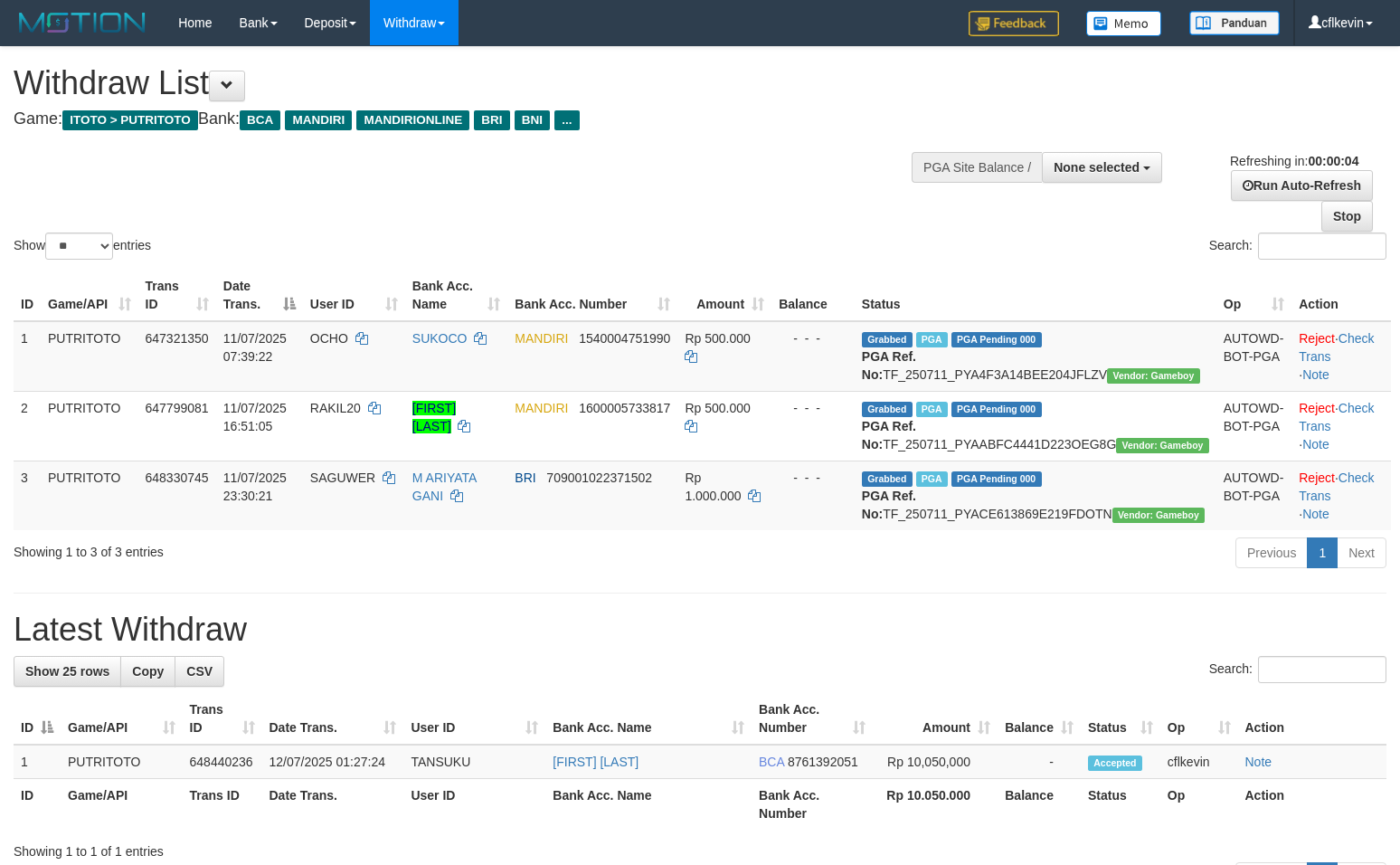 scroll, scrollTop: 0, scrollLeft: 0, axis: both 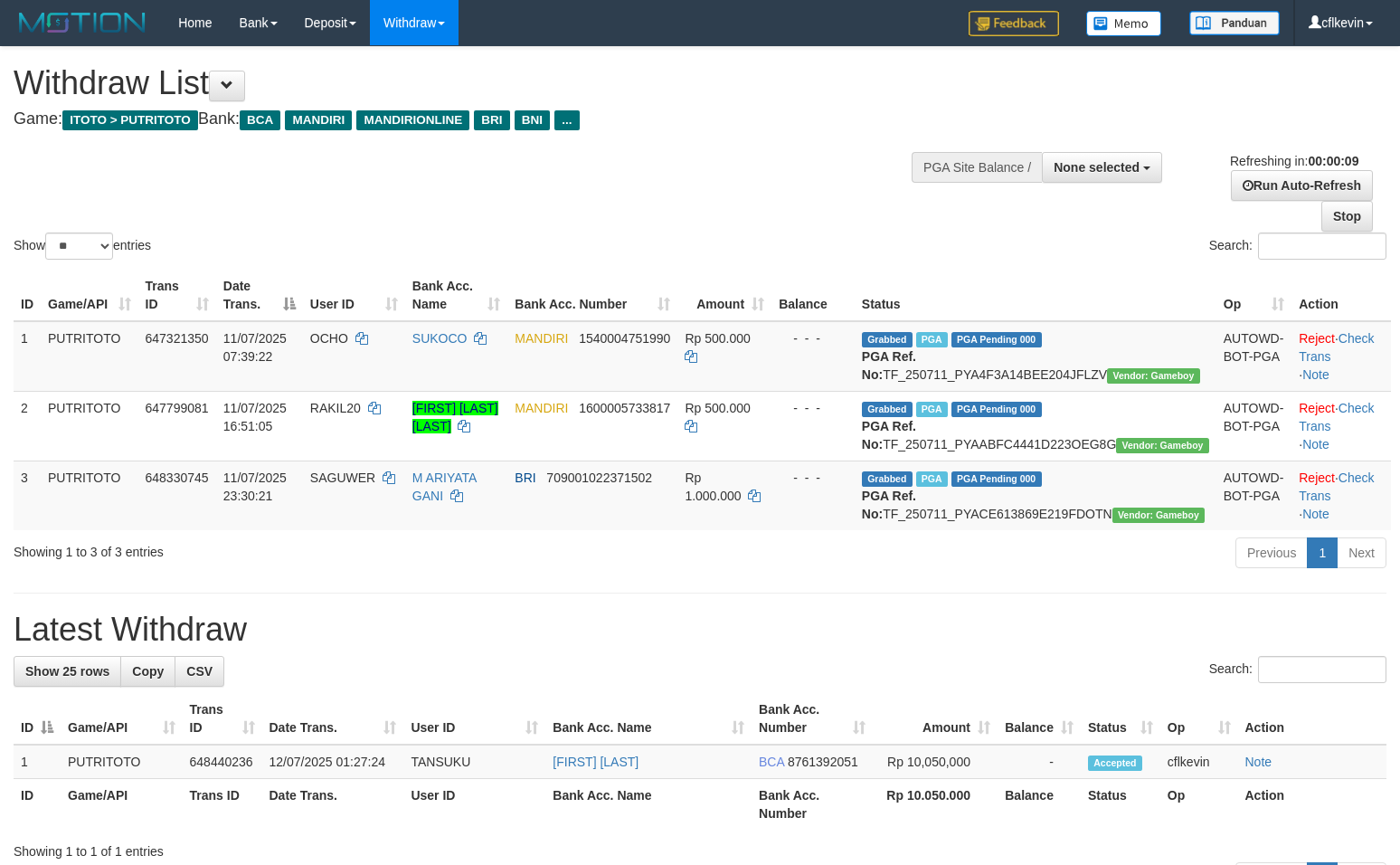 select 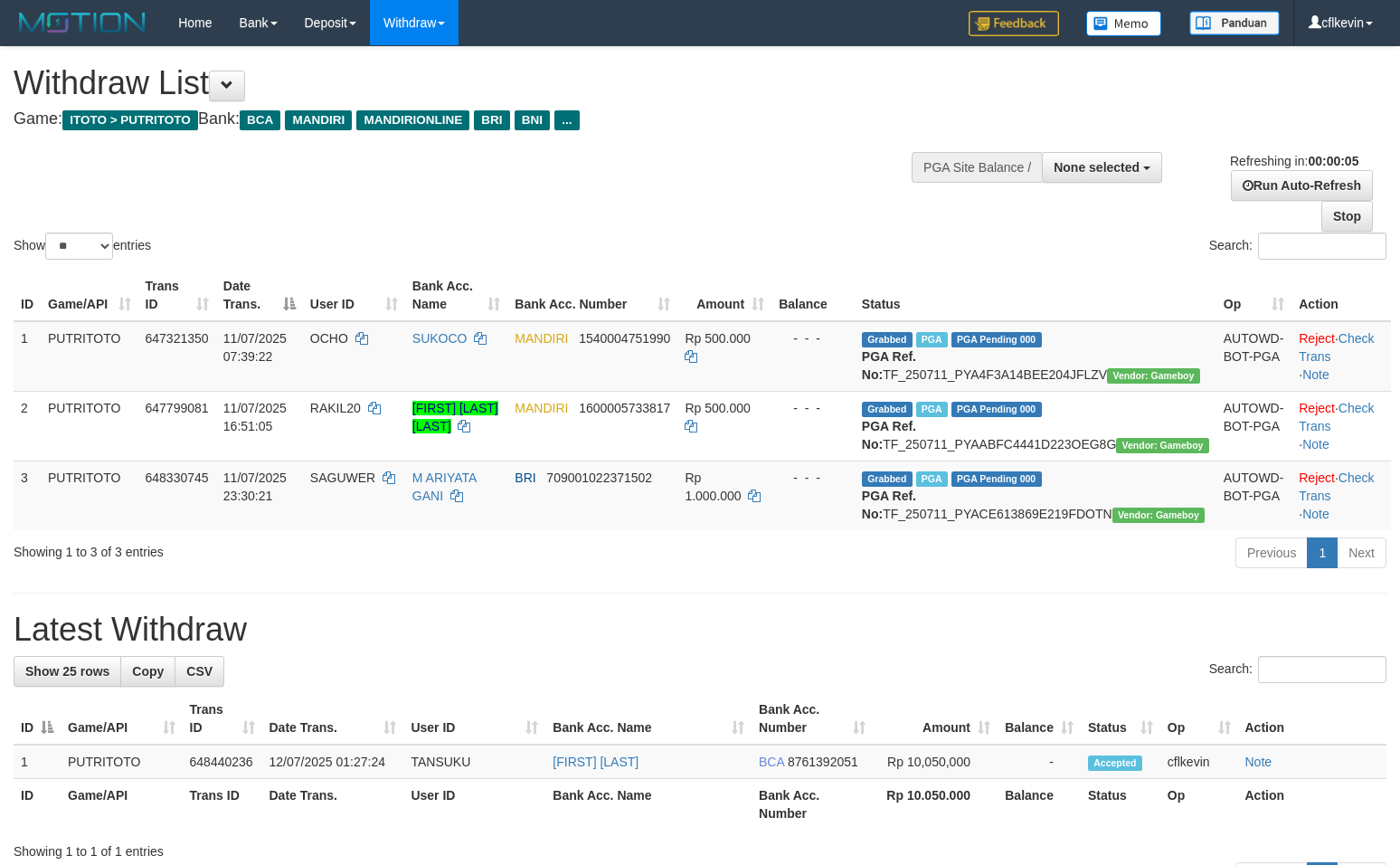 scroll, scrollTop: 0, scrollLeft: 0, axis: both 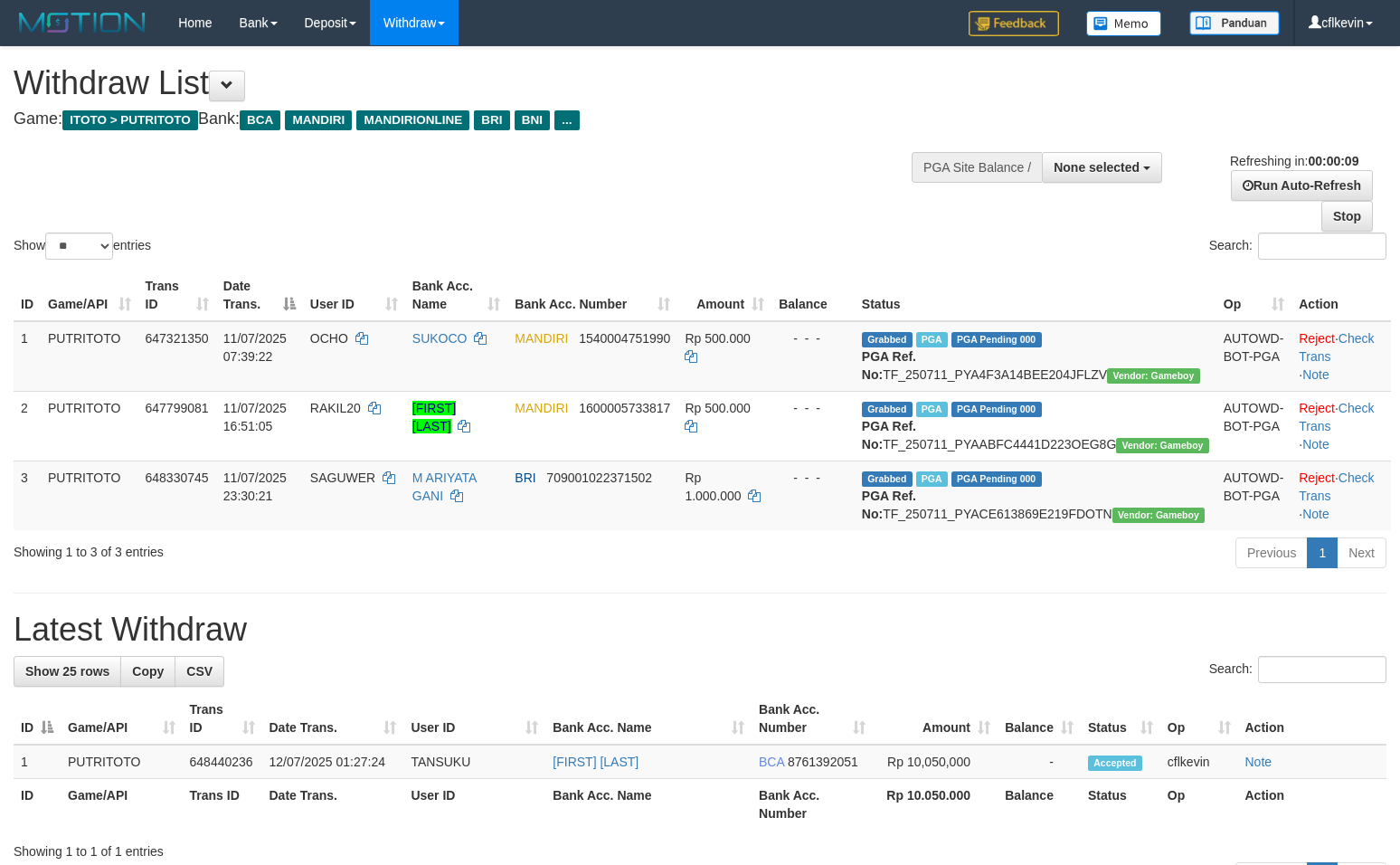 select 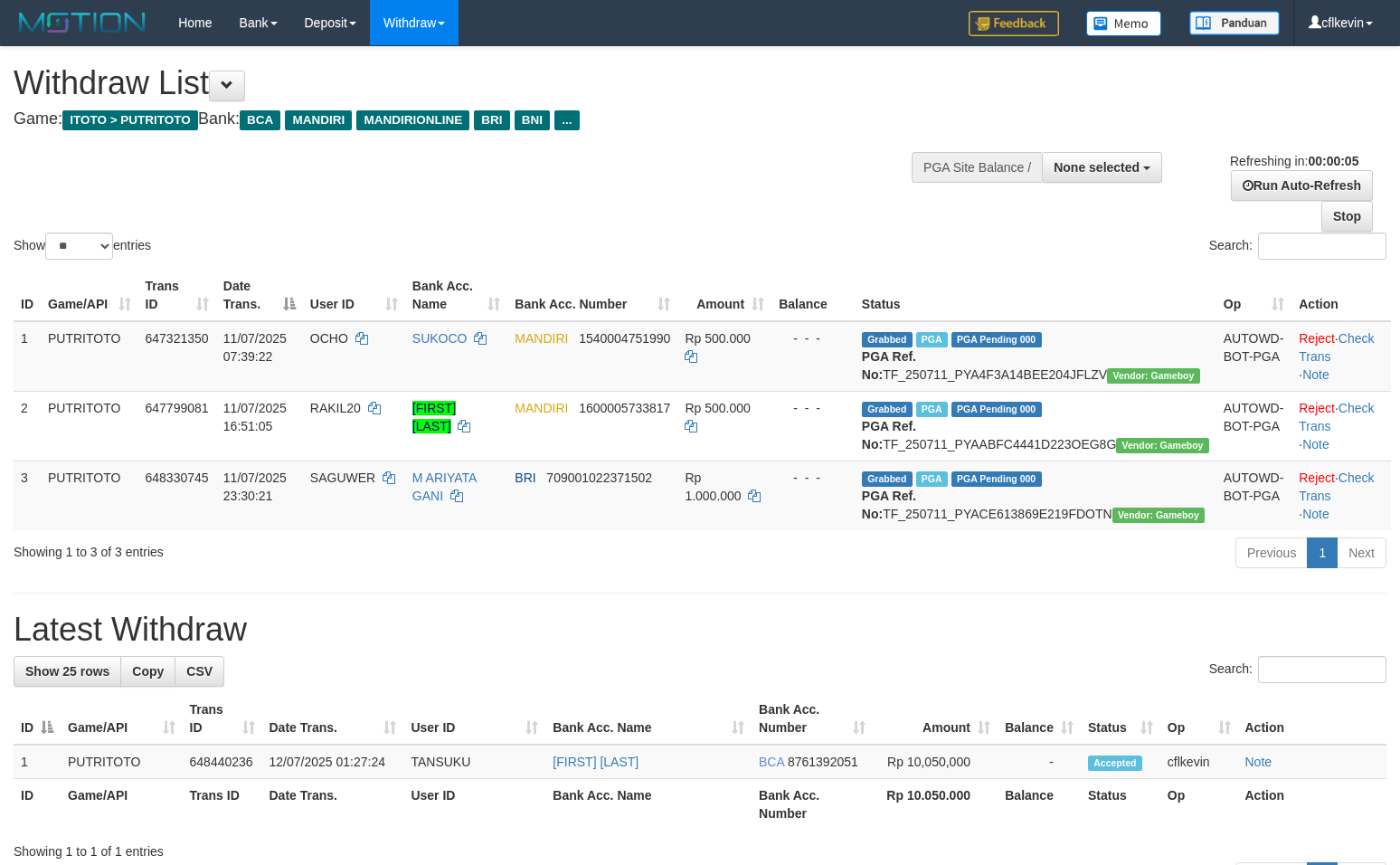 scroll, scrollTop: 0, scrollLeft: 0, axis: both 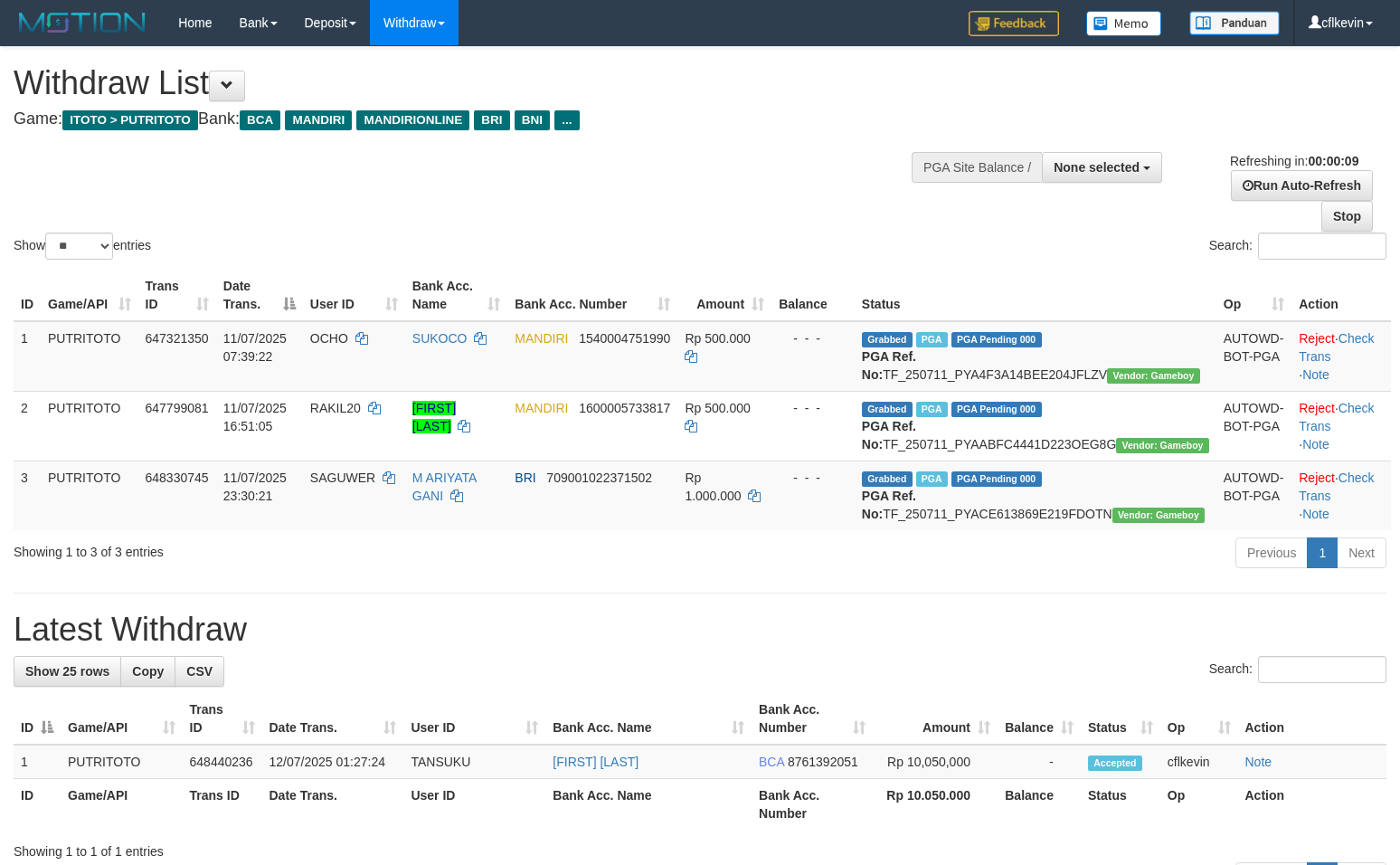 select 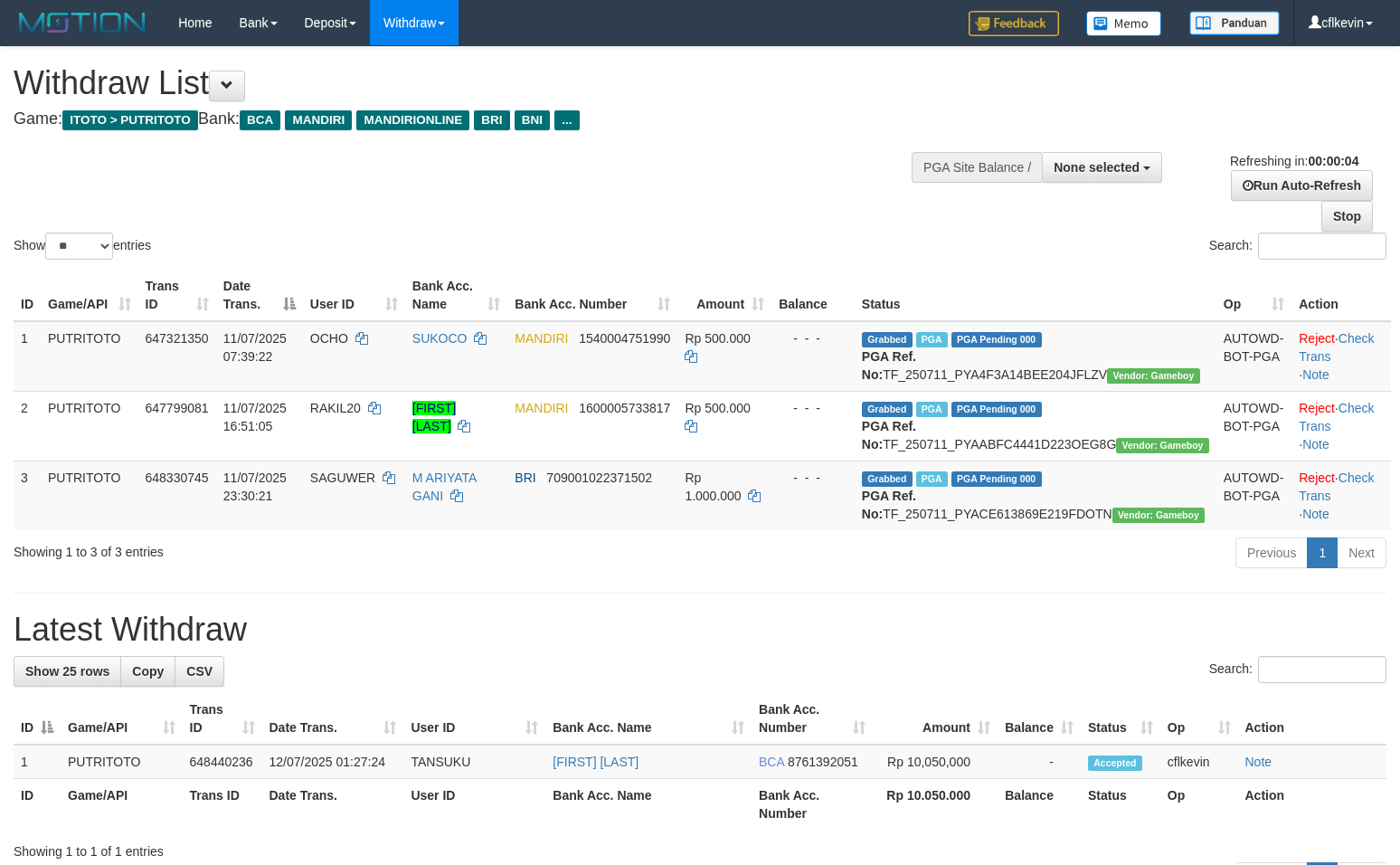 scroll, scrollTop: 0, scrollLeft: 0, axis: both 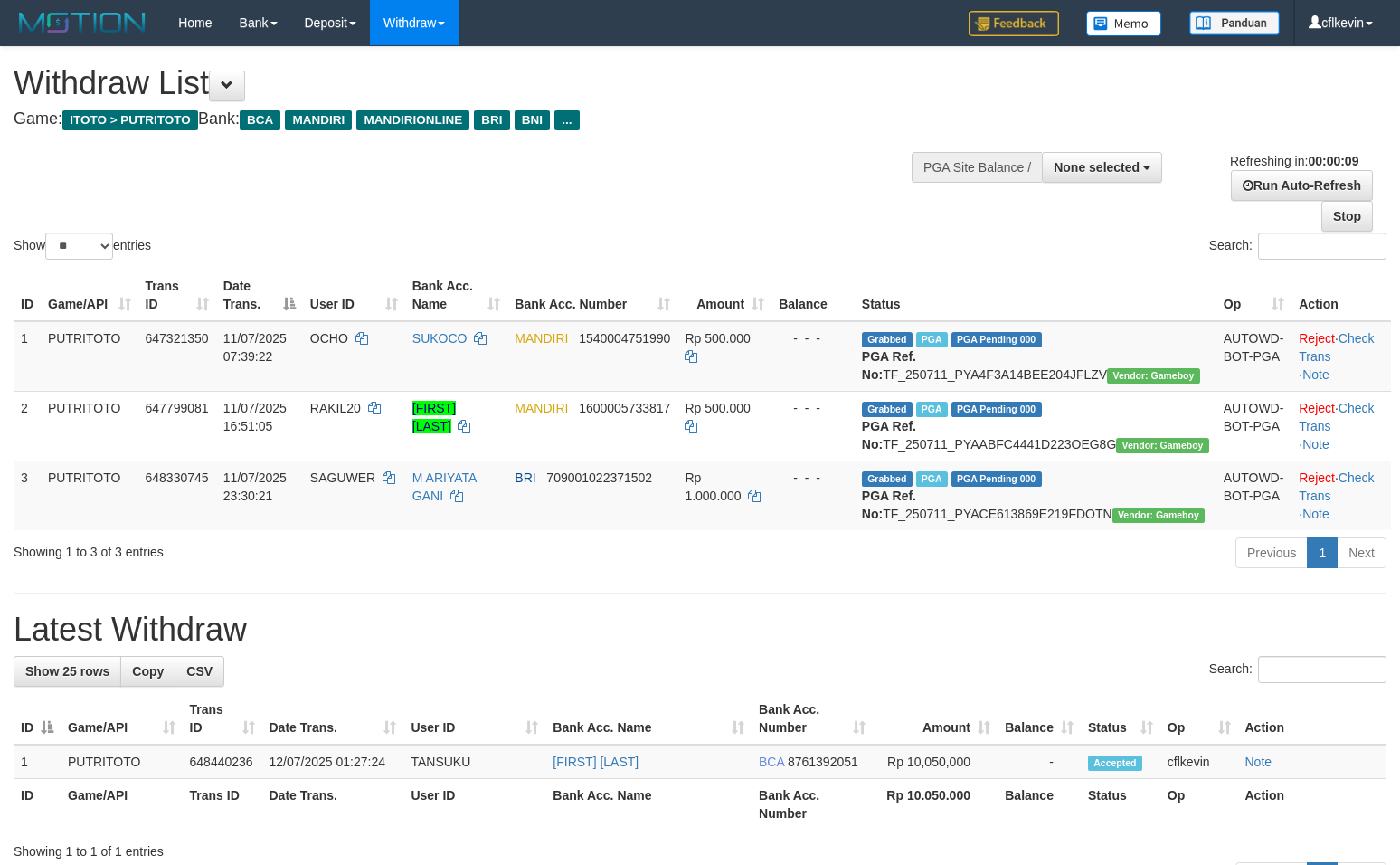 select 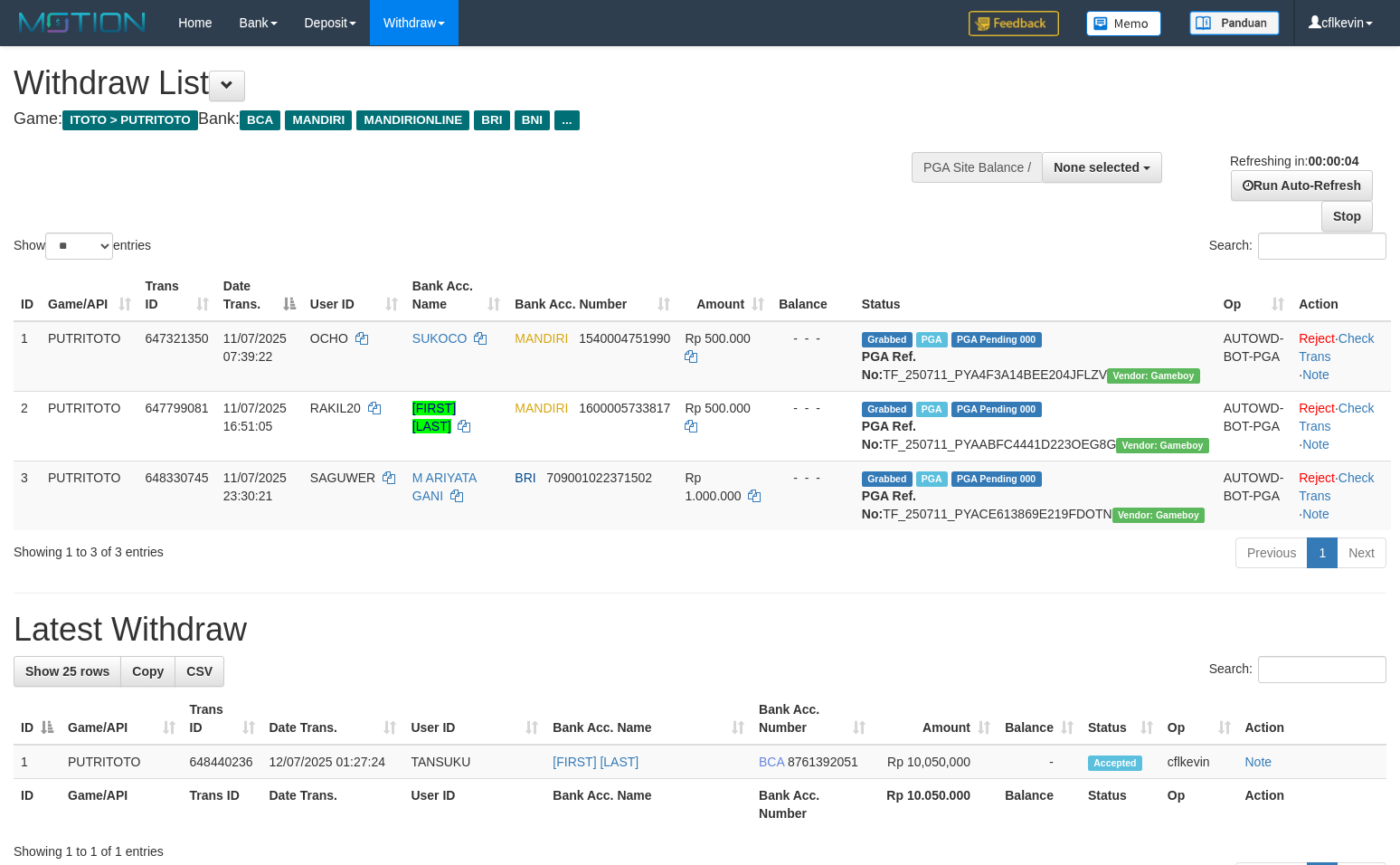 scroll, scrollTop: 0, scrollLeft: 0, axis: both 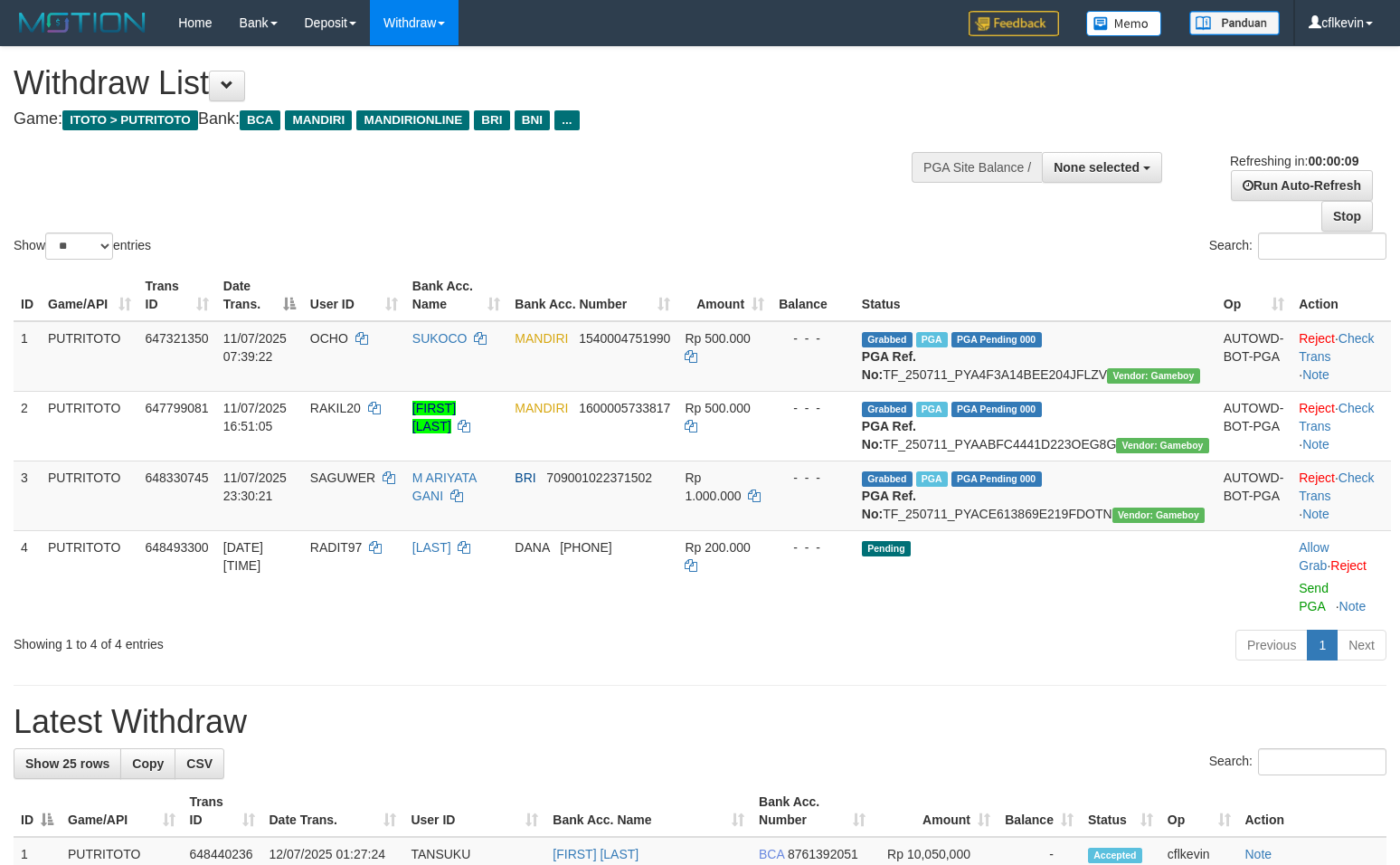 select 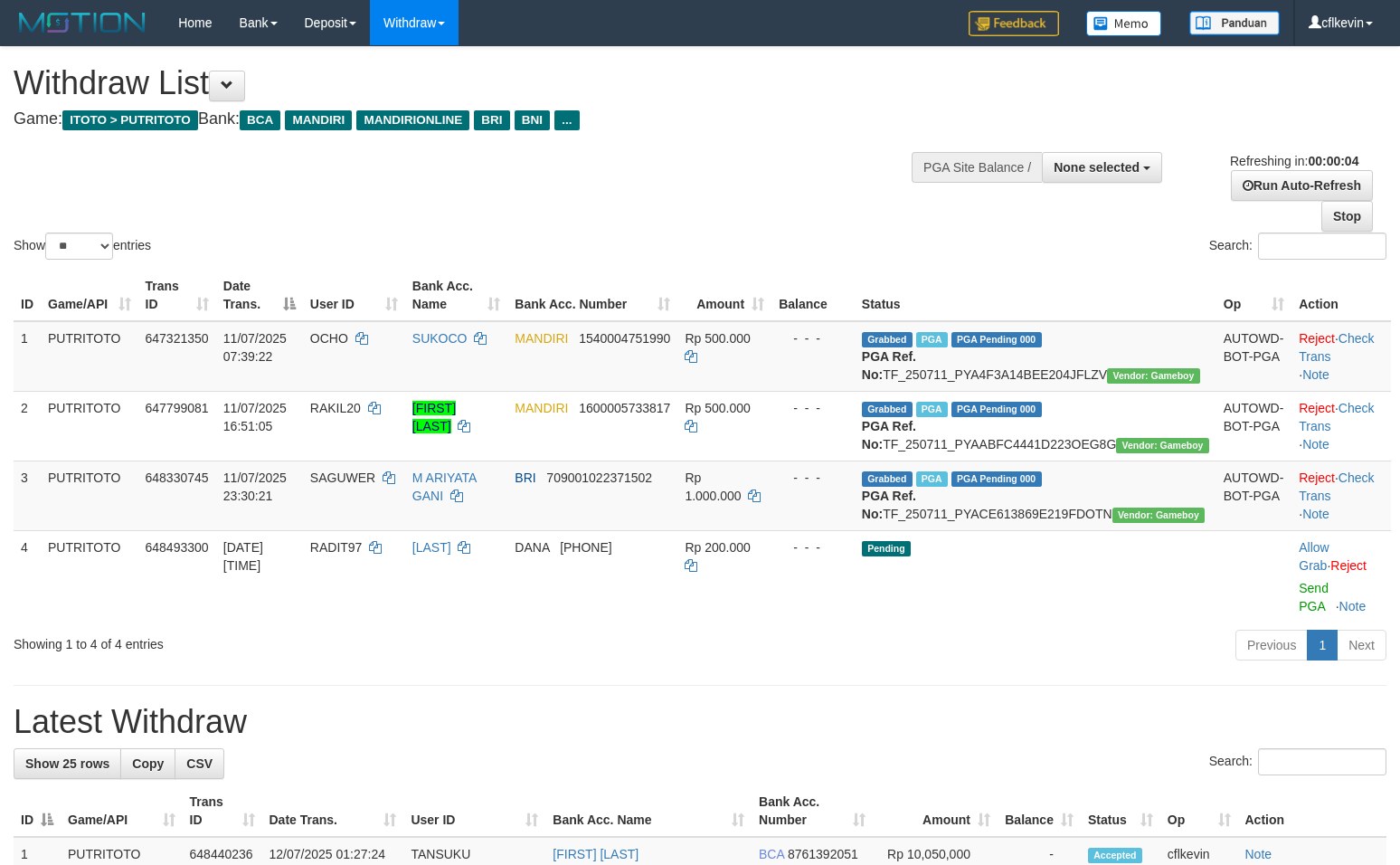 scroll, scrollTop: 0, scrollLeft: 0, axis: both 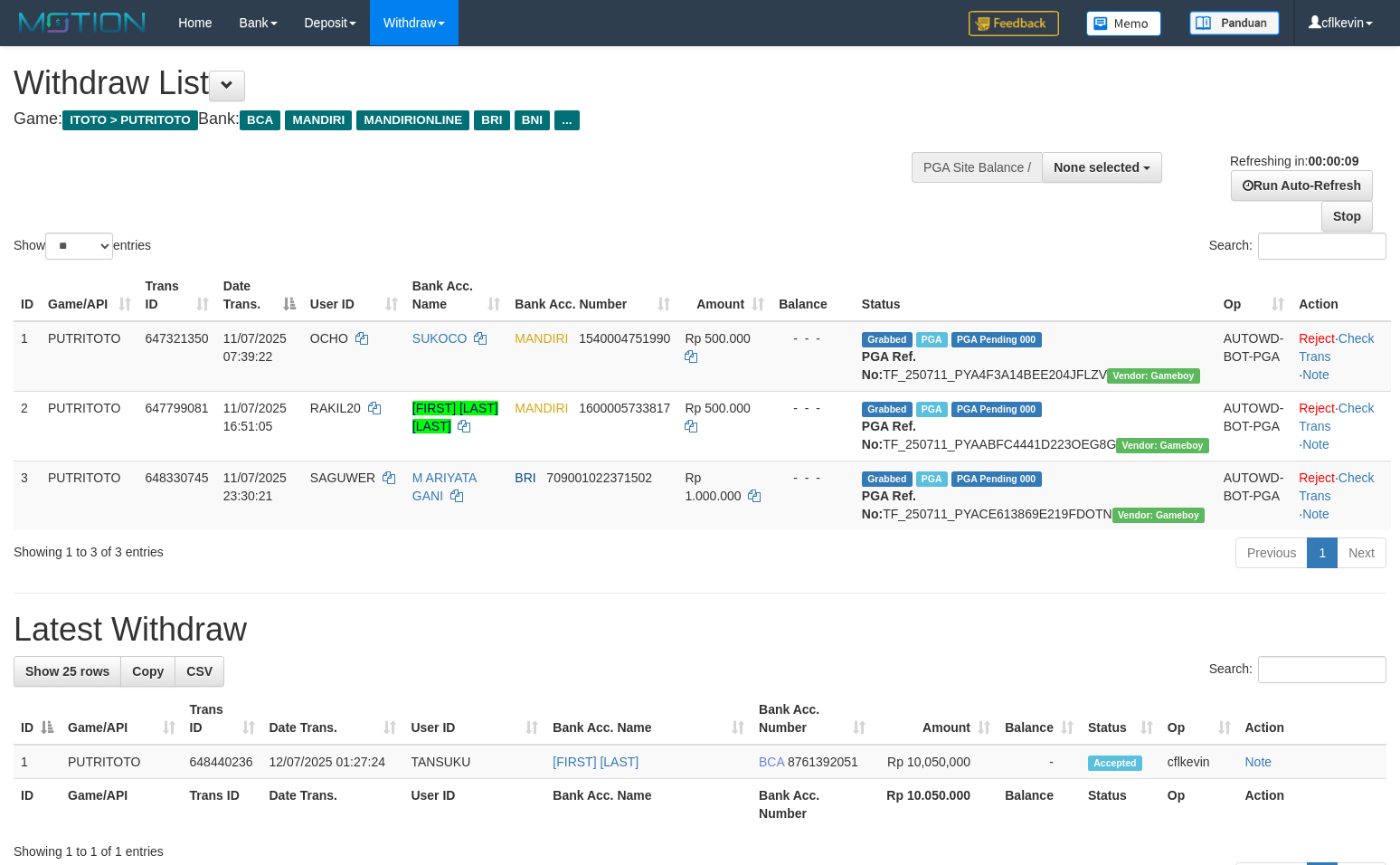 select 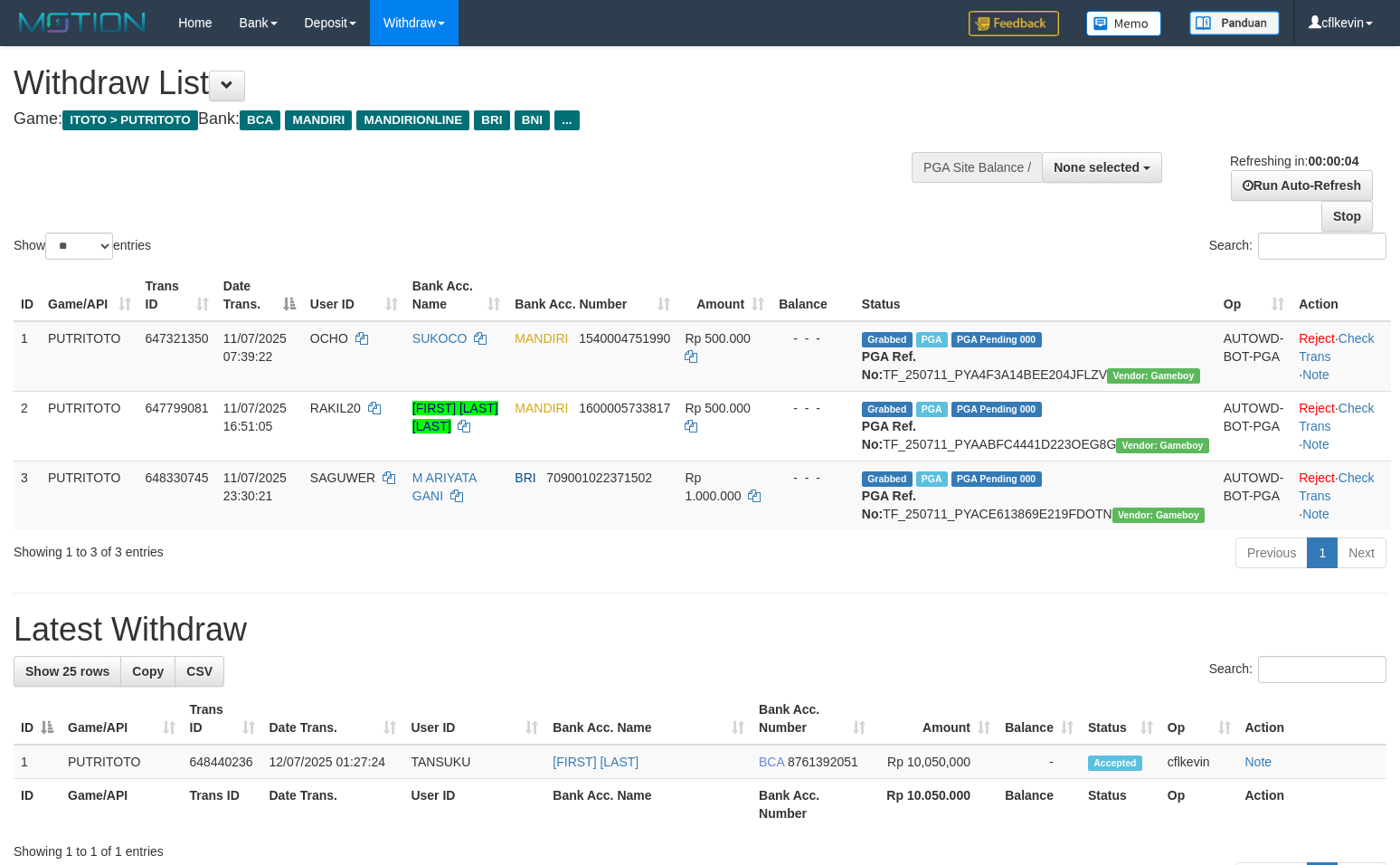 scroll, scrollTop: 0, scrollLeft: 0, axis: both 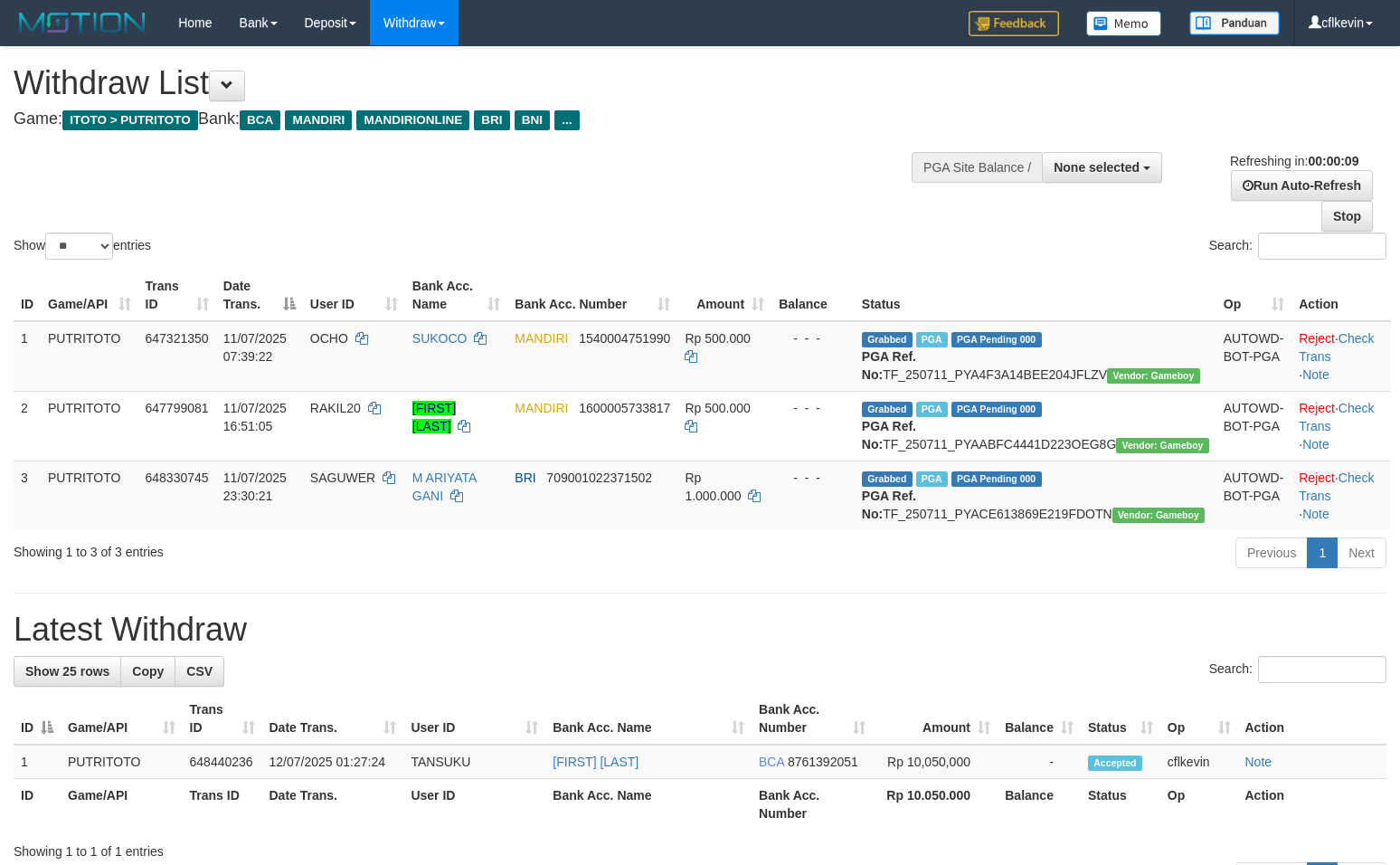 select 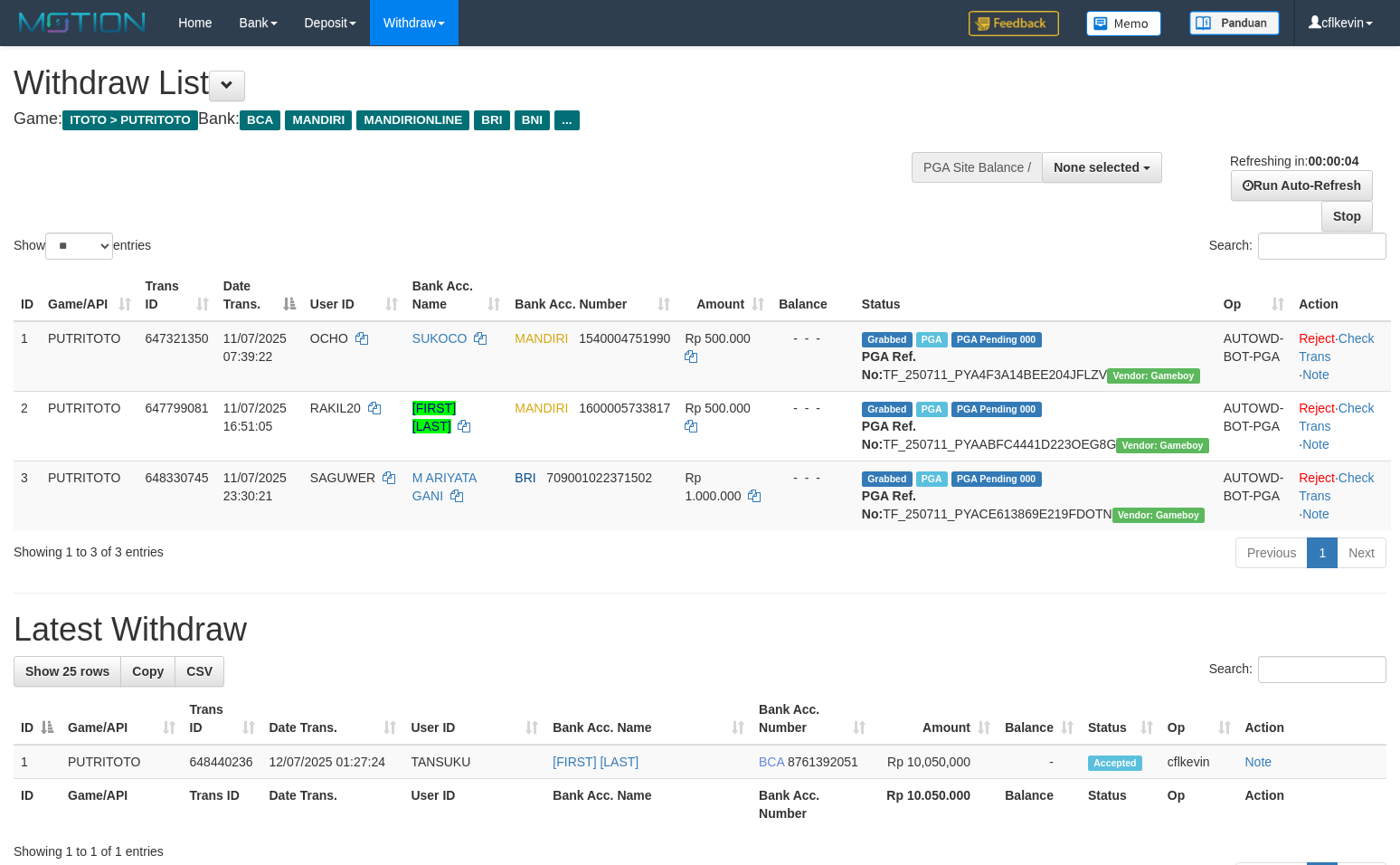 scroll, scrollTop: 0, scrollLeft: 0, axis: both 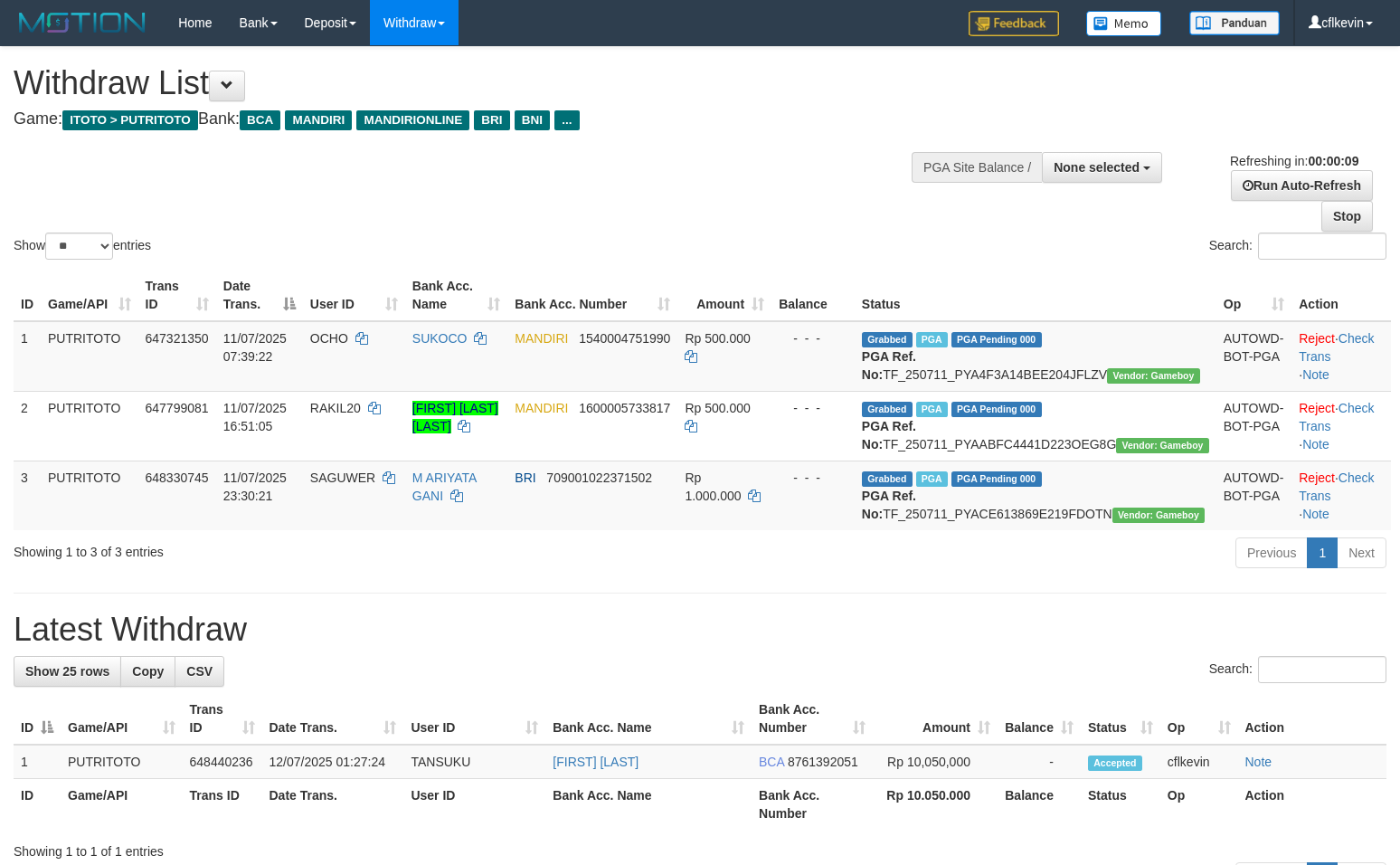 select 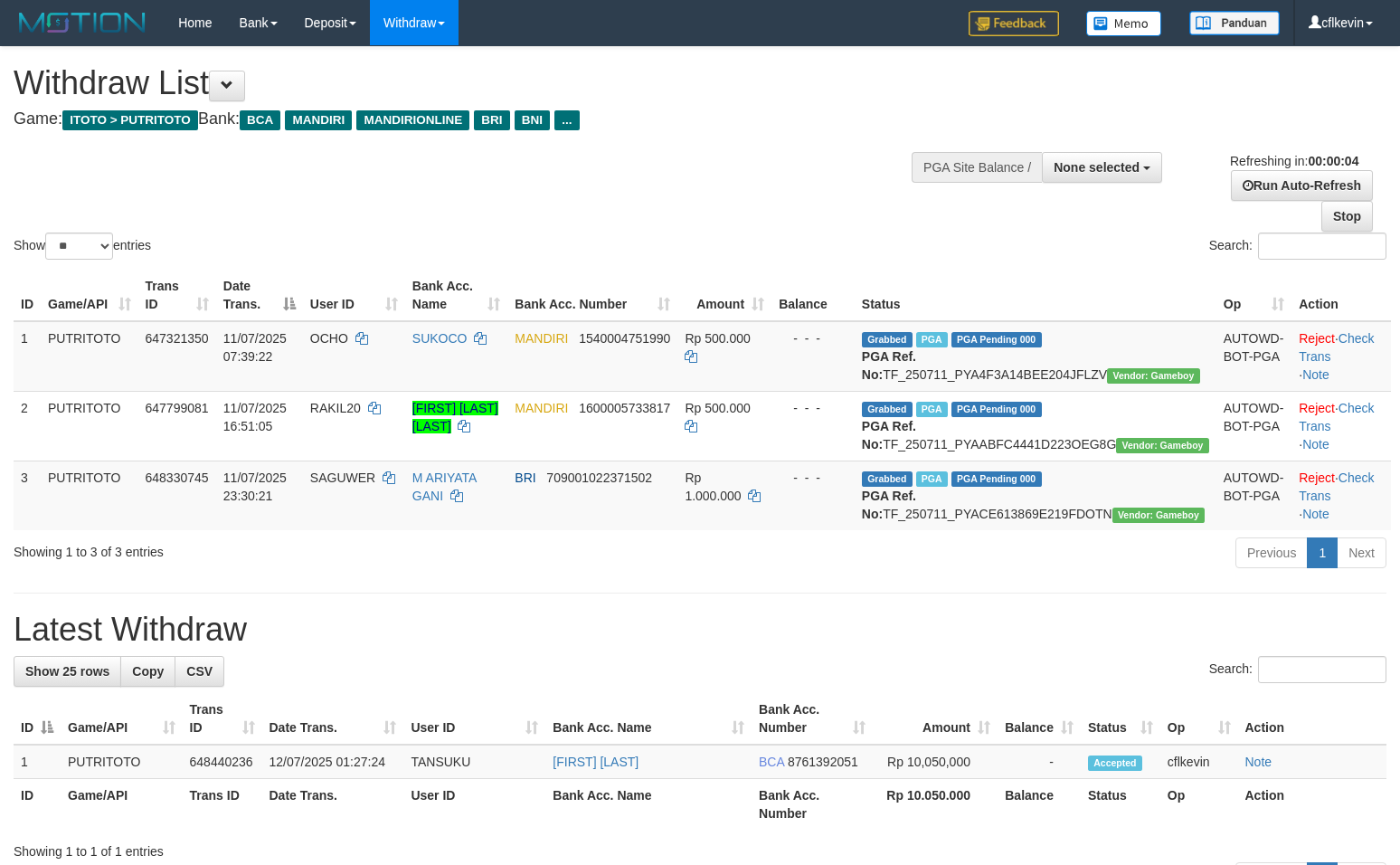 scroll, scrollTop: 0, scrollLeft: 0, axis: both 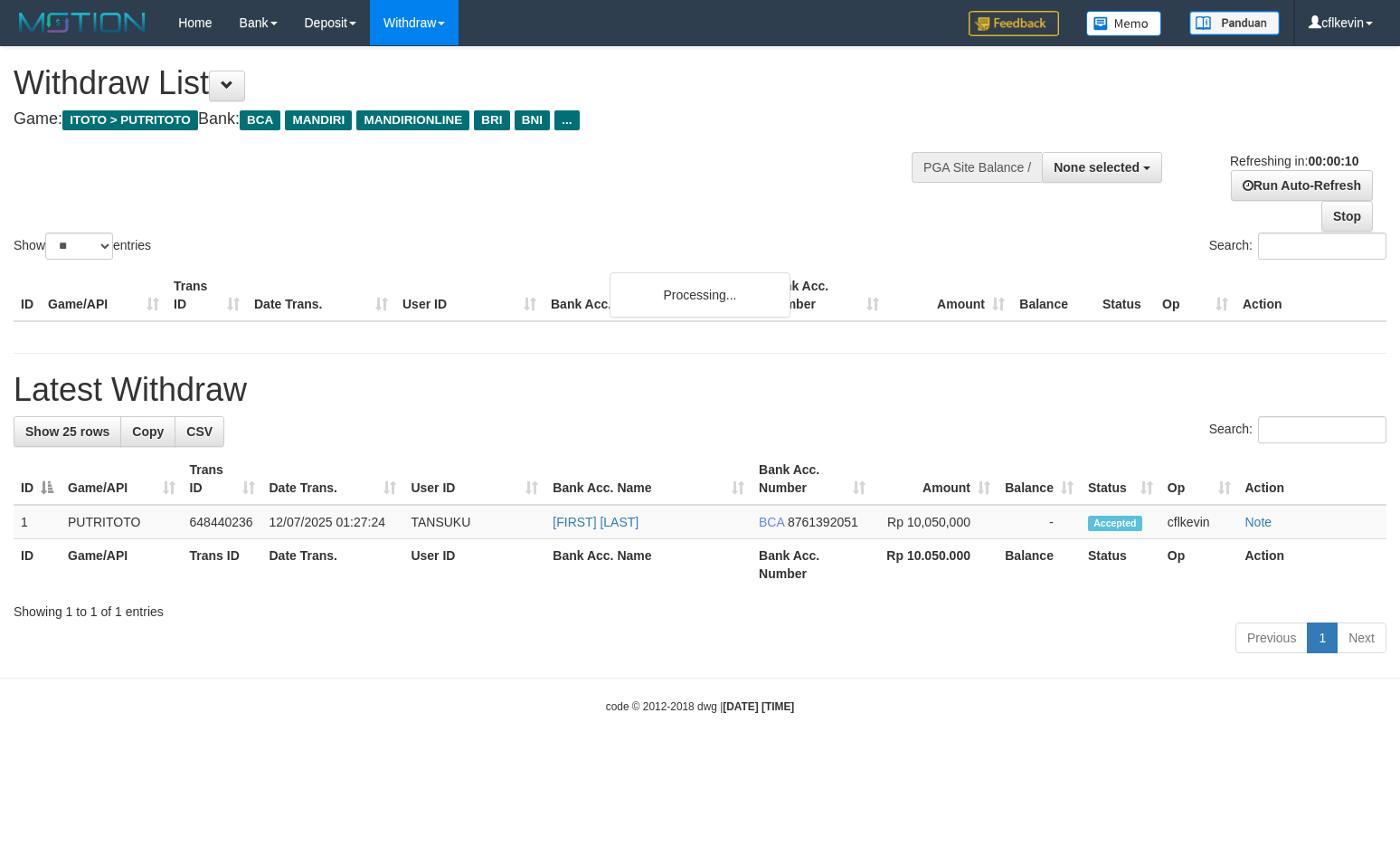 select 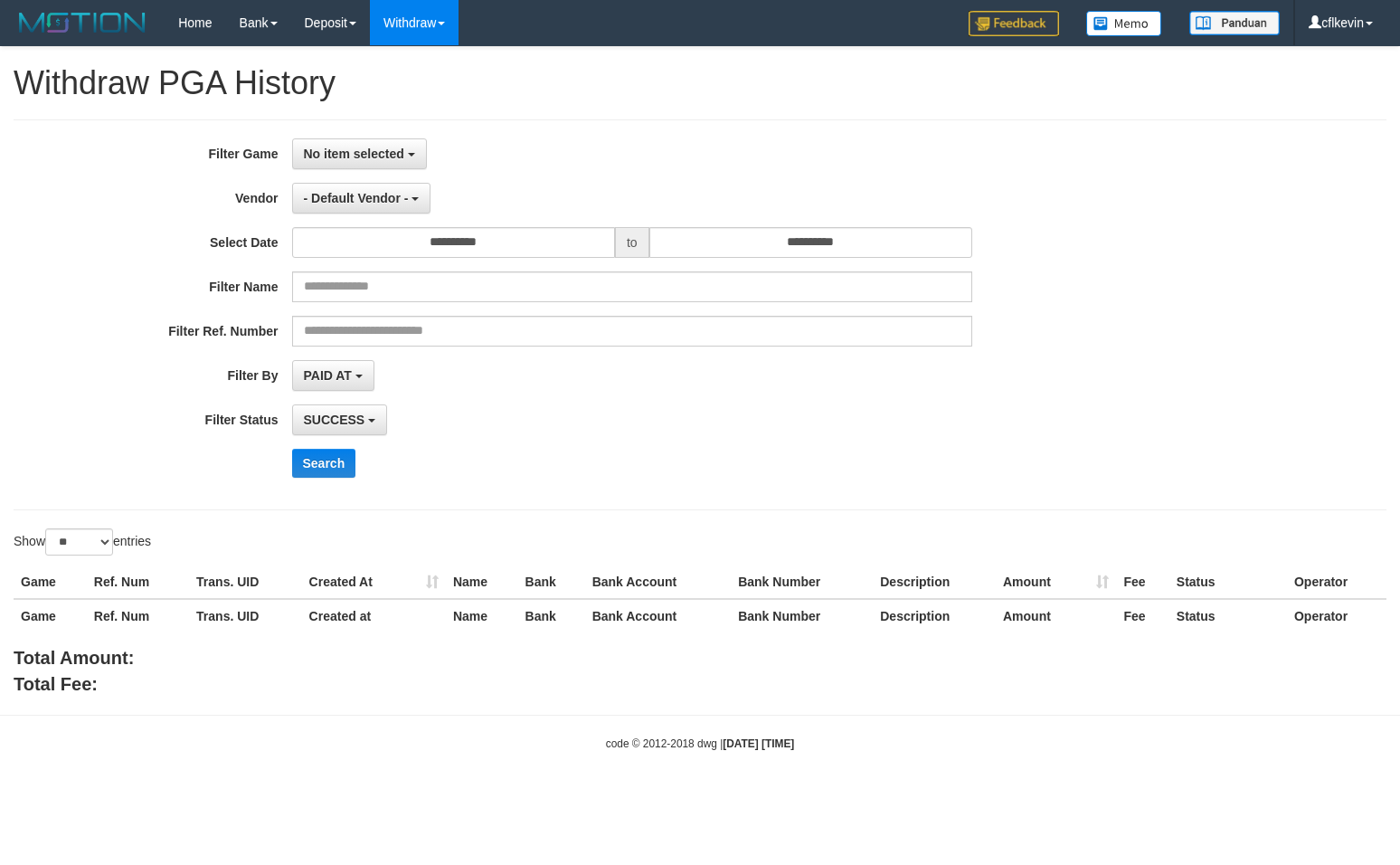 select 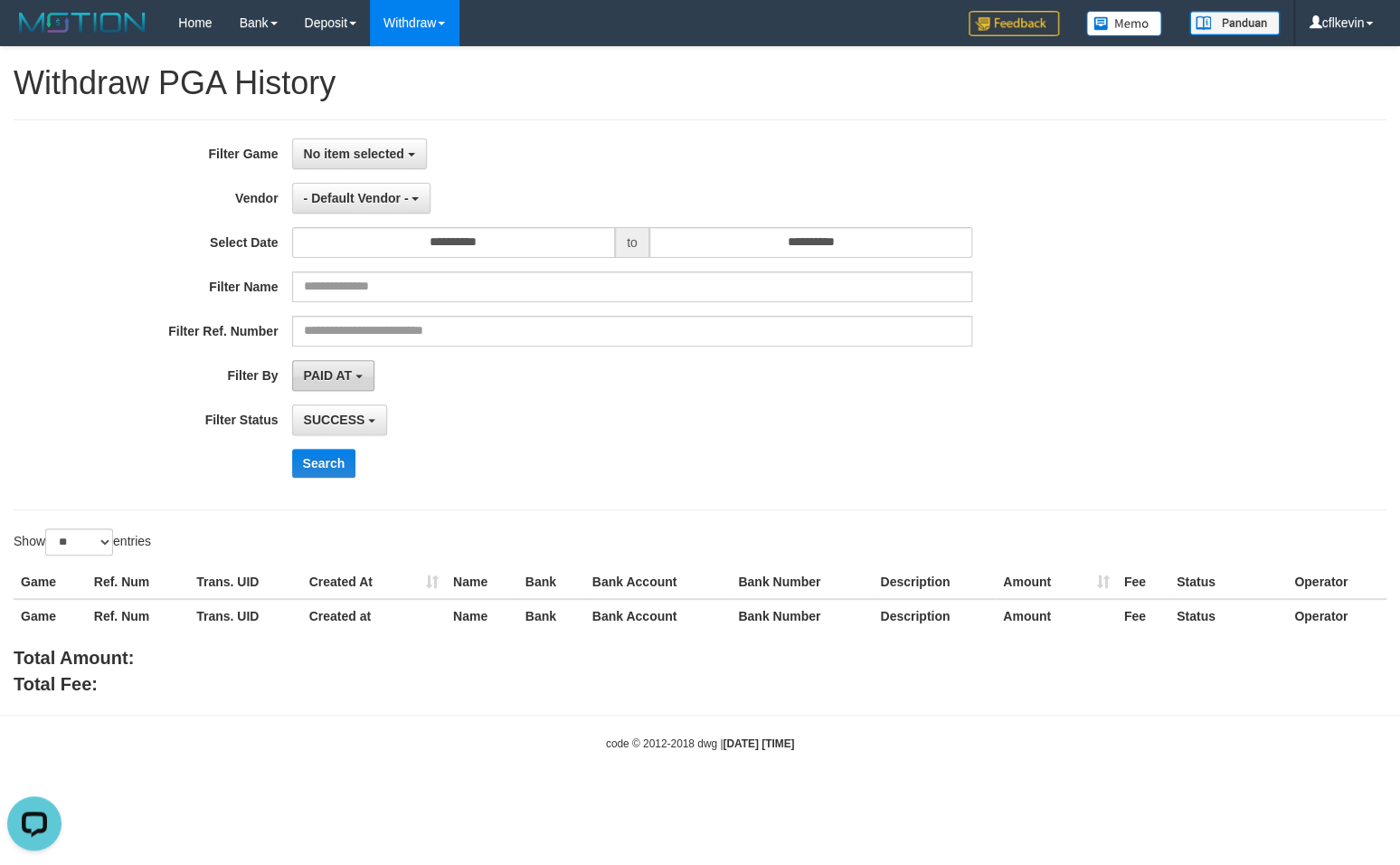 scroll, scrollTop: 0, scrollLeft: 0, axis: both 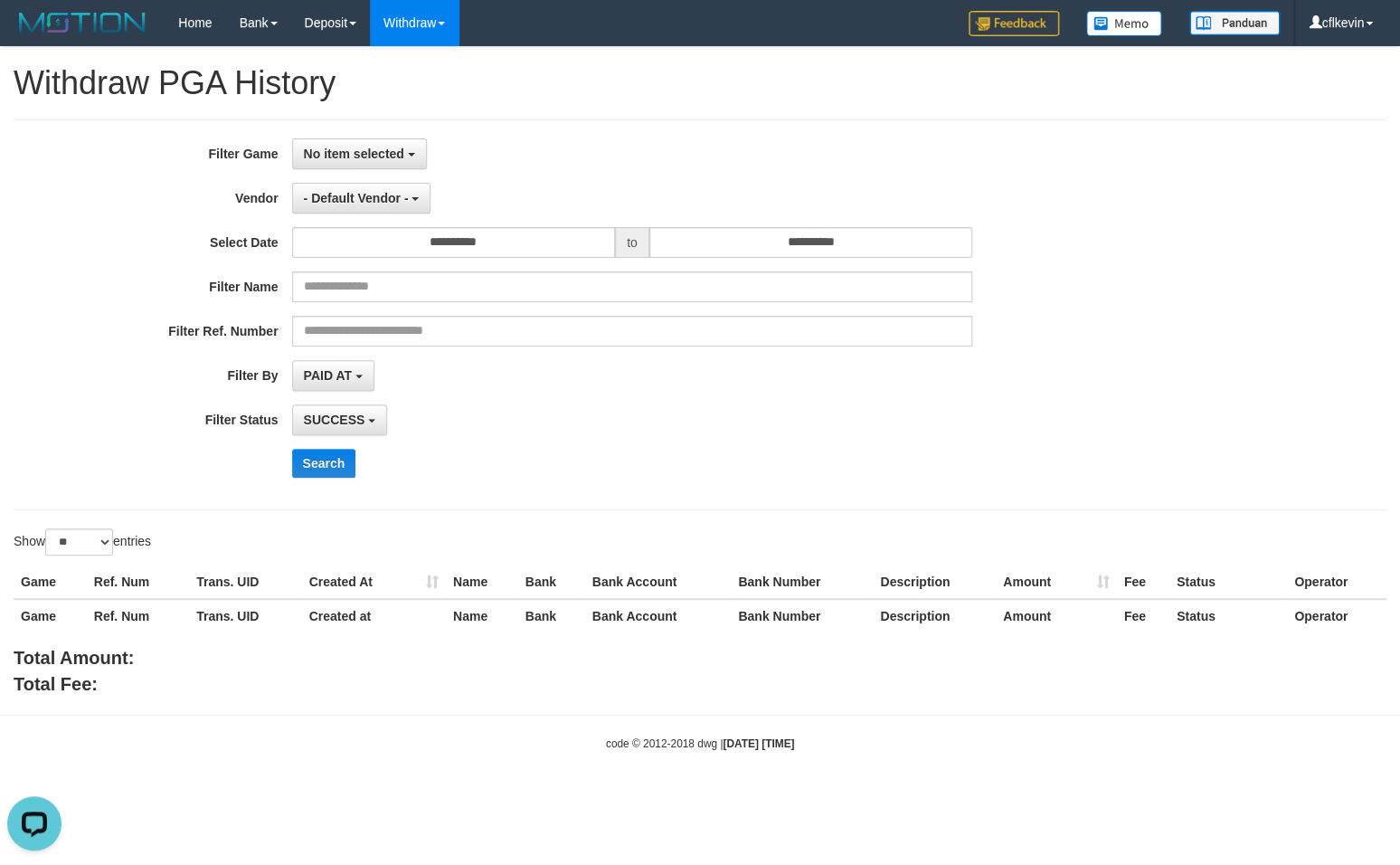 click on "**********" at bounding box center [583, 315] 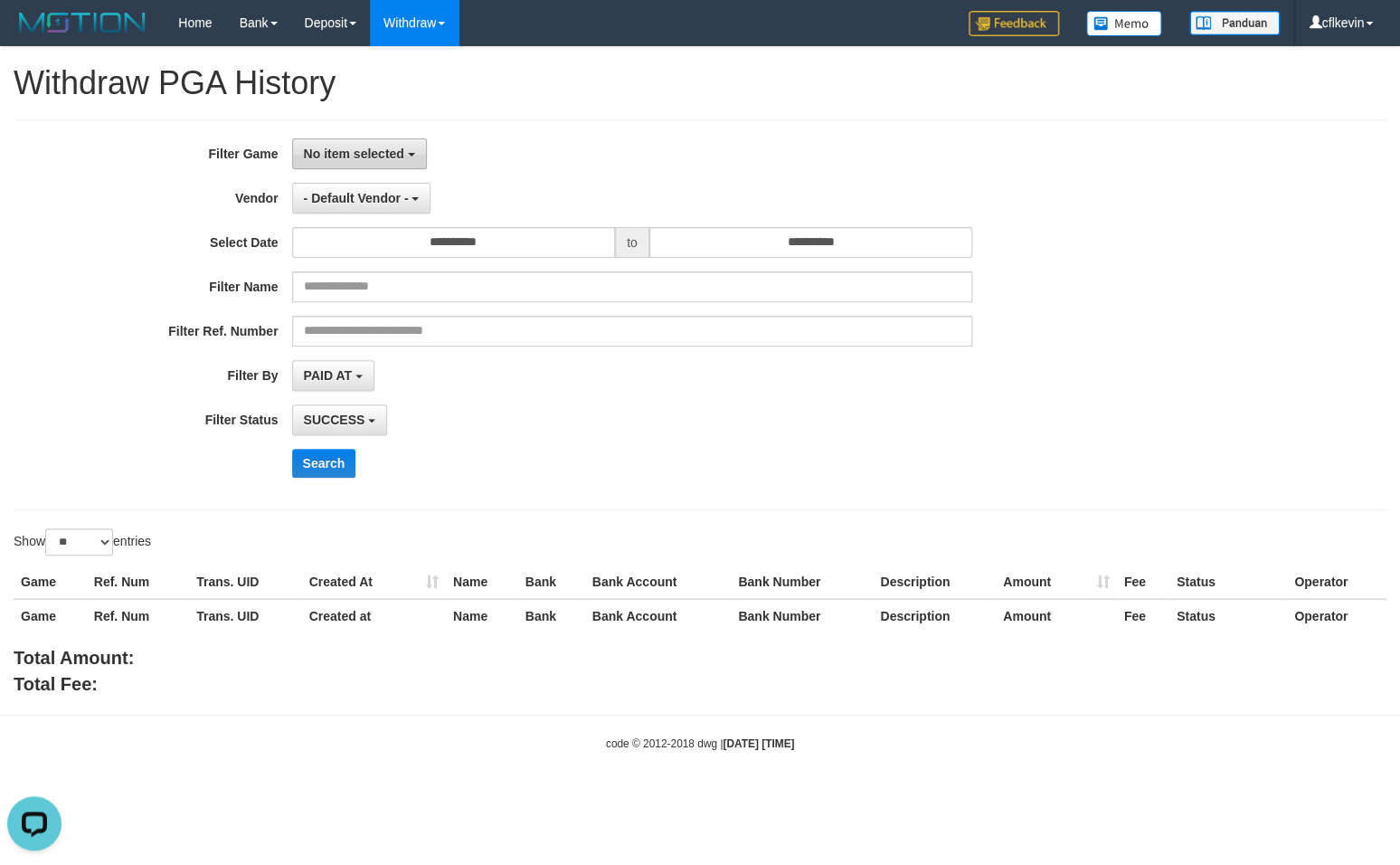 click on "No item selected" at bounding box center (354, 154) 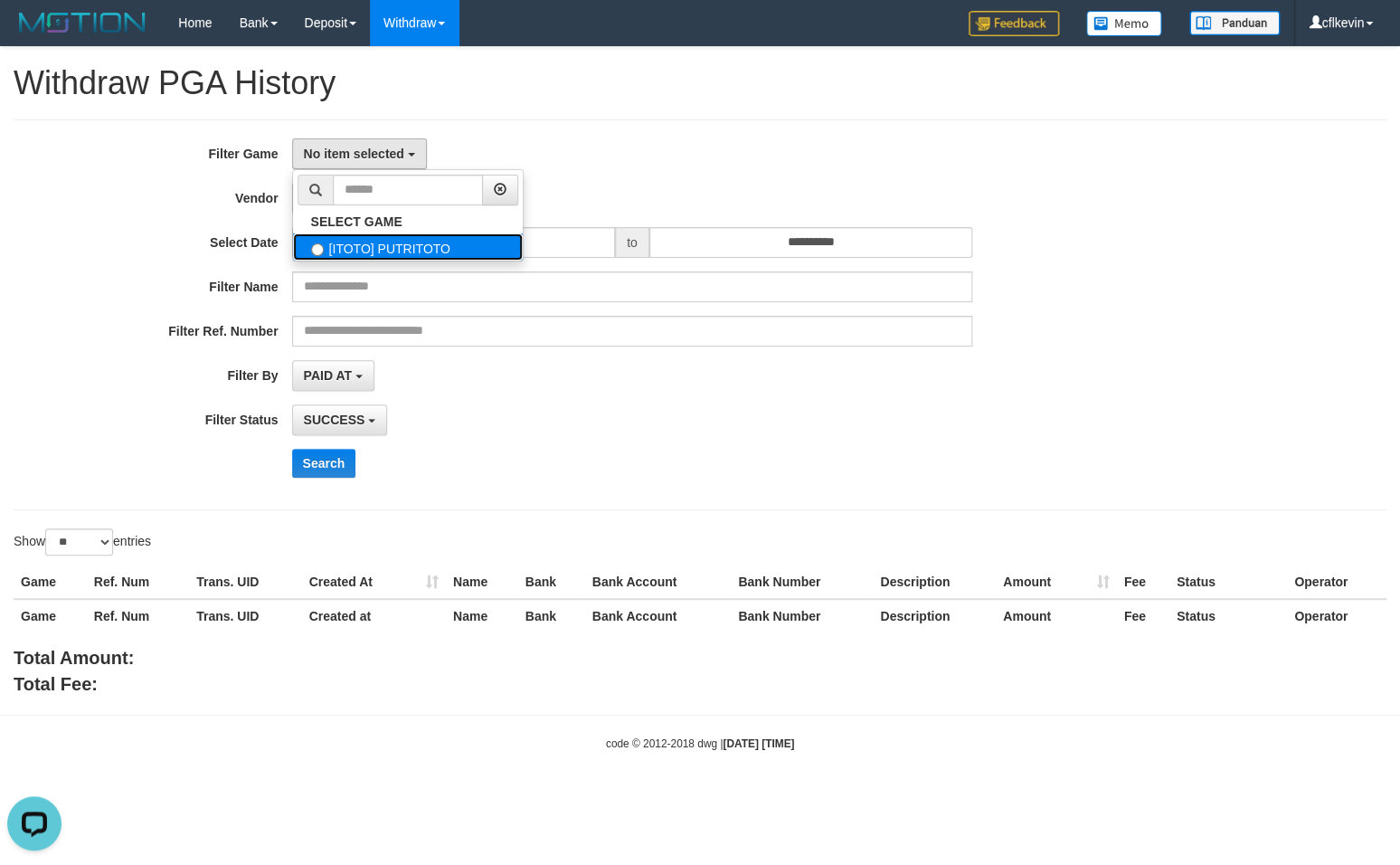 click on "[ITOTO] PUTRITOTO" at bounding box center (408, 247) 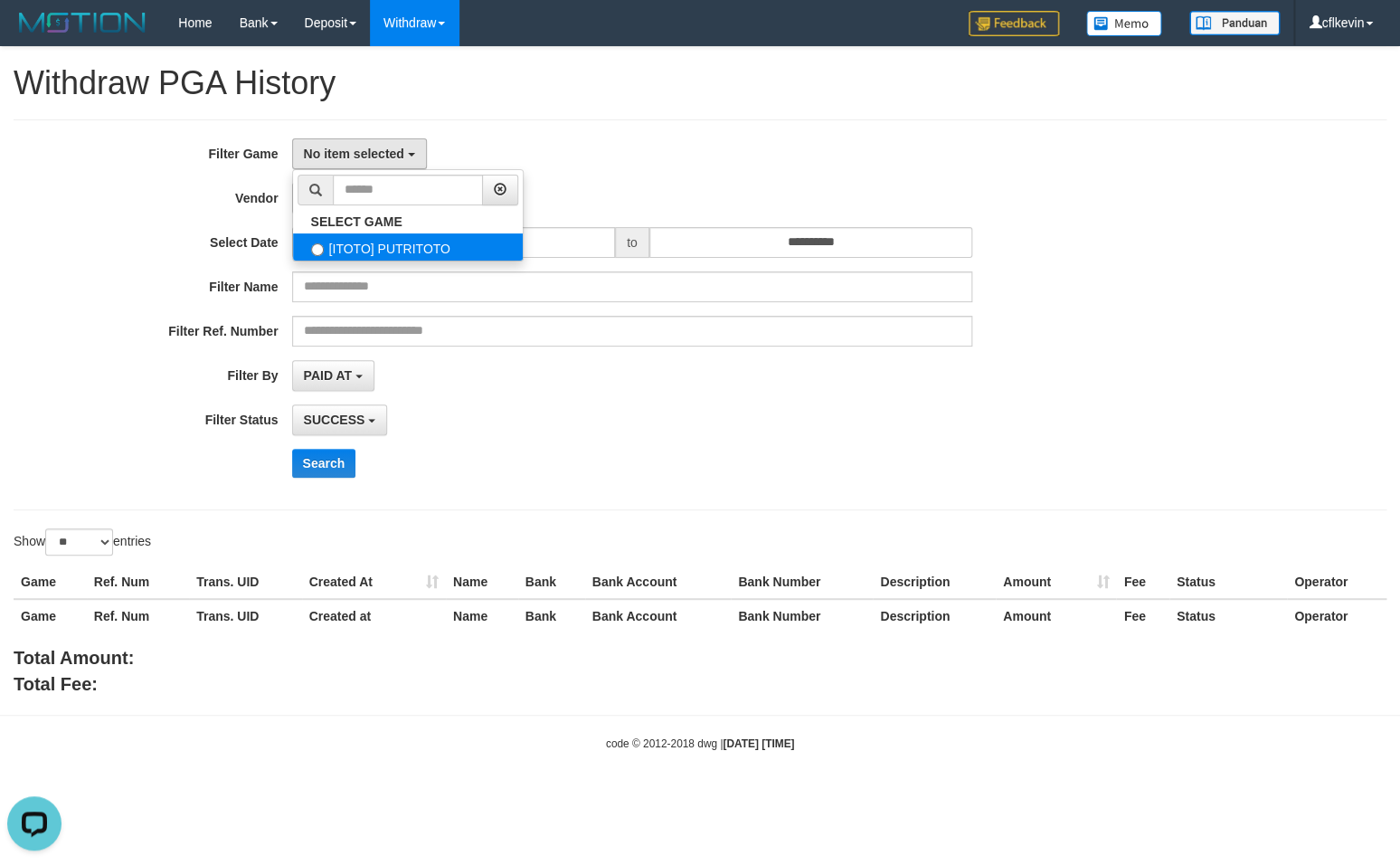 select on "****" 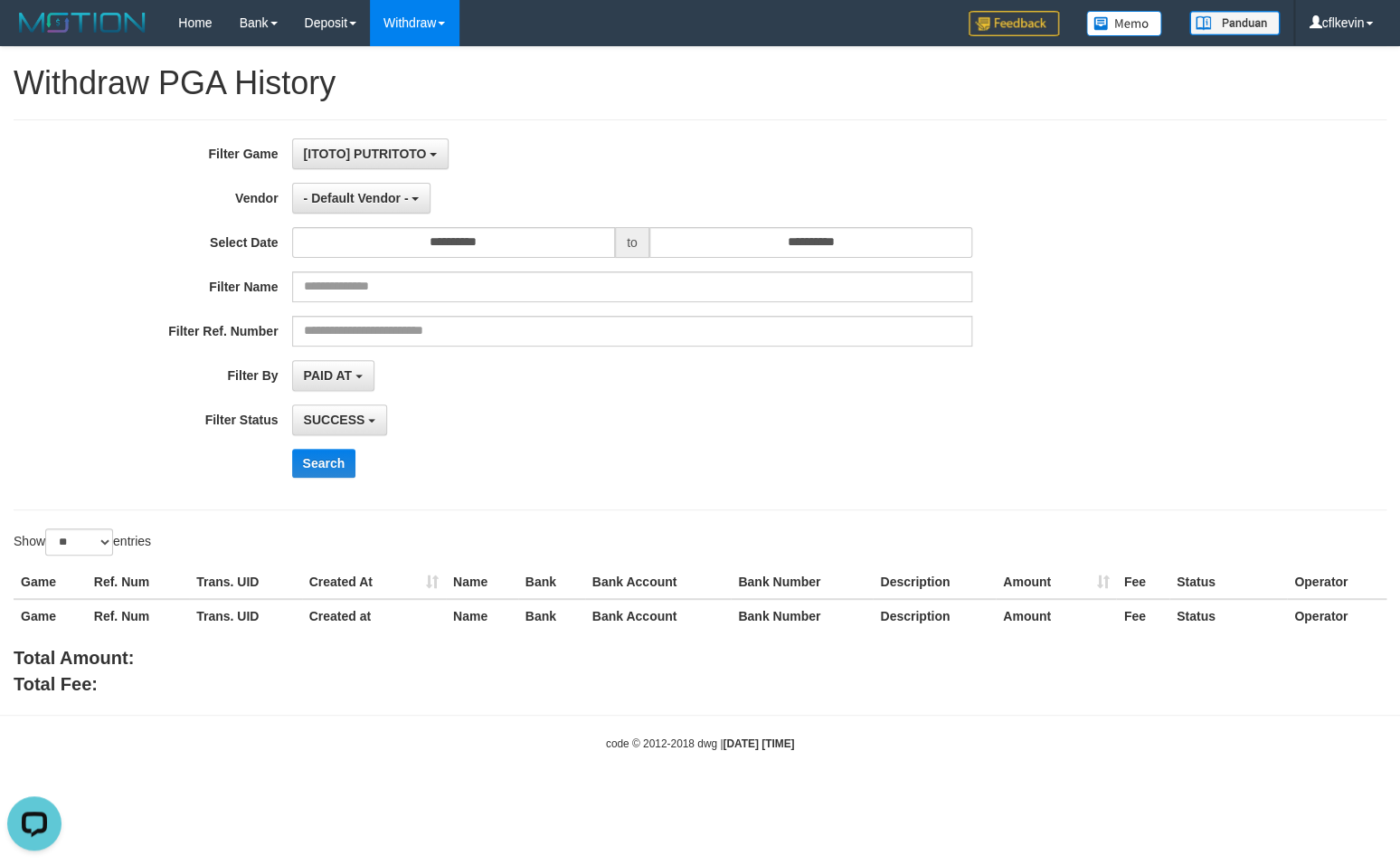 scroll, scrollTop: 14, scrollLeft: 0, axis: vertical 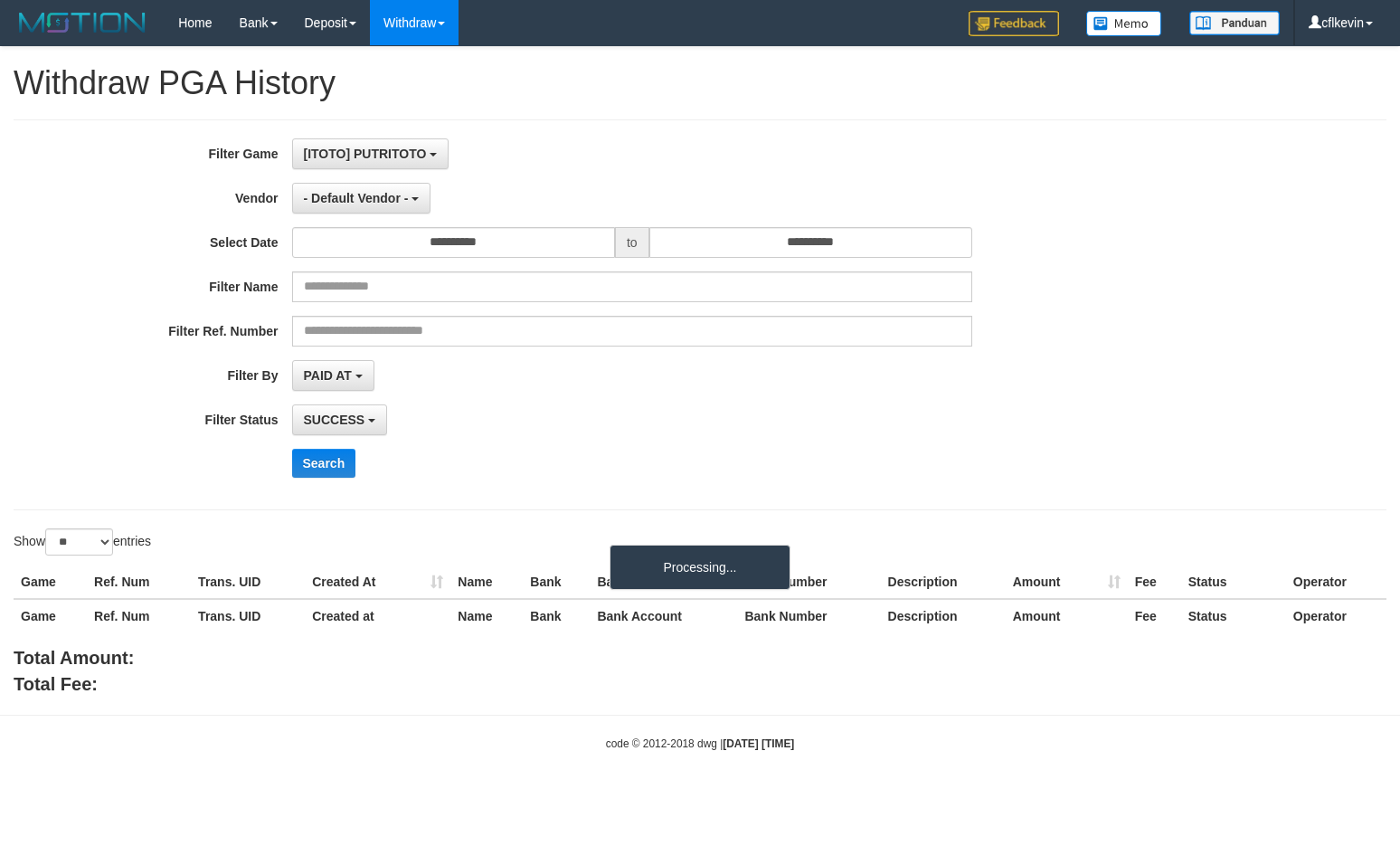 select on "**" 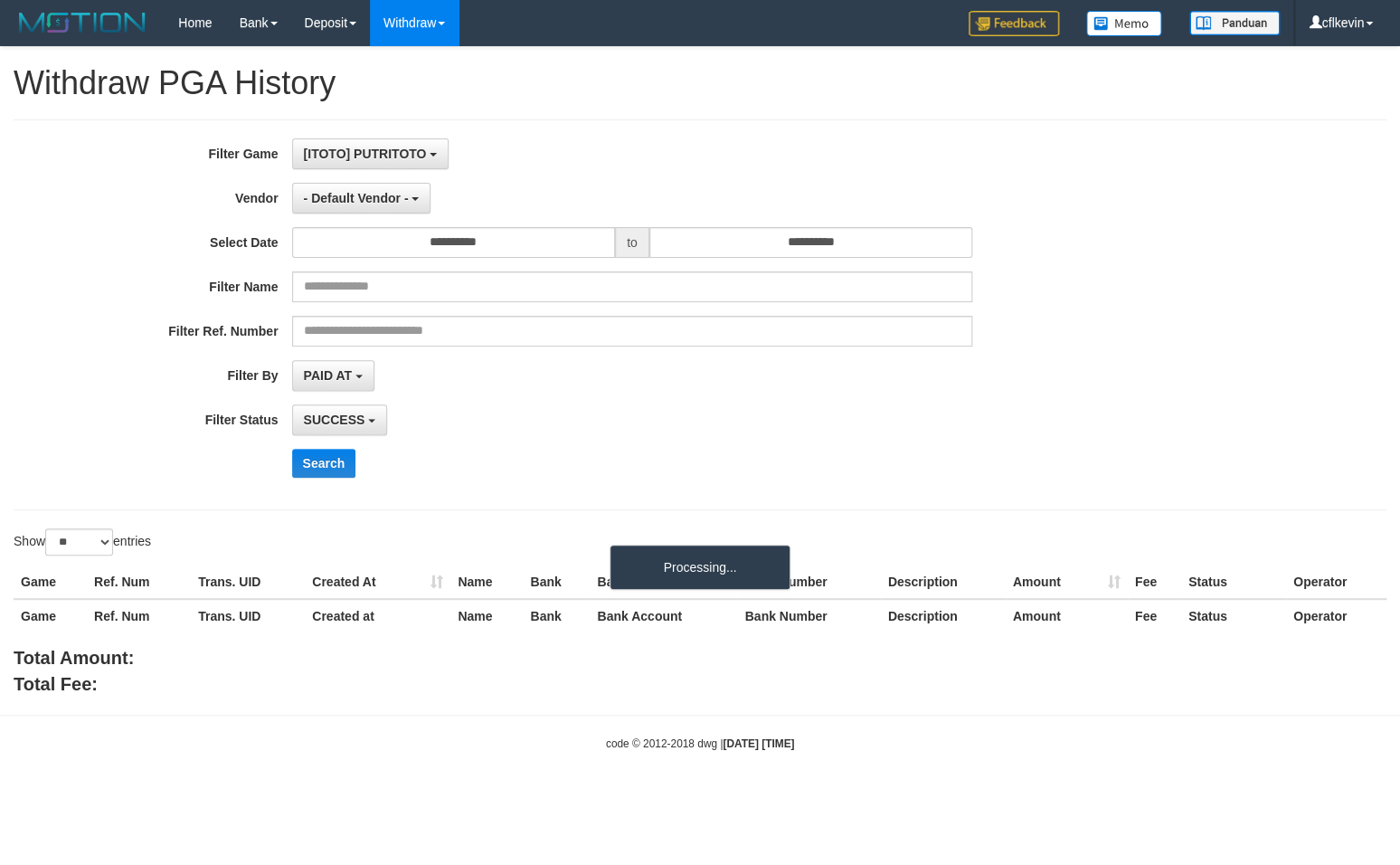 scroll, scrollTop: 14, scrollLeft: 0, axis: vertical 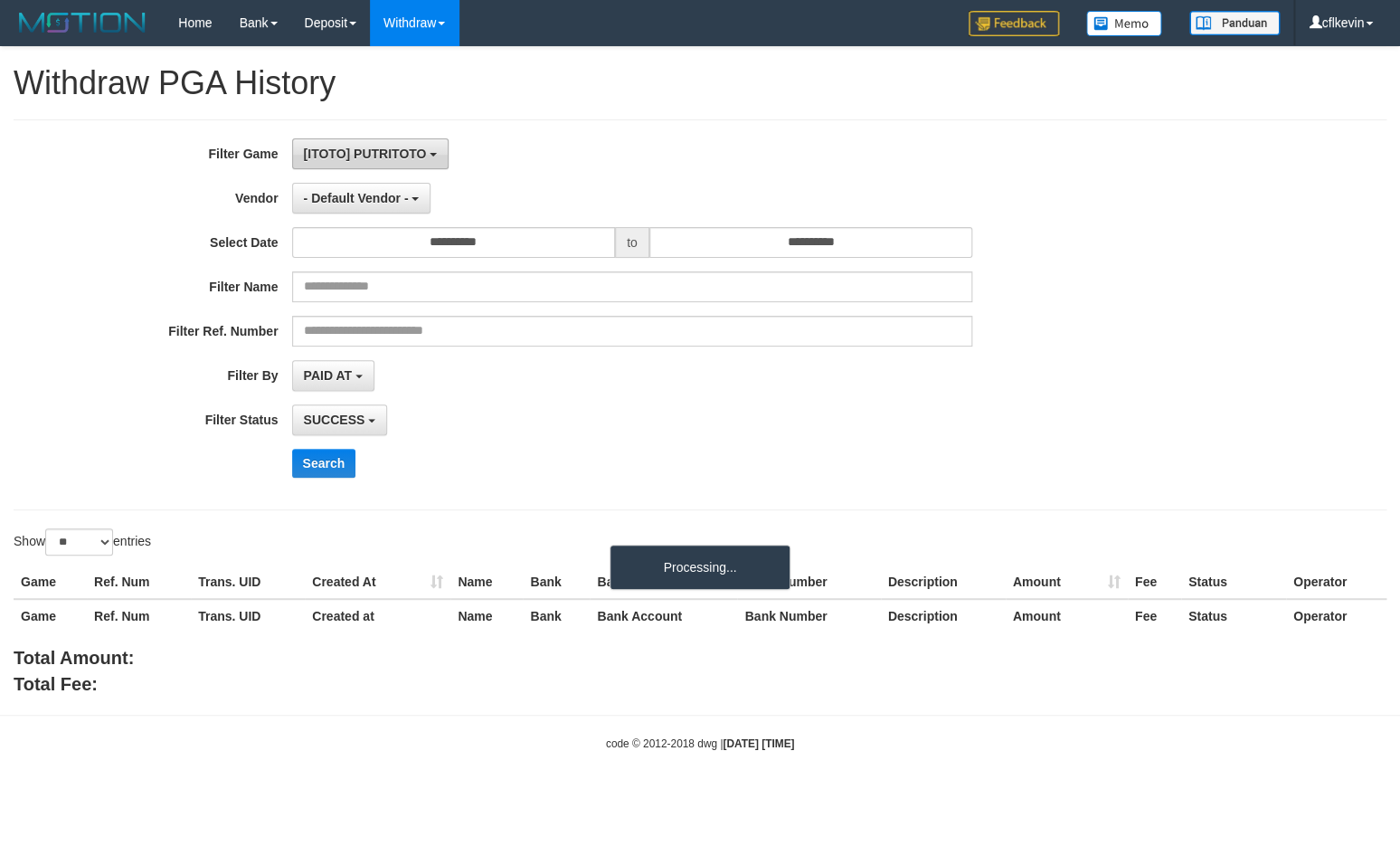 click on "[ITOTO] PUTRITOTO" at bounding box center (371, 154) 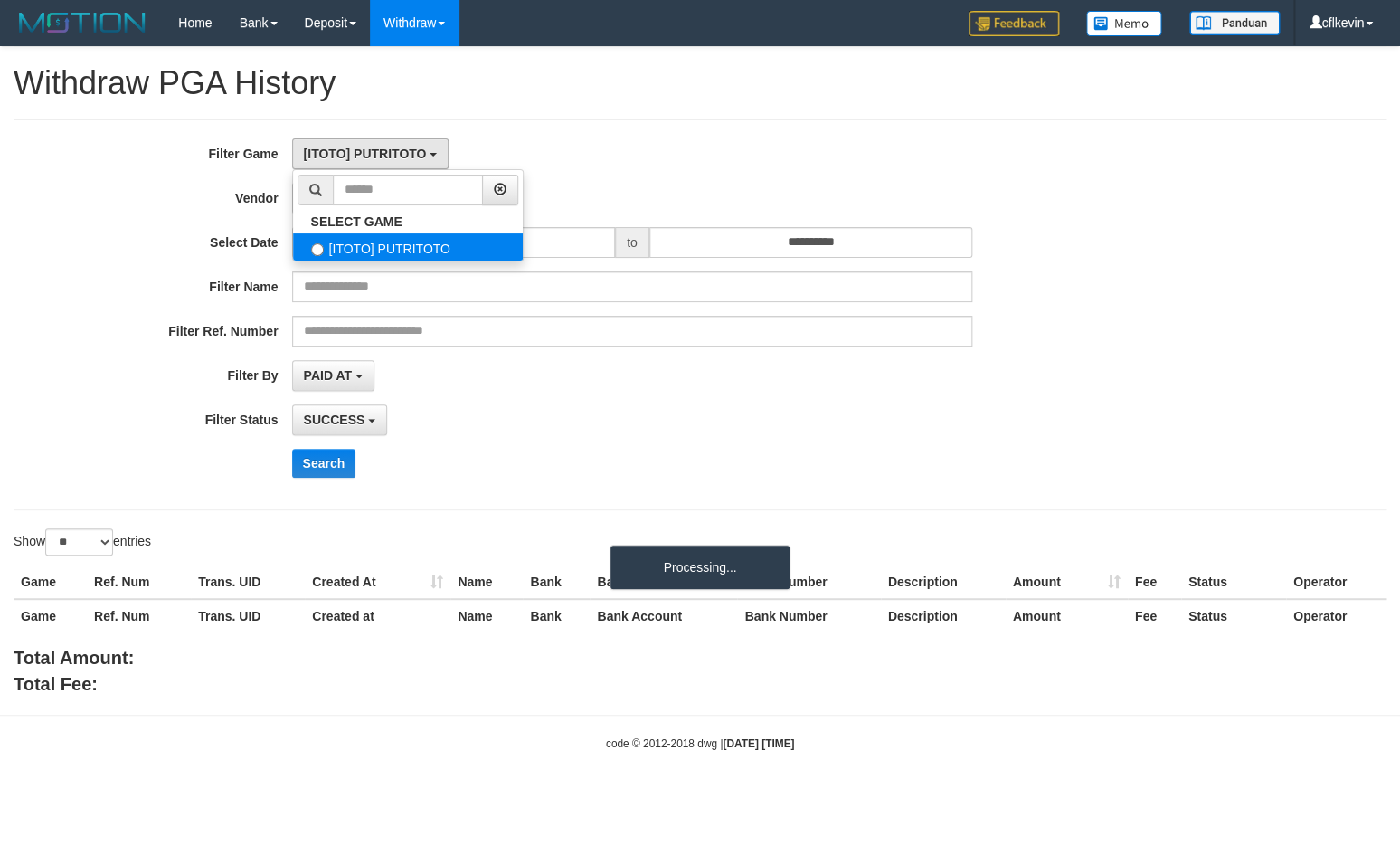 click on "[ITOTO] PUTRITOTO" at bounding box center [408, 247] 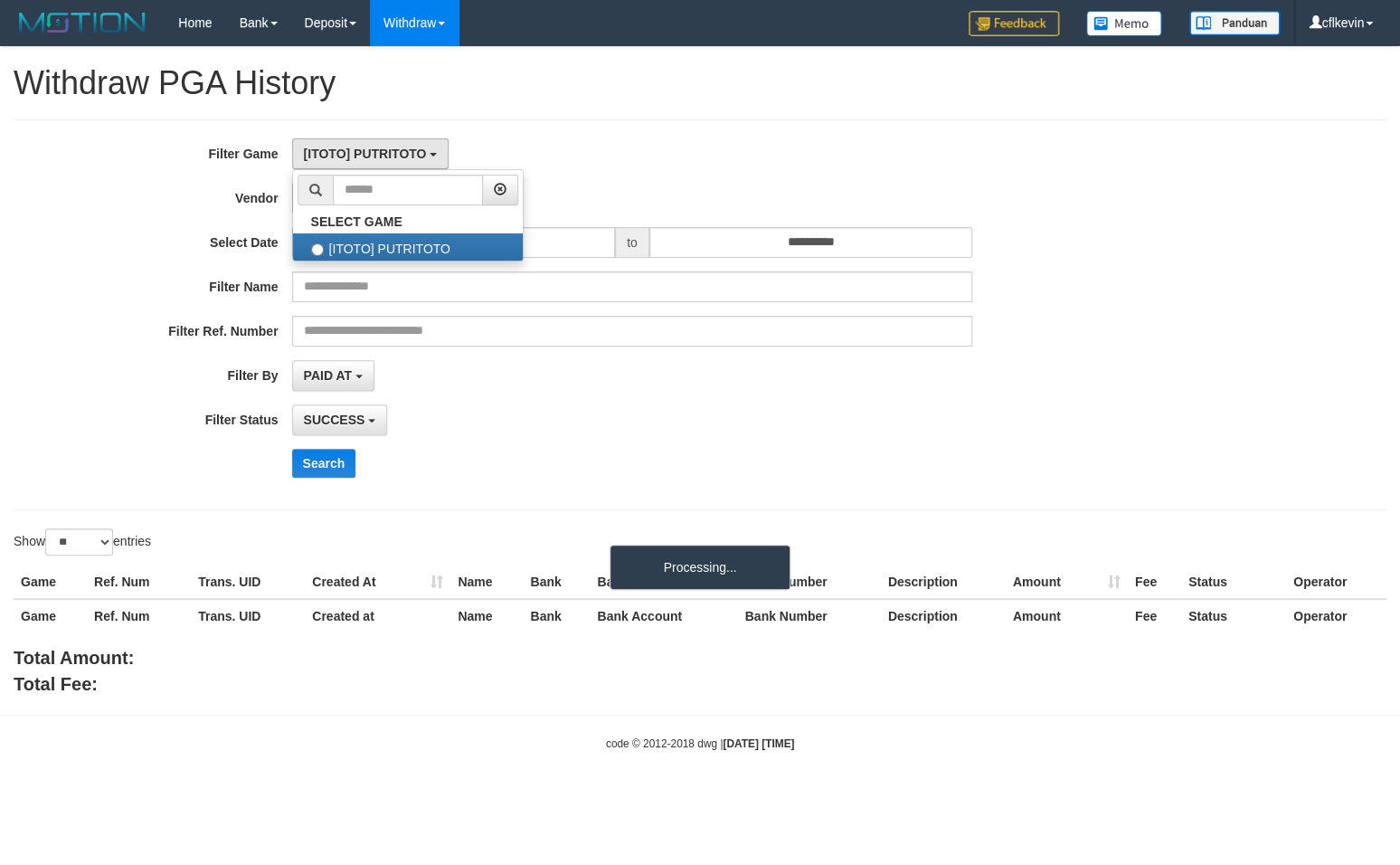 click on "**********" at bounding box center (700, 315) 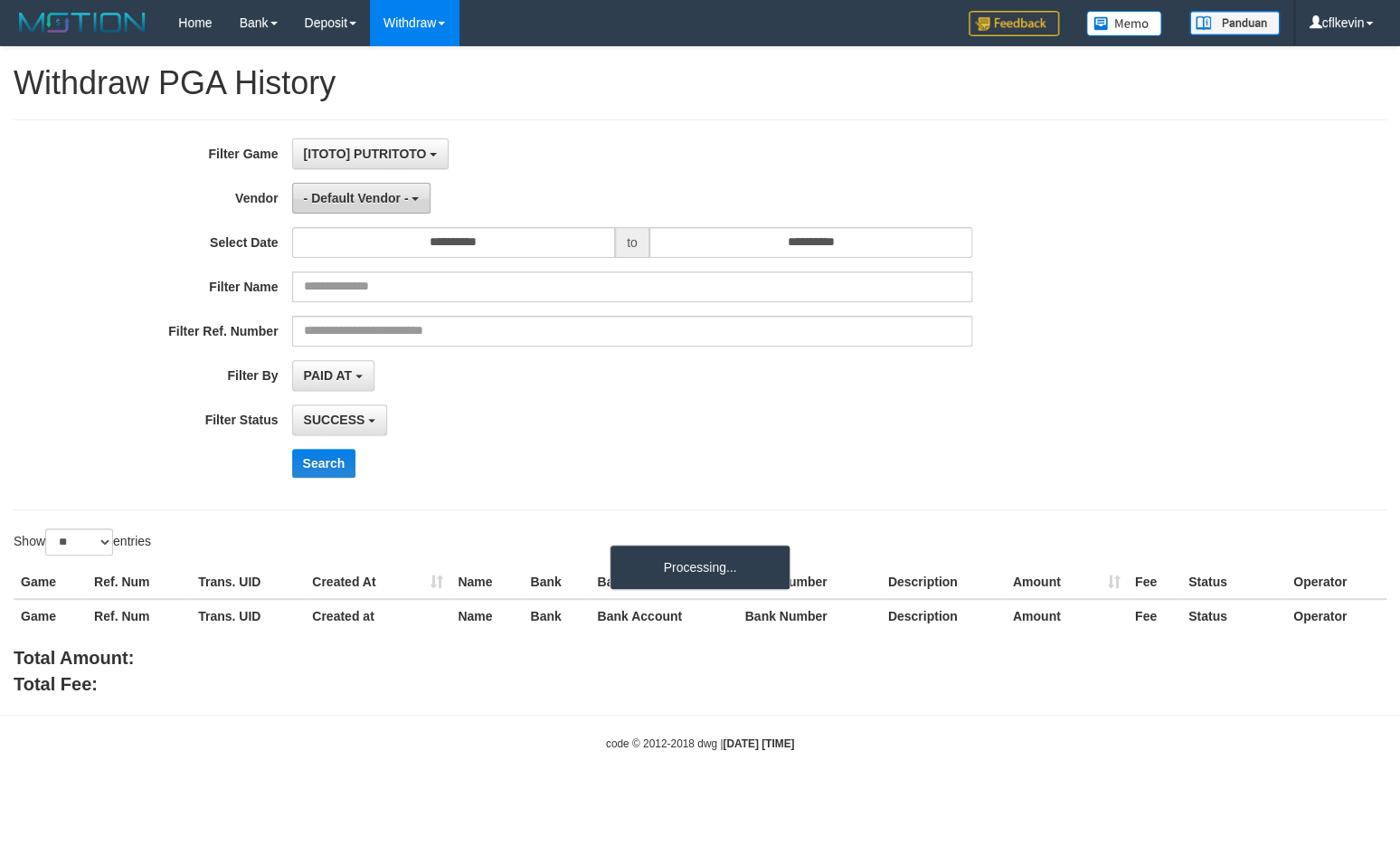 click on "- Default Vendor -" at bounding box center (362, 198) 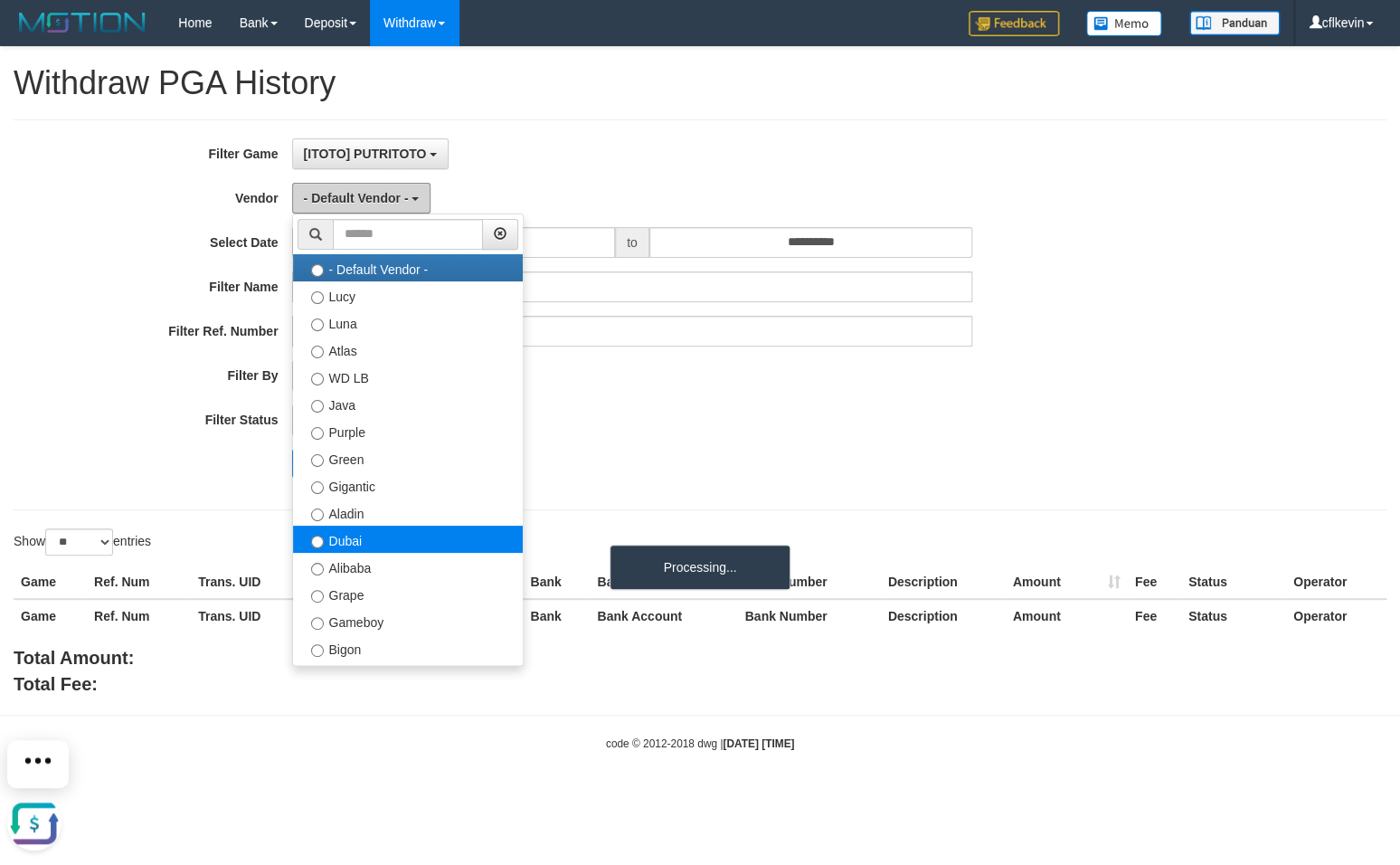 scroll, scrollTop: 0, scrollLeft: 0, axis: both 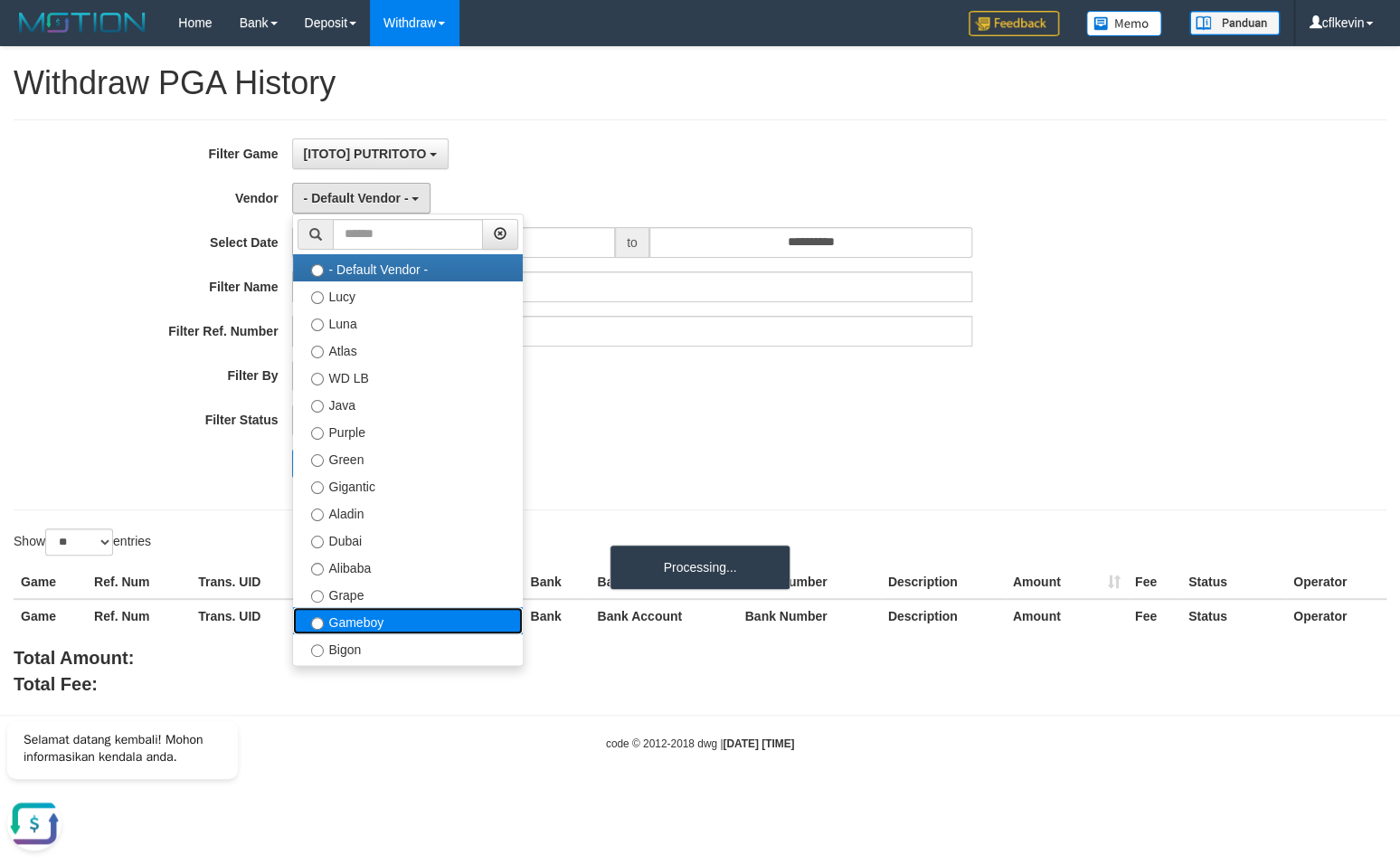 click on "Gameboy" at bounding box center [408, 621] 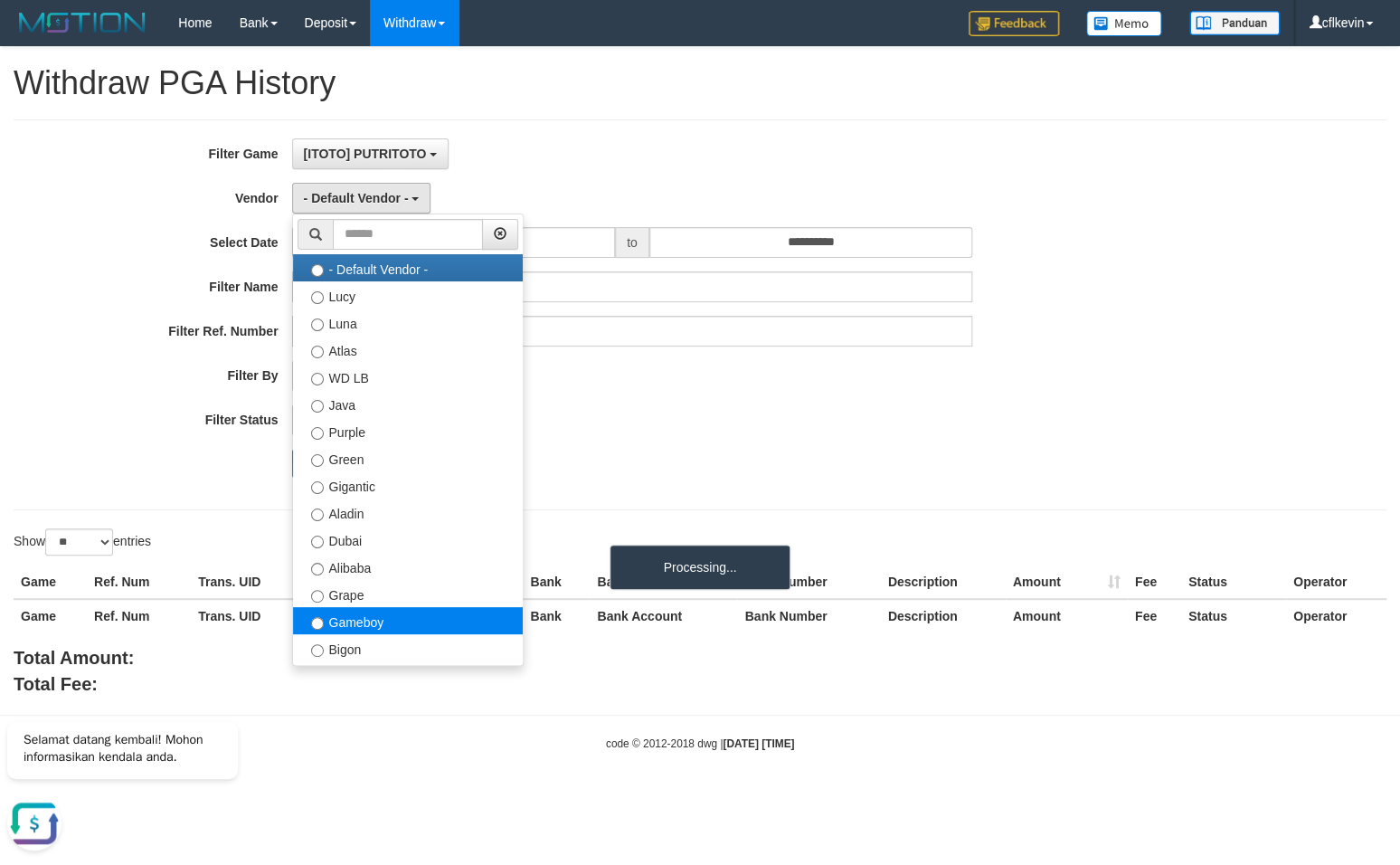 select on "**********" 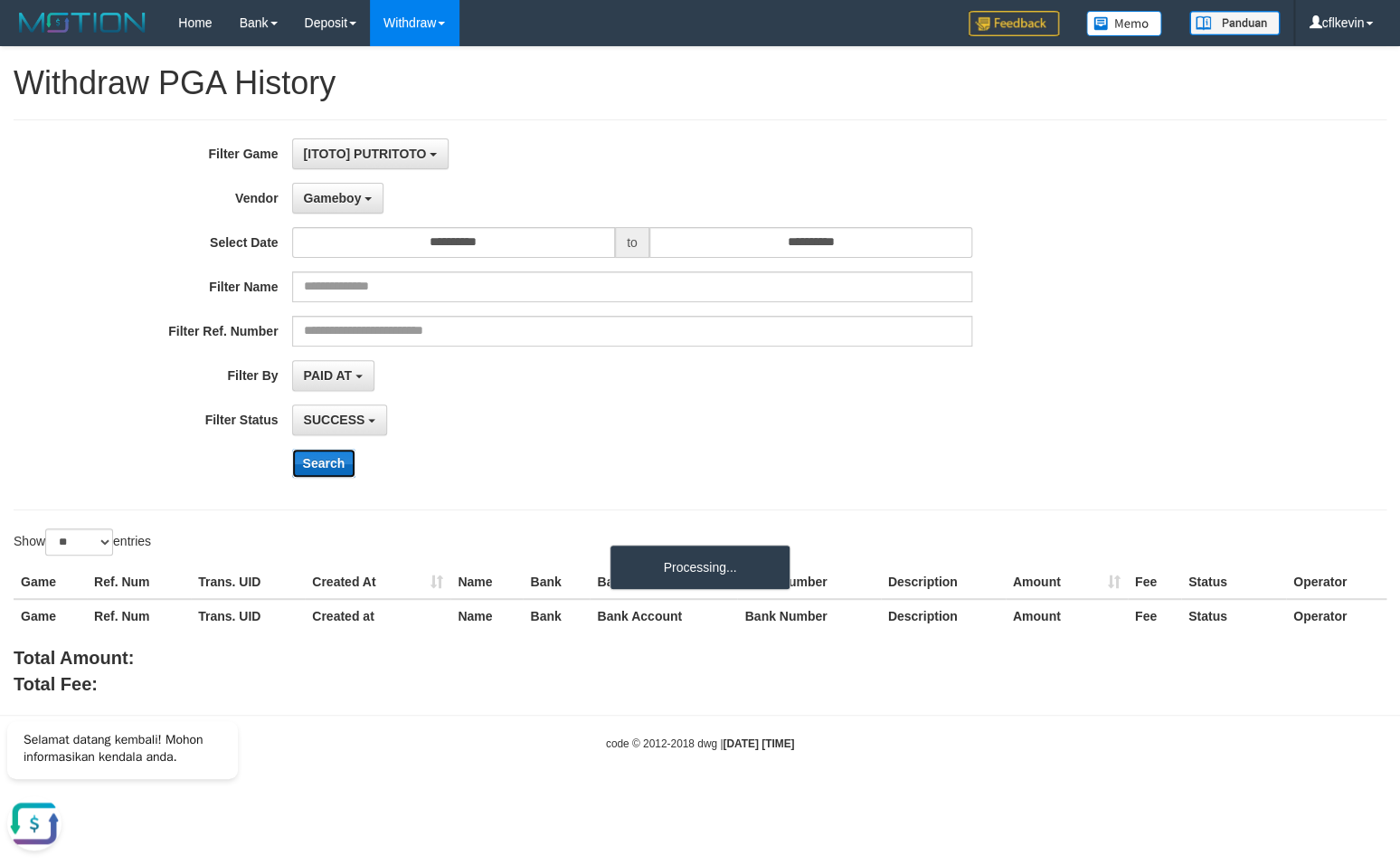 drag, startPoint x: 324, startPoint y: 461, endPoint x: 334, endPoint y: 465, distance: 10.77033 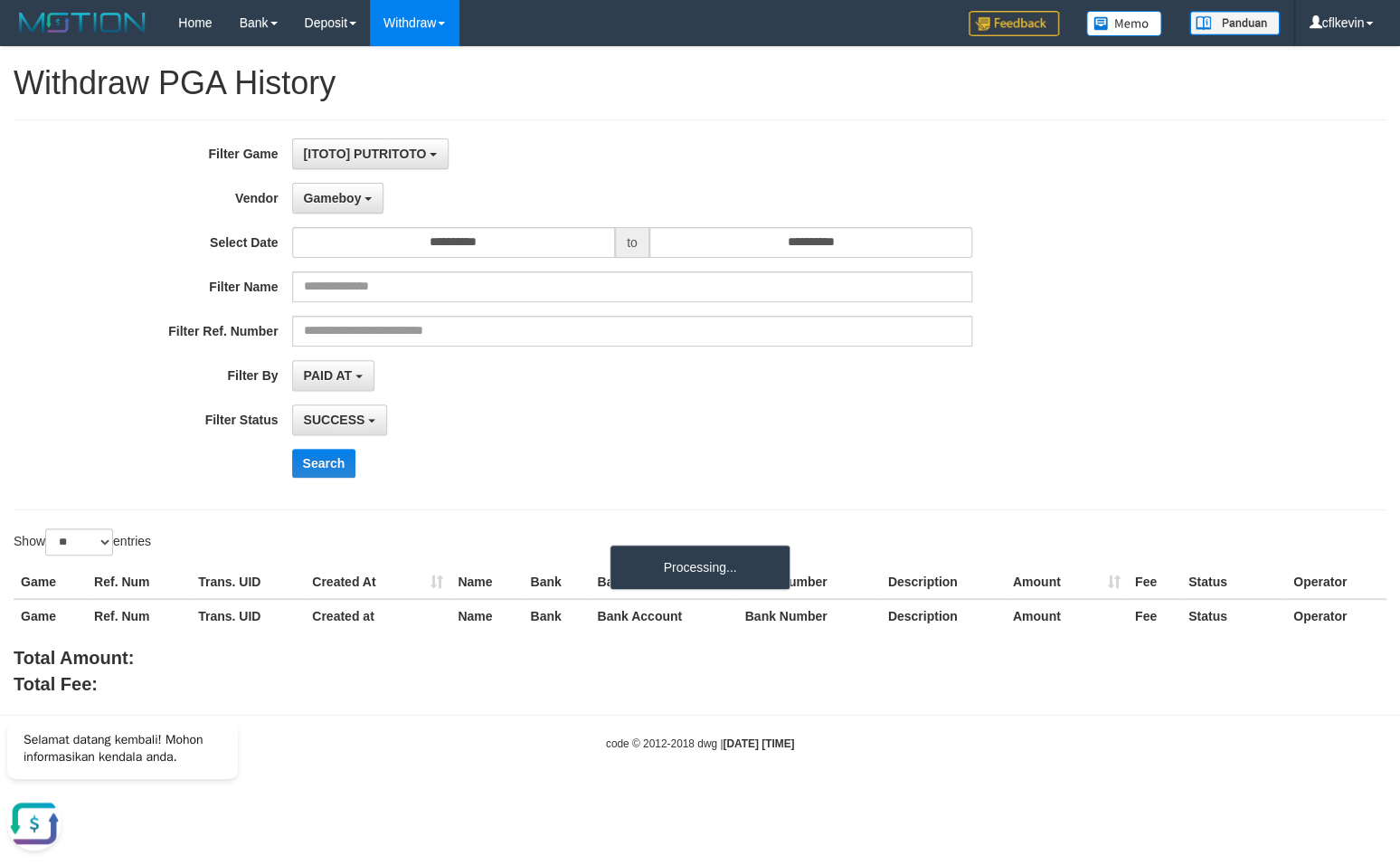 click on "**********" at bounding box center [583, 315] 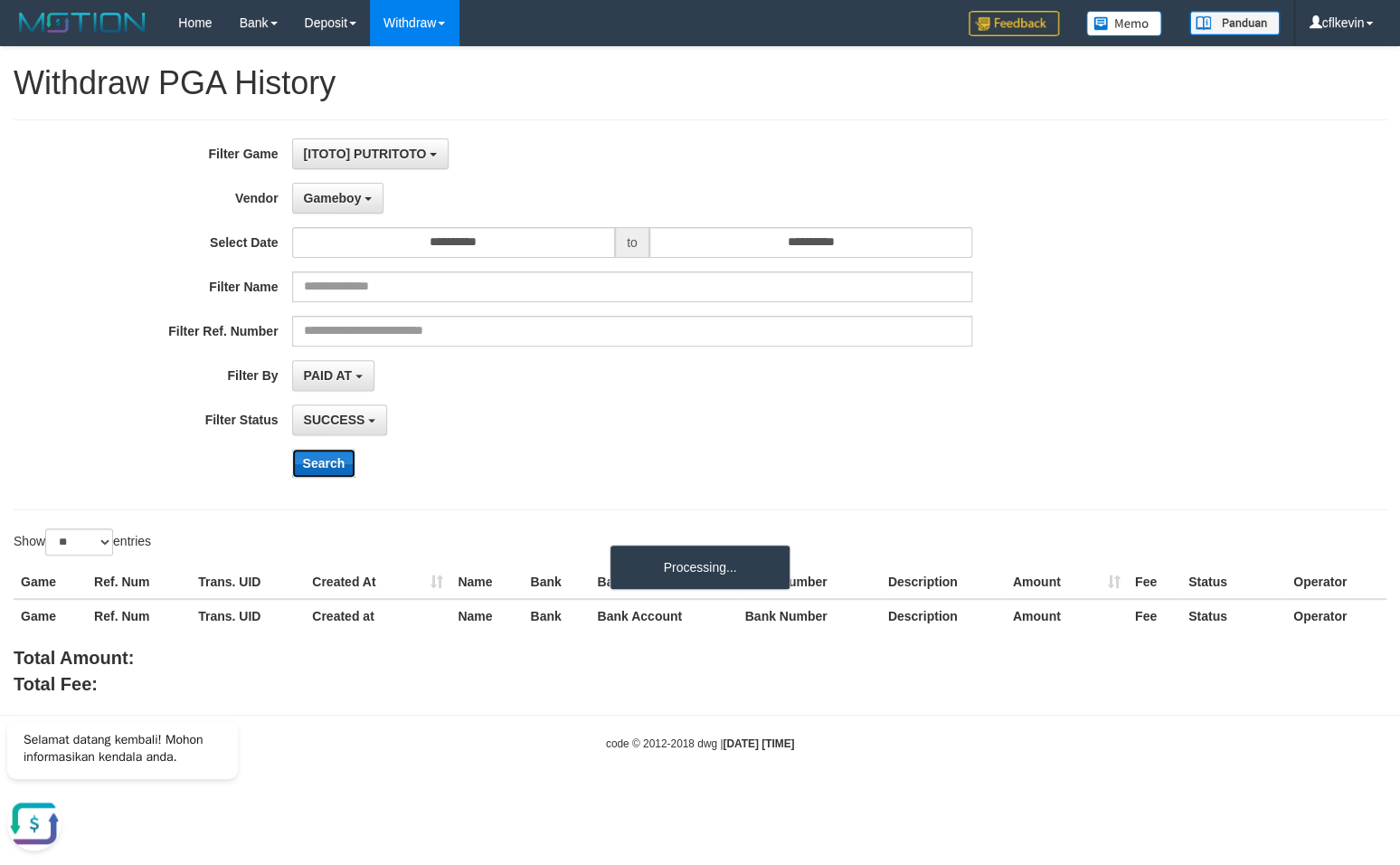 click on "Search" at bounding box center (324, 463) 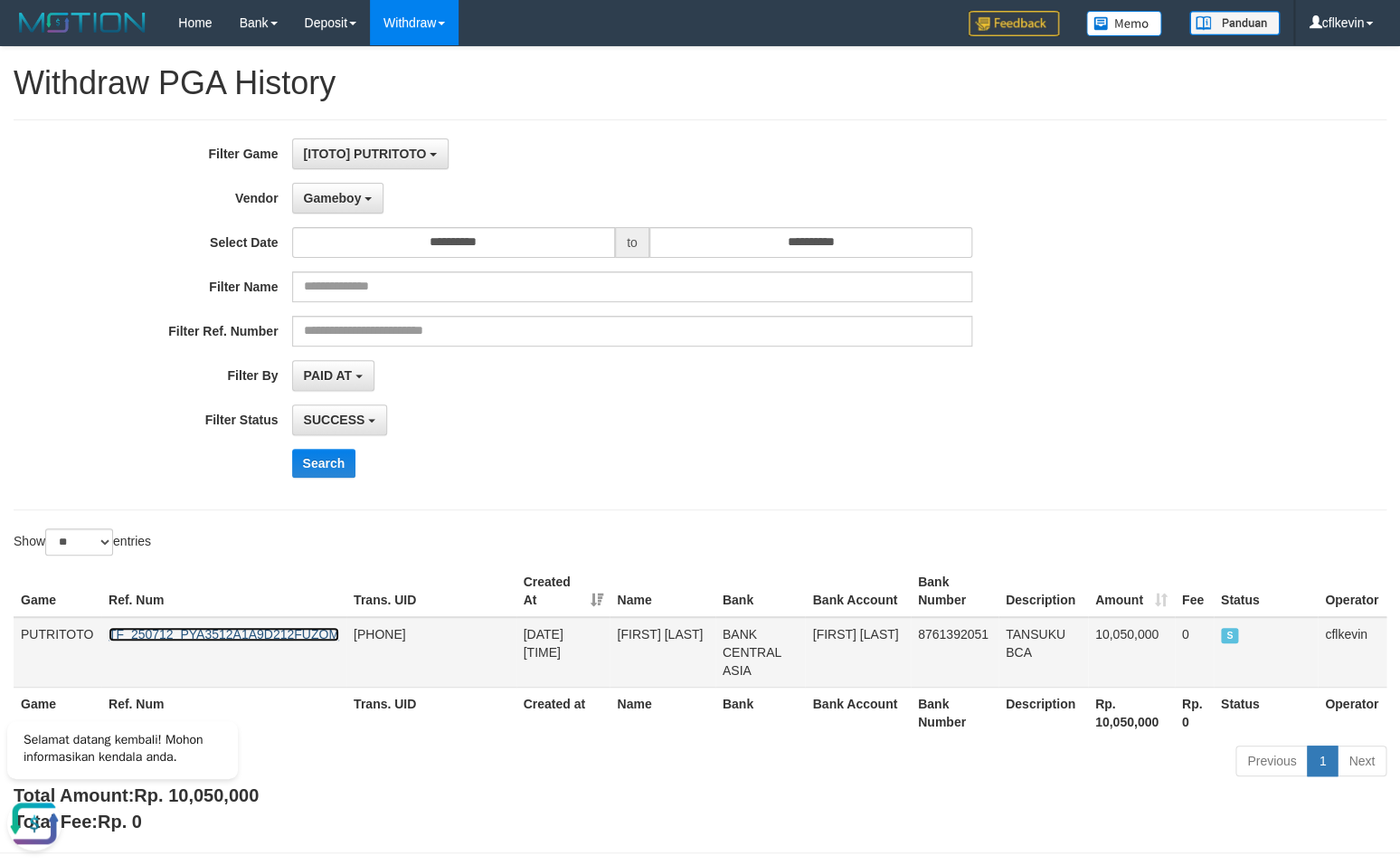 click on "TF_250712_PYA3512A1A9D212FUZOM" at bounding box center (223, 634) 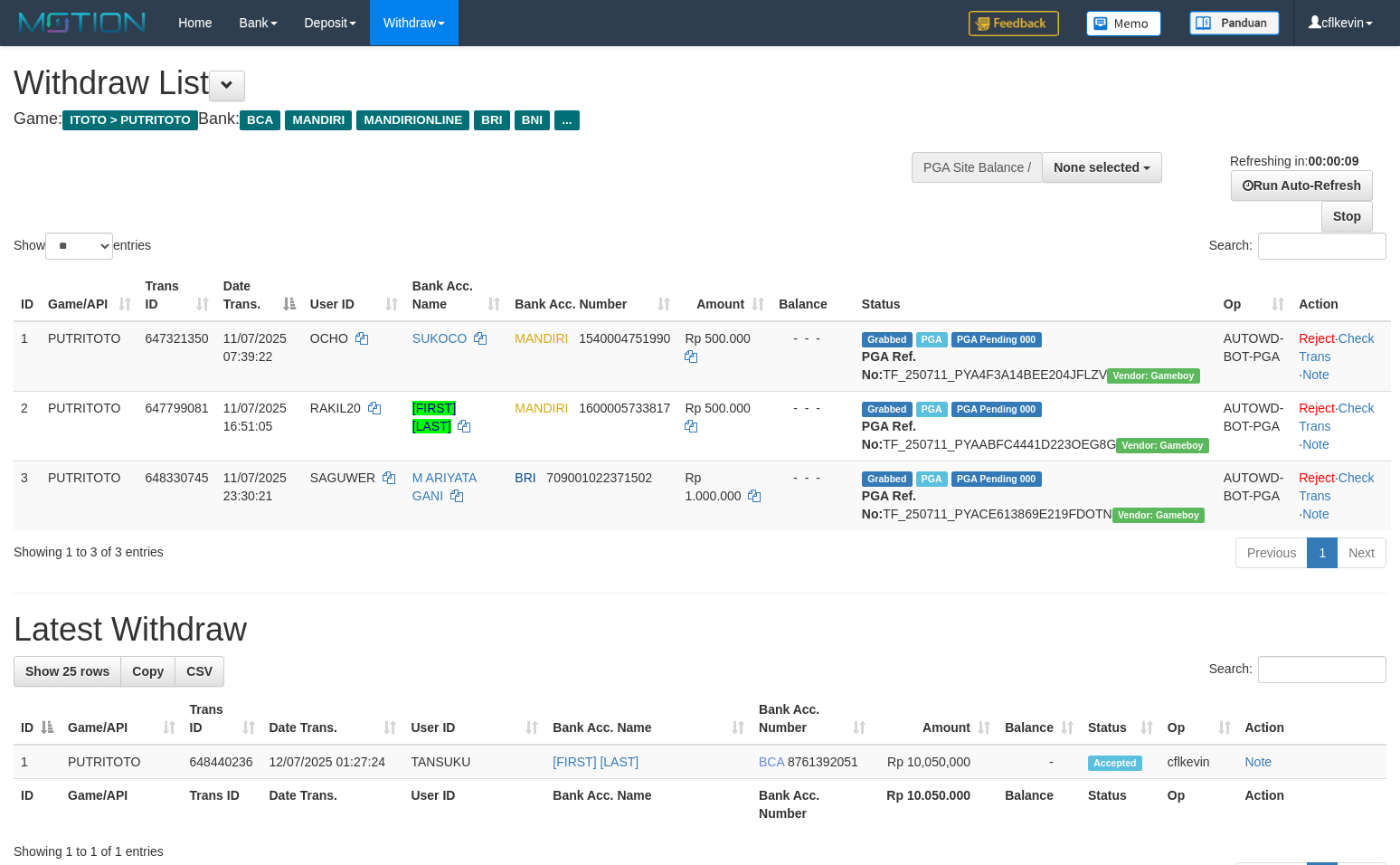 select 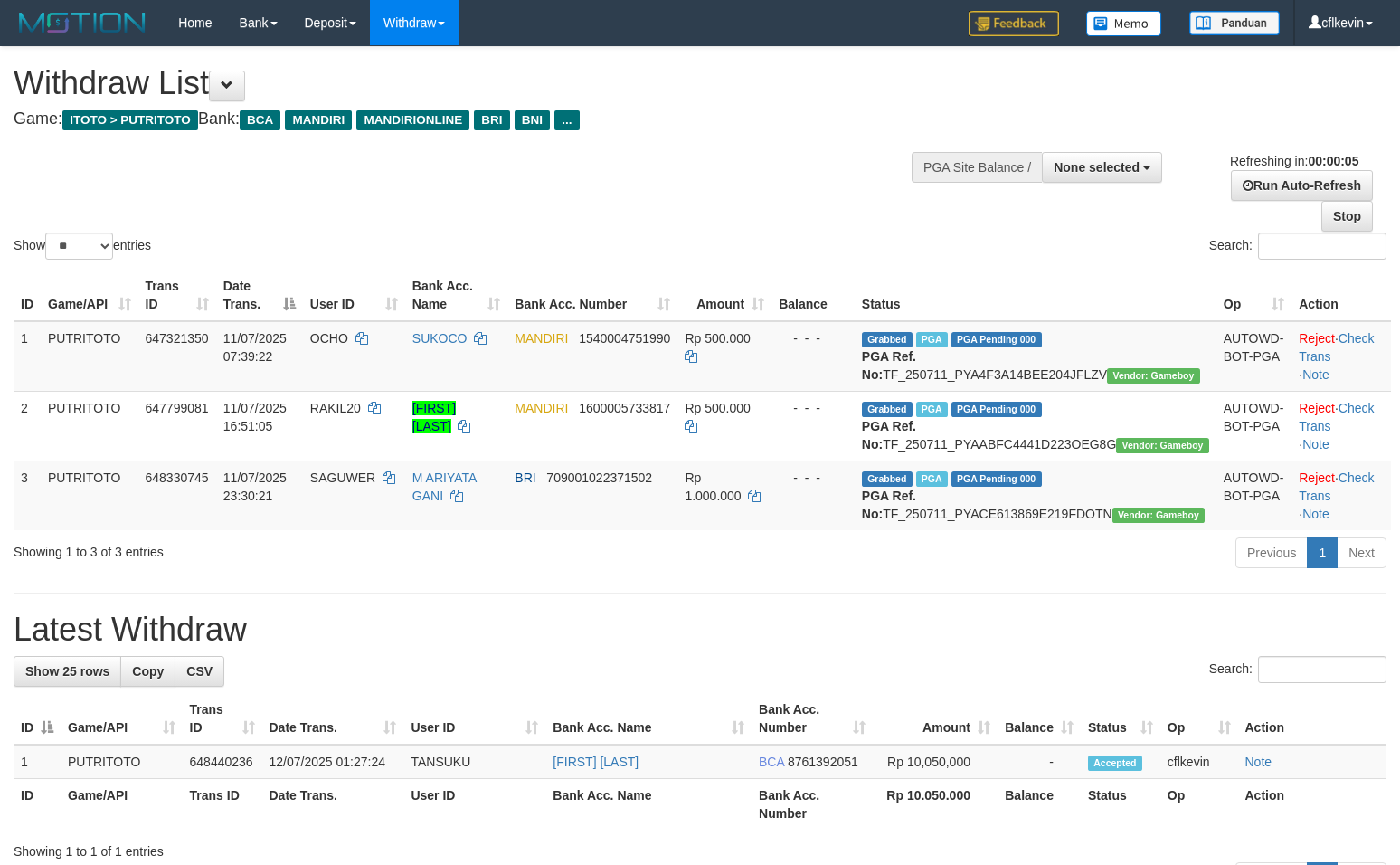 scroll, scrollTop: 0, scrollLeft: 0, axis: both 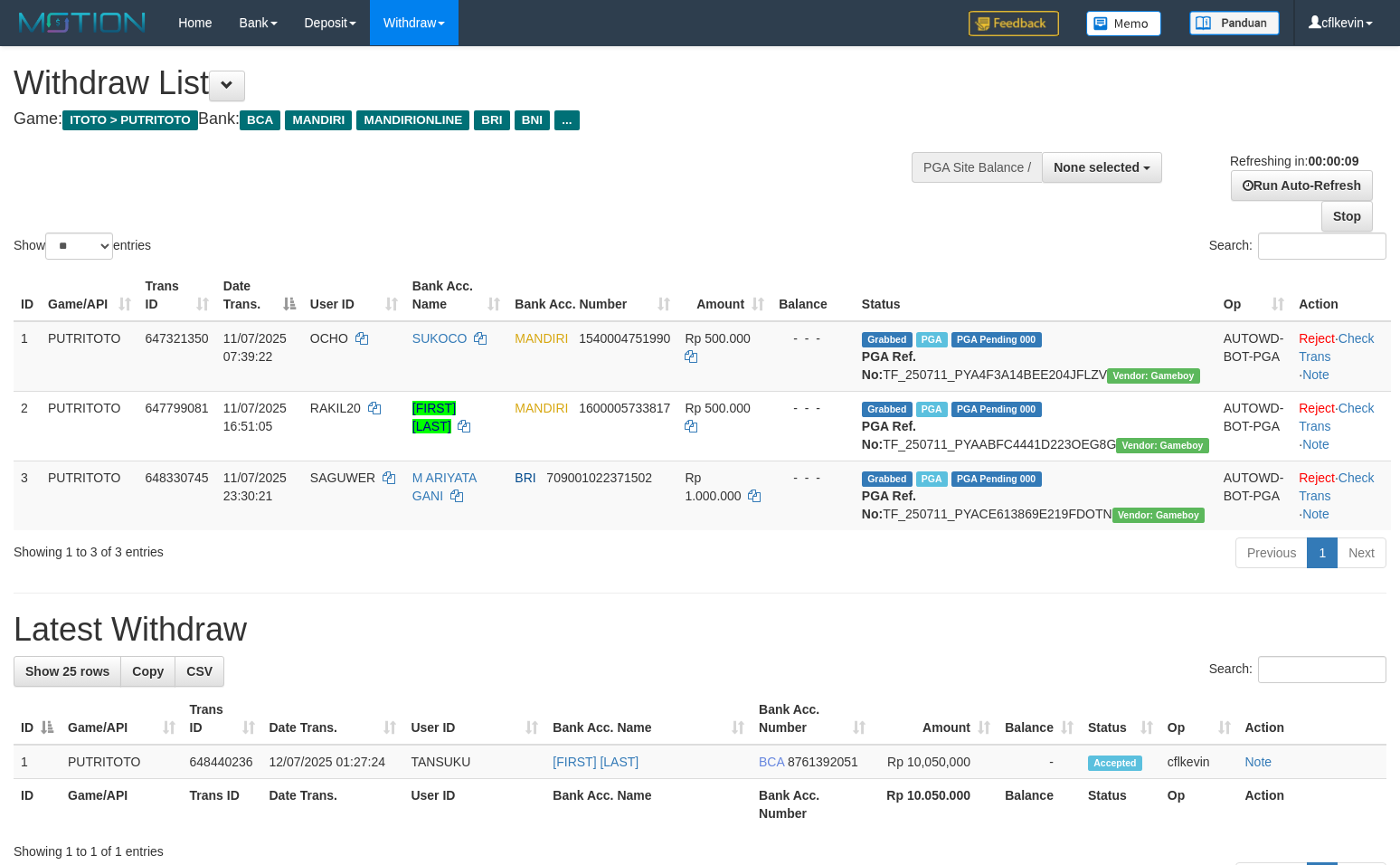 select 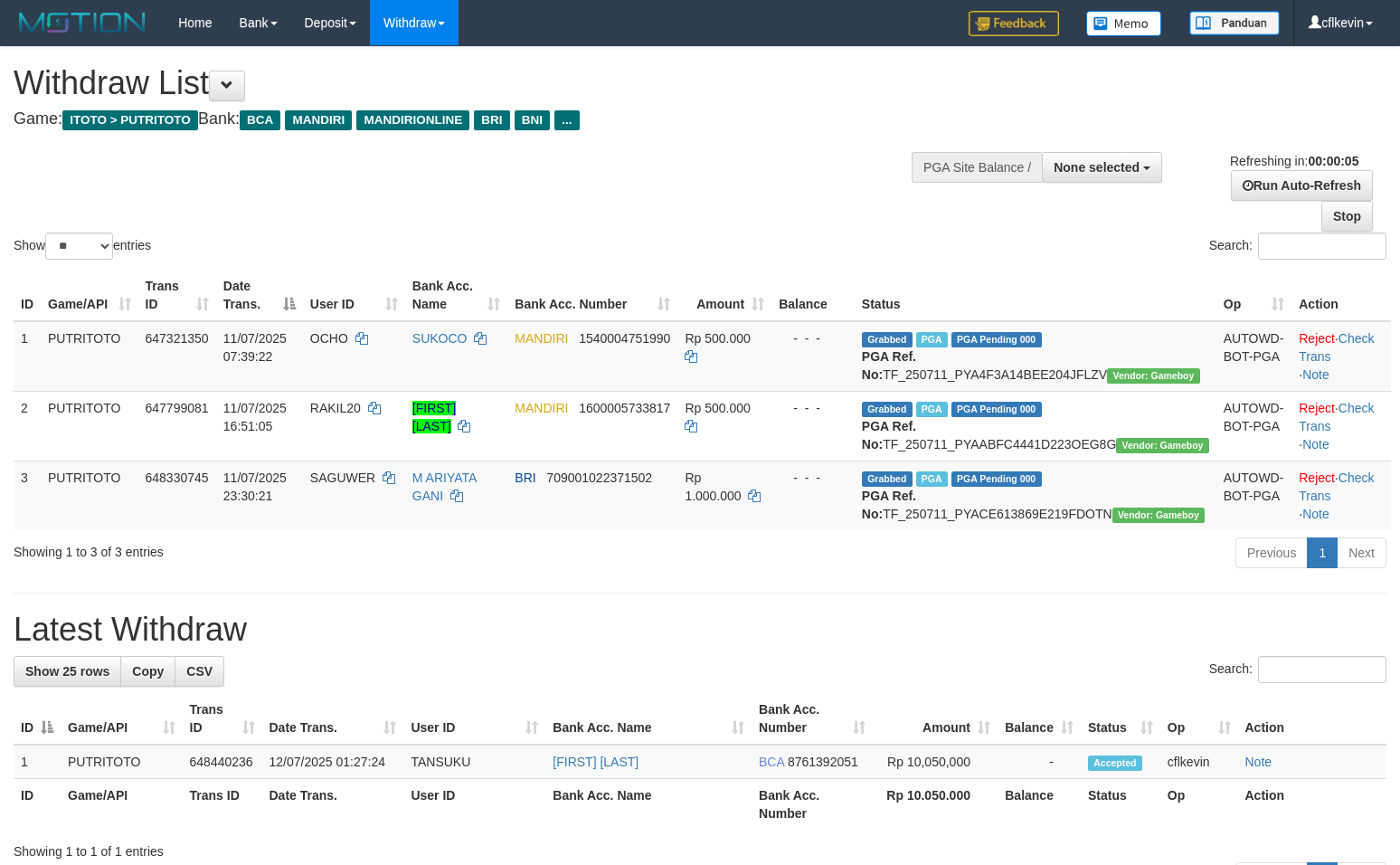 scroll, scrollTop: 0, scrollLeft: 0, axis: both 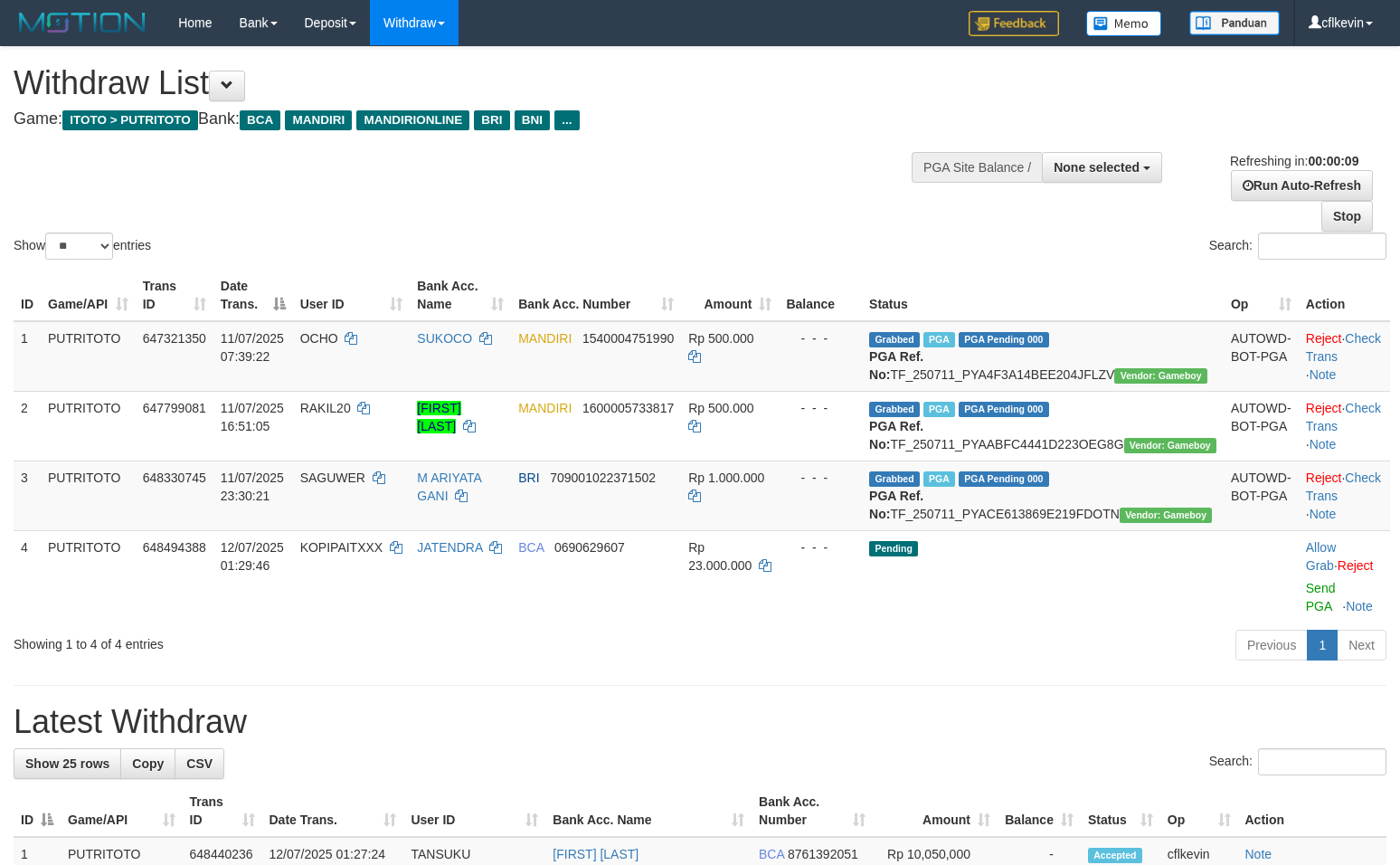 select 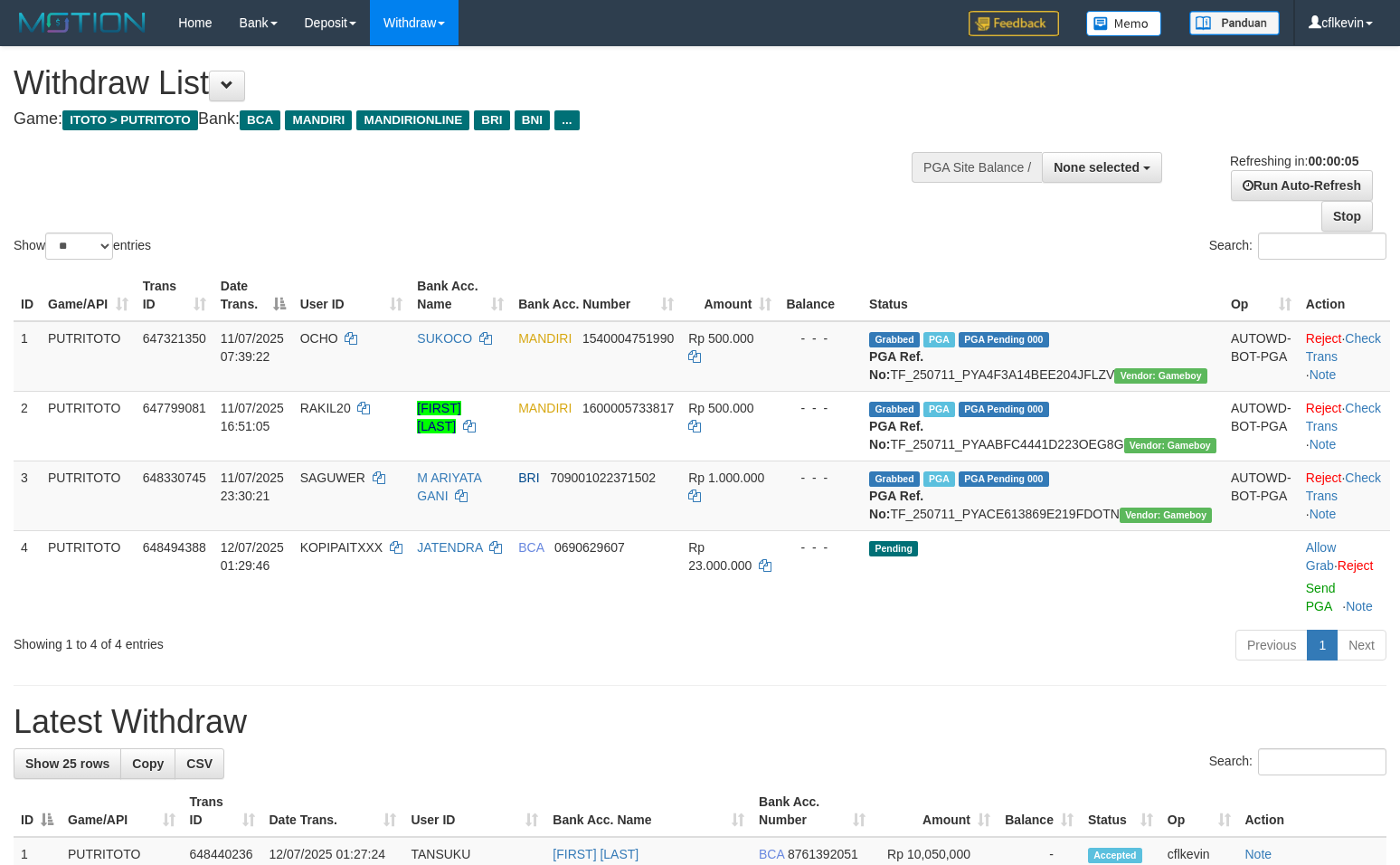 scroll, scrollTop: 0, scrollLeft: 0, axis: both 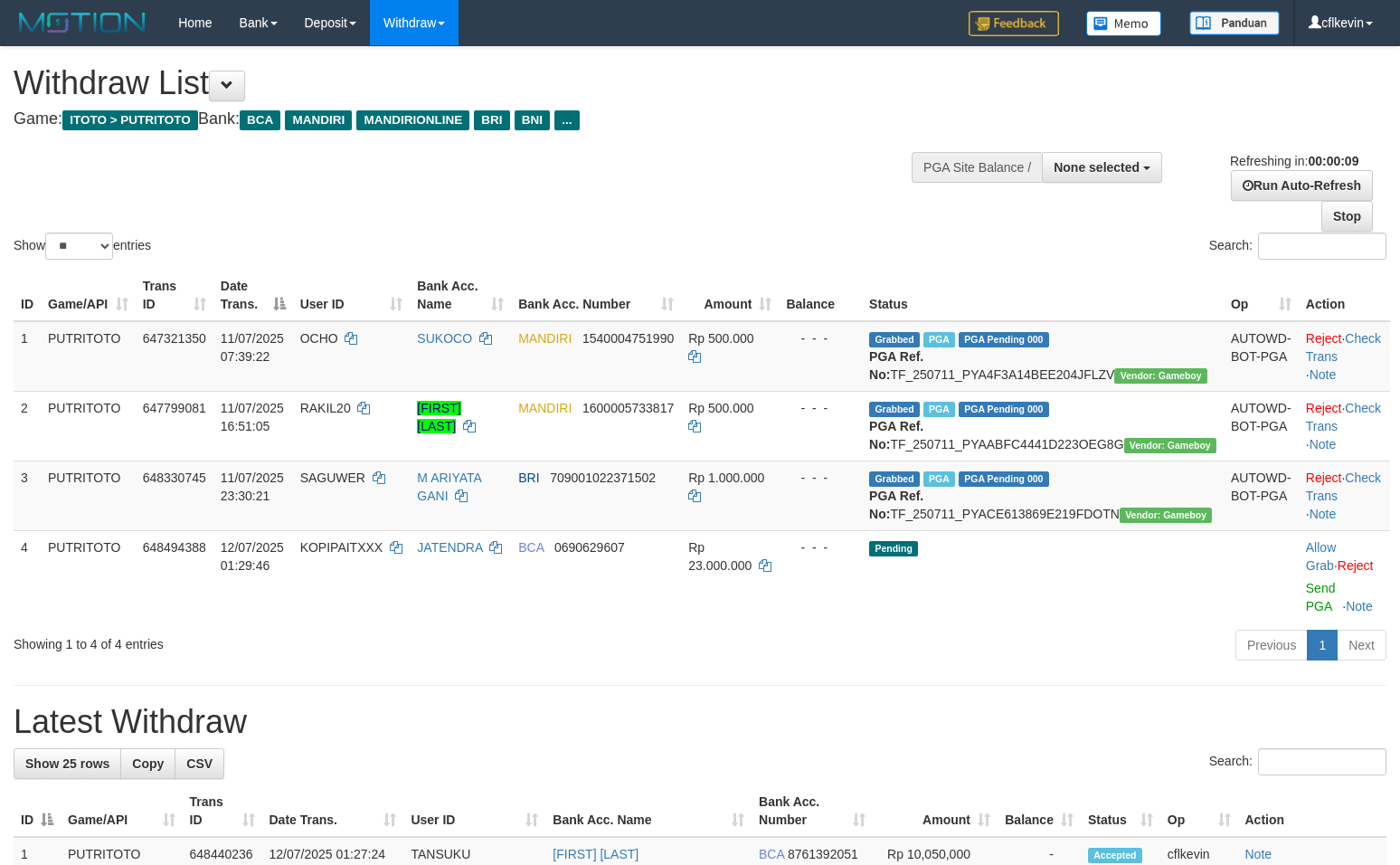 select 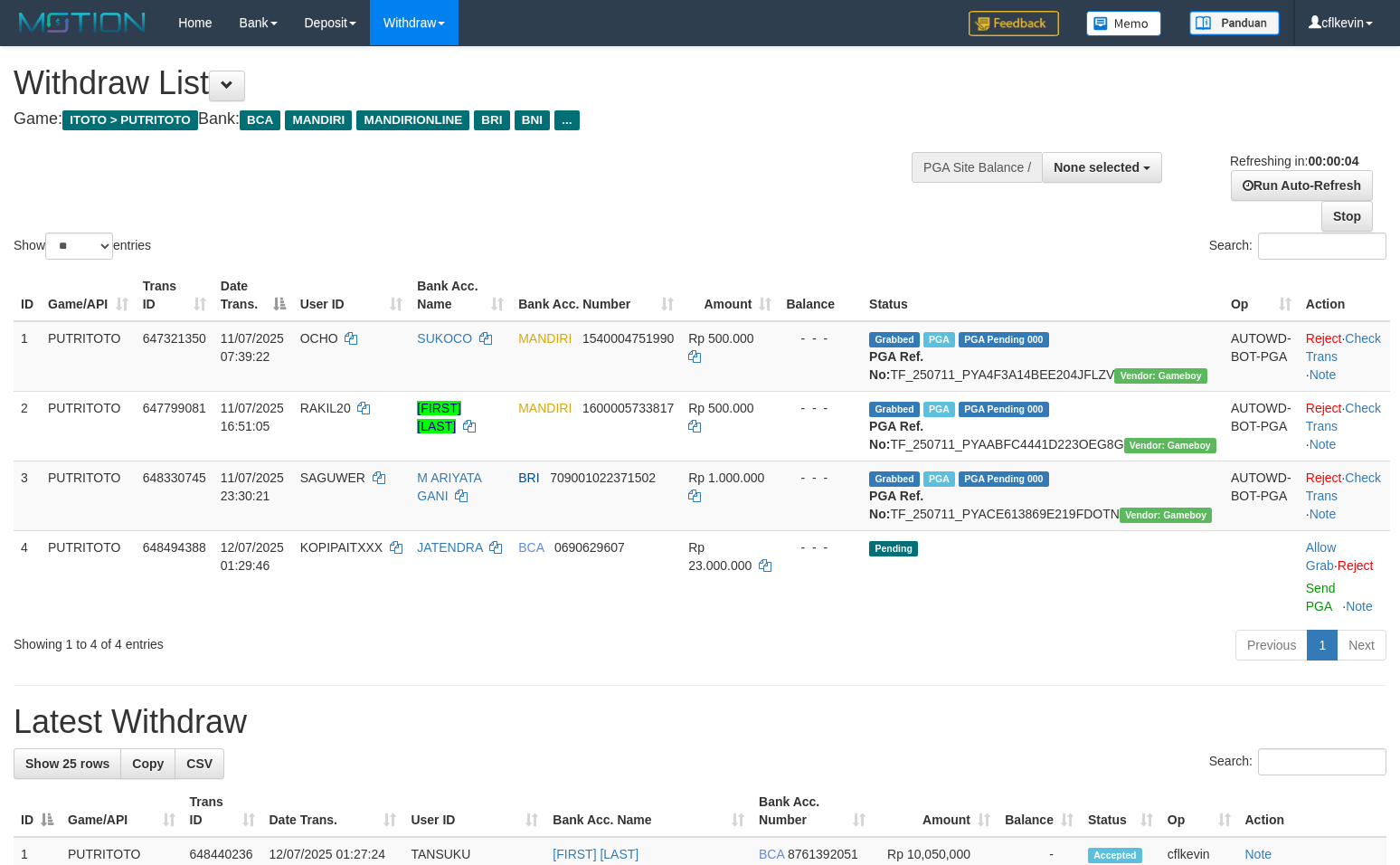 scroll, scrollTop: 0, scrollLeft: 0, axis: both 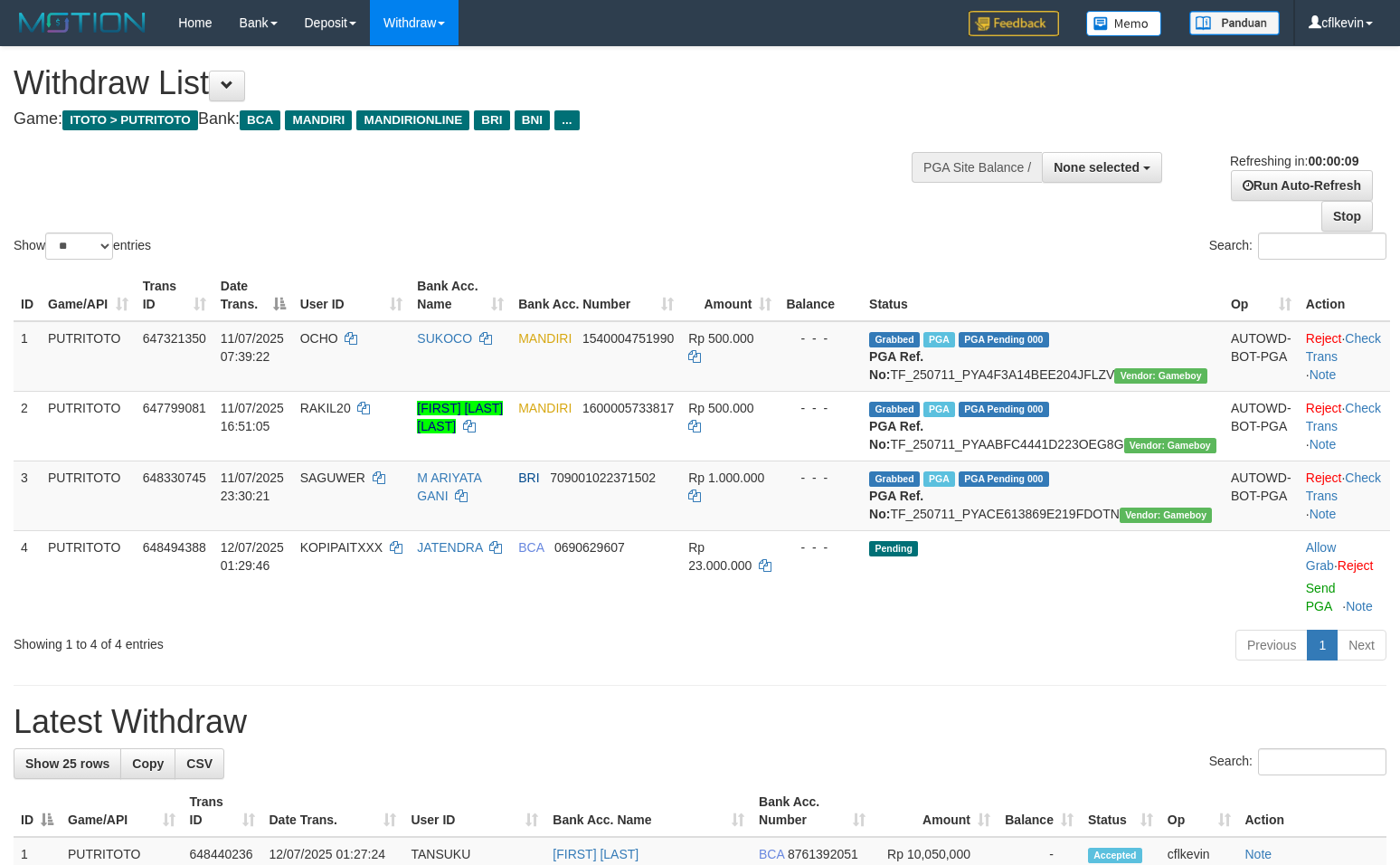 select 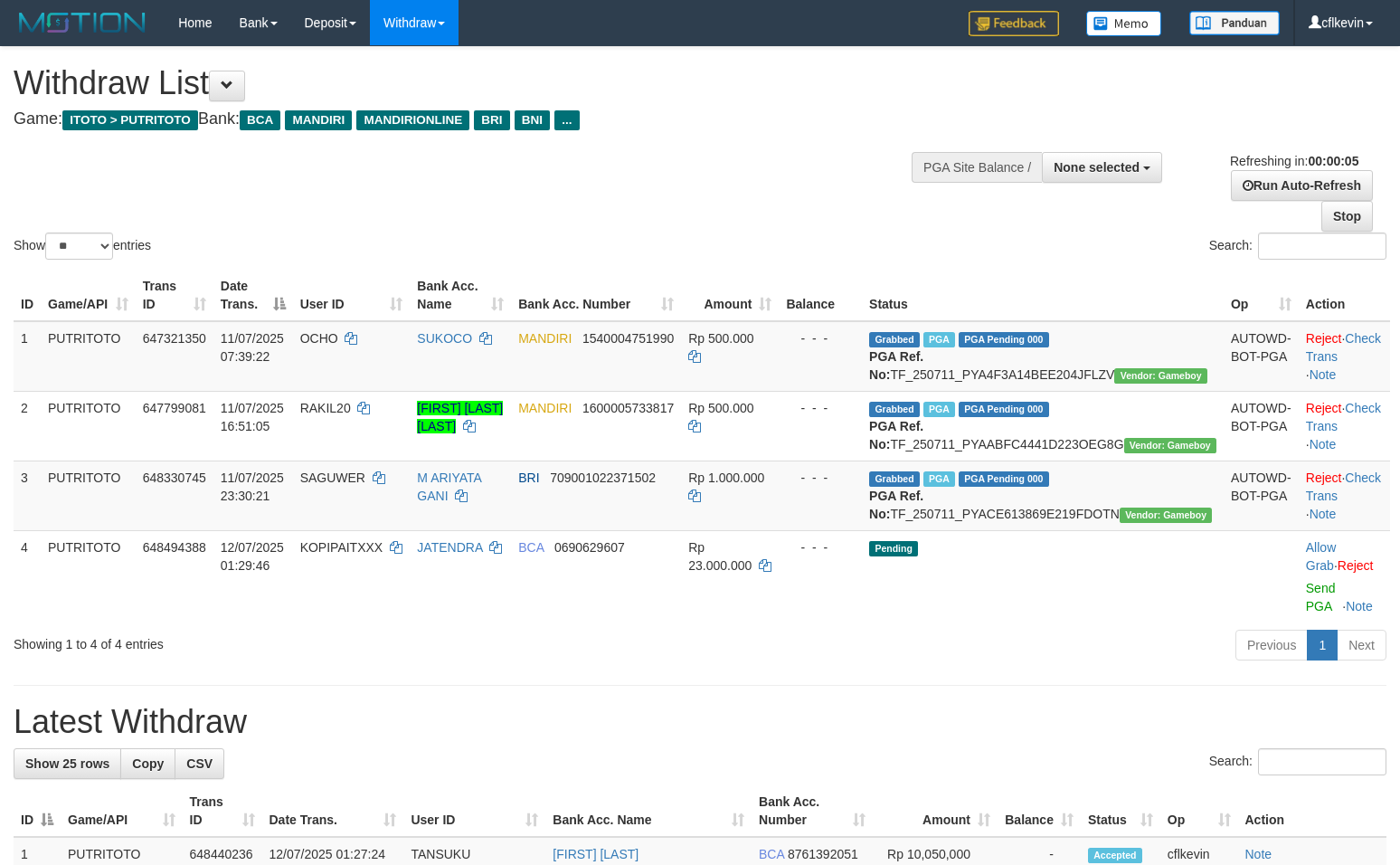 scroll, scrollTop: 0, scrollLeft: 0, axis: both 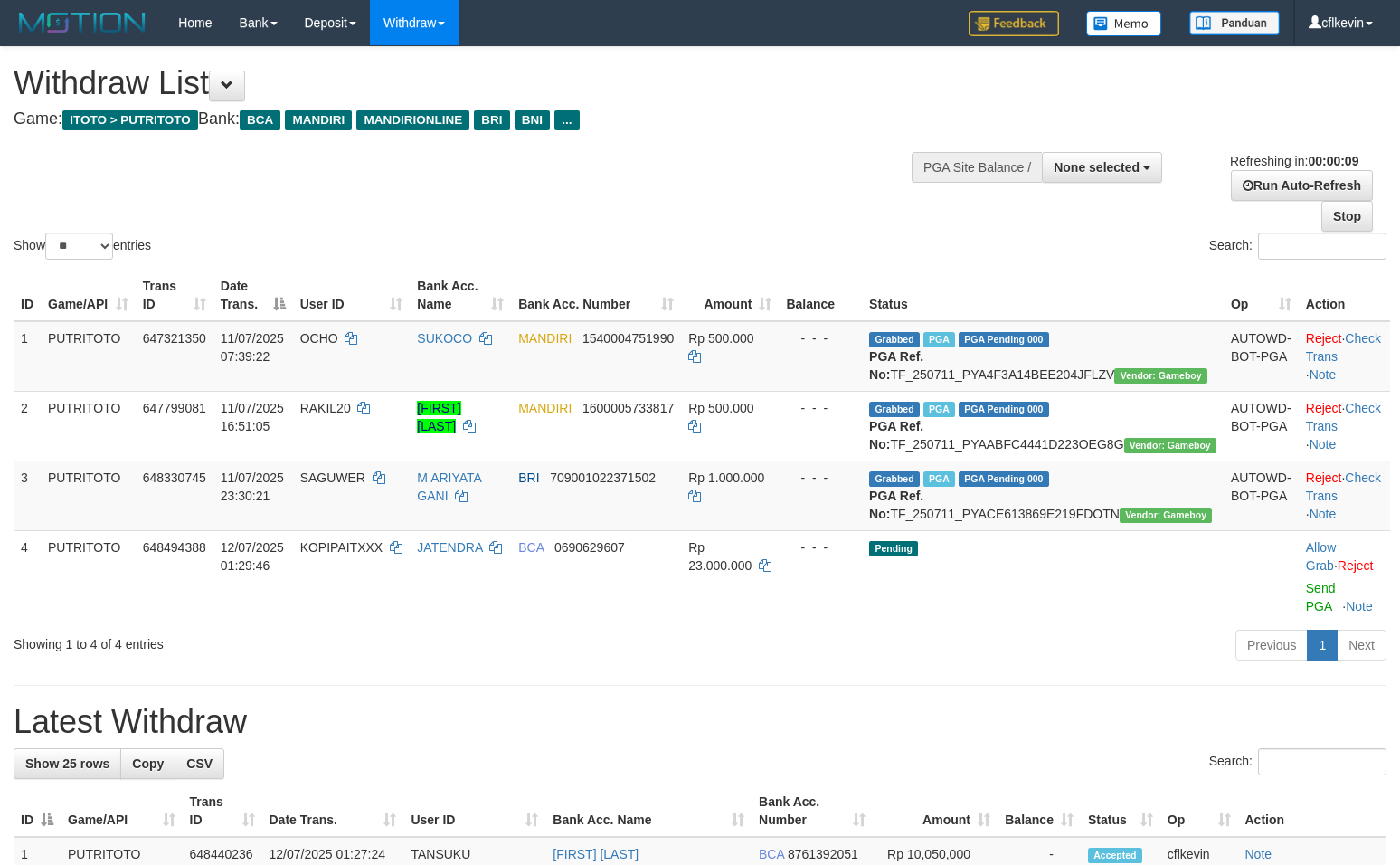 select 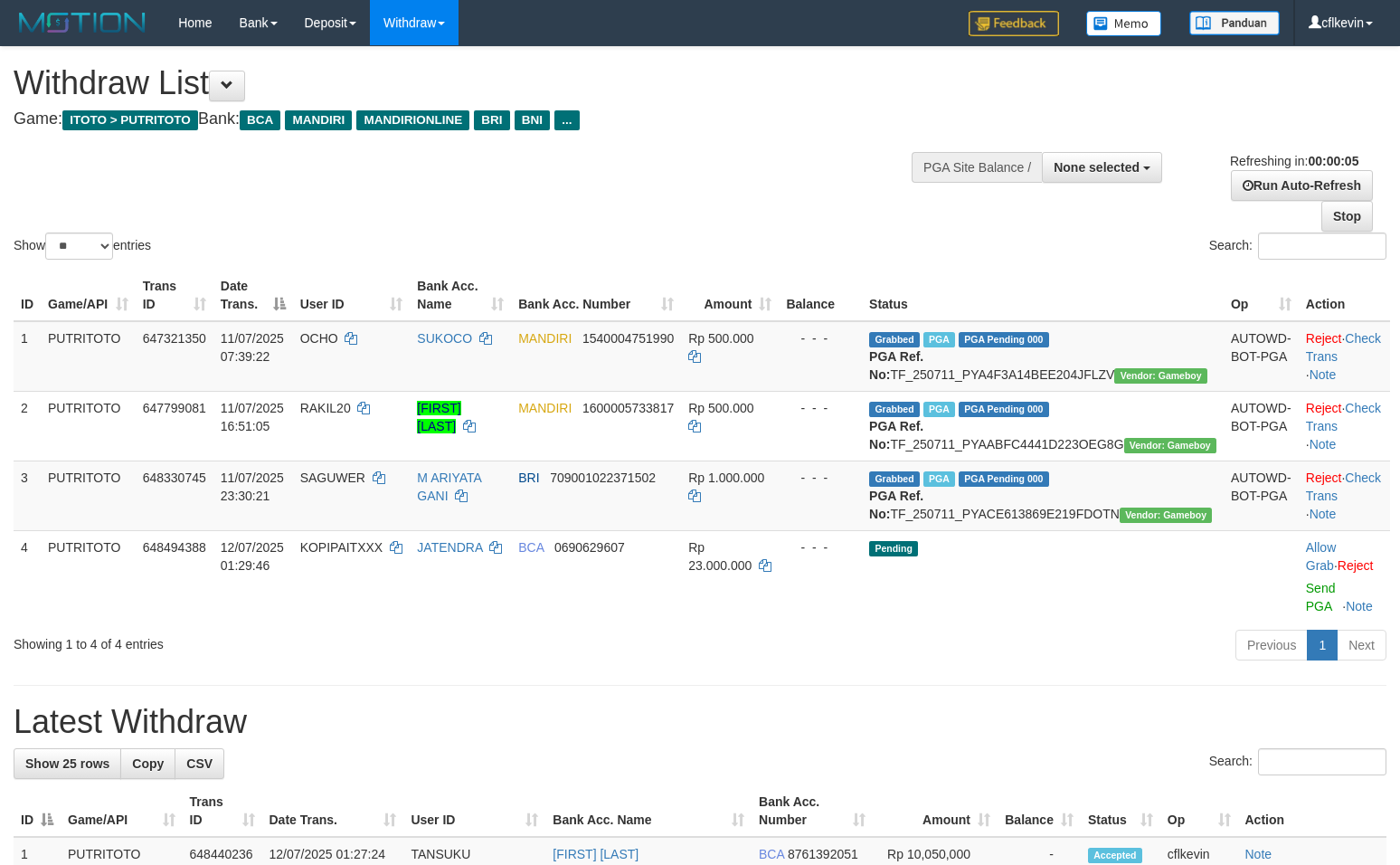 scroll, scrollTop: 0, scrollLeft: 0, axis: both 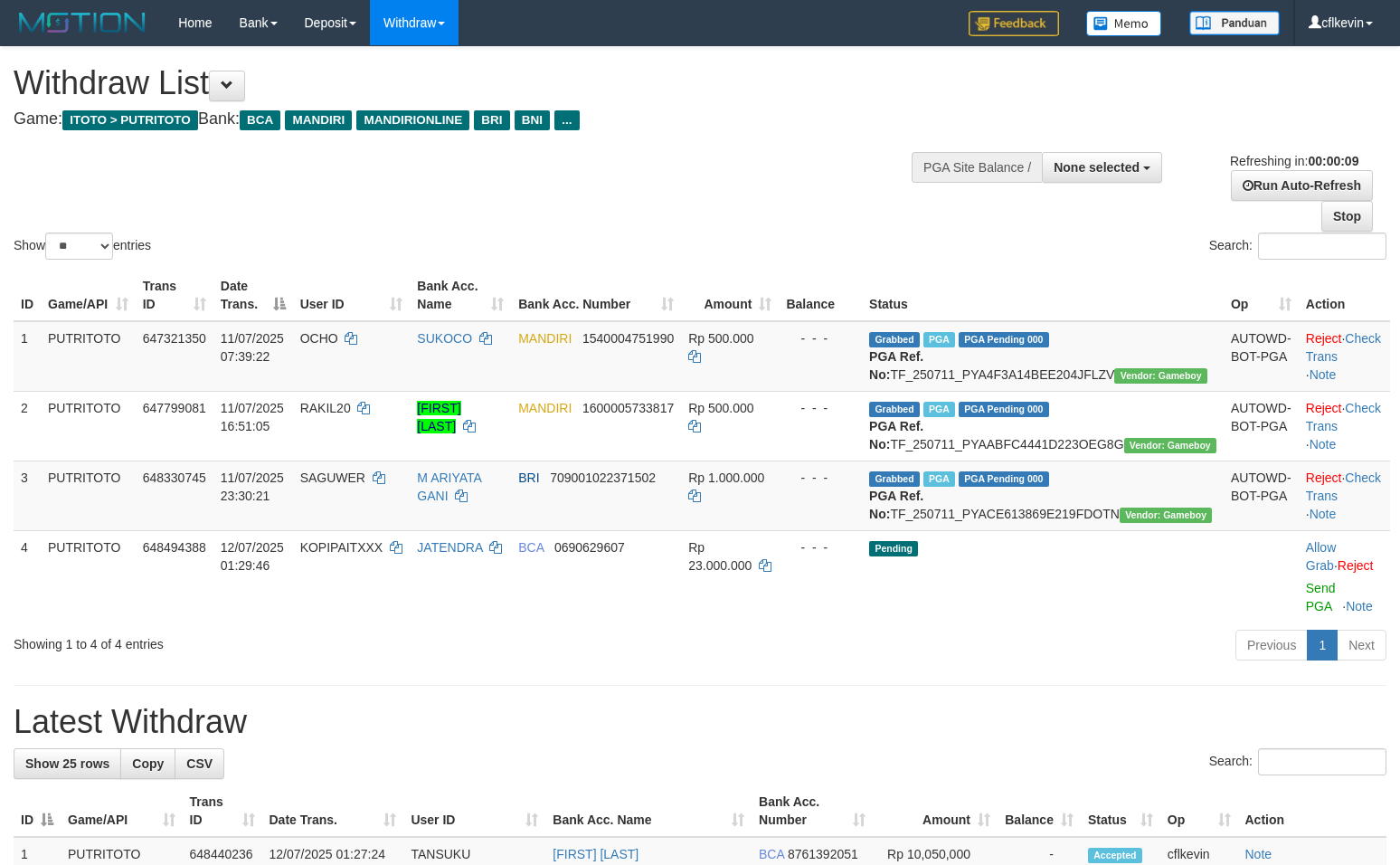 select 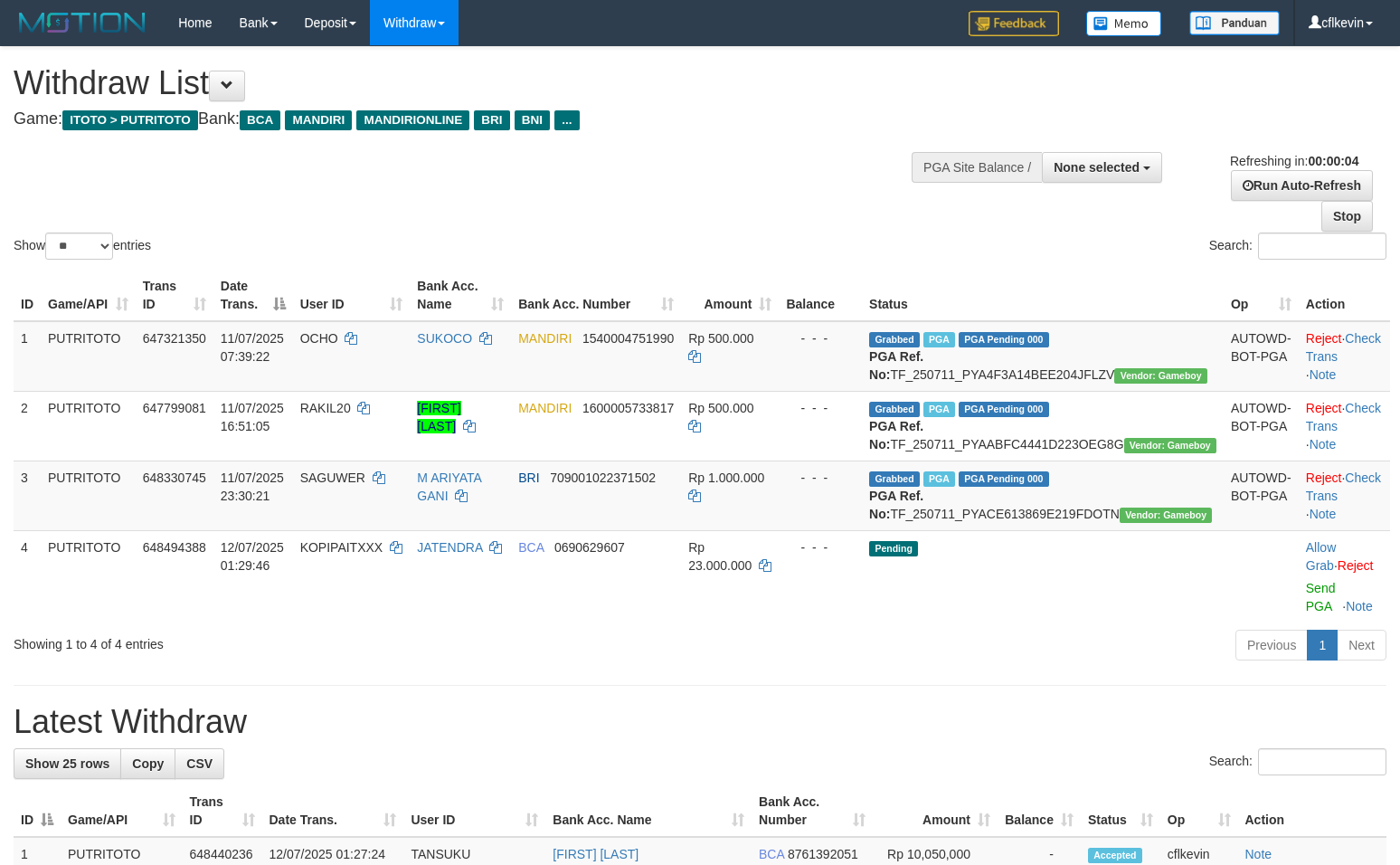 scroll, scrollTop: 0, scrollLeft: 0, axis: both 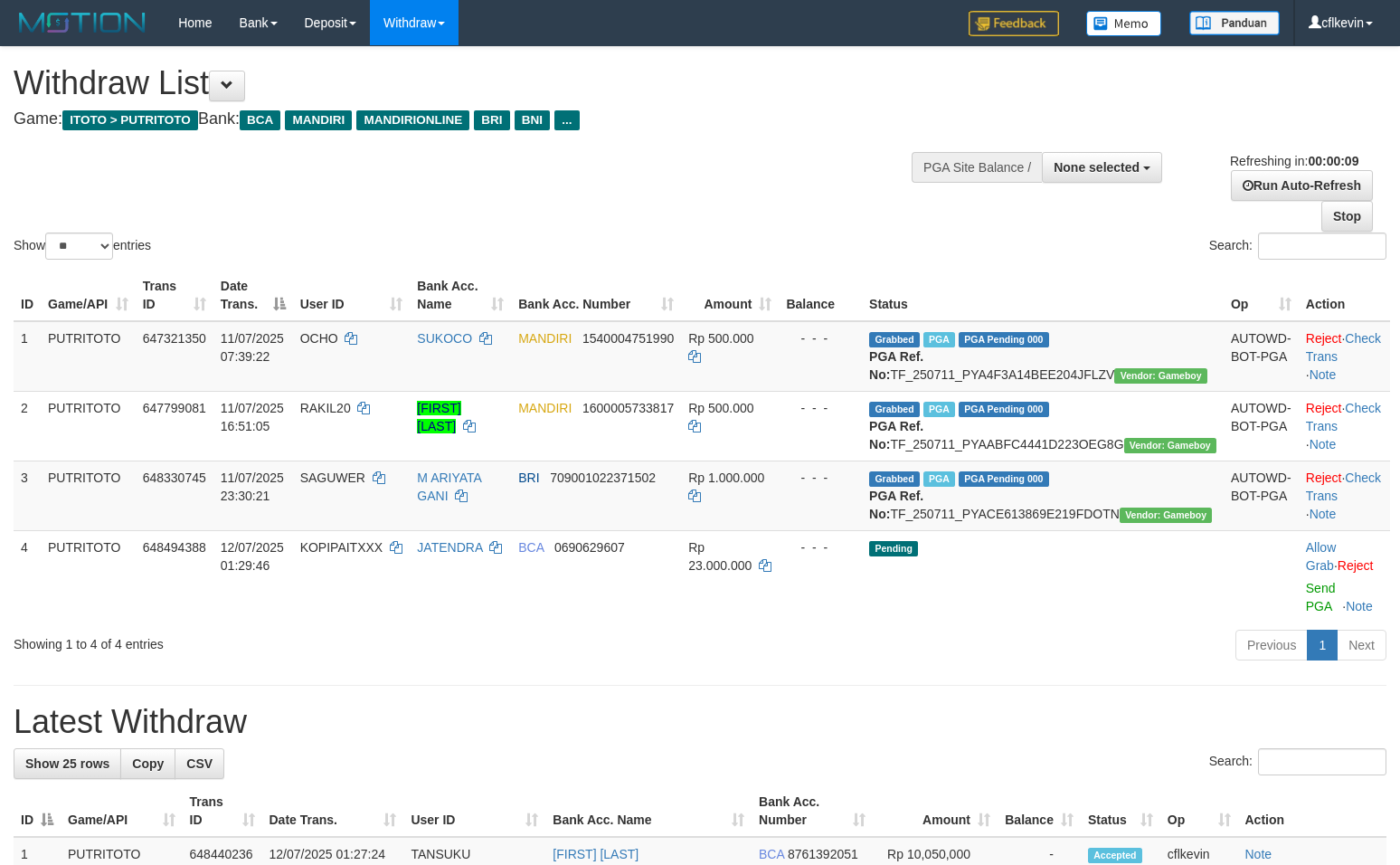 select 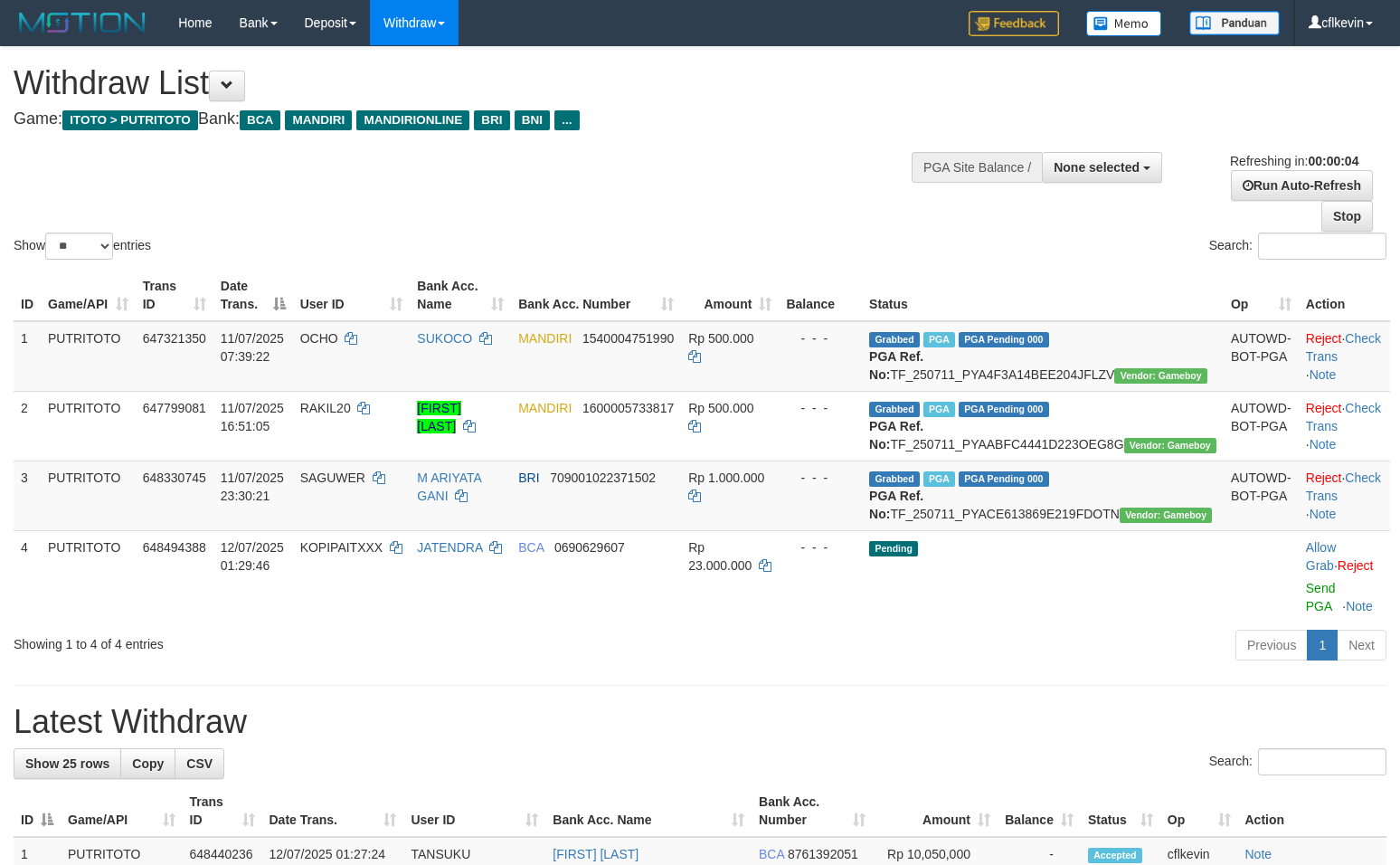 scroll, scrollTop: 0, scrollLeft: 0, axis: both 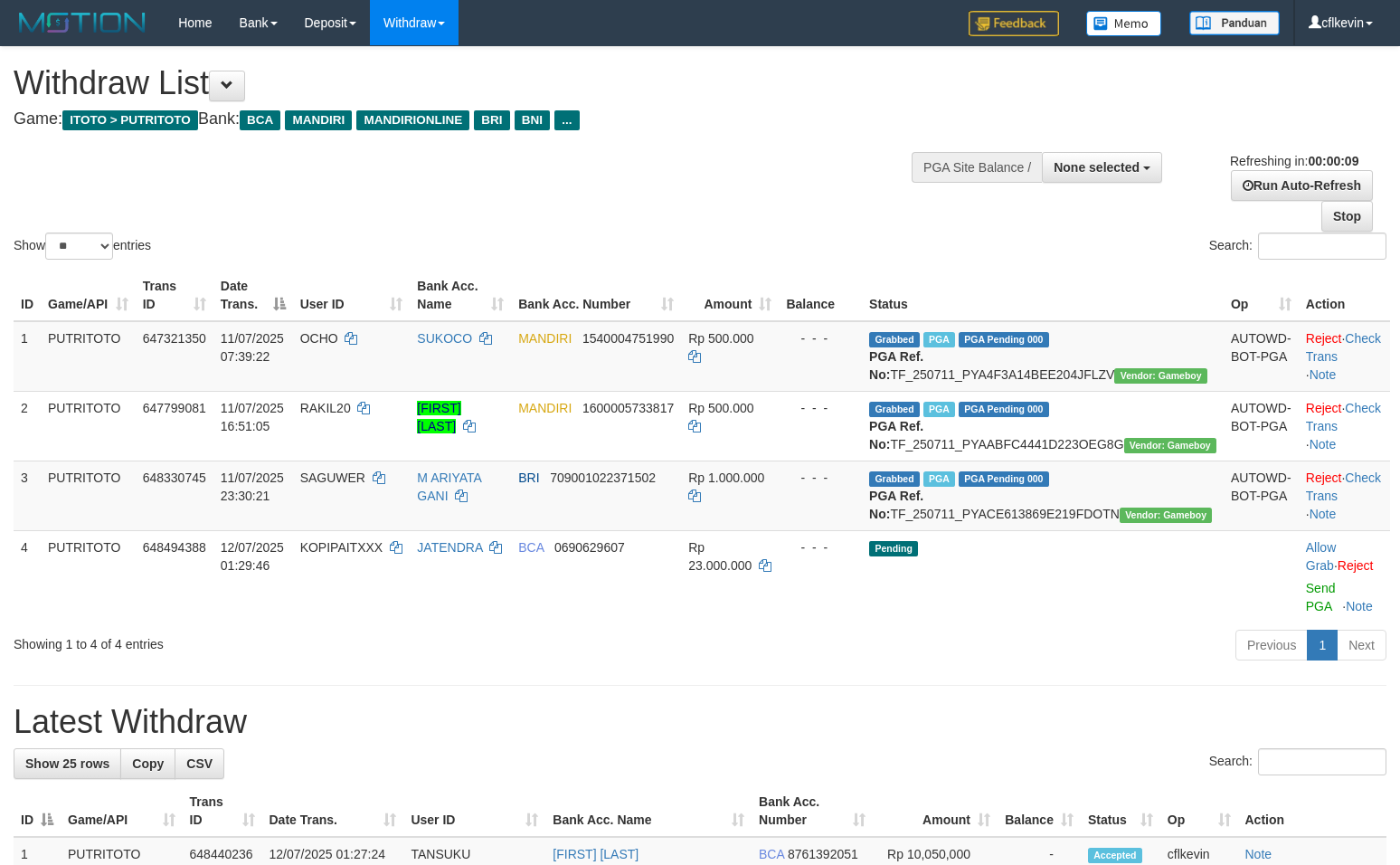 select 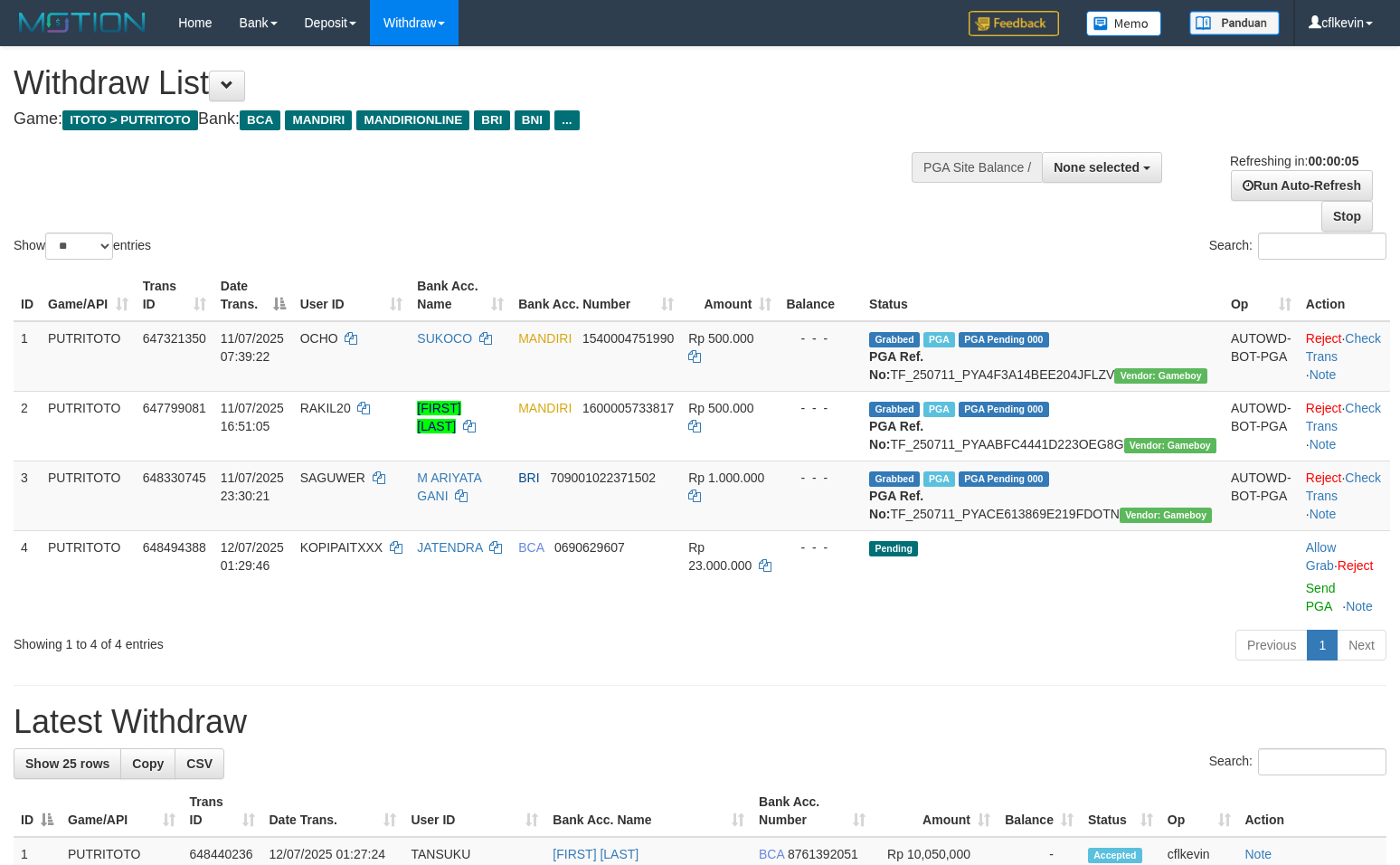 scroll, scrollTop: 0, scrollLeft: 0, axis: both 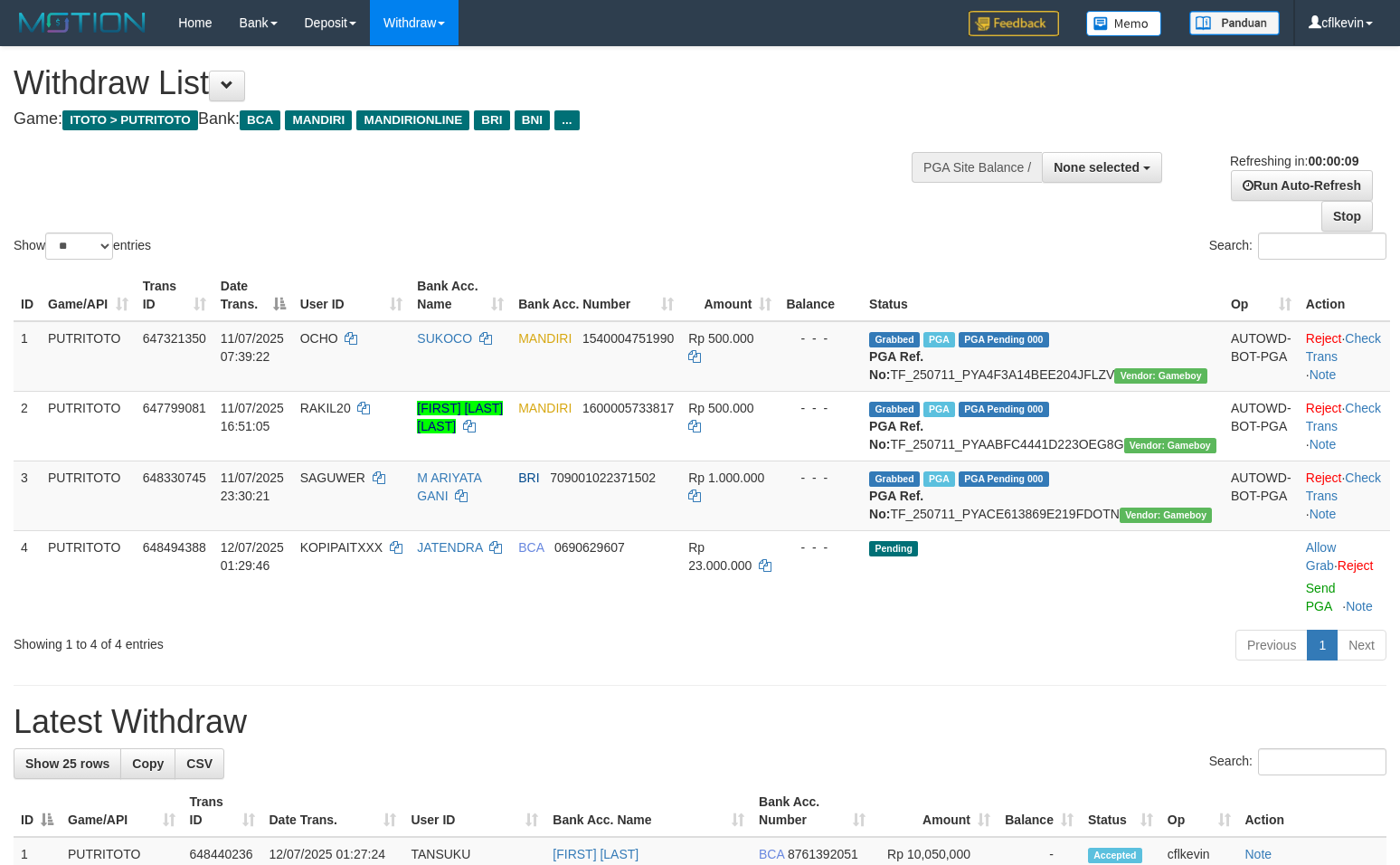 select 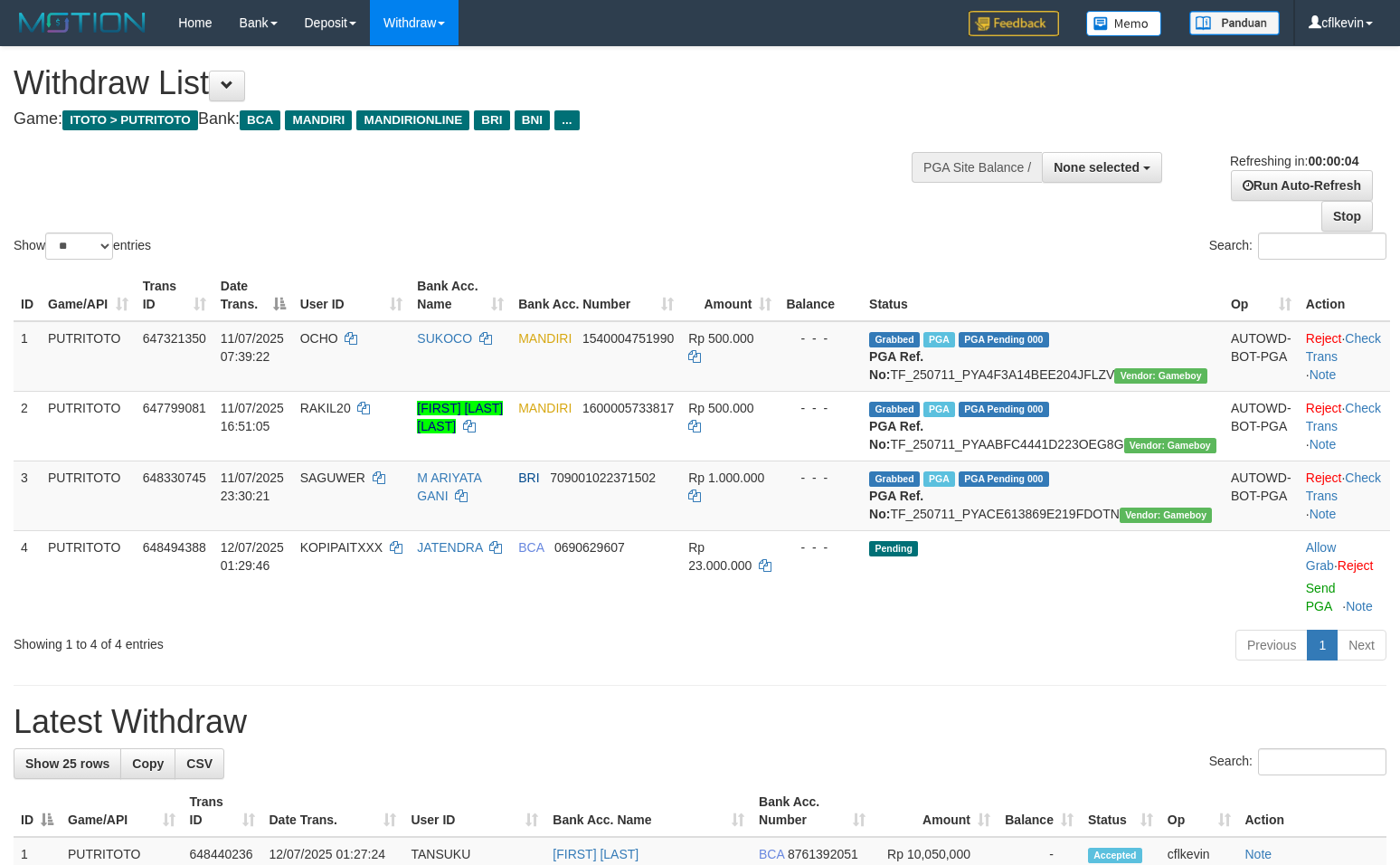 scroll, scrollTop: 0, scrollLeft: 0, axis: both 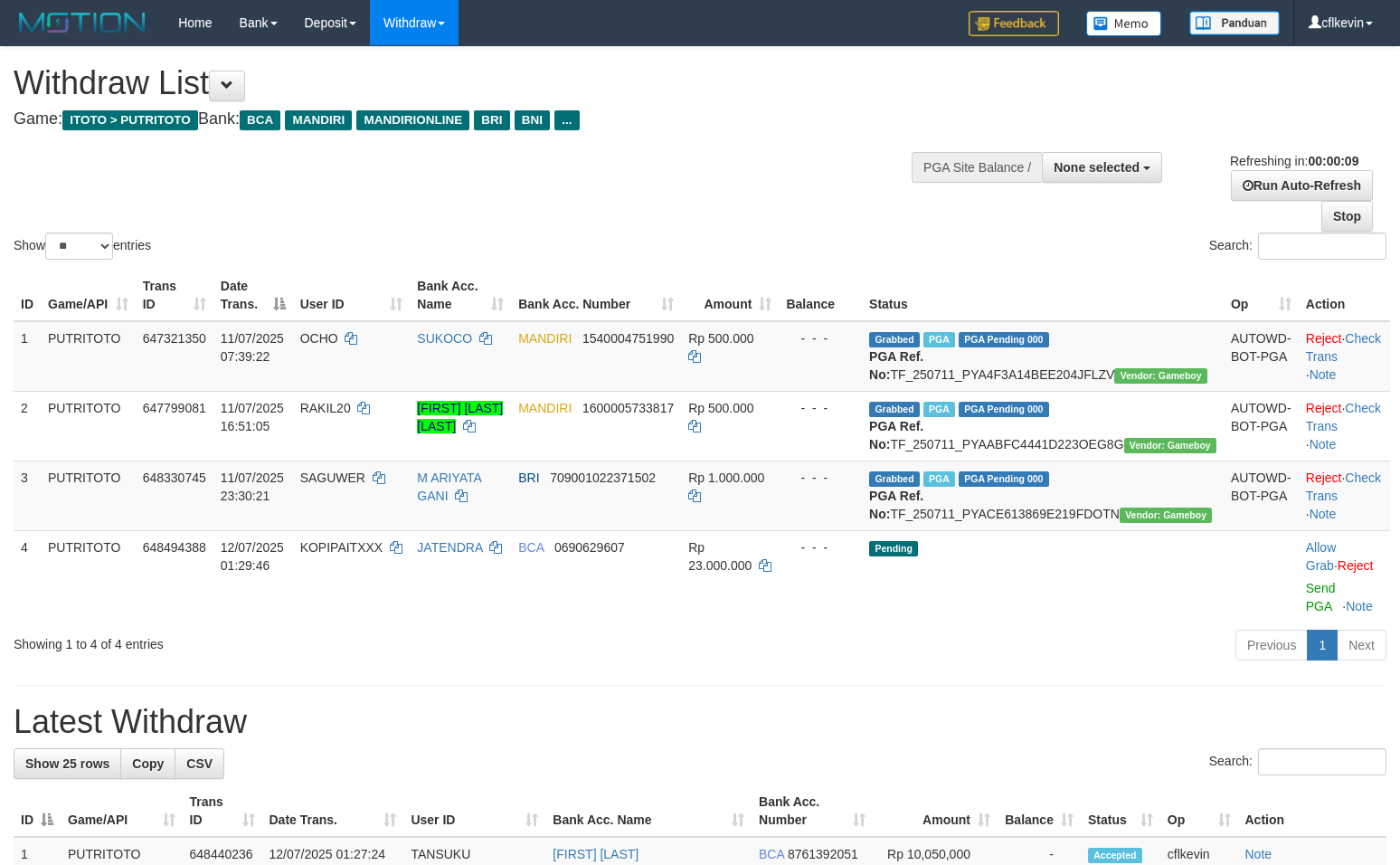 select 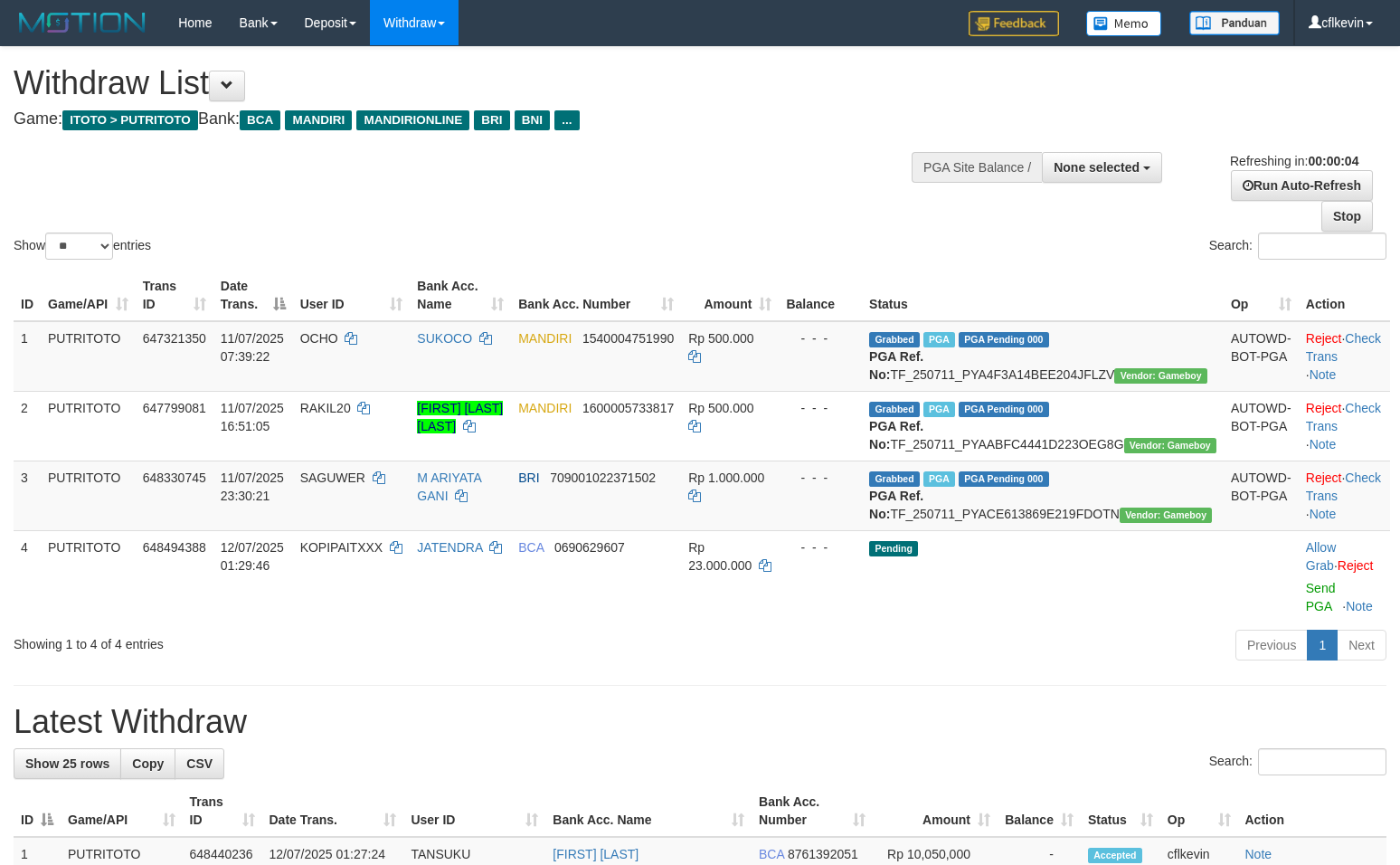 scroll, scrollTop: 0, scrollLeft: 0, axis: both 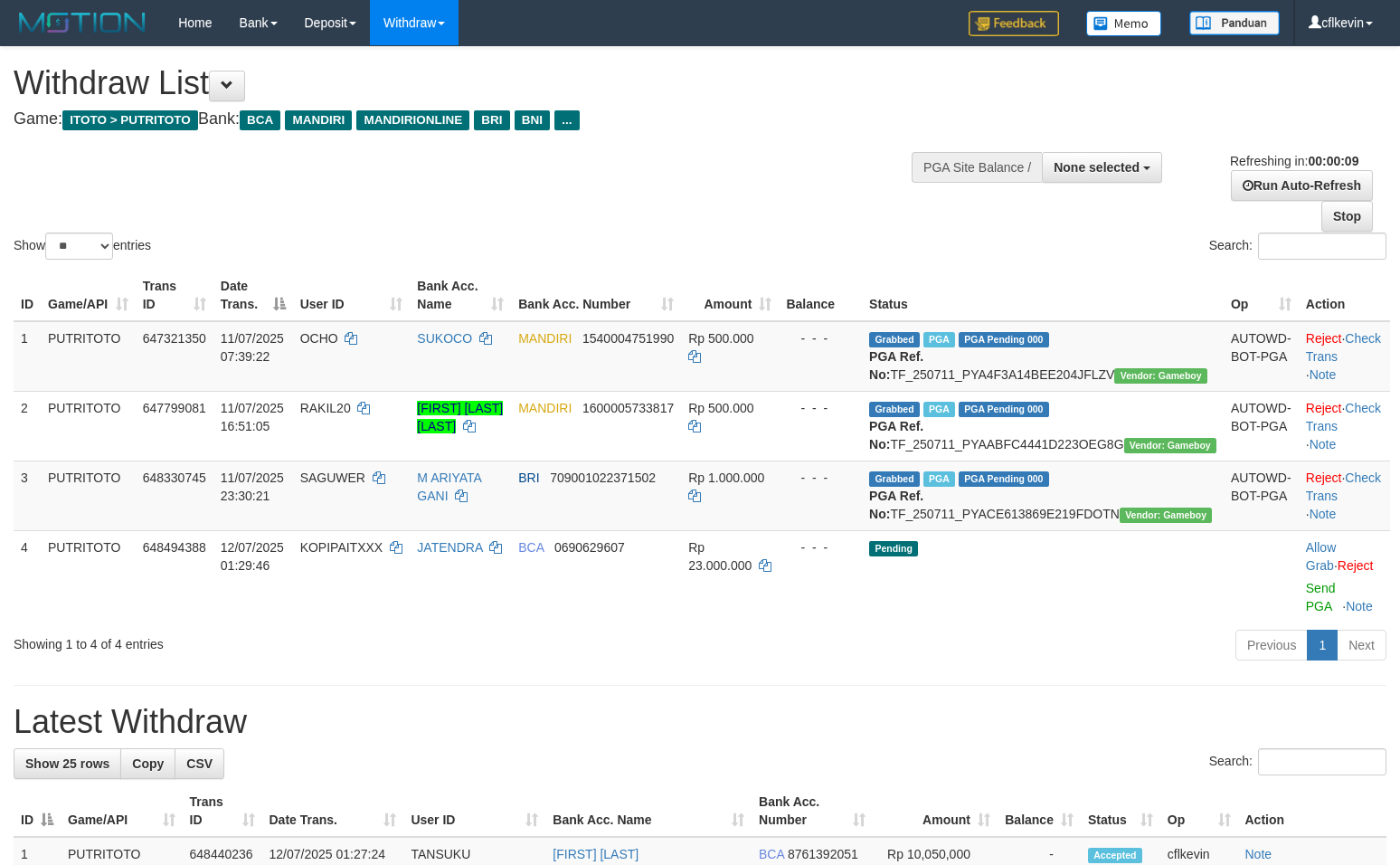 select 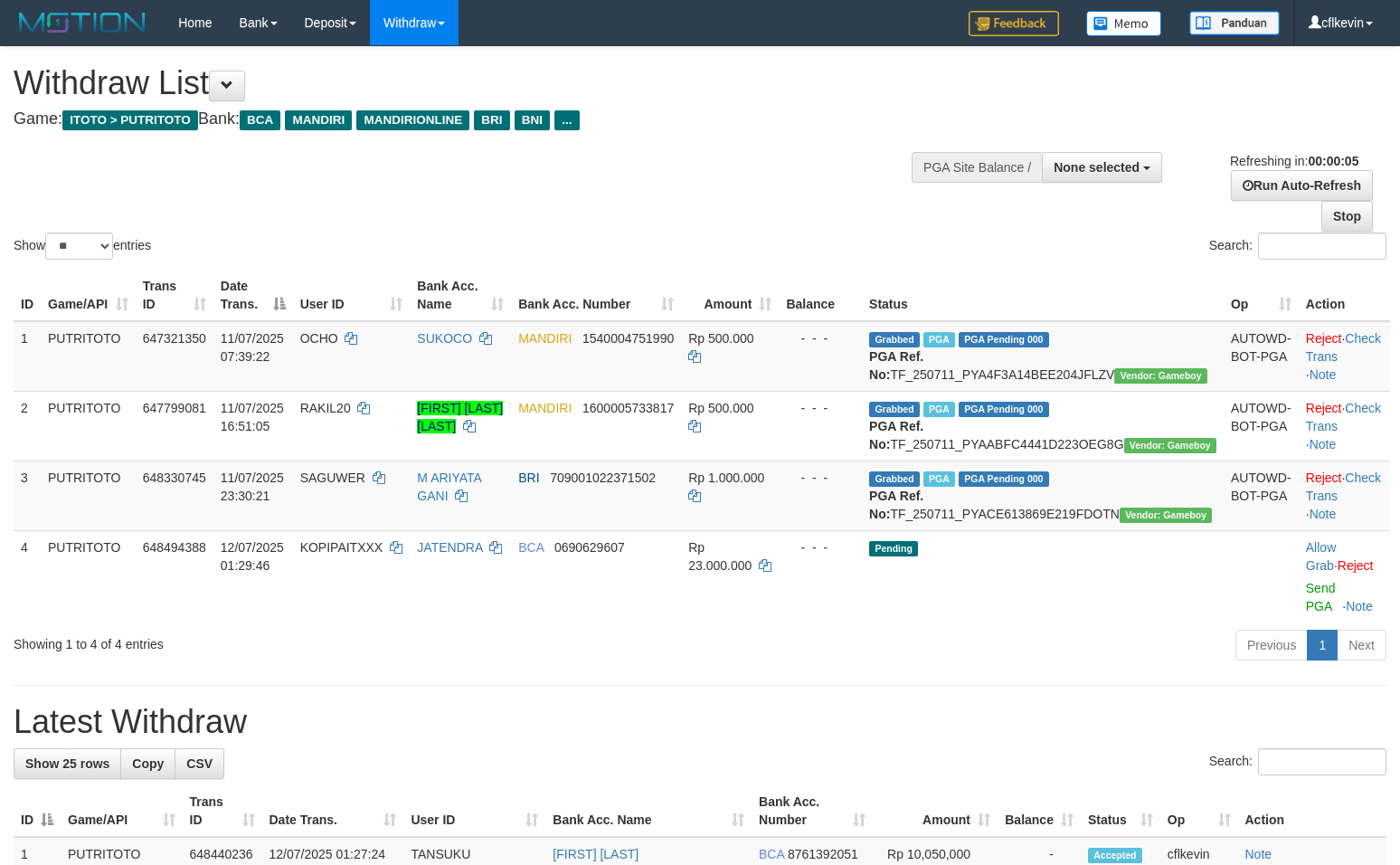 scroll, scrollTop: 0, scrollLeft: 0, axis: both 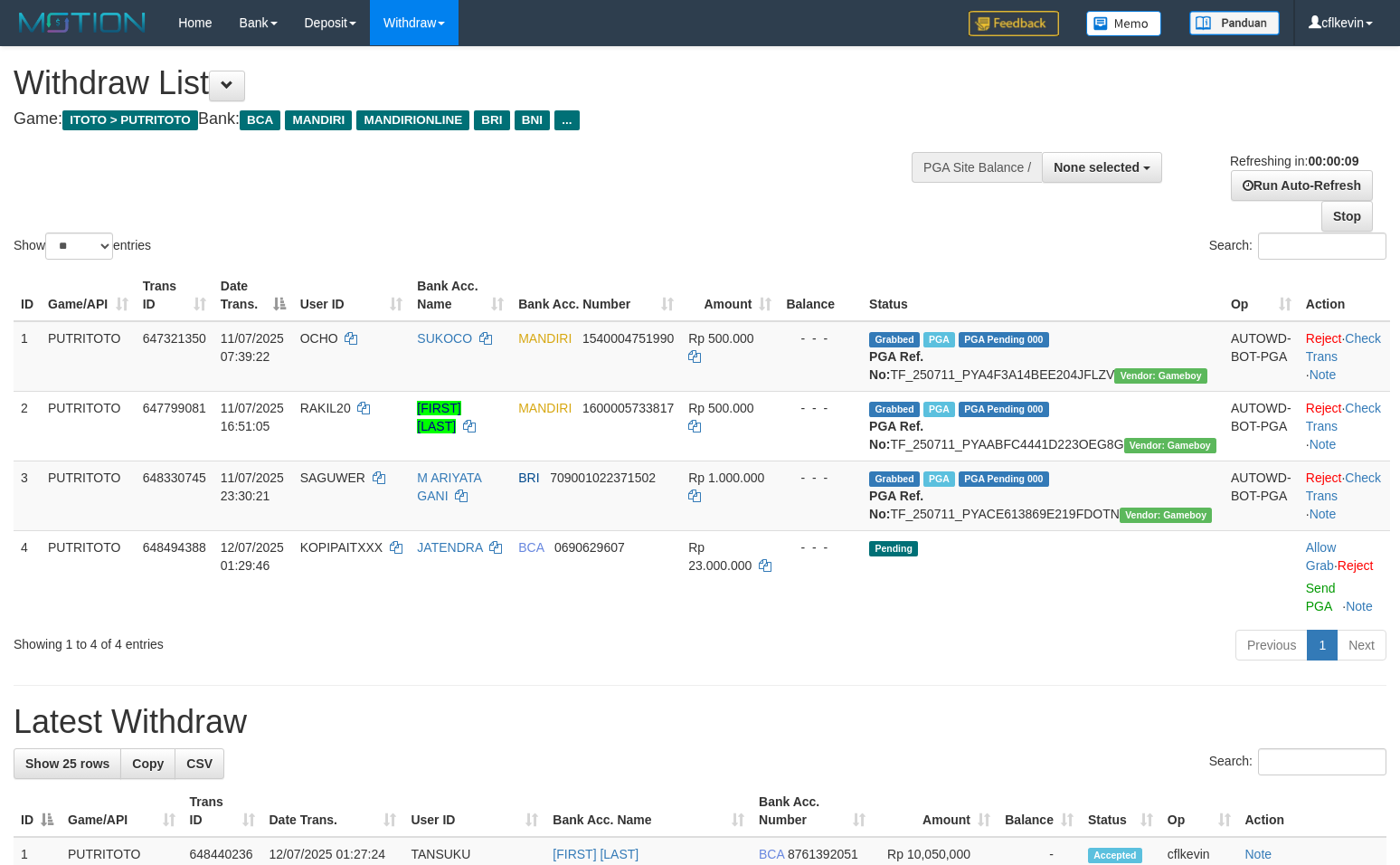 select 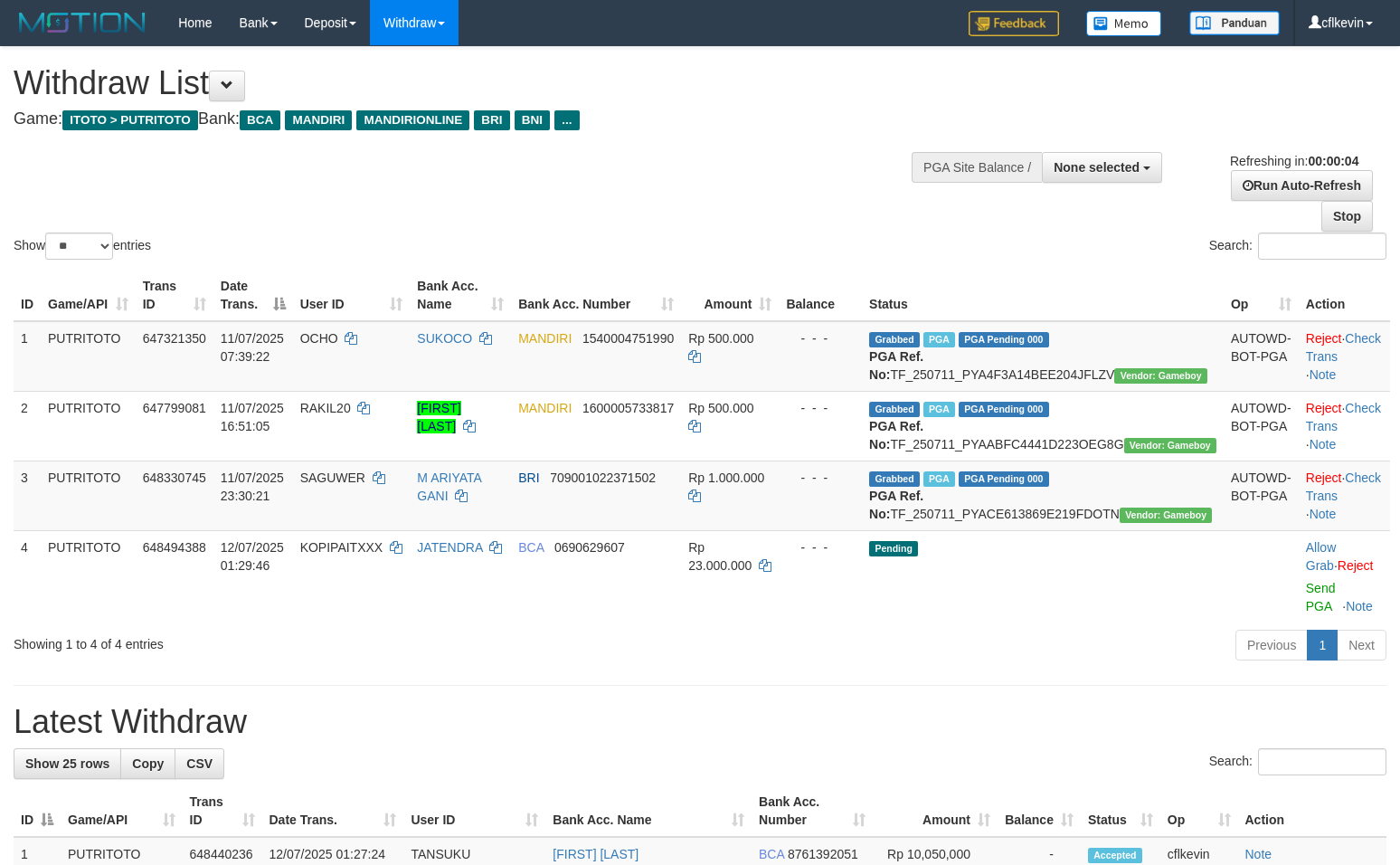 scroll, scrollTop: 0, scrollLeft: 0, axis: both 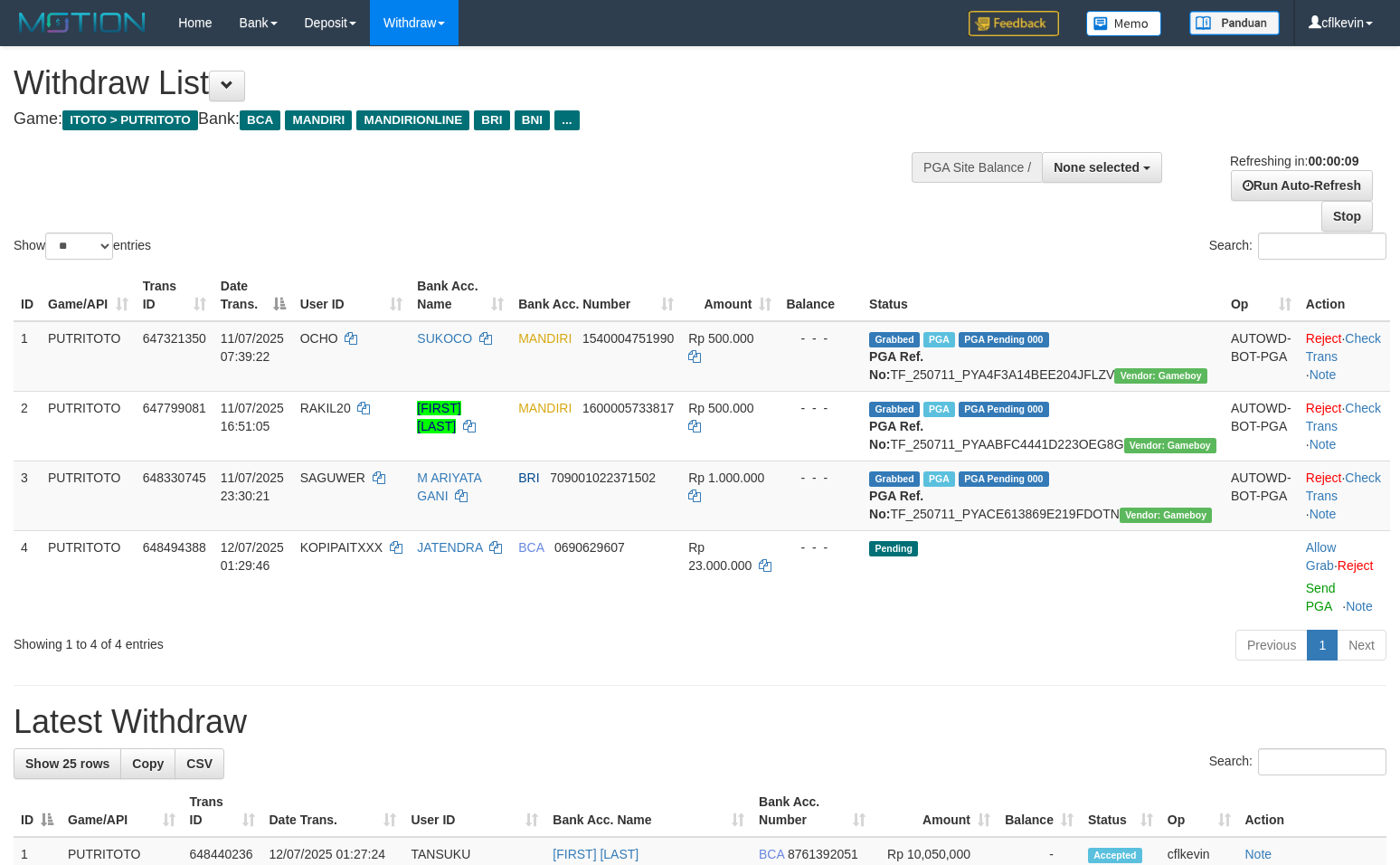 select 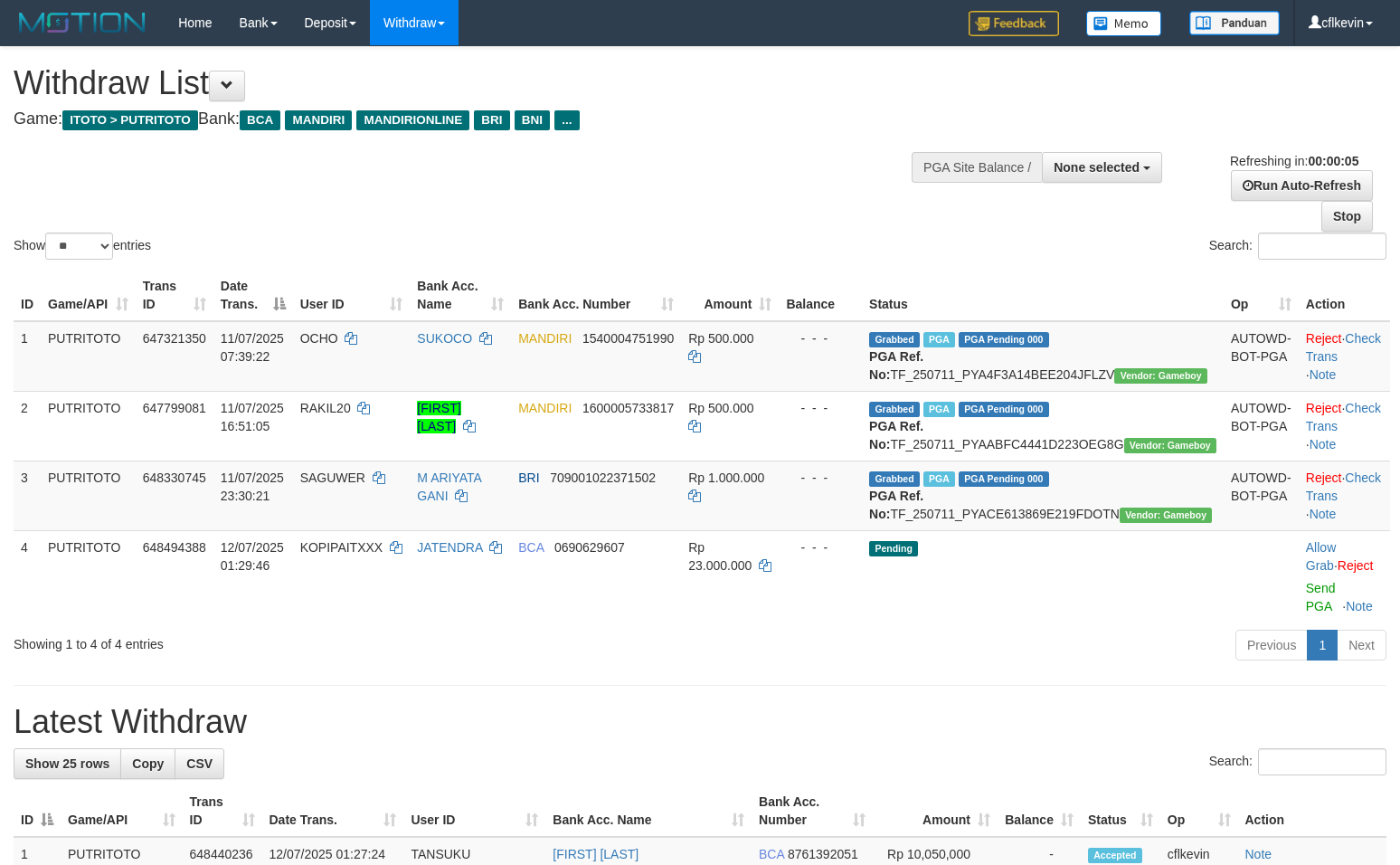 scroll, scrollTop: 0, scrollLeft: 0, axis: both 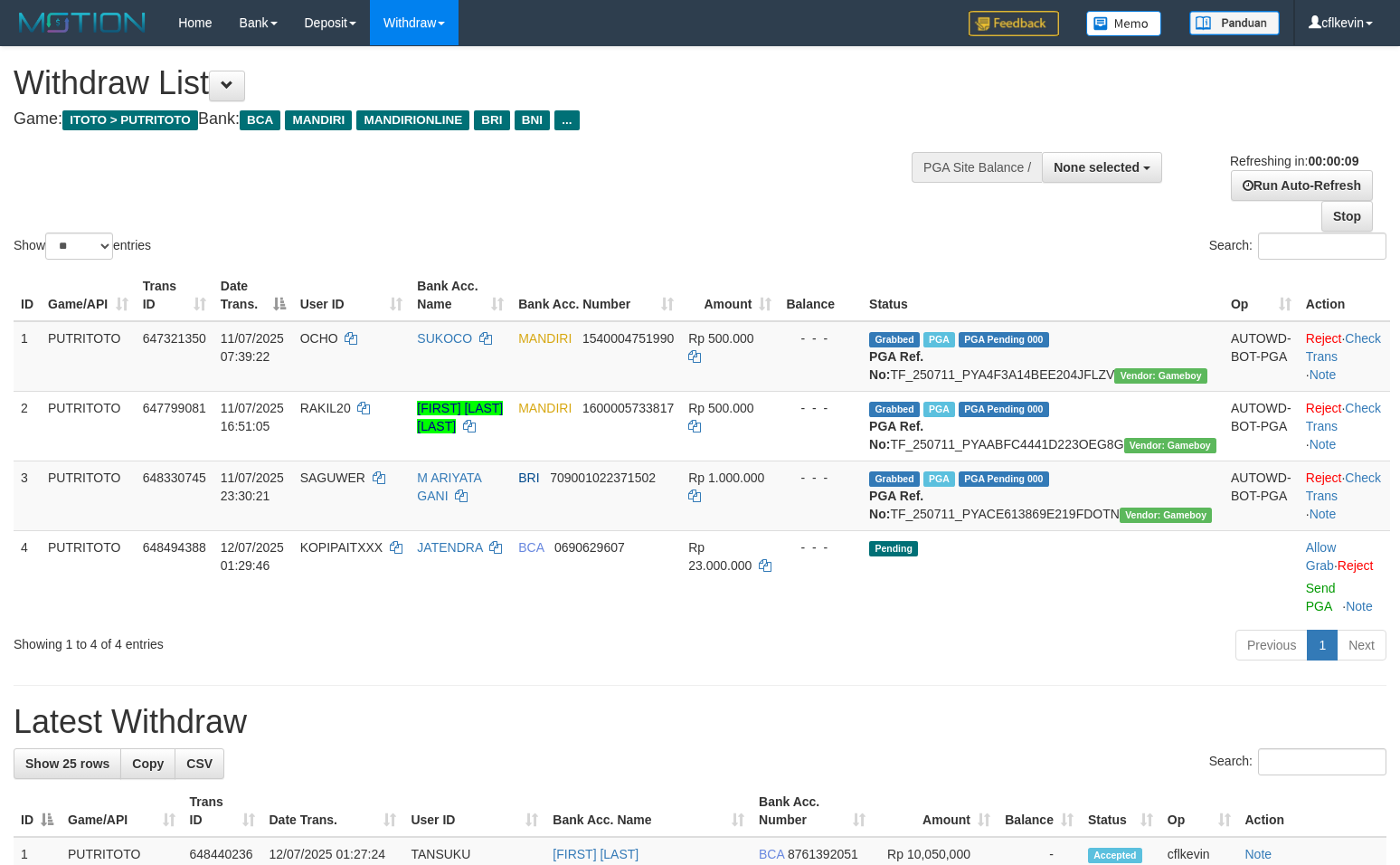 select 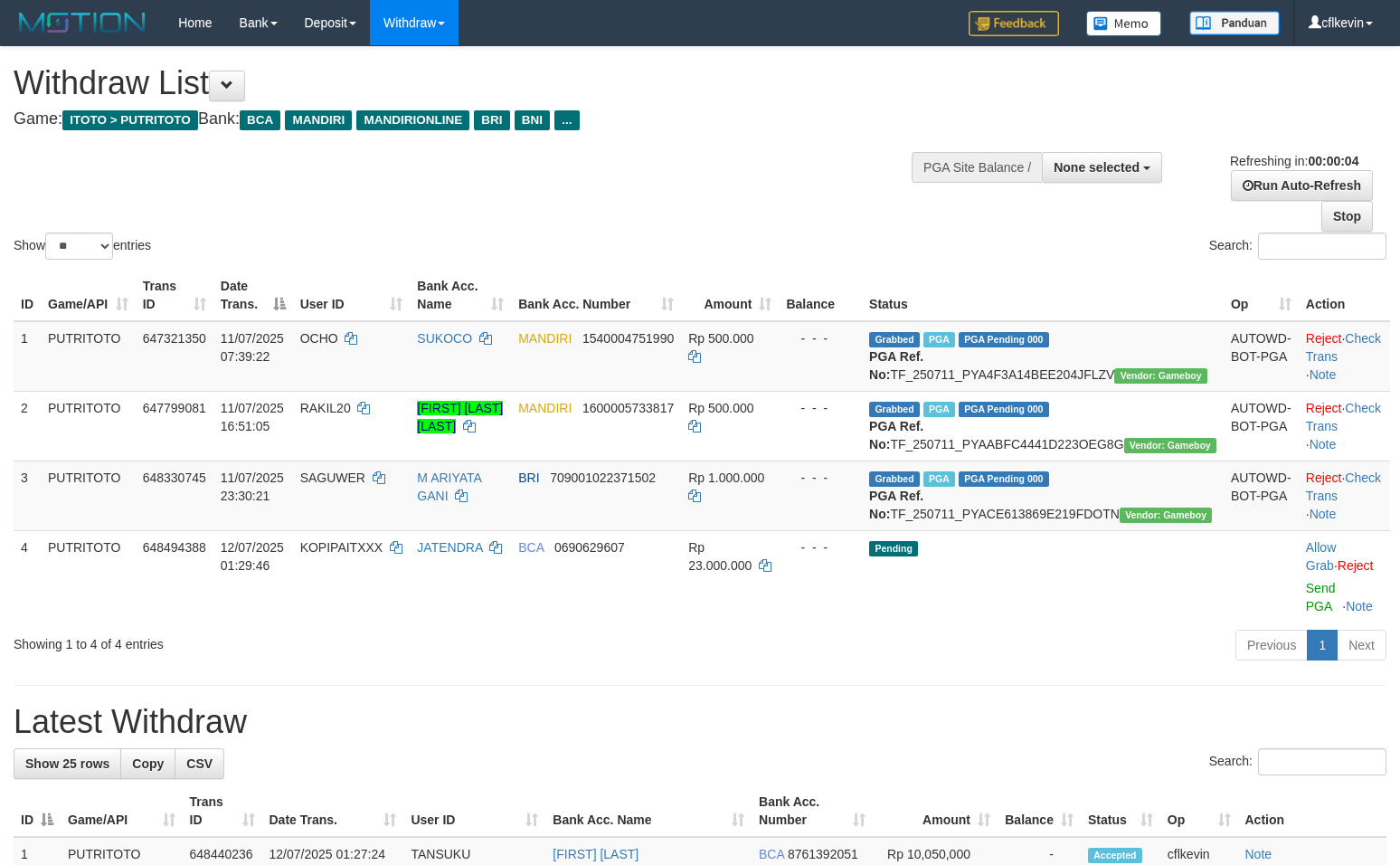 scroll, scrollTop: 0, scrollLeft: 0, axis: both 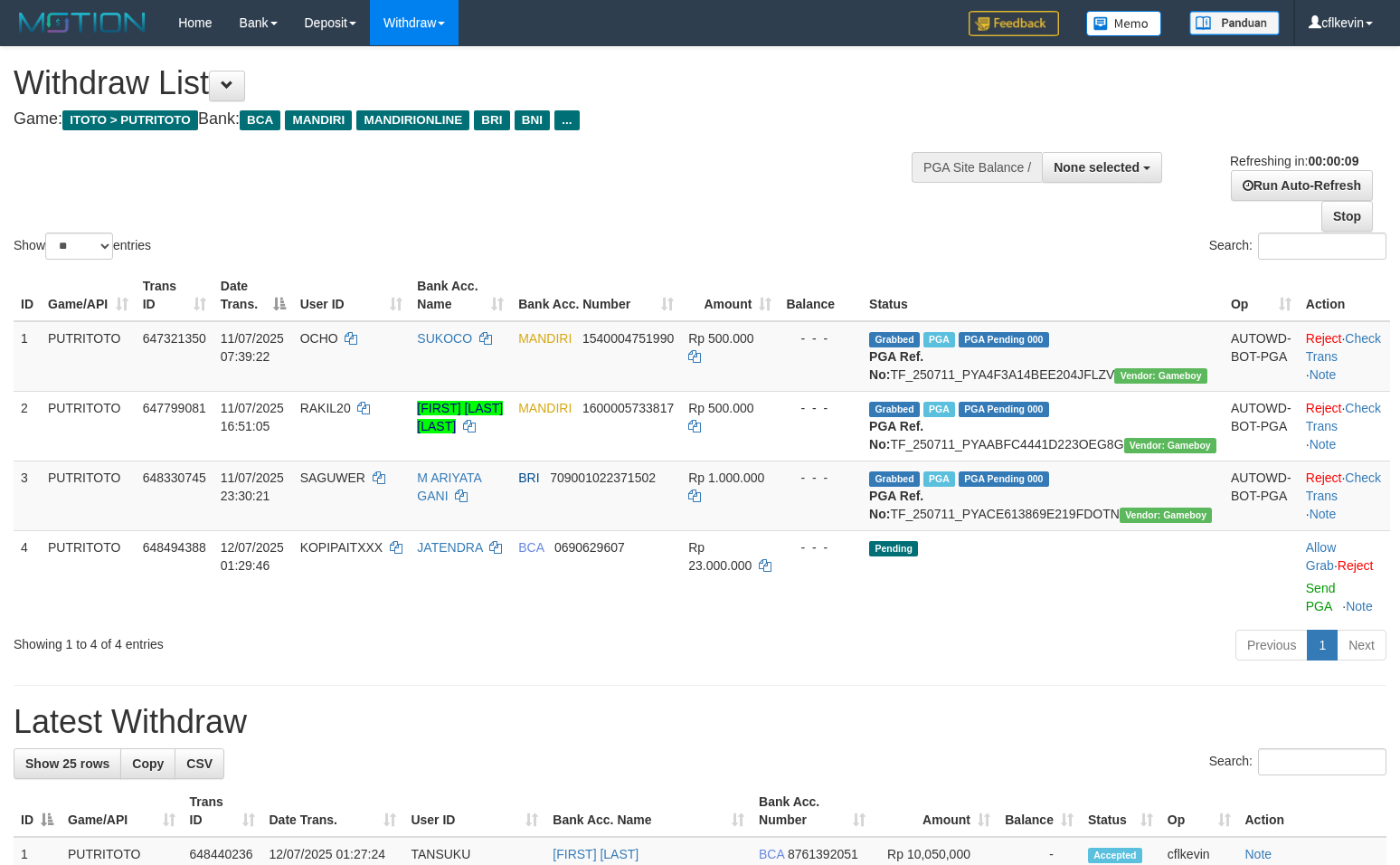 select 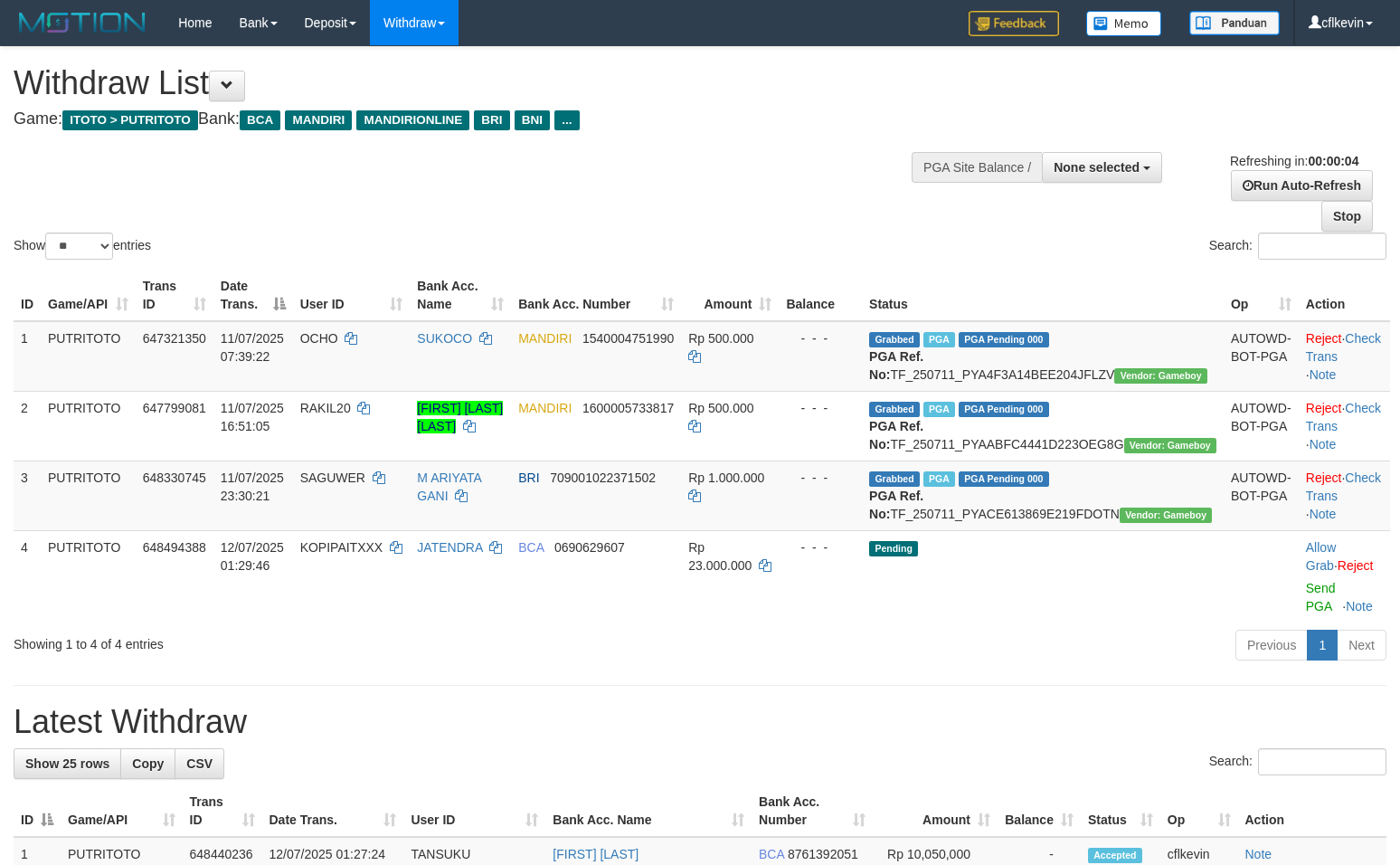 scroll, scrollTop: 0, scrollLeft: 0, axis: both 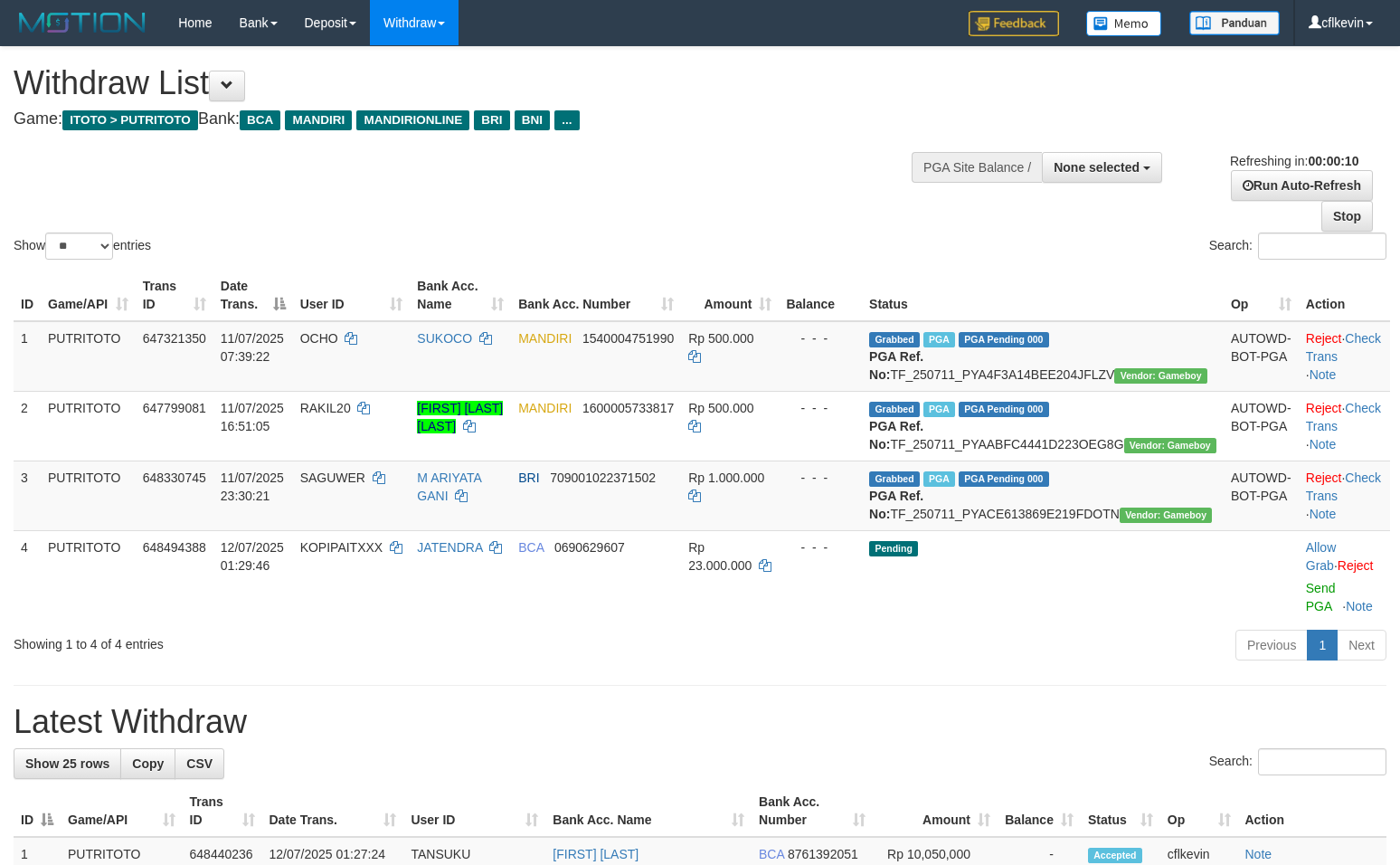 select 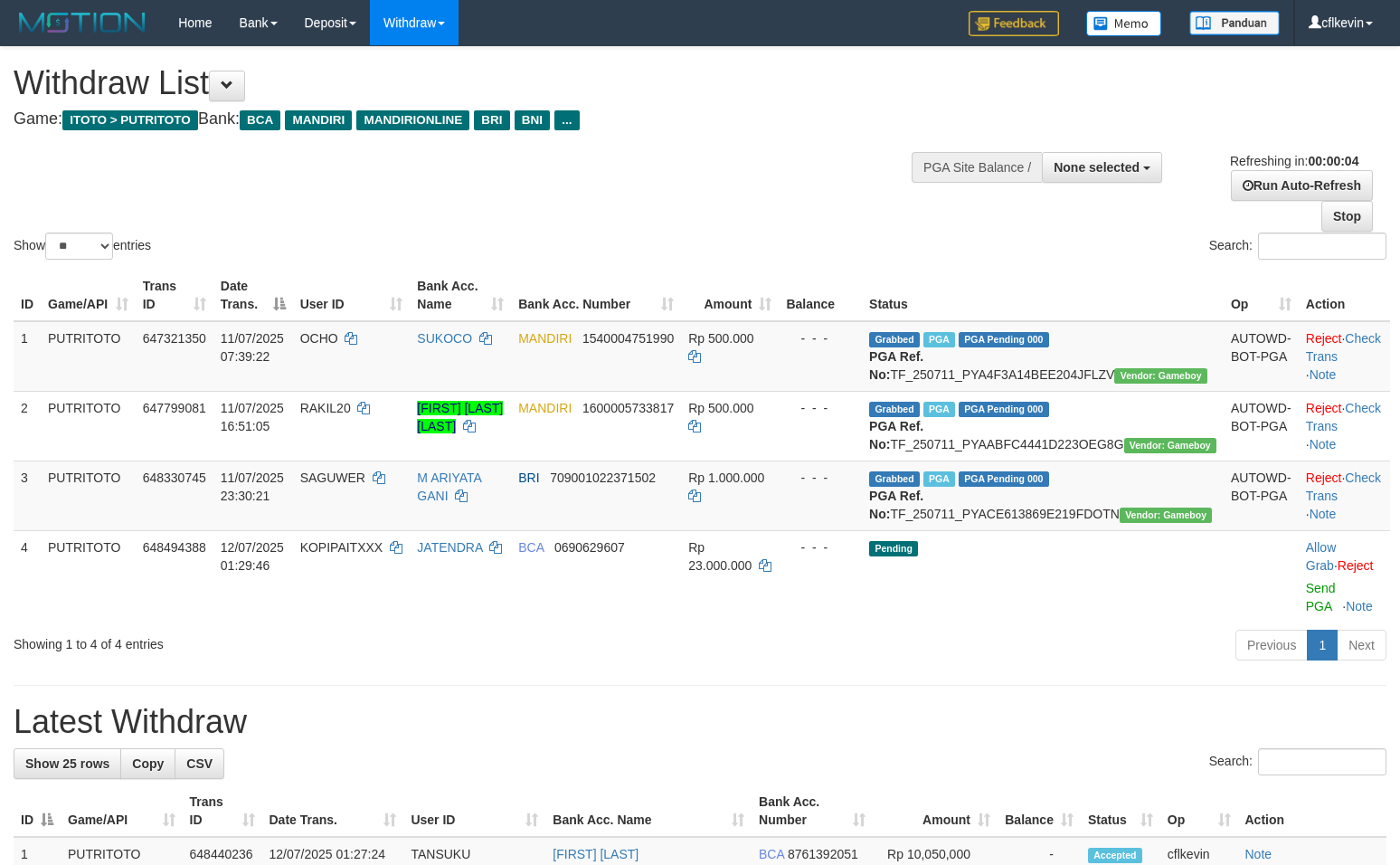 scroll, scrollTop: 0, scrollLeft: 0, axis: both 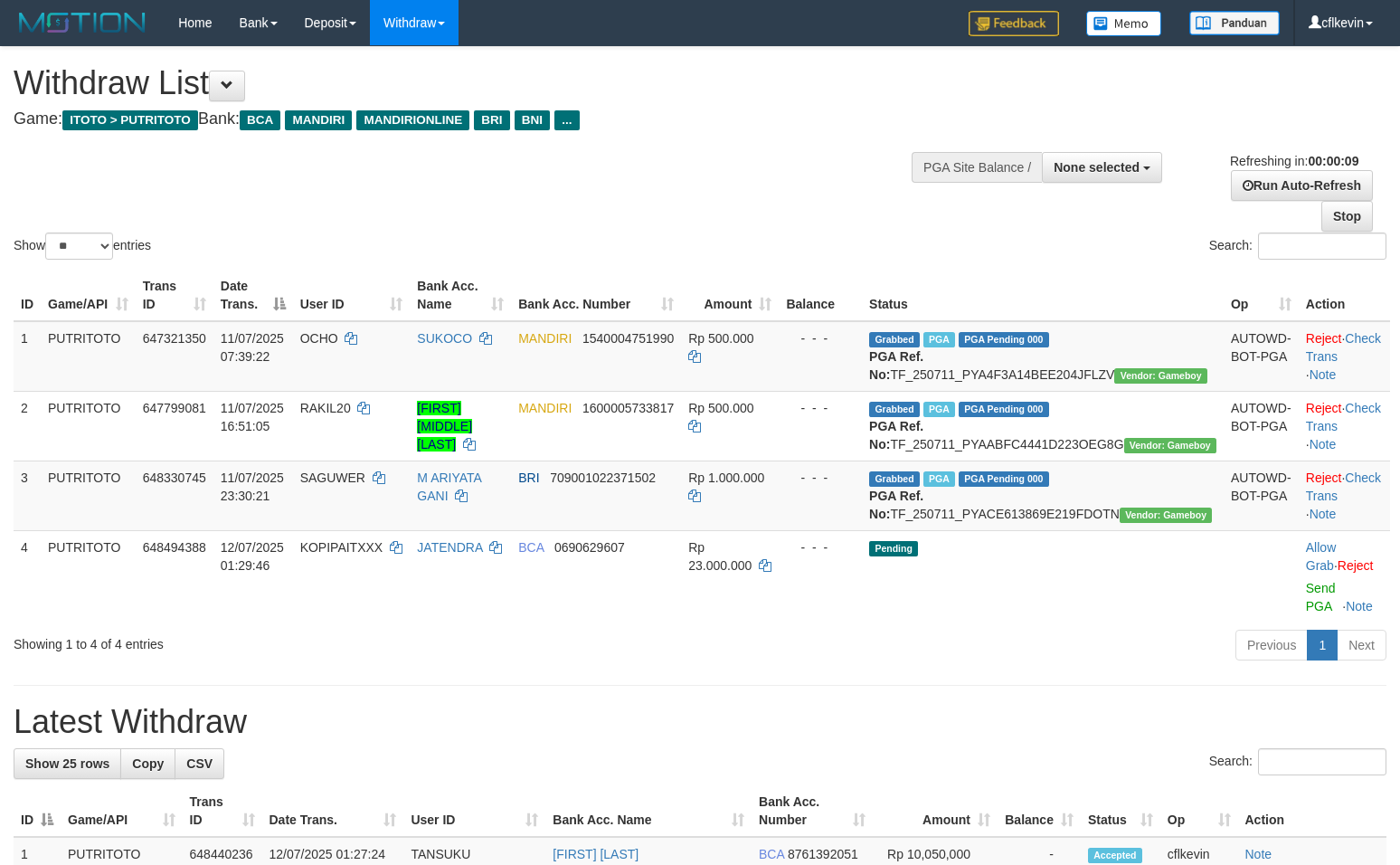 select 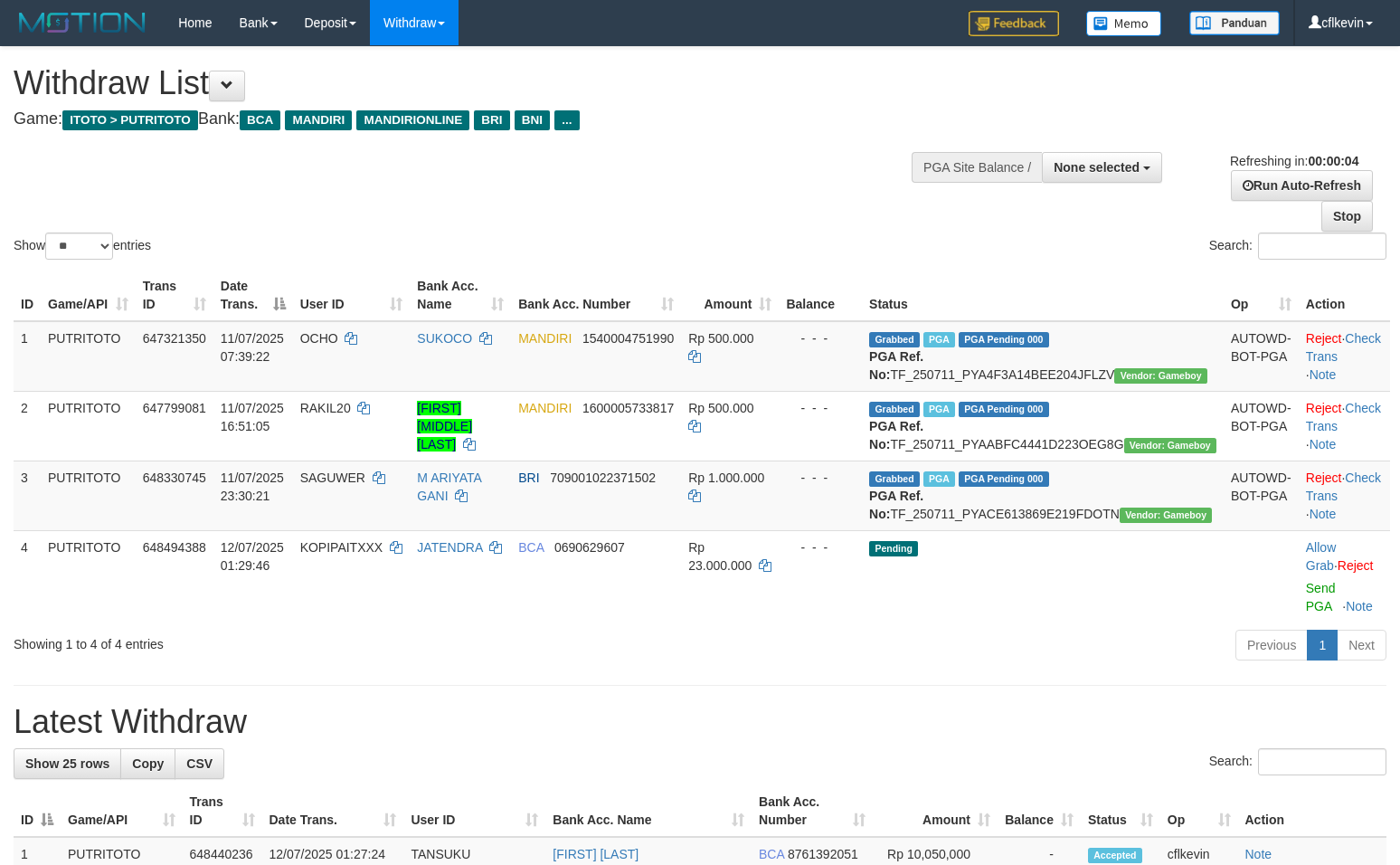 scroll, scrollTop: 0, scrollLeft: 0, axis: both 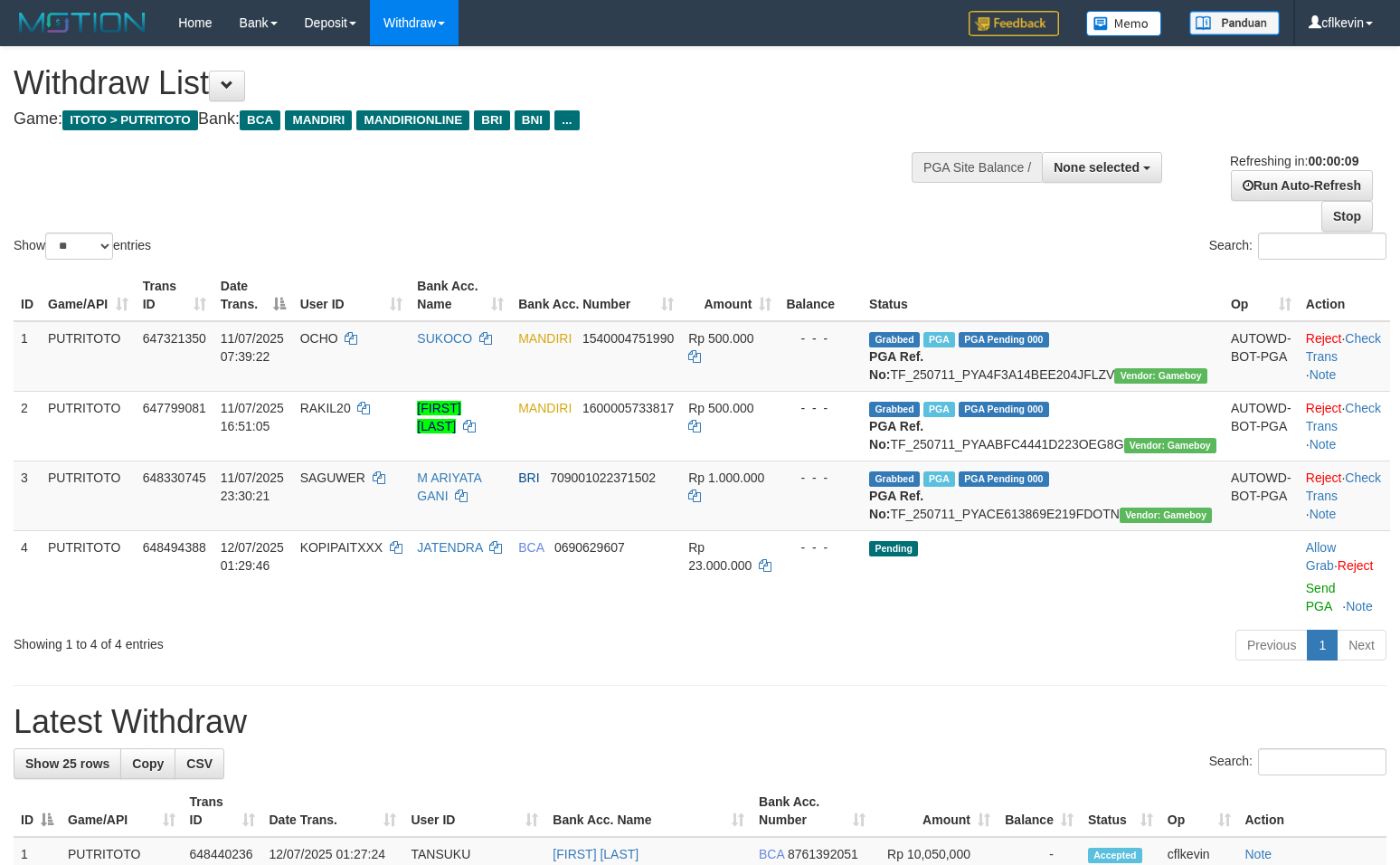 select 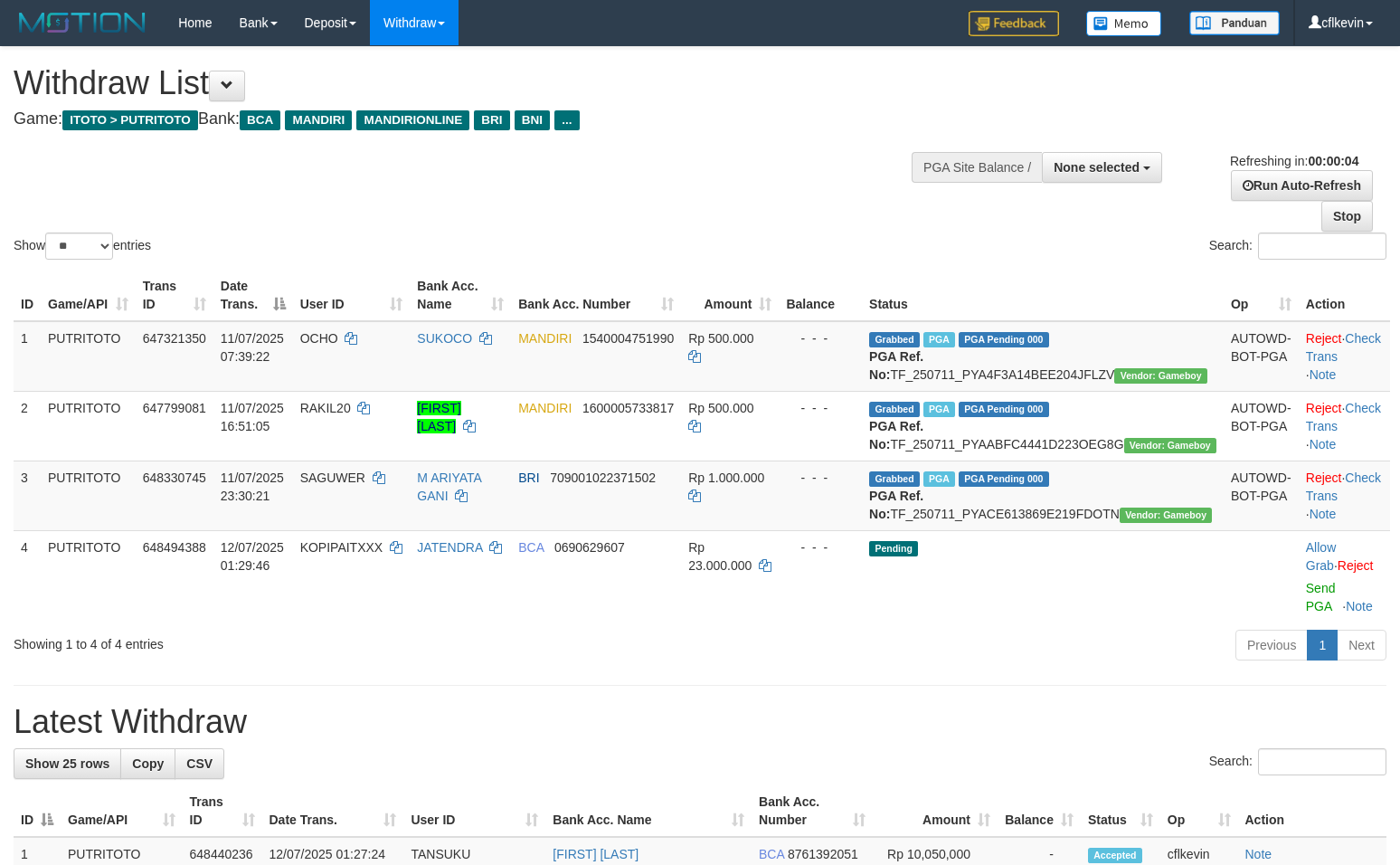 scroll, scrollTop: 0, scrollLeft: 0, axis: both 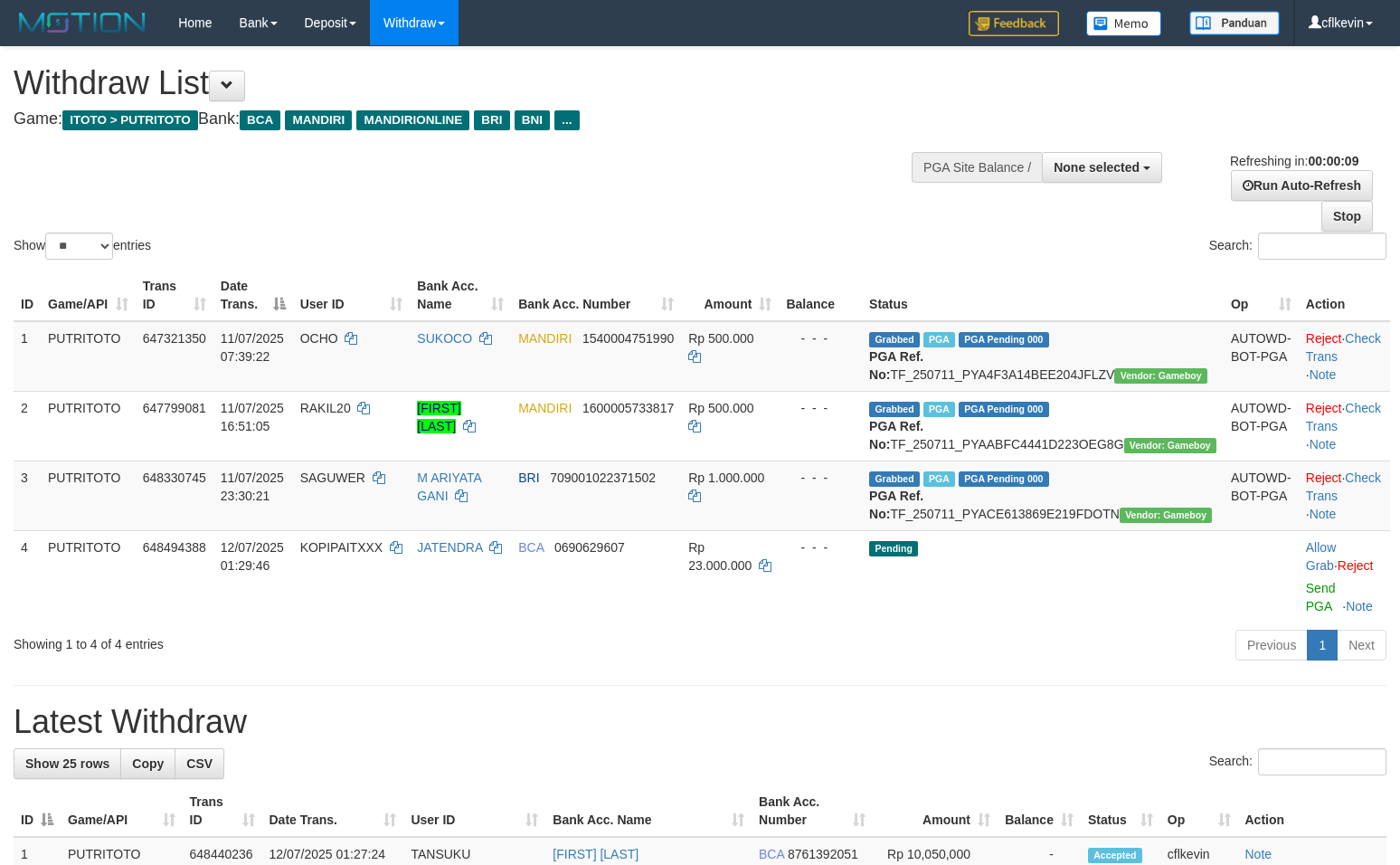 select 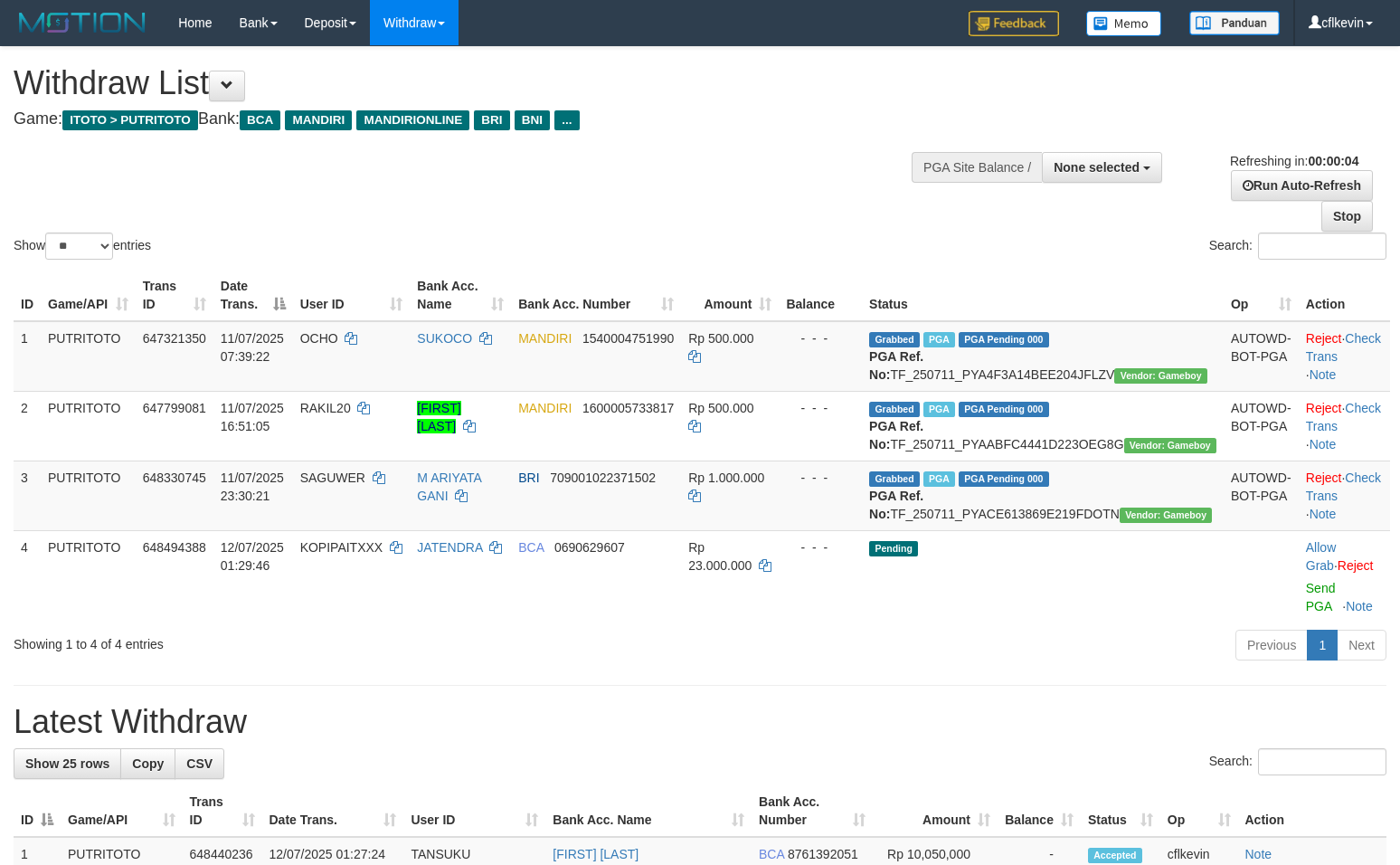scroll, scrollTop: 0, scrollLeft: 0, axis: both 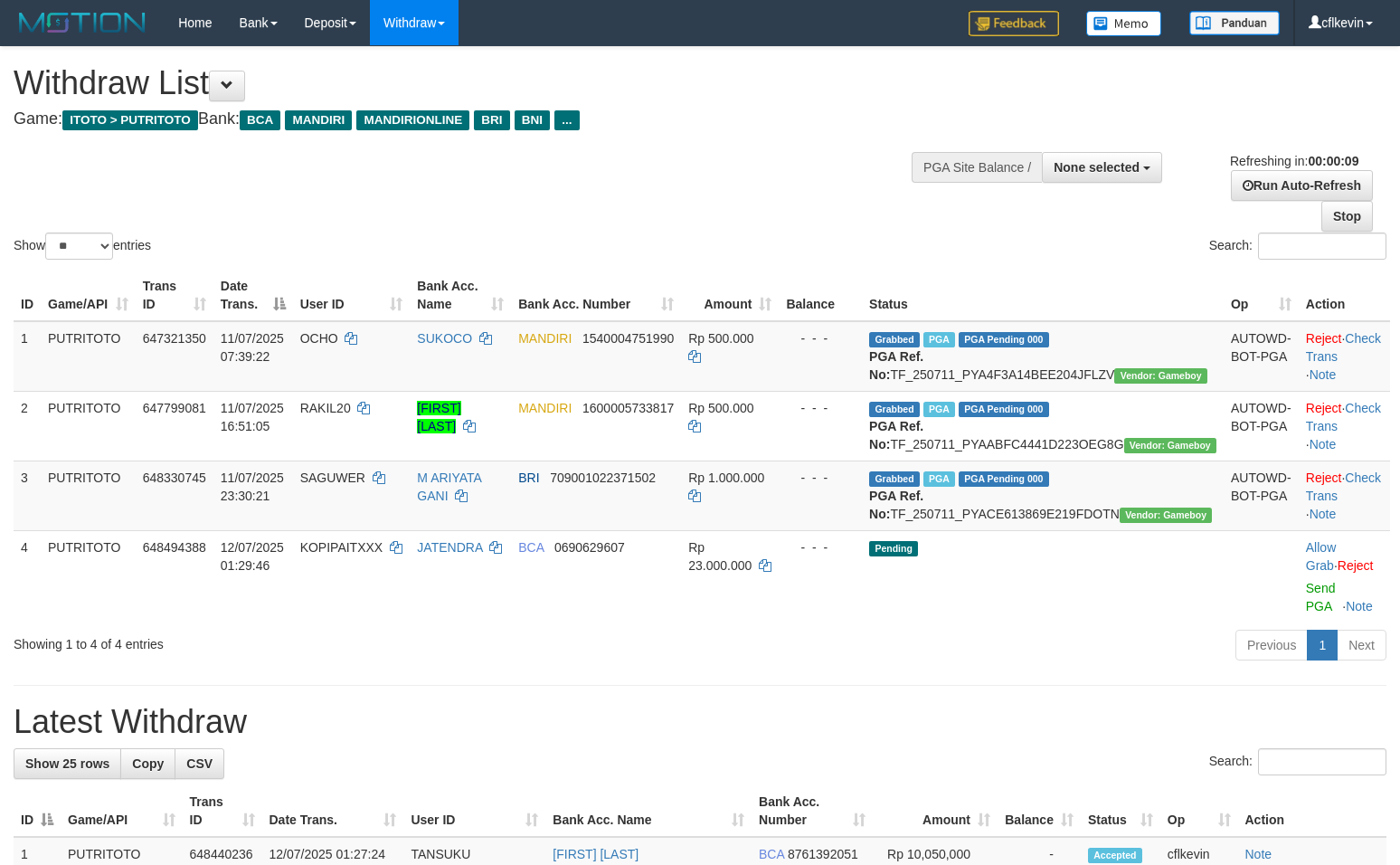 select 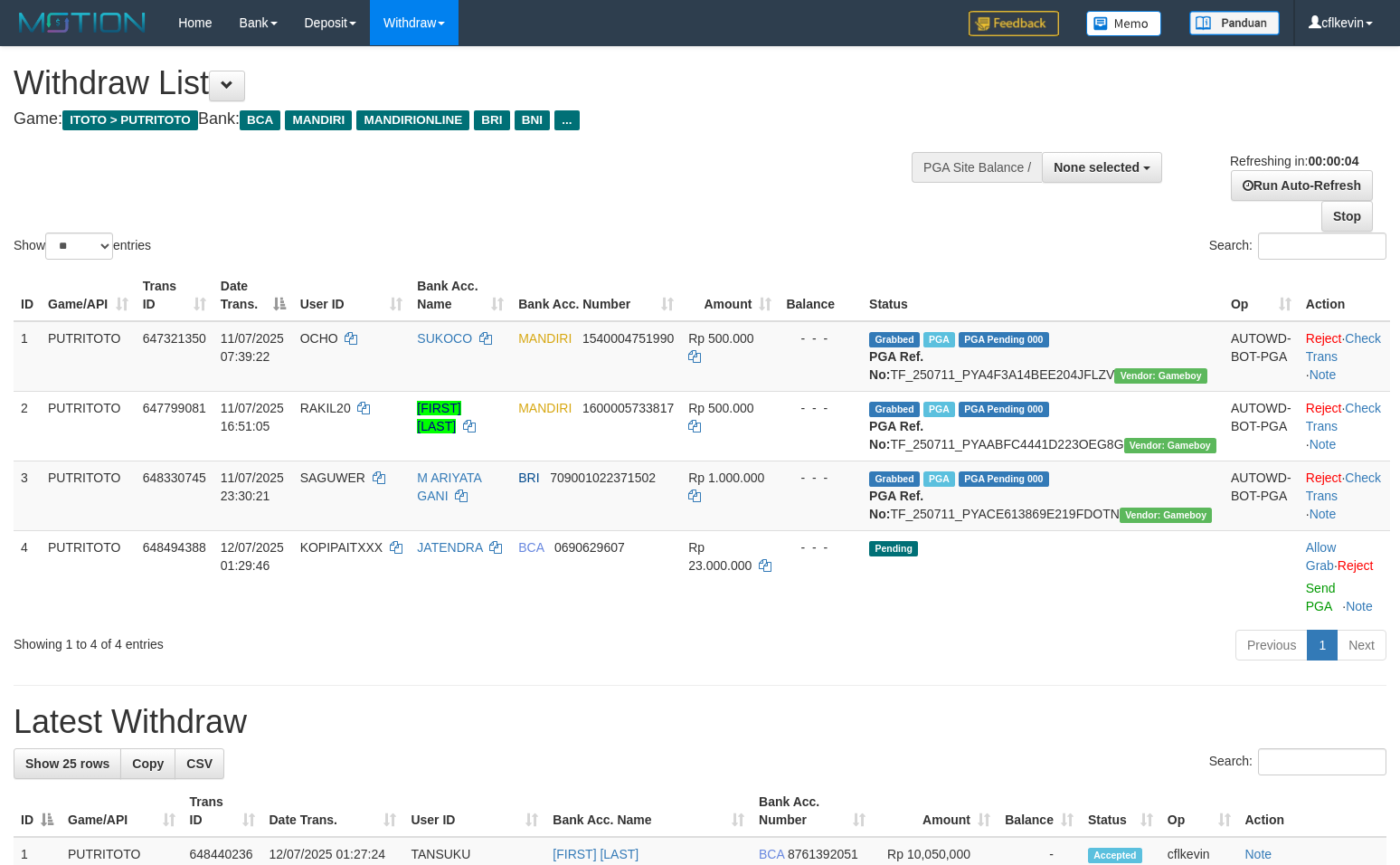 scroll, scrollTop: 0, scrollLeft: 0, axis: both 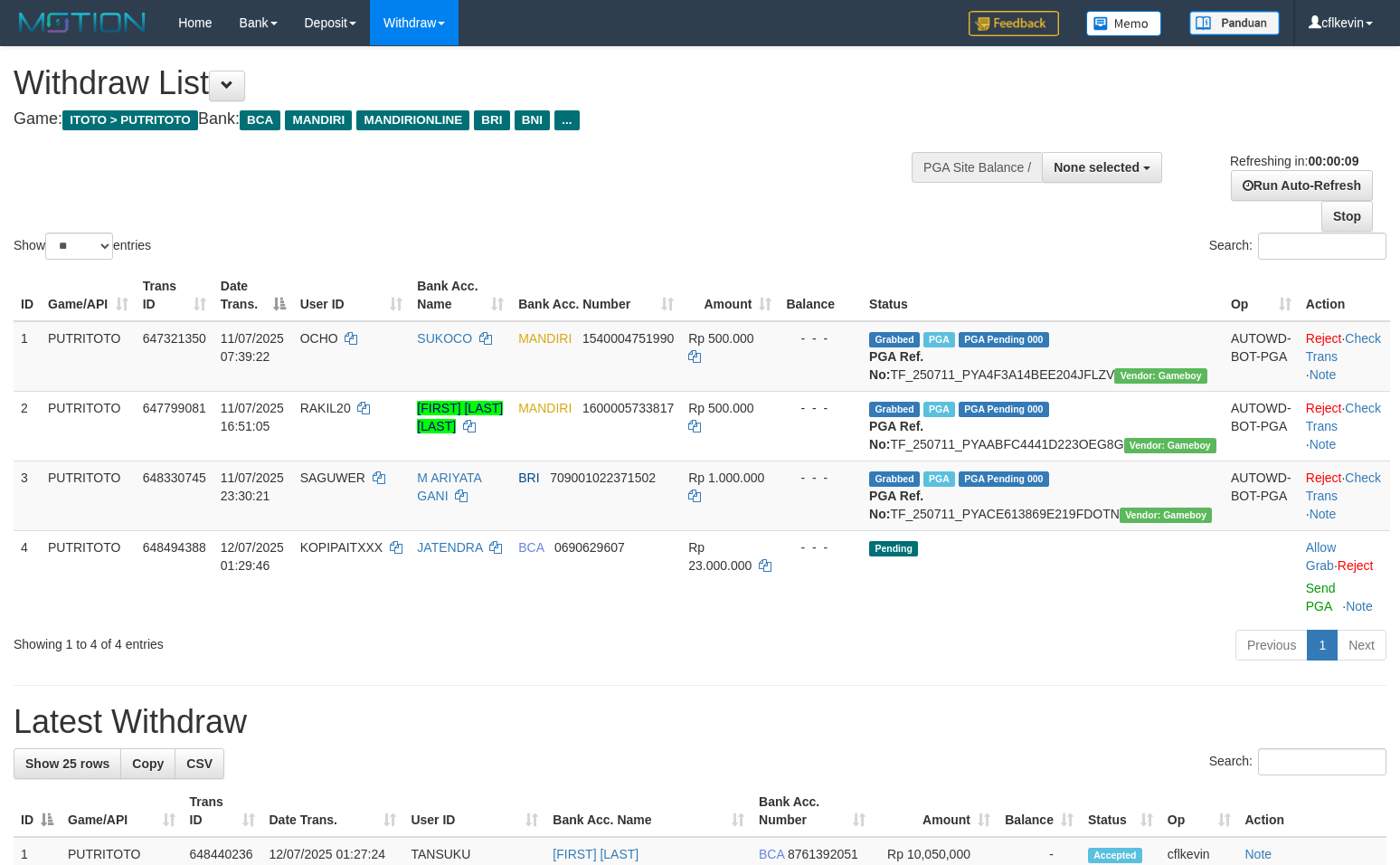 select 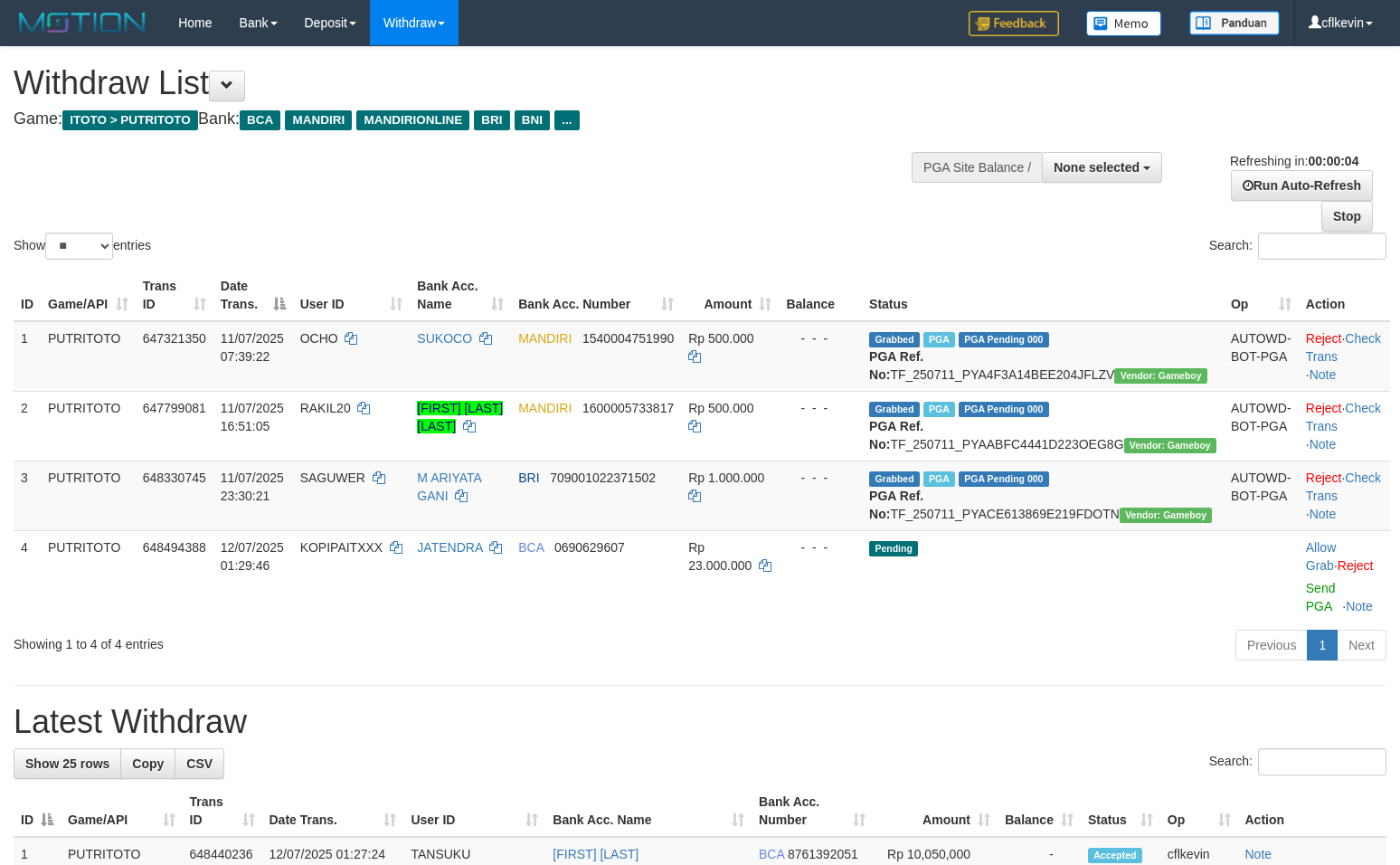 scroll, scrollTop: 0, scrollLeft: 0, axis: both 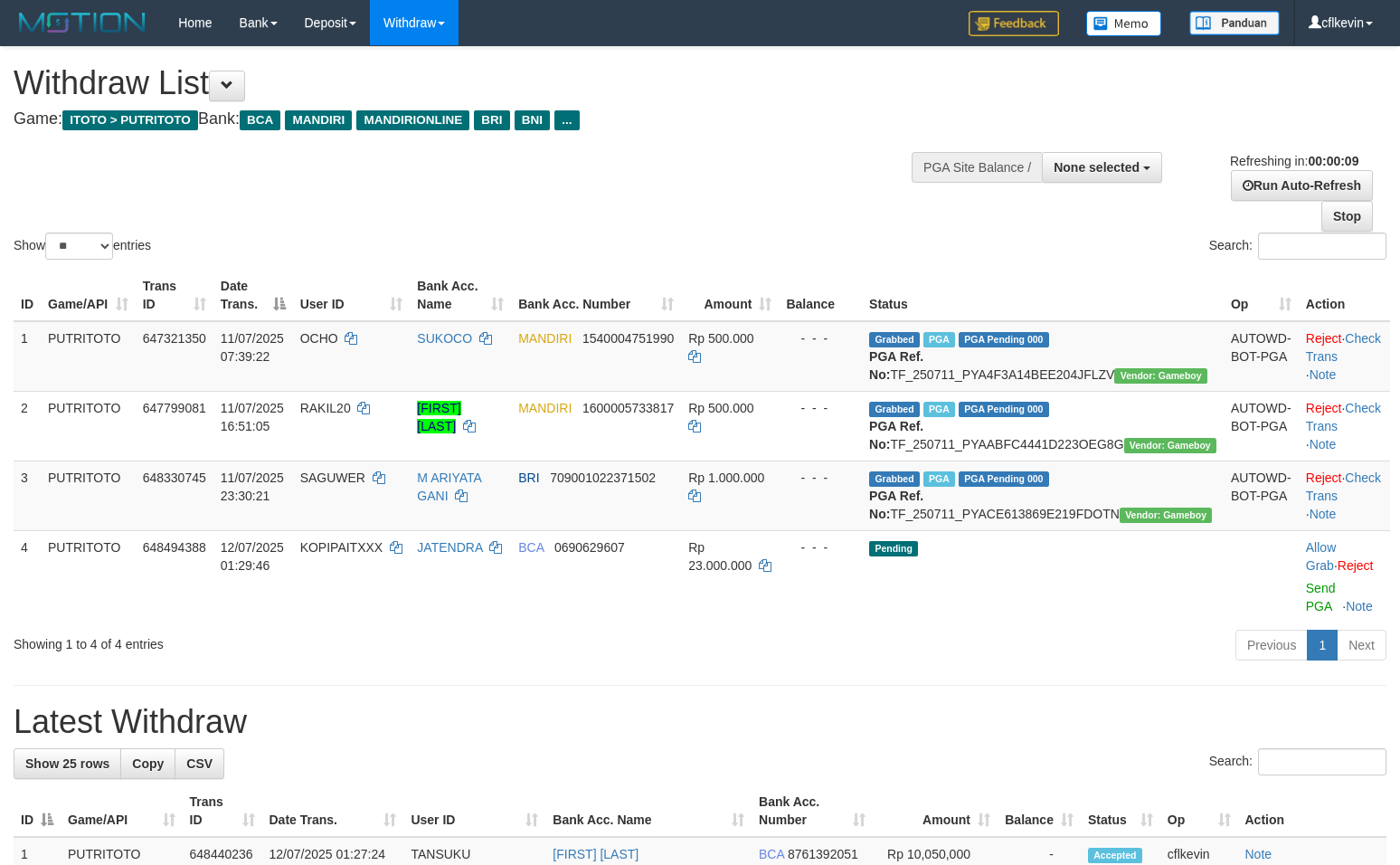 select 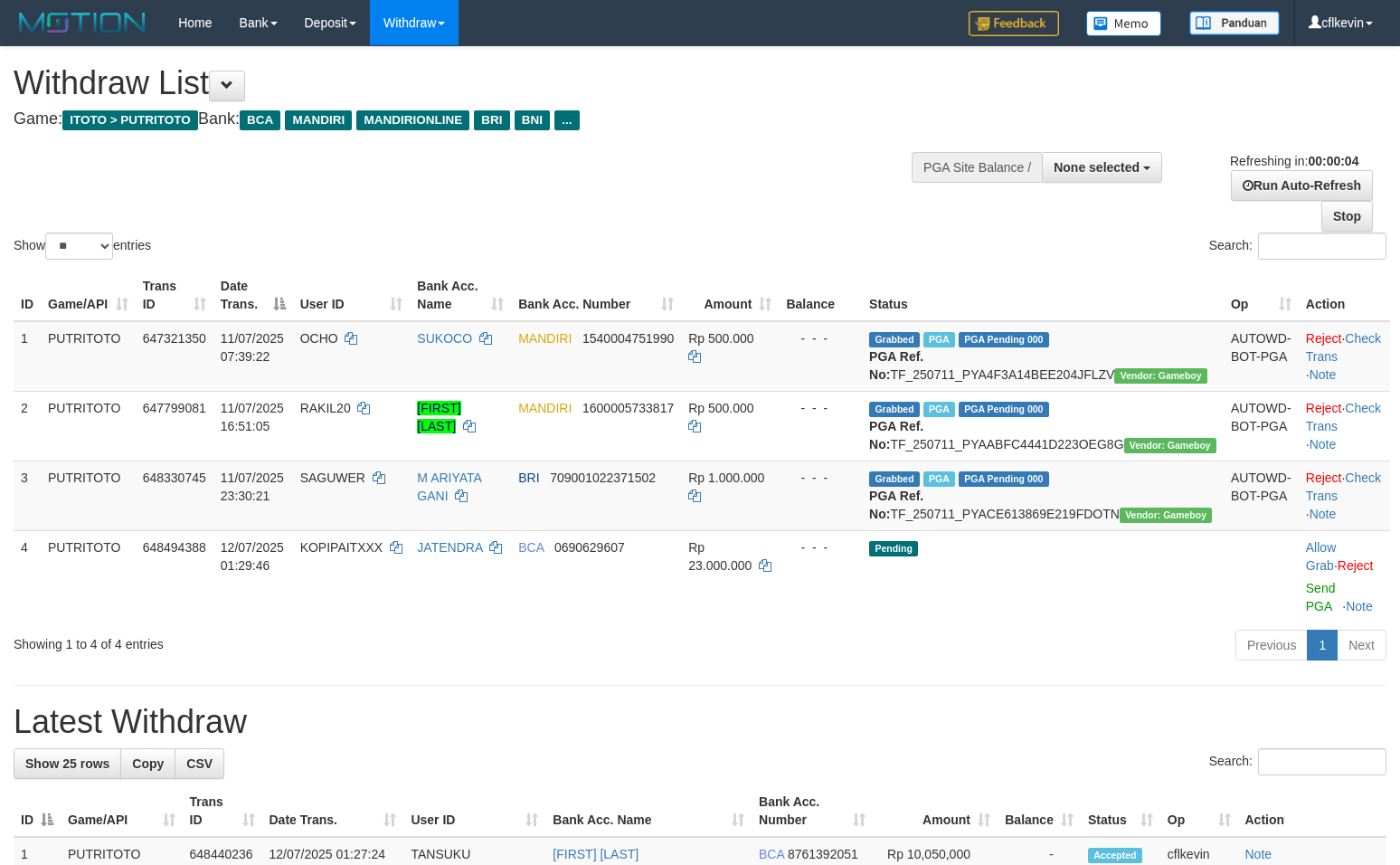 scroll, scrollTop: 0, scrollLeft: 0, axis: both 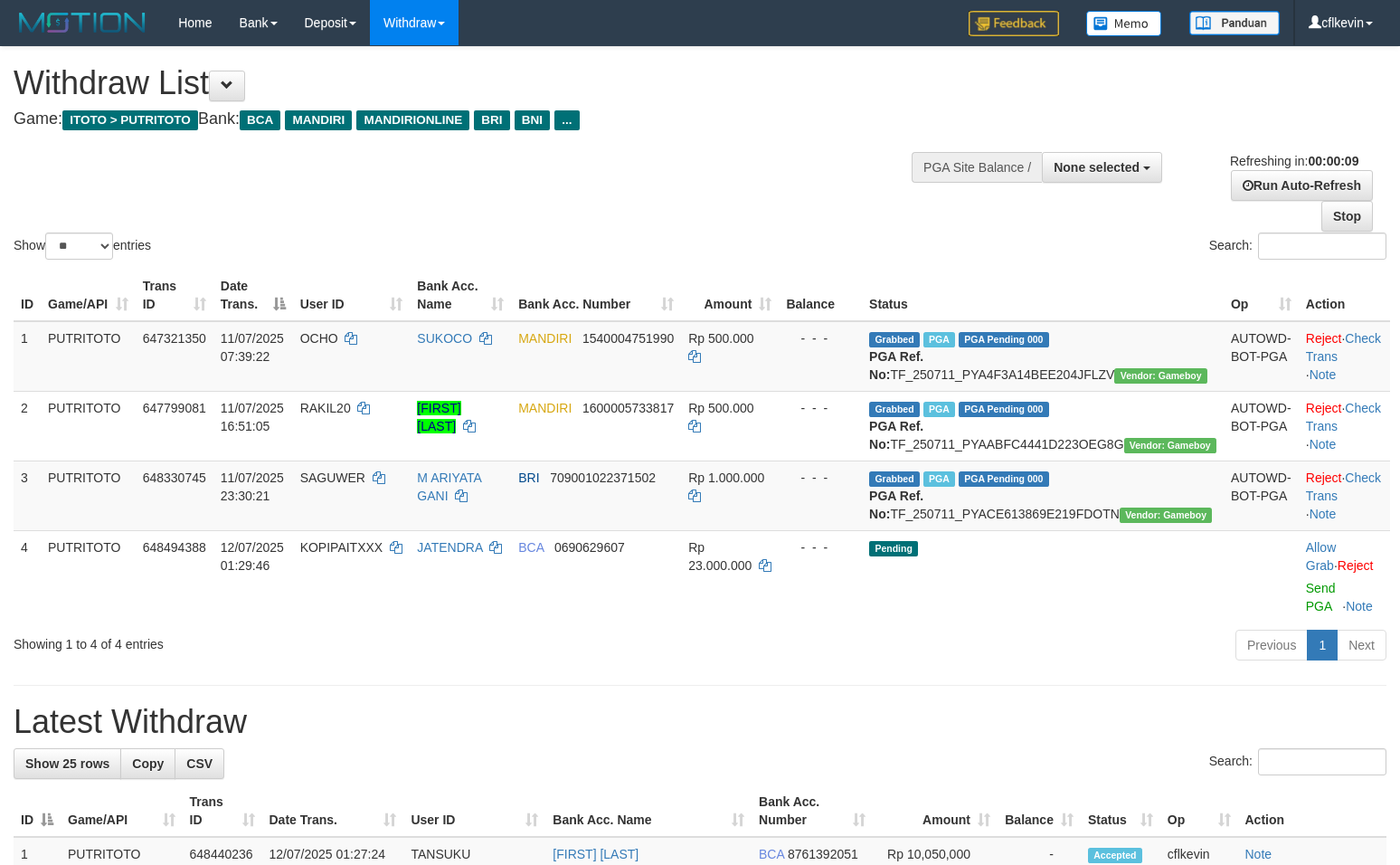 select 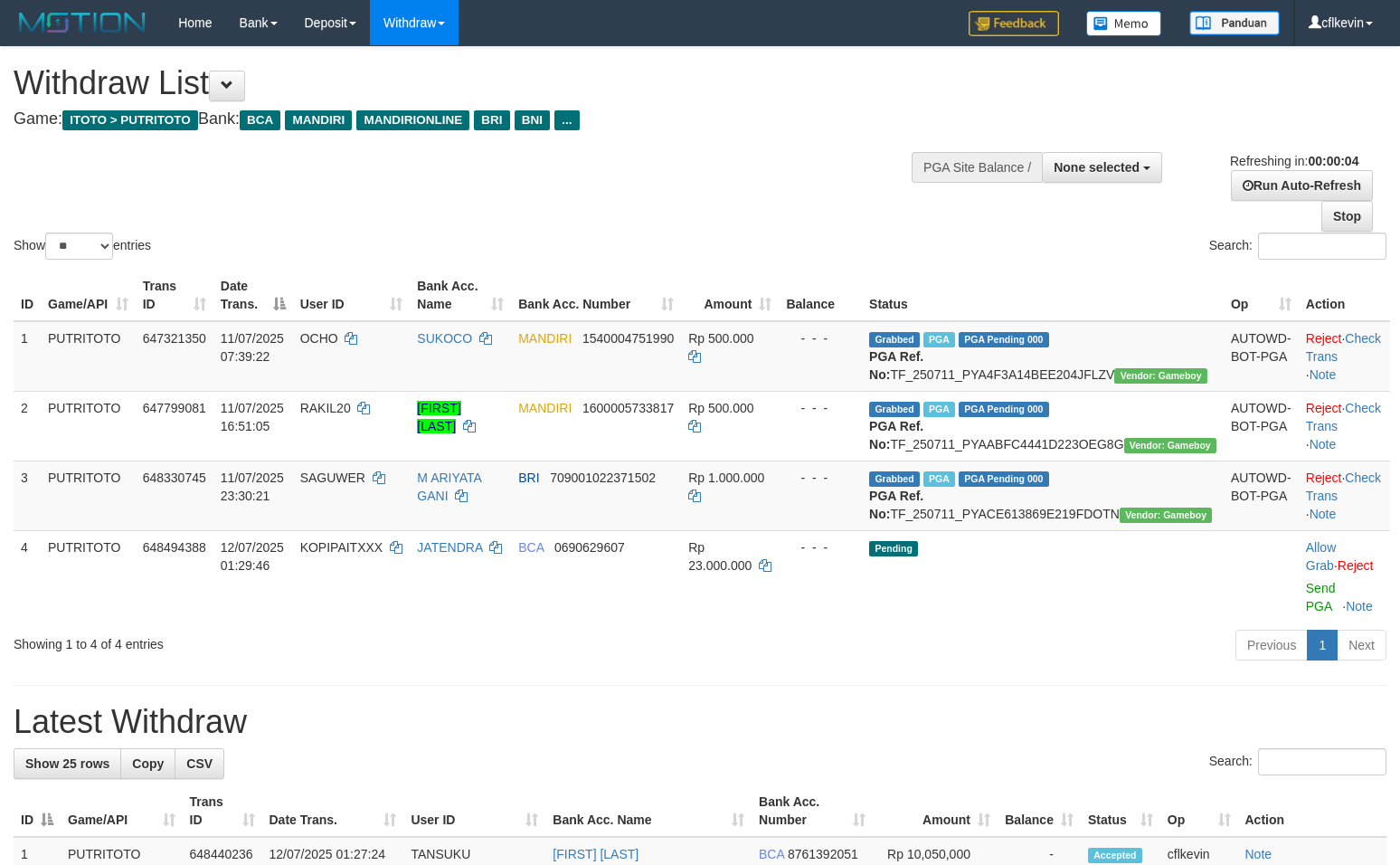 scroll, scrollTop: 0, scrollLeft: 0, axis: both 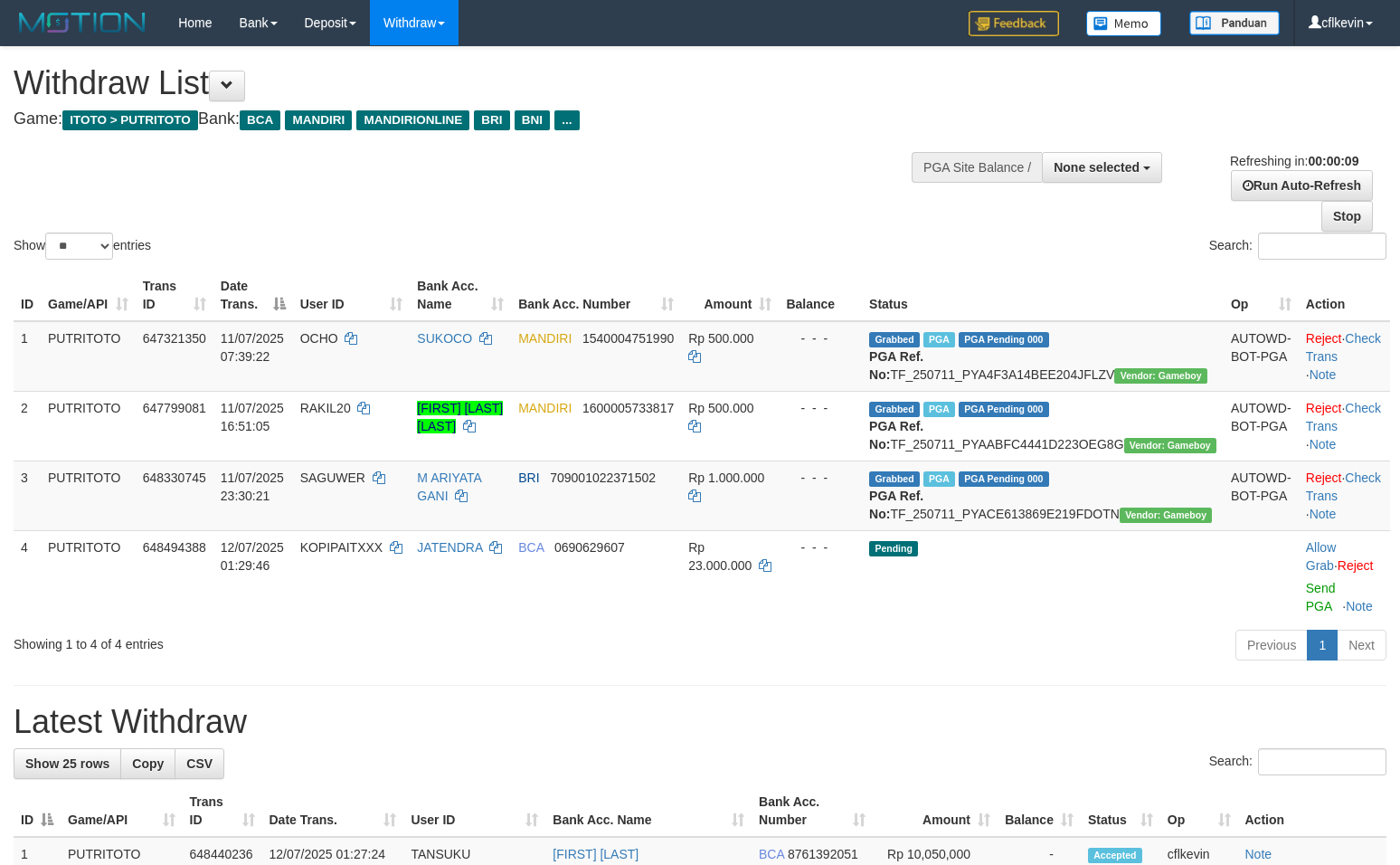 select 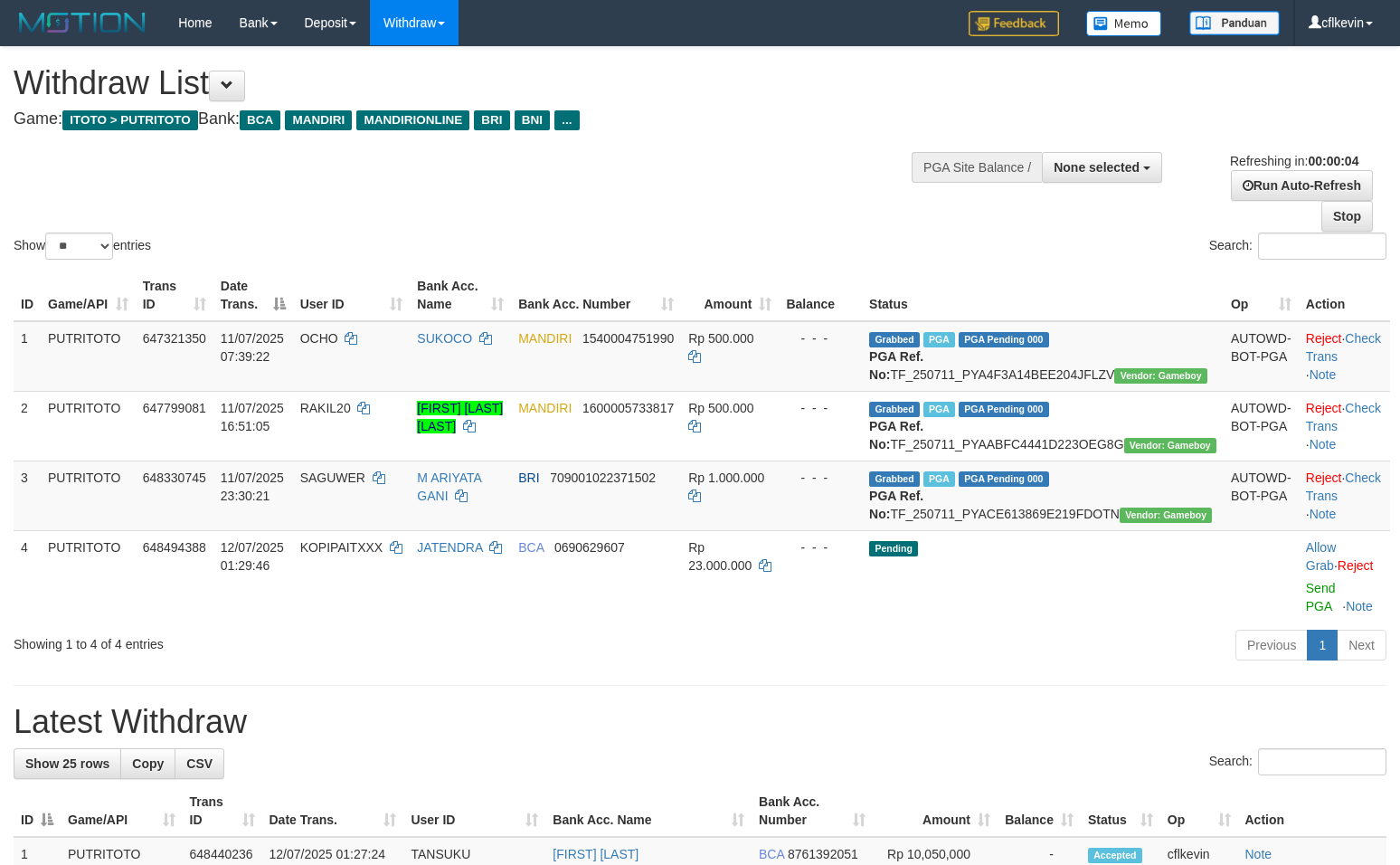 scroll, scrollTop: 0, scrollLeft: 0, axis: both 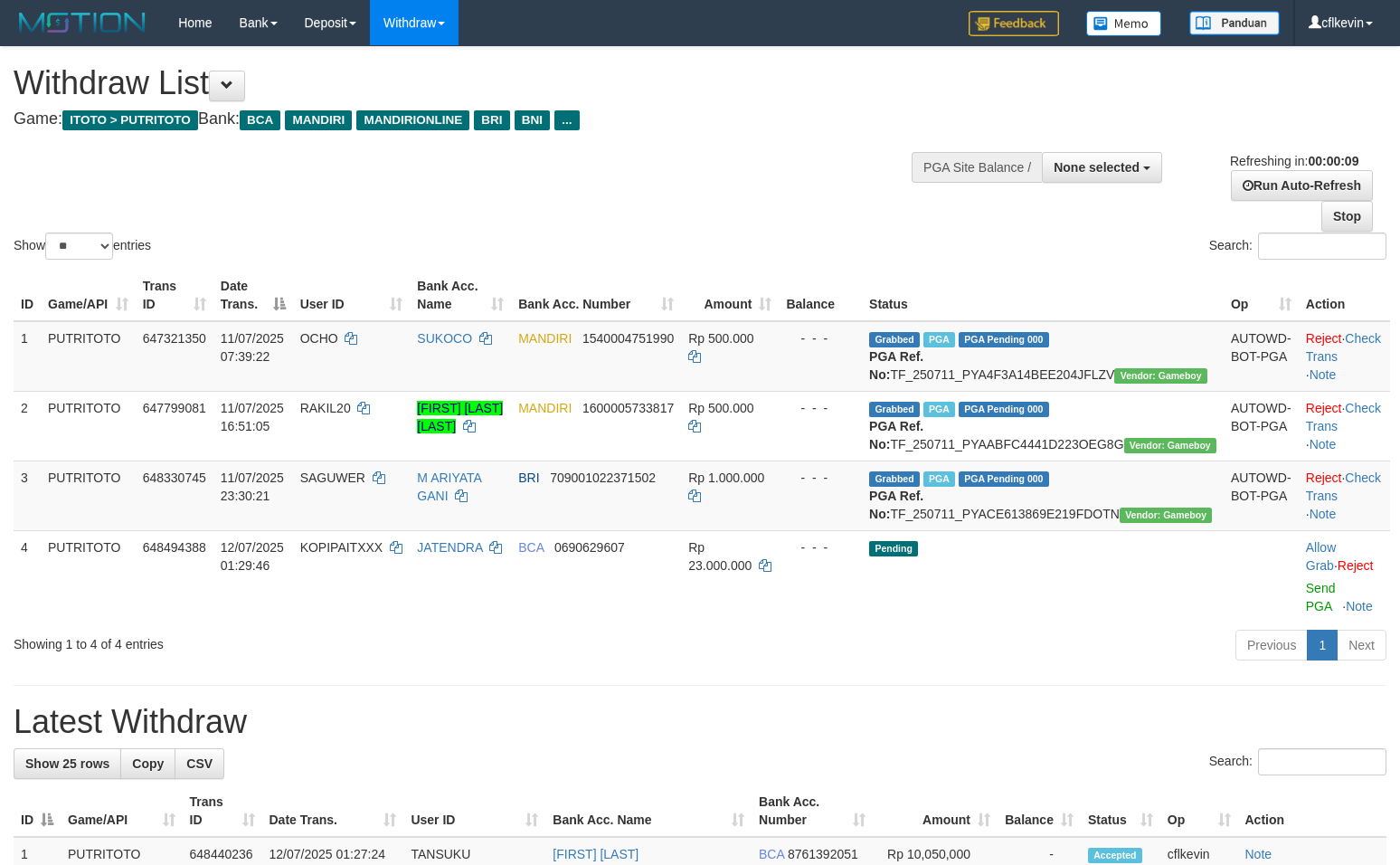 select 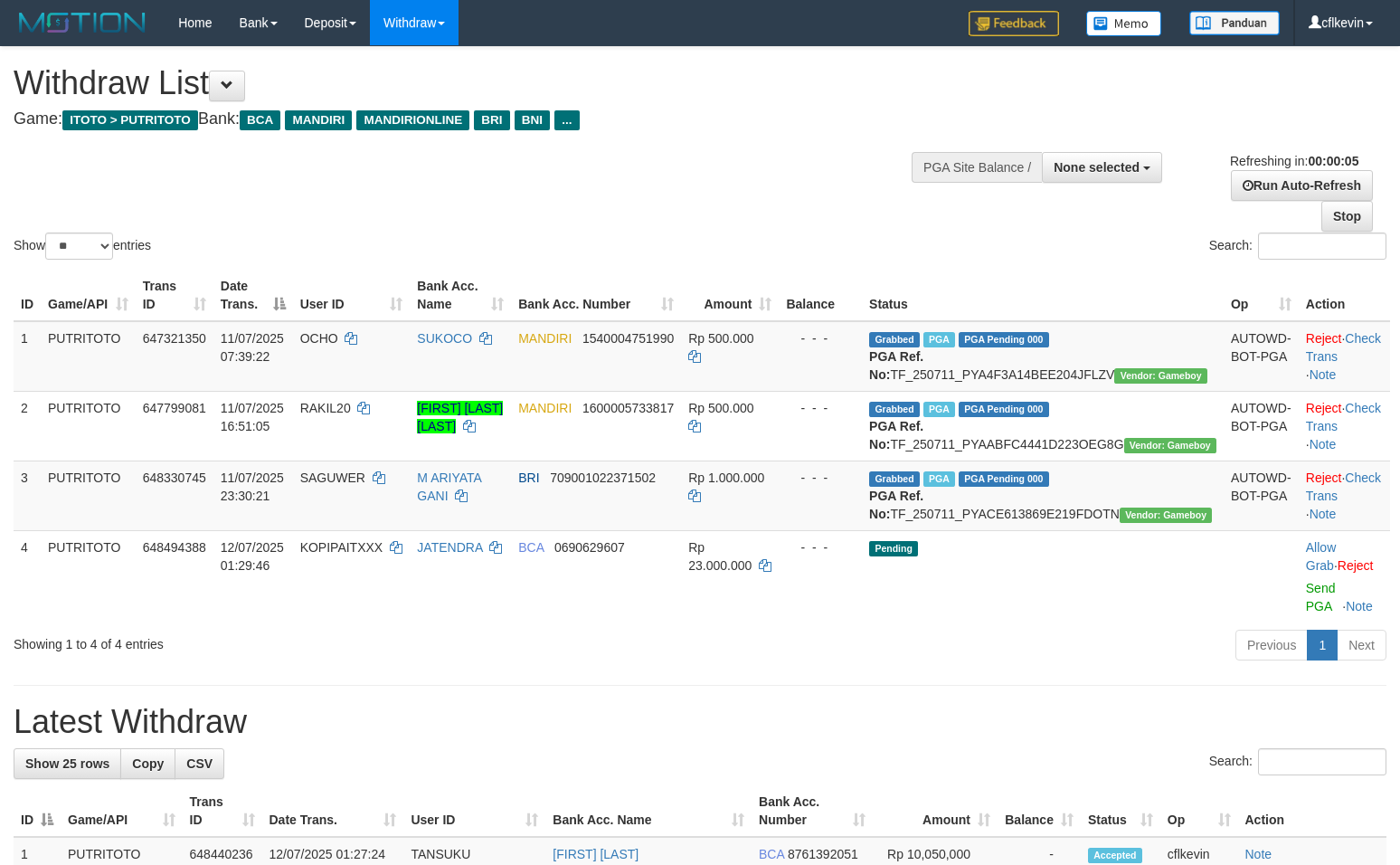 scroll, scrollTop: 0, scrollLeft: 0, axis: both 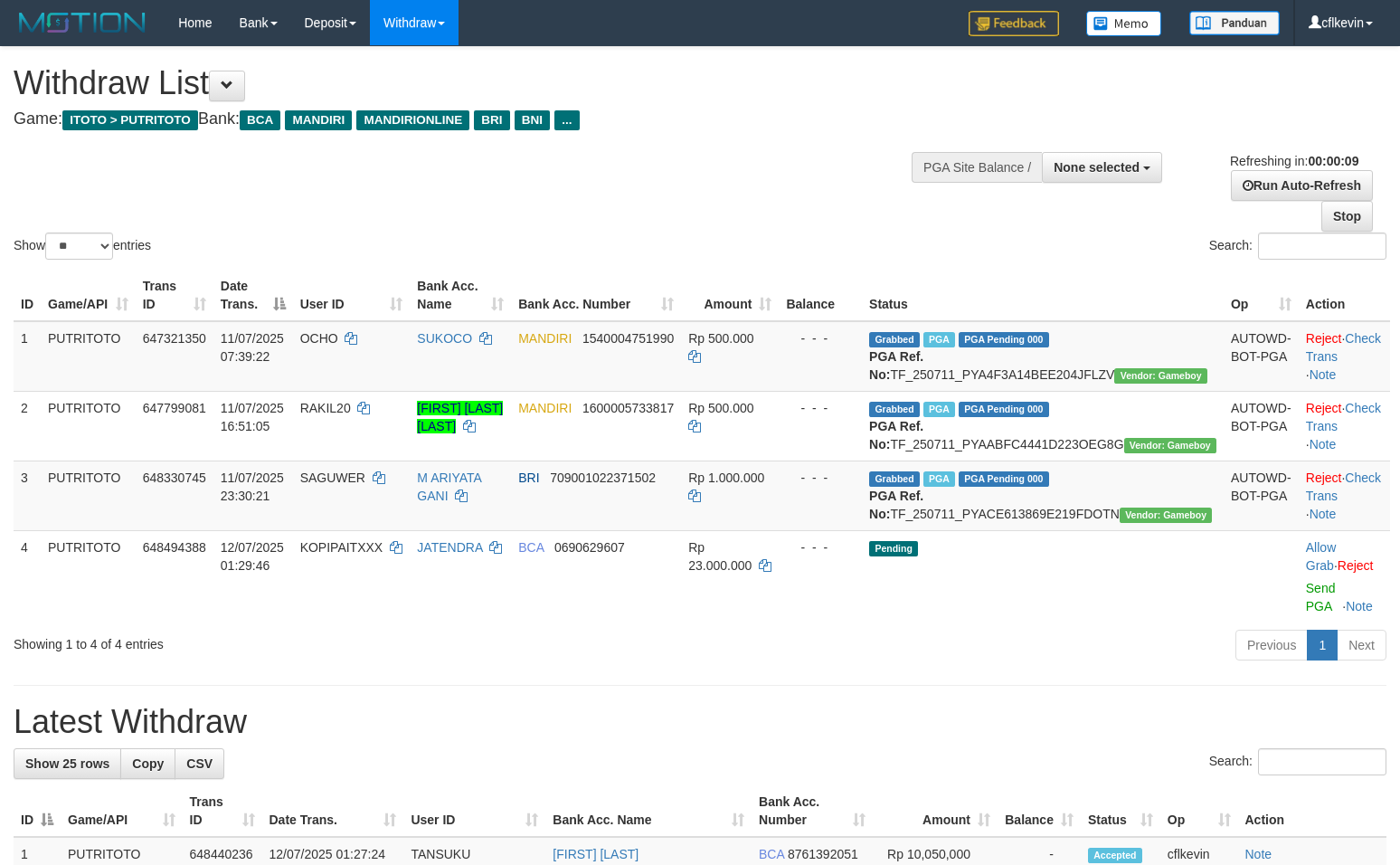 select 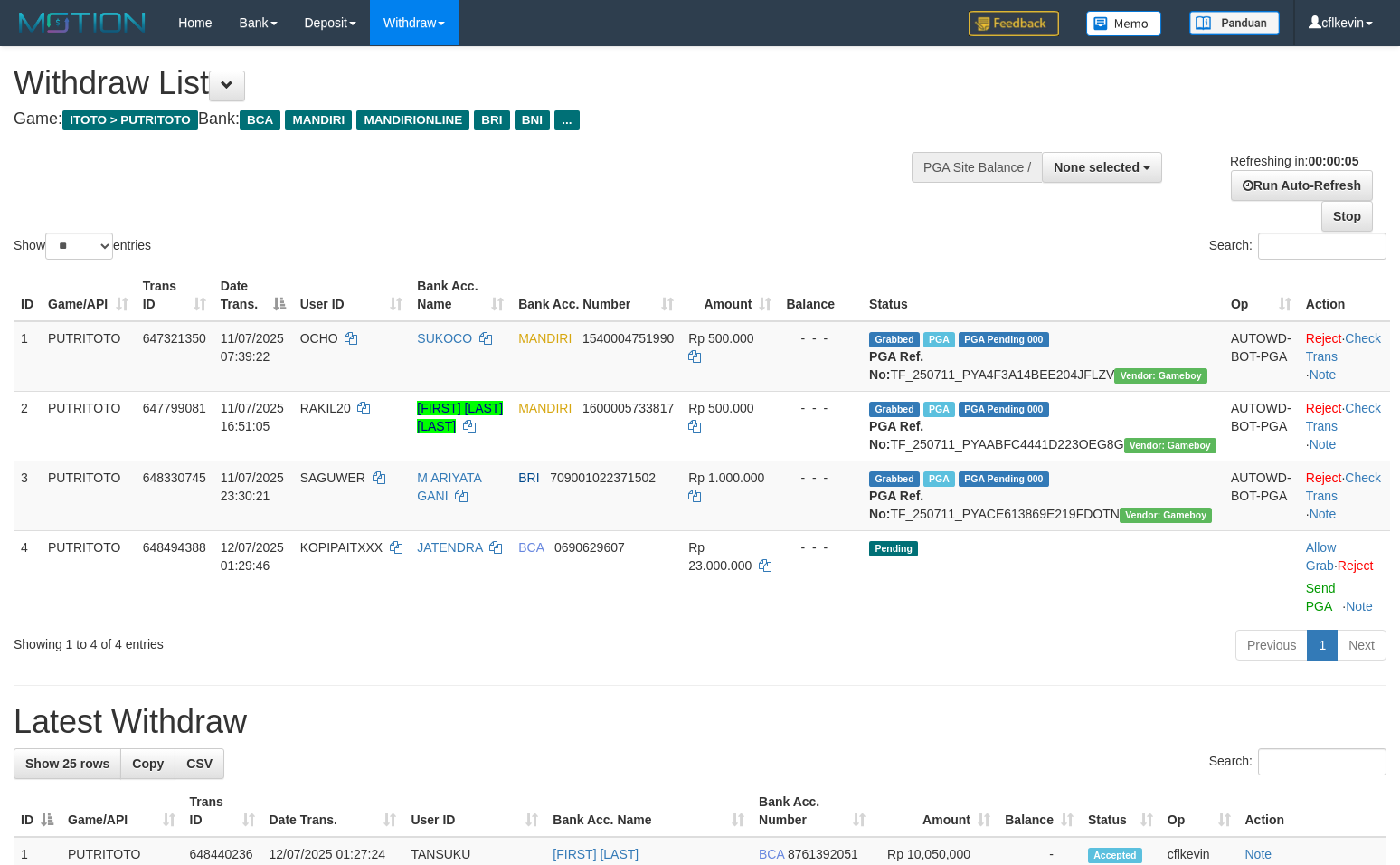 scroll, scrollTop: 0, scrollLeft: 0, axis: both 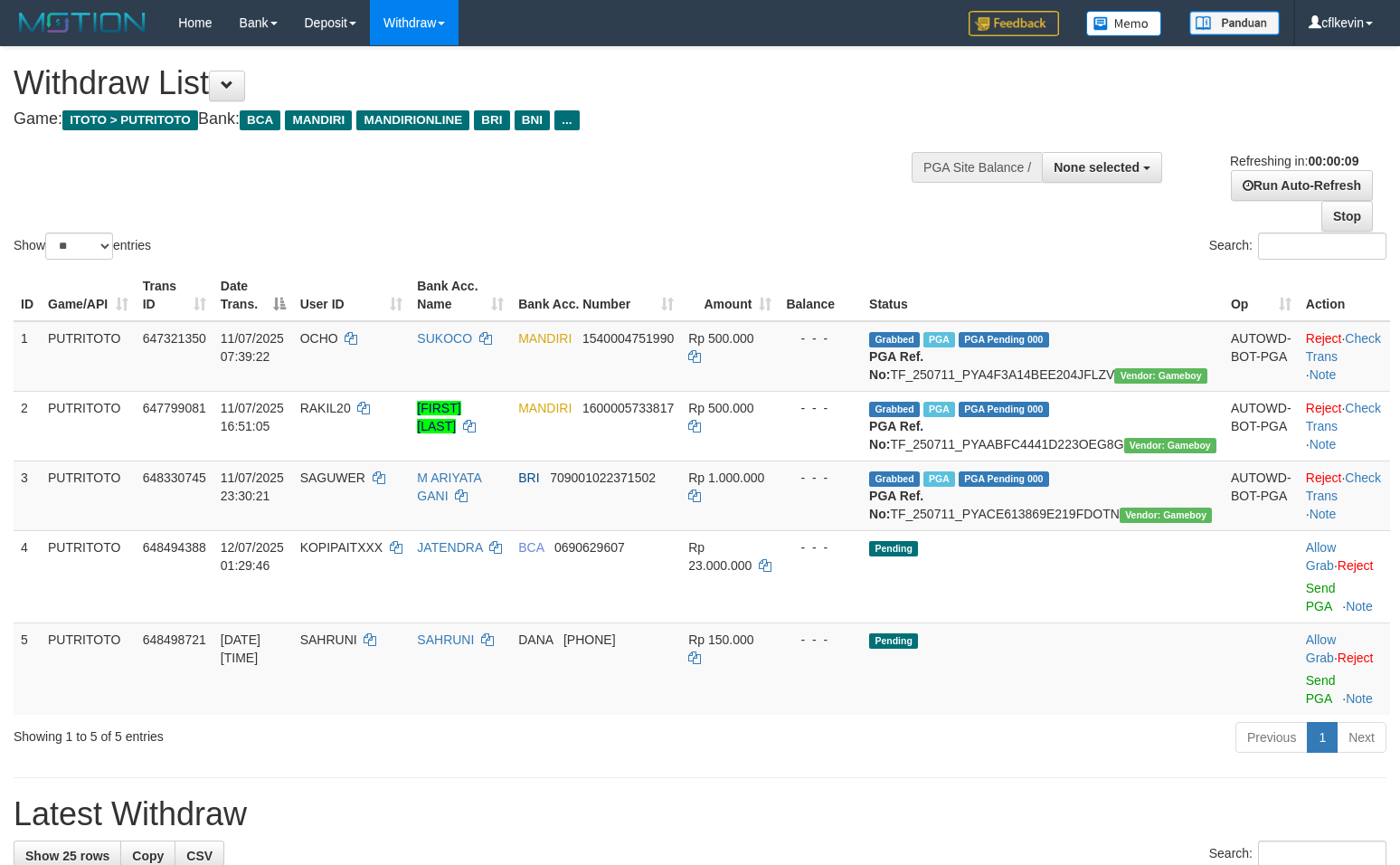 select 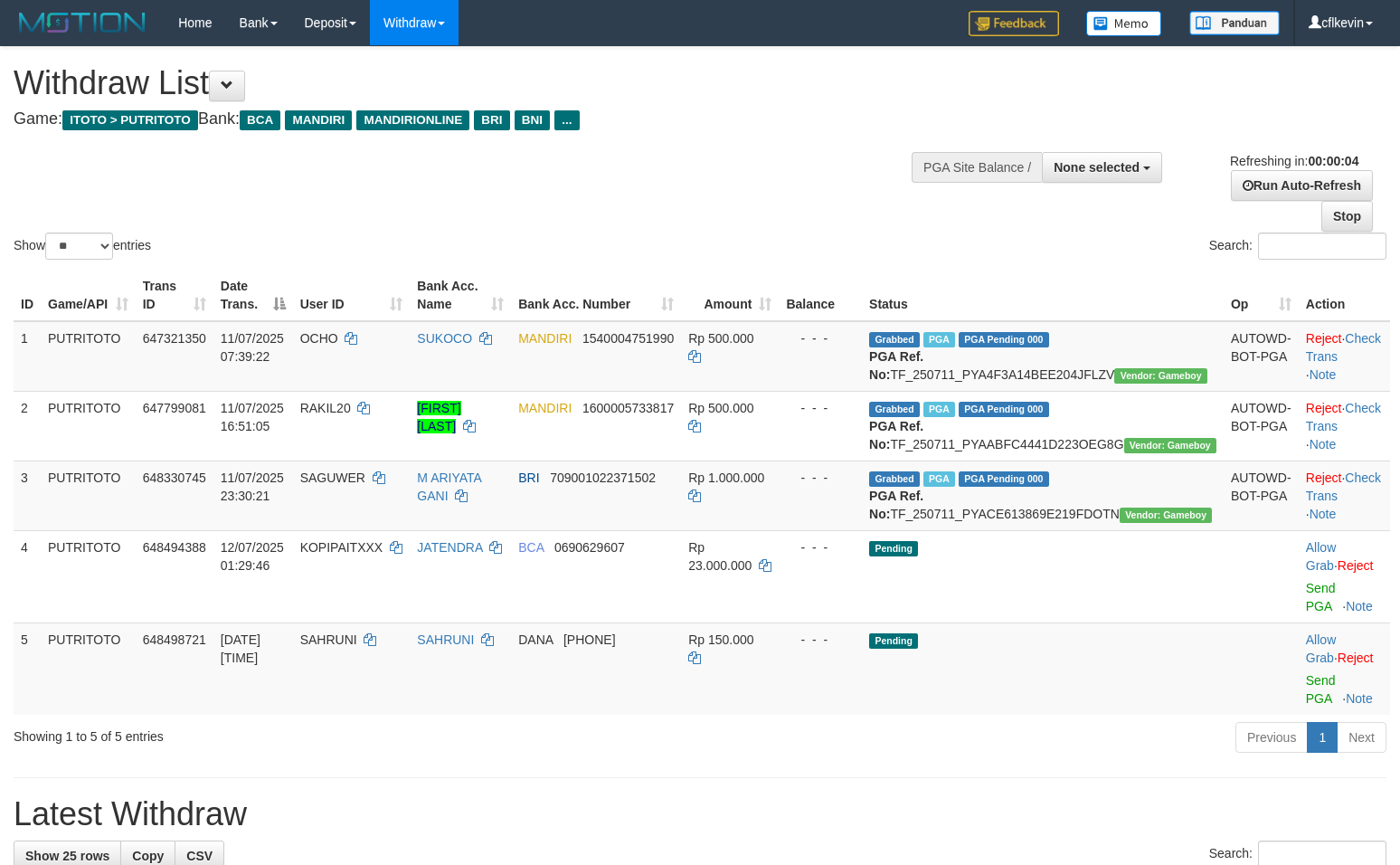 scroll, scrollTop: 0, scrollLeft: 0, axis: both 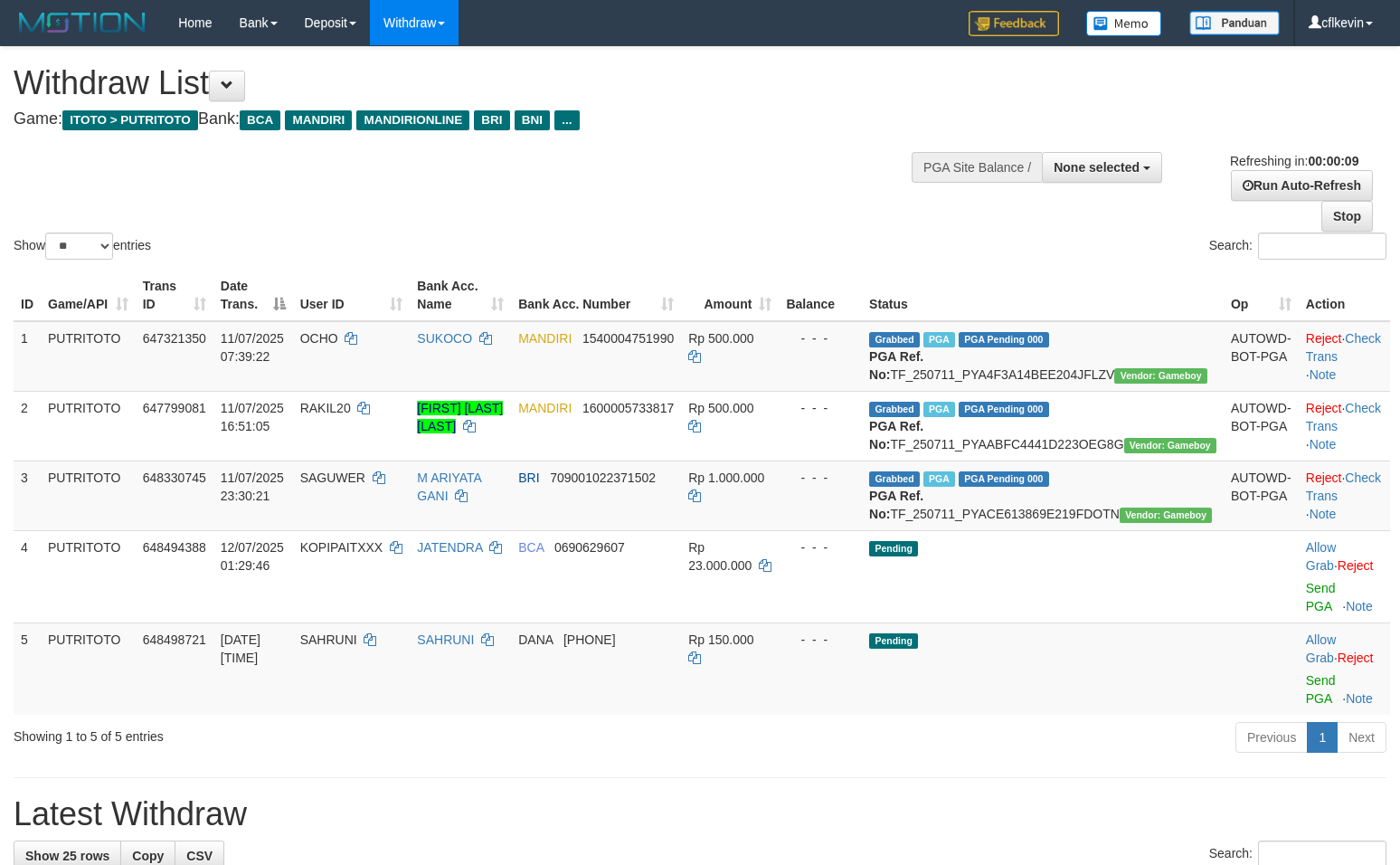 select 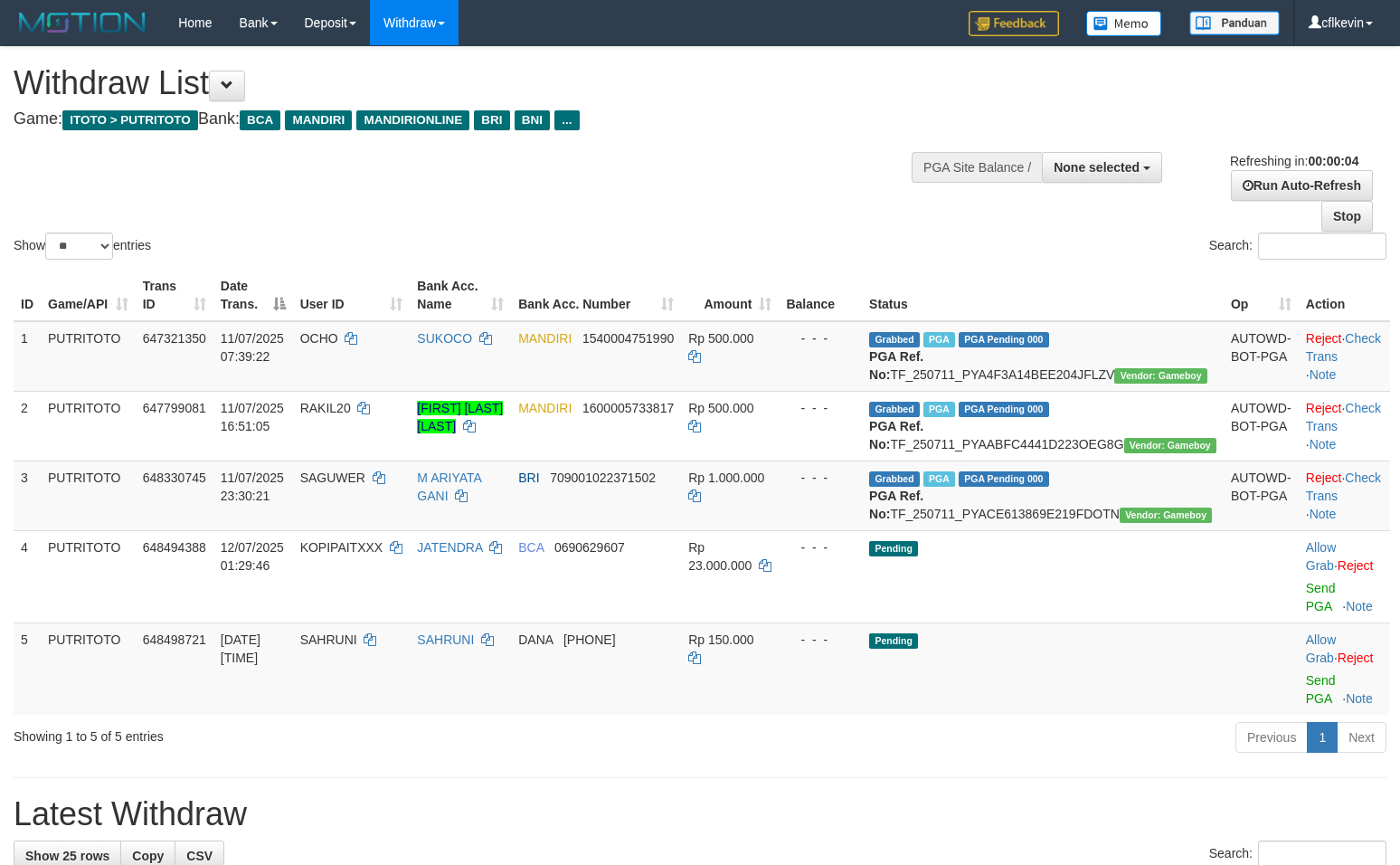 scroll, scrollTop: 0, scrollLeft: 0, axis: both 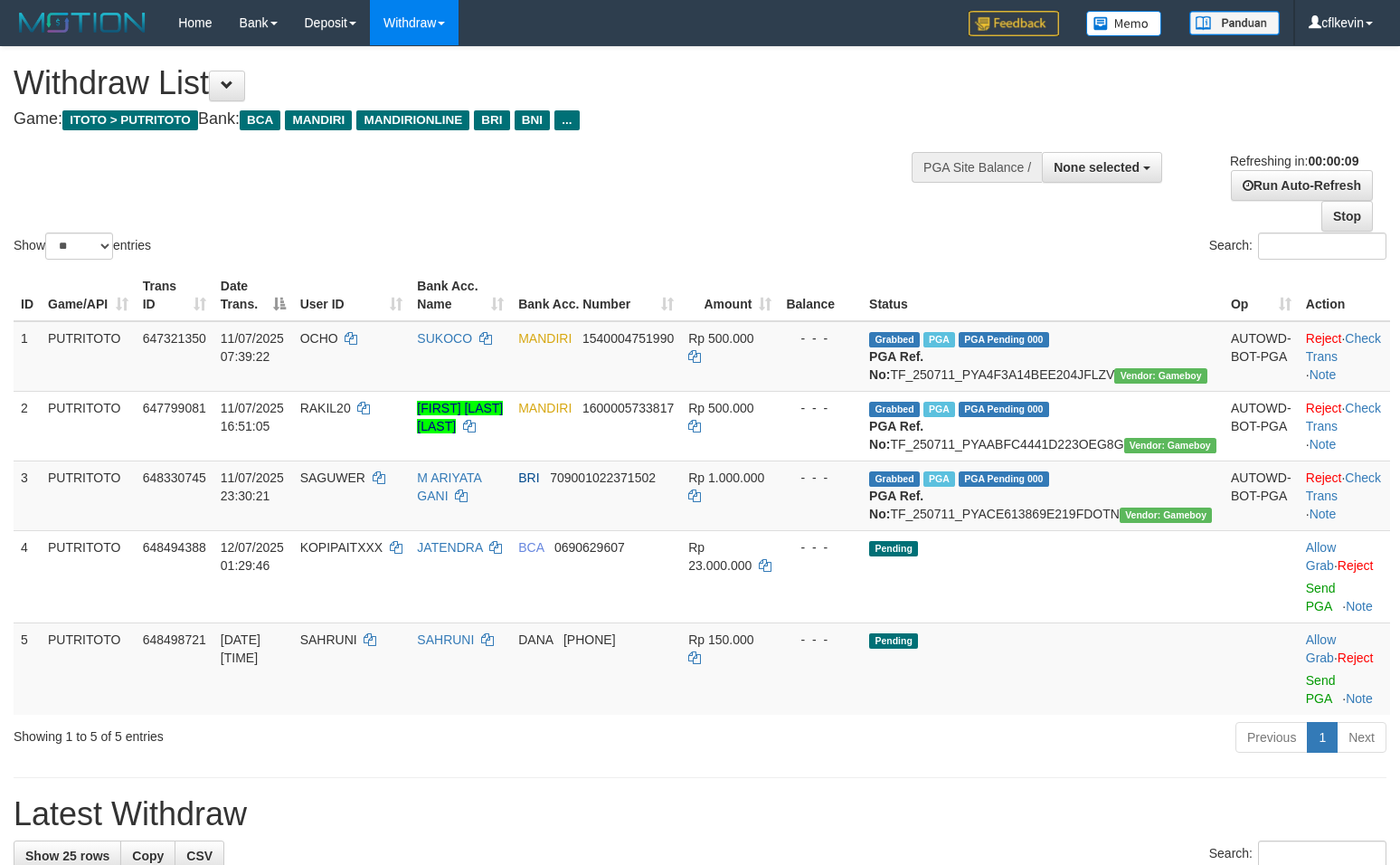 select 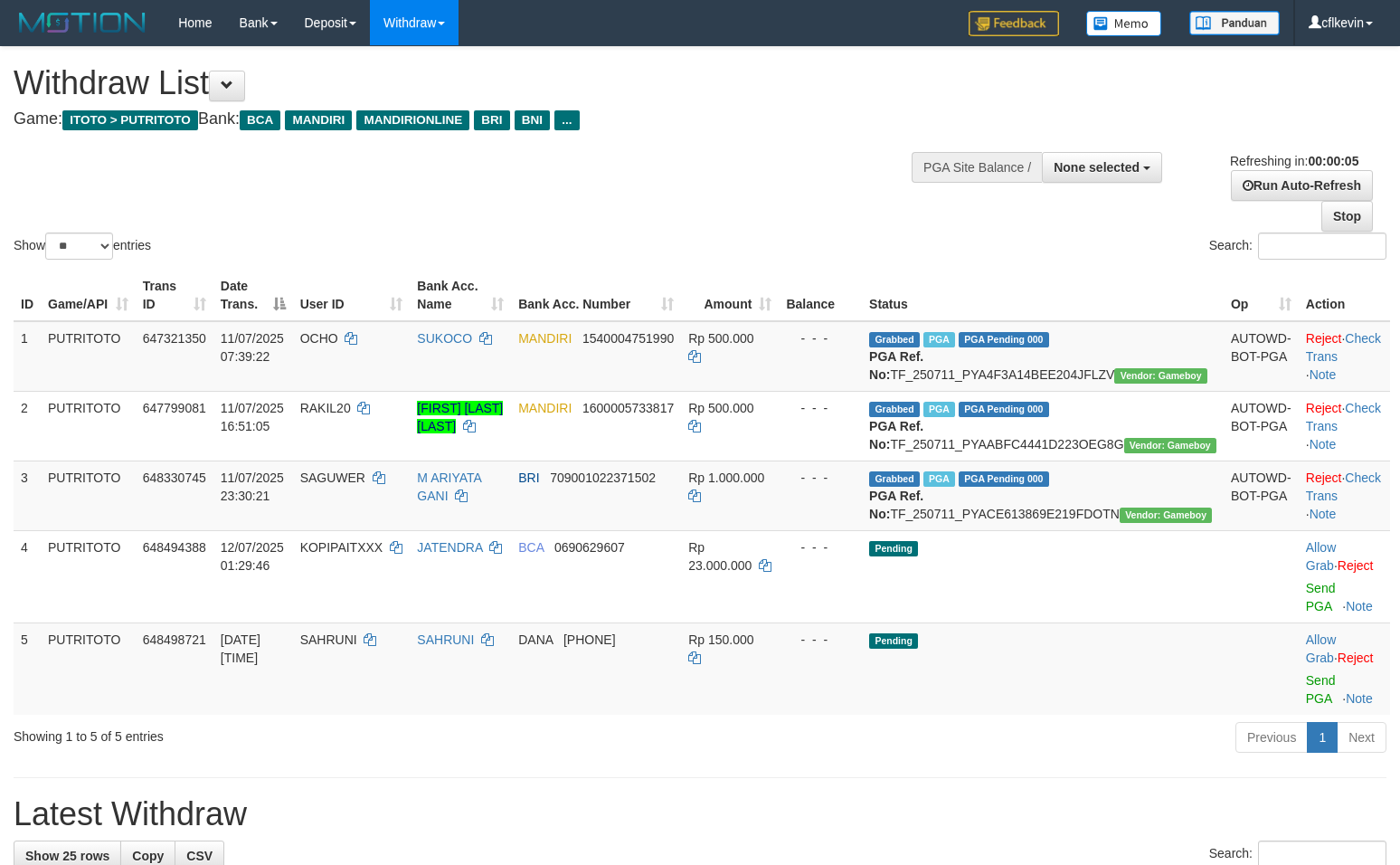 scroll, scrollTop: 0, scrollLeft: 0, axis: both 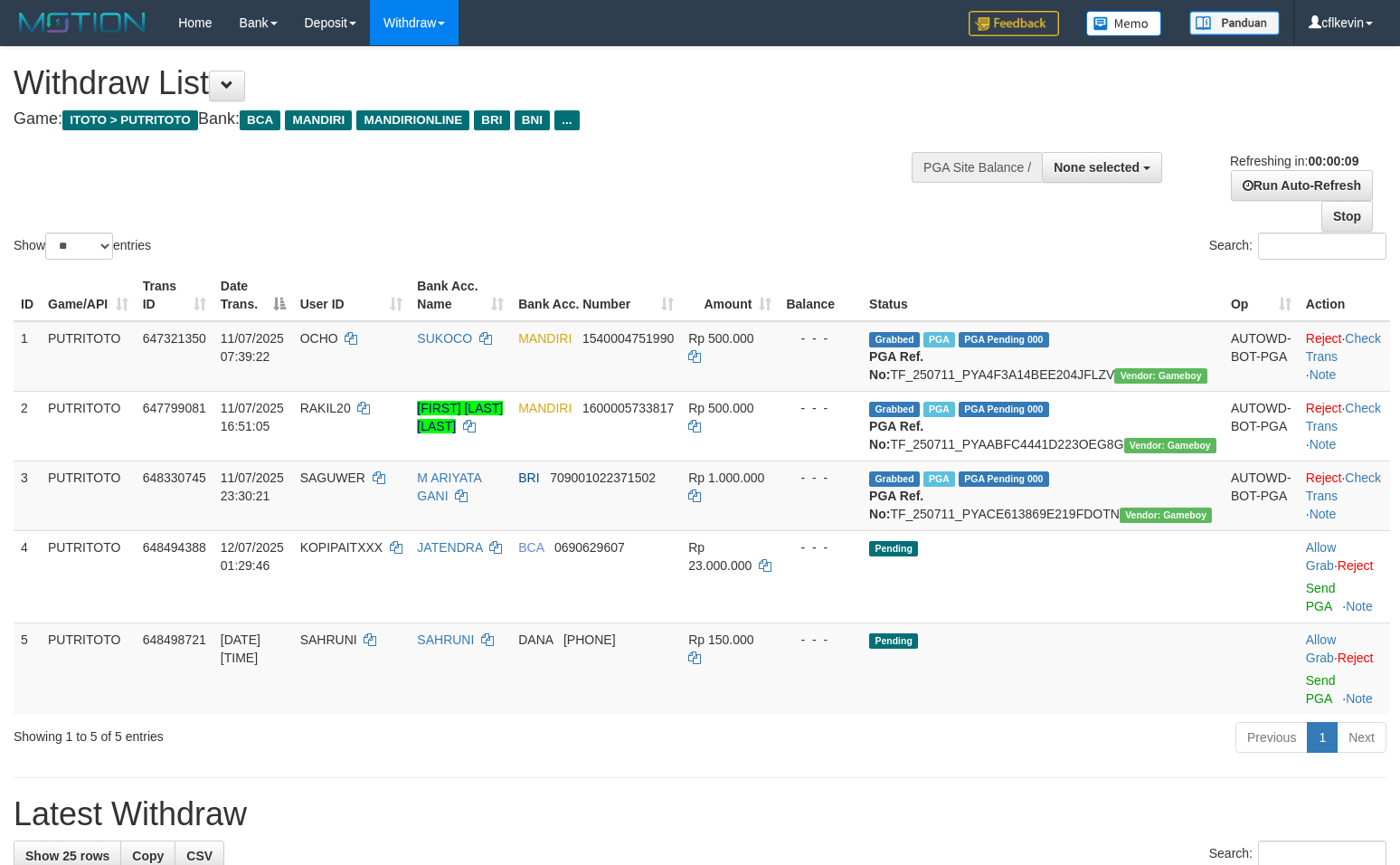 select 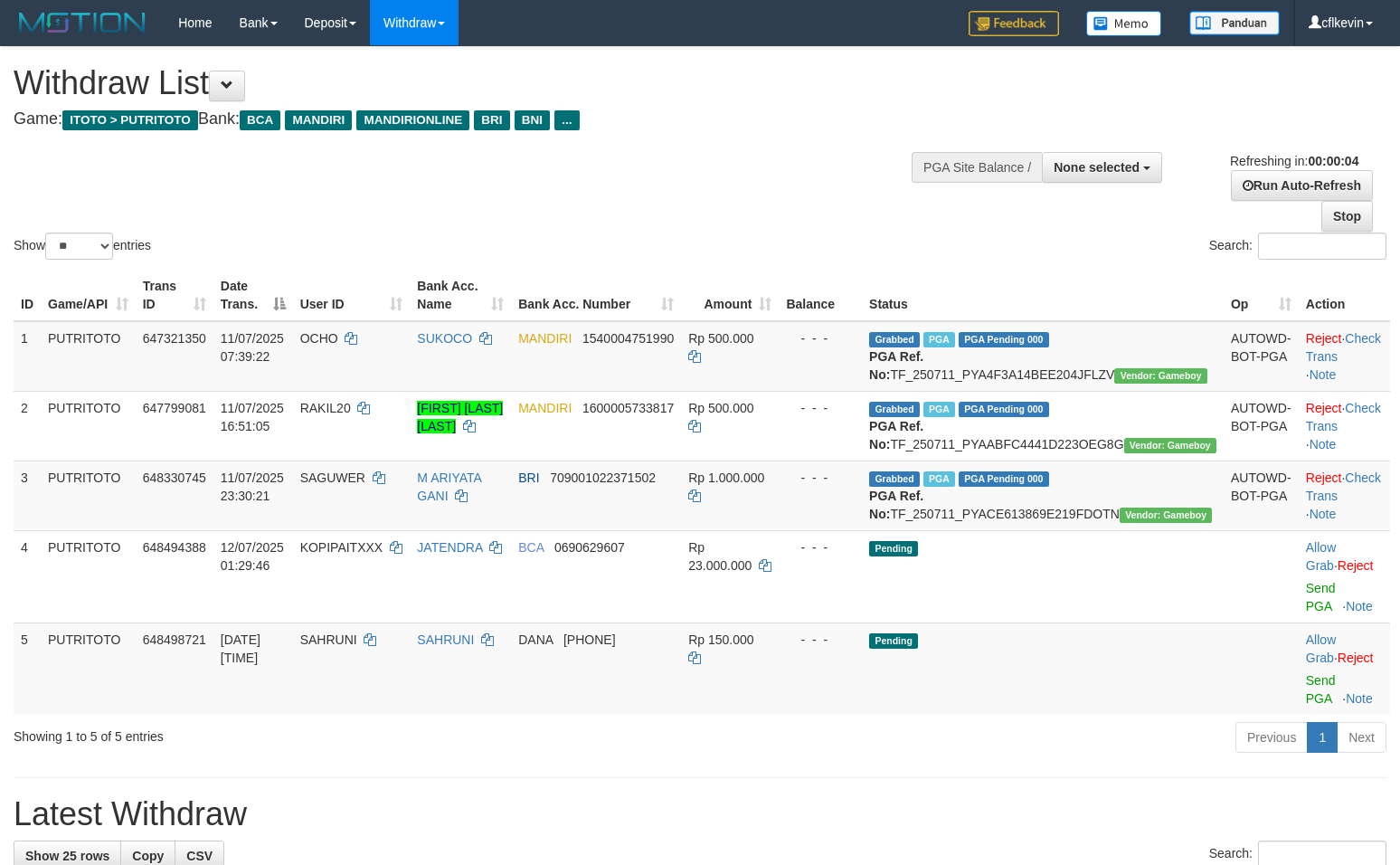 scroll, scrollTop: 0, scrollLeft: 0, axis: both 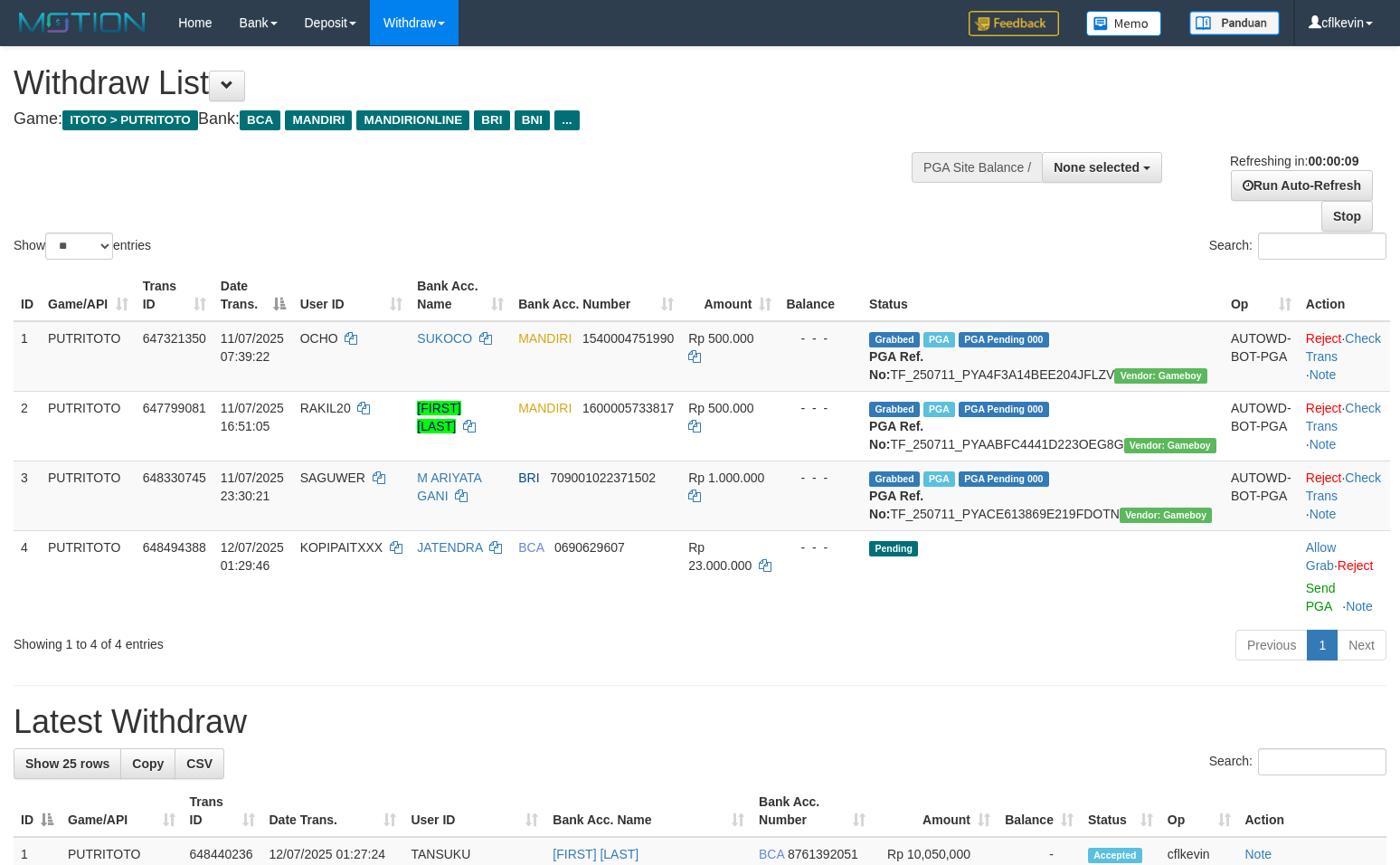 select 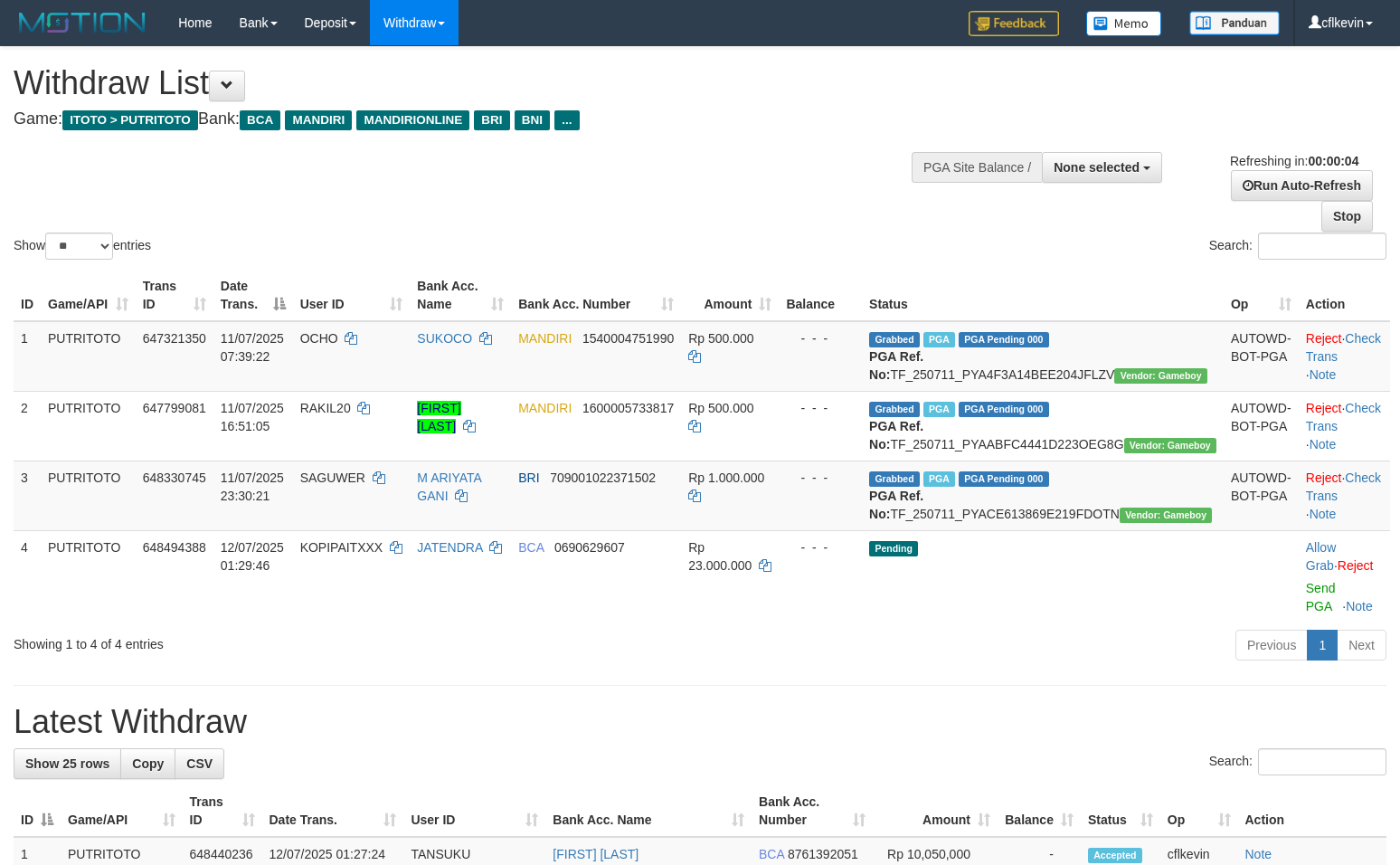 scroll, scrollTop: 0, scrollLeft: 0, axis: both 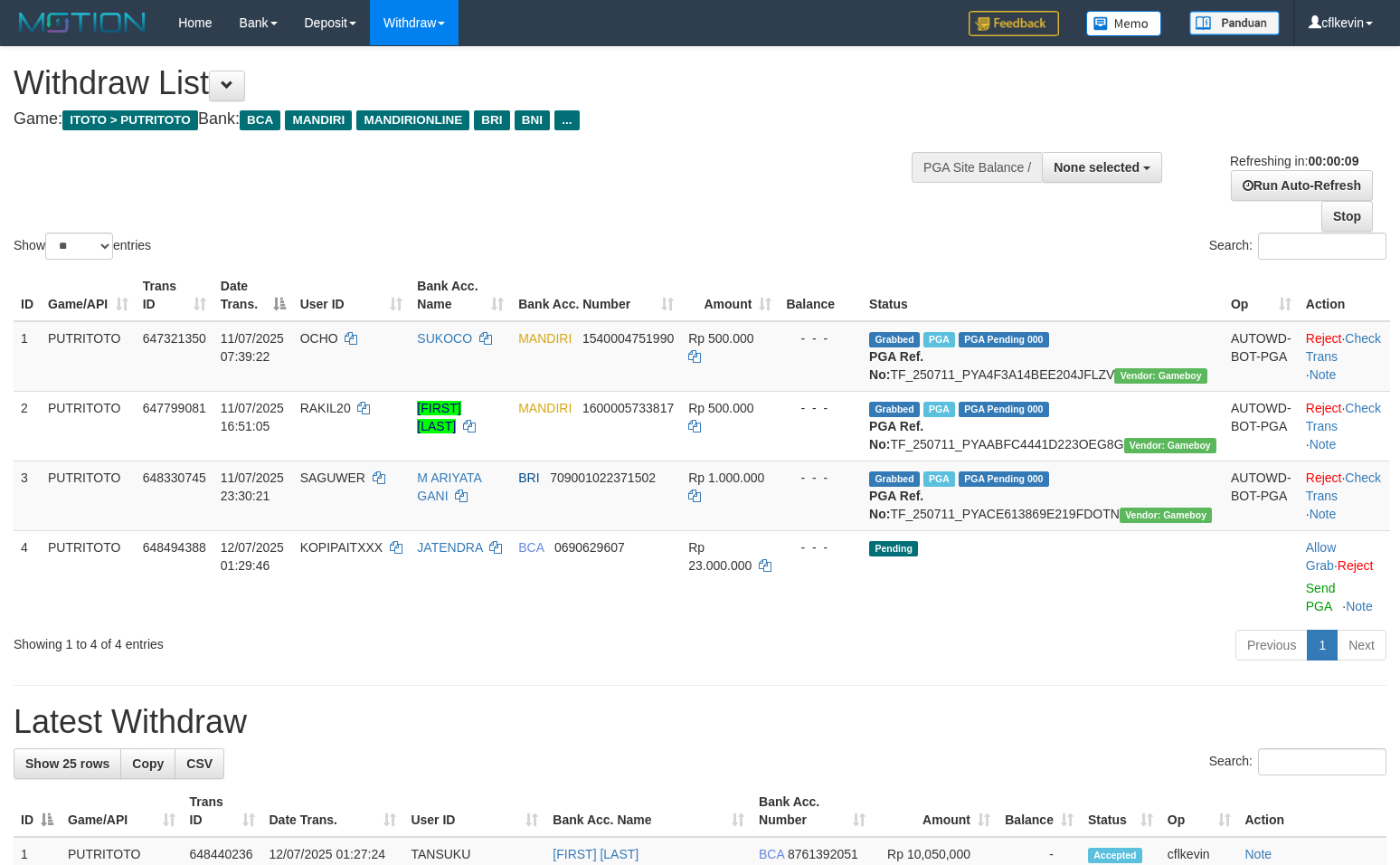 select 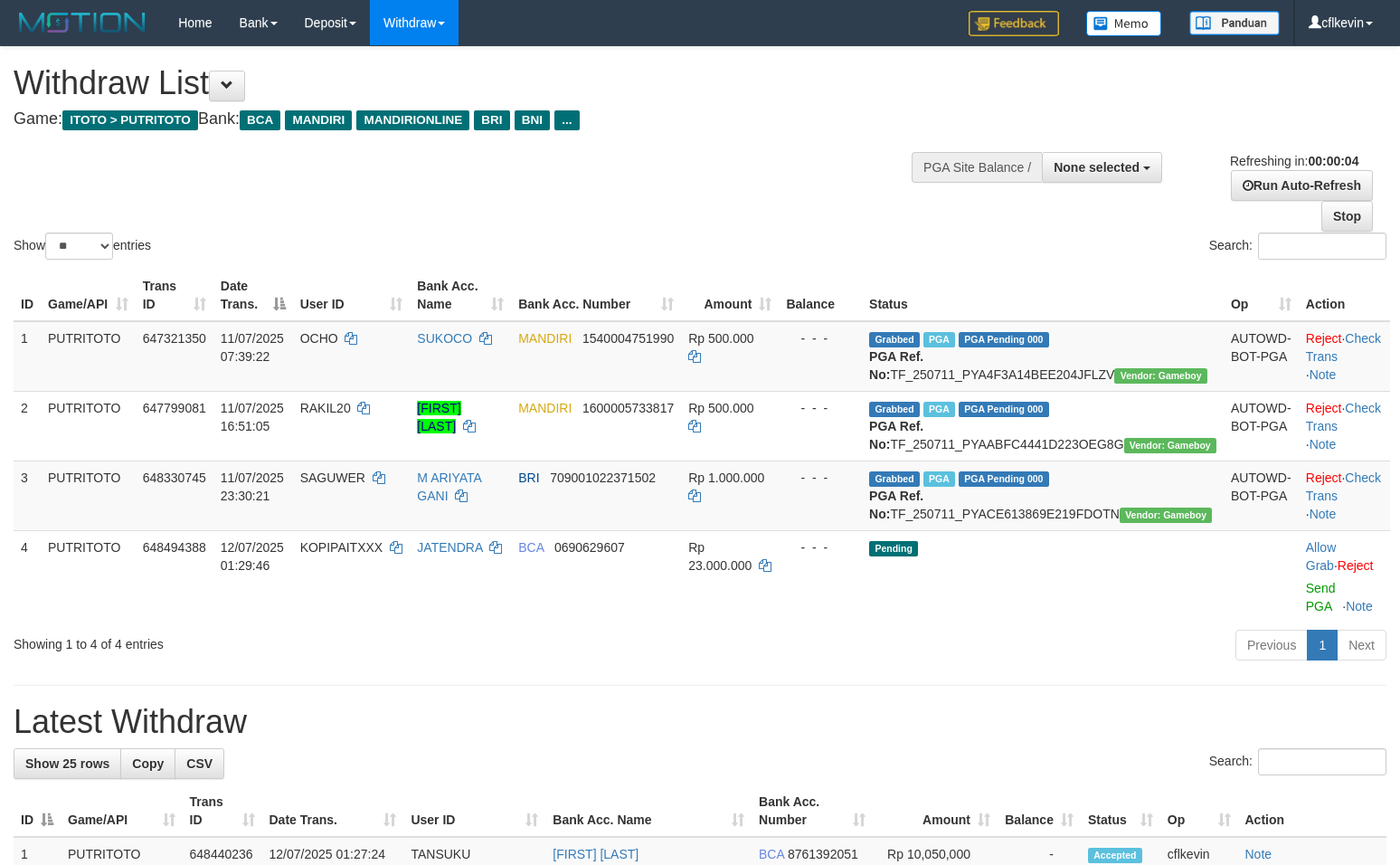 scroll, scrollTop: 0, scrollLeft: 0, axis: both 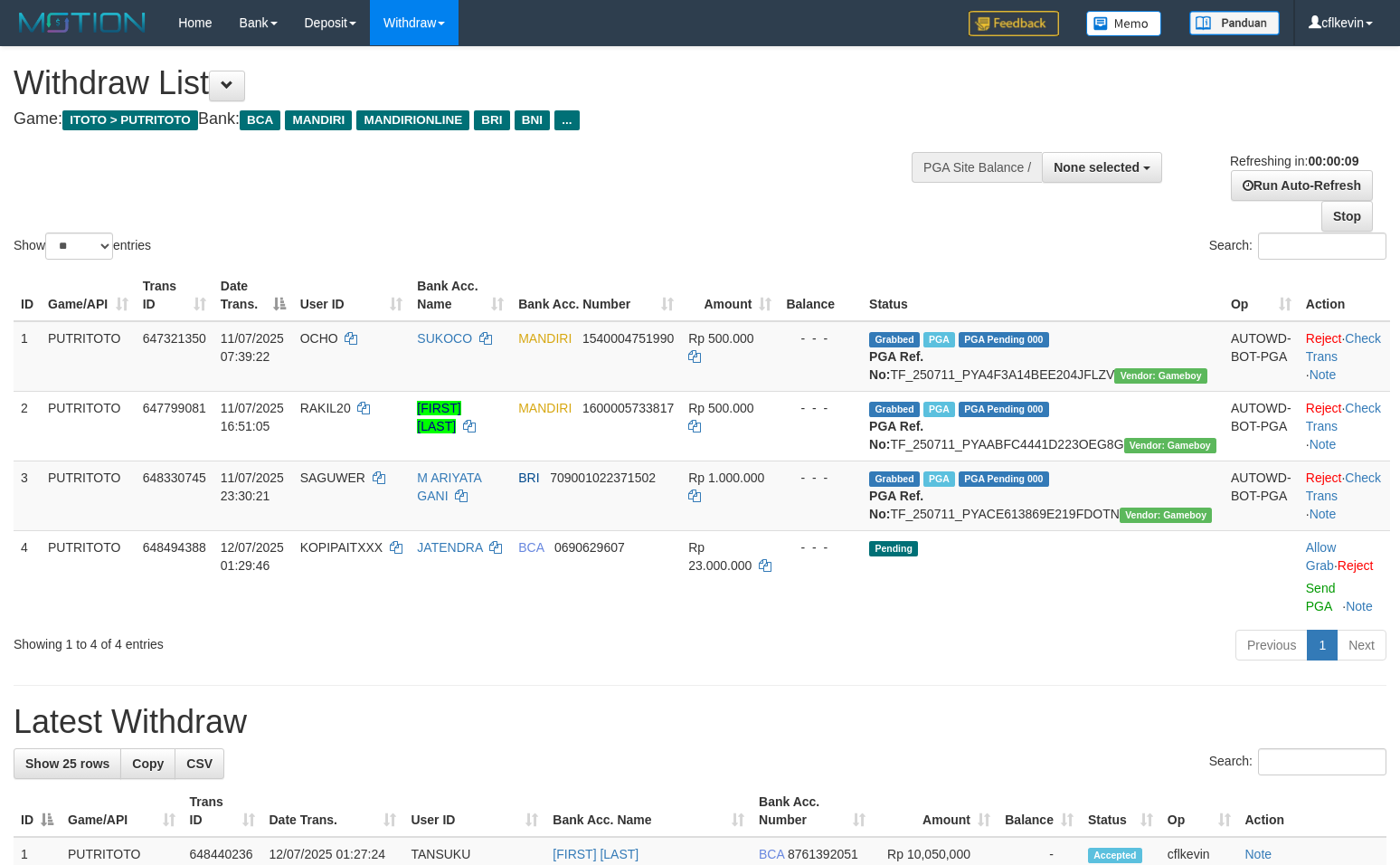 select 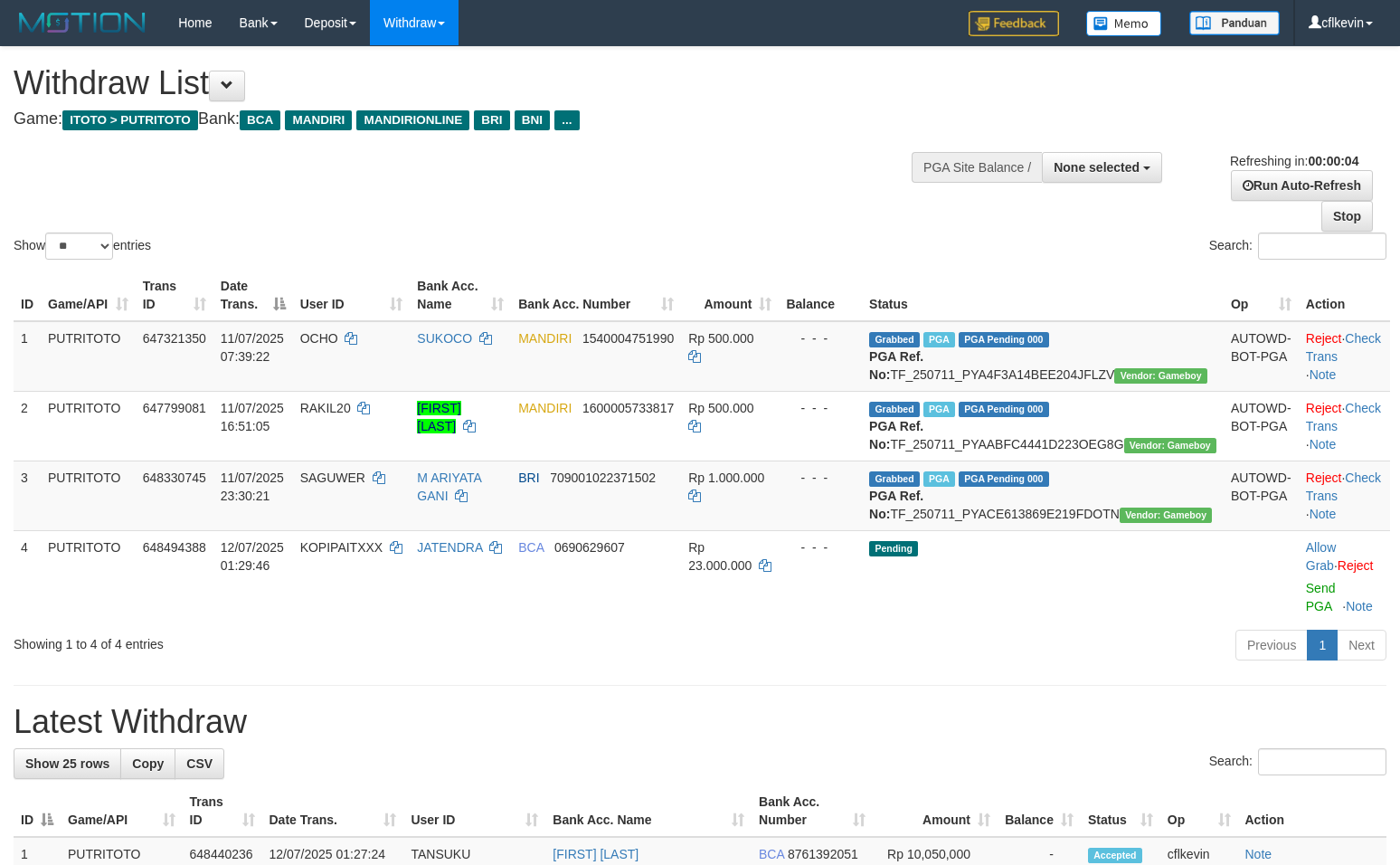 scroll, scrollTop: 0, scrollLeft: 0, axis: both 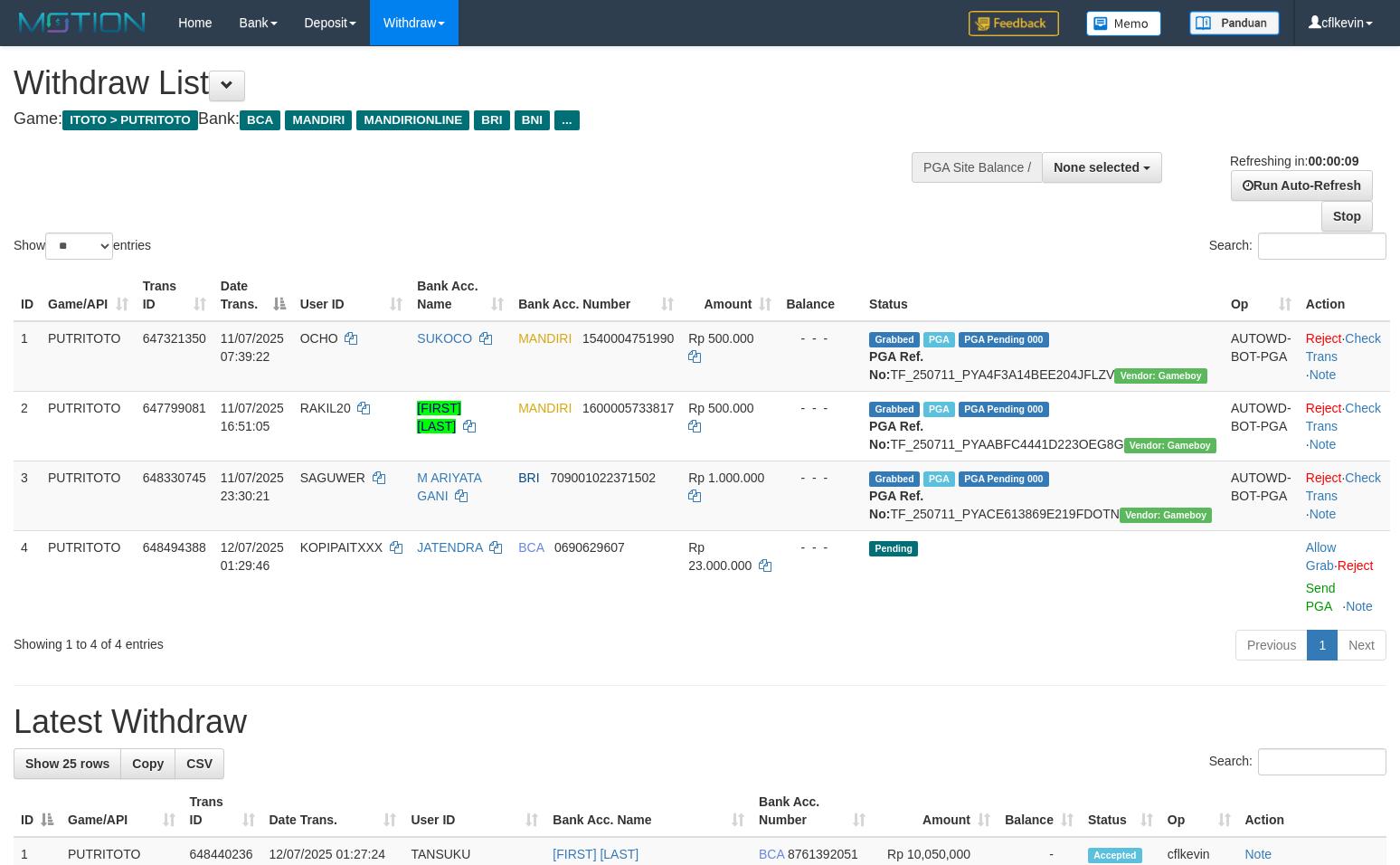 select 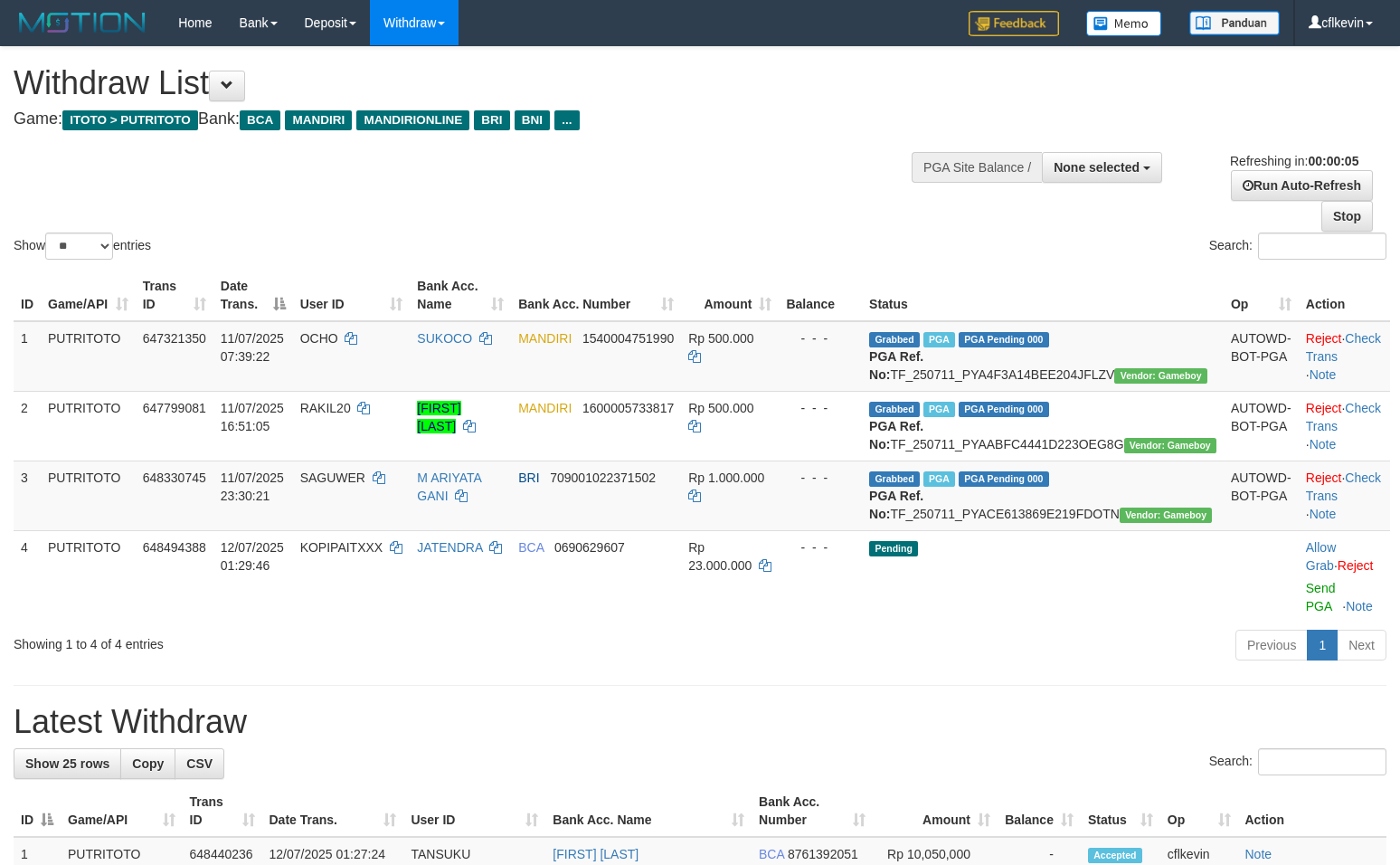 scroll, scrollTop: 0, scrollLeft: 0, axis: both 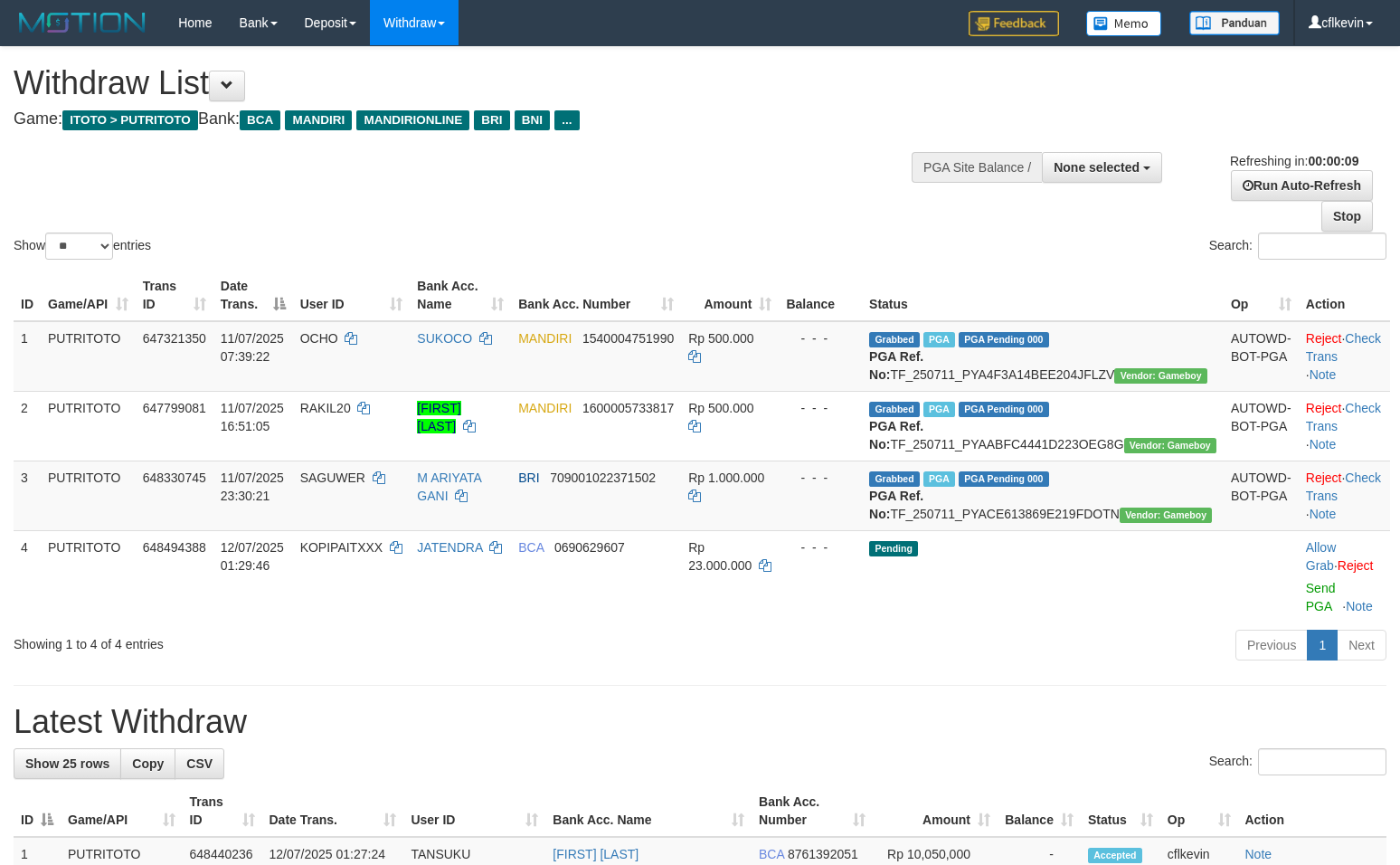 select 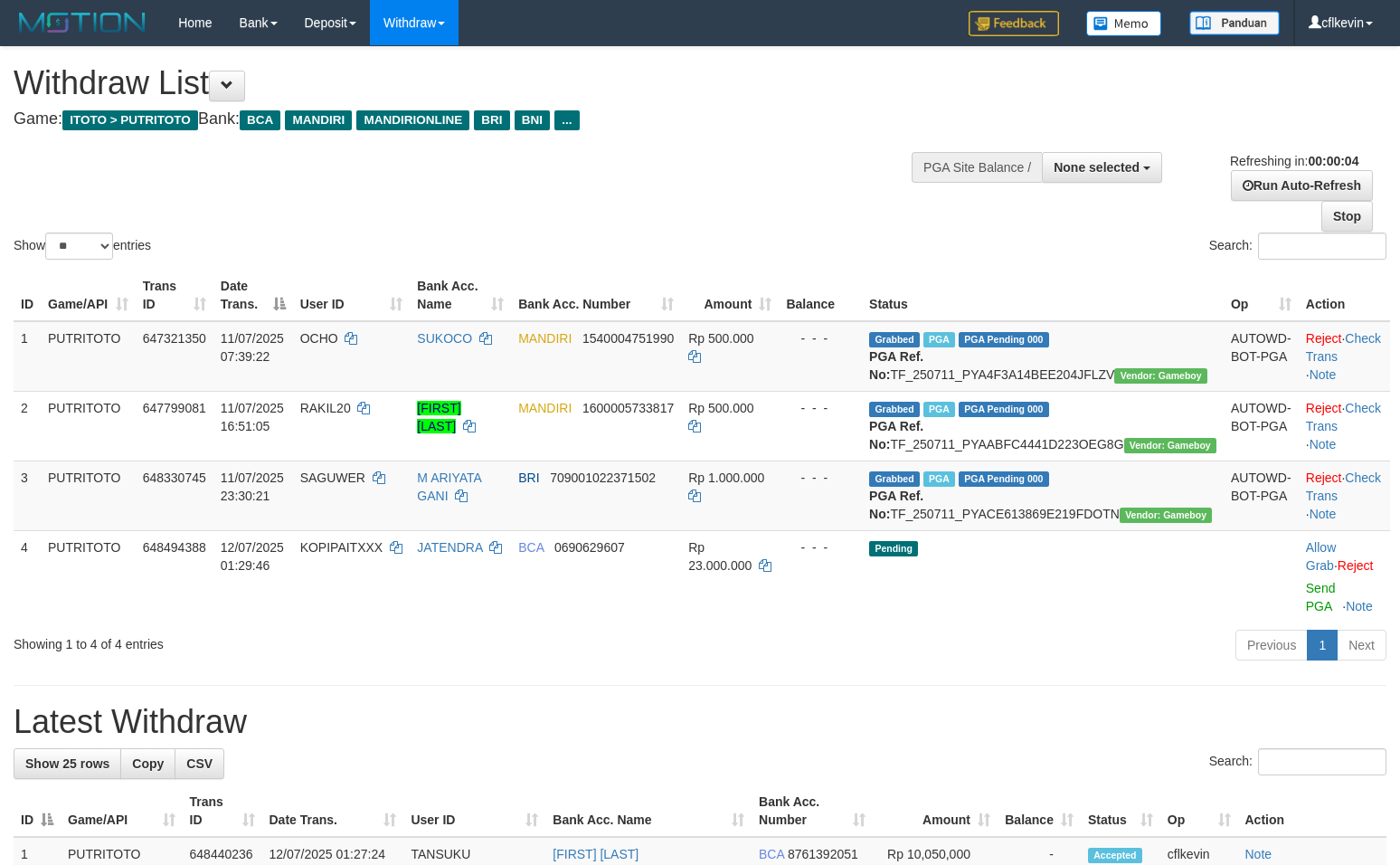 scroll, scrollTop: 0, scrollLeft: 0, axis: both 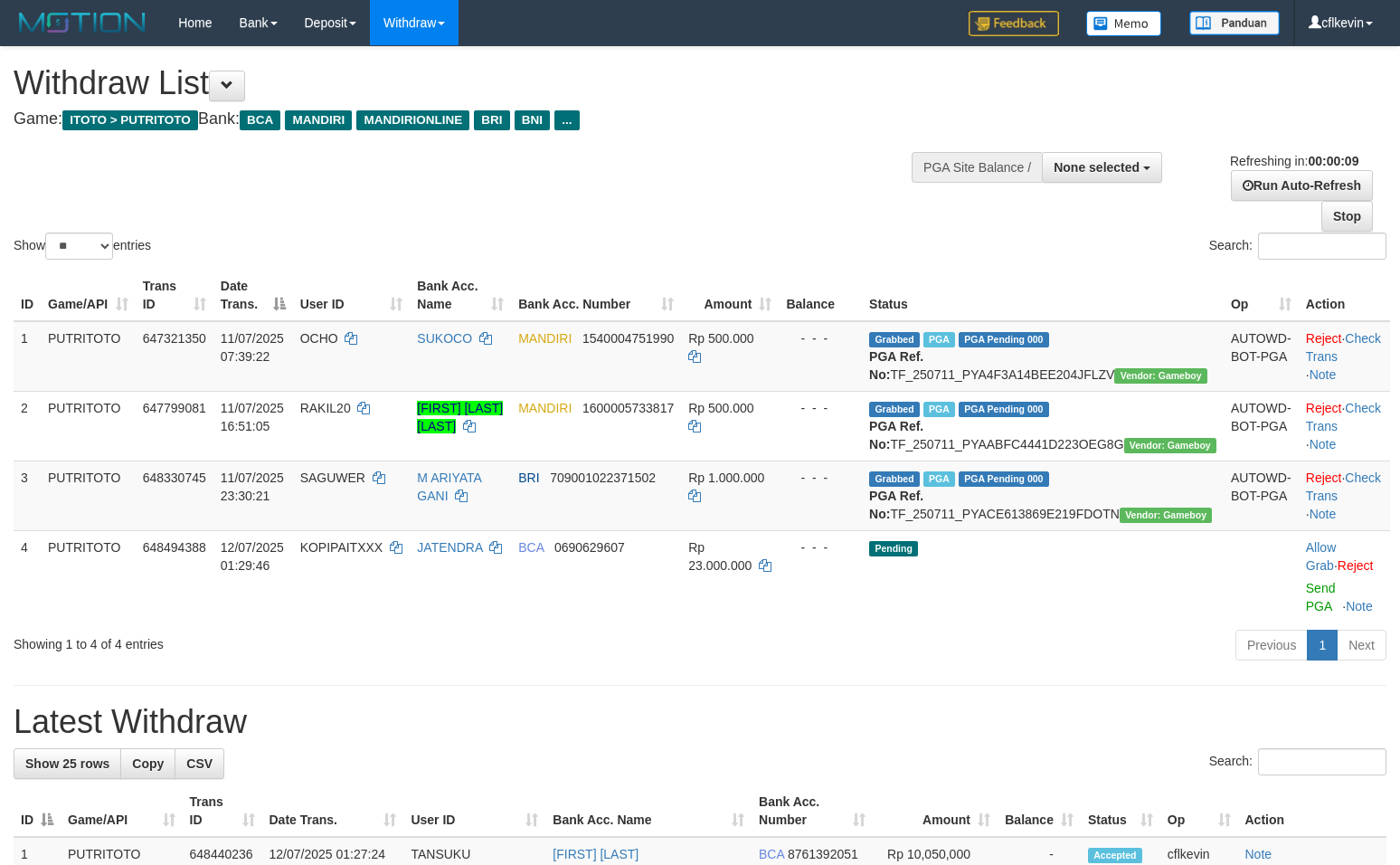 select 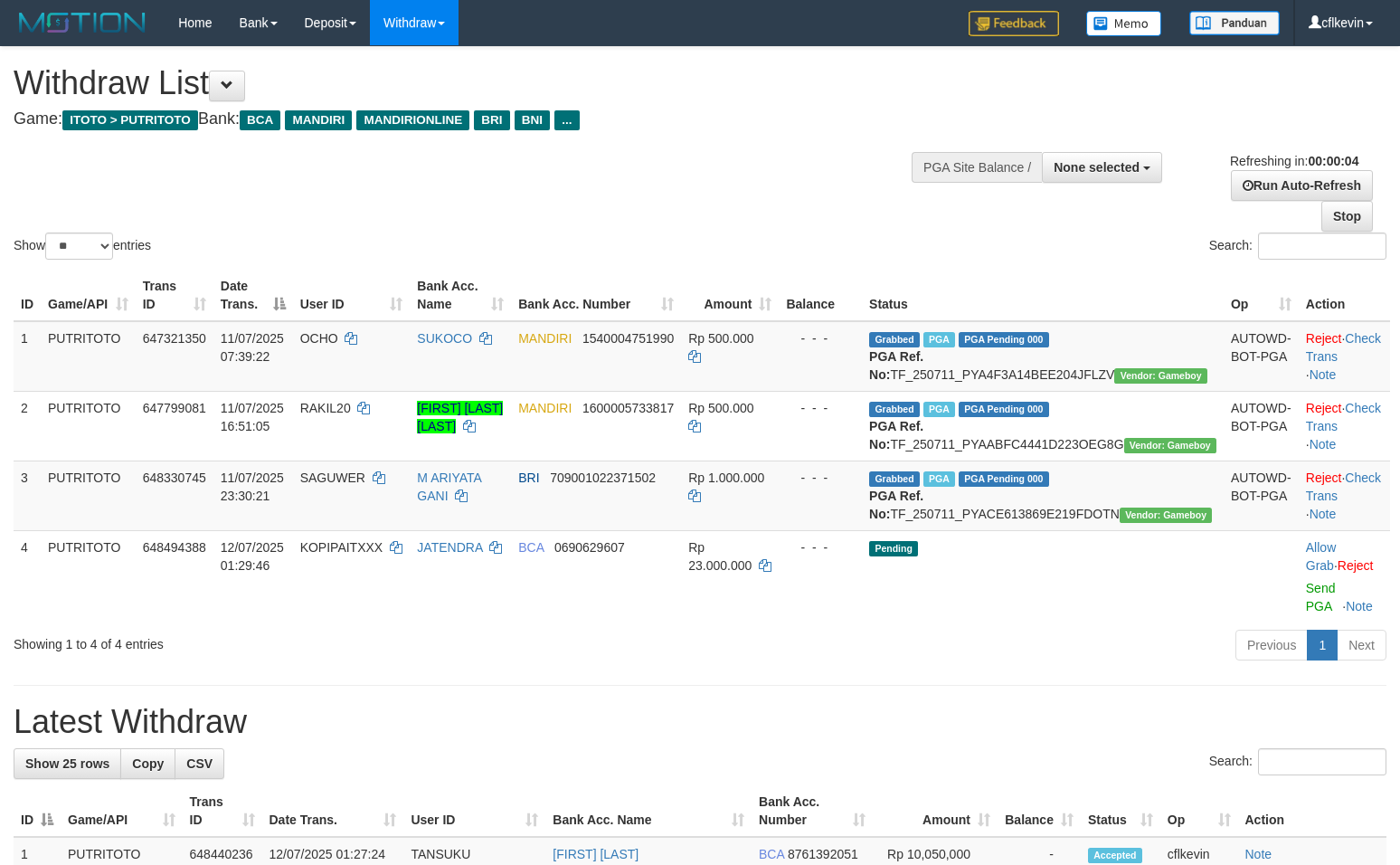scroll, scrollTop: 0, scrollLeft: 0, axis: both 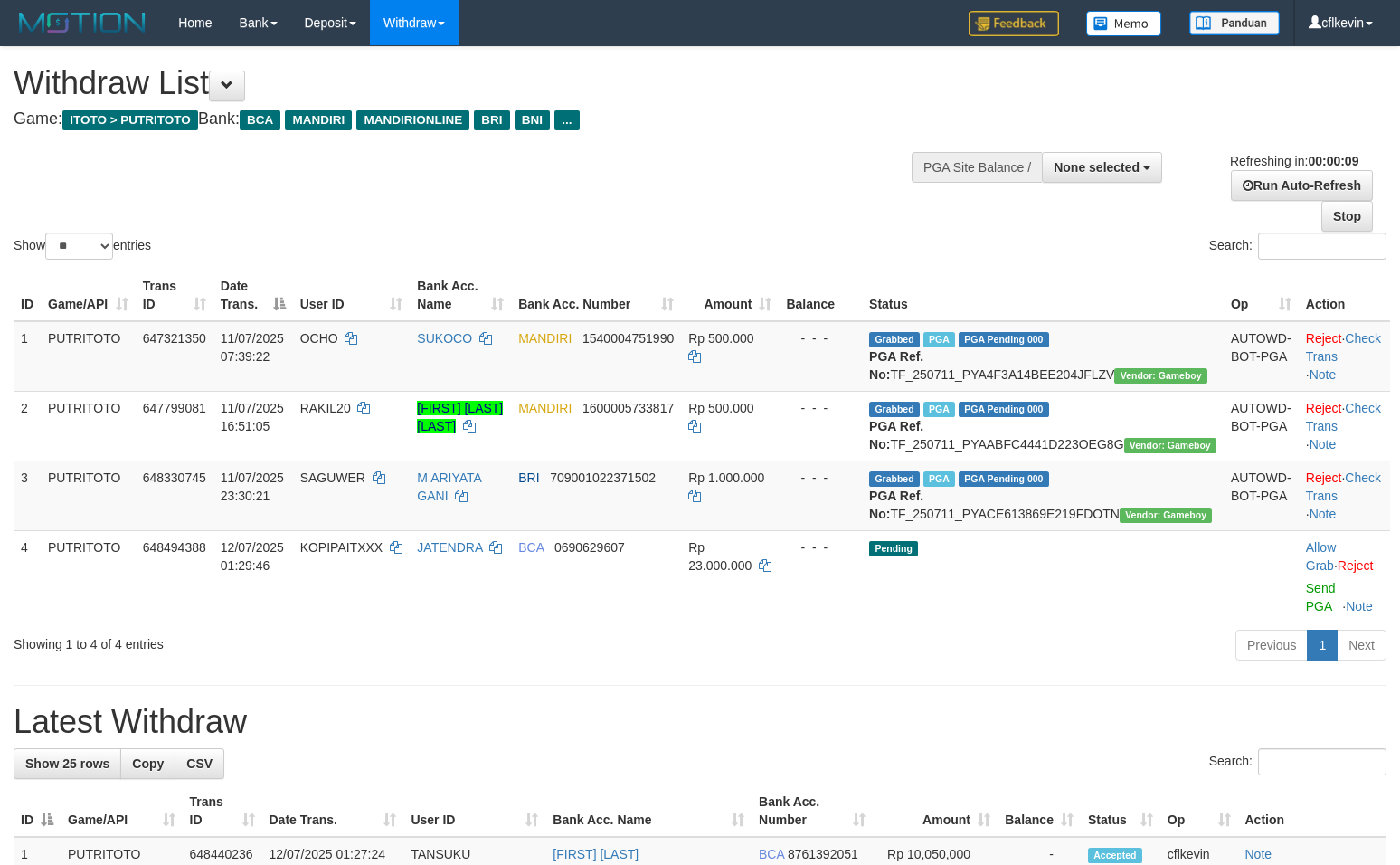 select 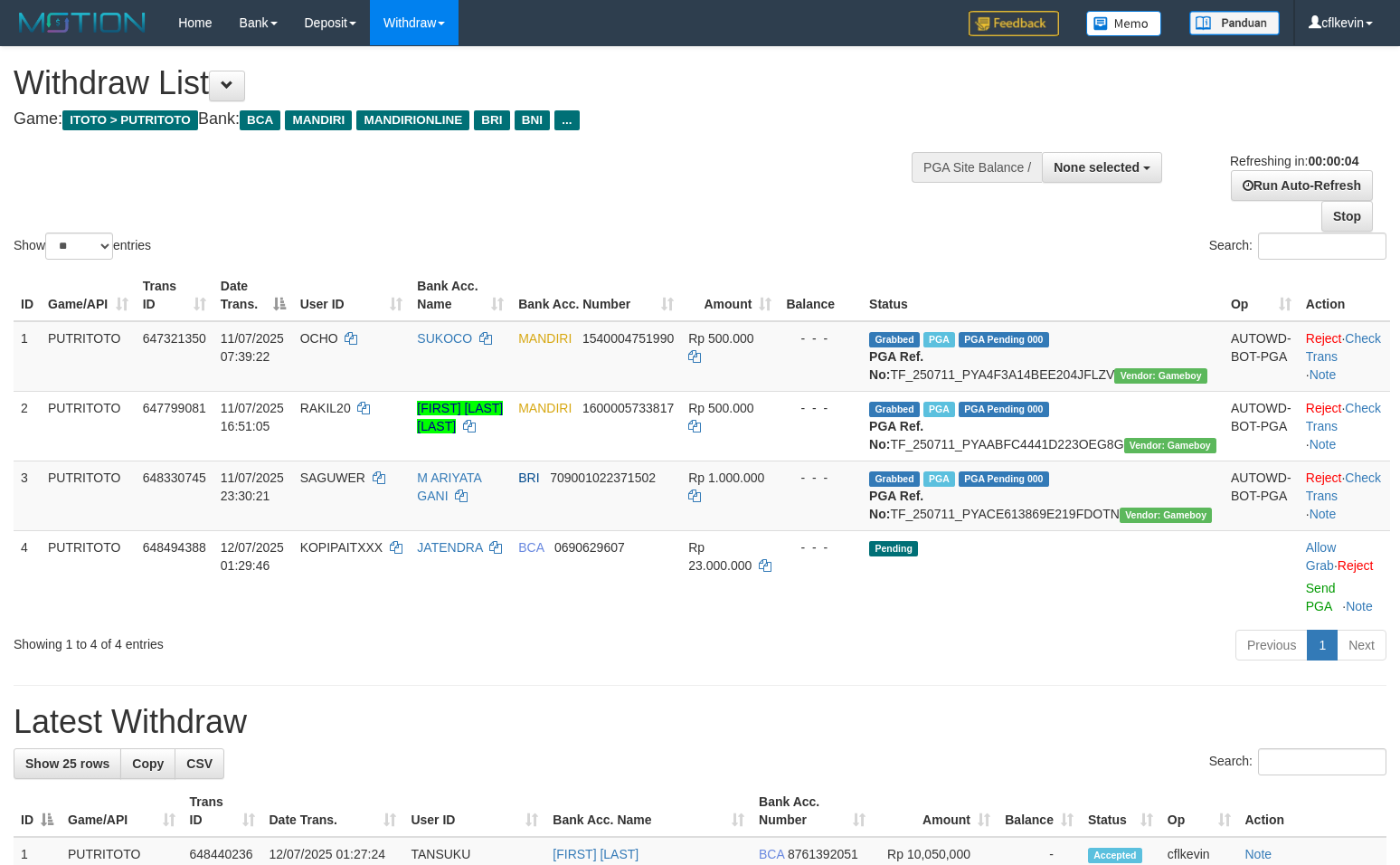 scroll, scrollTop: 0, scrollLeft: 0, axis: both 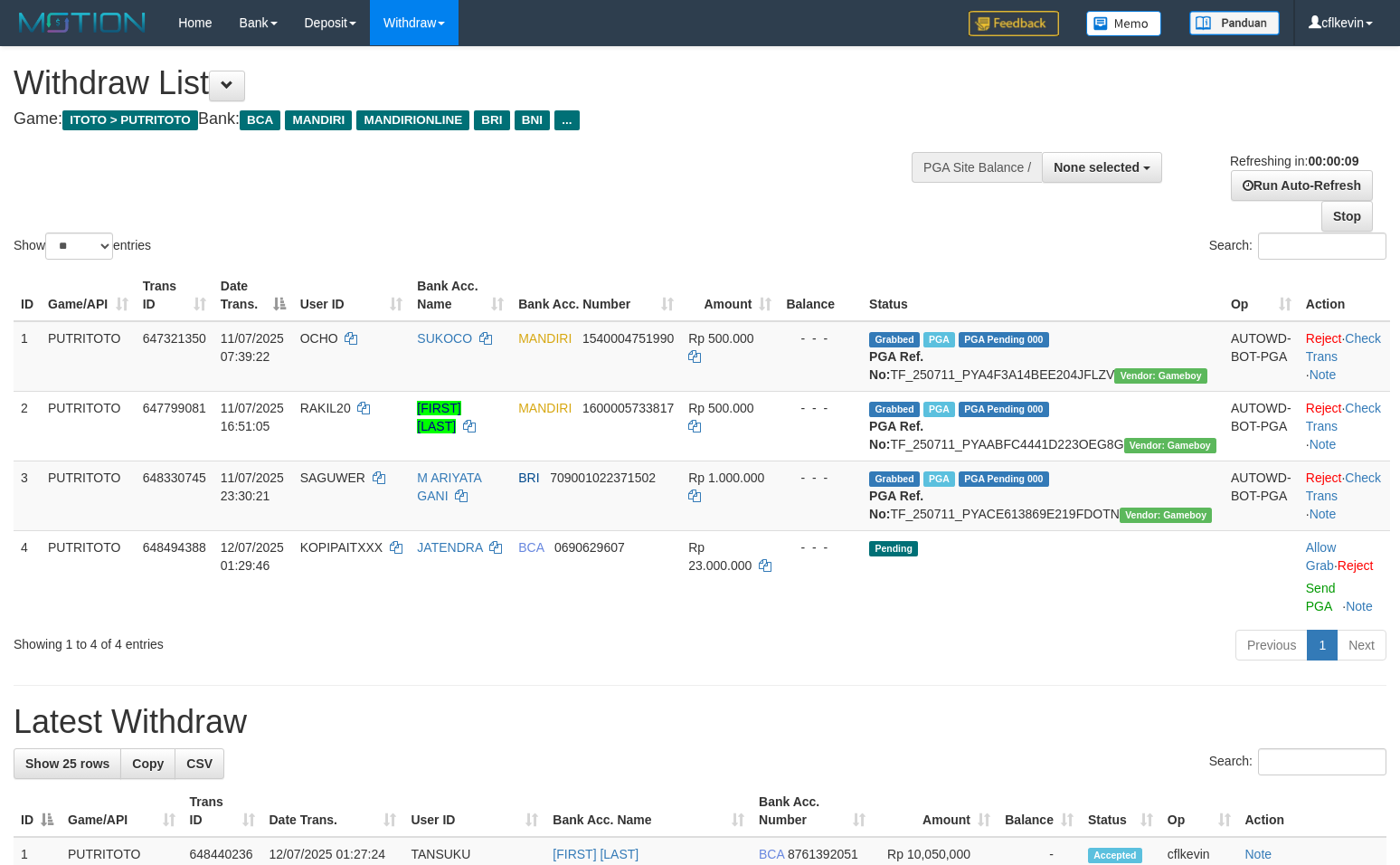 select 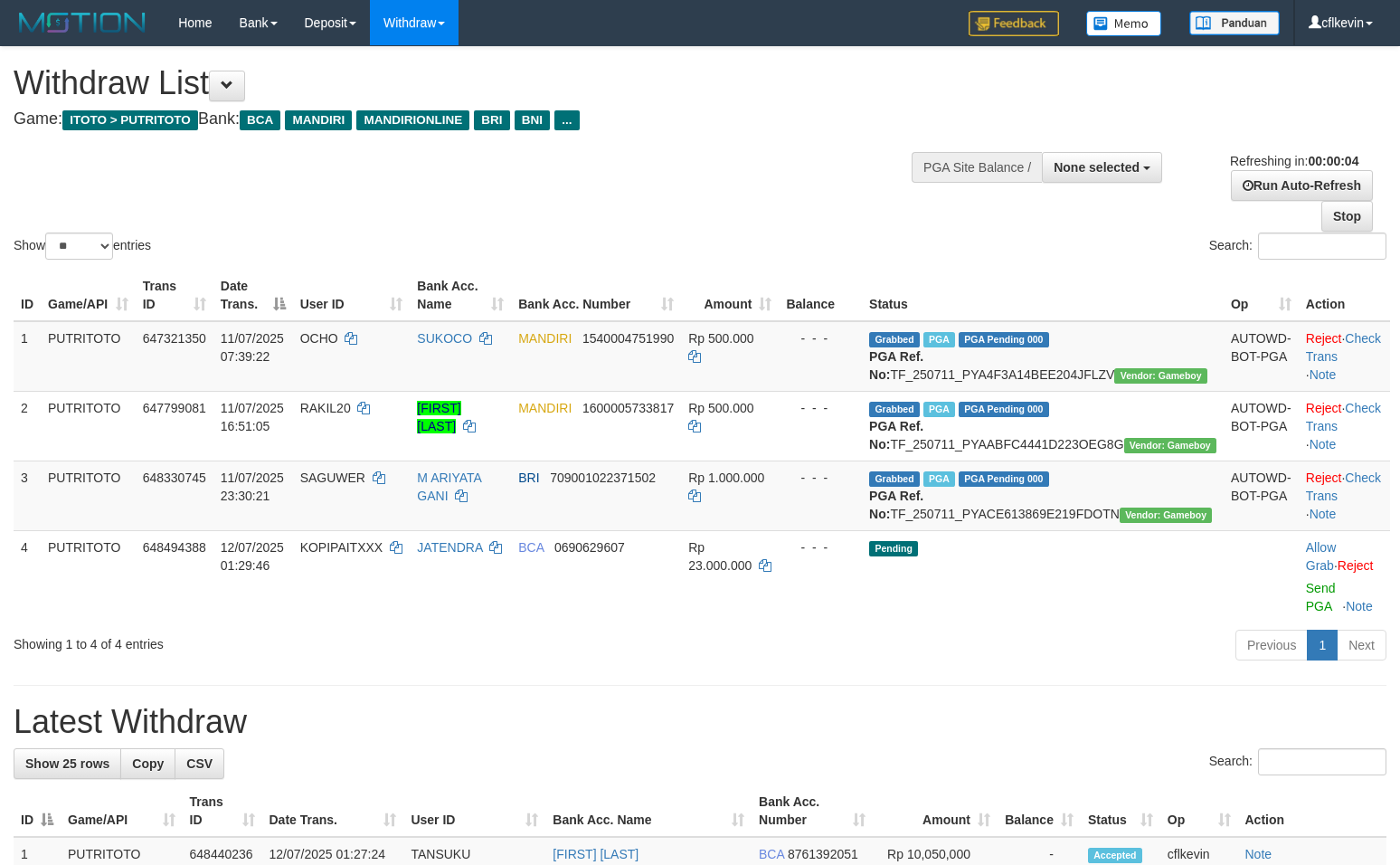 scroll, scrollTop: 0, scrollLeft: 0, axis: both 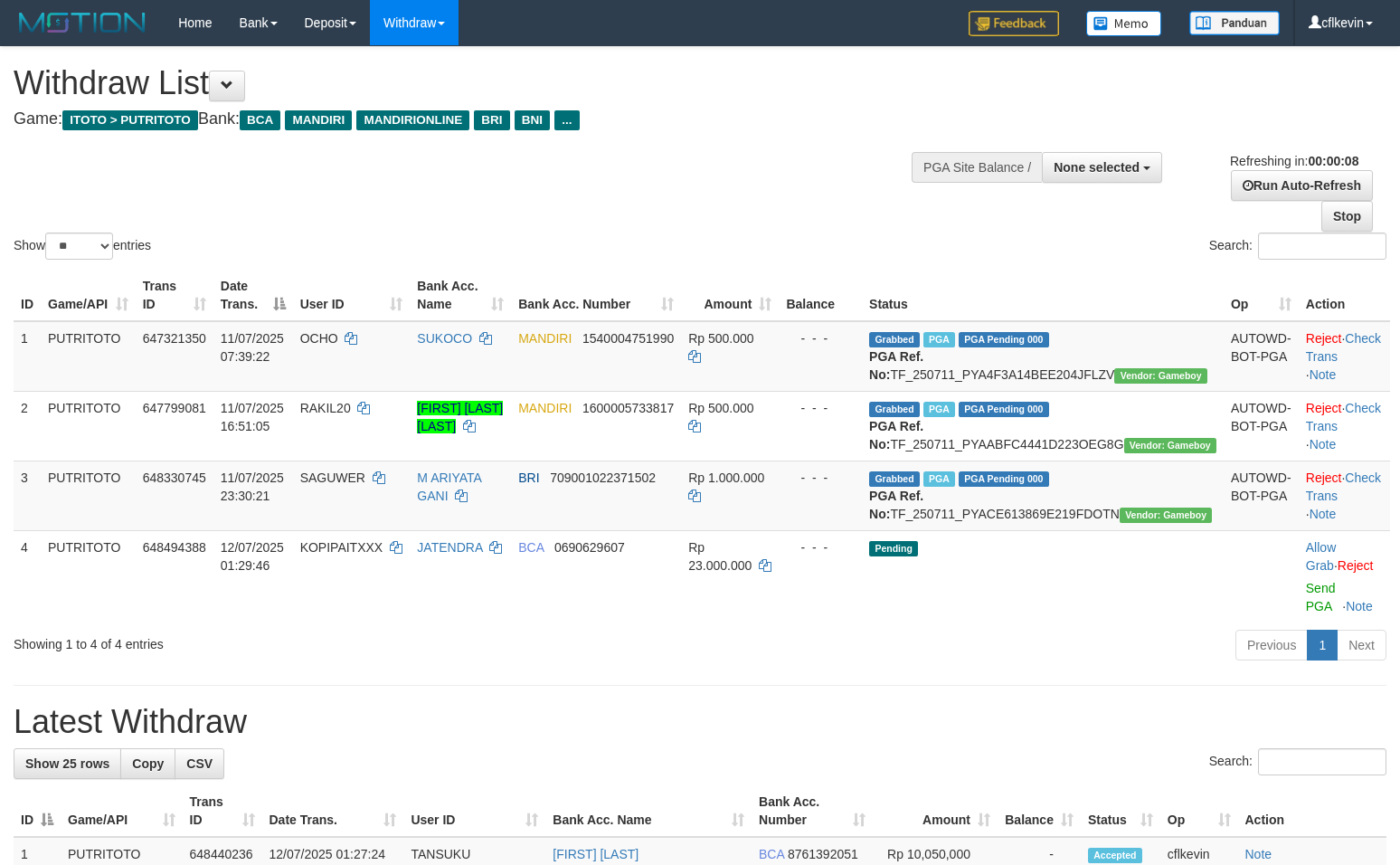 select 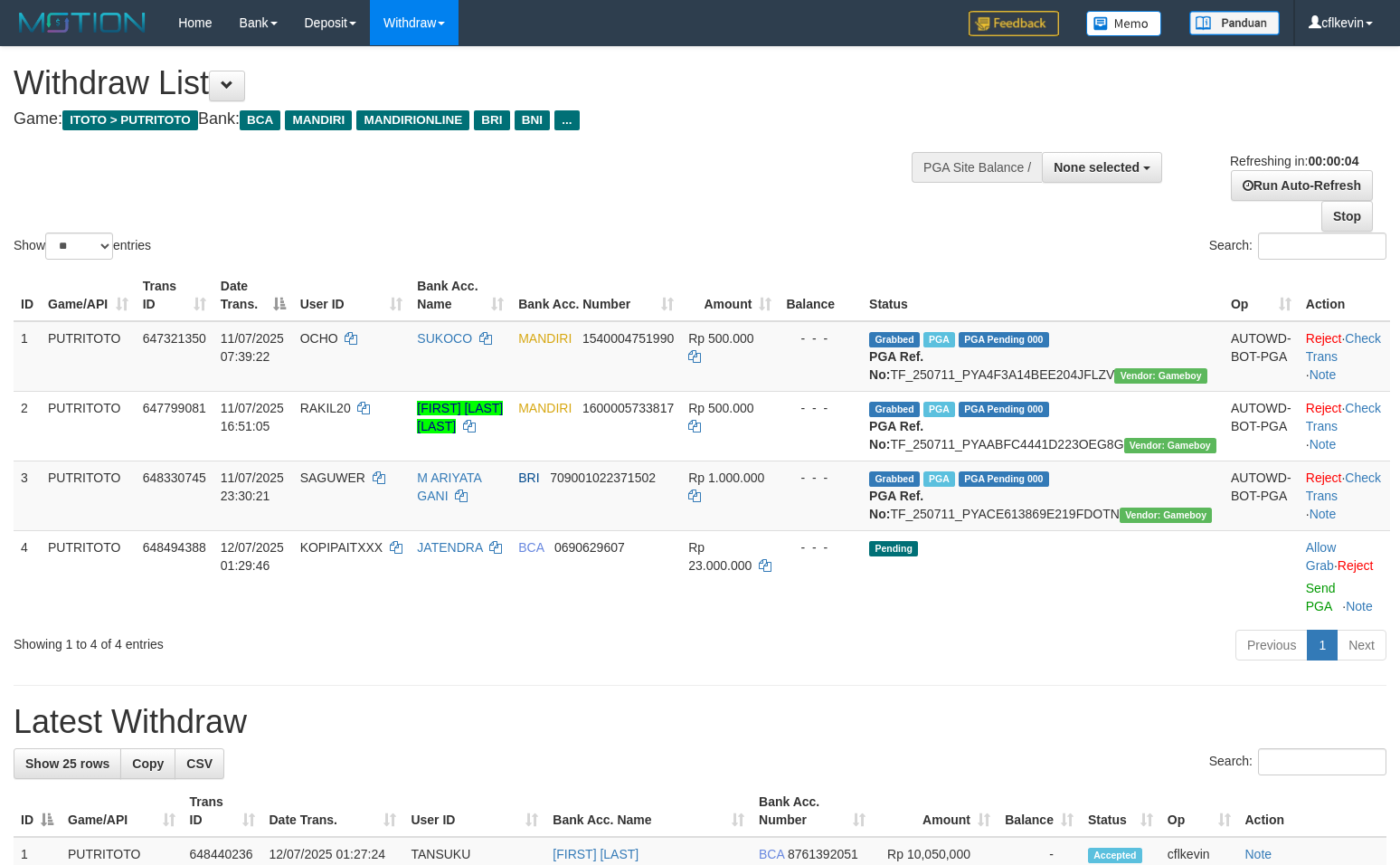 scroll, scrollTop: 0, scrollLeft: 0, axis: both 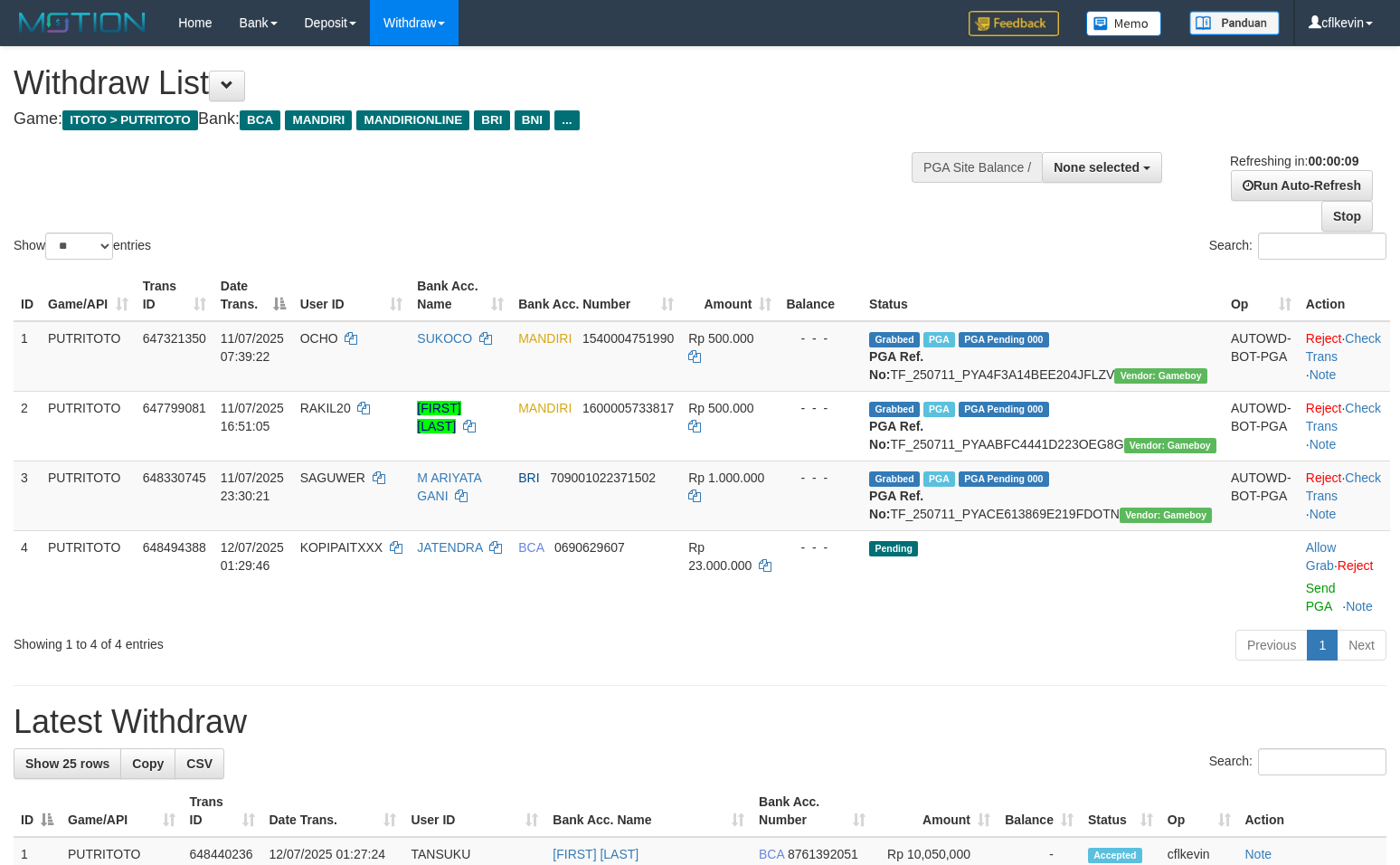 select 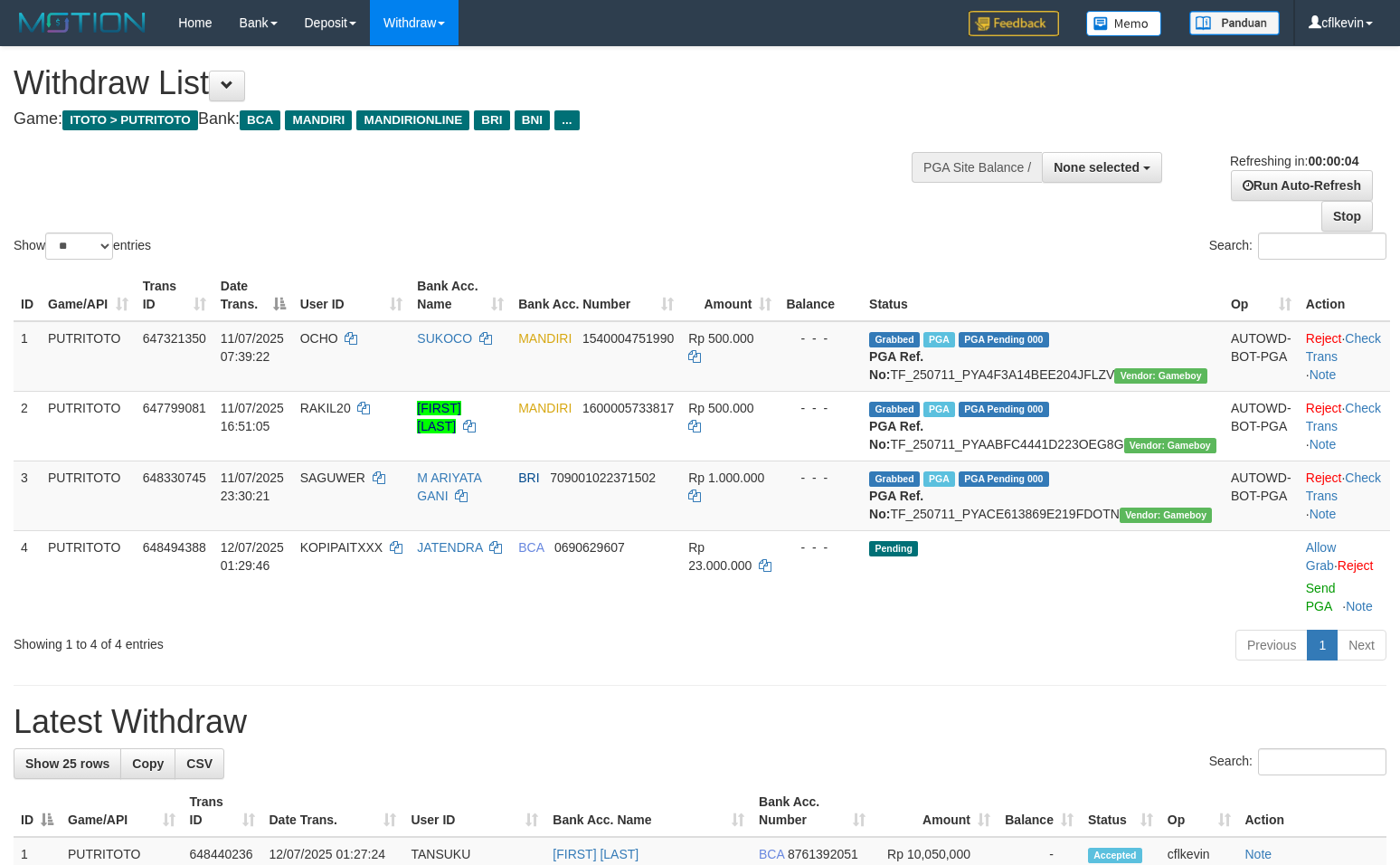scroll, scrollTop: 0, scrollLeft: 0, axis: both 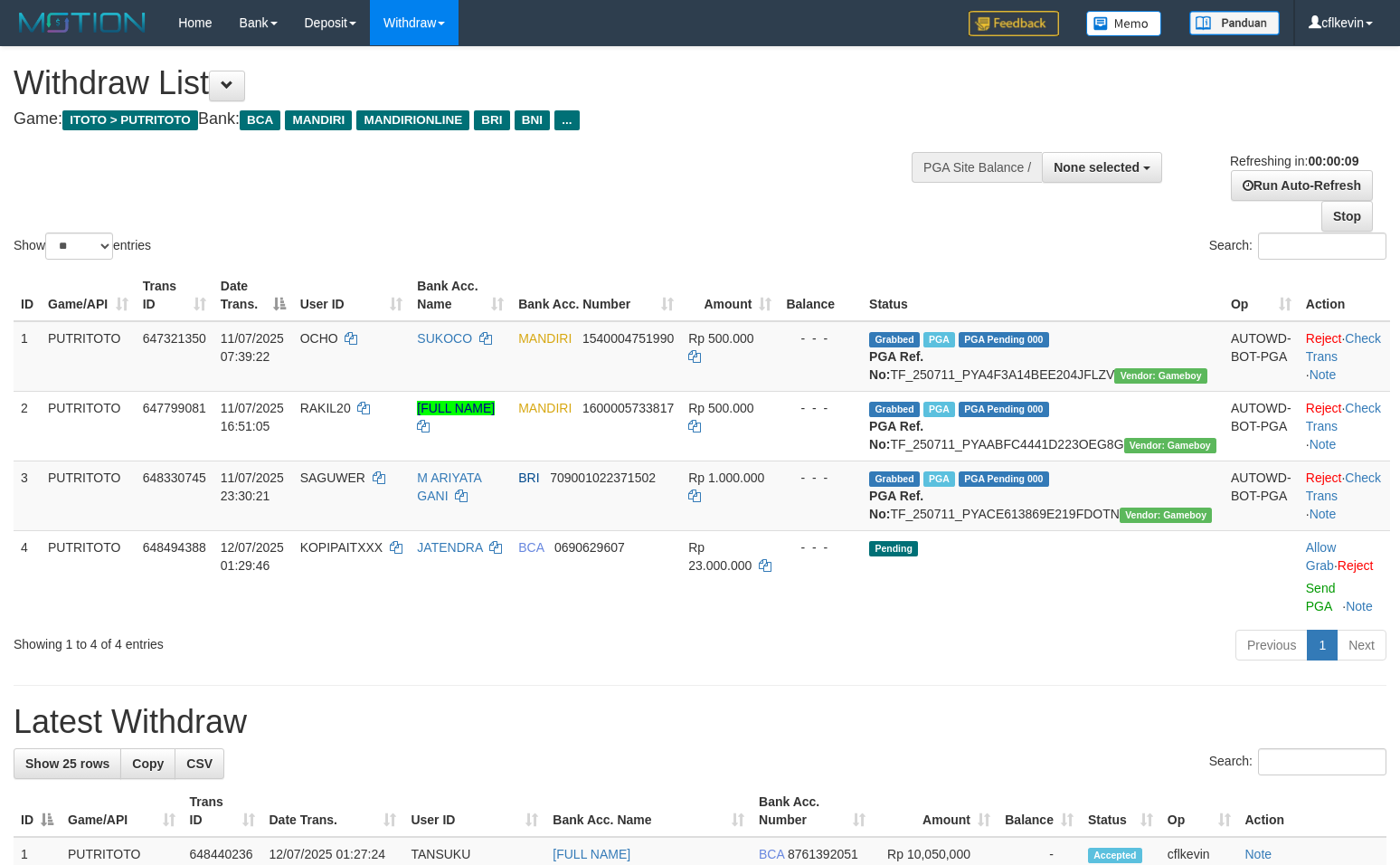 select 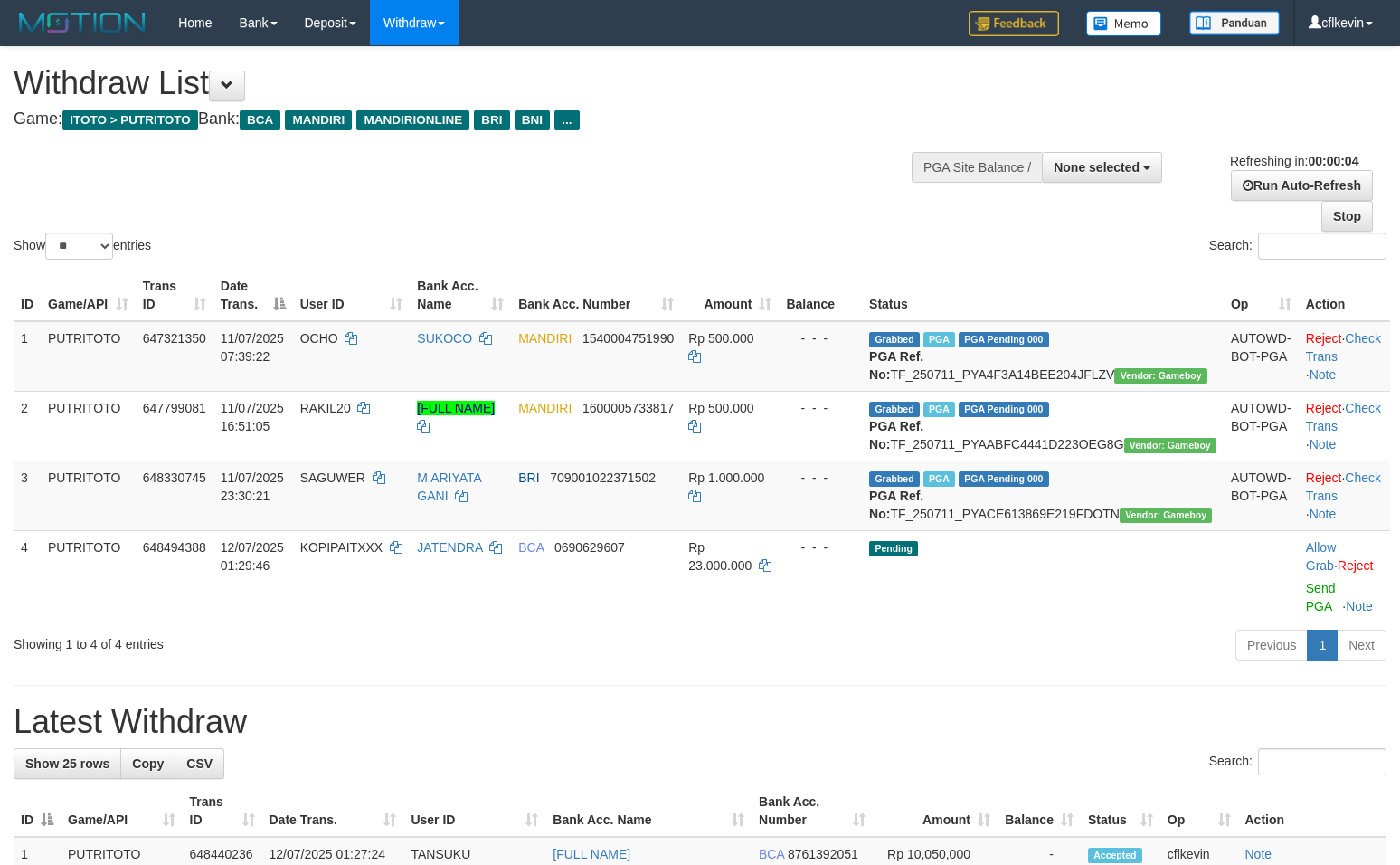 scroll, scrollTop: 0, scrollLeft: 0, axis: both 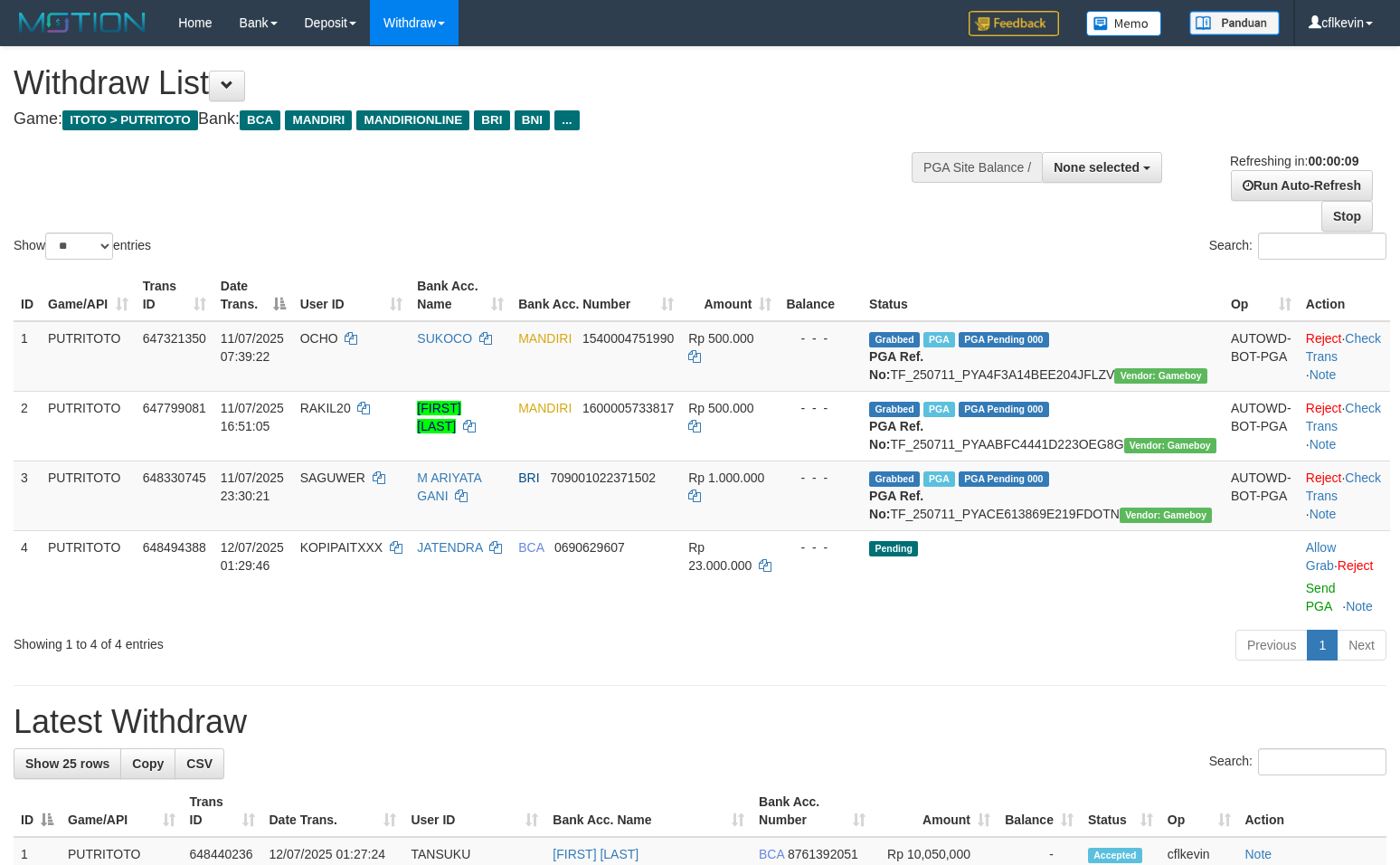 select 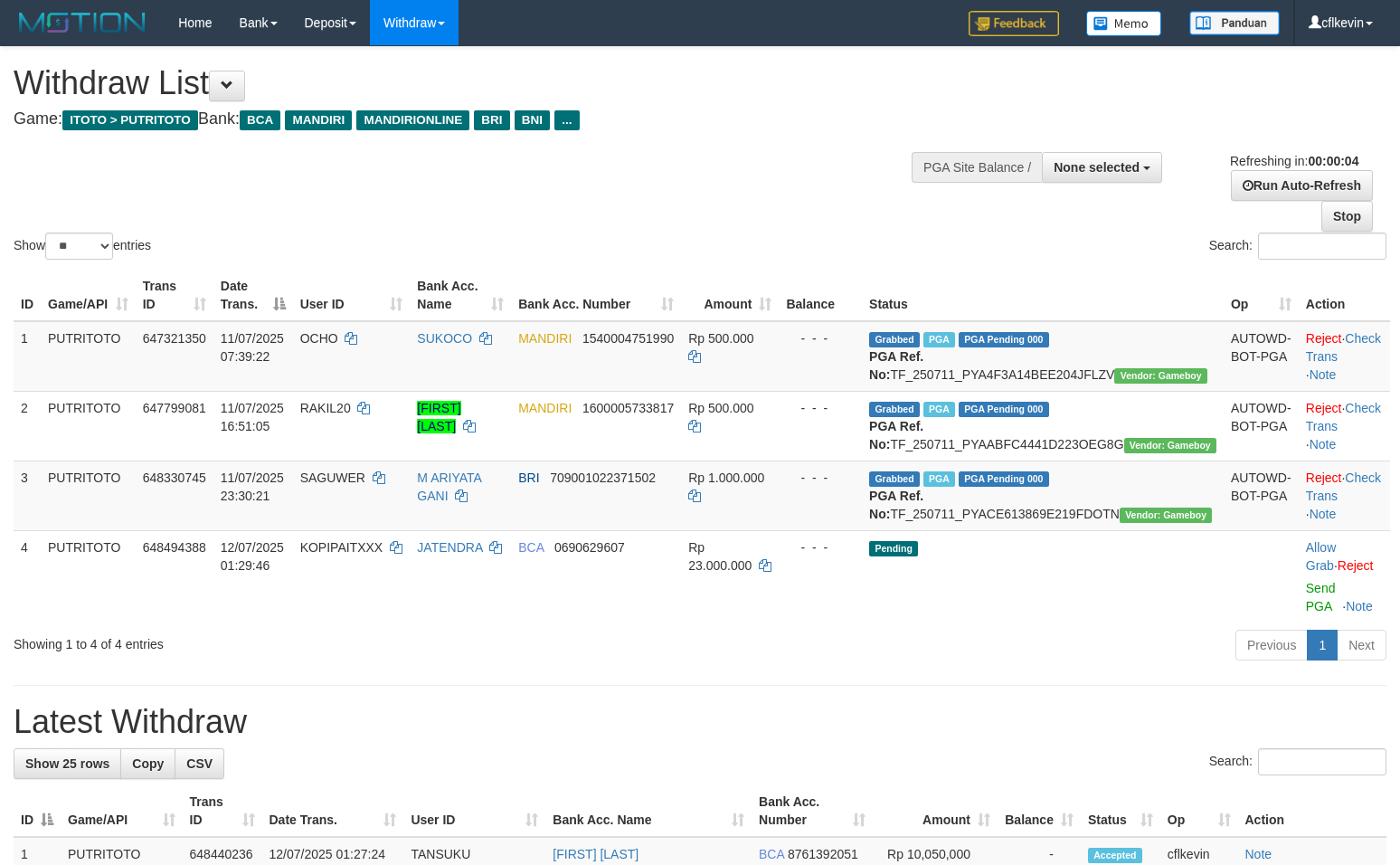 scroll, scrollTop: 0, scrollLeft: 0, axis: both 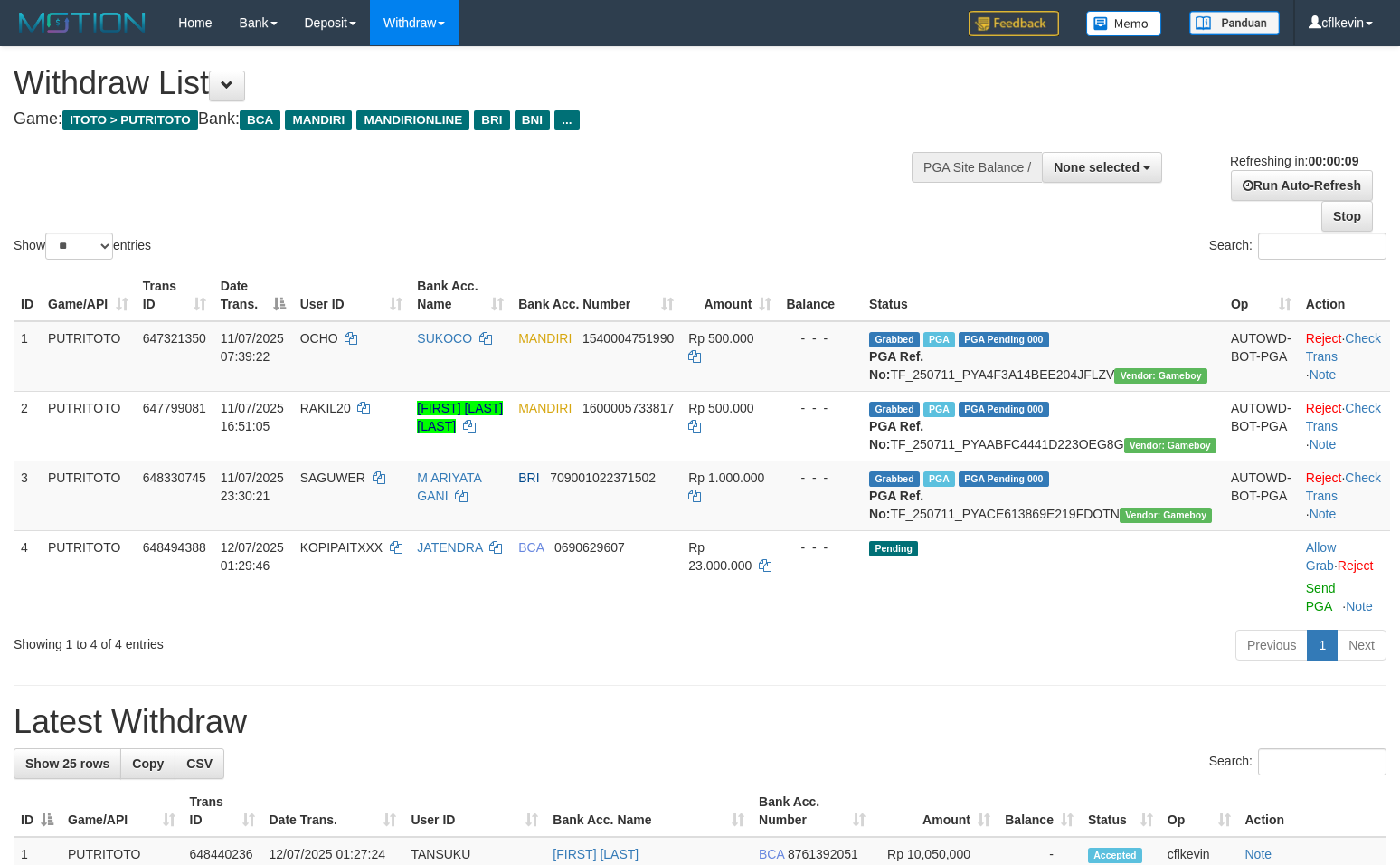 select 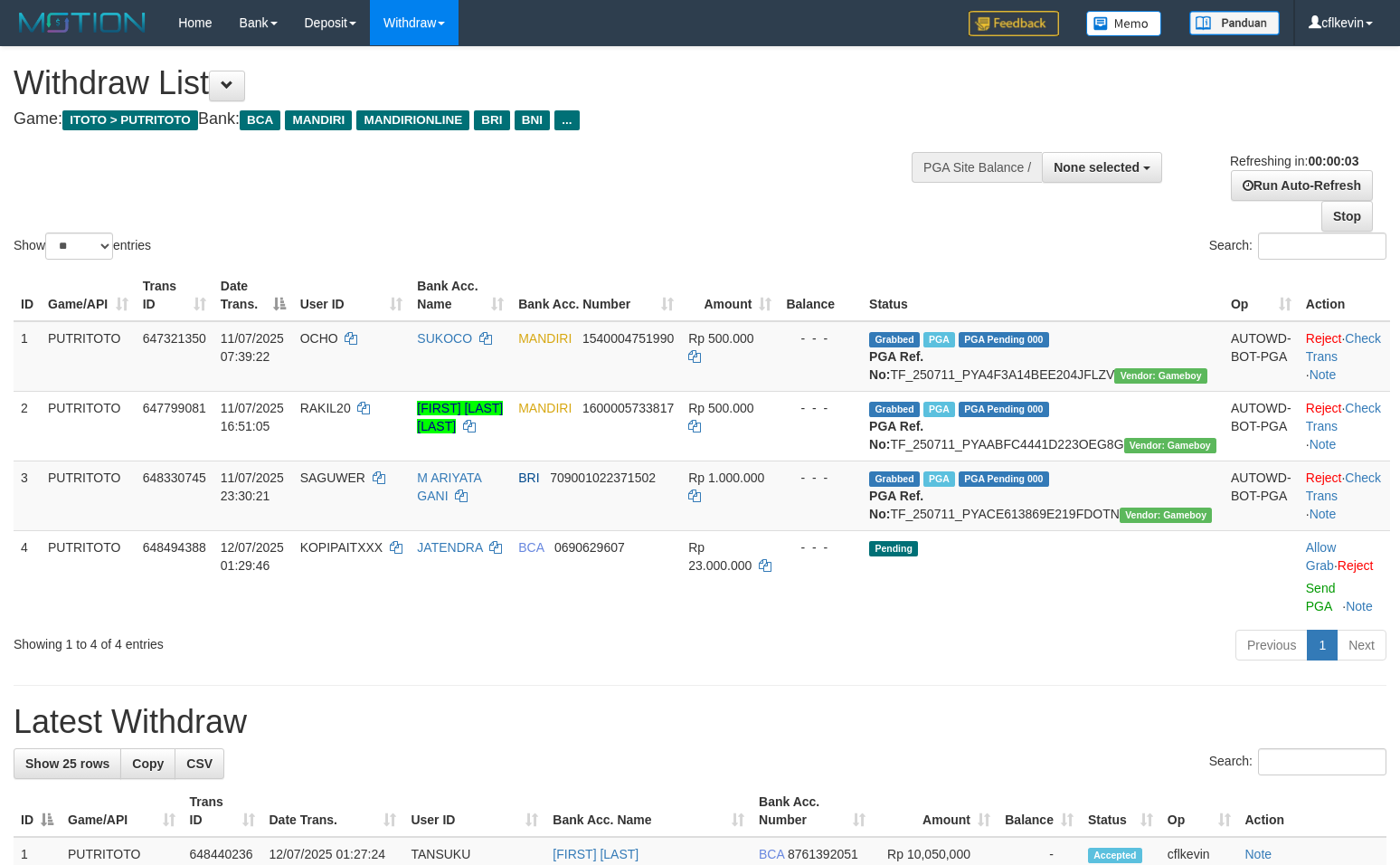 scroll, scrollTop: 0, scrollLeft: 0, axis: both 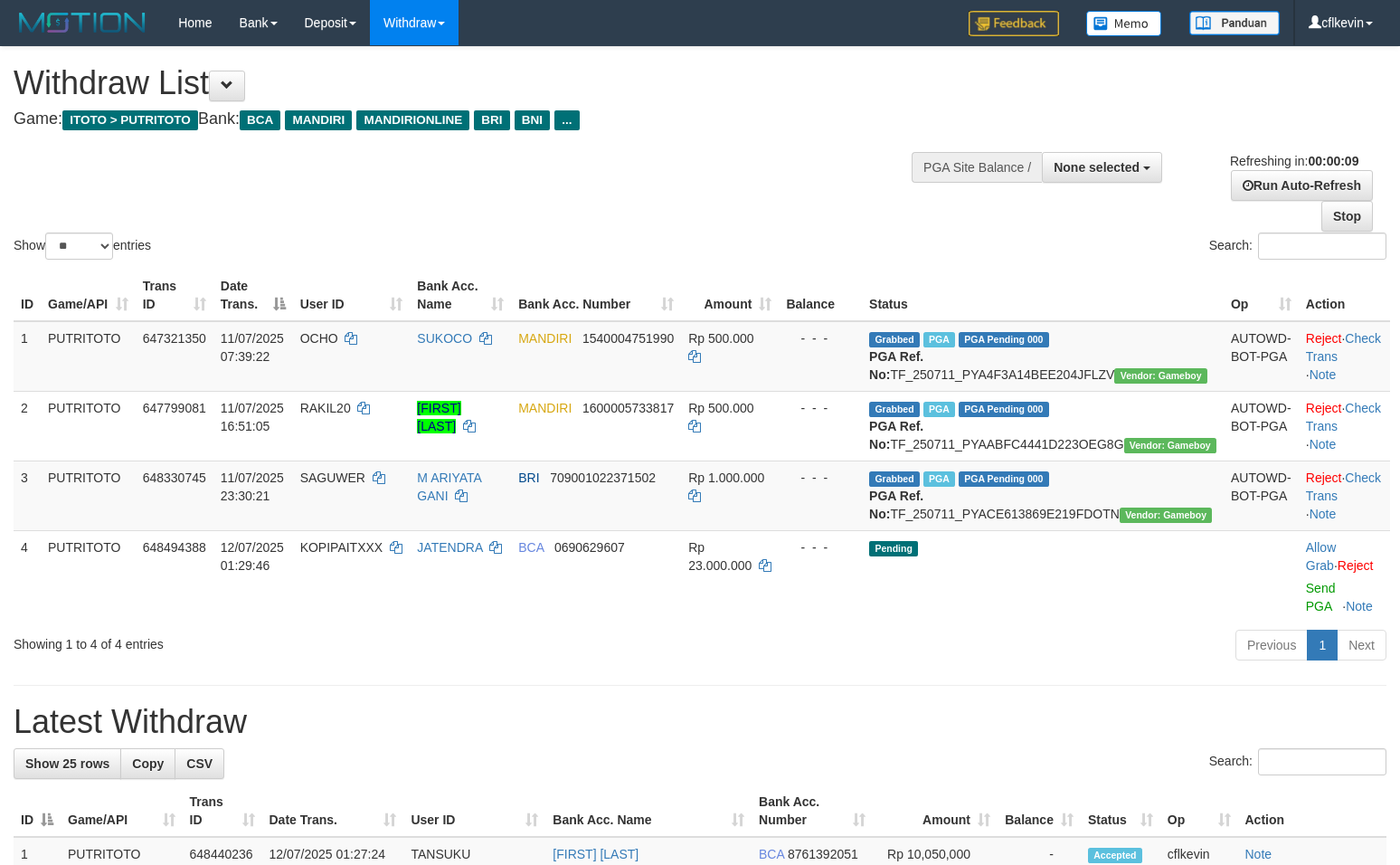 select 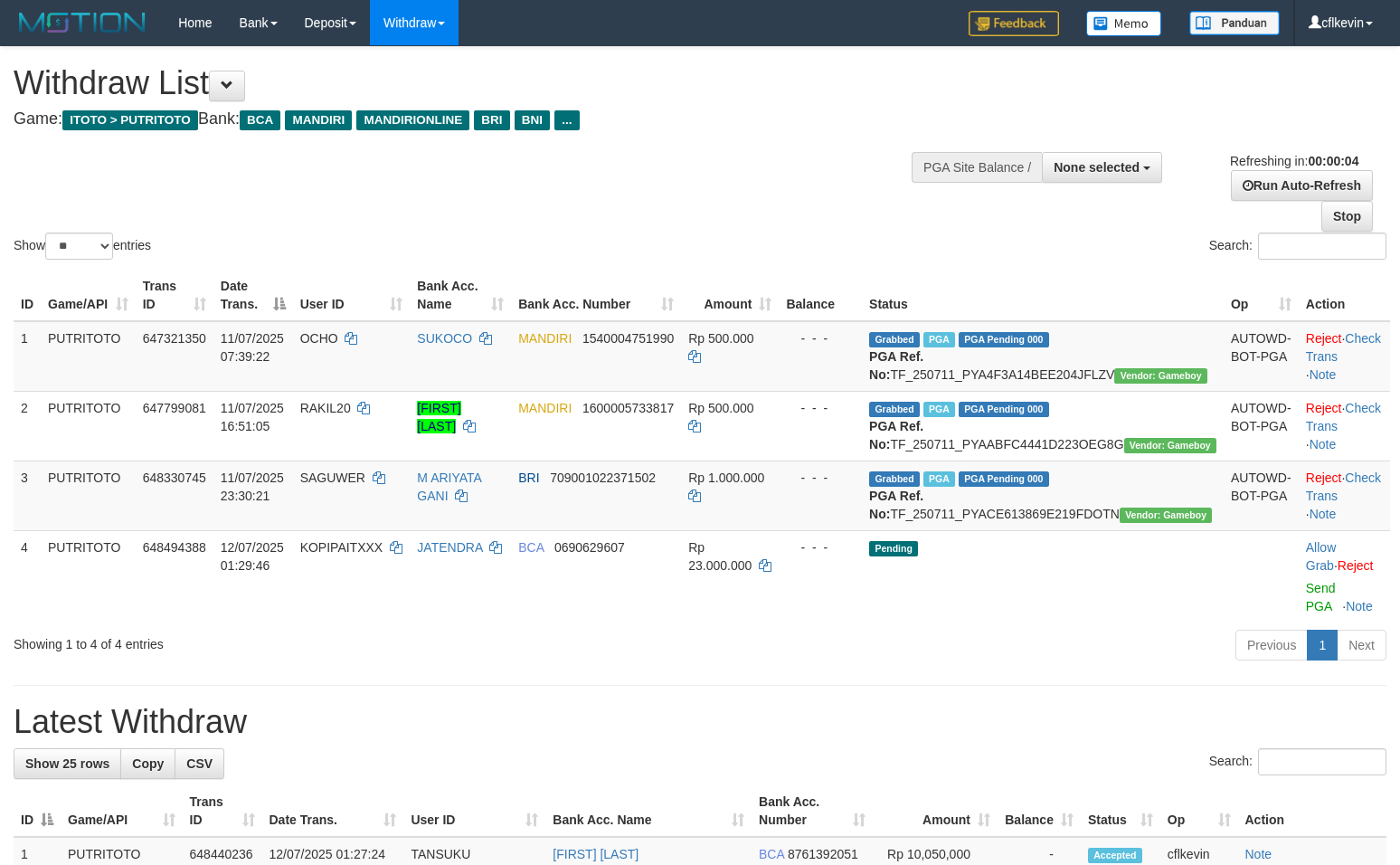 scroll, scrollTop: 0, scrollLeft: 0, axis: both 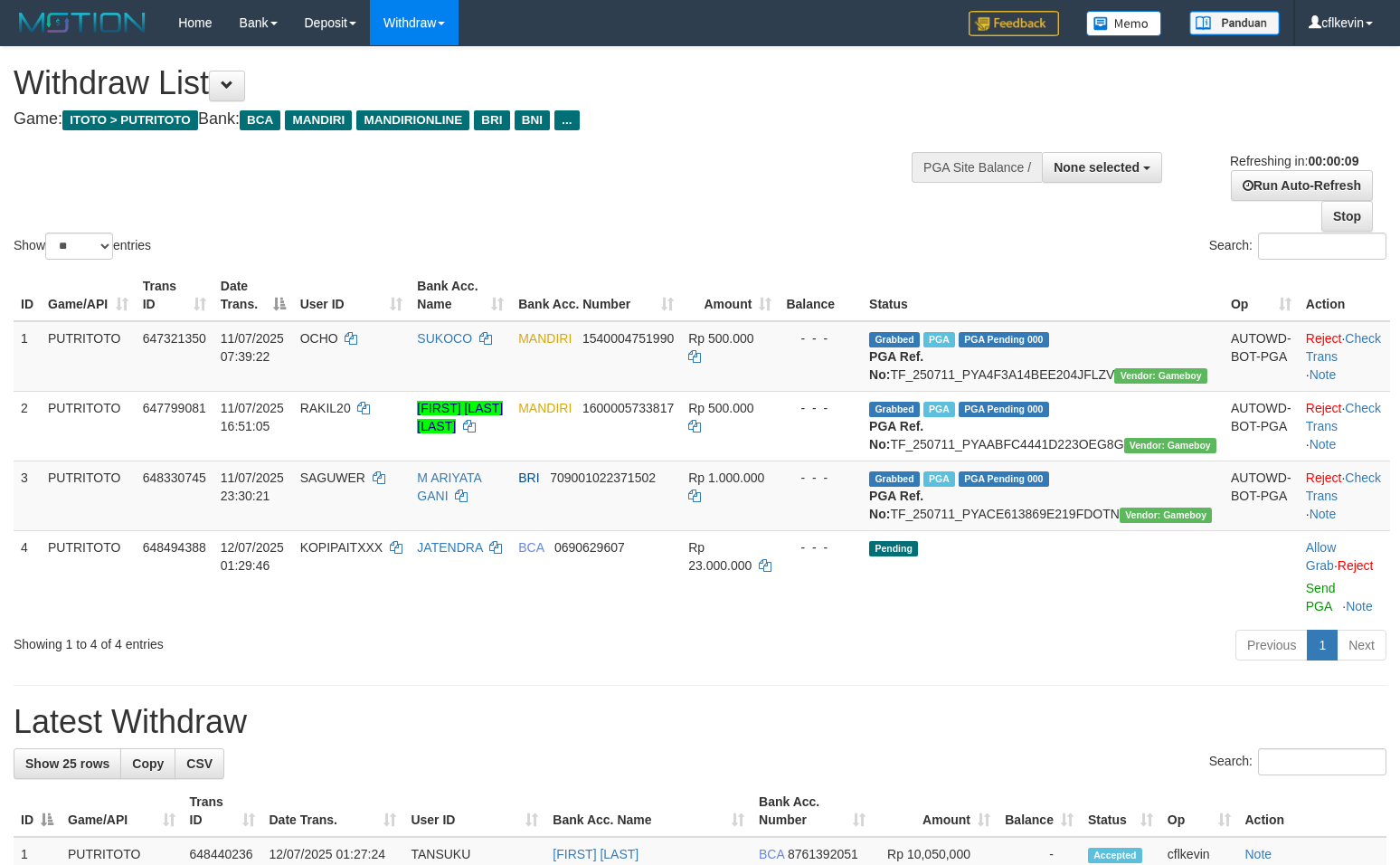 select 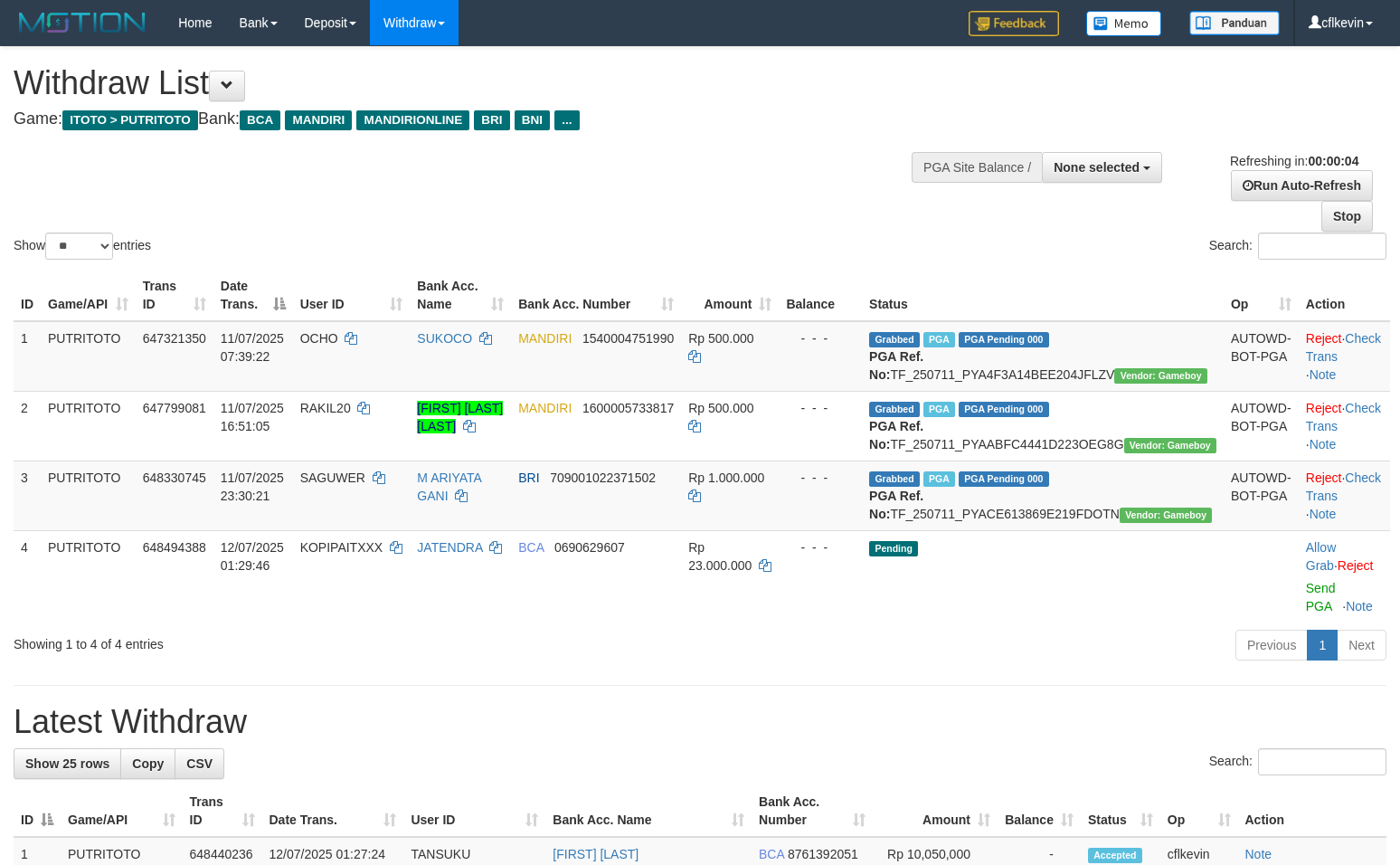 scroll, scrollTop: 0, scrollLeft: 0, axis: both 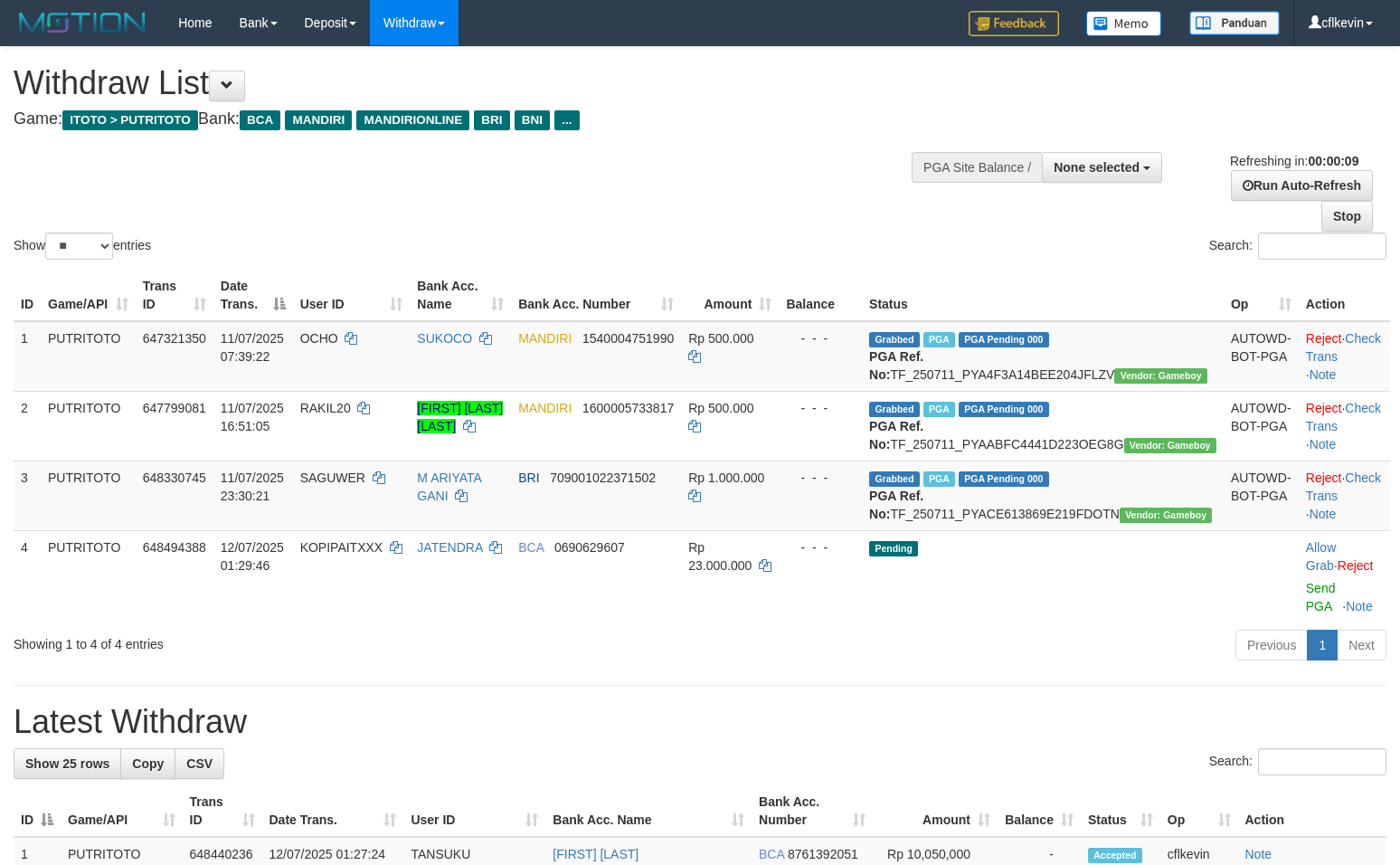 select 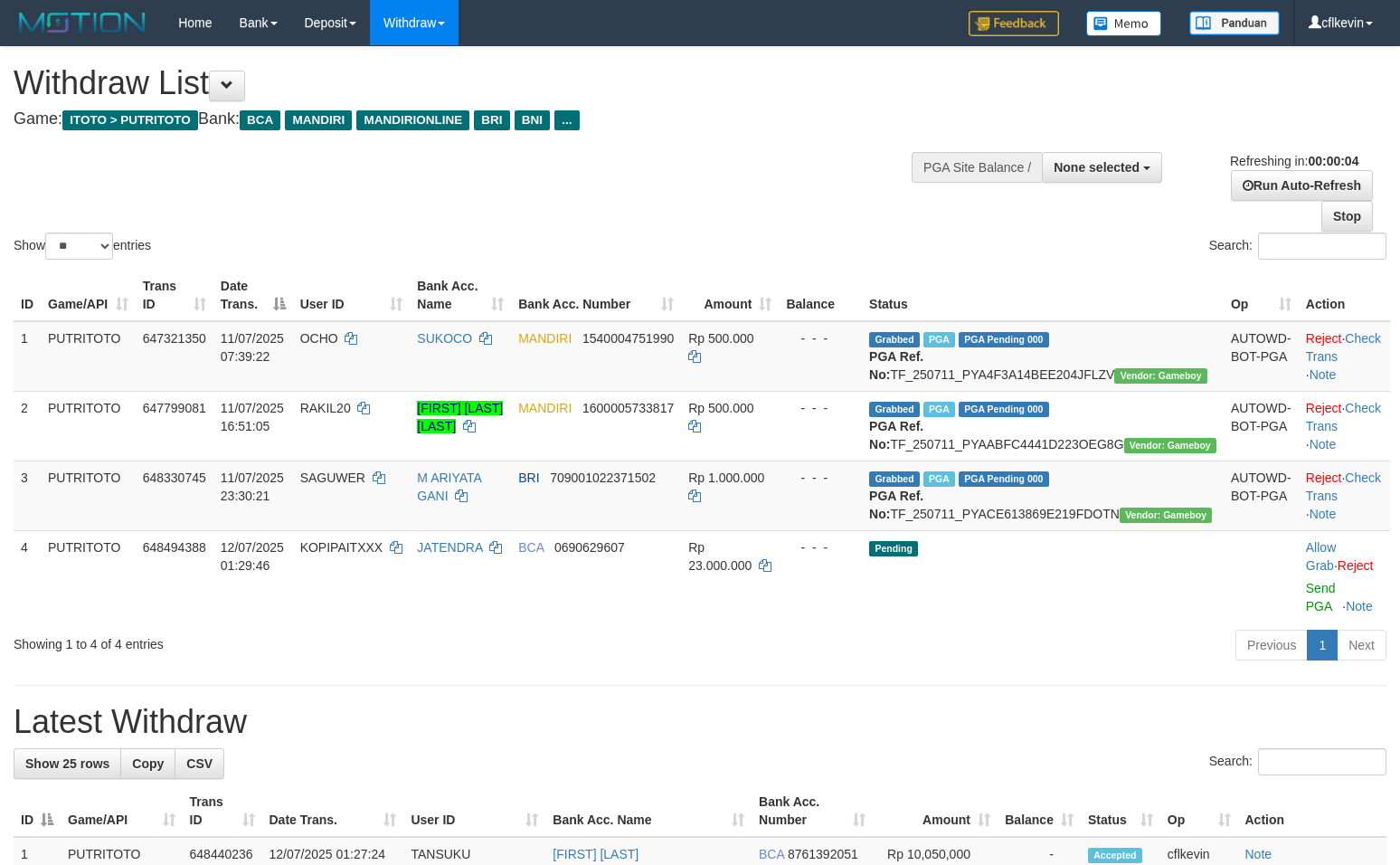 scroll, scrollTop: 0, scrollLeft: 0, axis: both 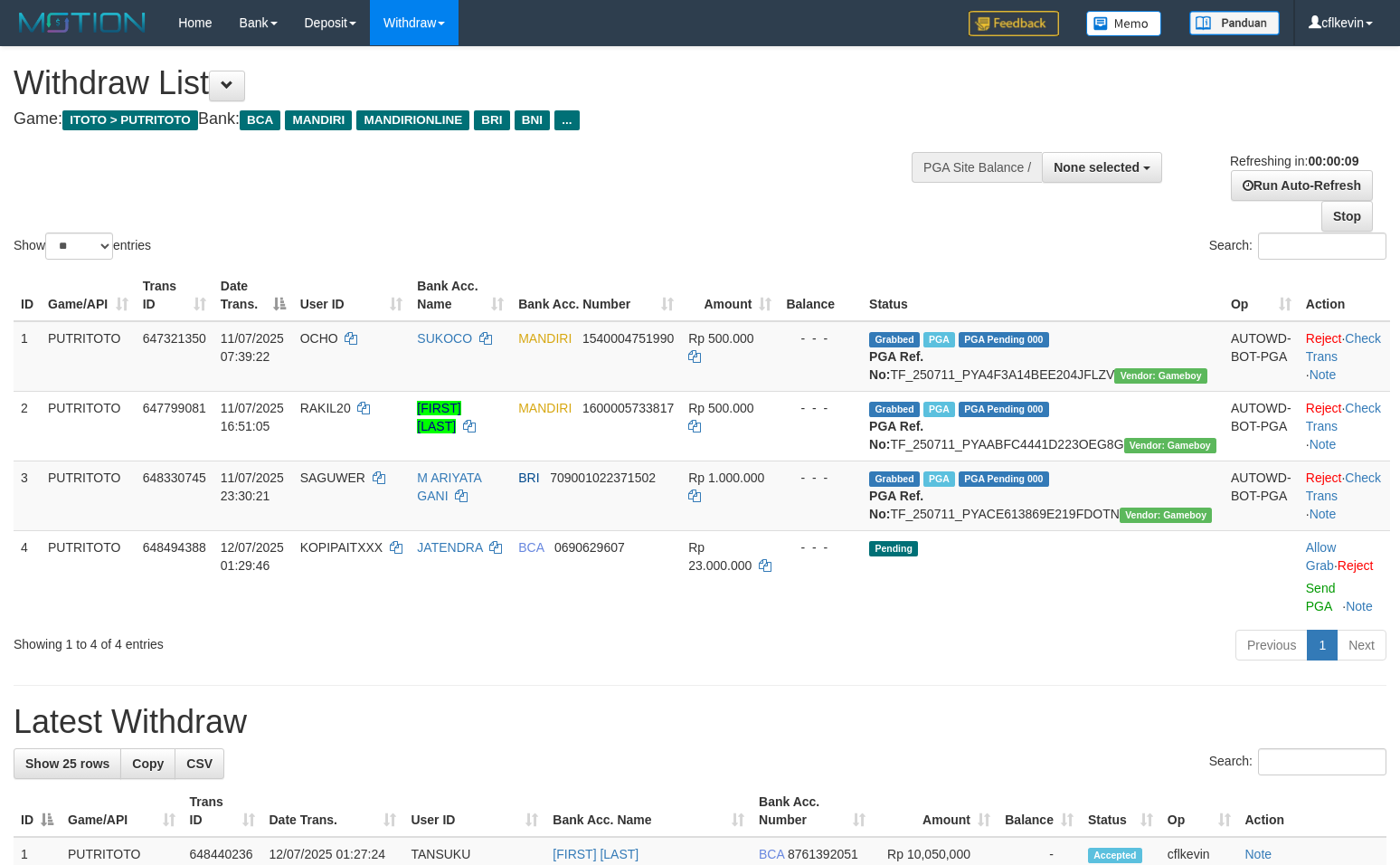 select 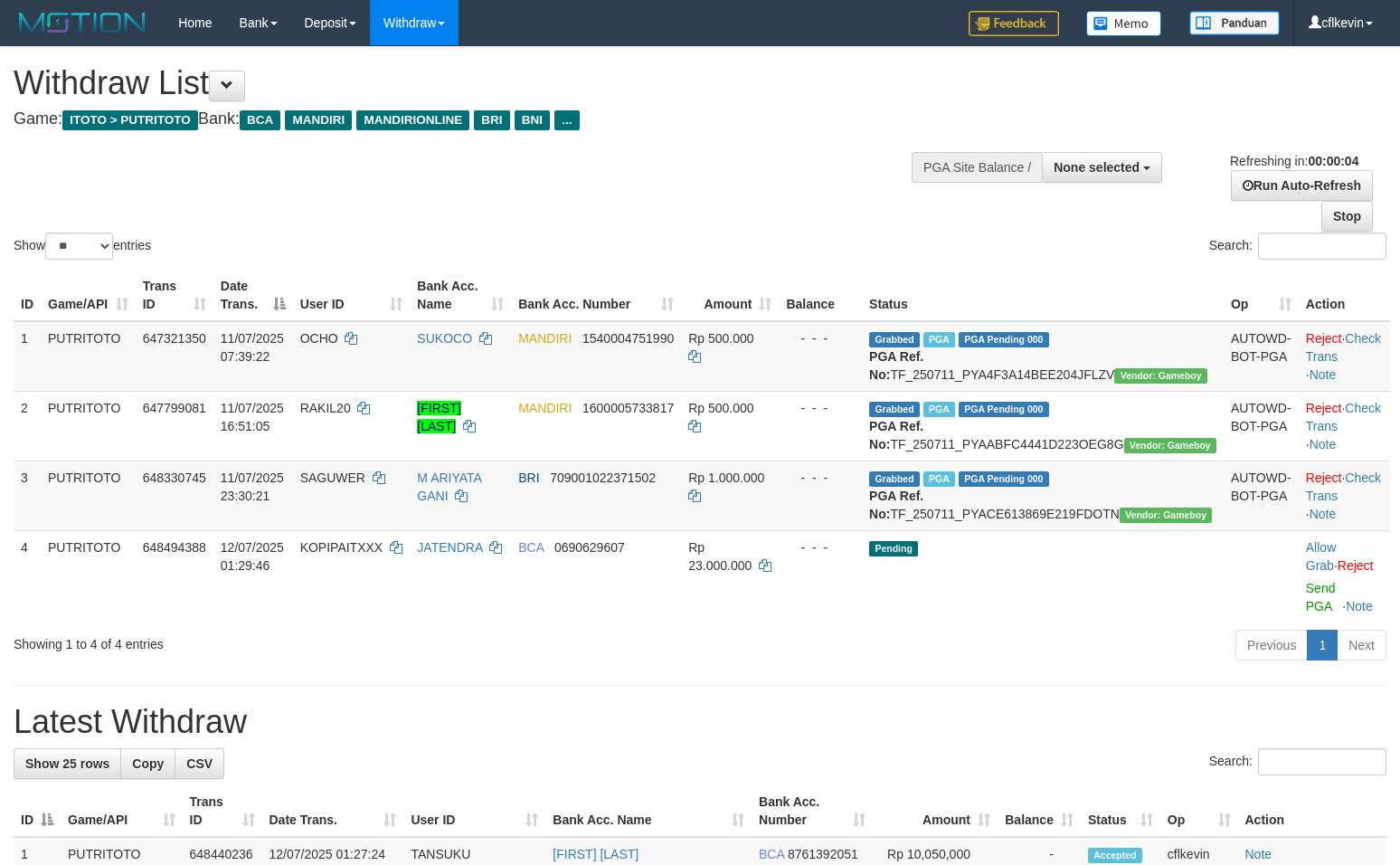 scroll, scrollTop: 0, scrollLeft: 0, axis: both 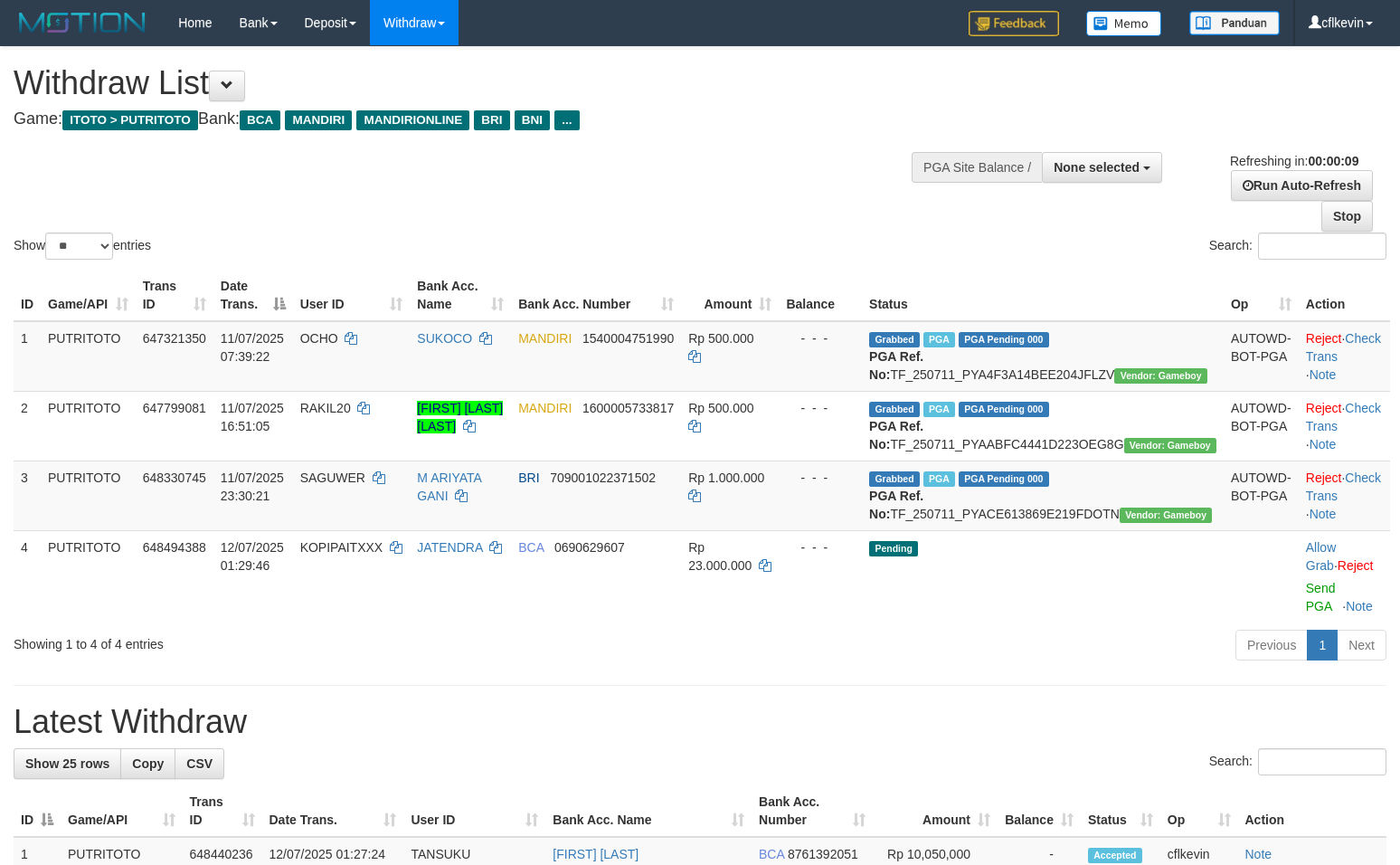 select 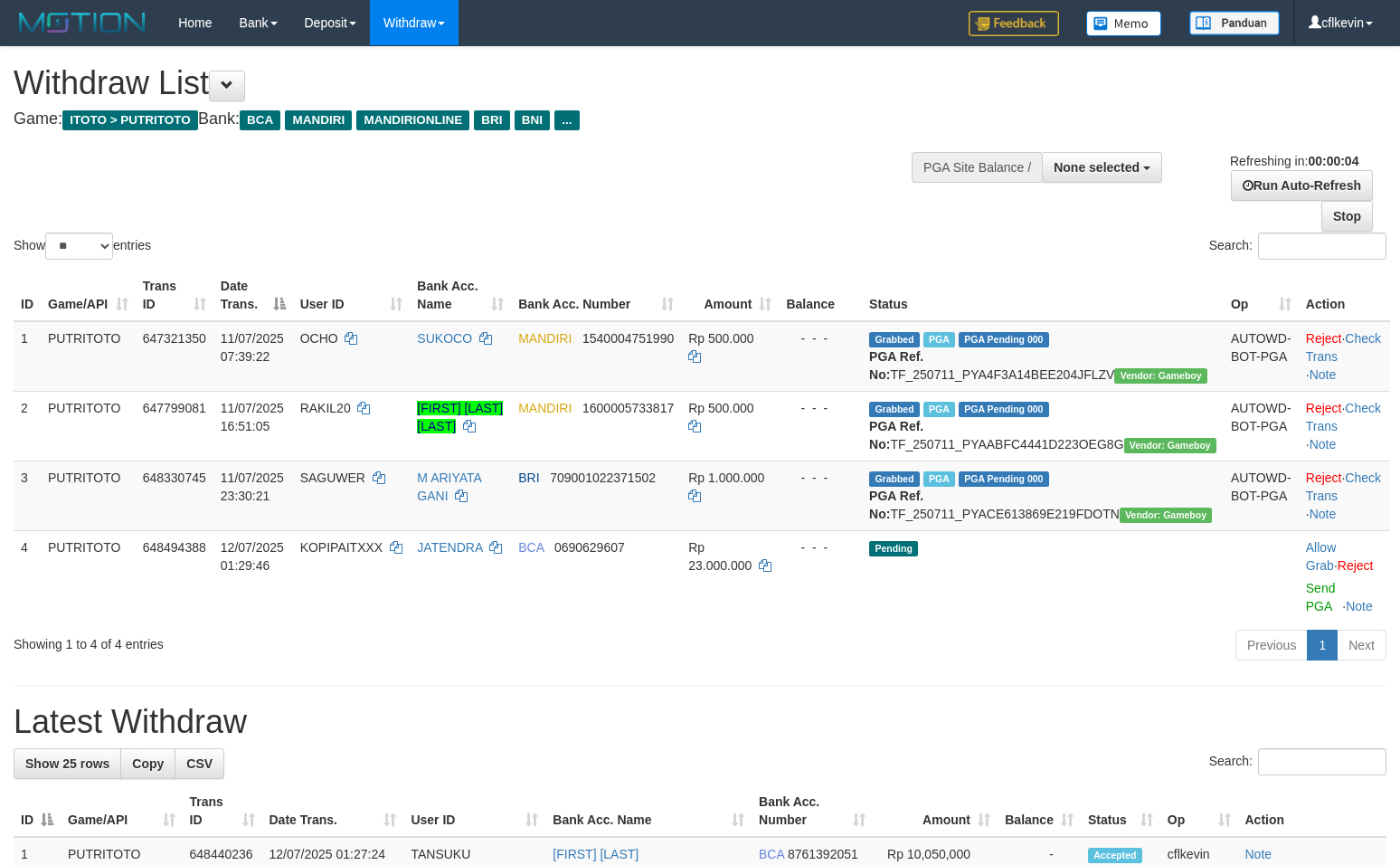 scroll, scrollTop: 0, scrollLeft: 0, axis: both 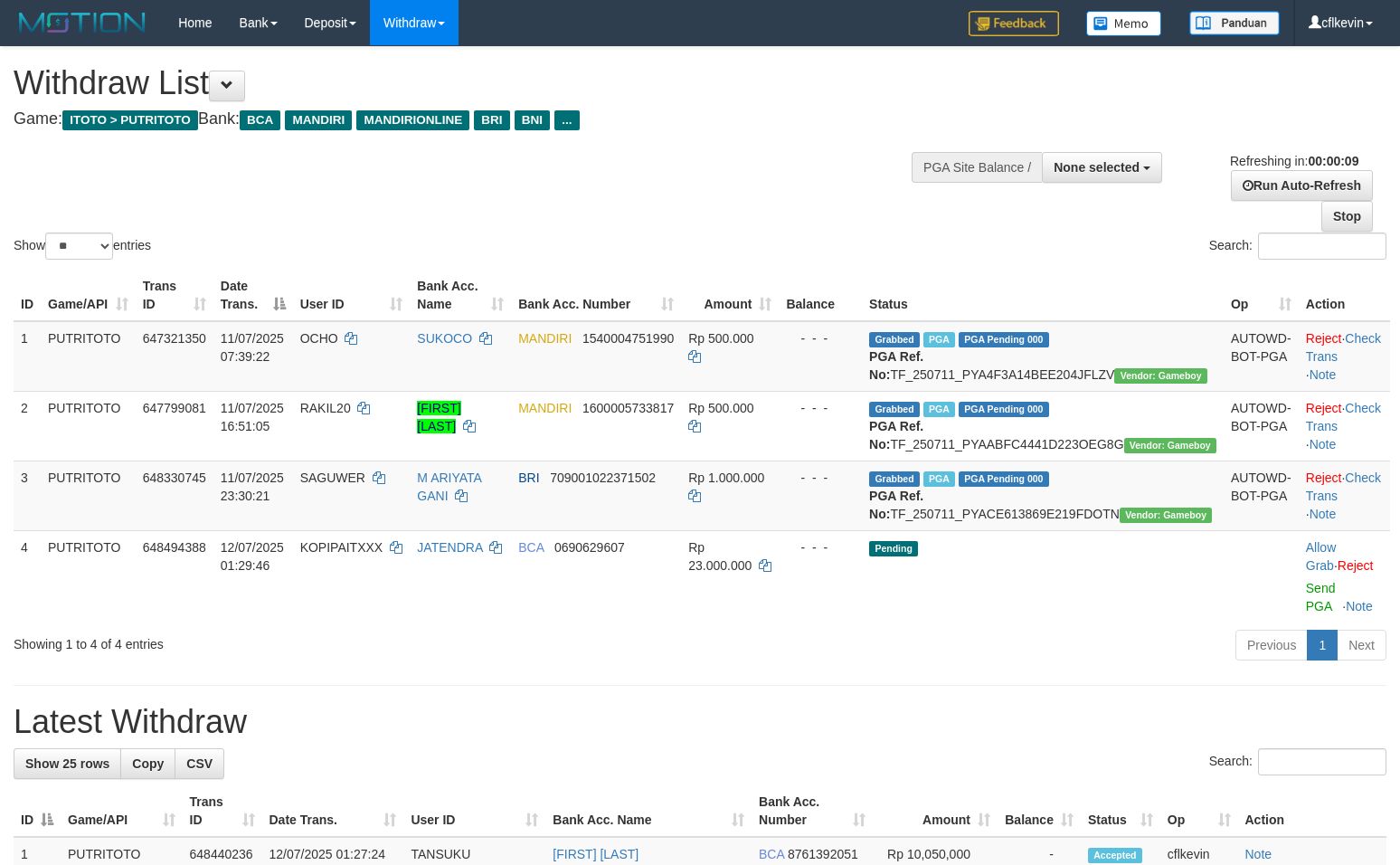 select 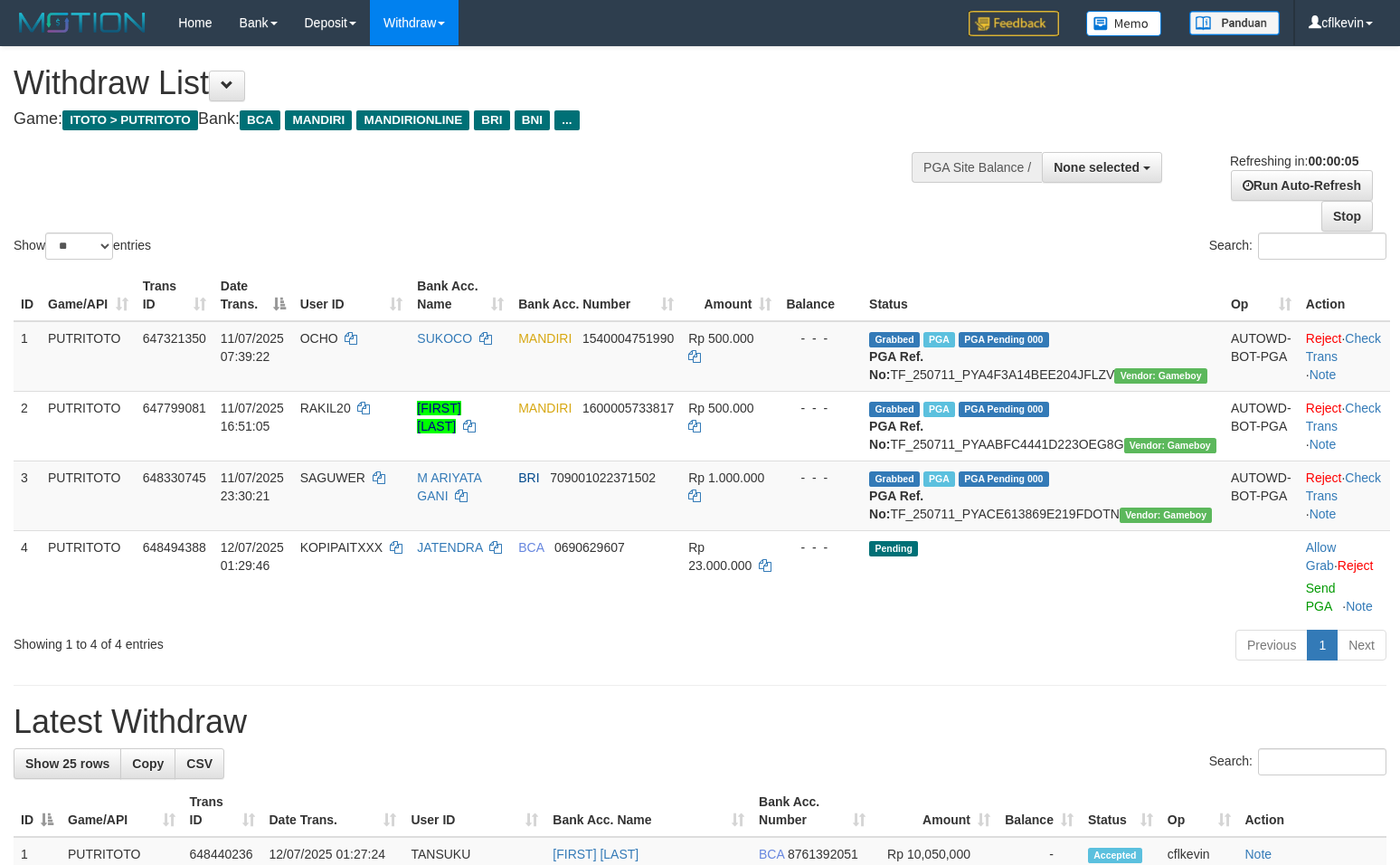 scroll, scrollTop: 0, scrollLeft: 0, axis: both 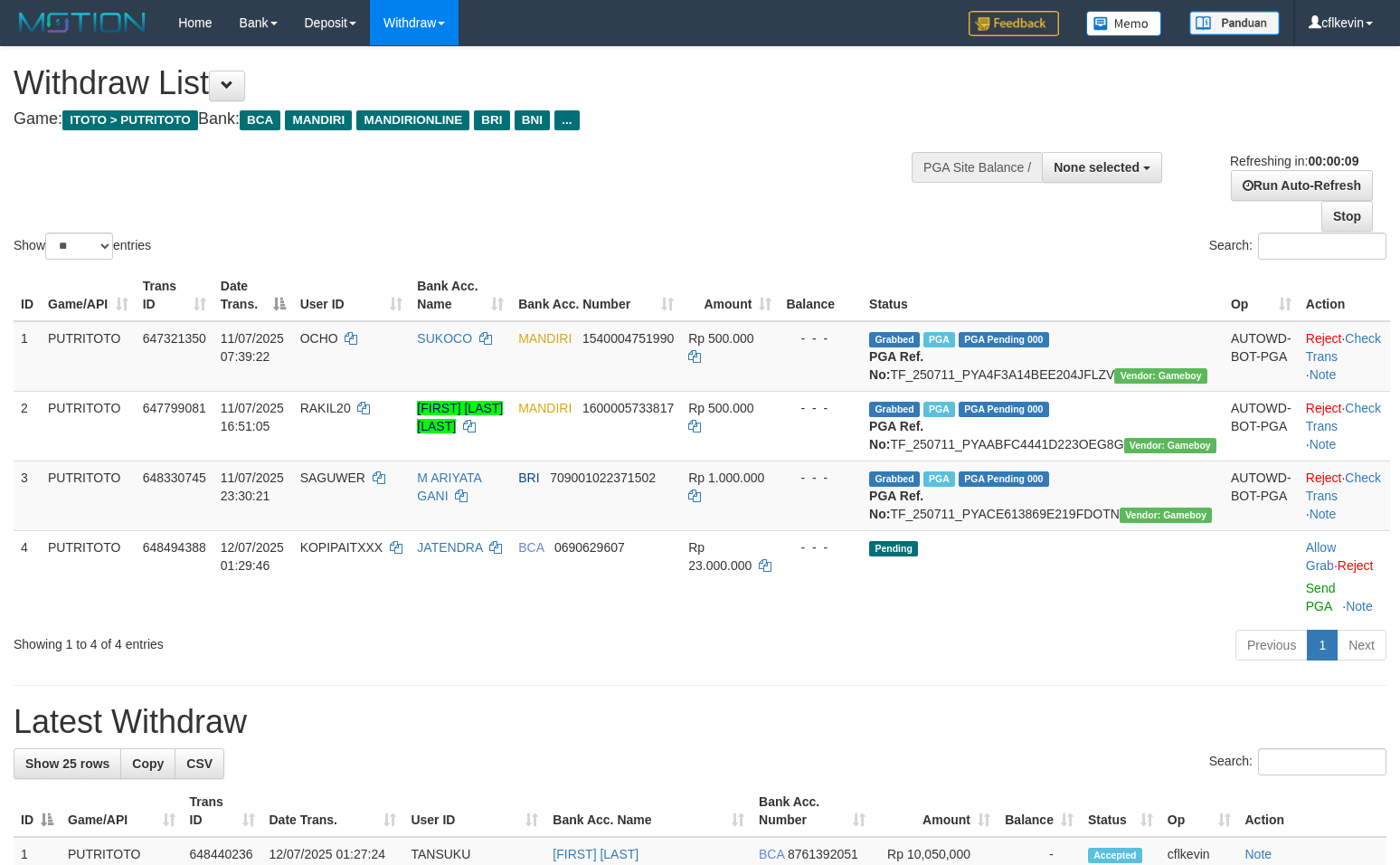 select 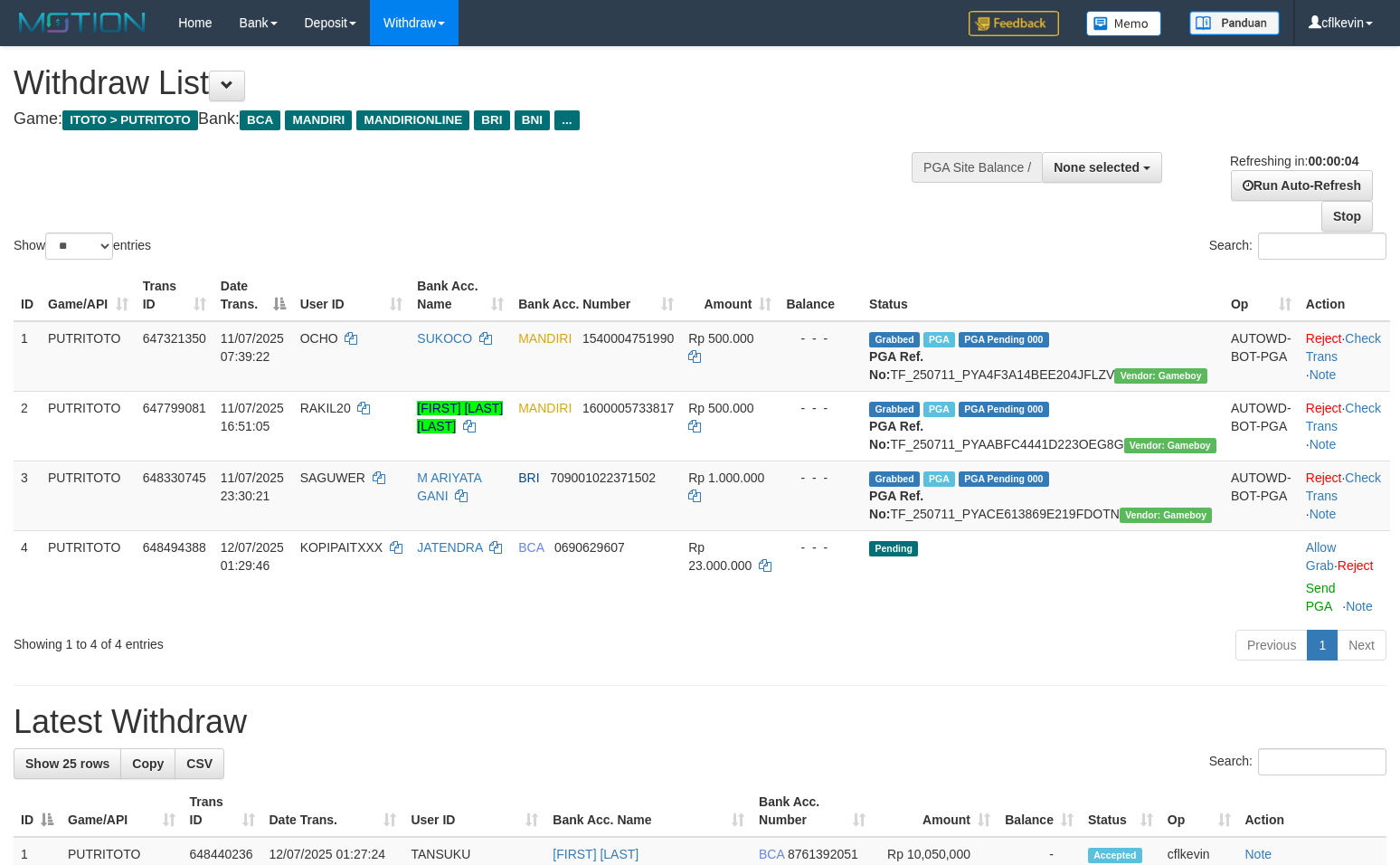 scroll, scrollTop: 0, scrollLeft: 0, axis: both 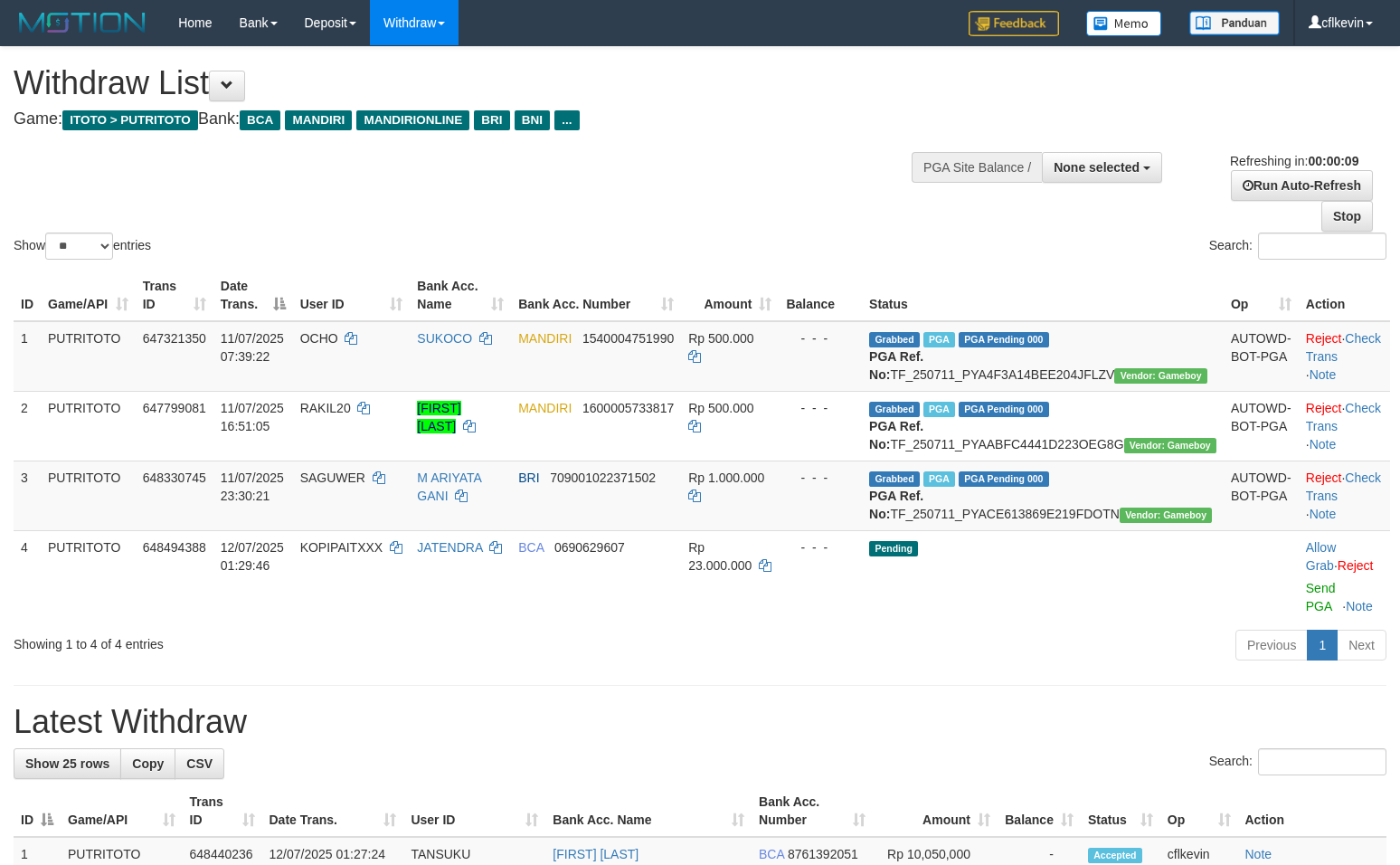 select 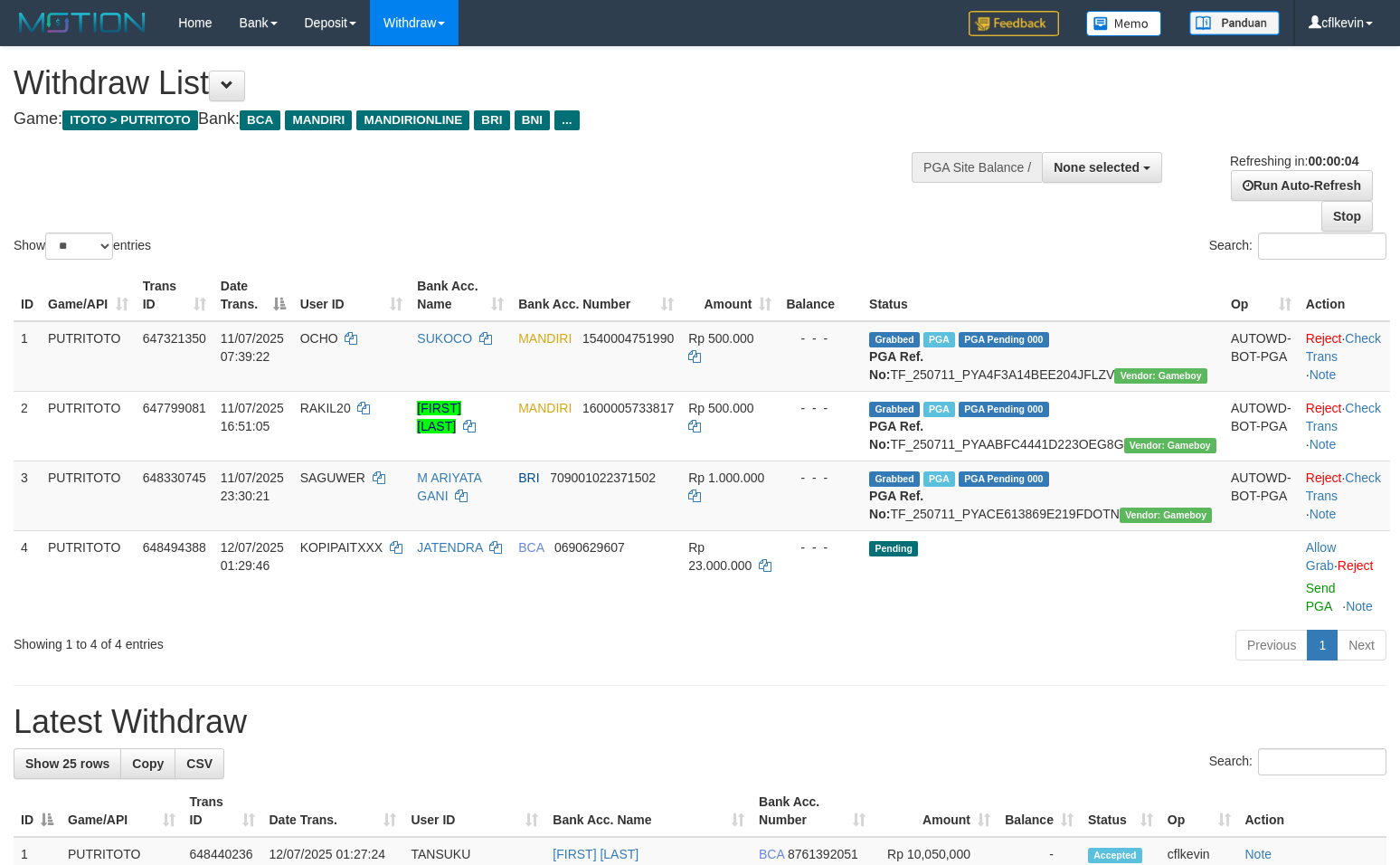 scroll, scrollTop: 0, scrollLeft: 0, axis: both 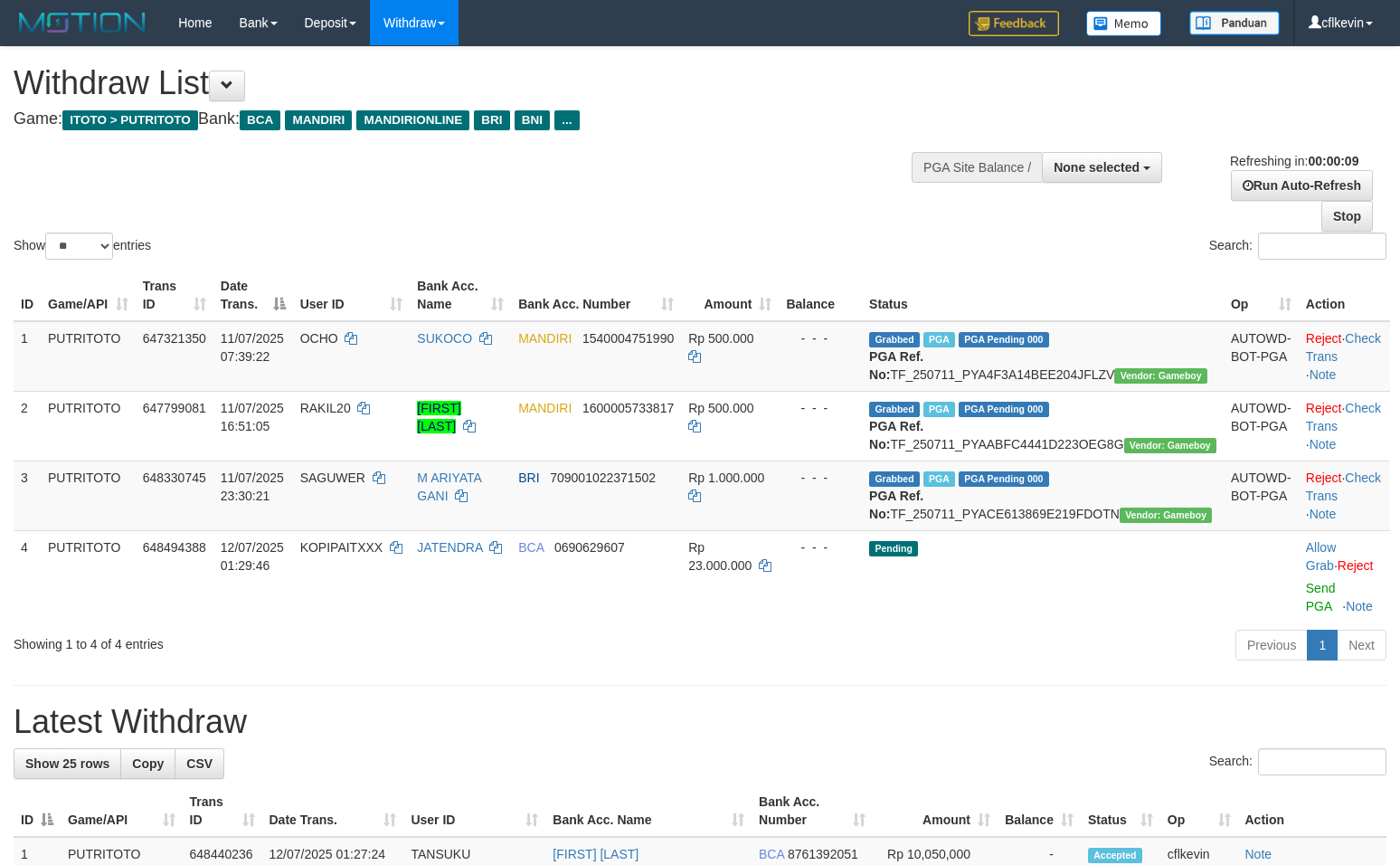 select 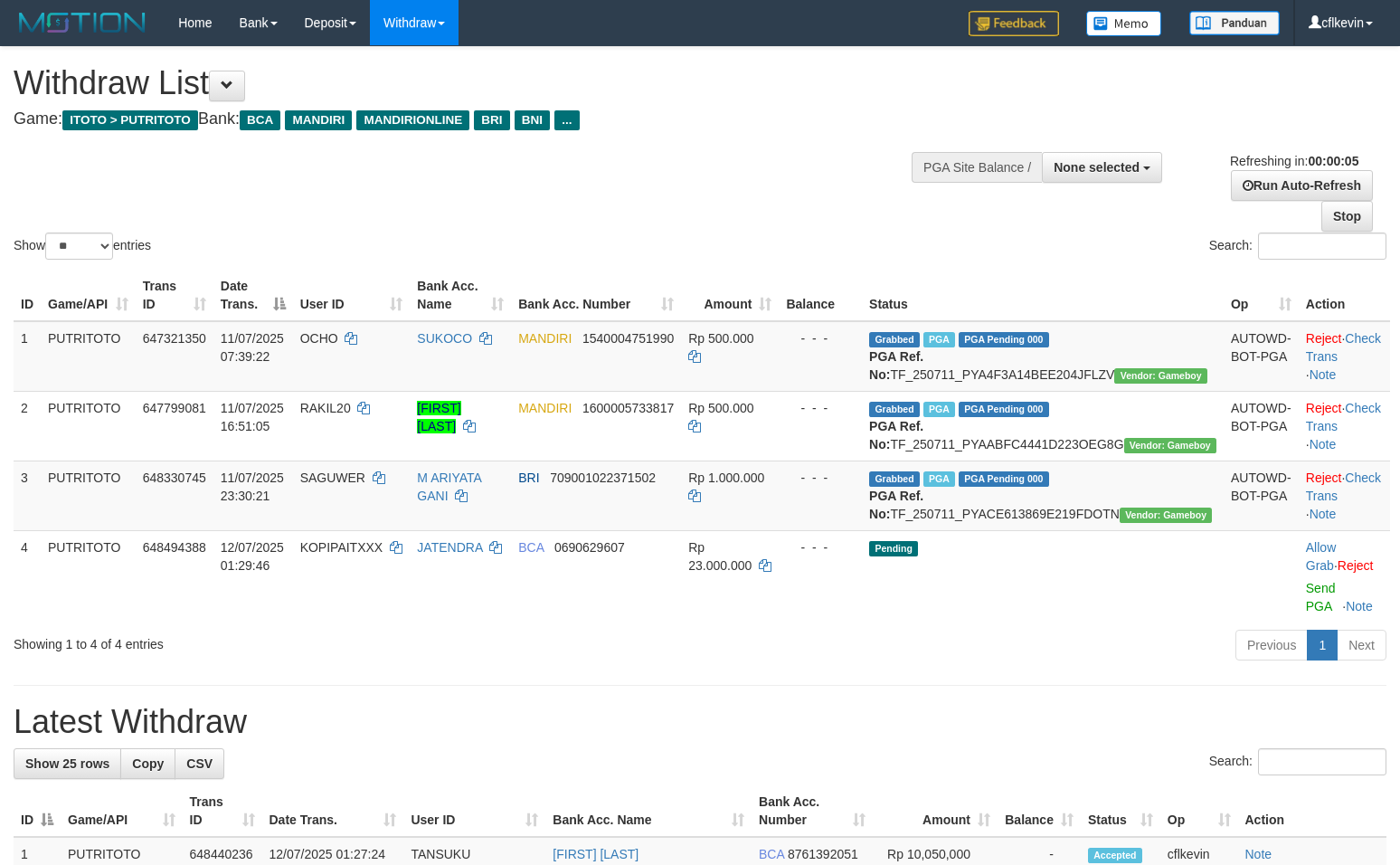 scroll, scrollTop: 0, scrollLeft: 0, axis: both 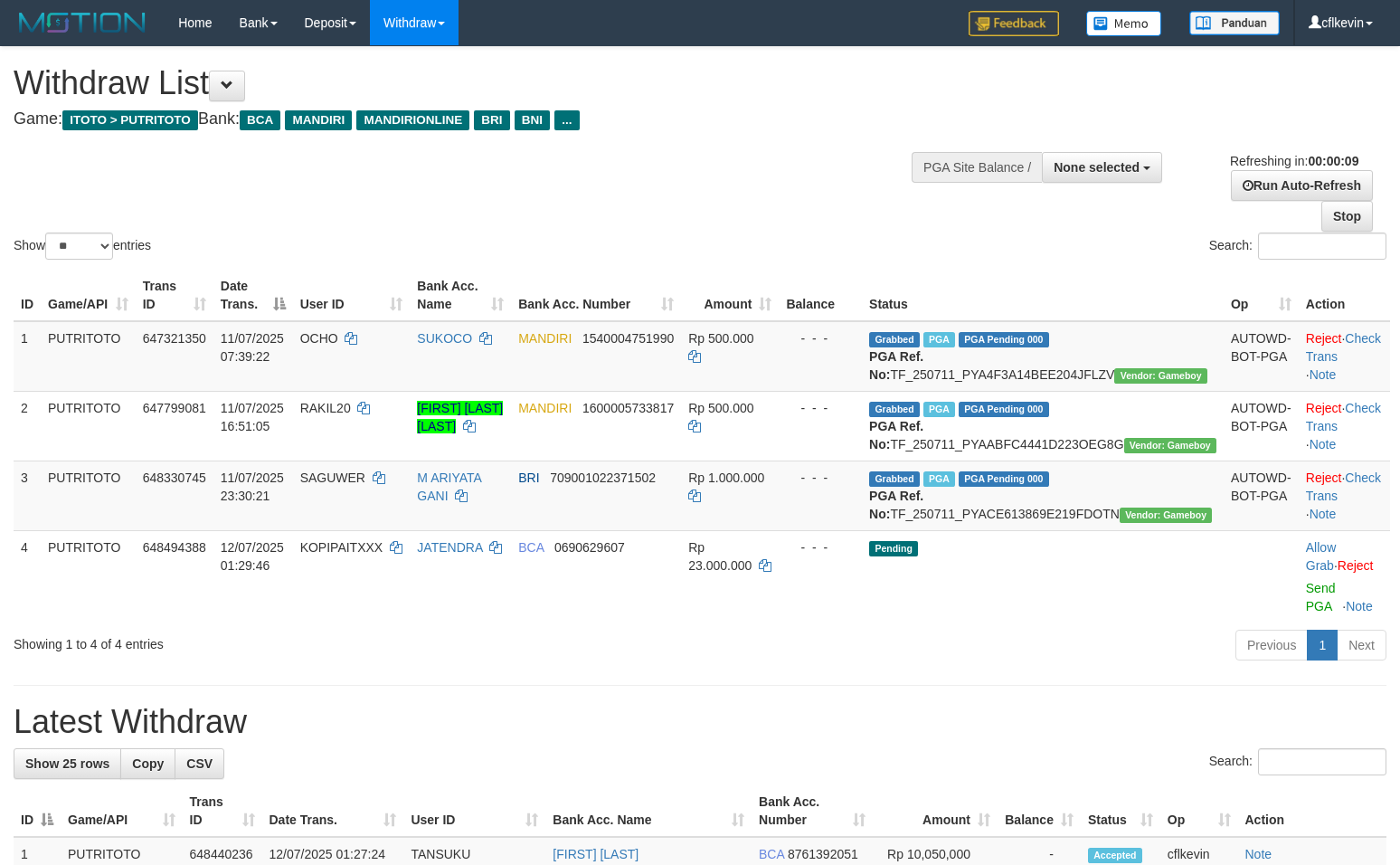 select 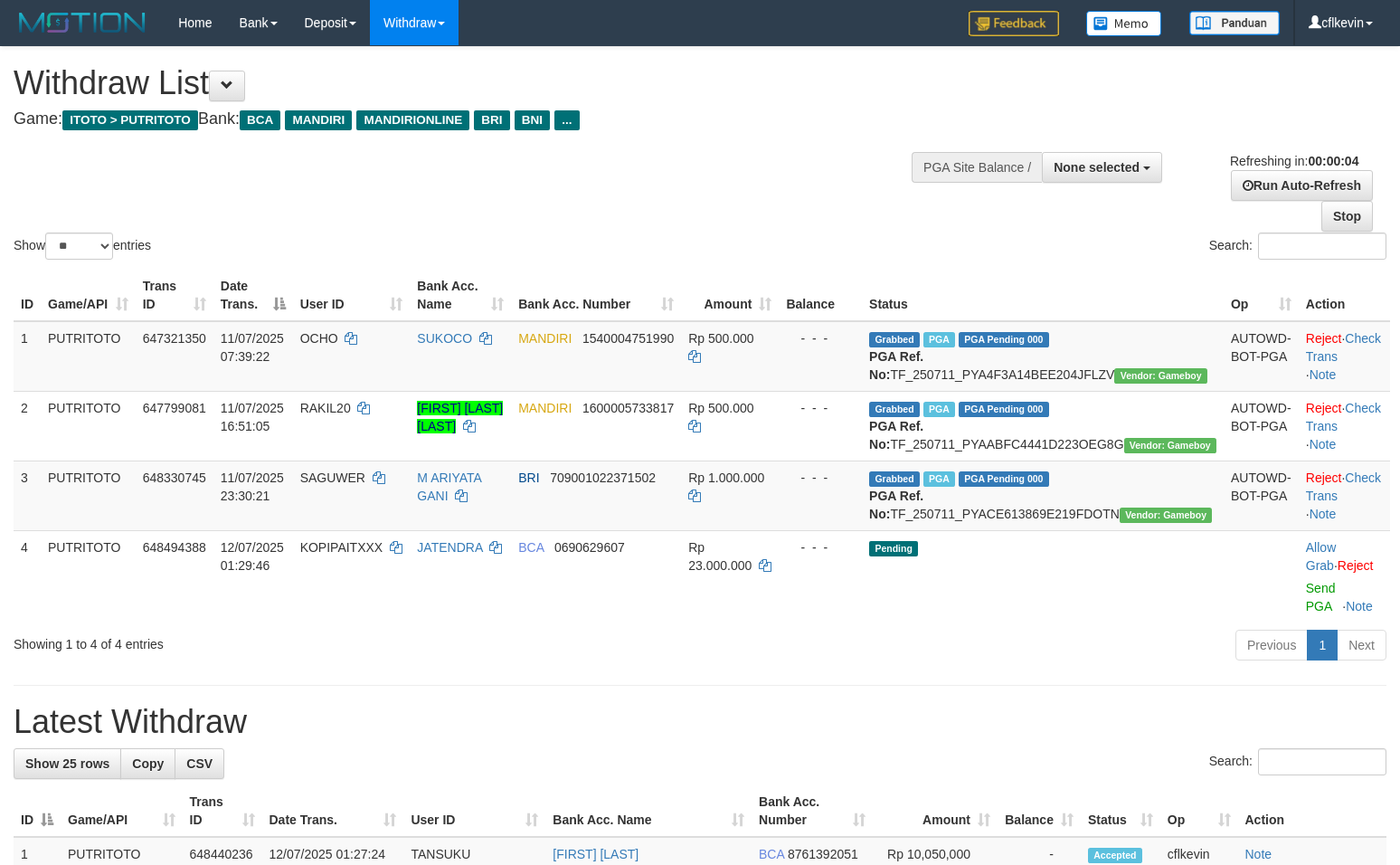 scroll, scrollTop: 0, scrollLeft: 0, axis: both 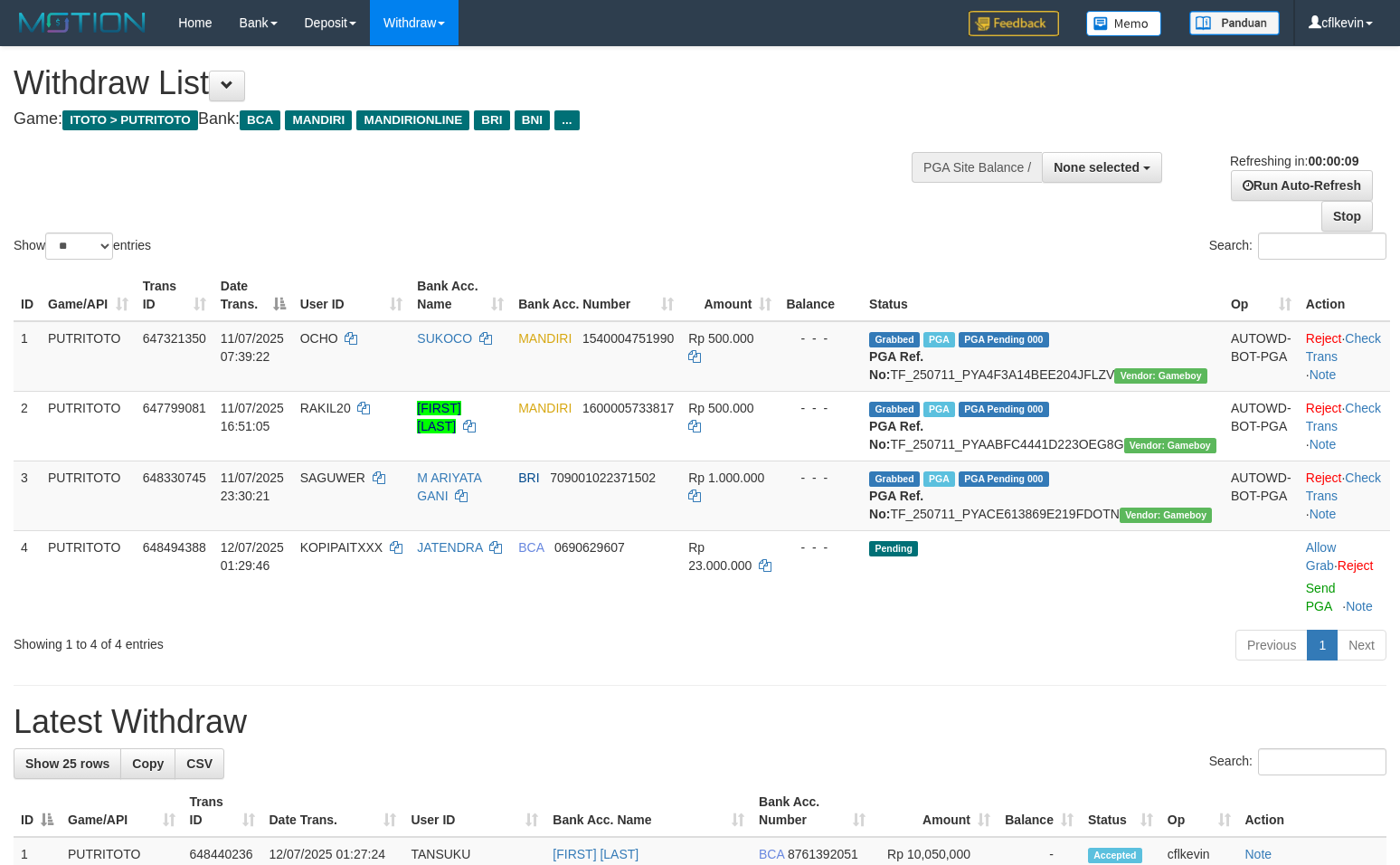 select 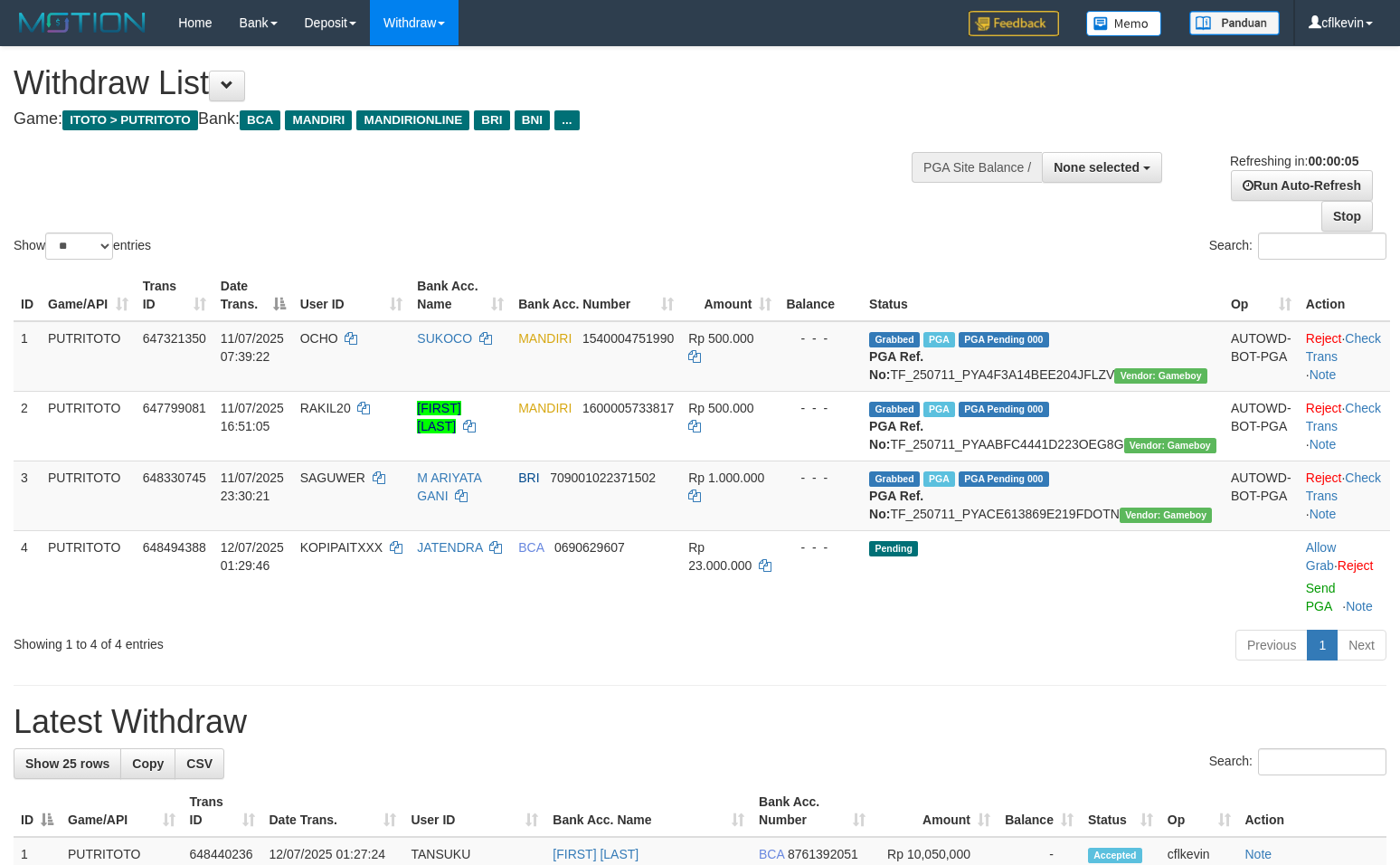 scroll, scrollTop: 0, scrollLeft: 0, axis: both 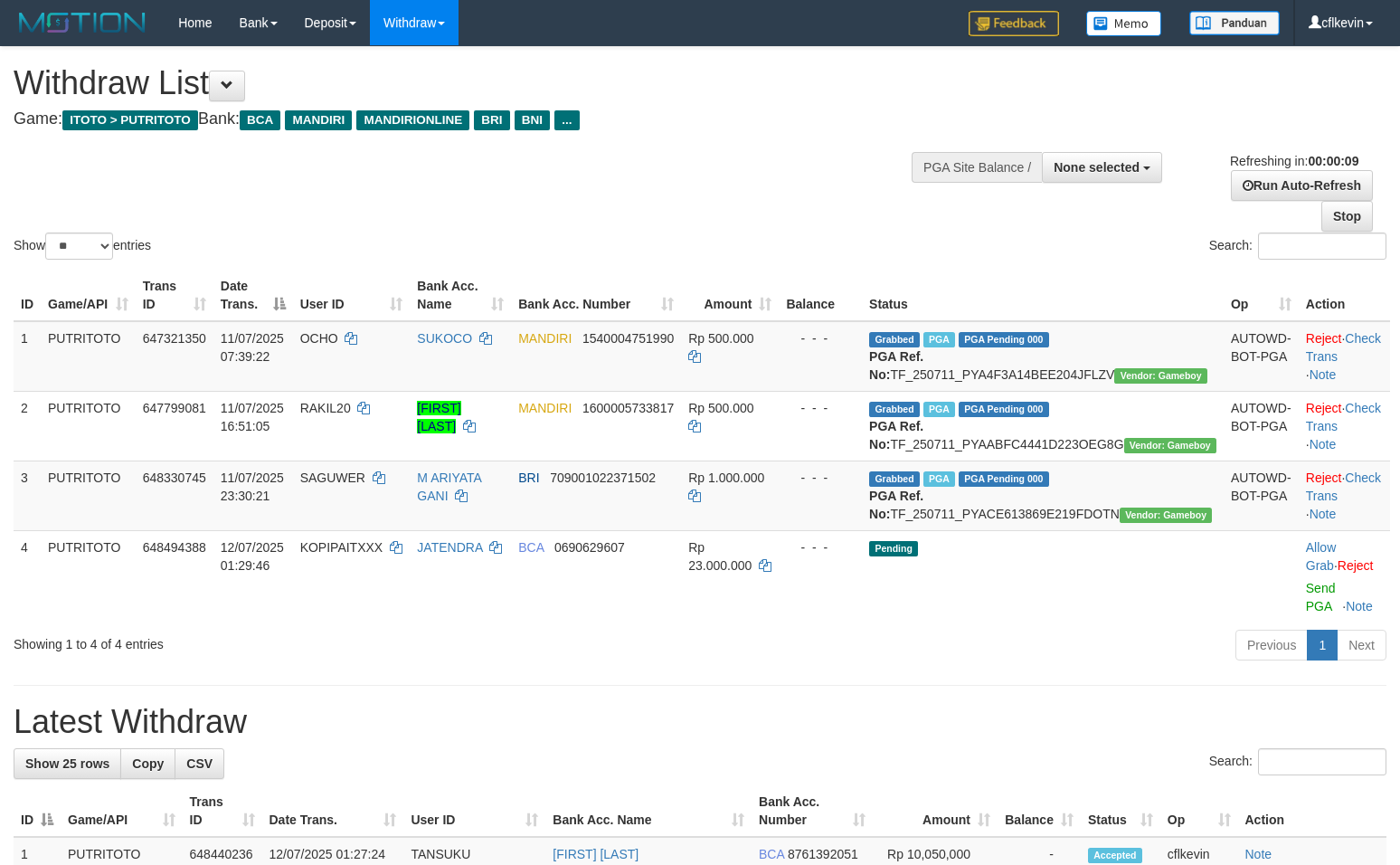 select 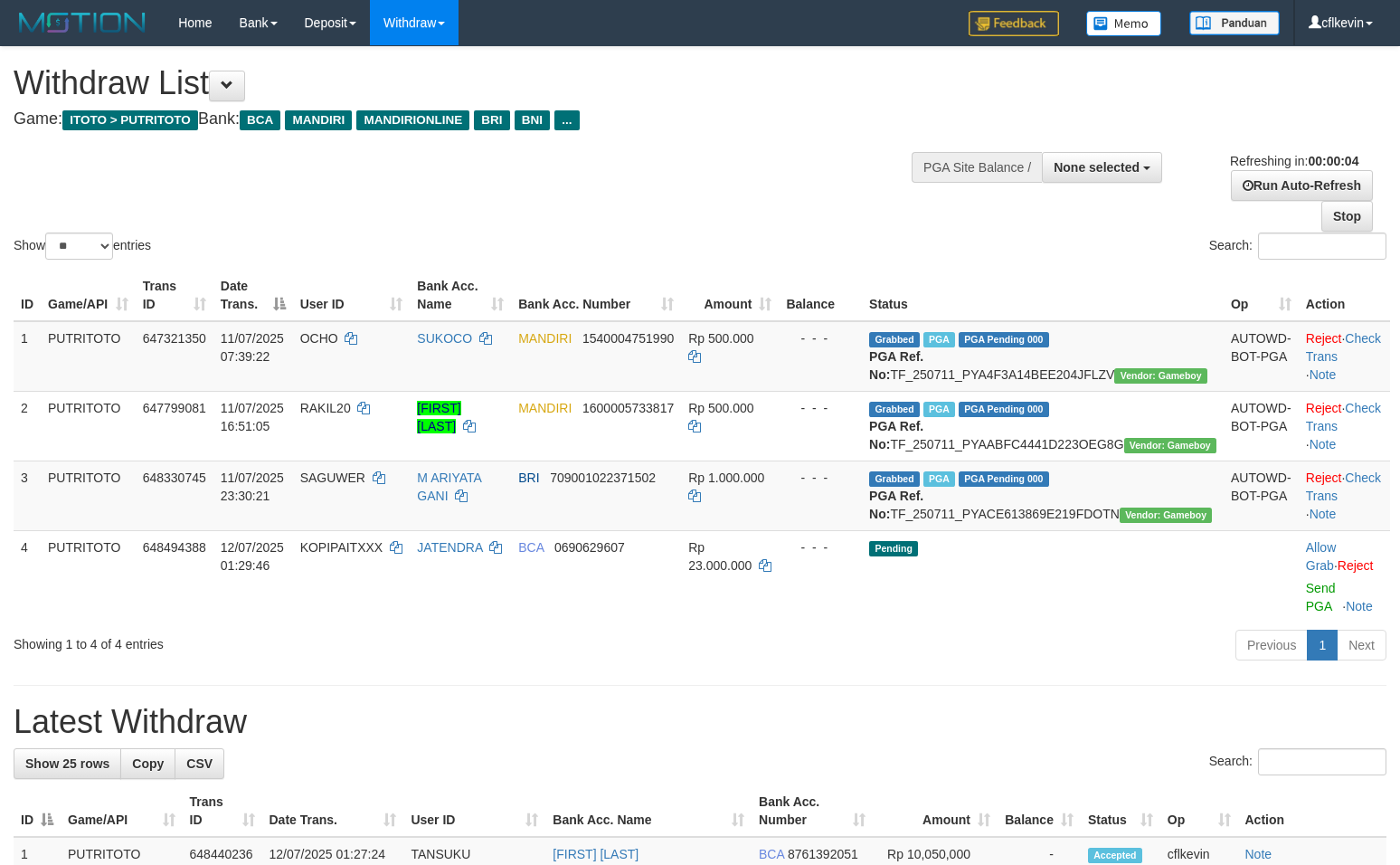 scroll, scrollTop: 0, scrollLeft: 0, axis: both 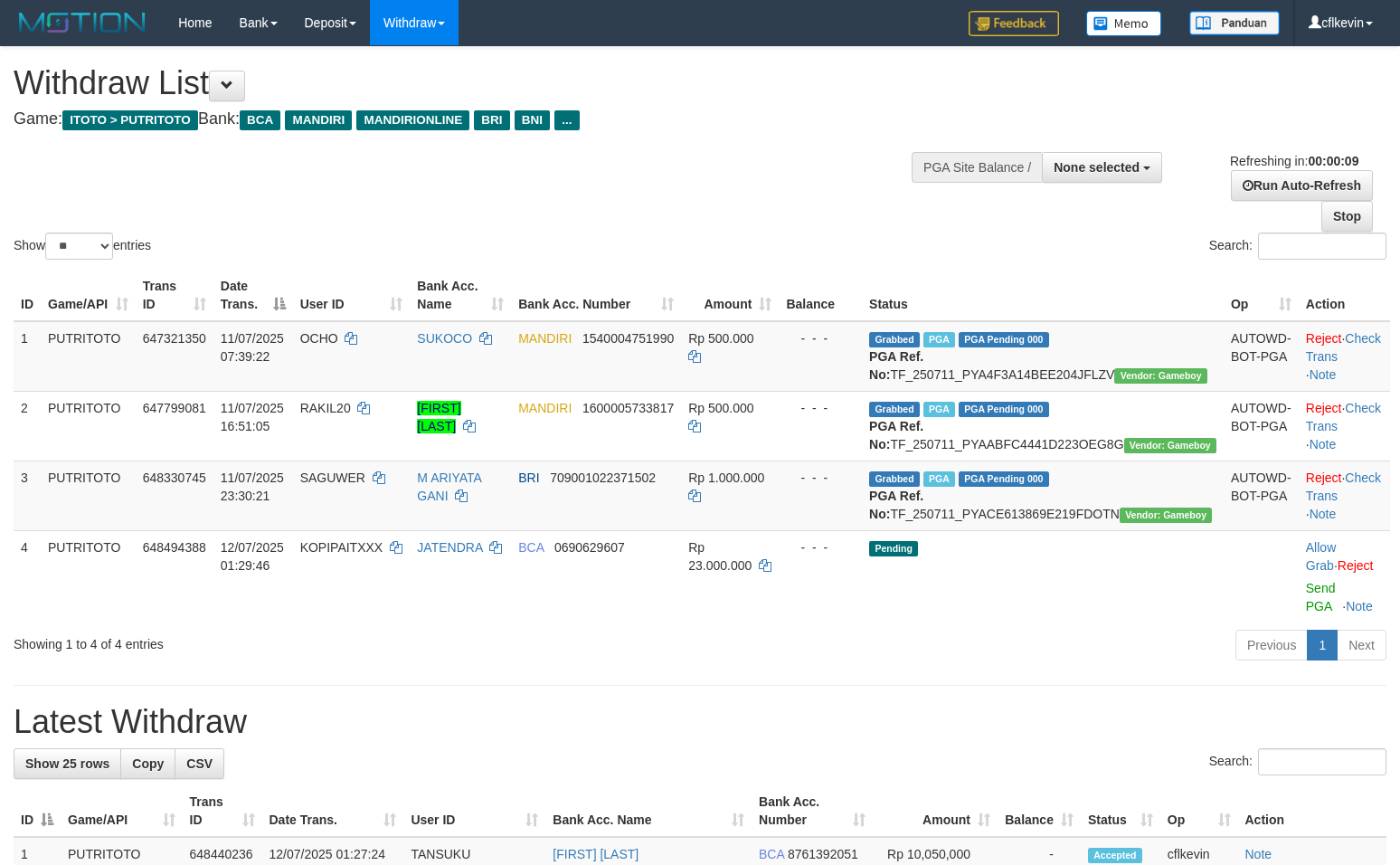 select 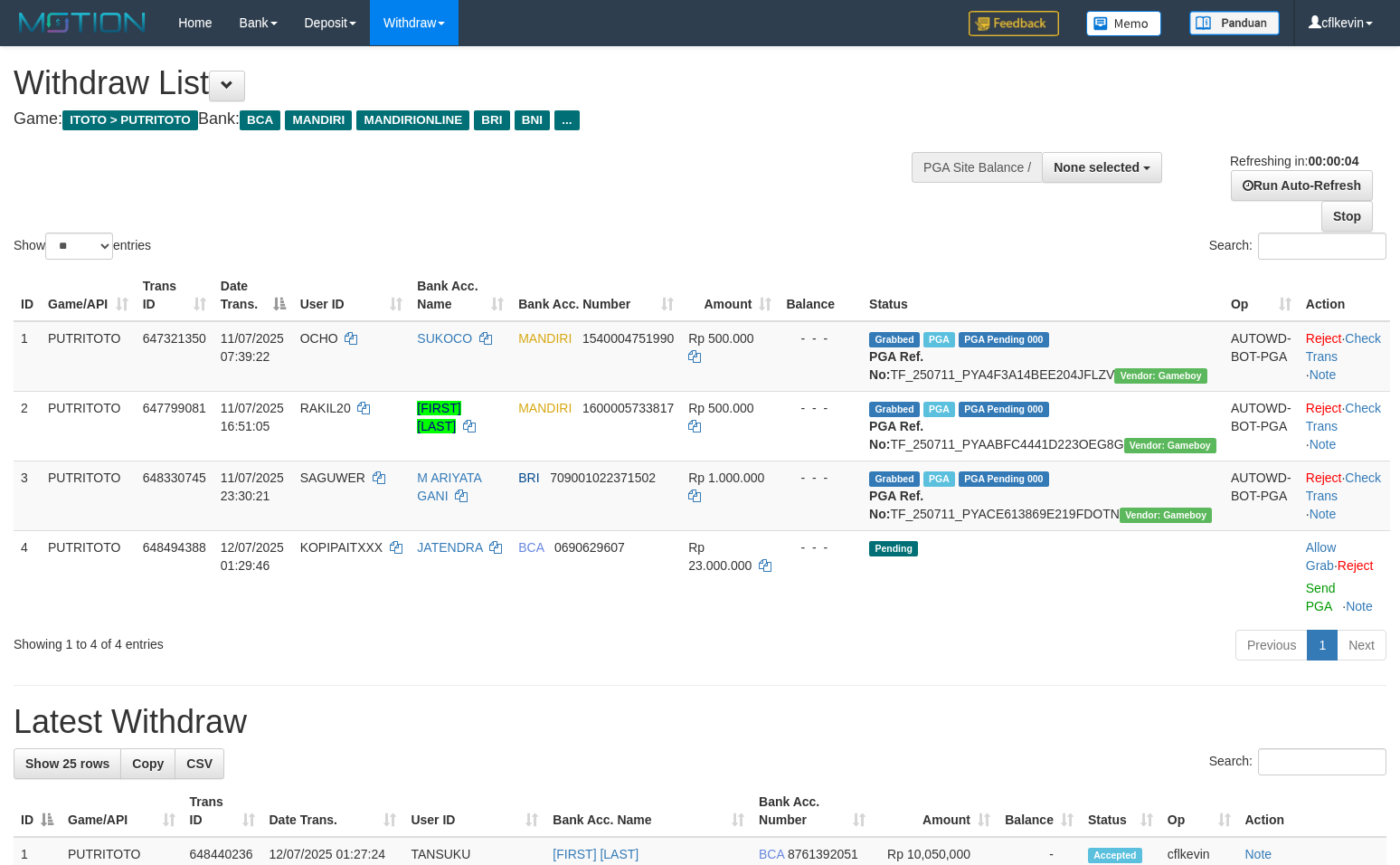 scroll, scrollTop: 0, scrollLeft: 0, axis: both 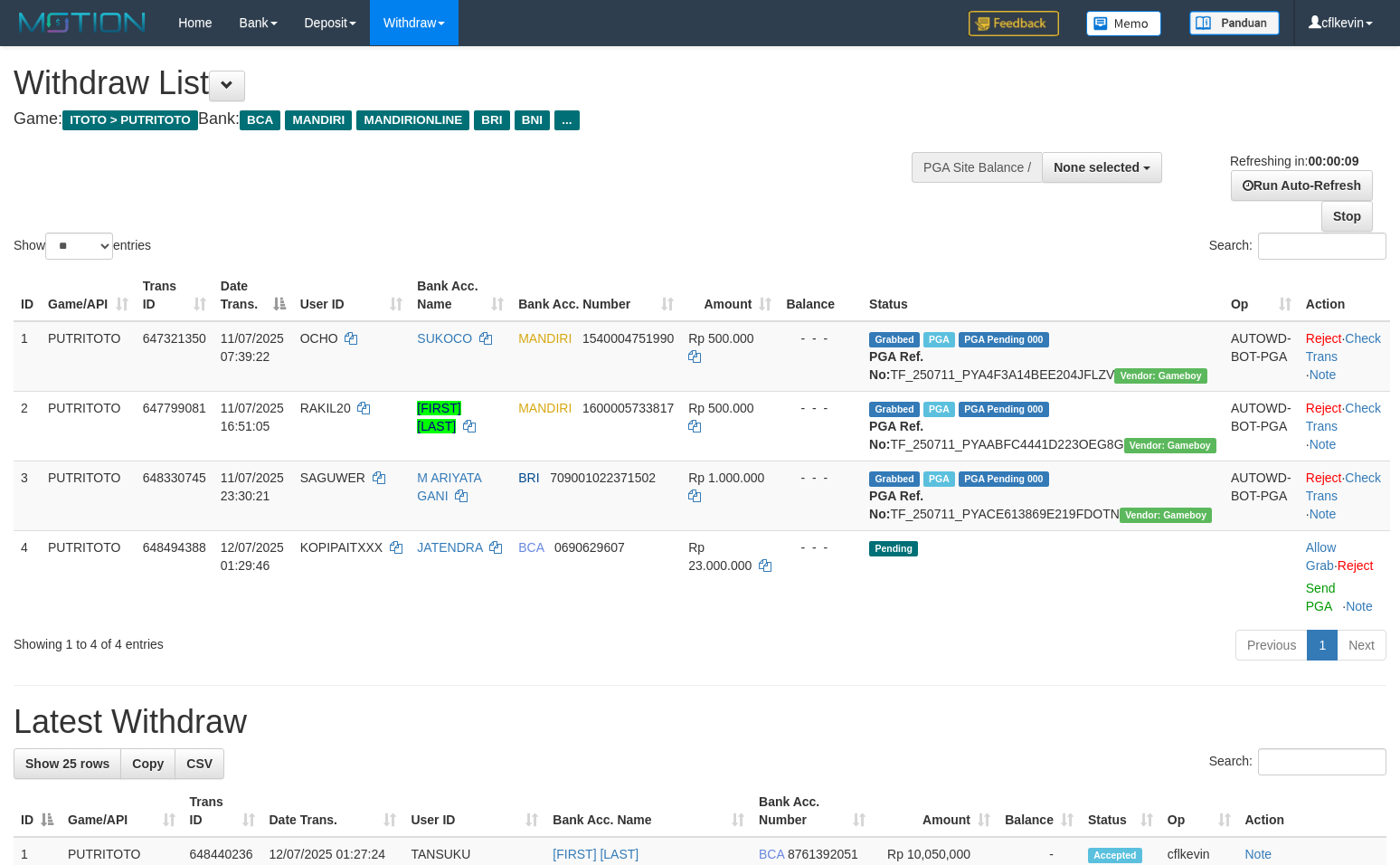 select 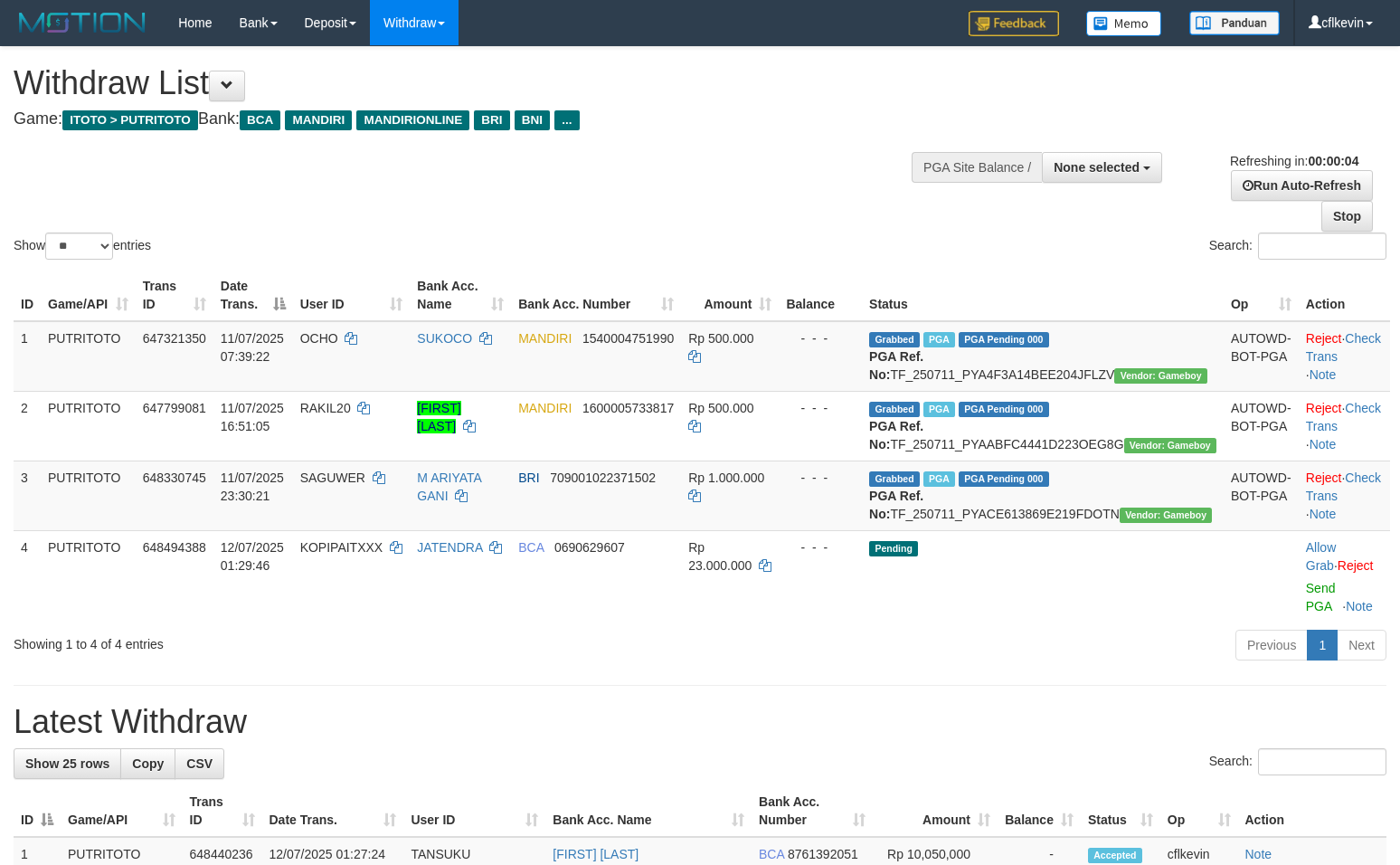 scroll, scrollTop: 0, scrollLeft: 0, axis: both 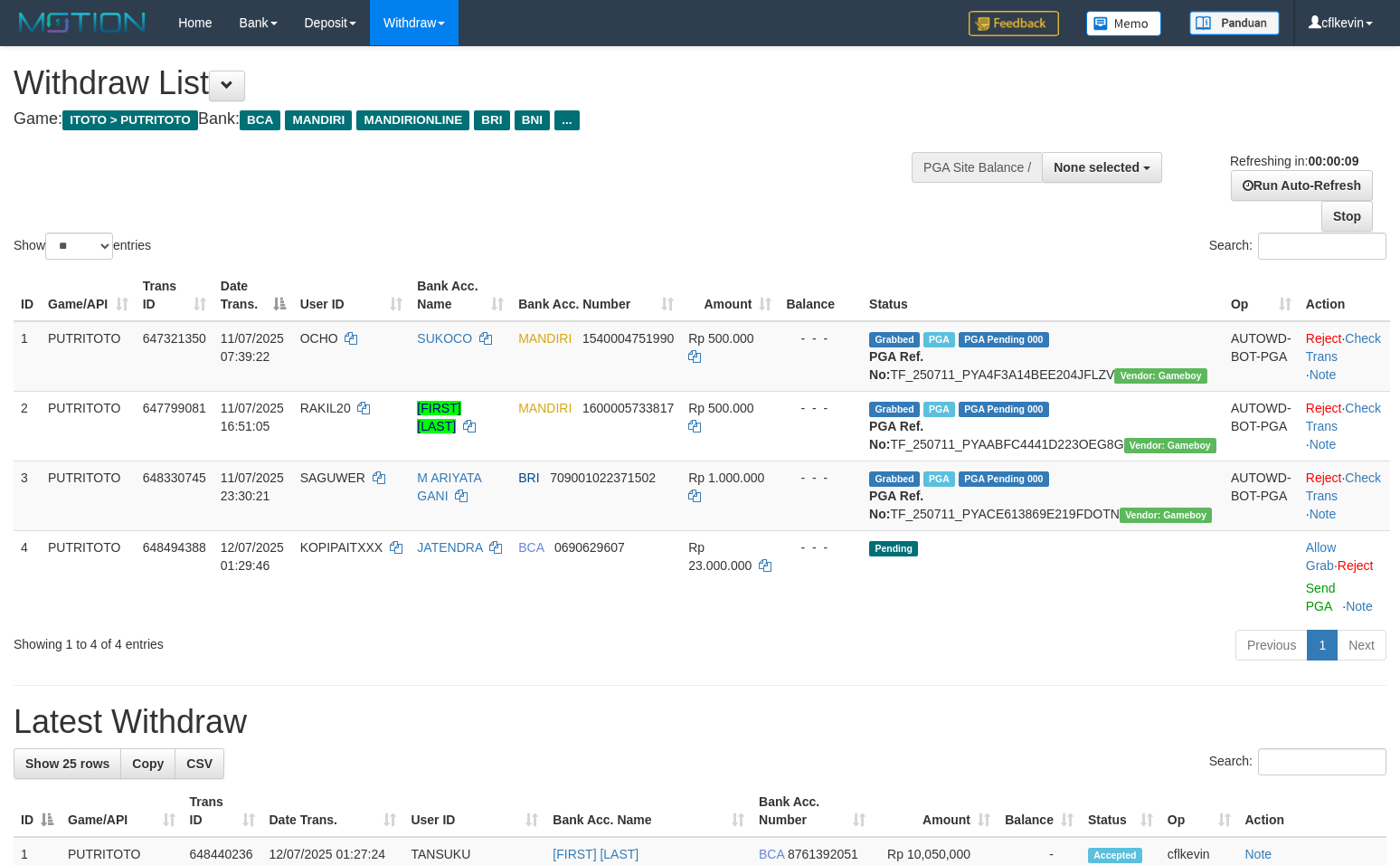 select 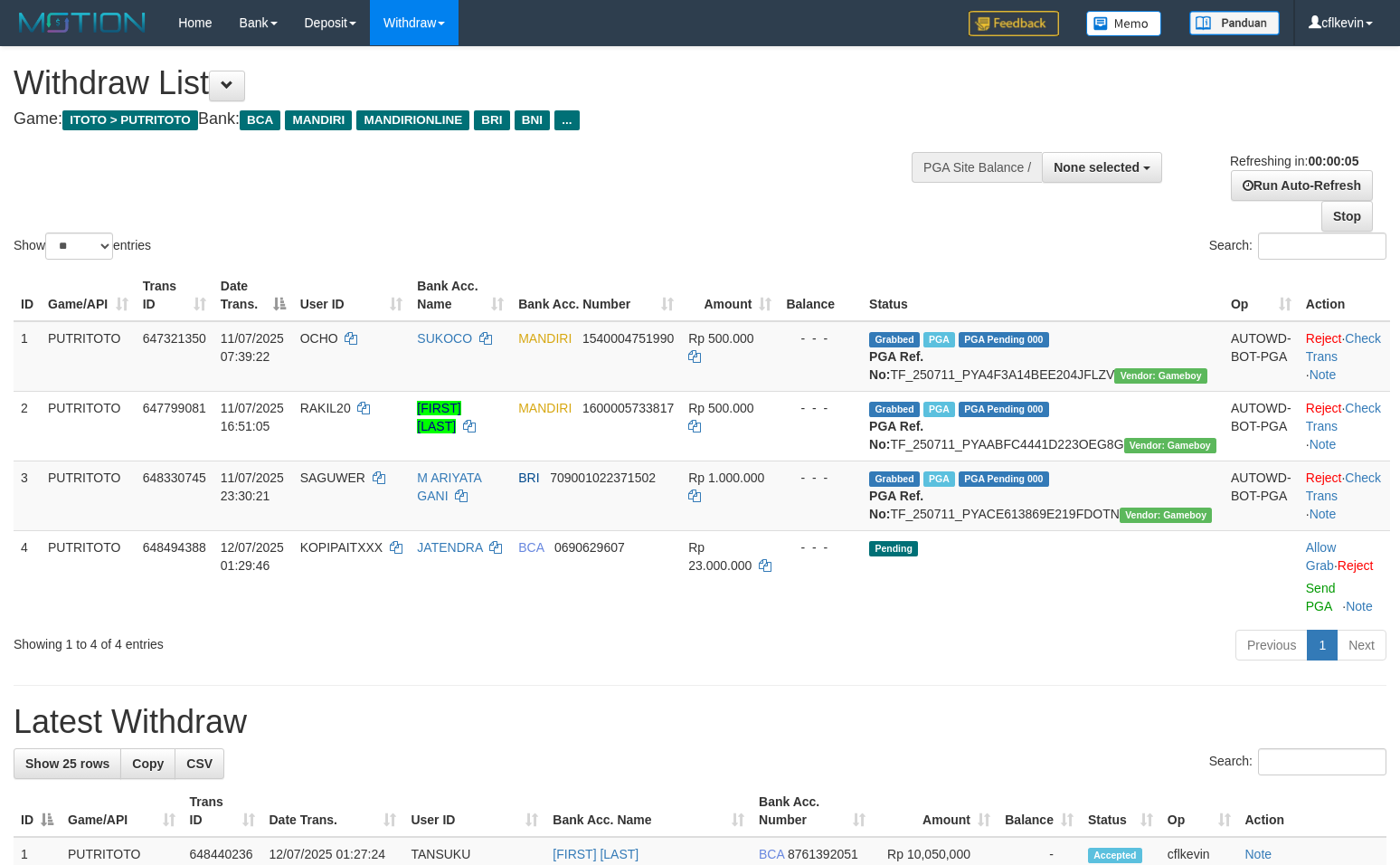 scroll, scrollTop: 0, scrollLeft: 0, axis: both 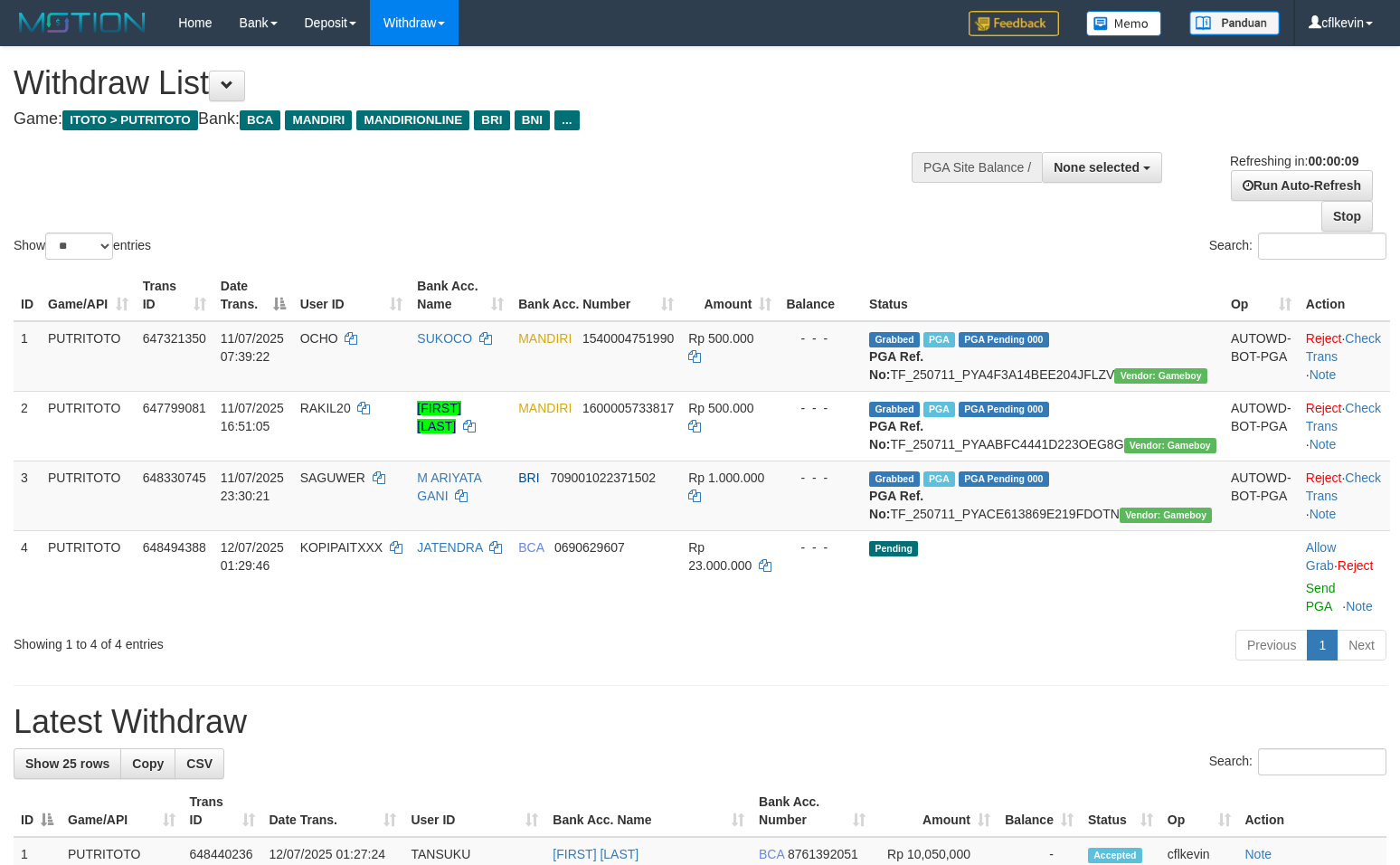 select 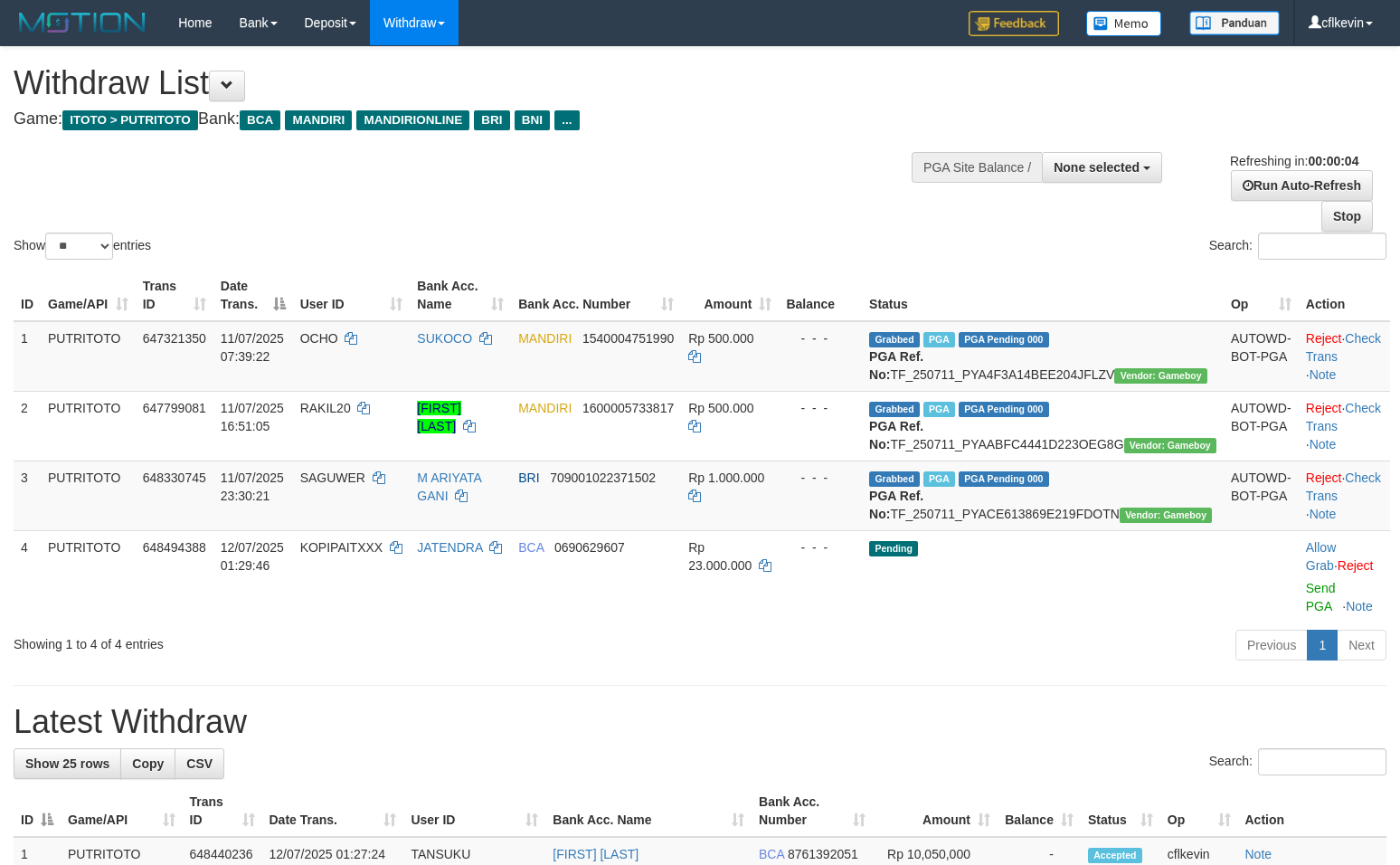 scroll, scrollTop: 0, scrollLeft: 0, axis: both 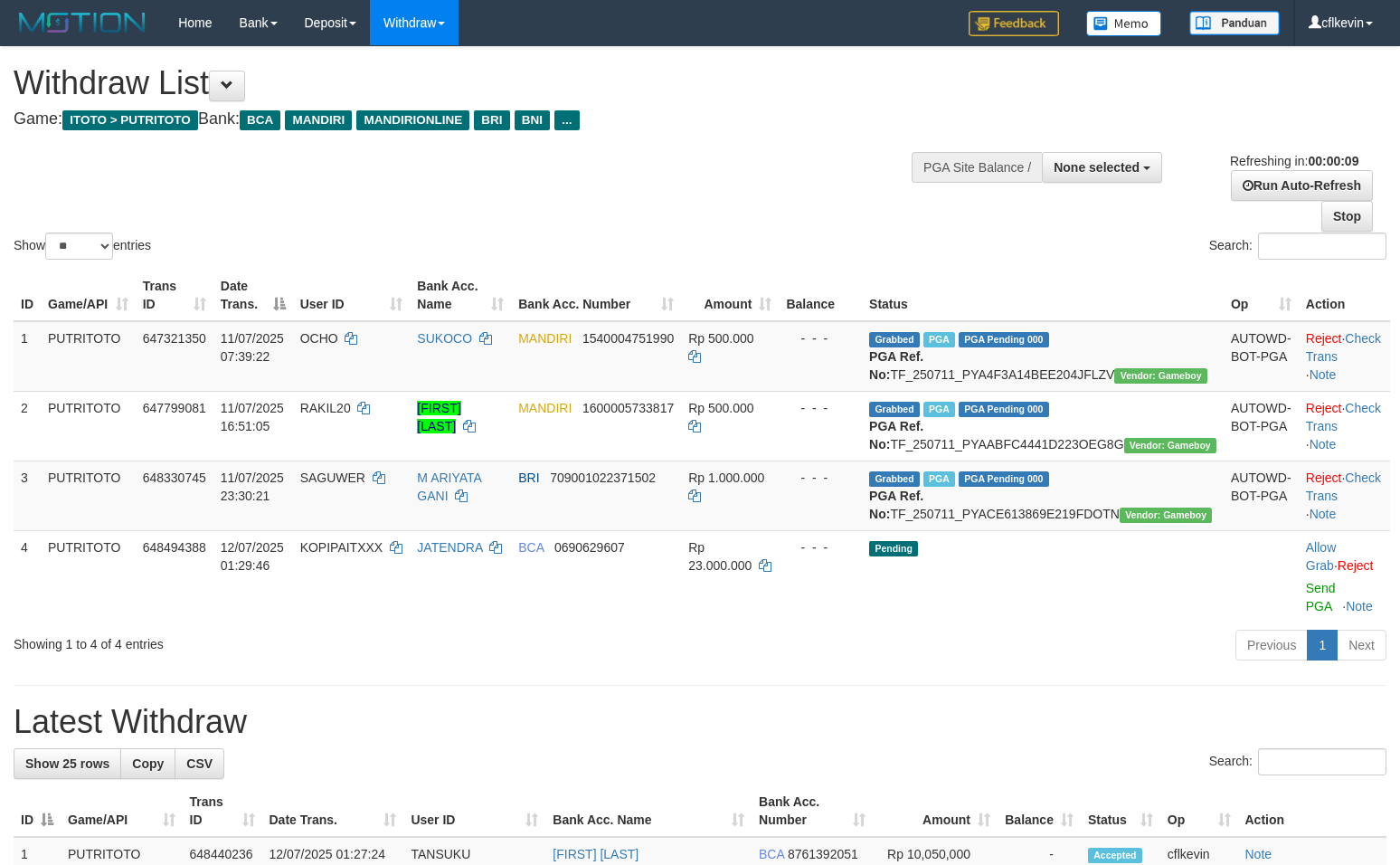 select 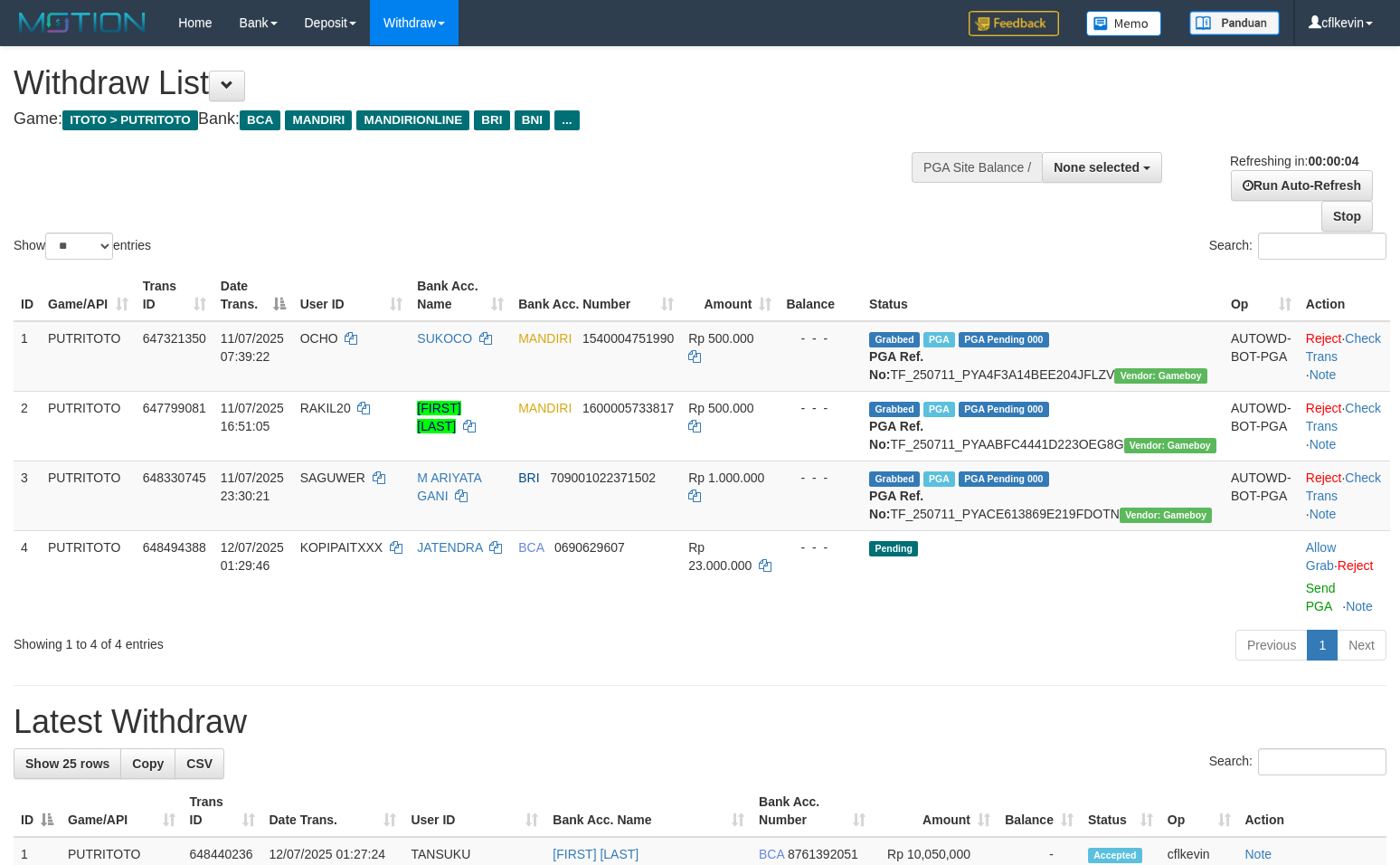 scroll, scrollTop: 0, scrollLeft: 0, axis: both 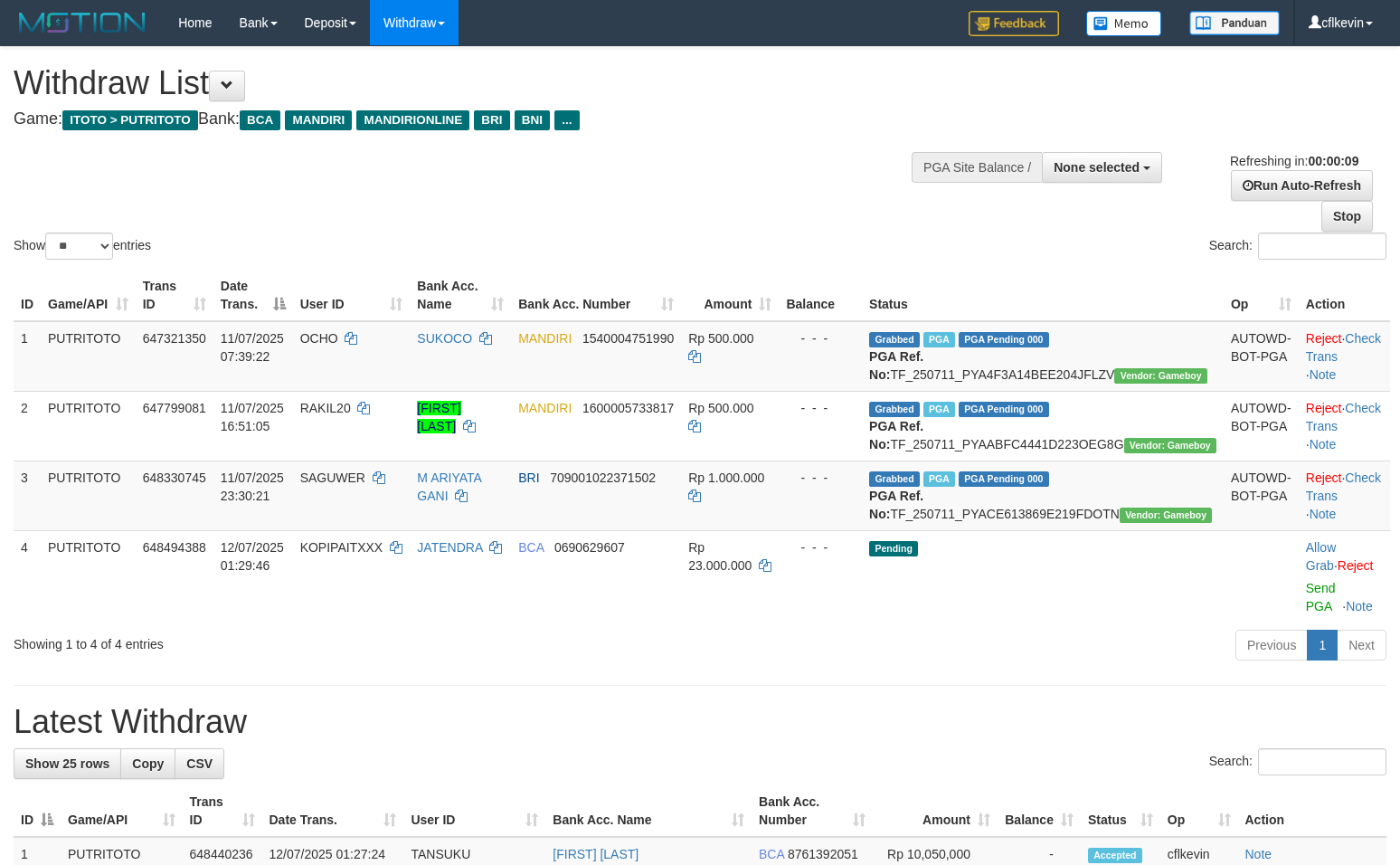 select 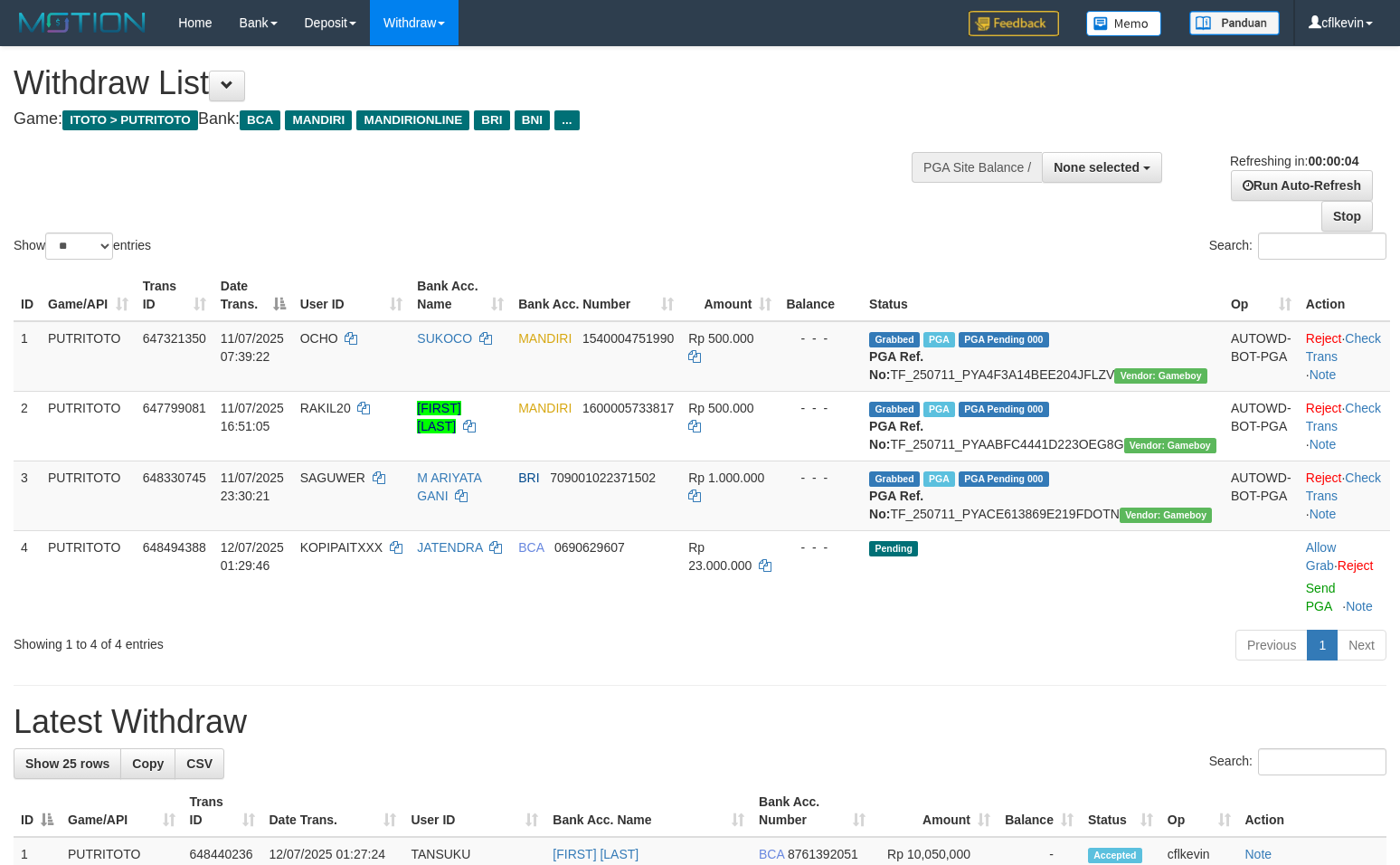 scroll, scrollTop: 0, scrollLeft: 0, axis: both 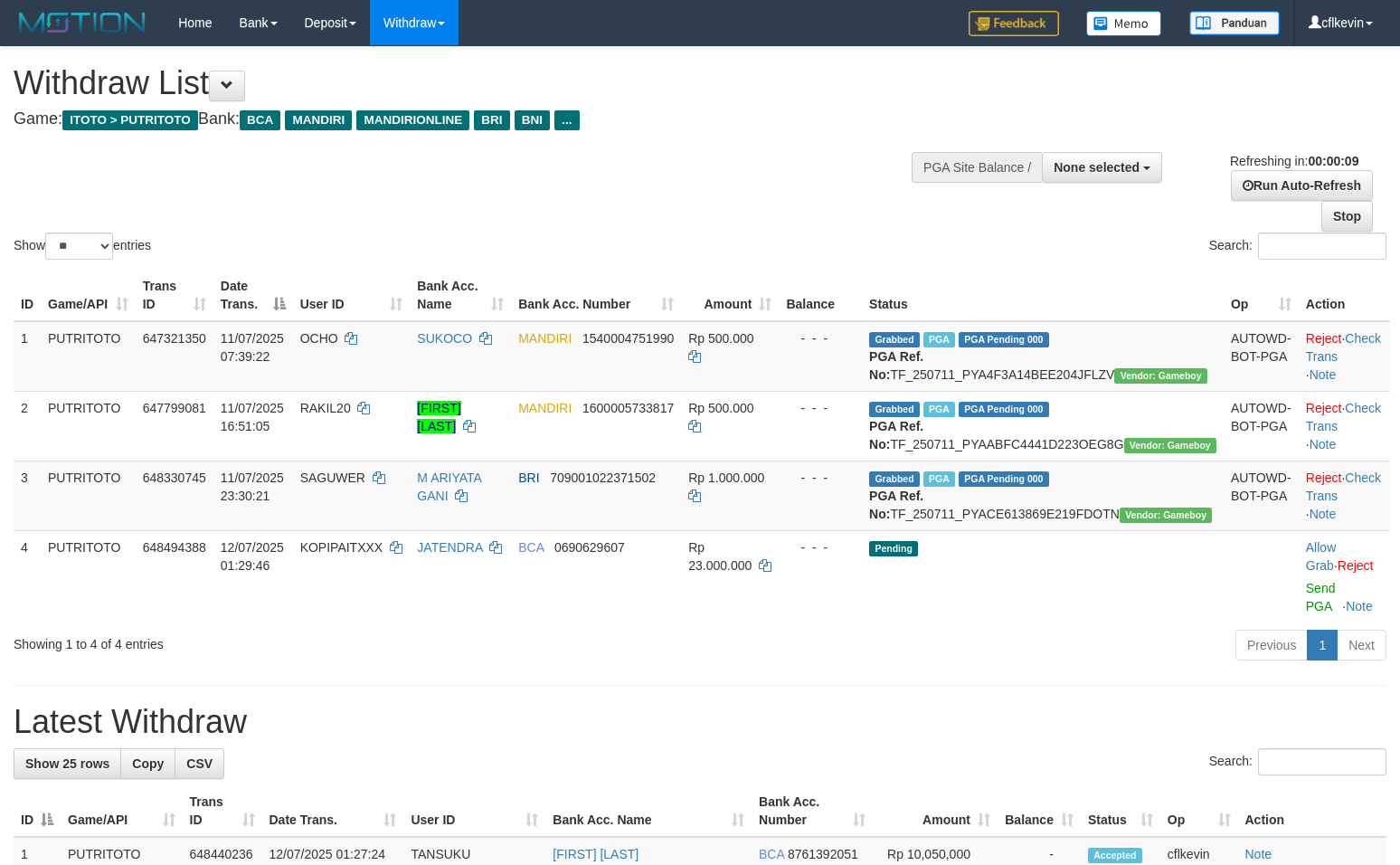 select 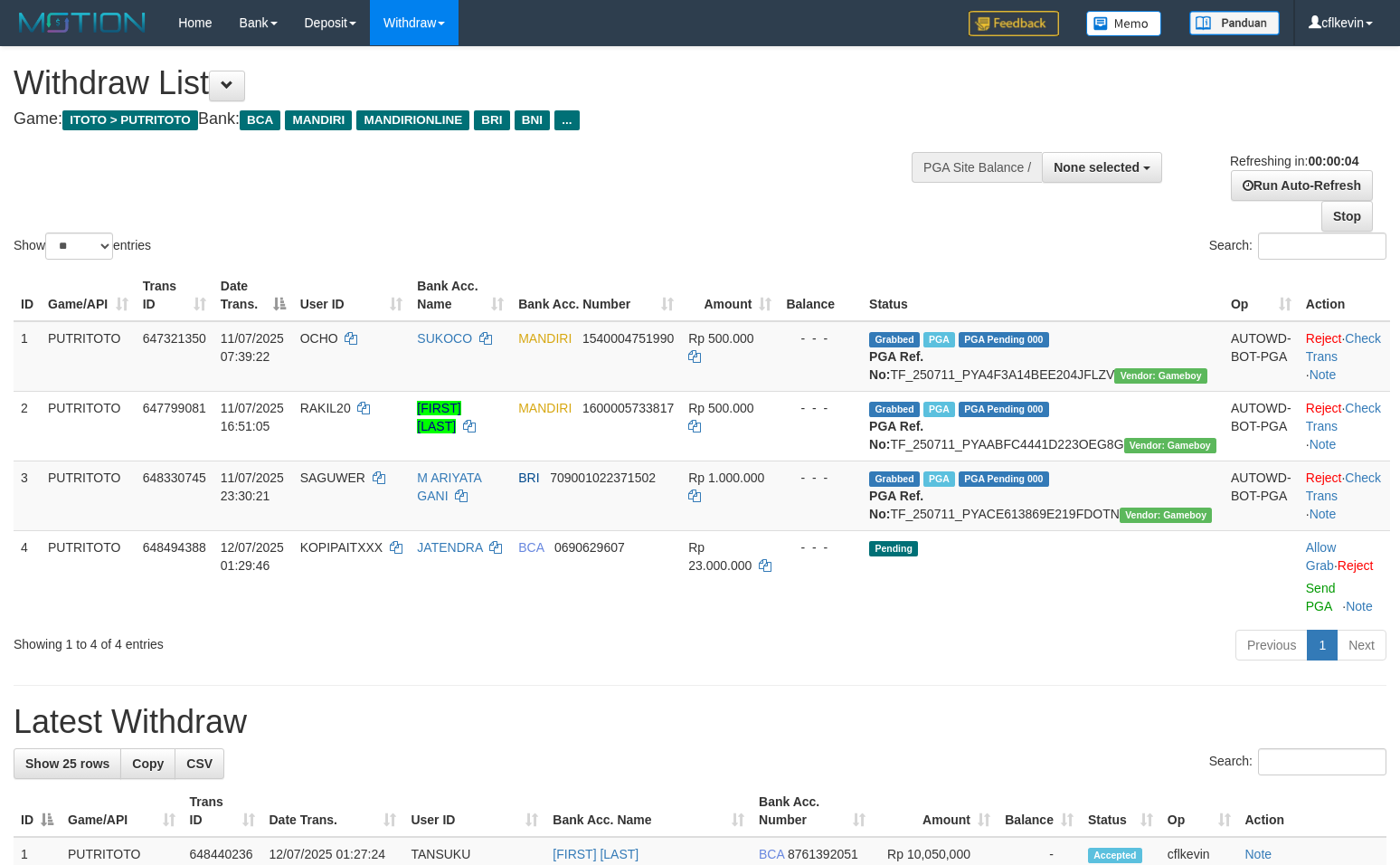 scroll, scrollTop: 0, scrollLeft: 0, axis: both 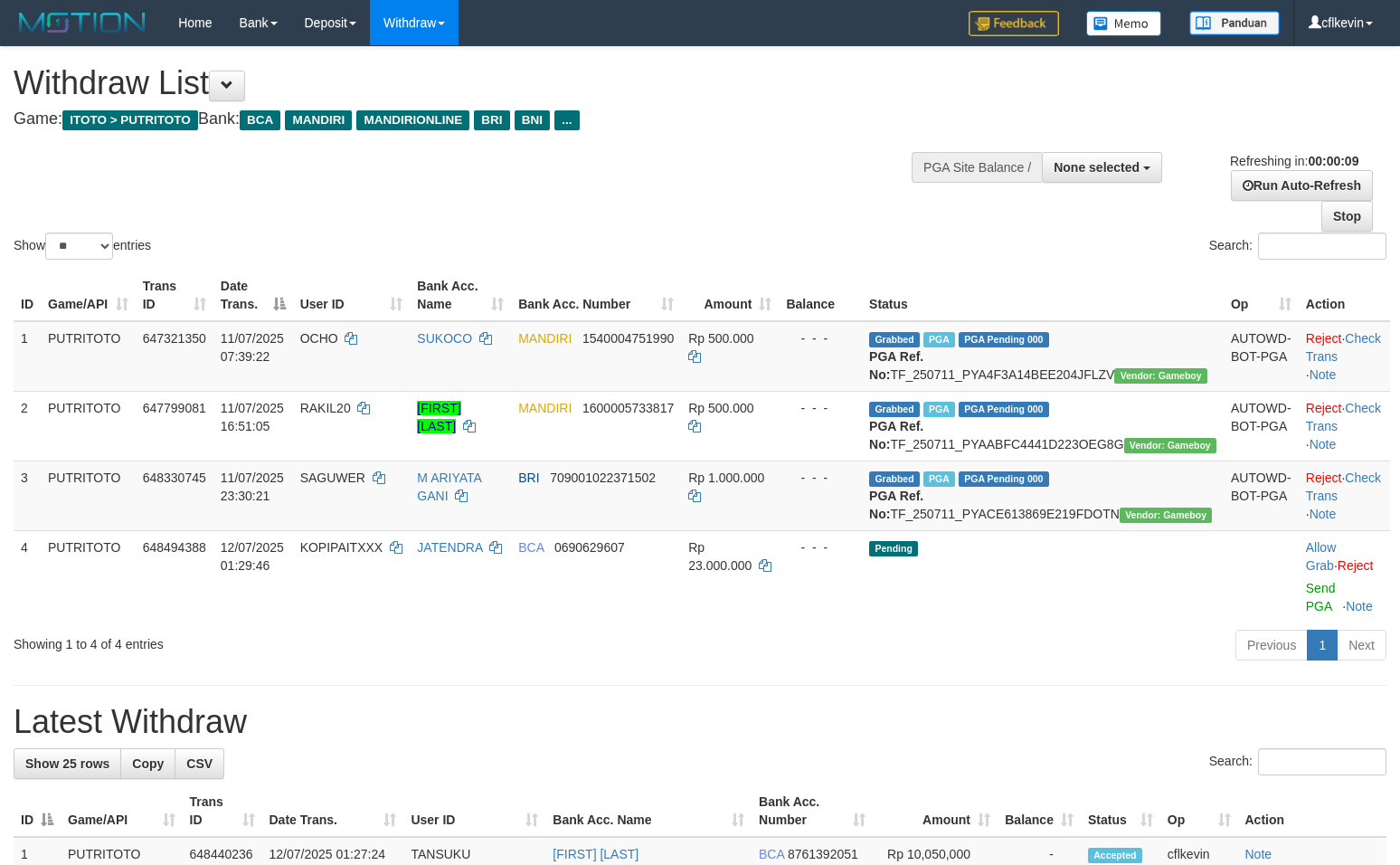 select 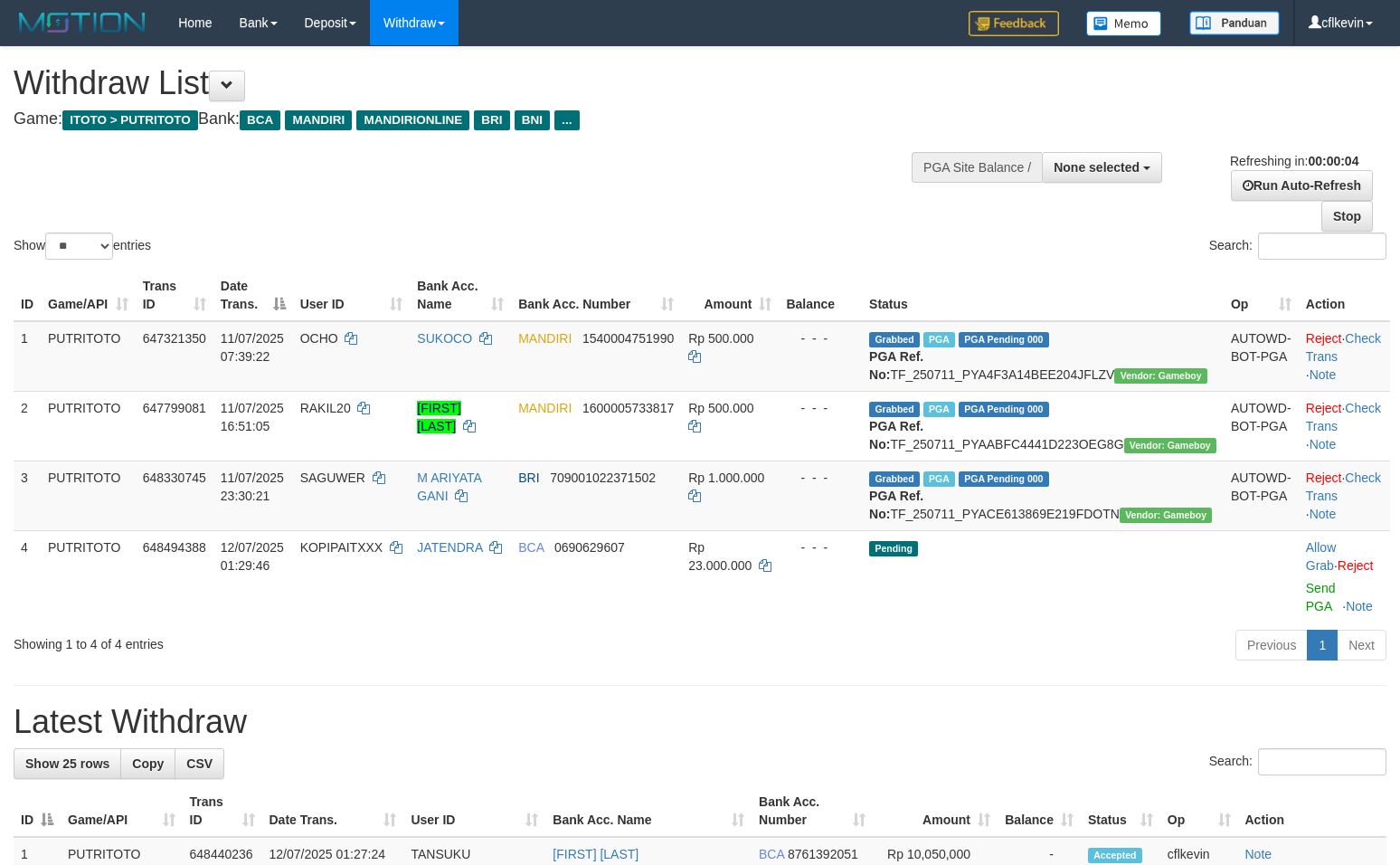 scroll, scrollTop: 0, scrollLeft: 0, axis: both 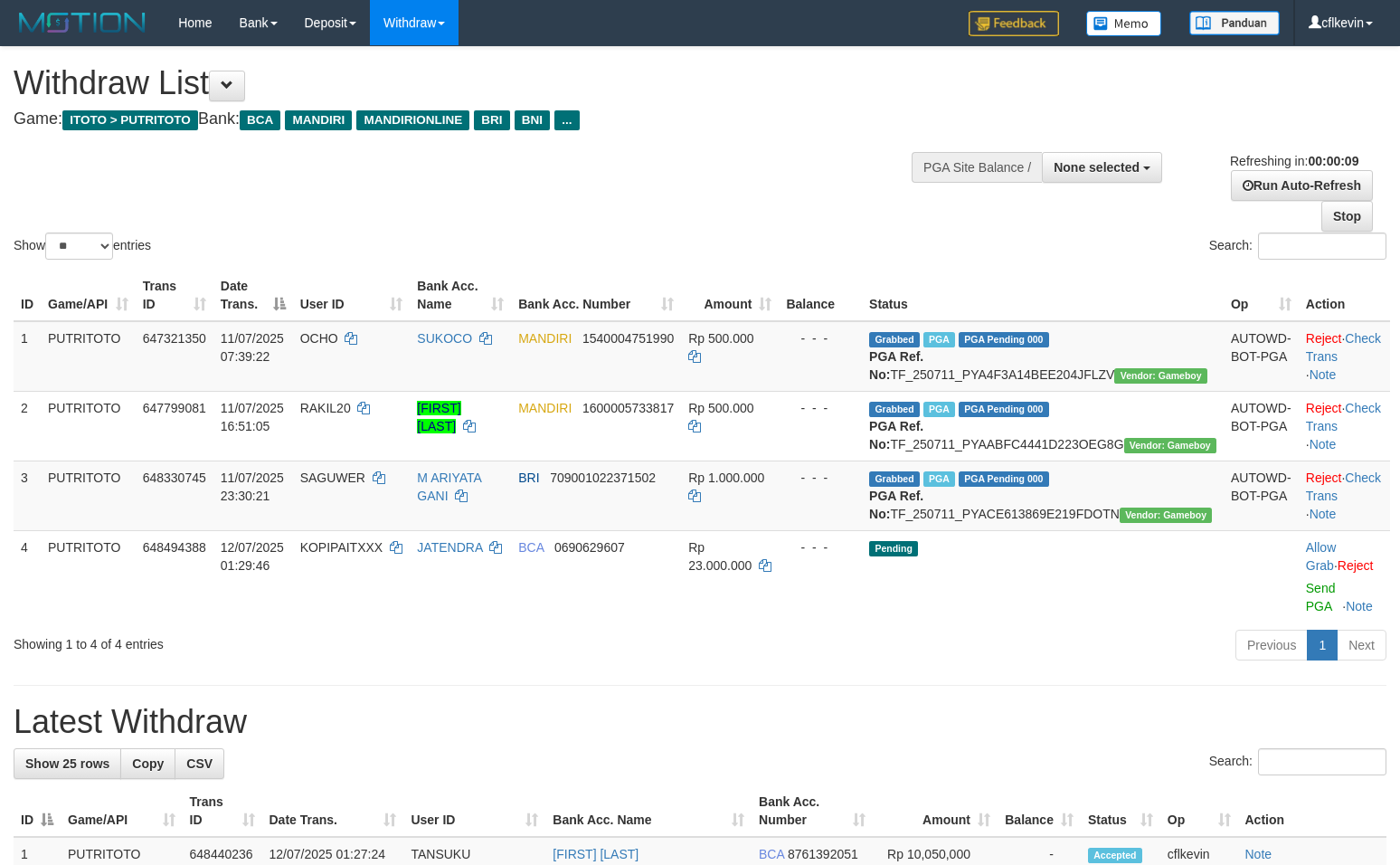 select 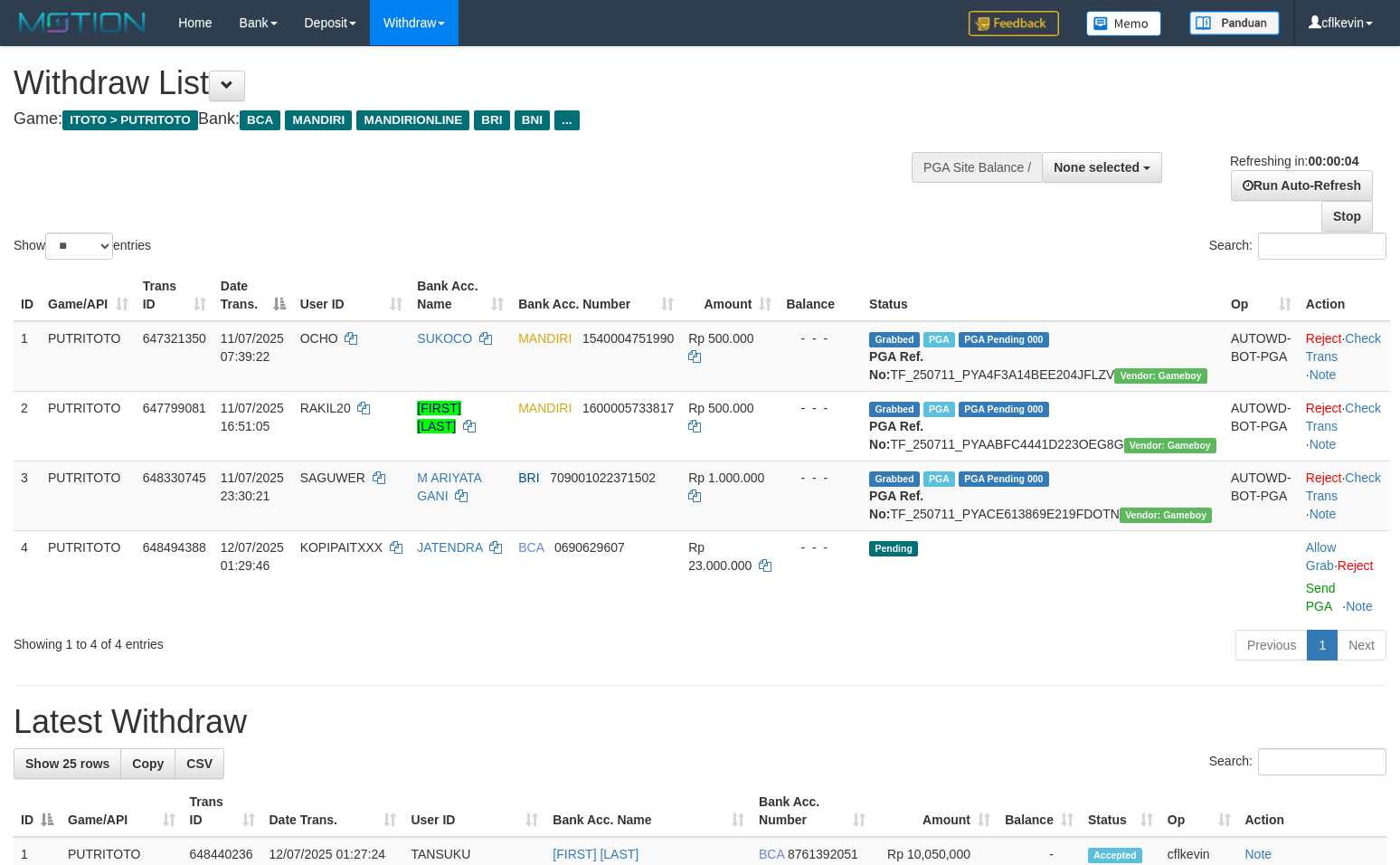 scroll, scrollTop: 0, scrollLeft: 0, axis: both 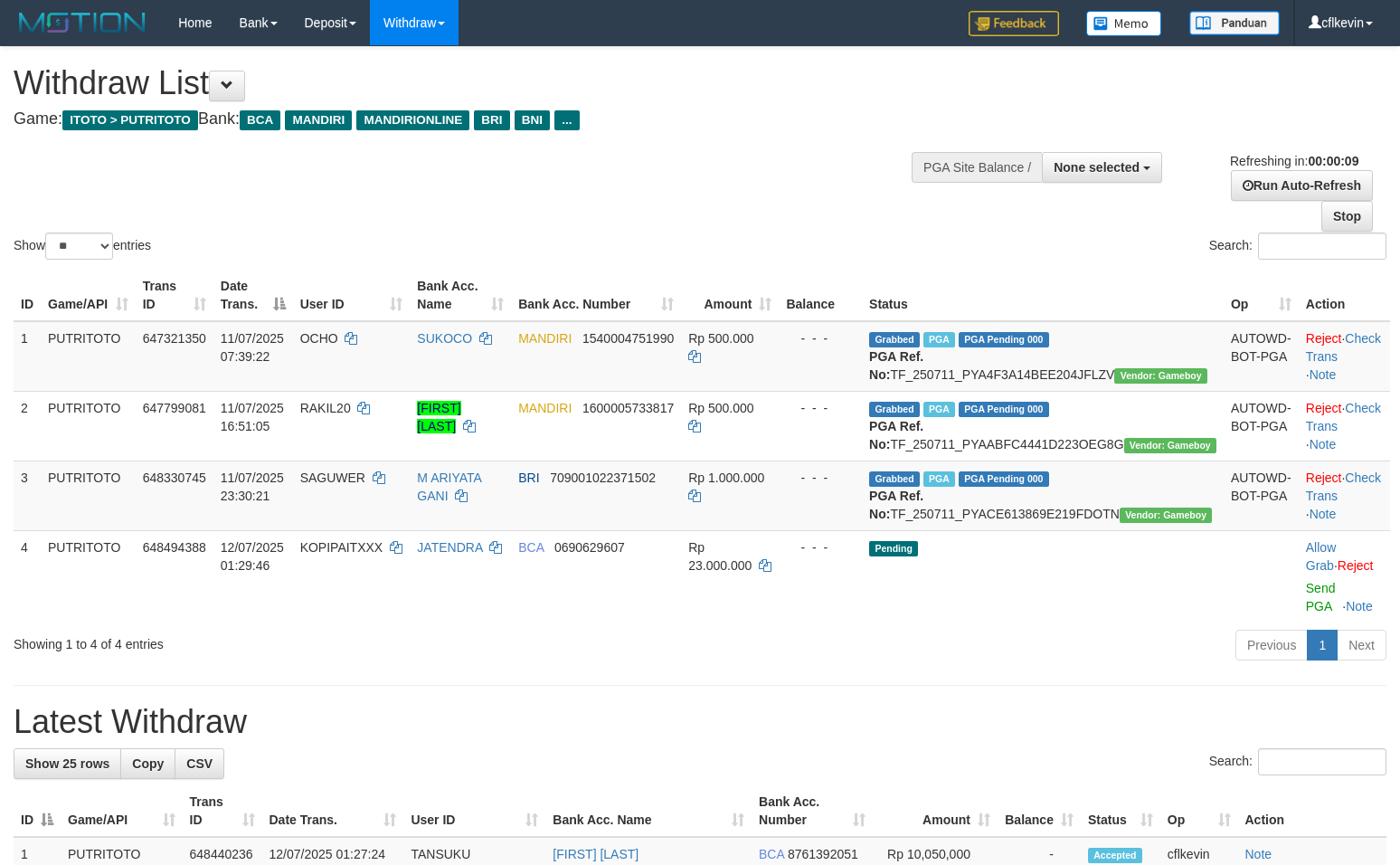 select 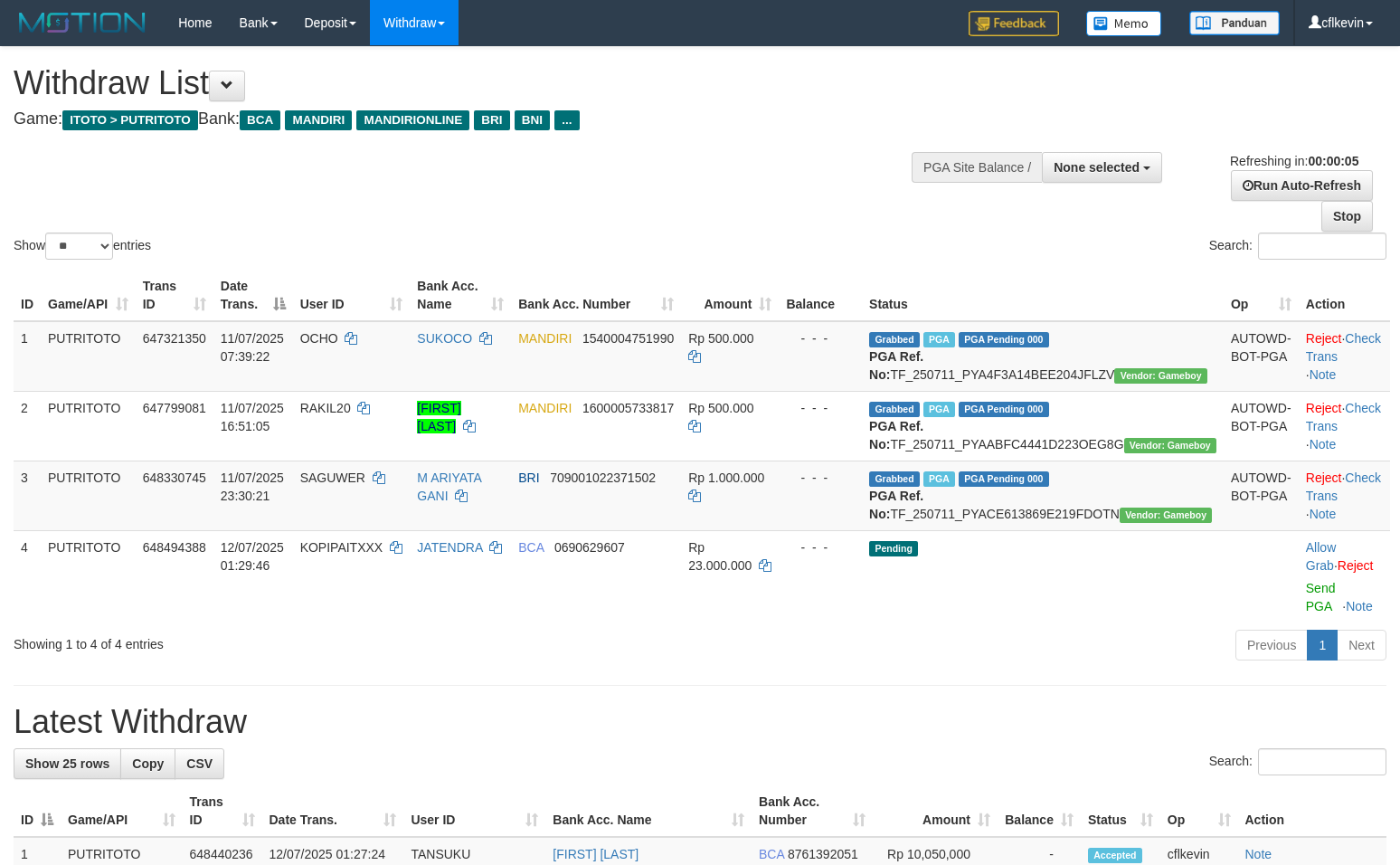 scroll, scrollTop: 0, scrollLeft: 0, axis: both 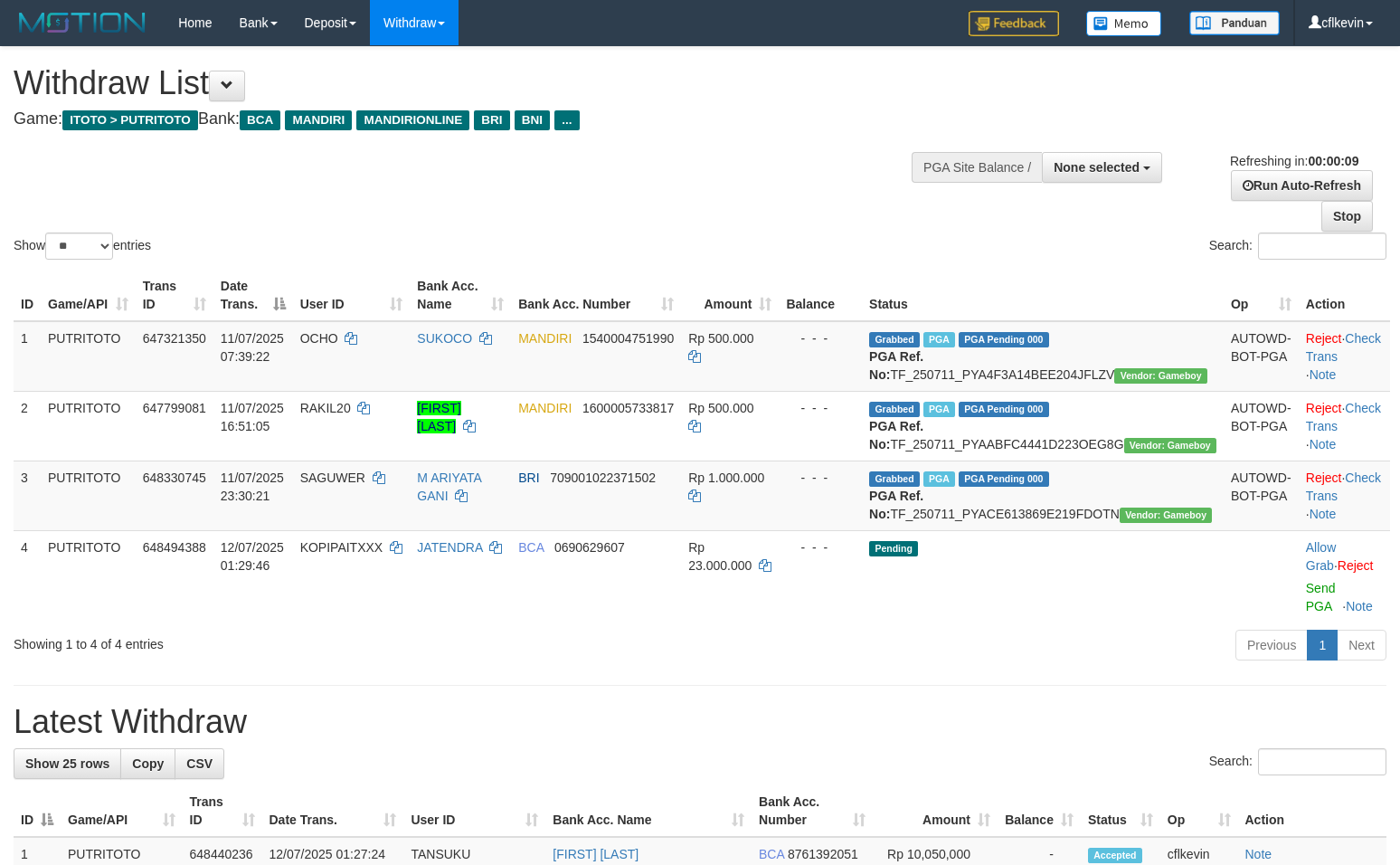 select 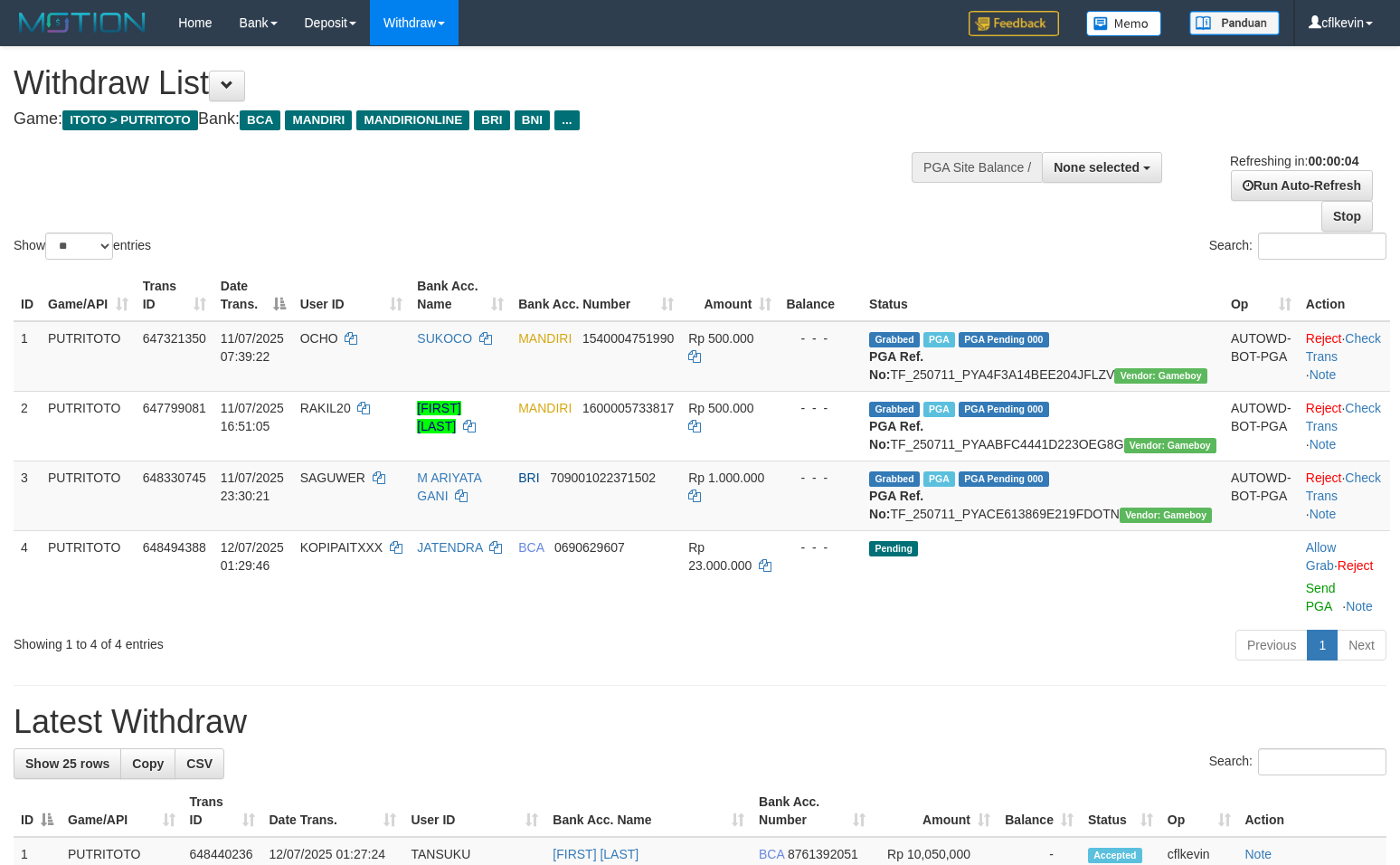 scroll, scrollTop: 0, scrollLeft: 0, axis: both 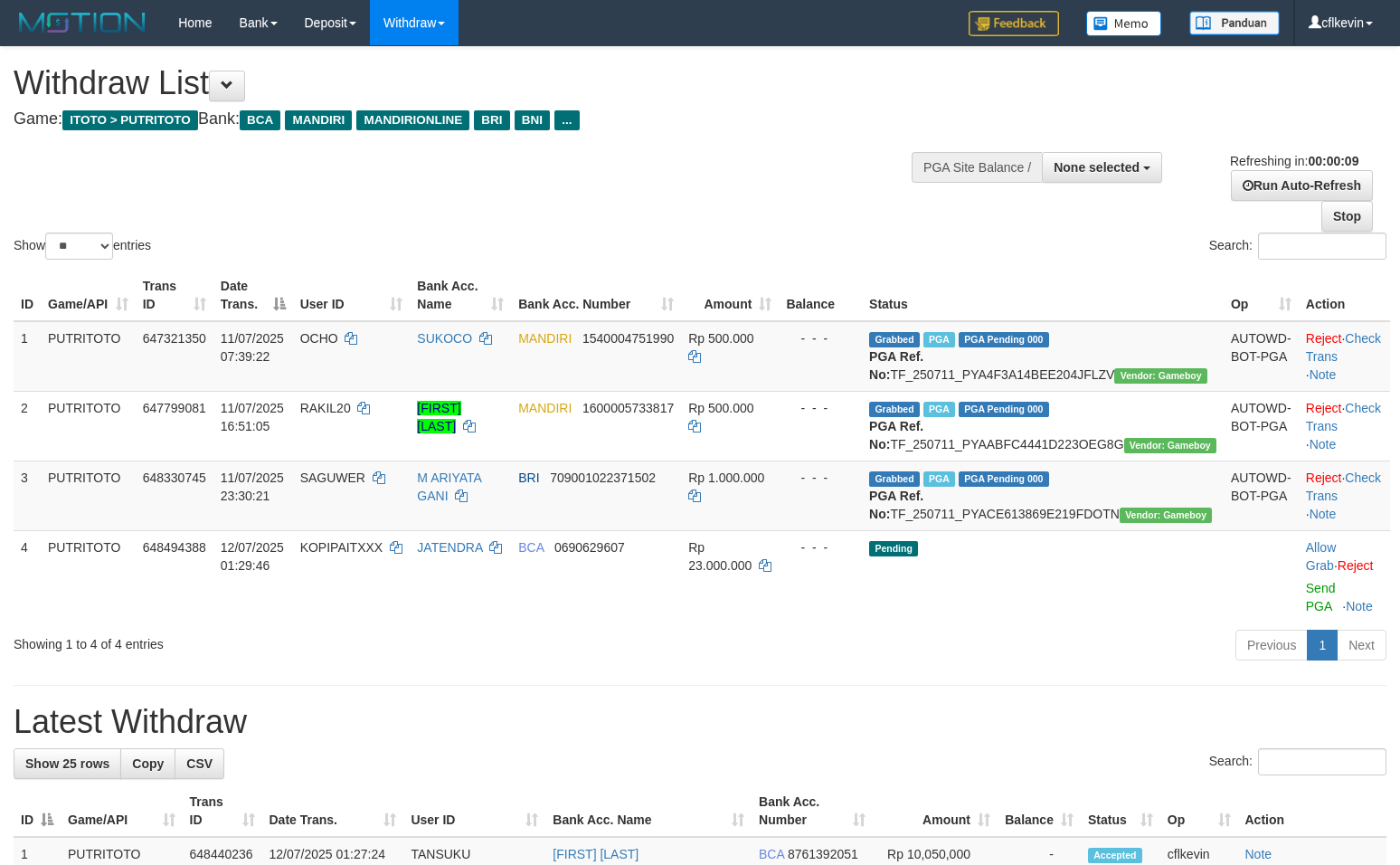 select 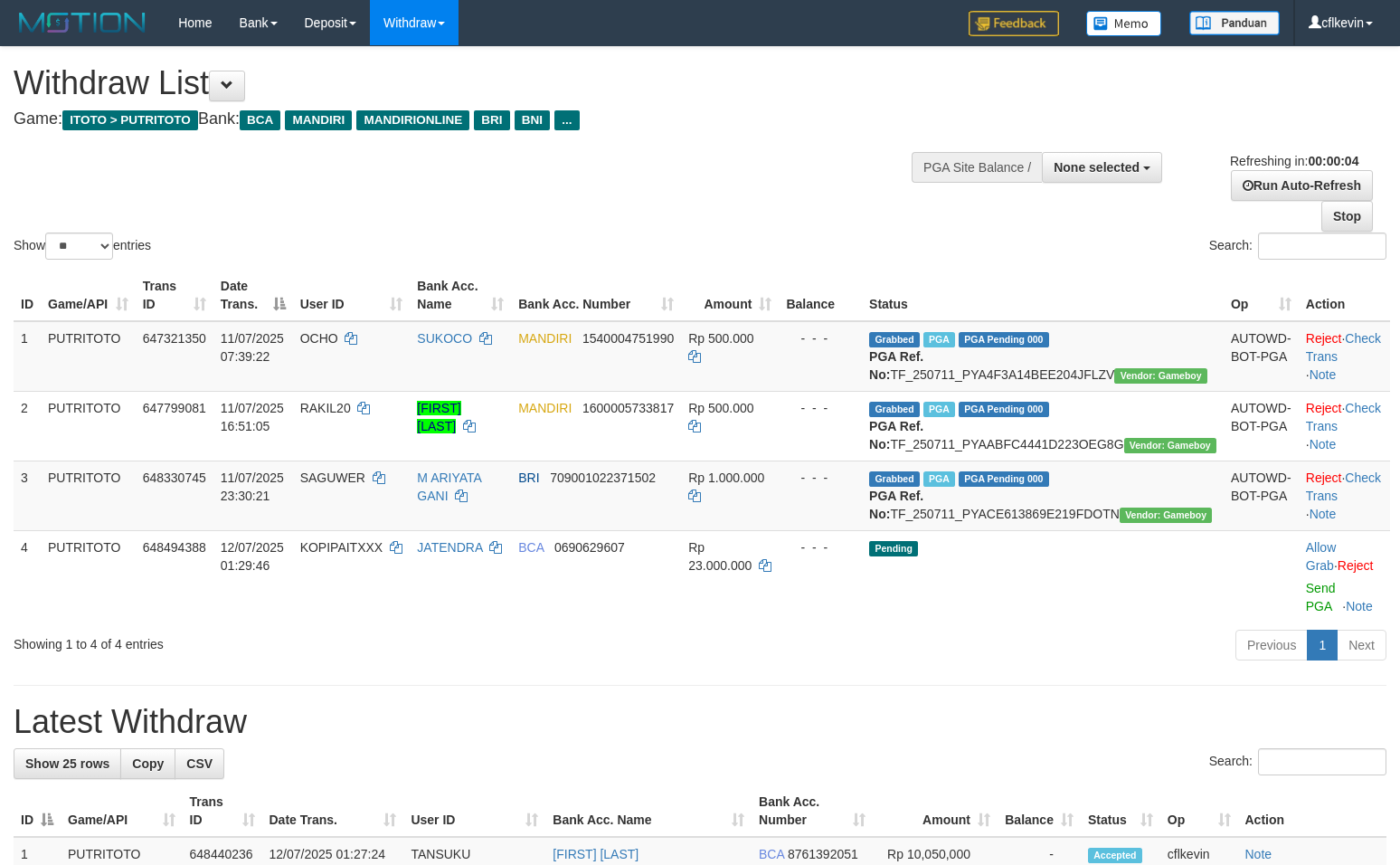 scroll, scrollTop: 0, scrollLeft: 0, axis: both 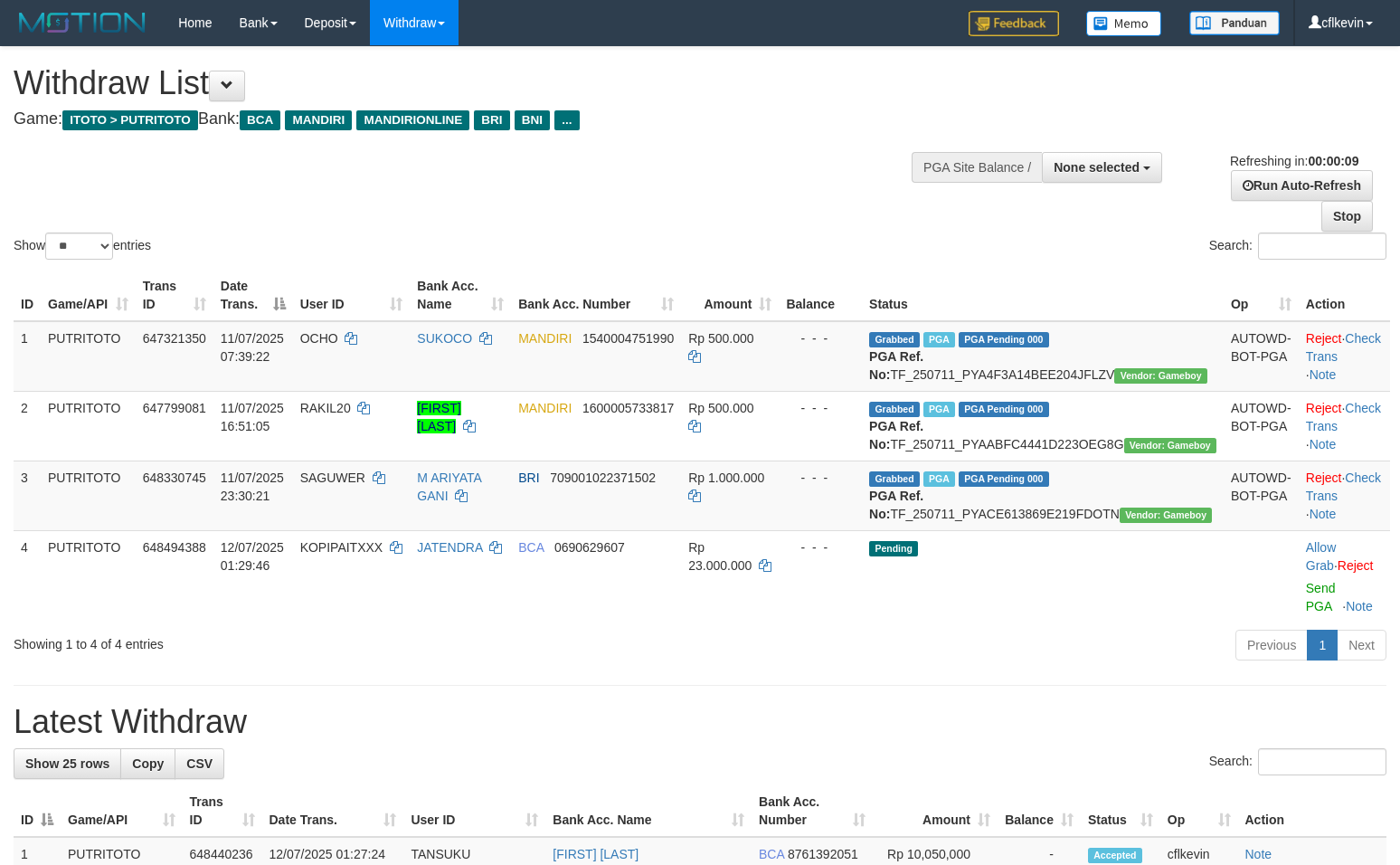 select 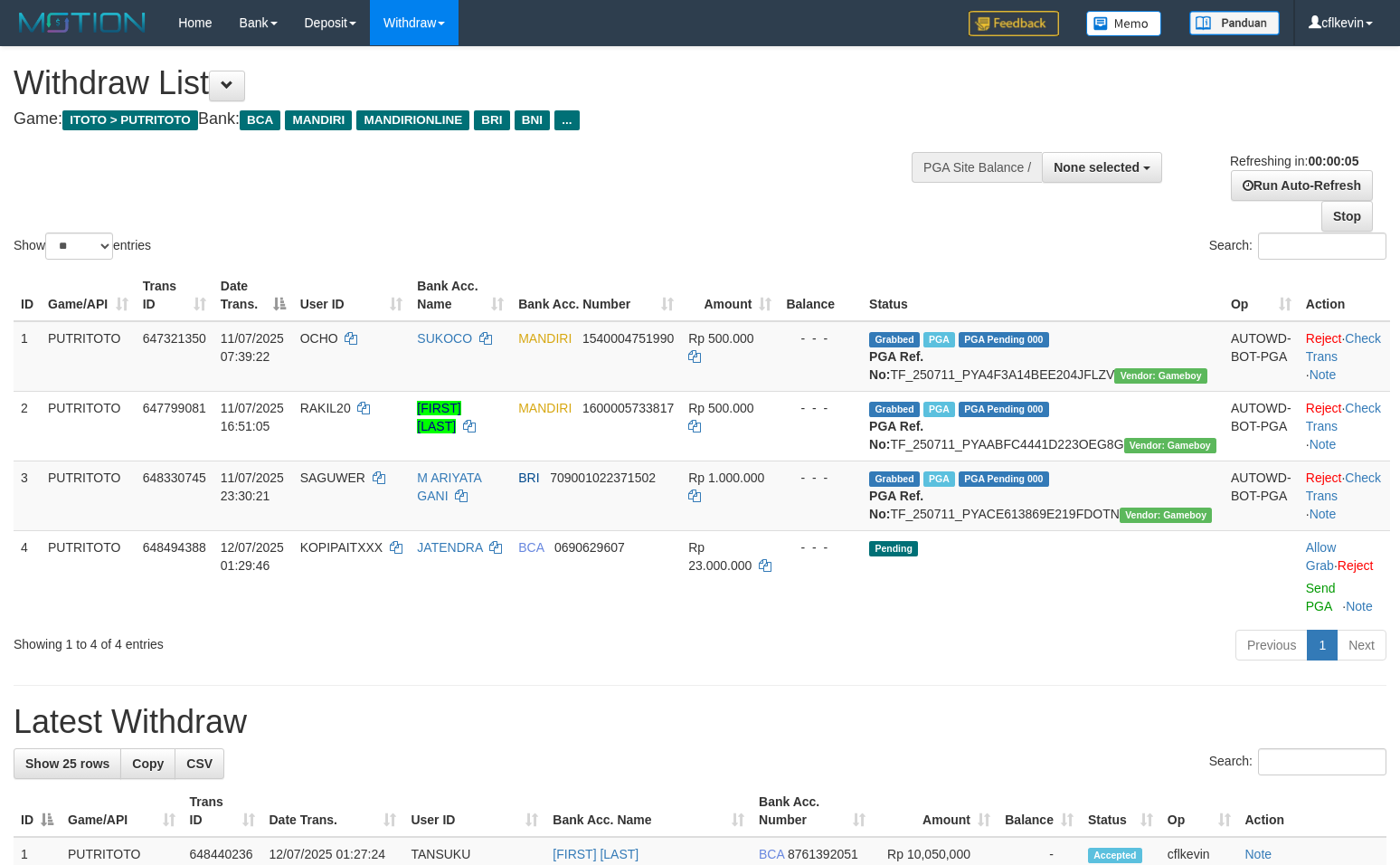 scroll, scrollTop: 0, scrollLeft: 0, axis: both 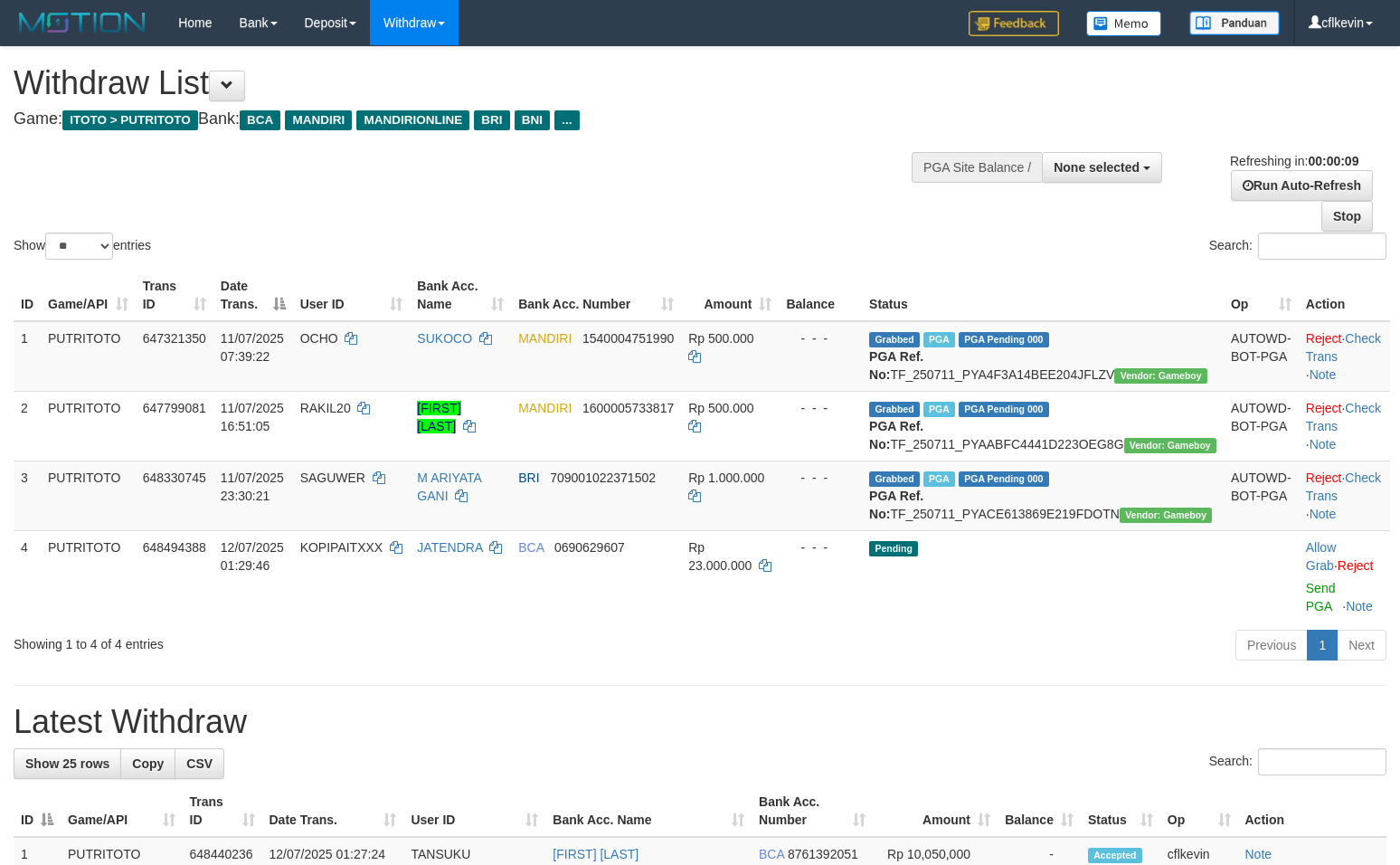 select 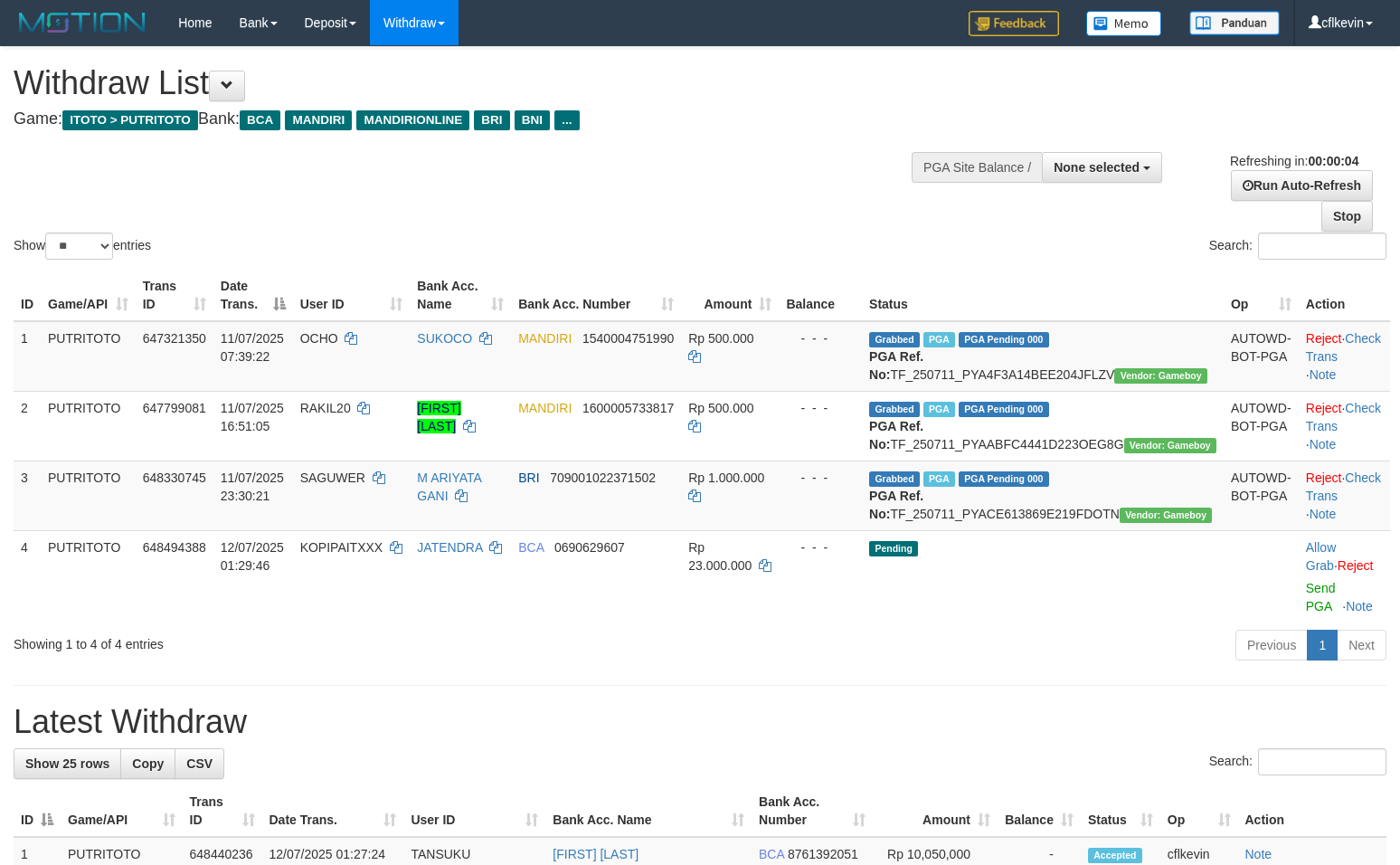 scroll, scrollTop: 0, scrollLeft: 0, axis: both 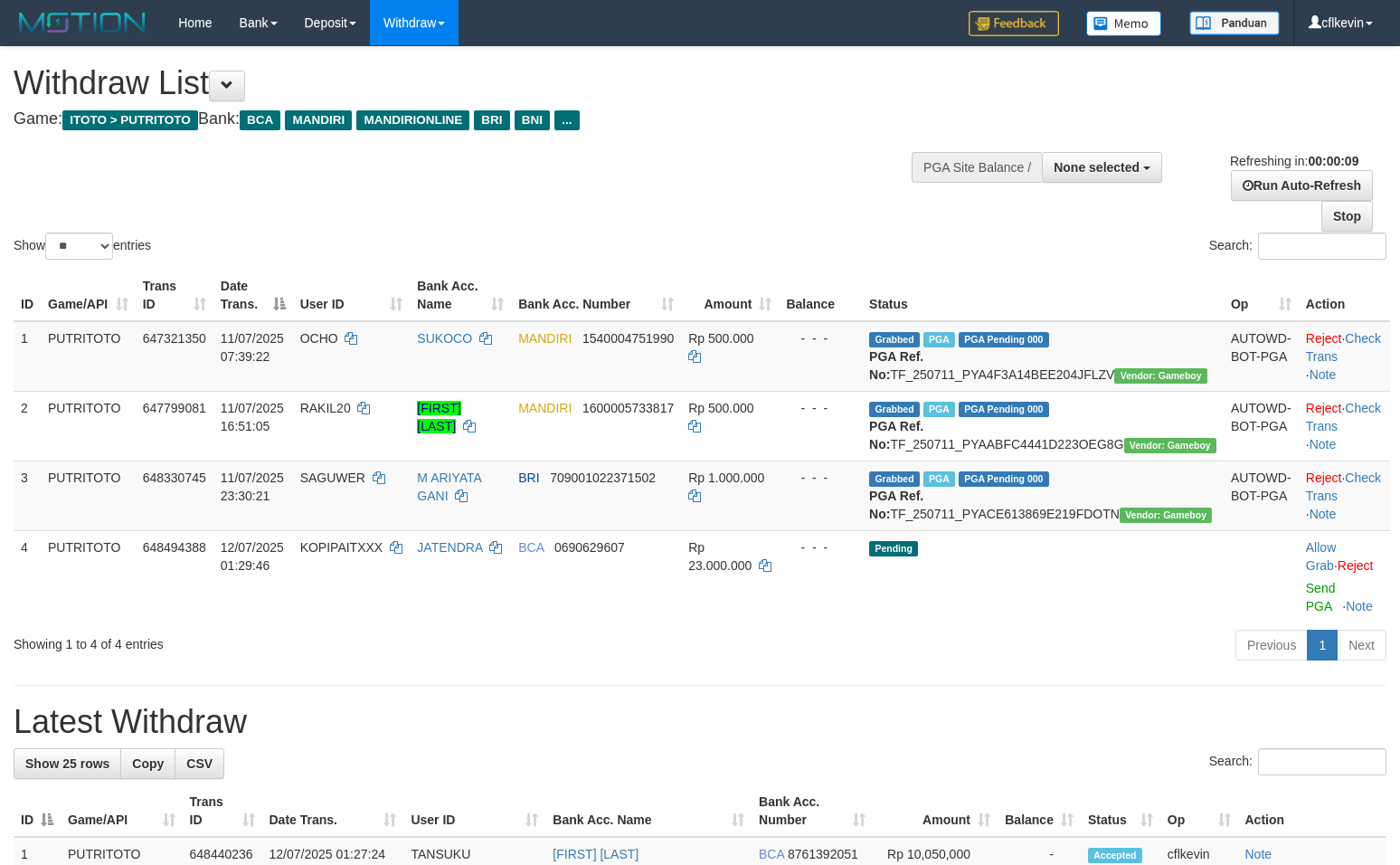 select 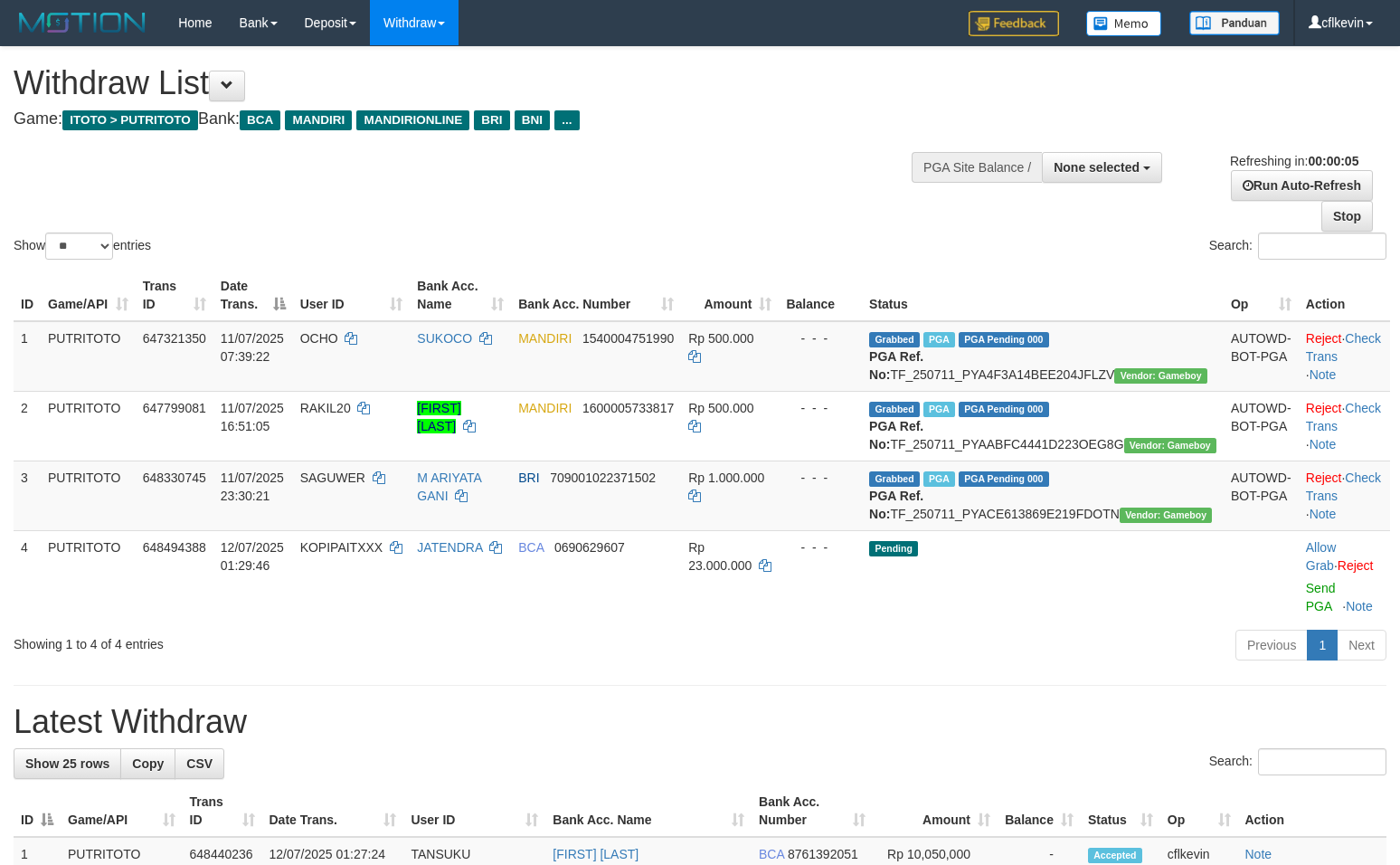 scroll, scrollTop: 0, scrollLeft: 0, axis: both 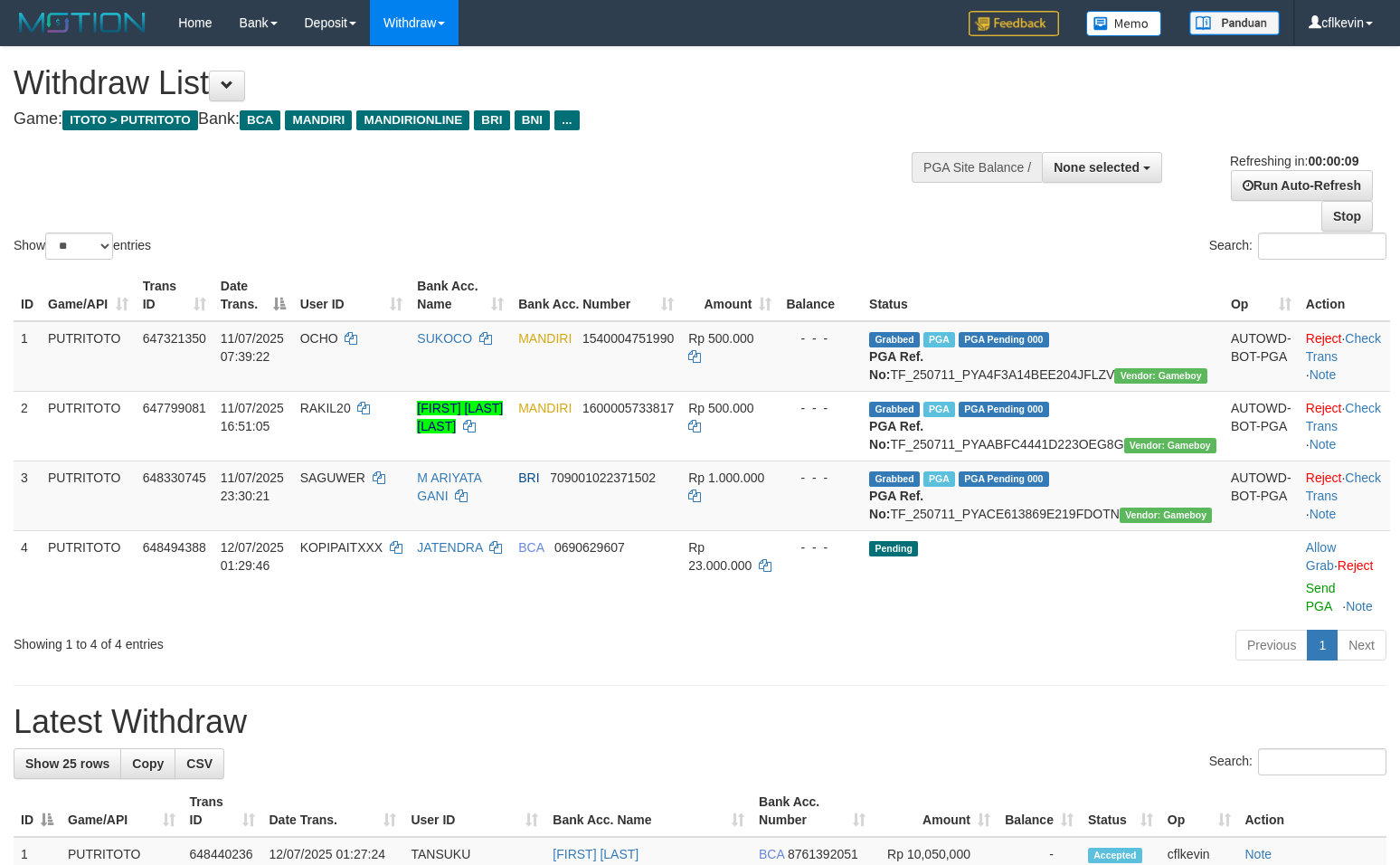 select 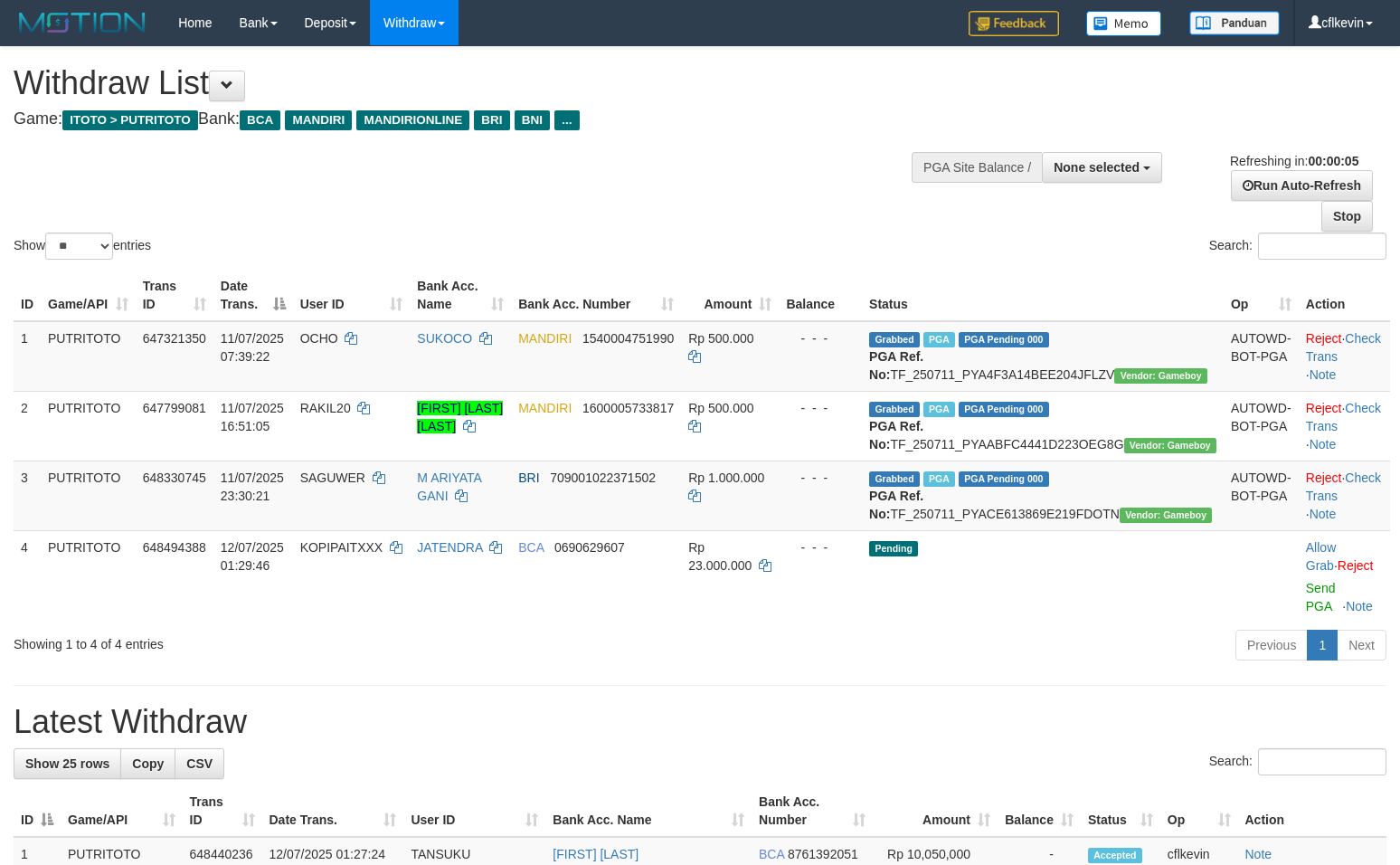 scroll, scrollTop: 0, scrollLeft: 0, axis: both 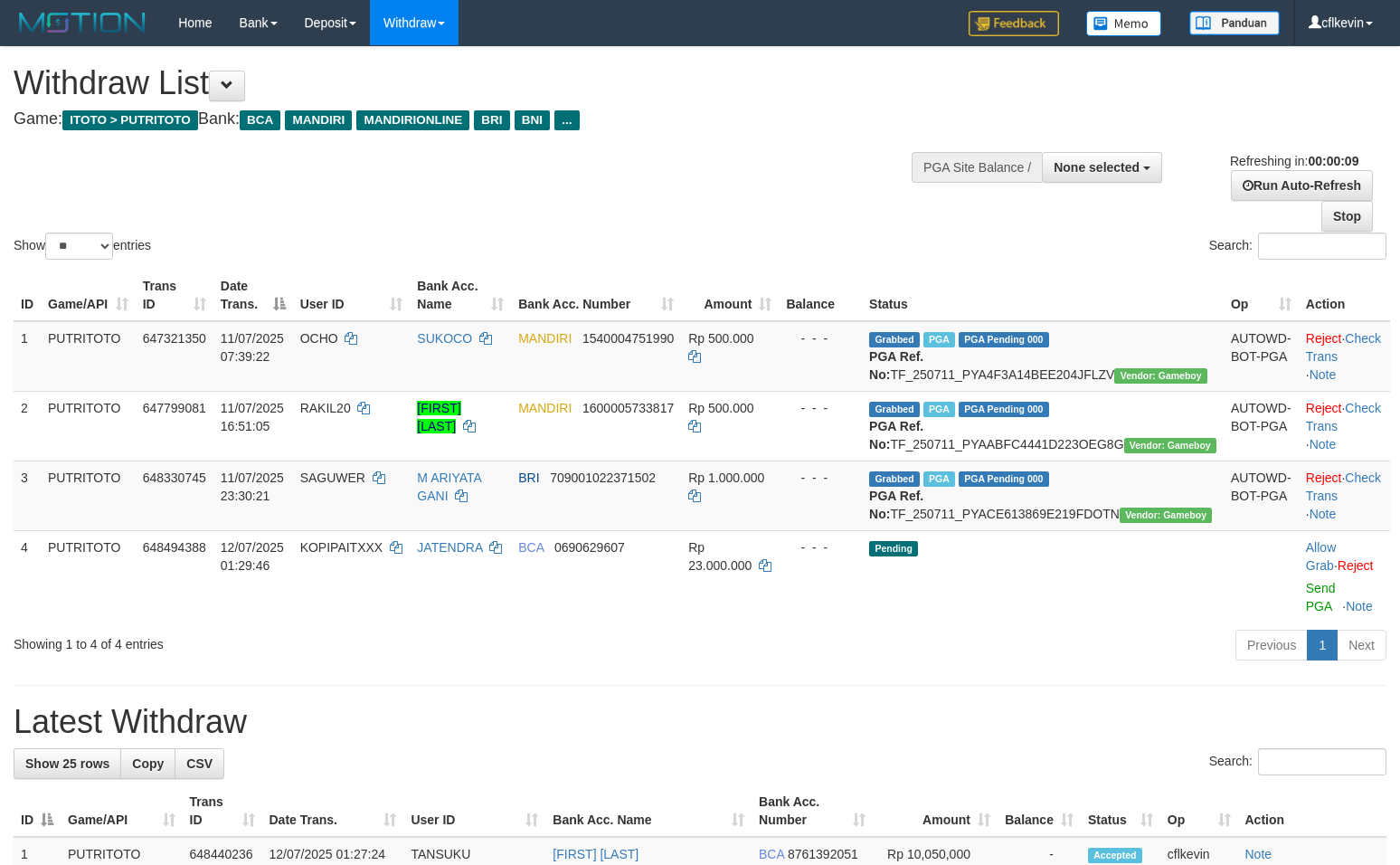 select 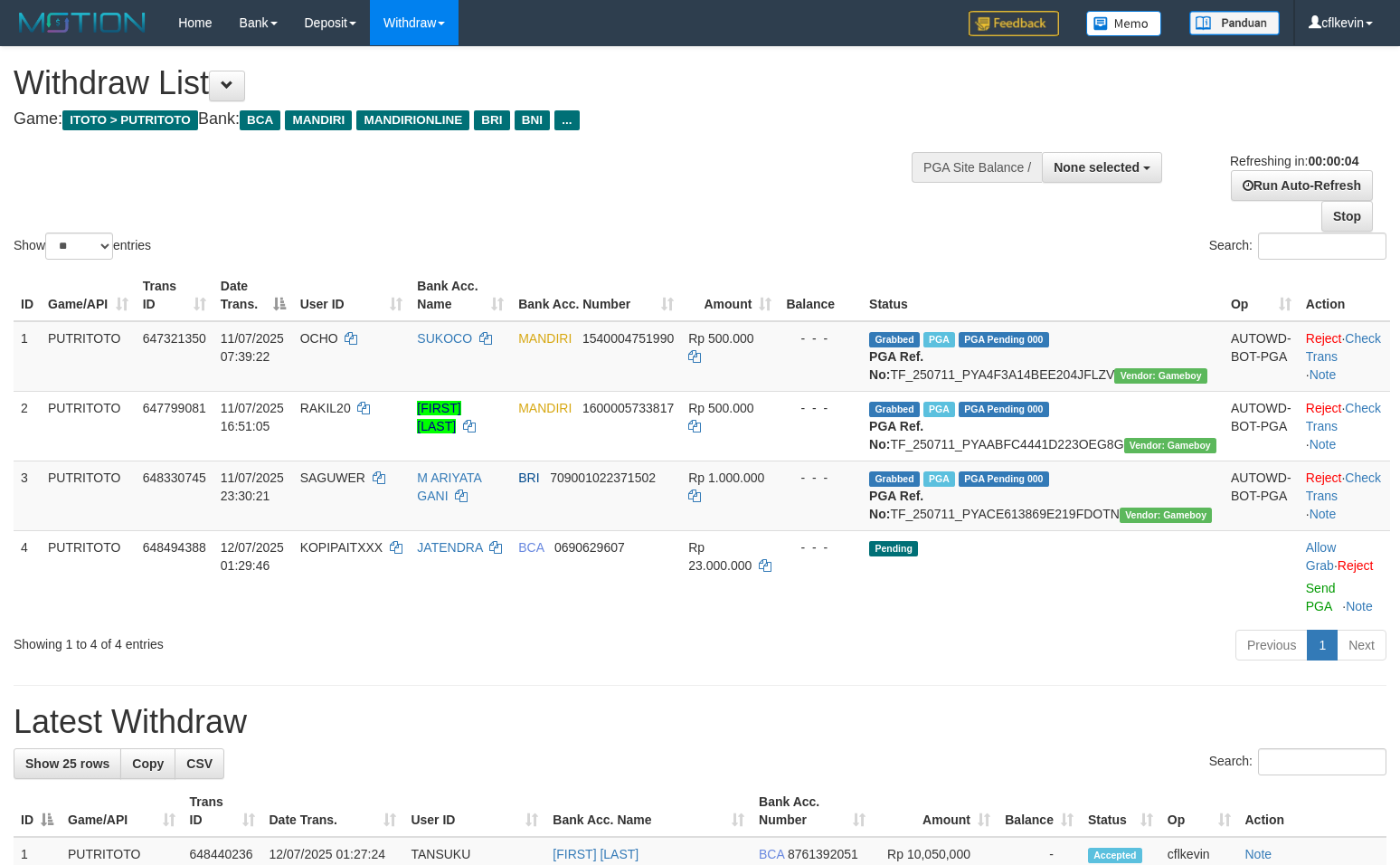 scroll, scrollTop: 0, scrollLeft: 0, axis: both 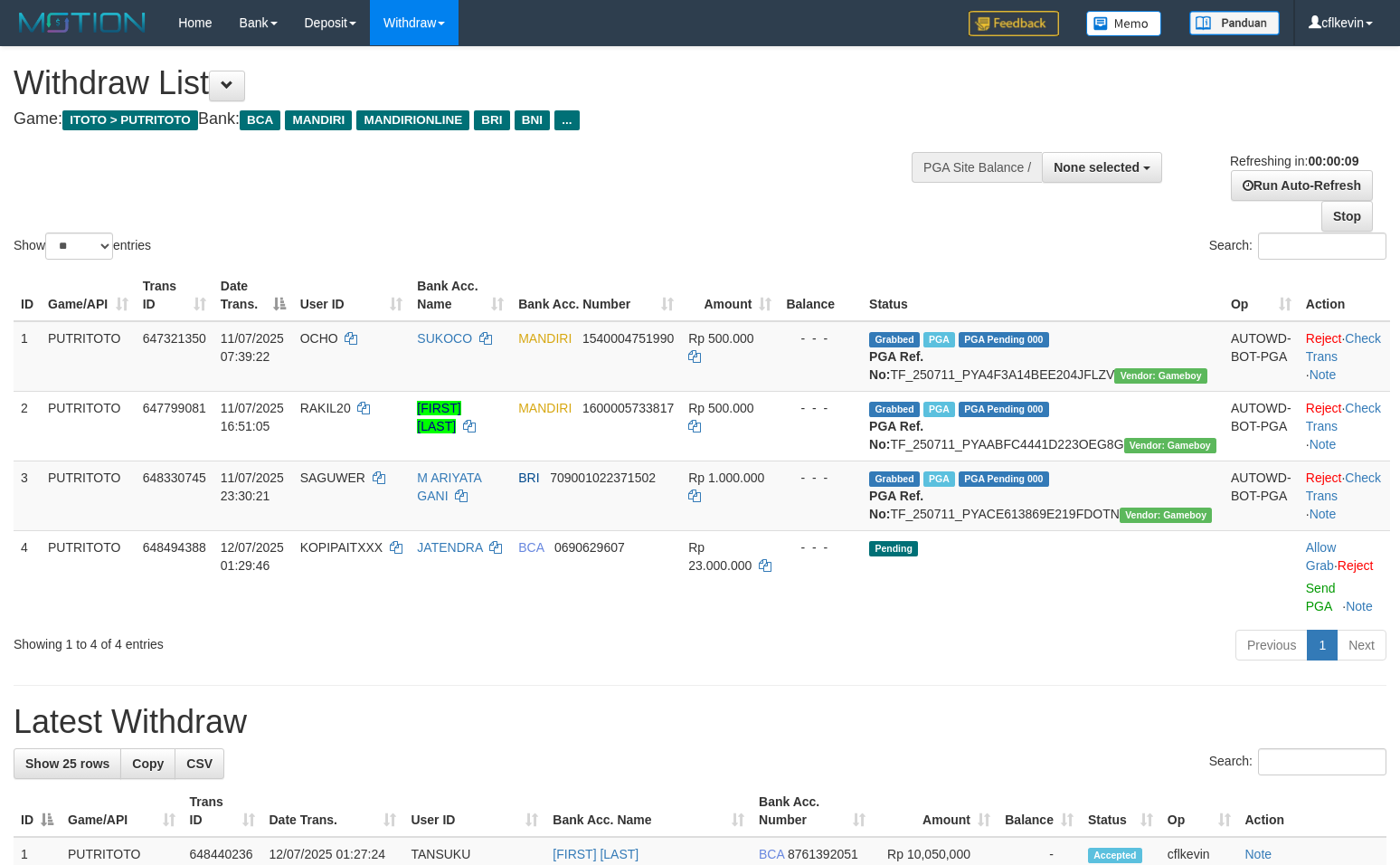 select 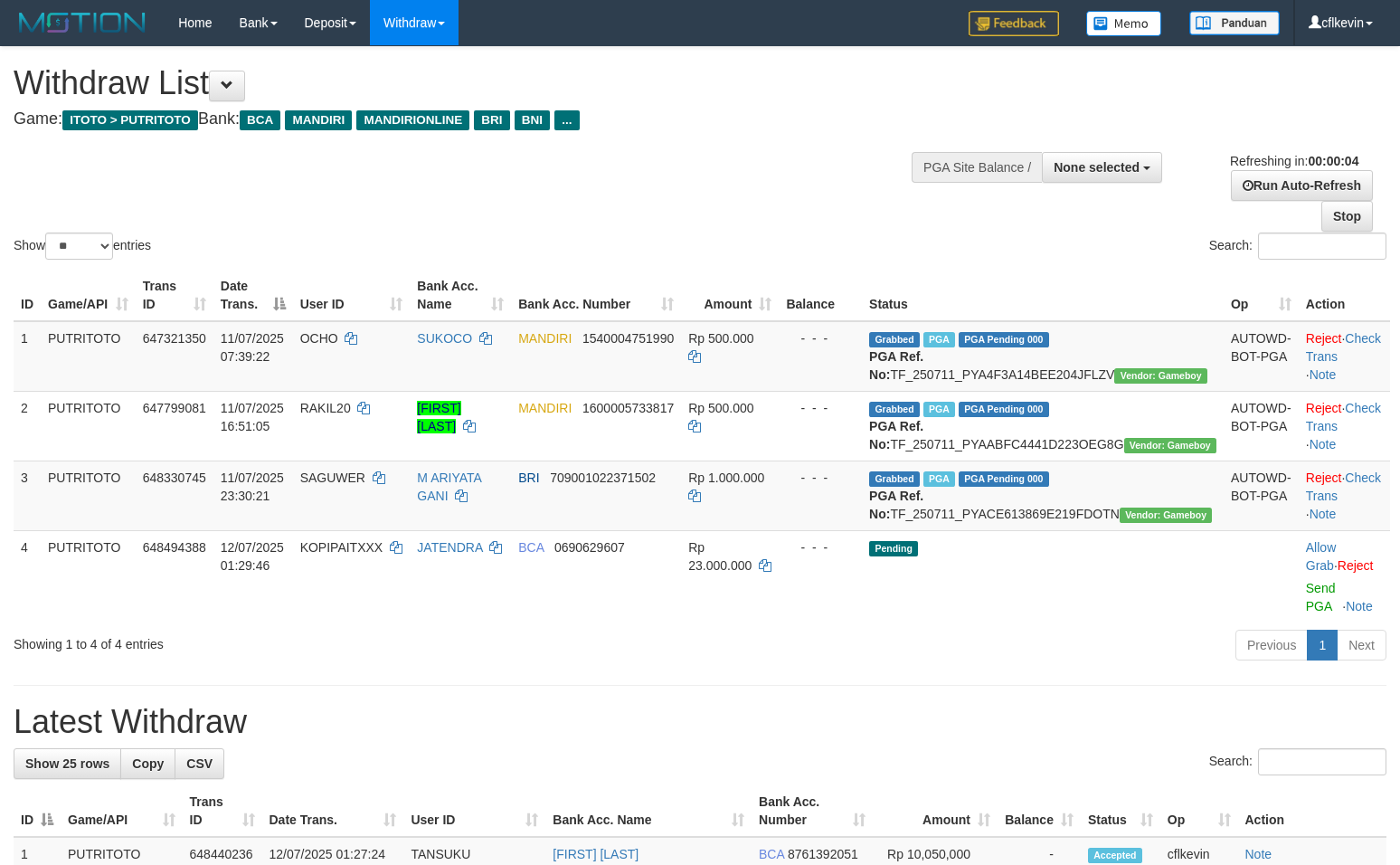 scroll, scrollTop: 0, scrollLeft: 0, axis: both 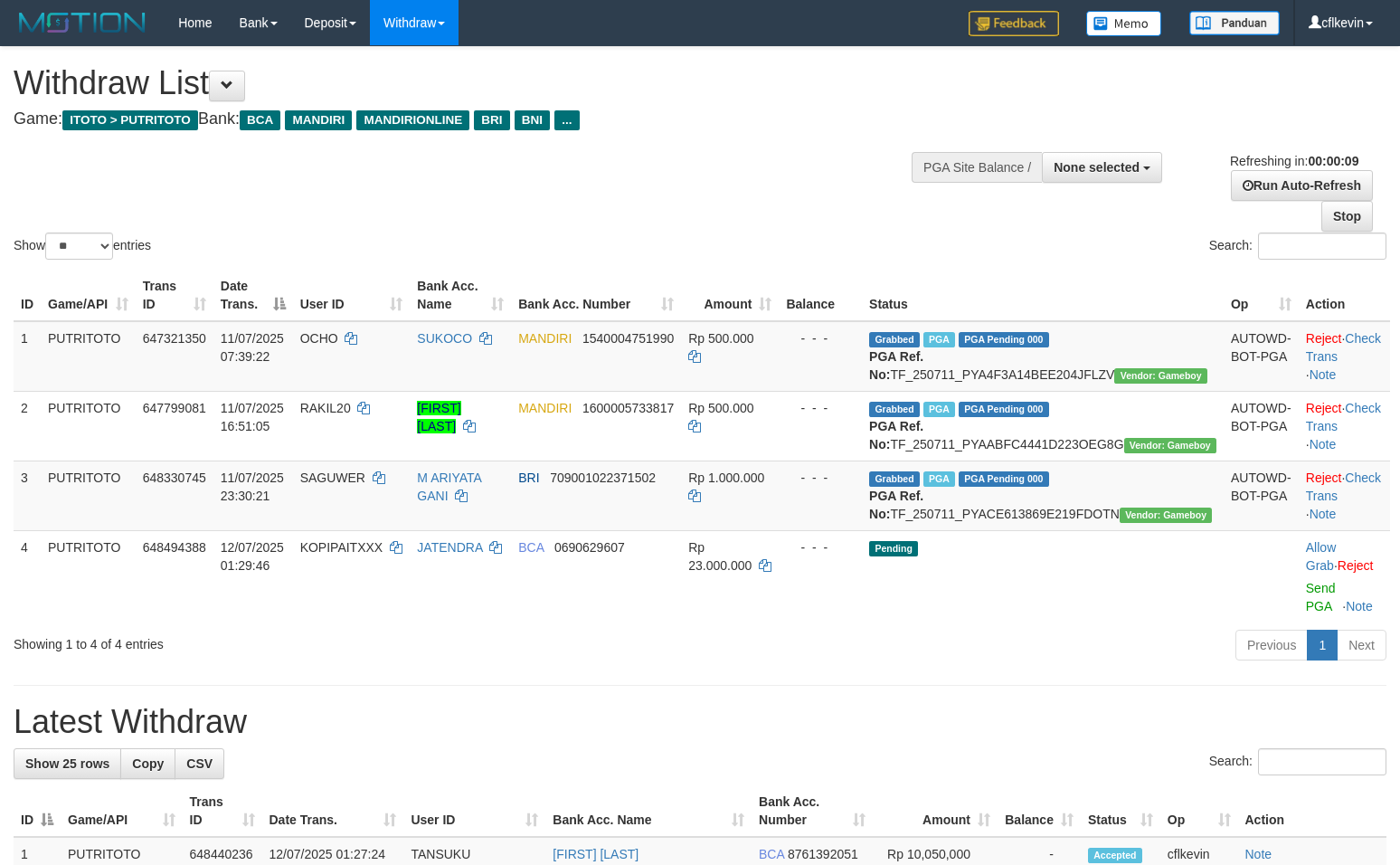 select 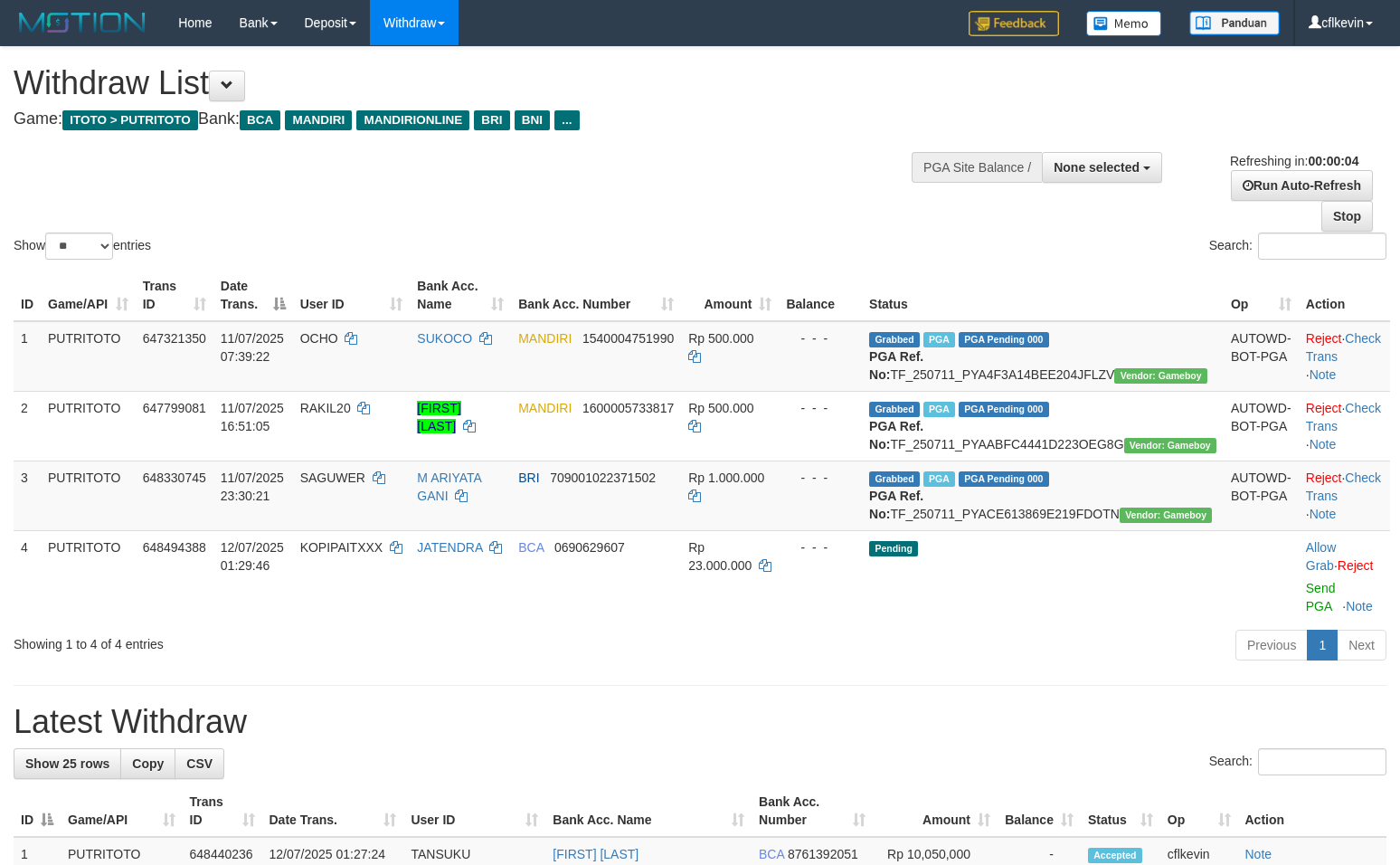 scroll, scrollTop: 0, scrollLeft: 0, axis: both 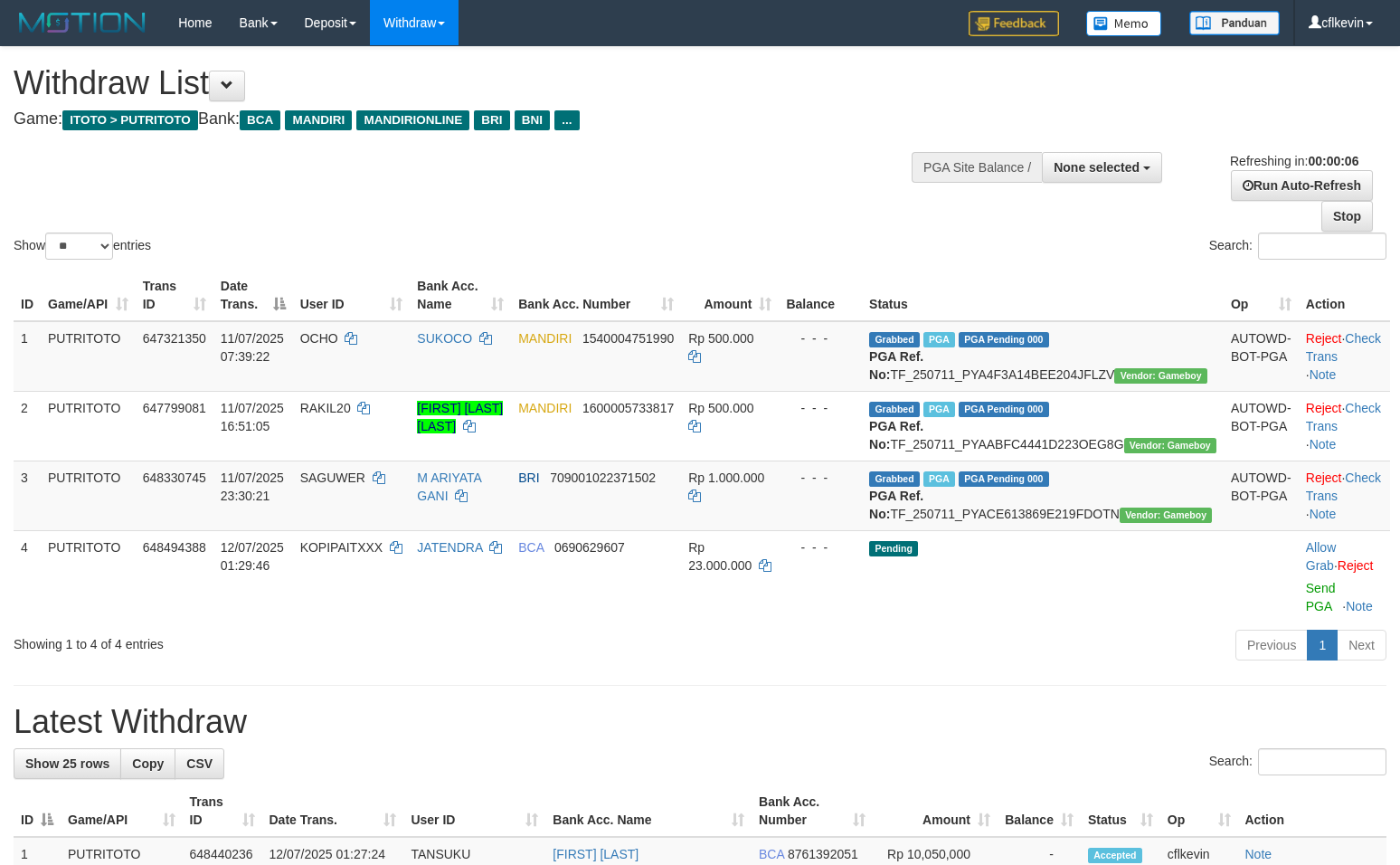 select 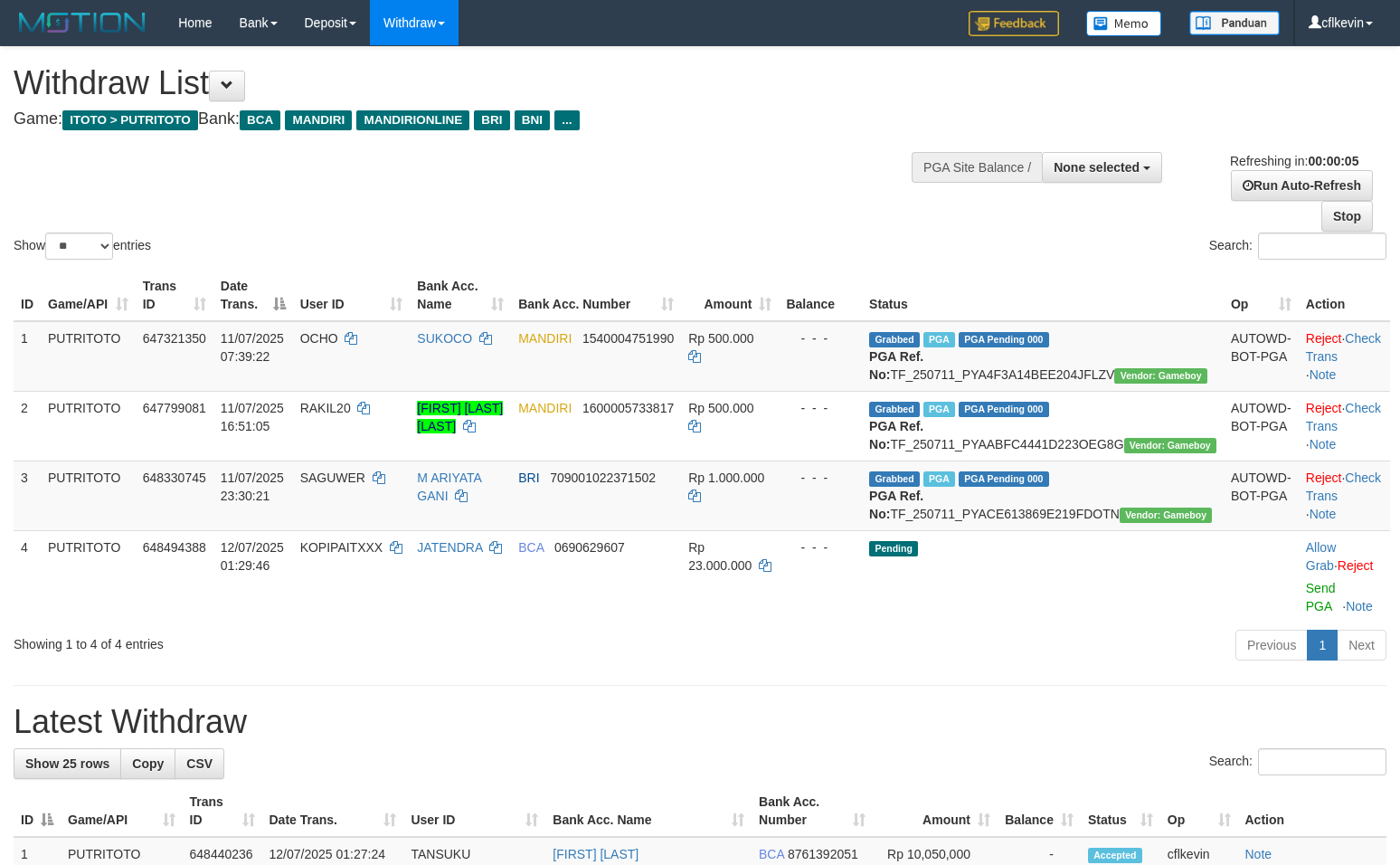 scroll, scrollTop: 0, scrollLeft: 0, axis: both 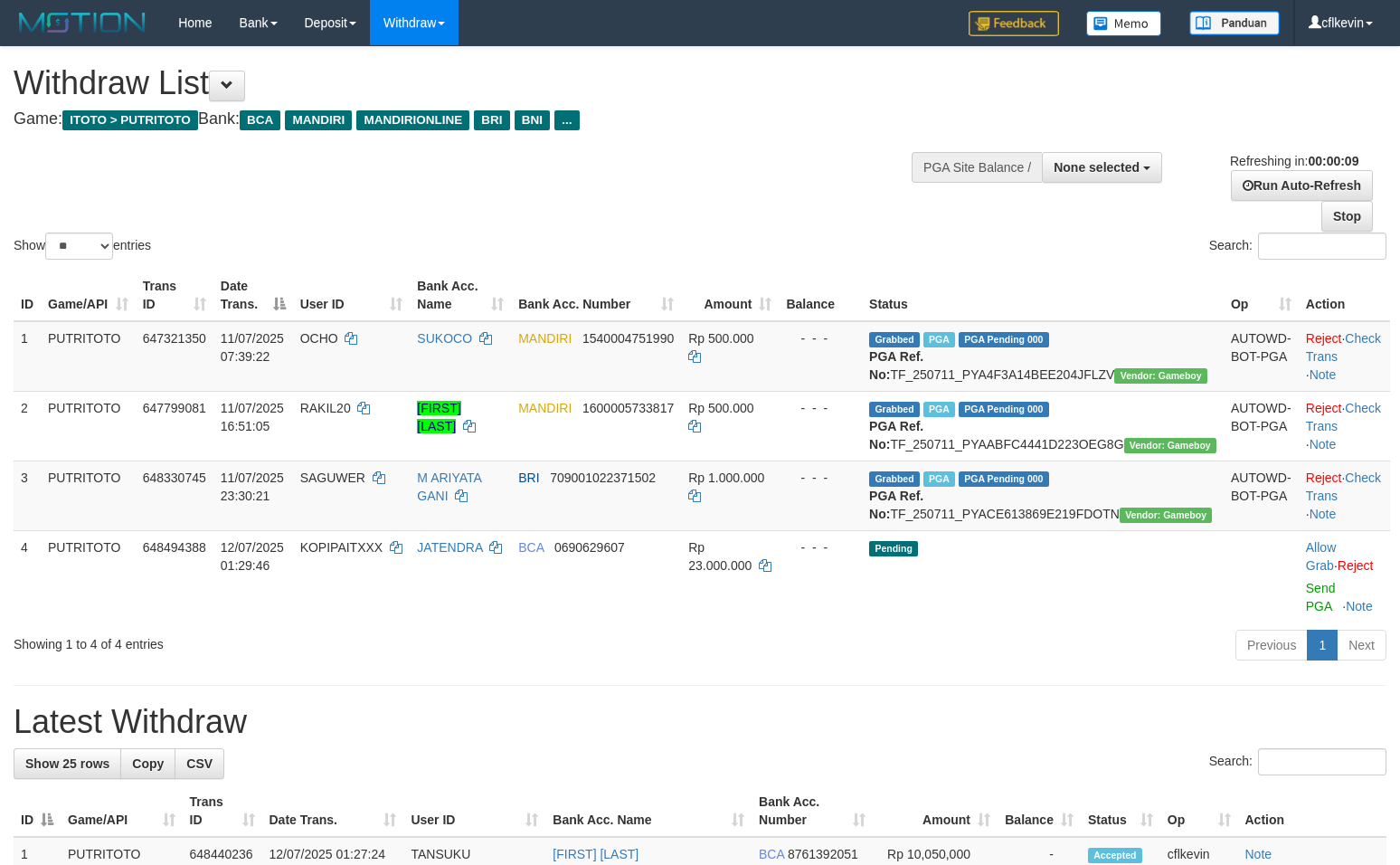 select 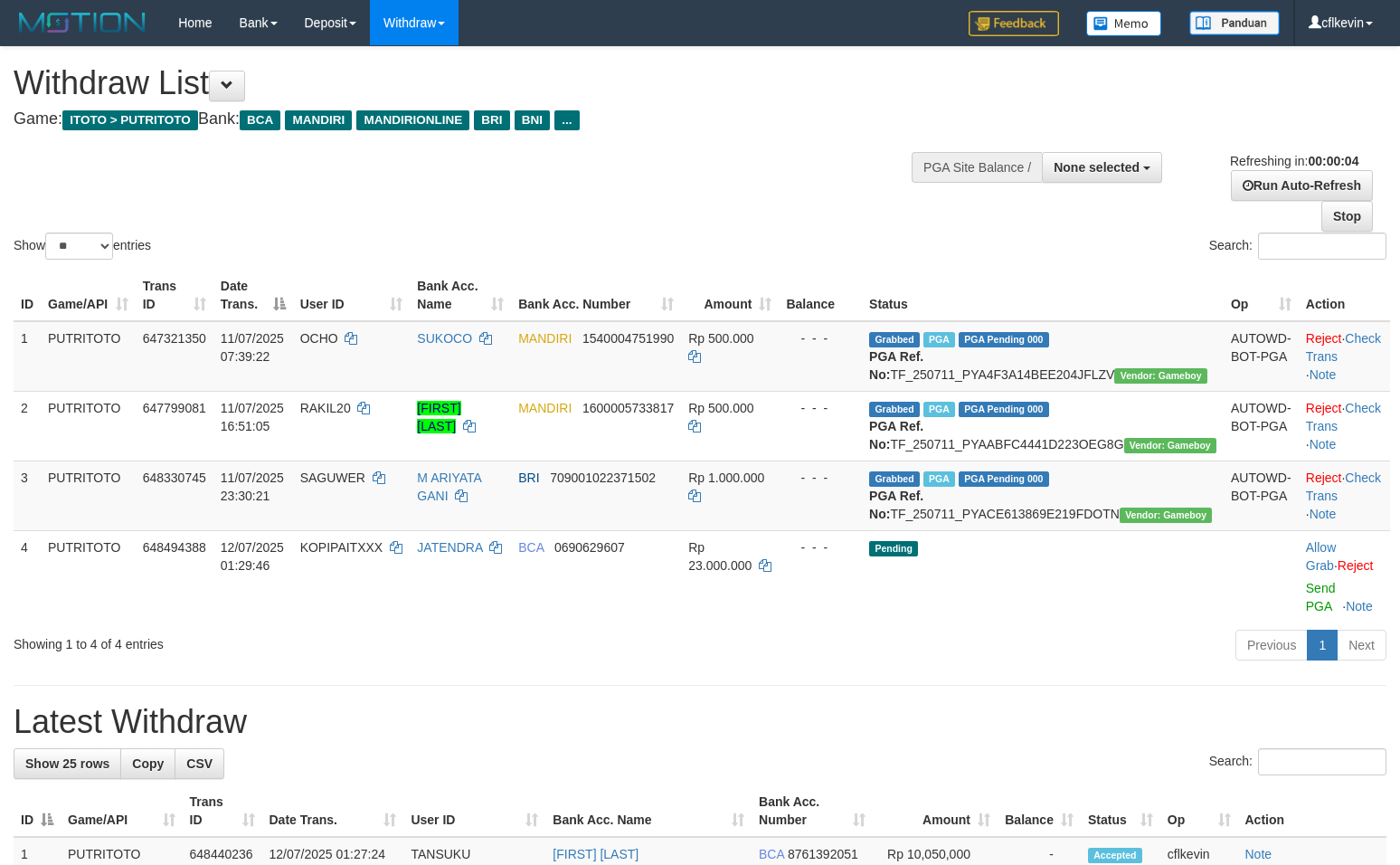 scroll, scrollTop: 0, scrollLeft: 0, axis: both 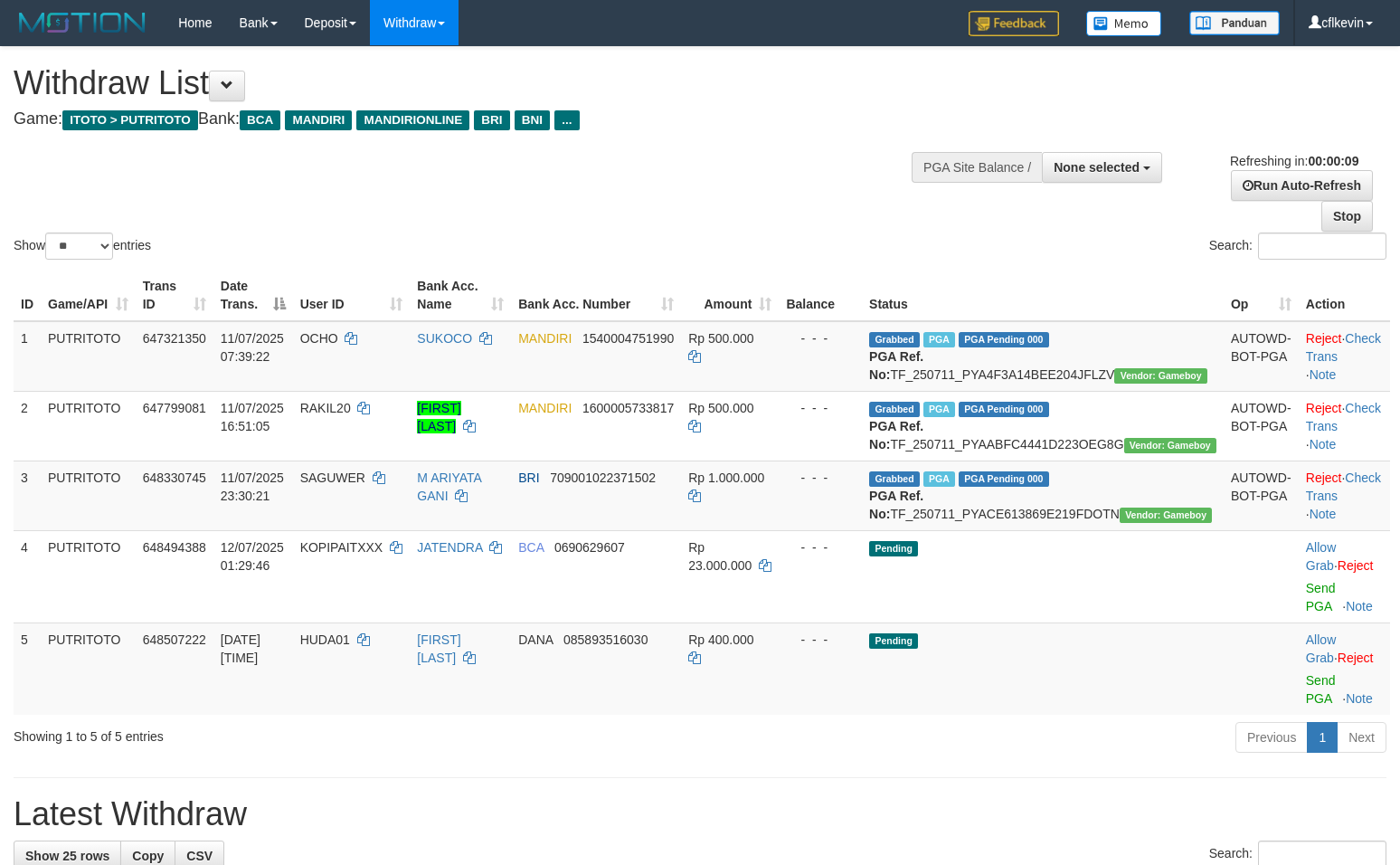 select 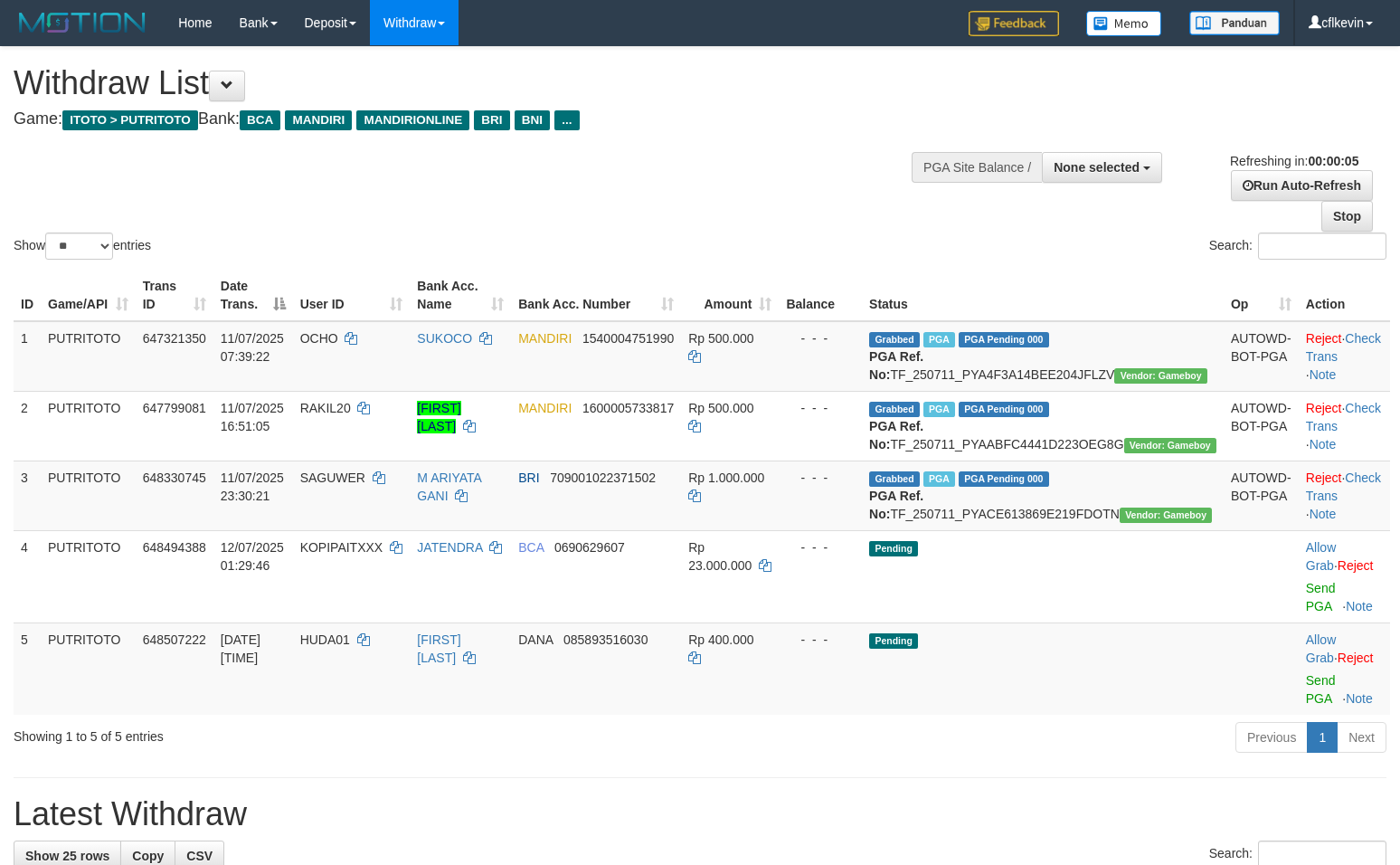 scroll, scrollTop: 0, scrollLeft: 0, axis: both 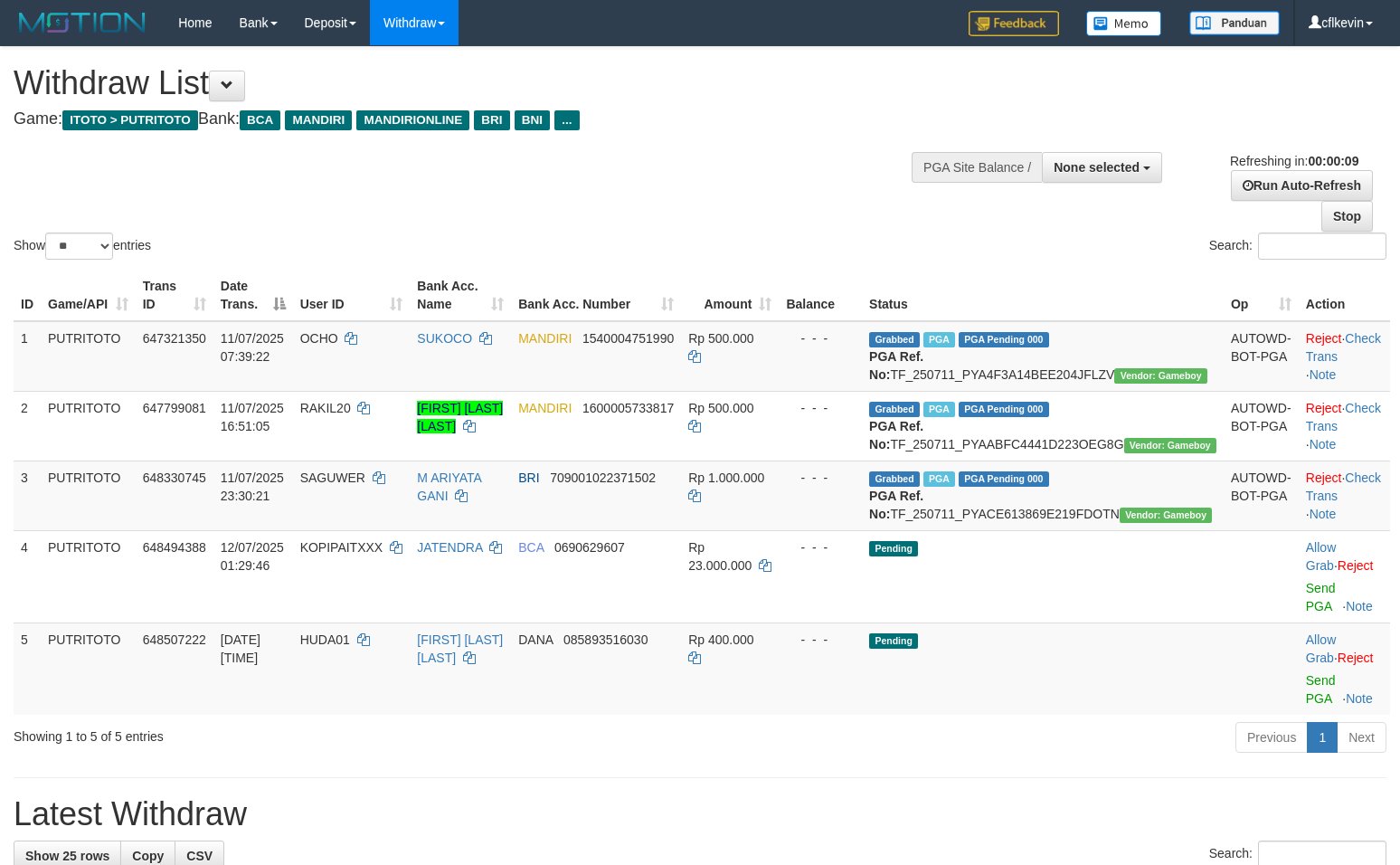 select 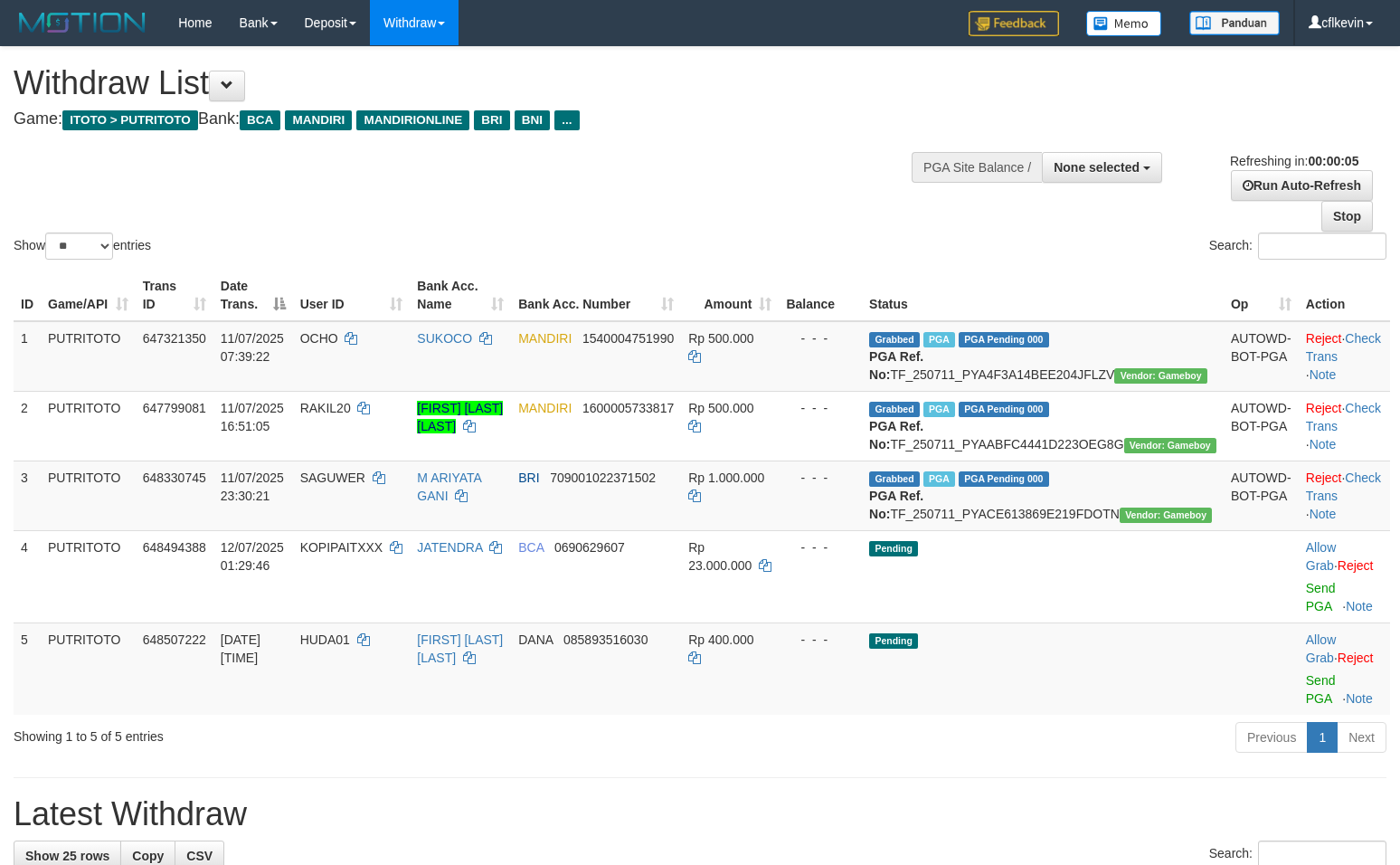 scroll, scrollTop: 0, scrollLeft: 0, axis: both 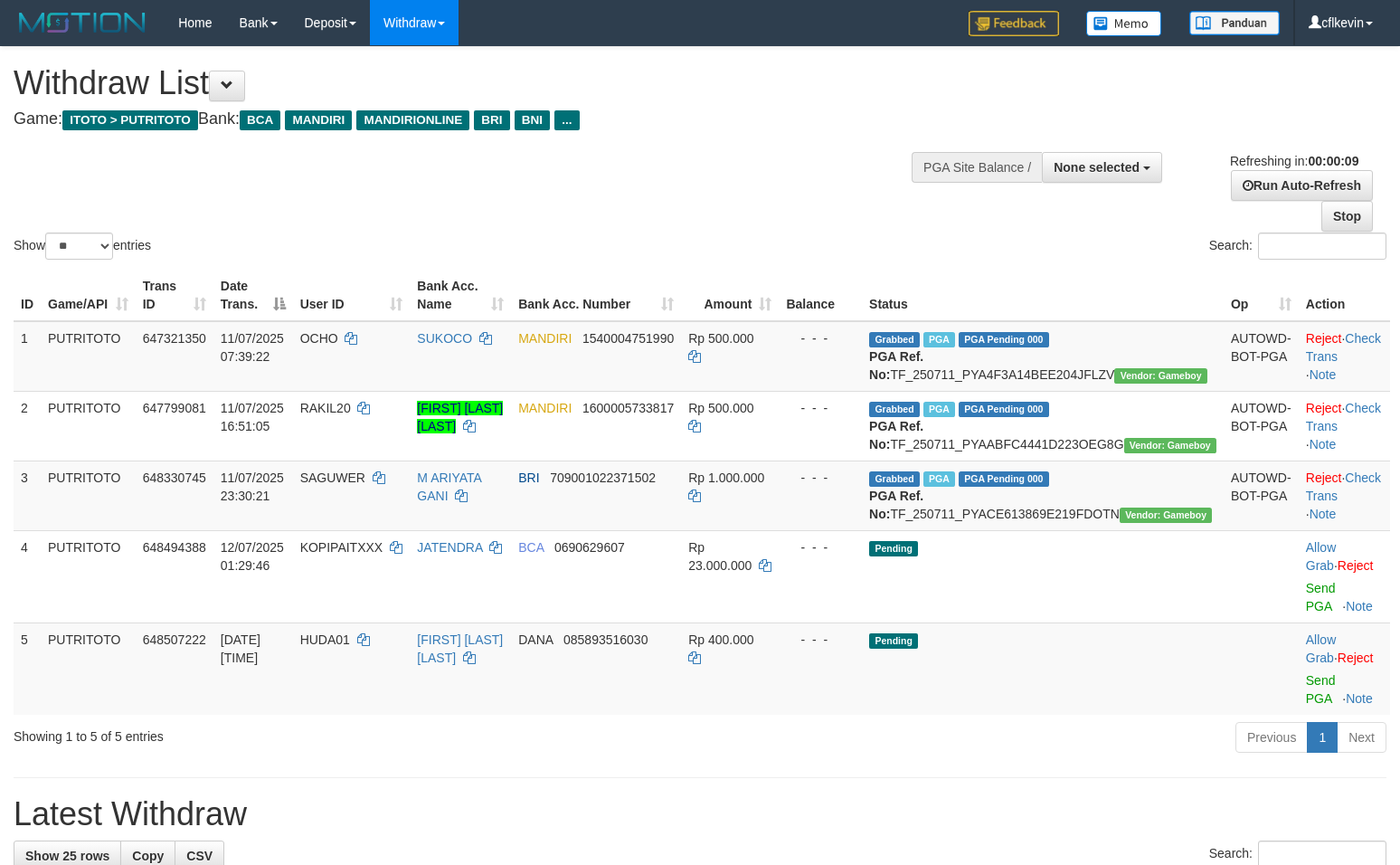 select 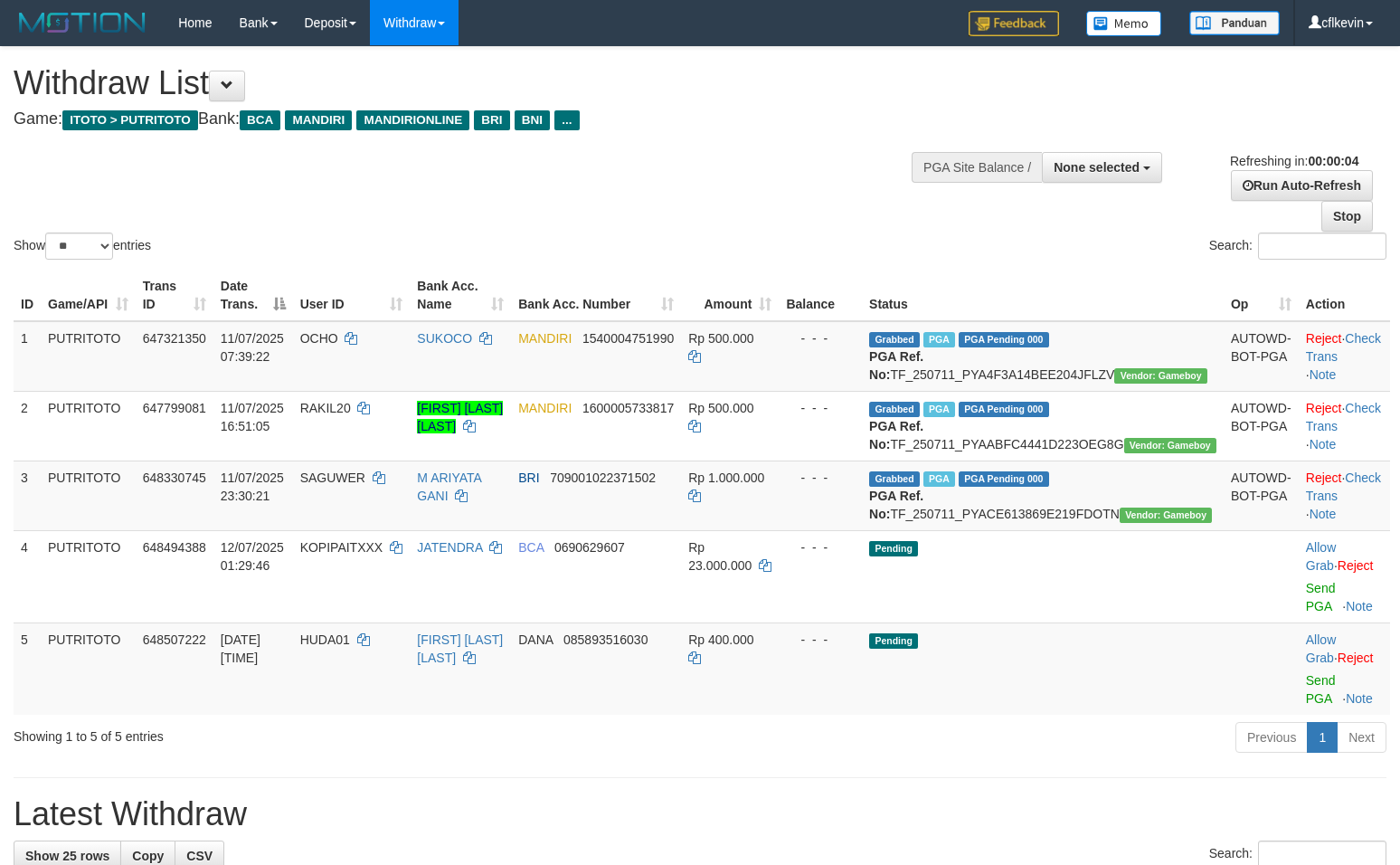 scroll, scrollTop: 0, scrollLeft: 0, axis: both 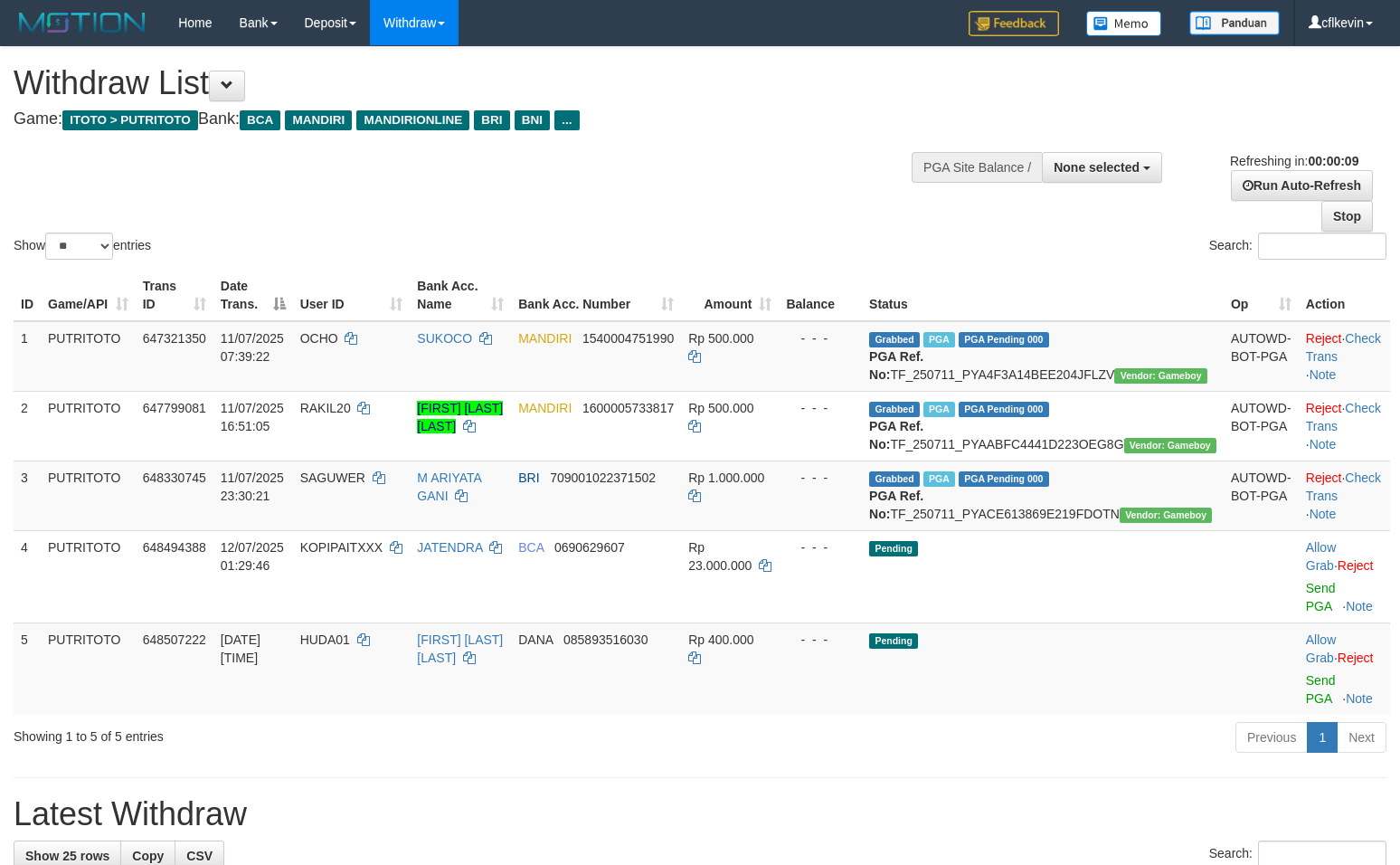 select 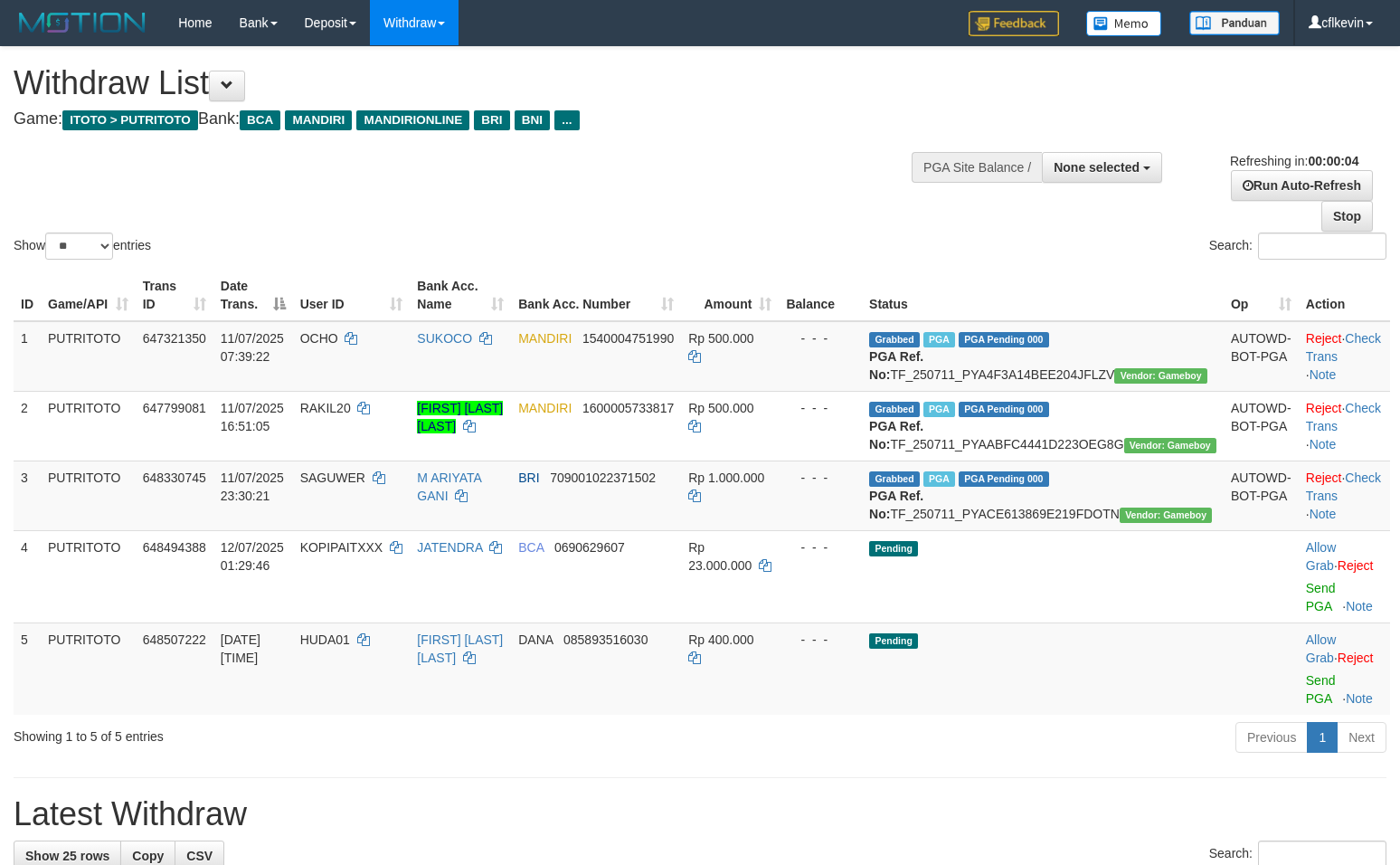 scroll, scrollTop: 0, scrollLeft: 0, axis: both 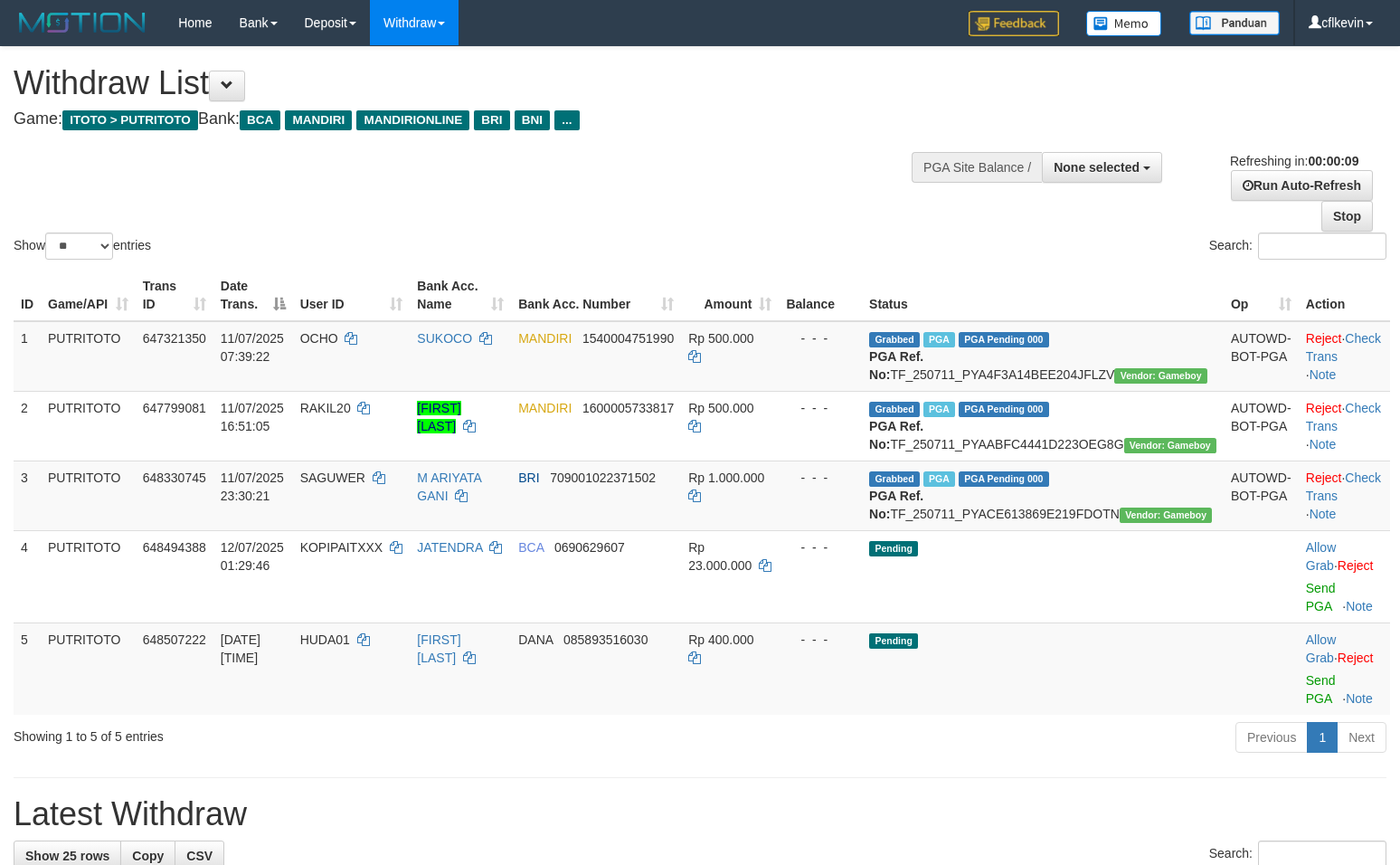 select 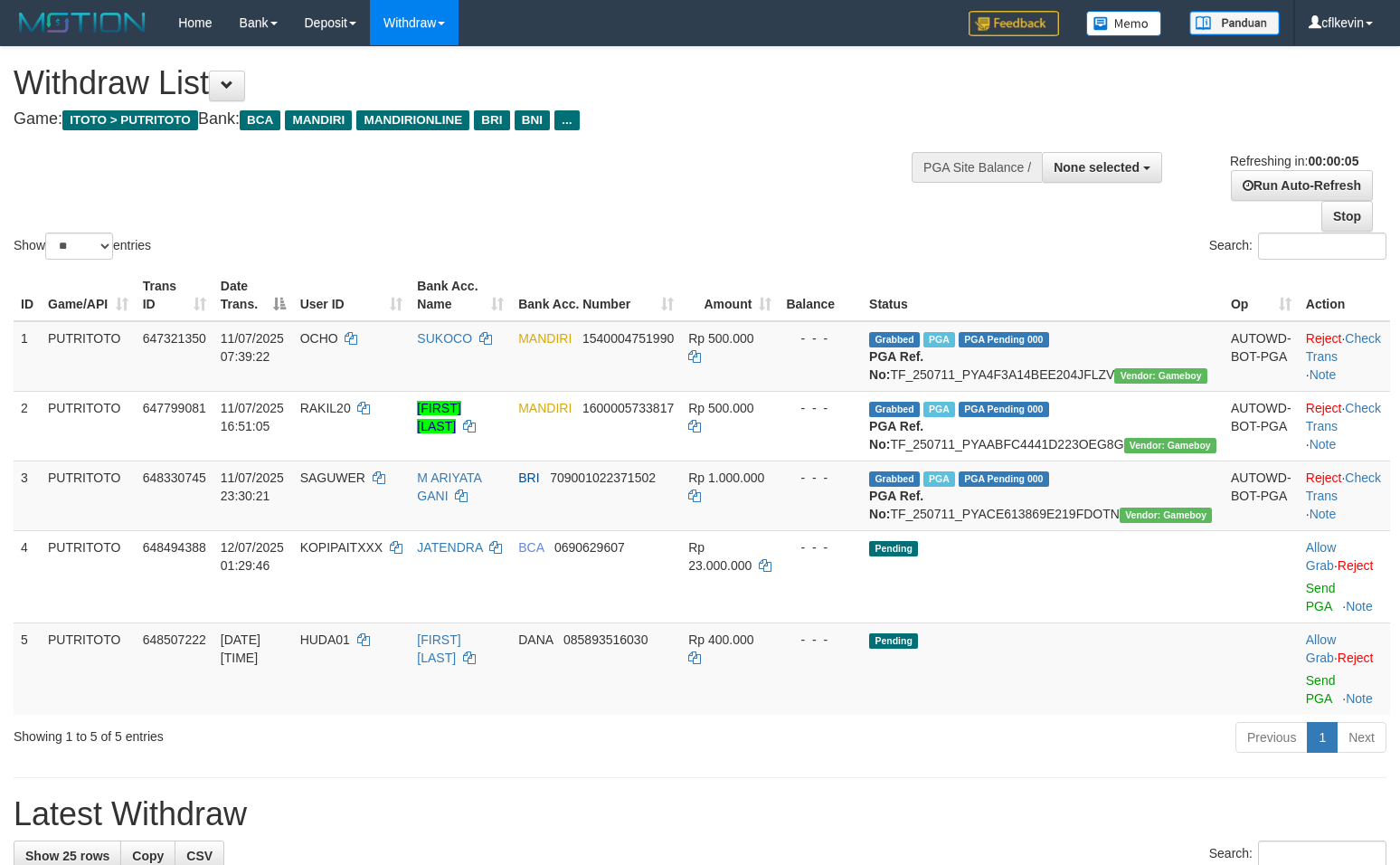 scroll, scrollTop: 0, scrollLeft: 0, axis: both 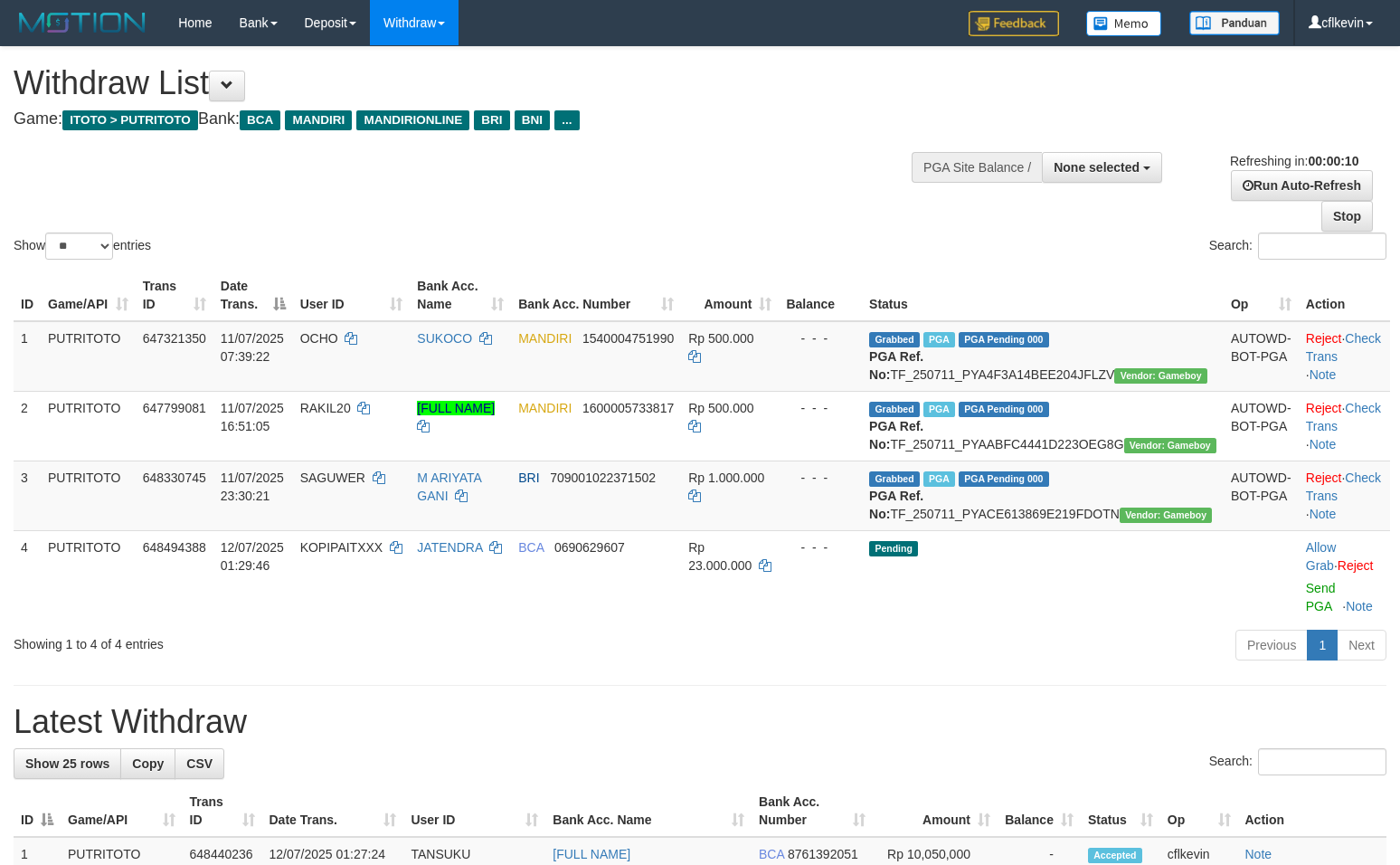 select 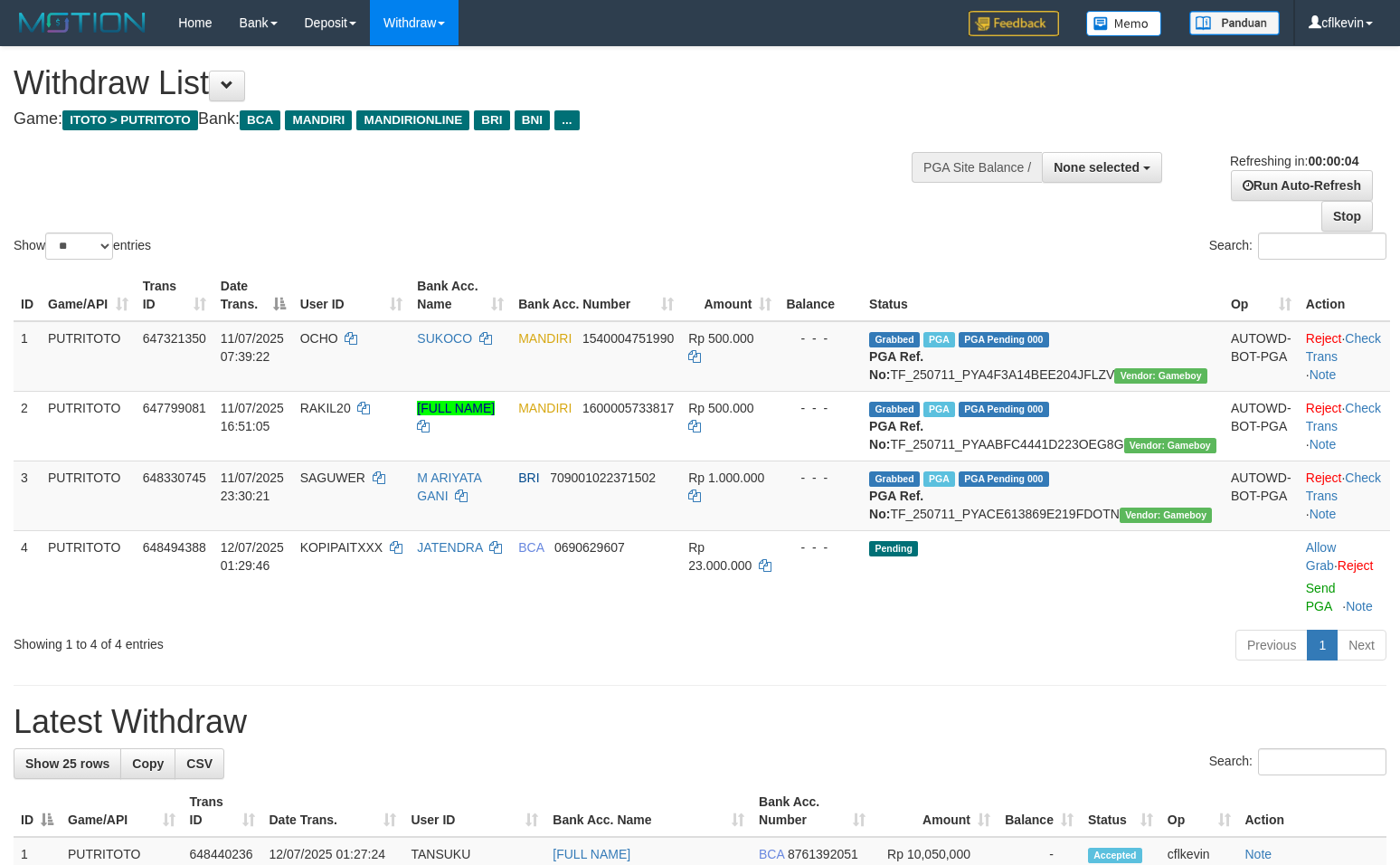 scroll, scrollTop: 0, scrollLeft: 0, axis: both 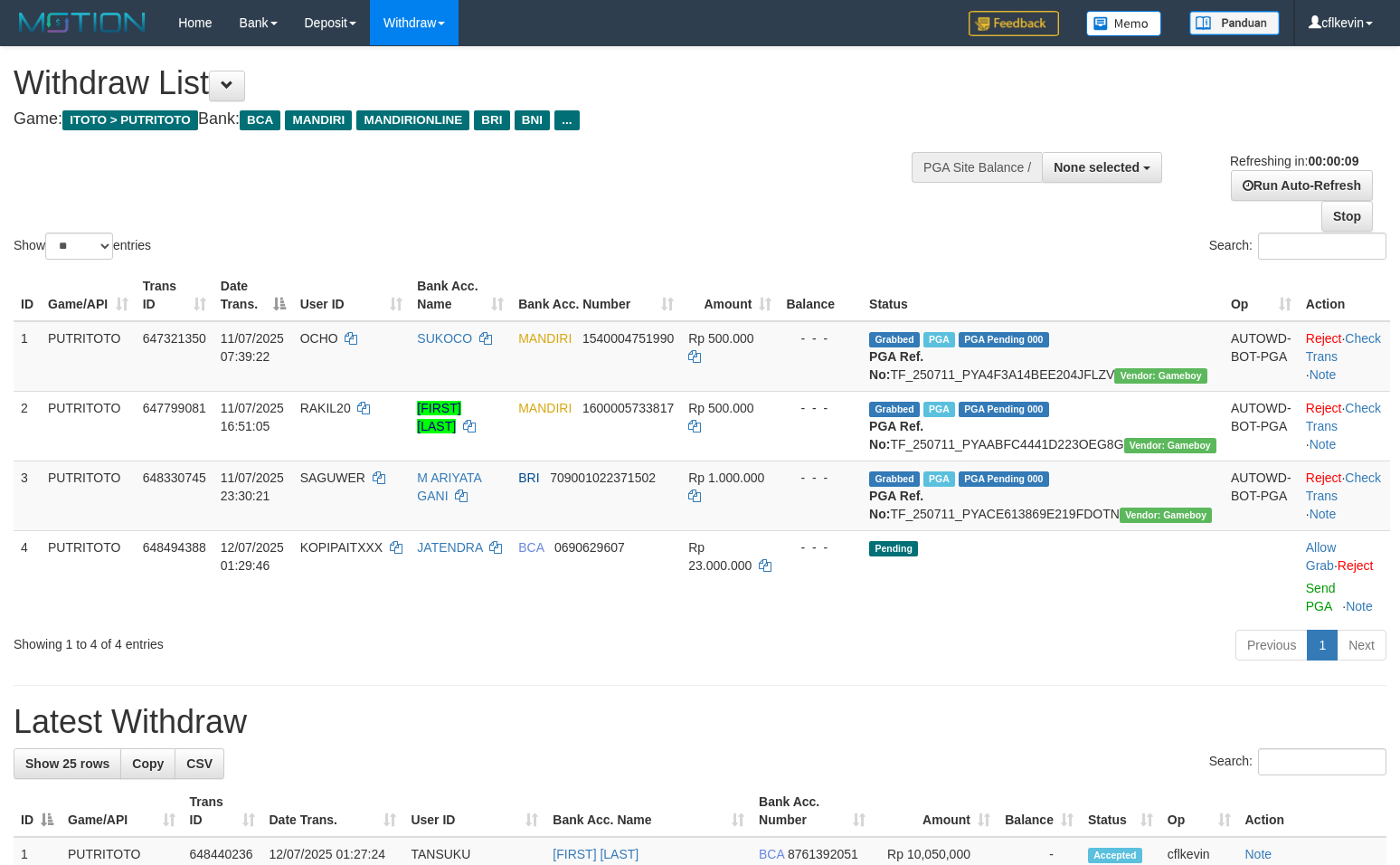 select 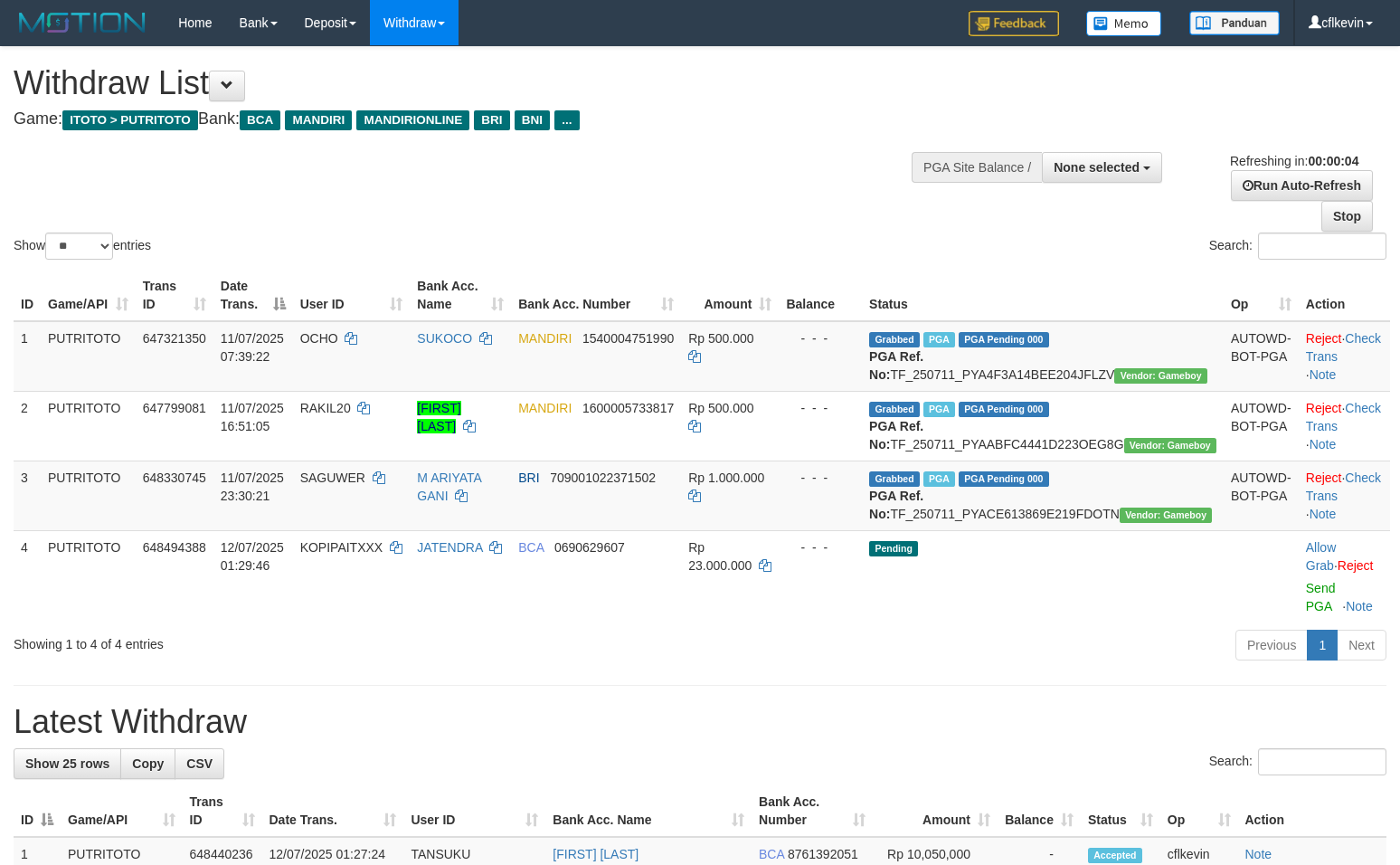 scroll, scrollTop: 0, scrollLeft: 0, axis: both 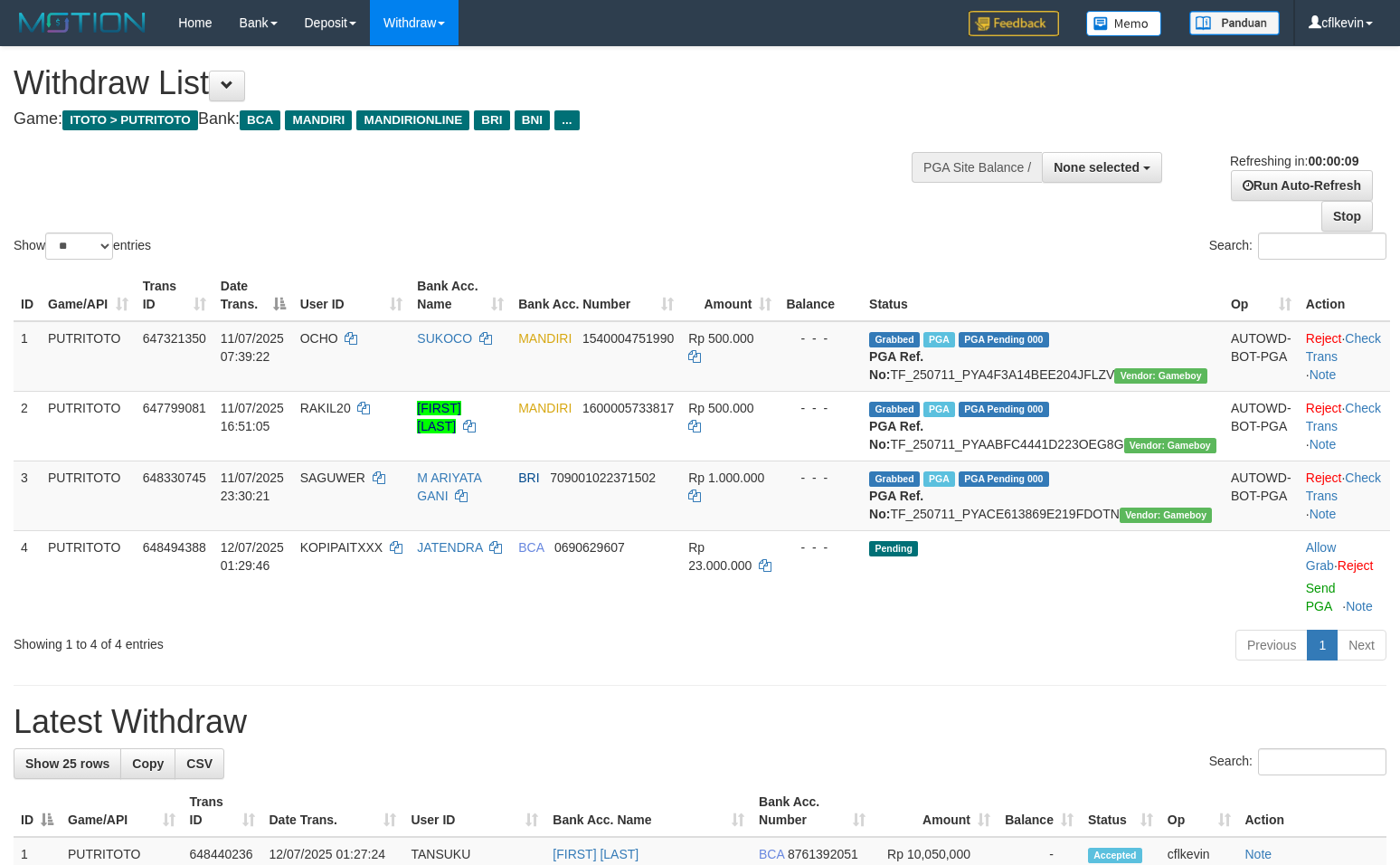 select 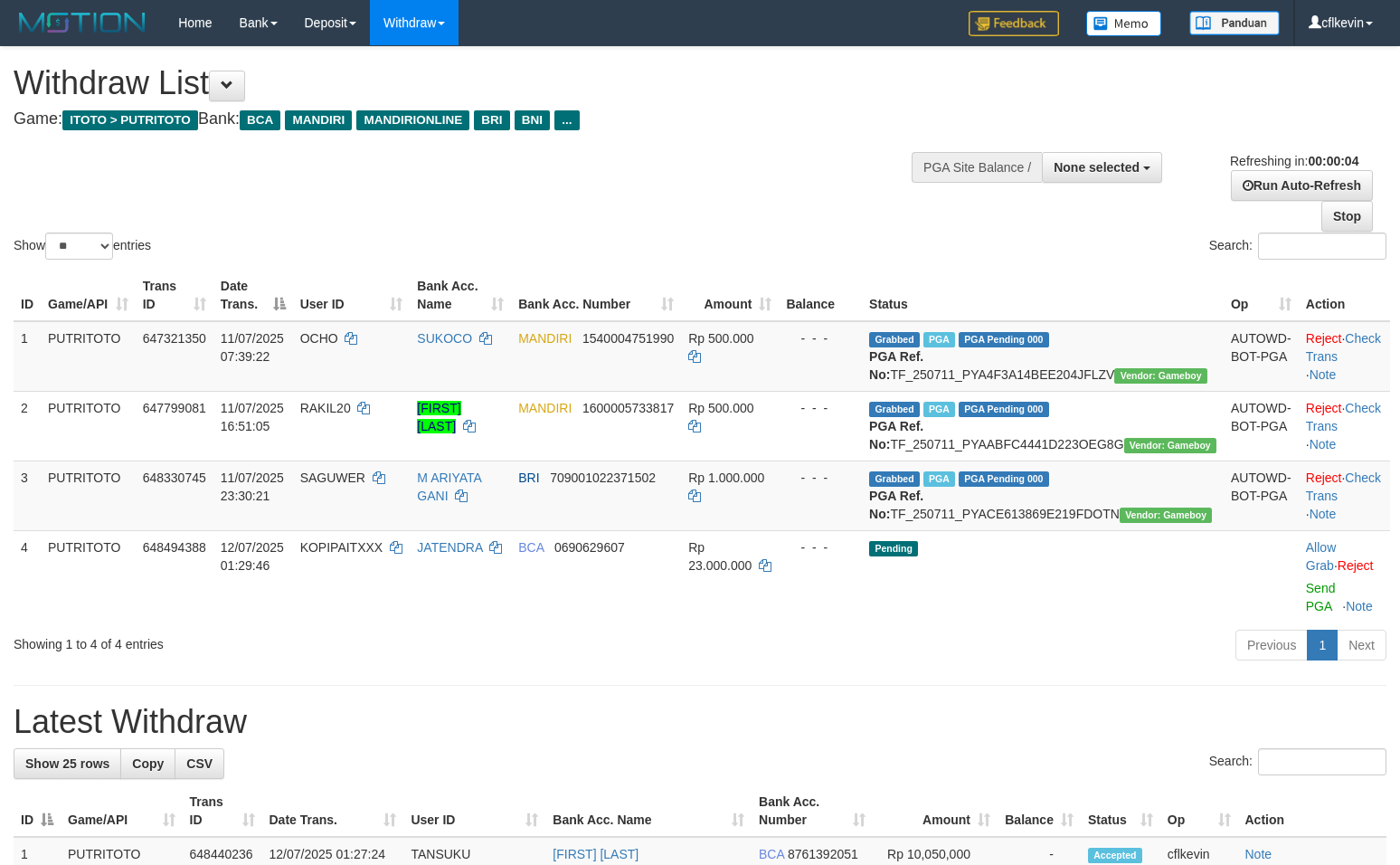 scroll, scrollTop: 0, scrollLeft: 0, axis: both 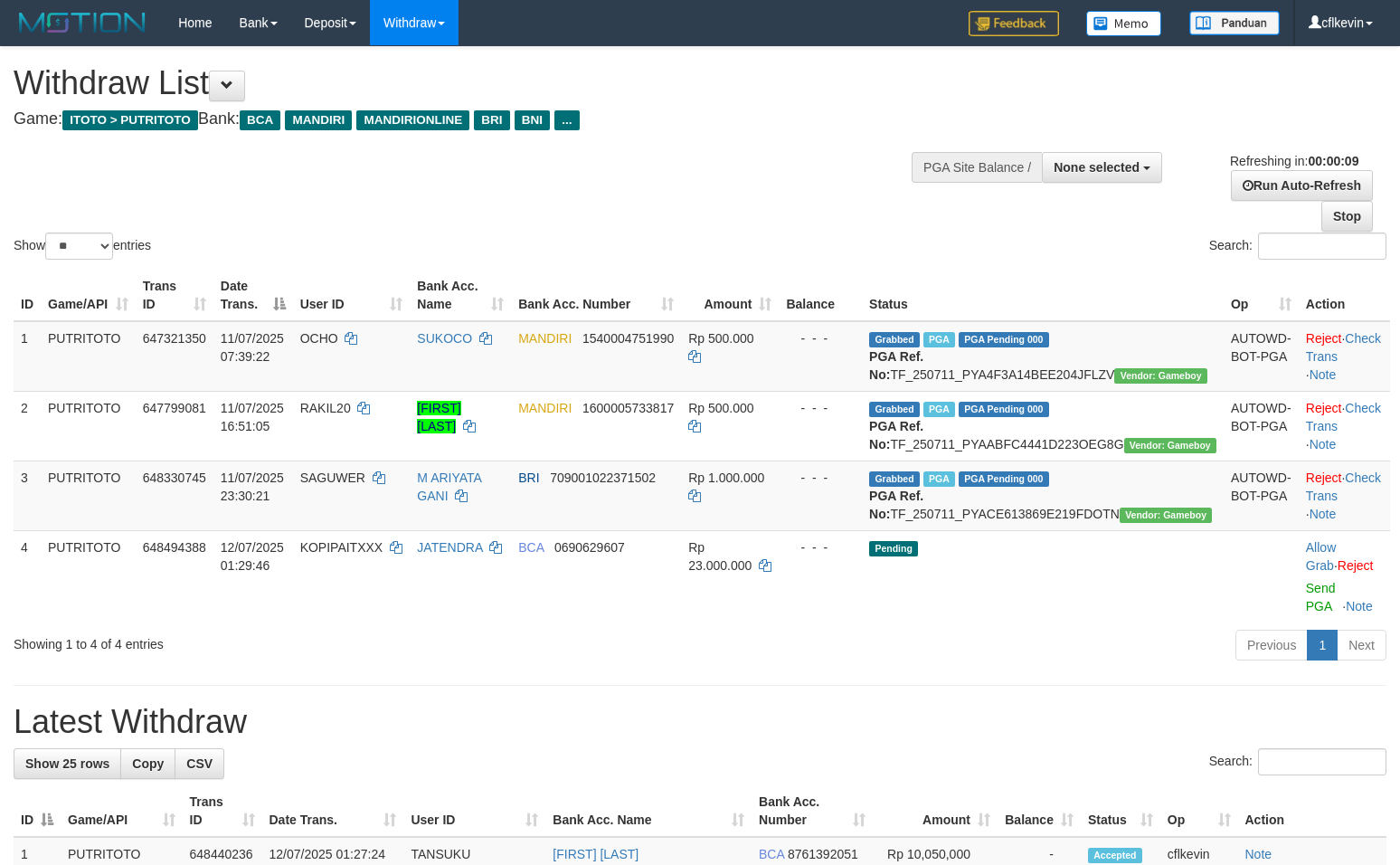select 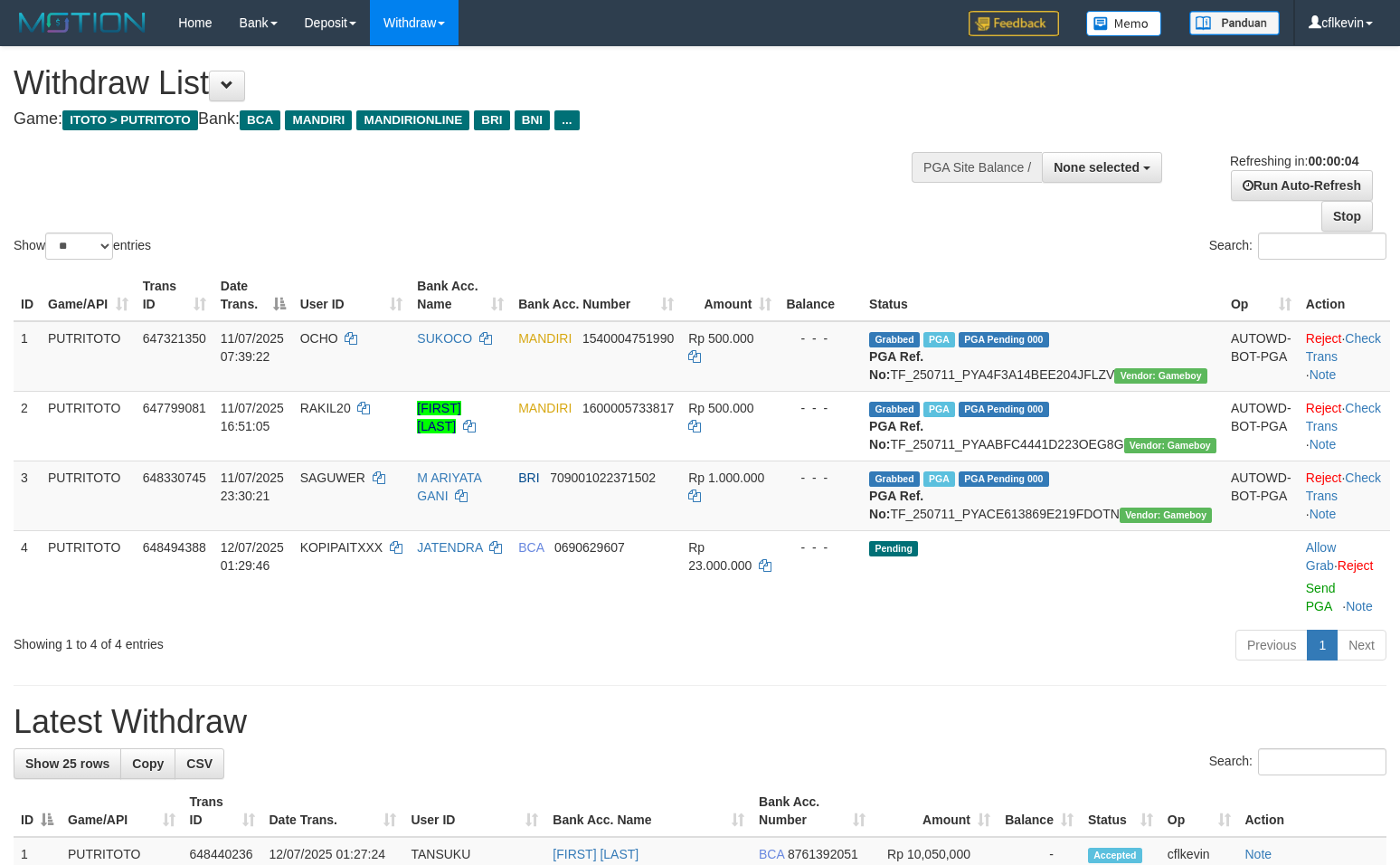 scroll, scrollTop: 0, scrollLeft: 0, axis: both 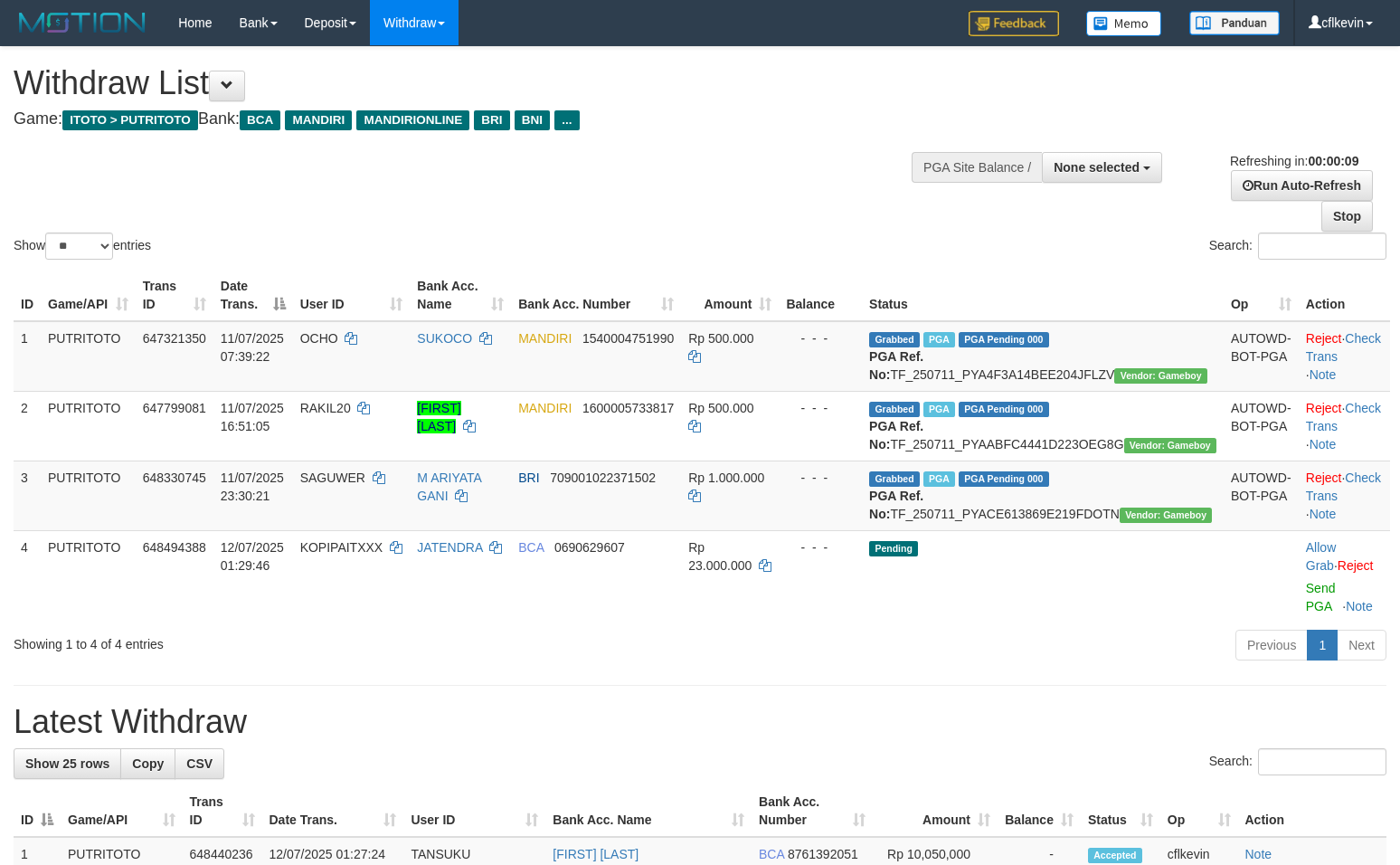 select 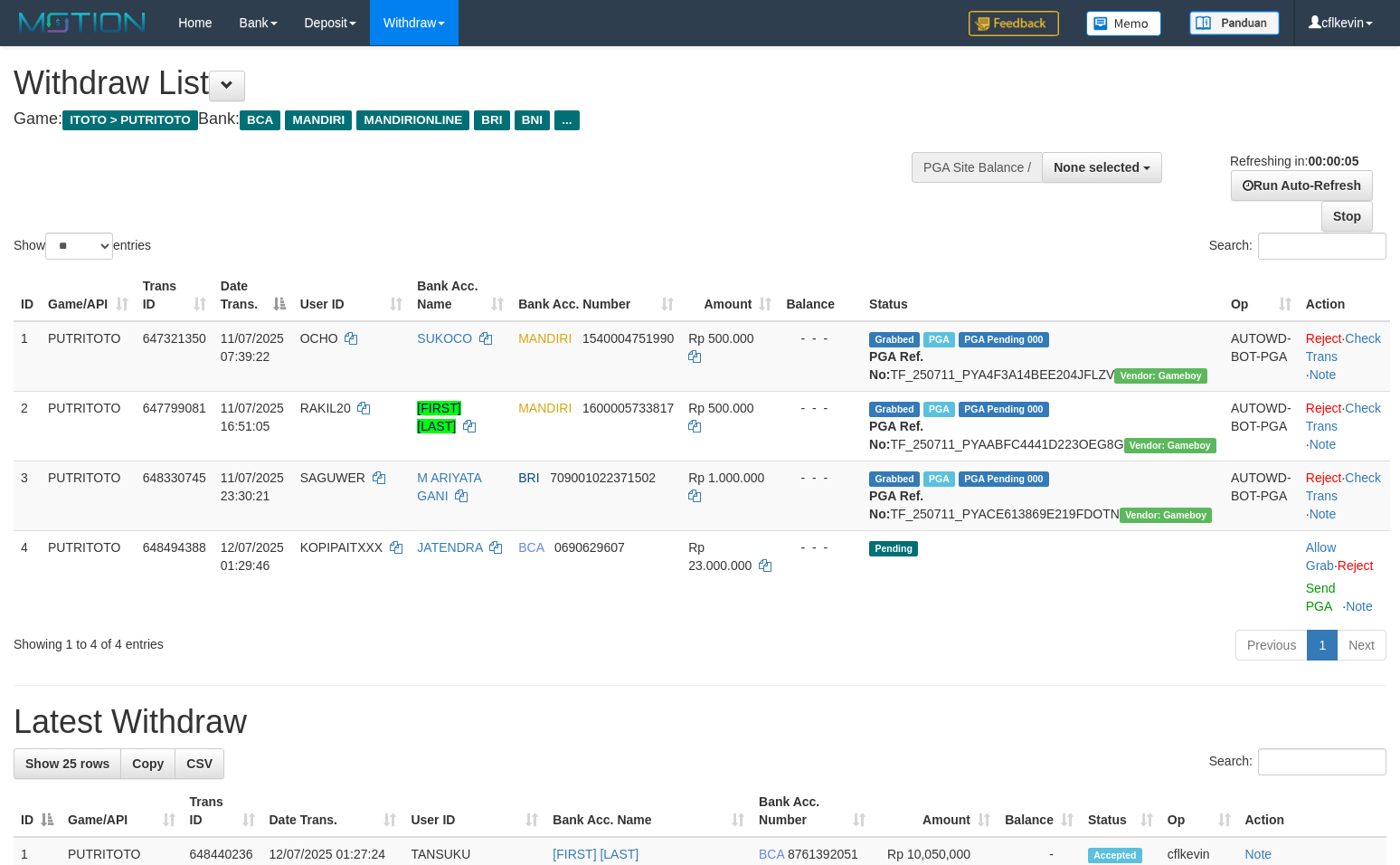 scroll, scrollTop: 0, scrollLeft: 0, axis: both 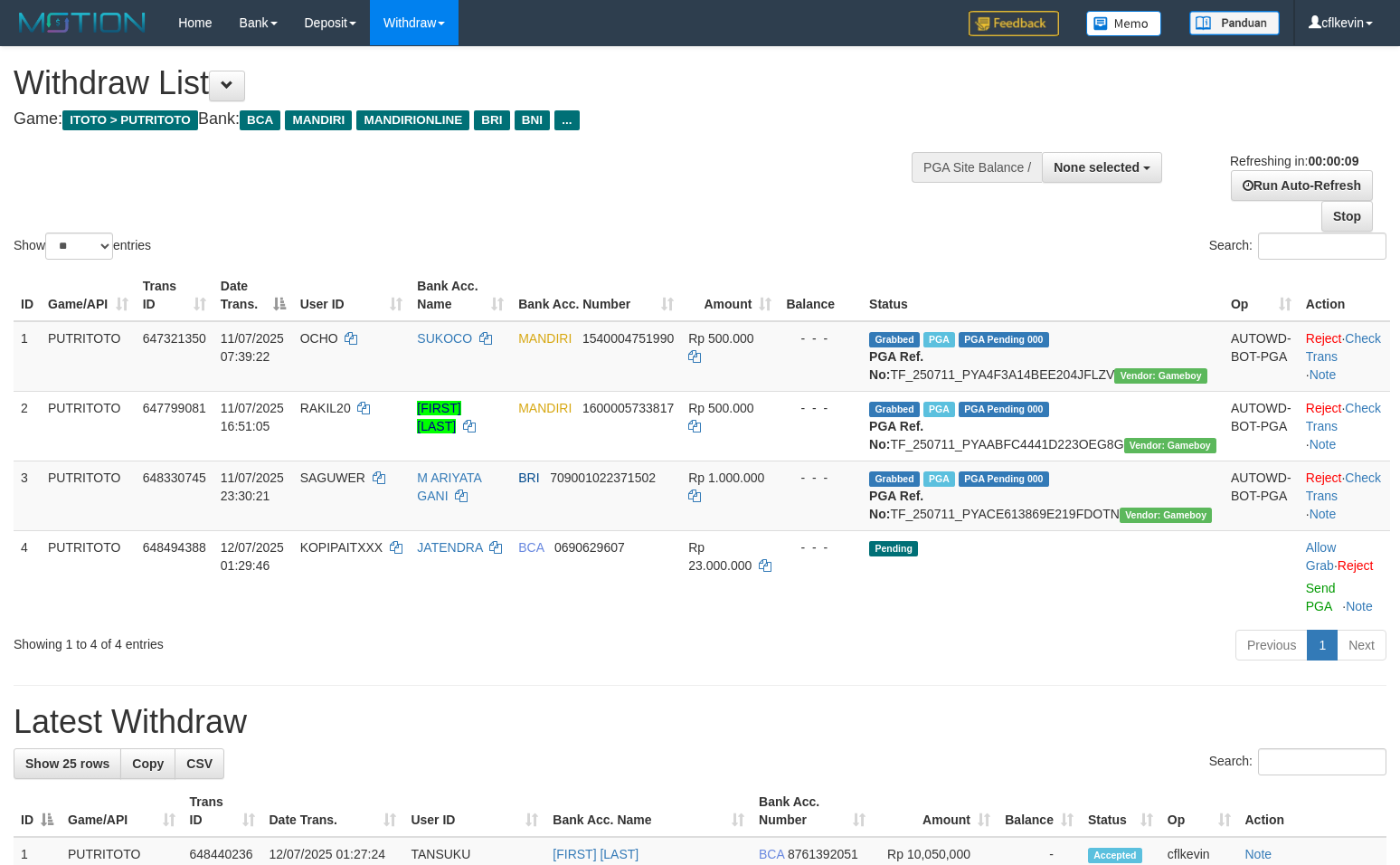 select 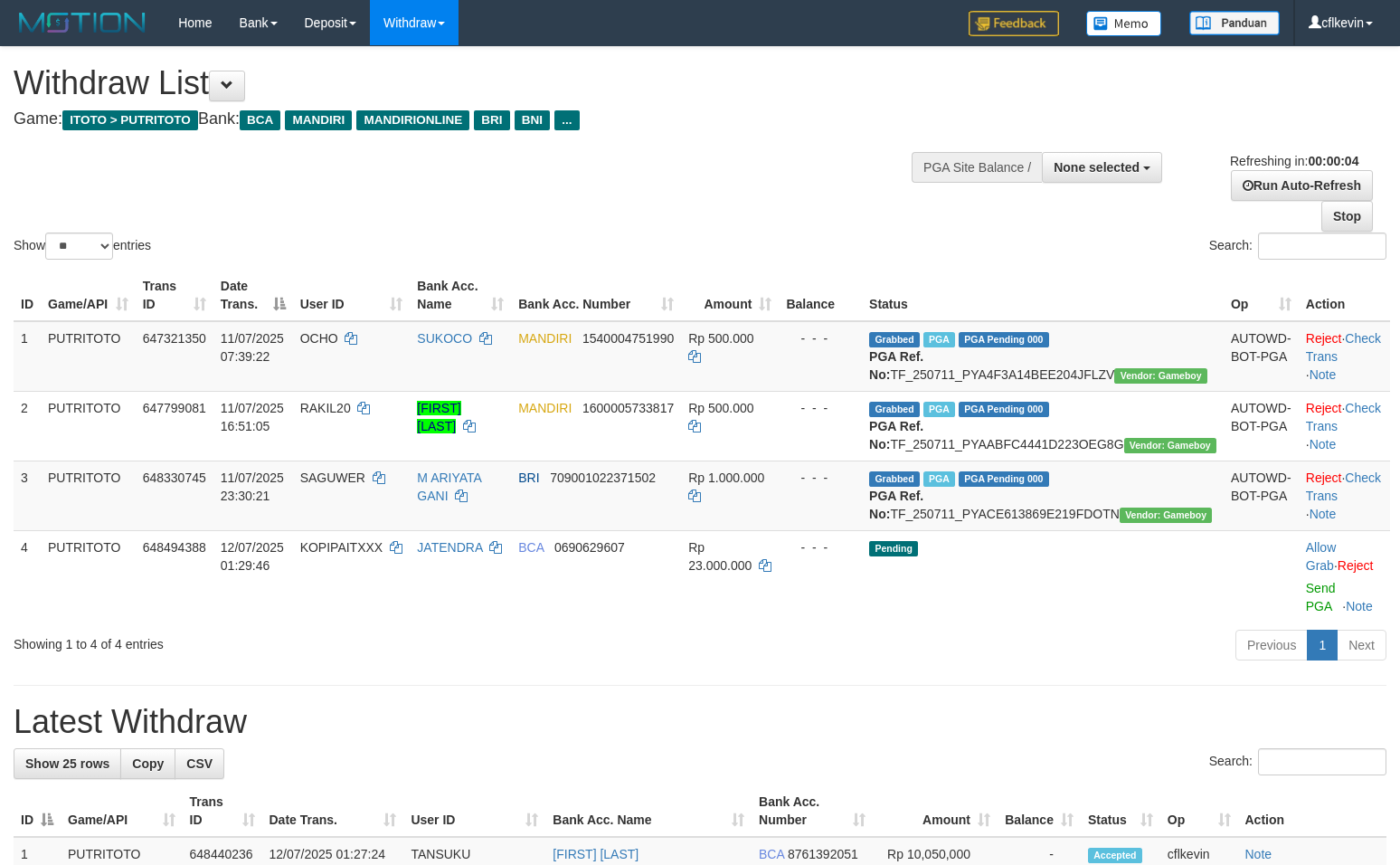 scroll, scrollTop: 0, scrollLeft: 0, axis: both 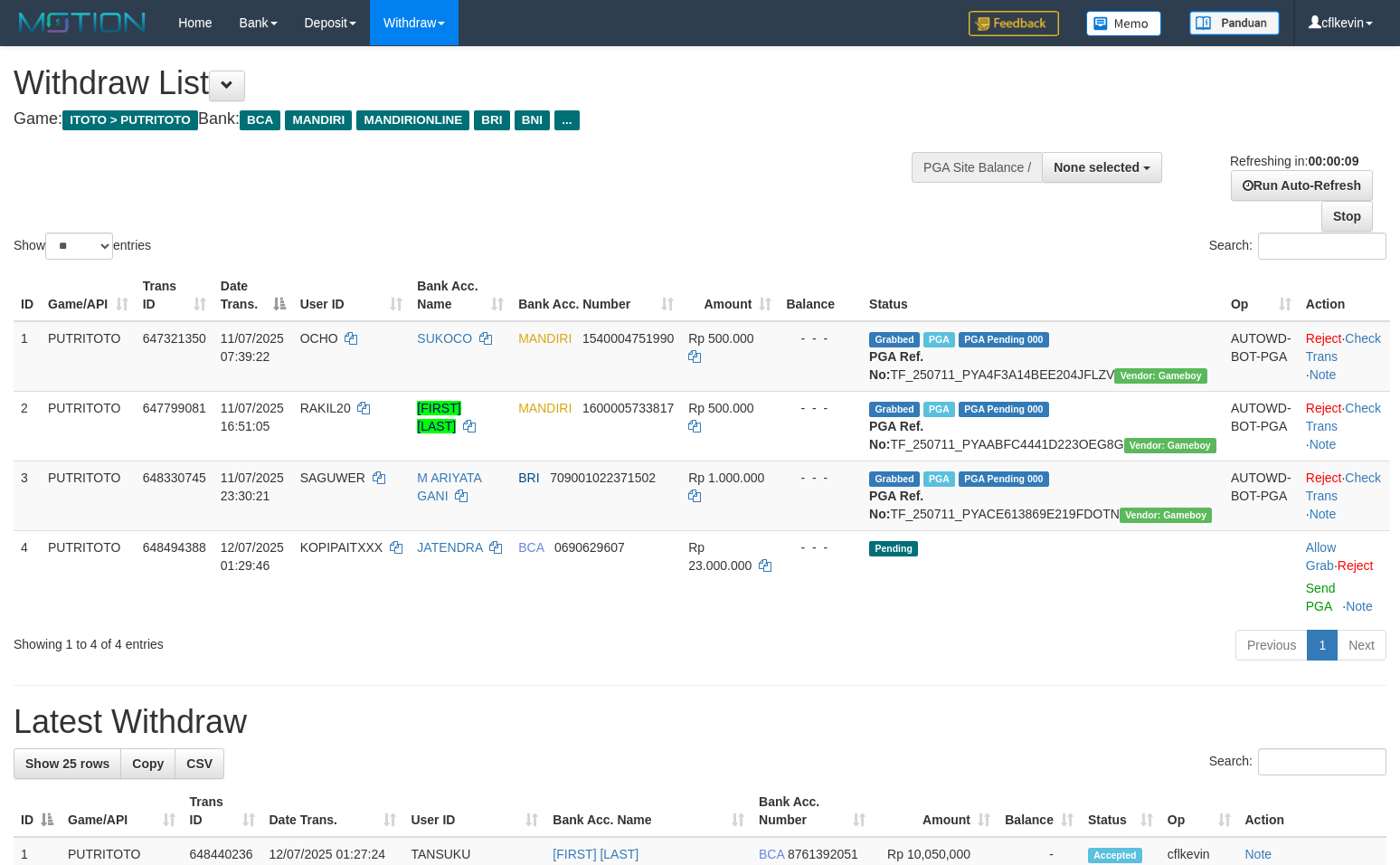 select 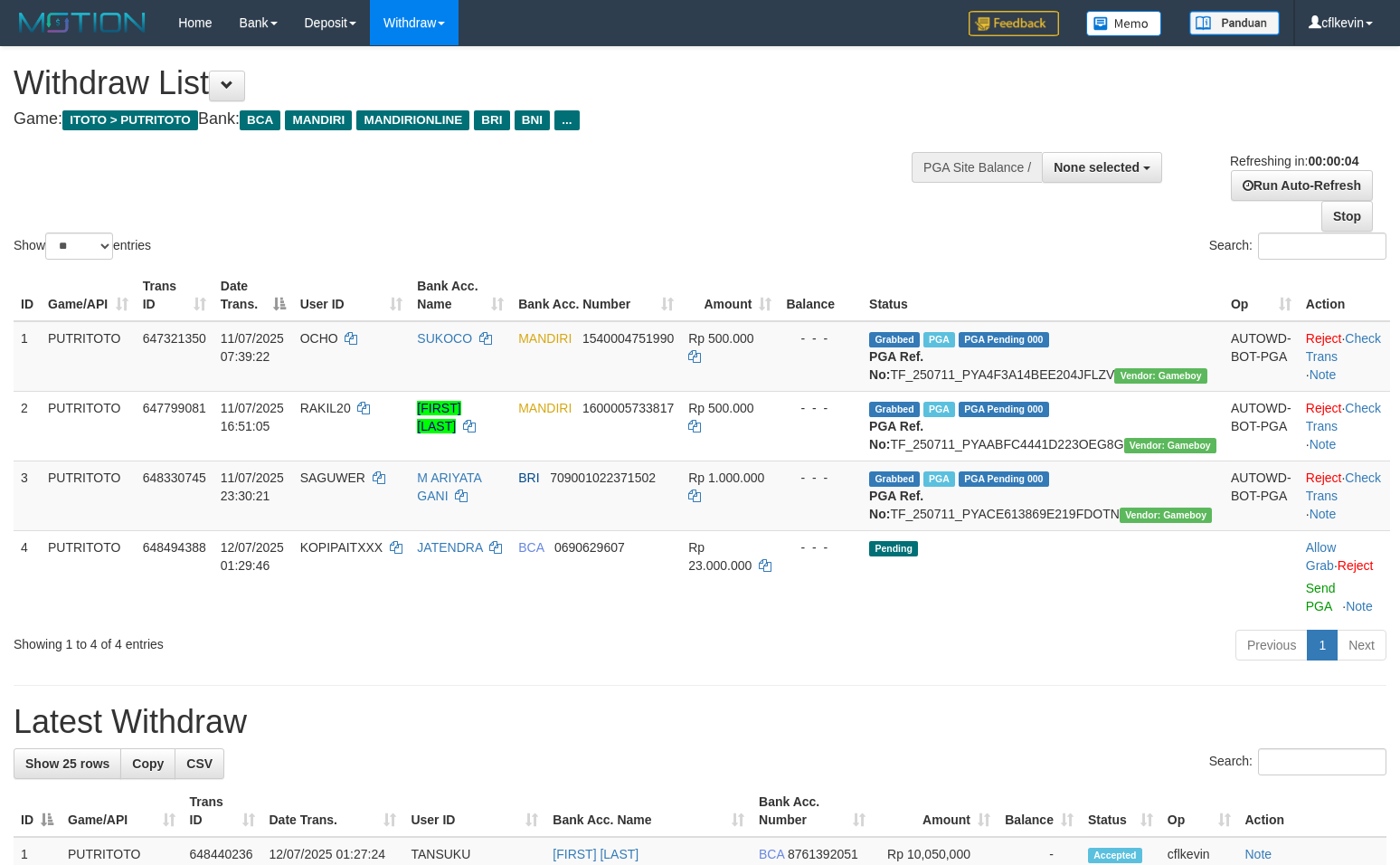 scroll, scrollTop: 0, scrollLeft: 0, axis: both 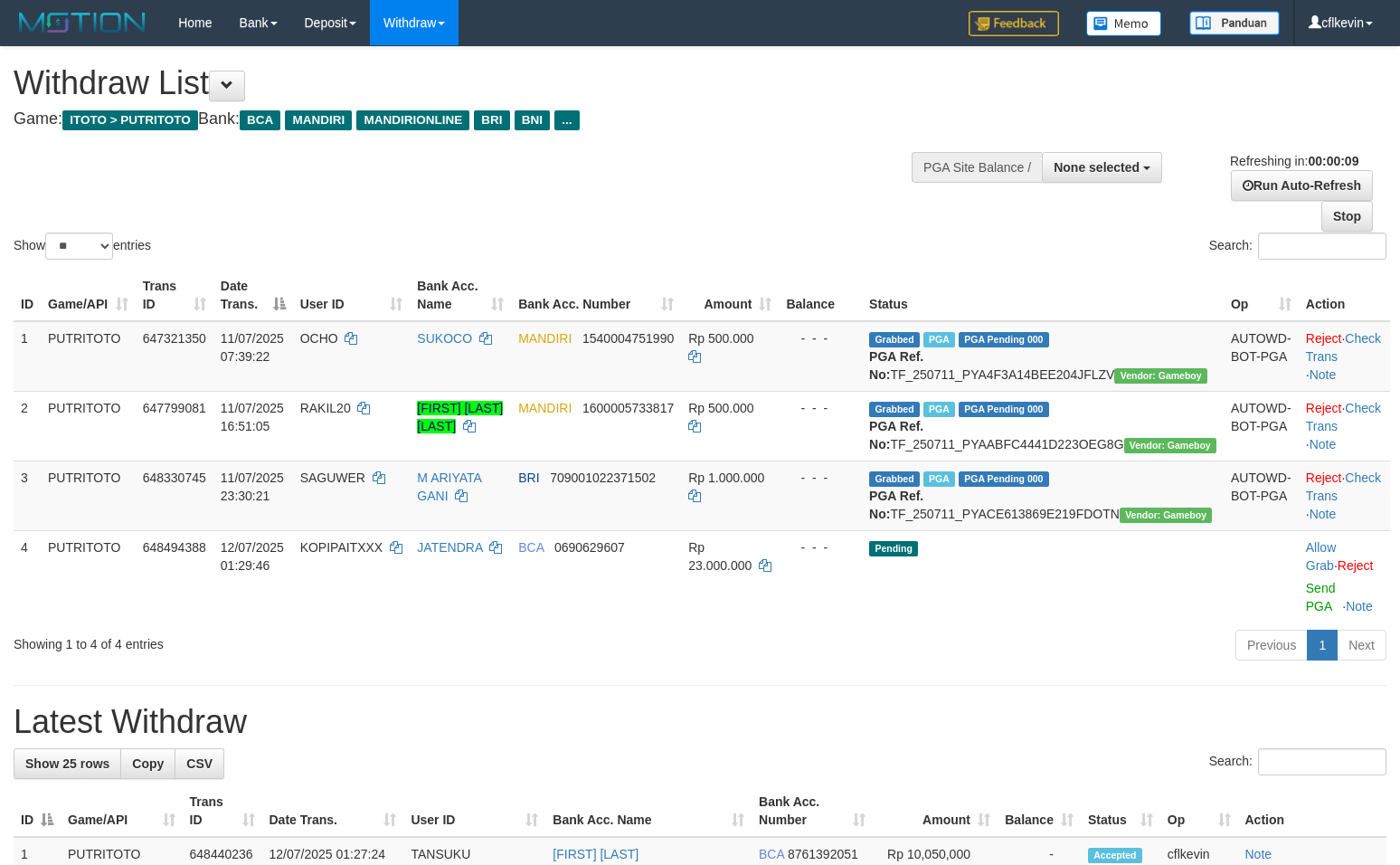 select 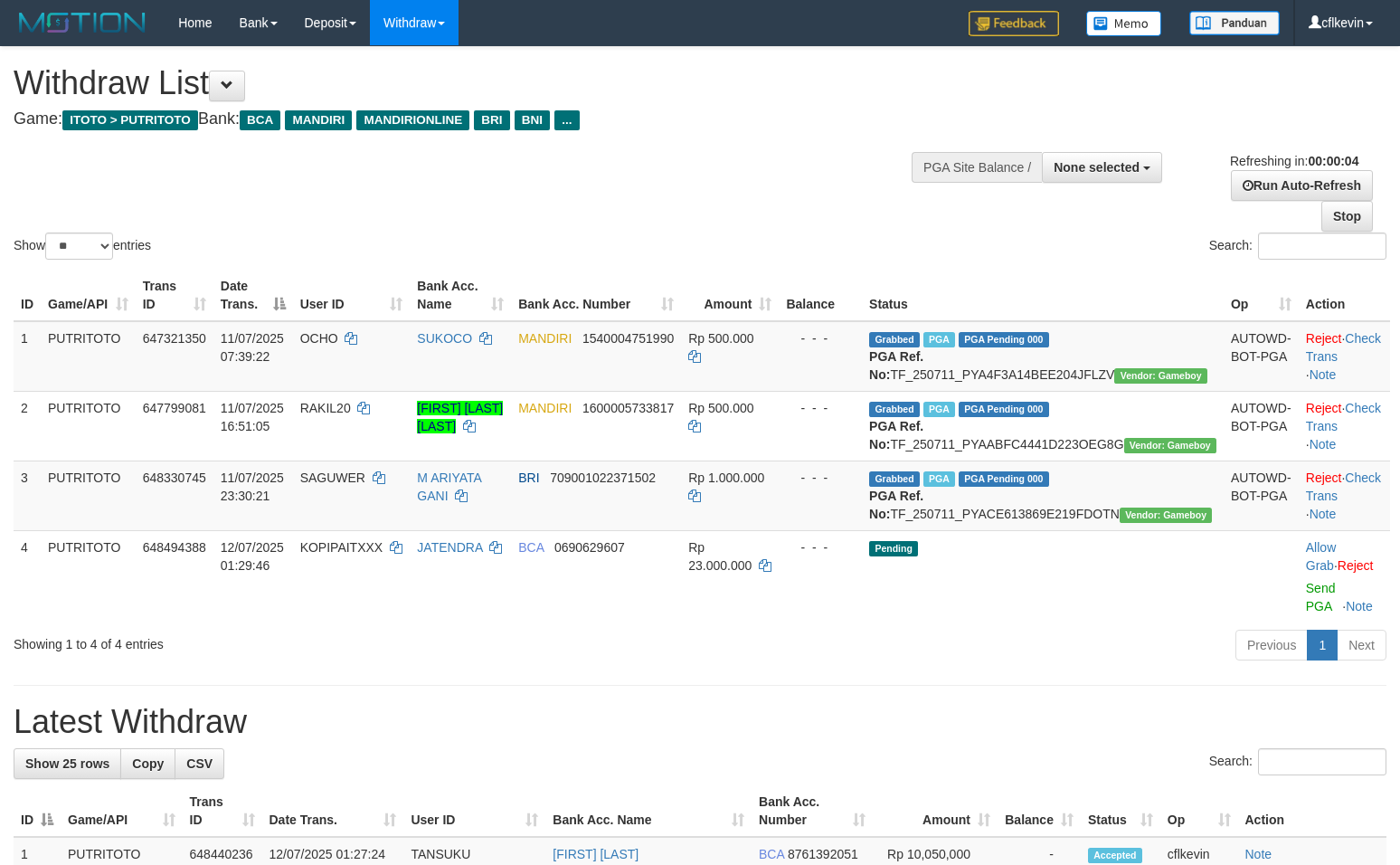scroll, scrollTop: 0, scrollLeft: 0, axis: both 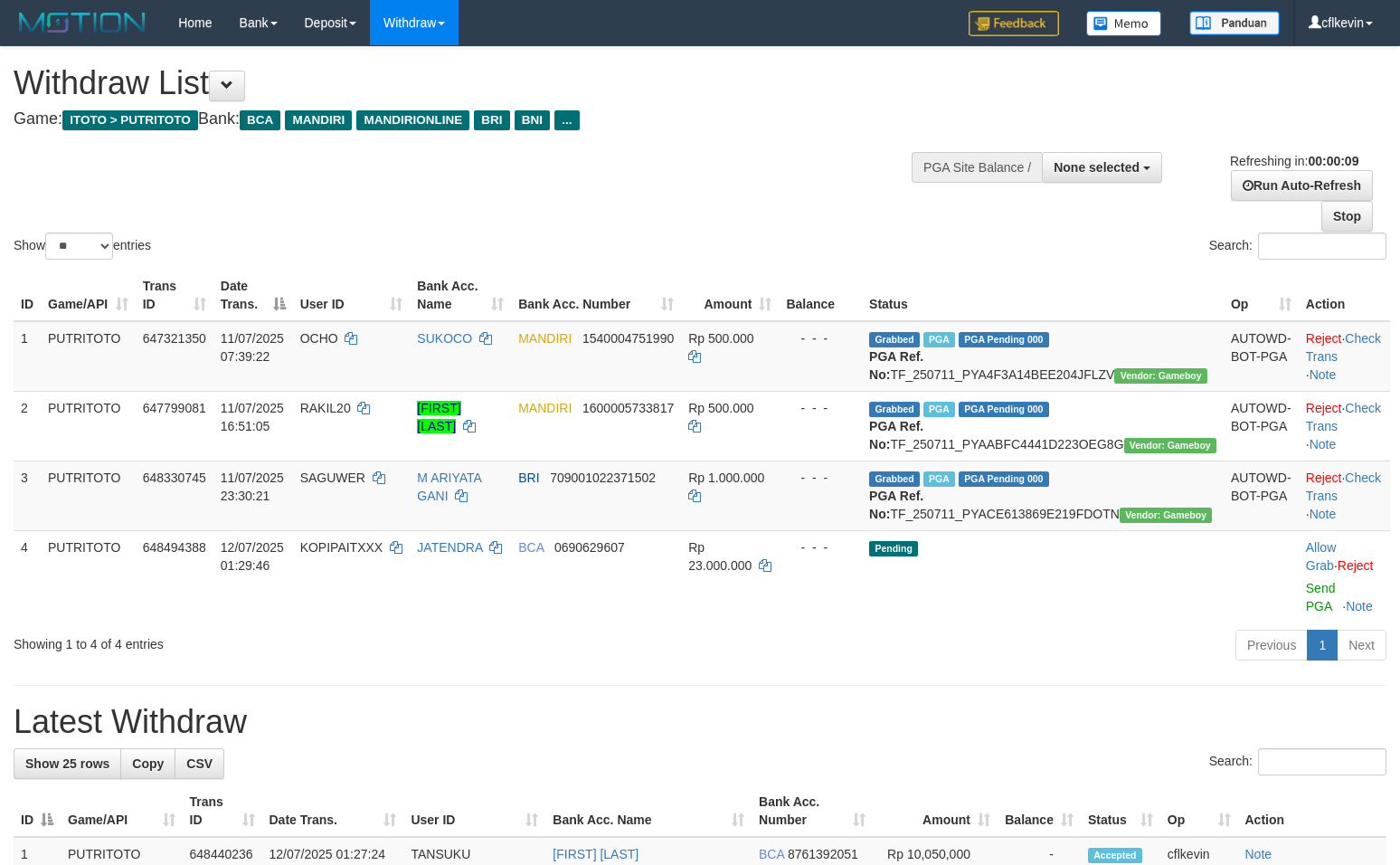 select 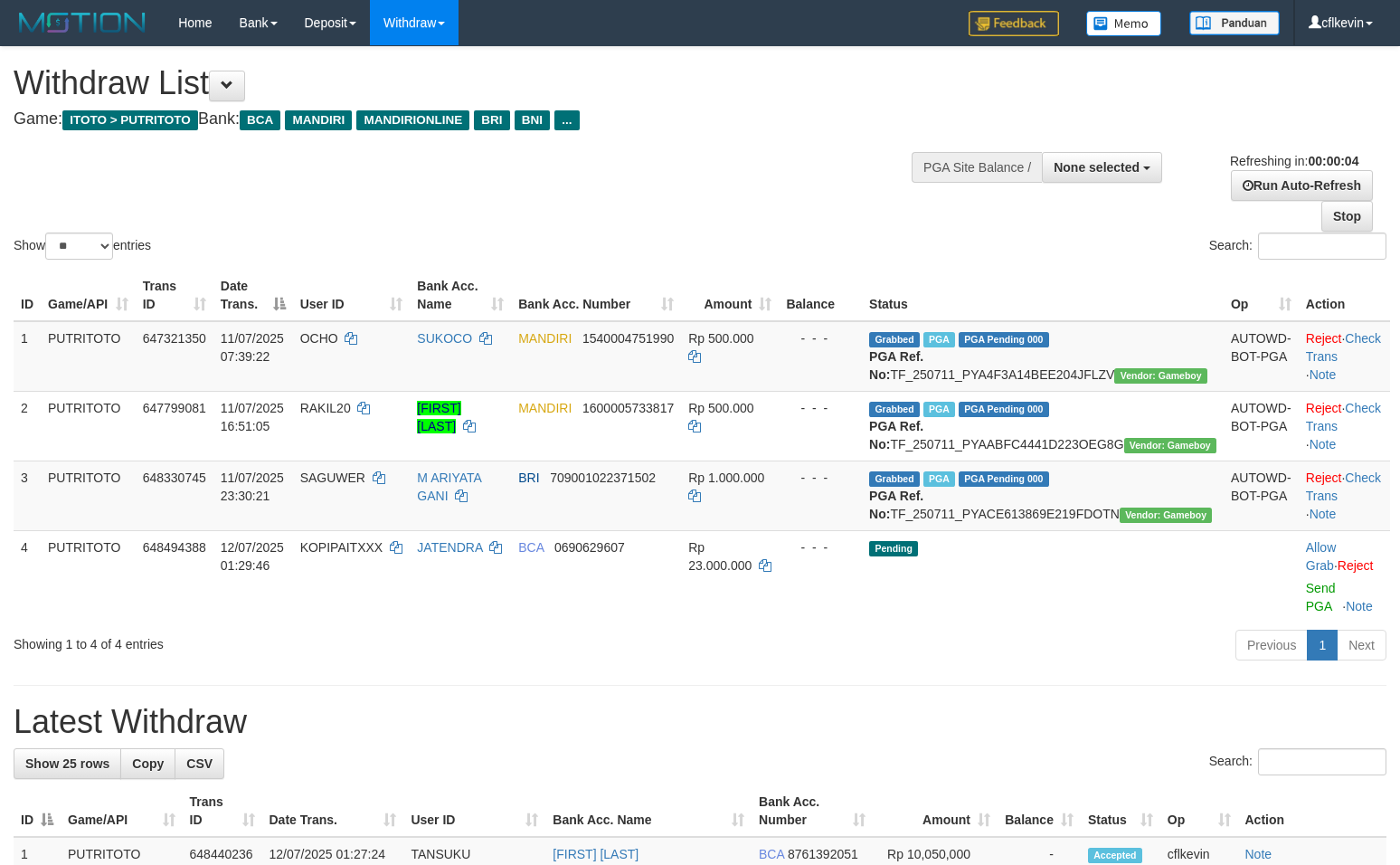 scroll, scrollTop: 0, scrollLeft: 0, axis: both 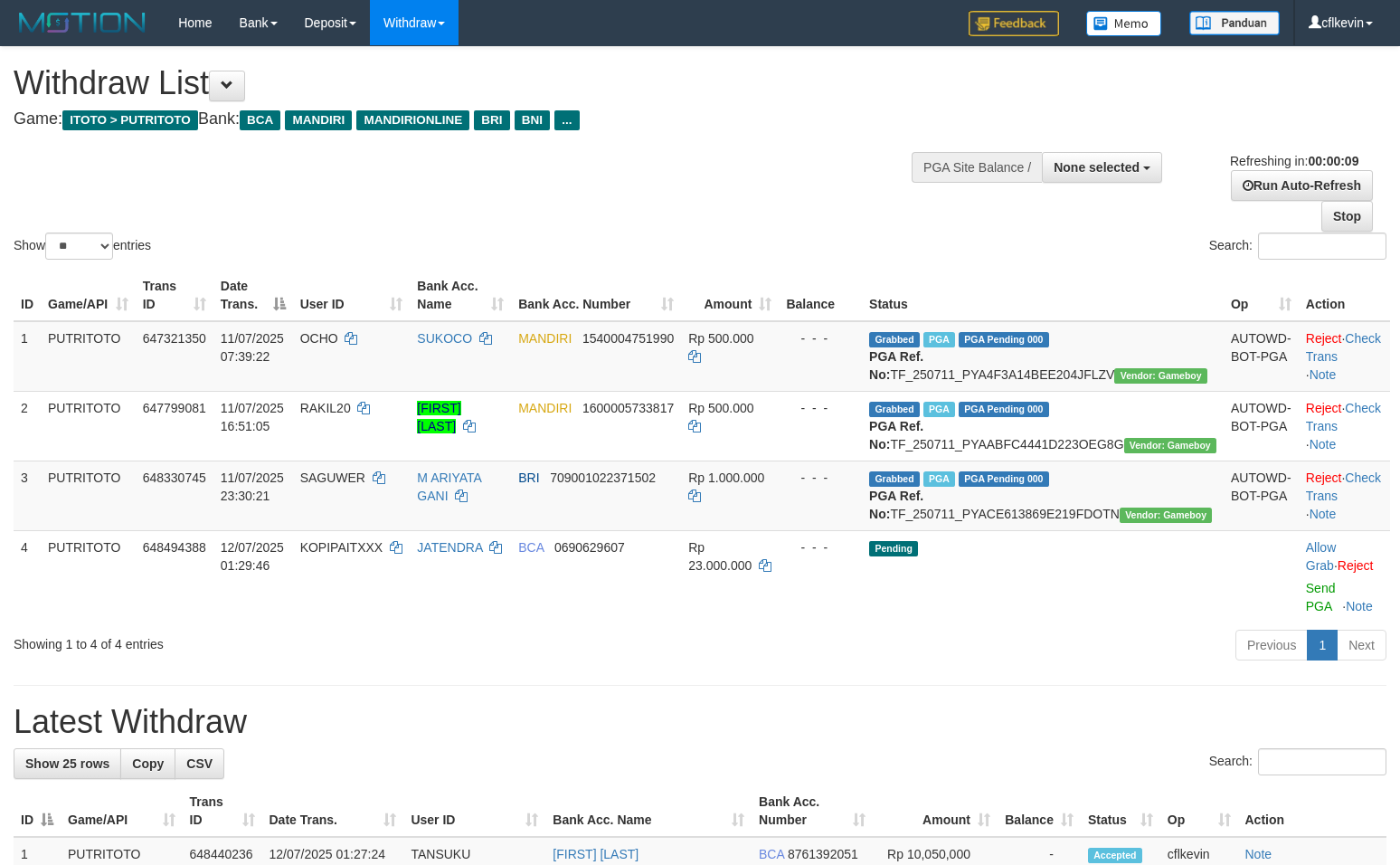 select 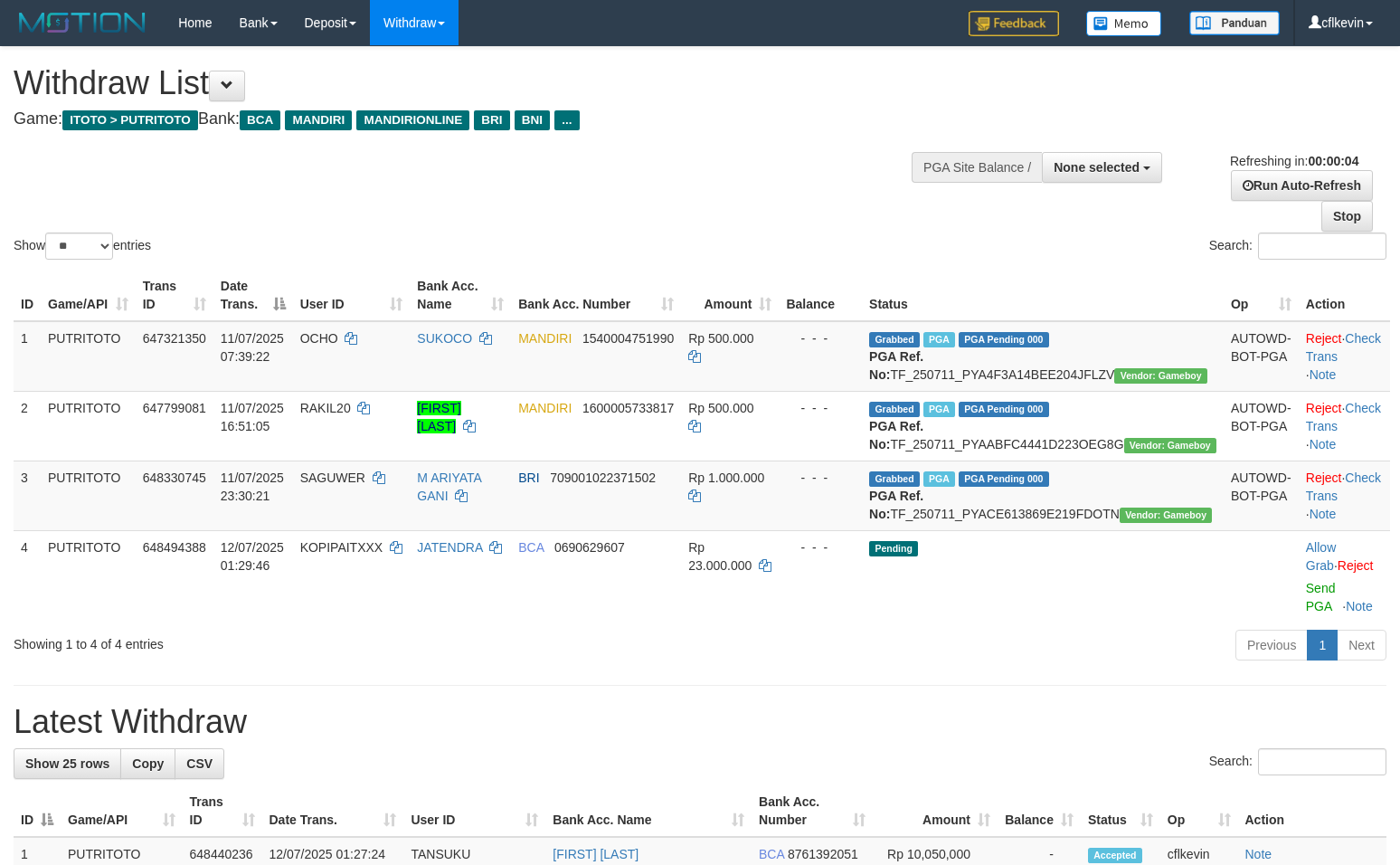 scroll, scrollTop: 0, scrollLeft: 0, axis: both 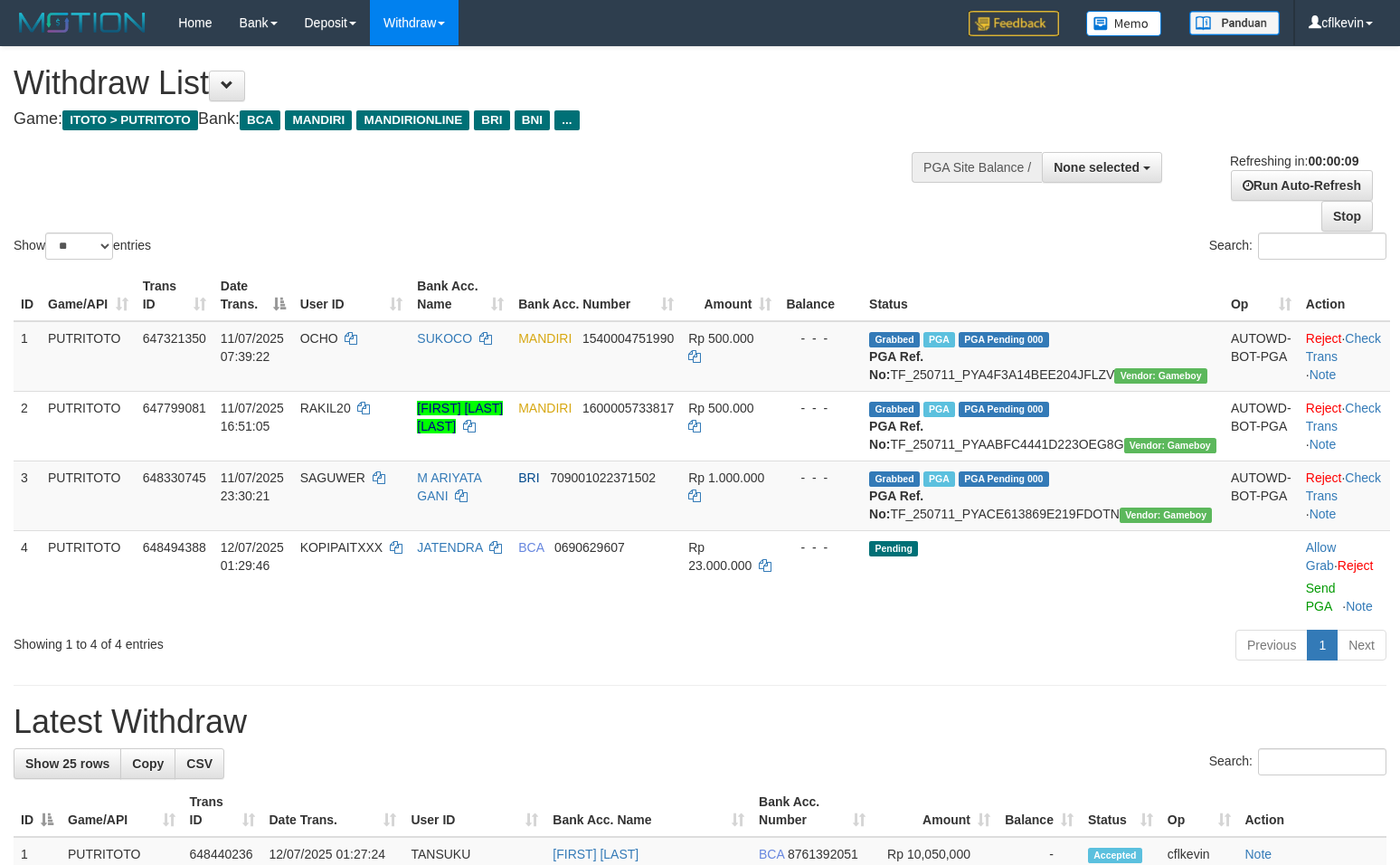 select 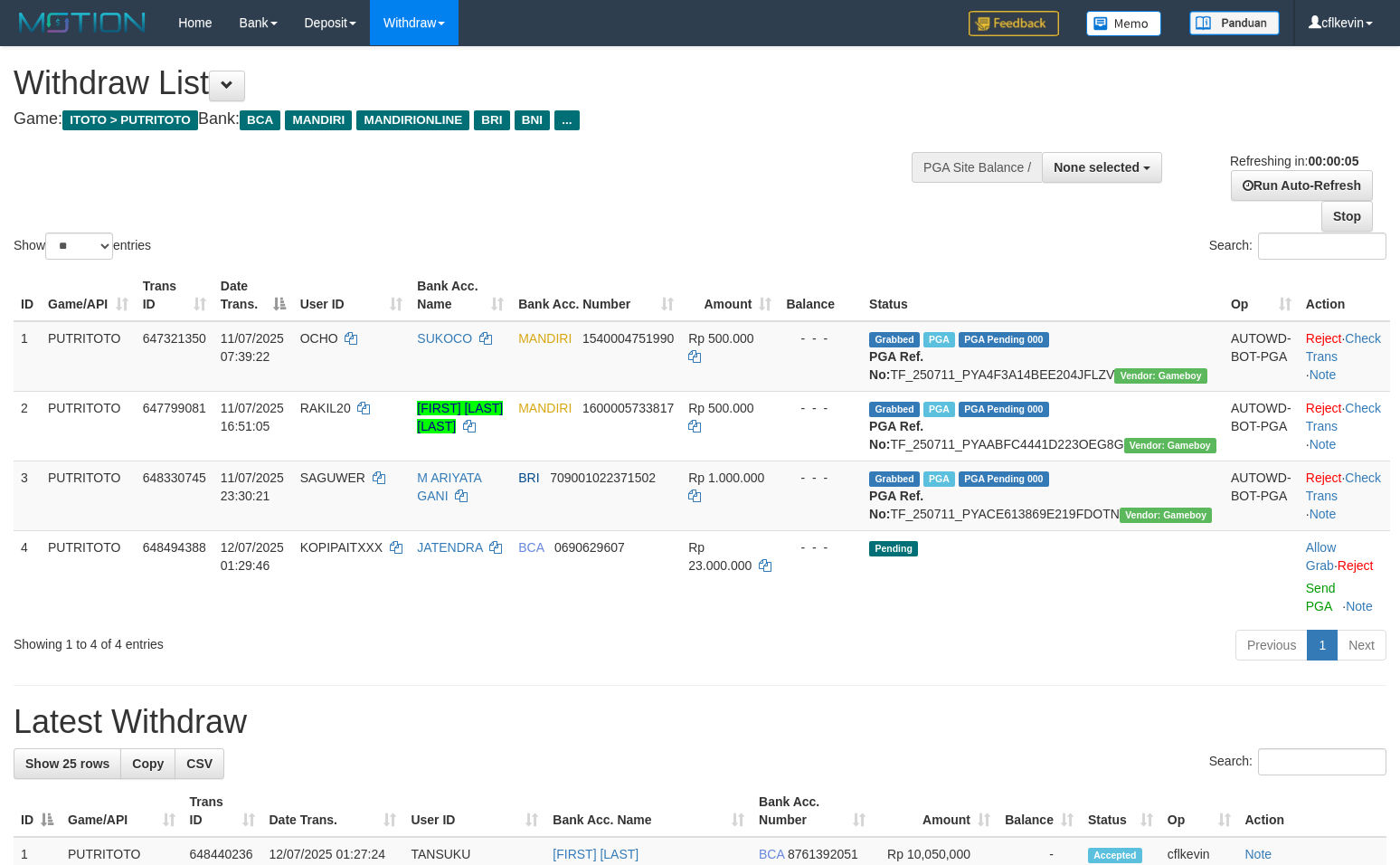 scroll, scrollTop: 0, scrollLeft: 0, axis: both 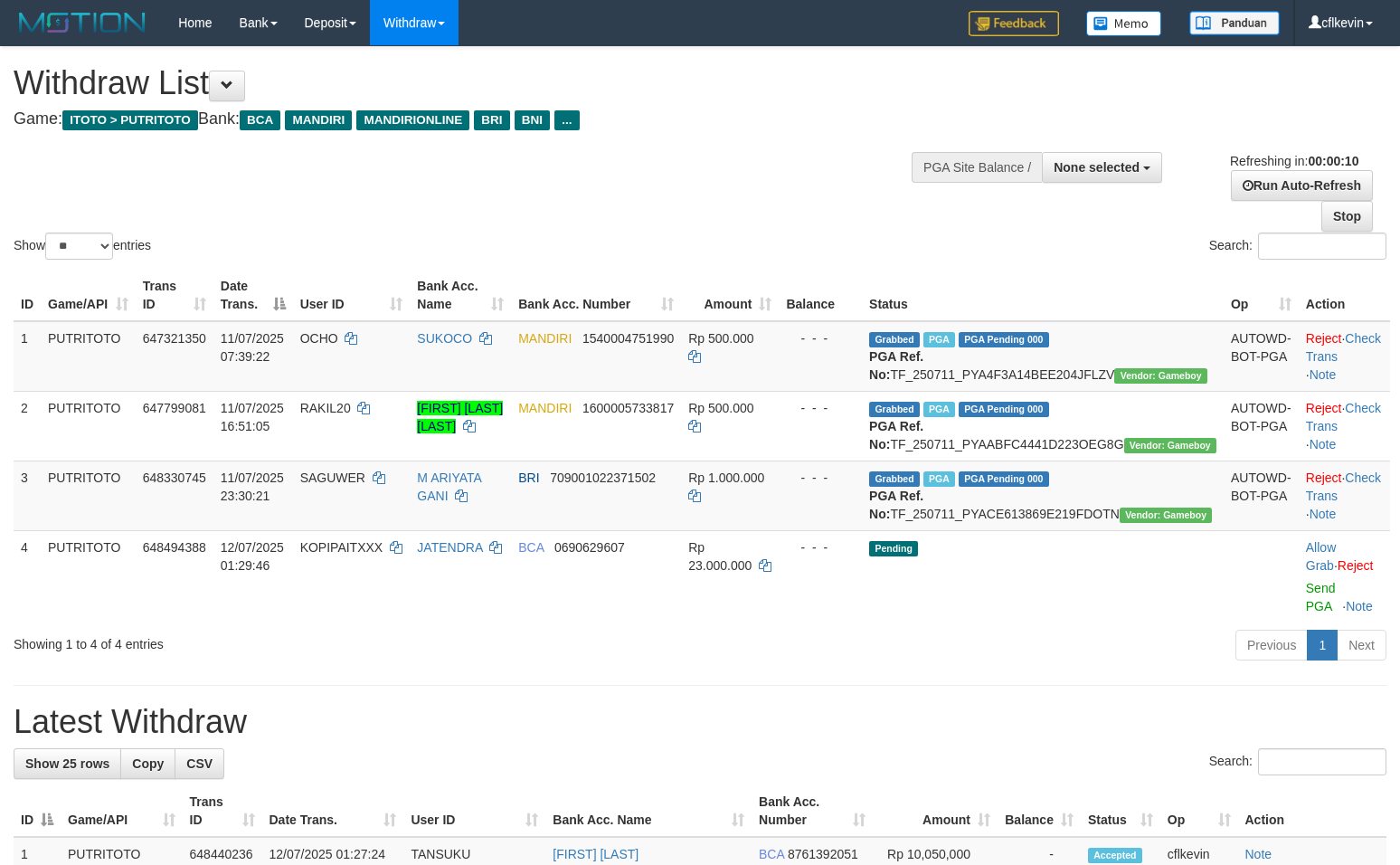 select 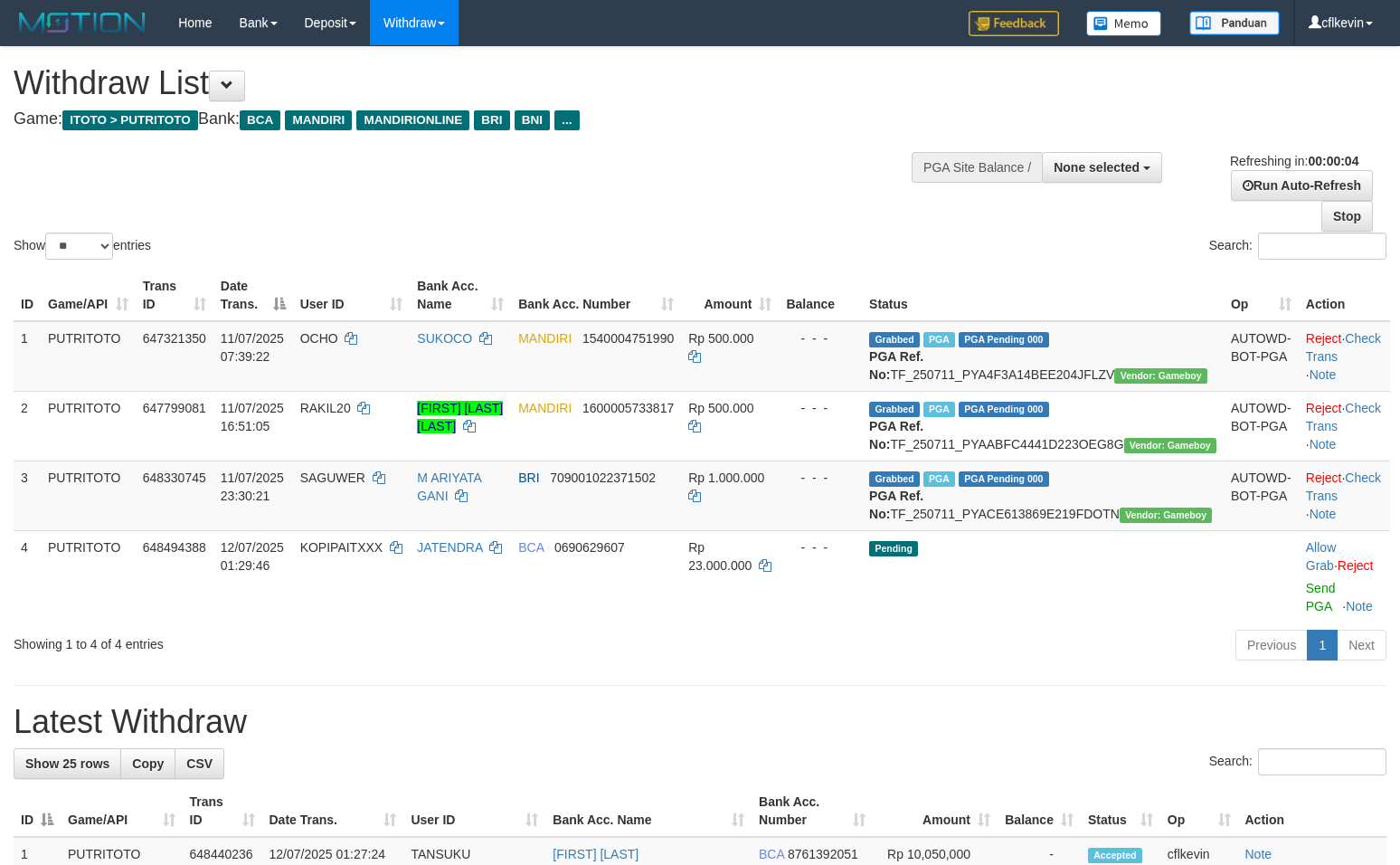 scroll, scrollTop: 0, scrollLeft: 0, axis: both 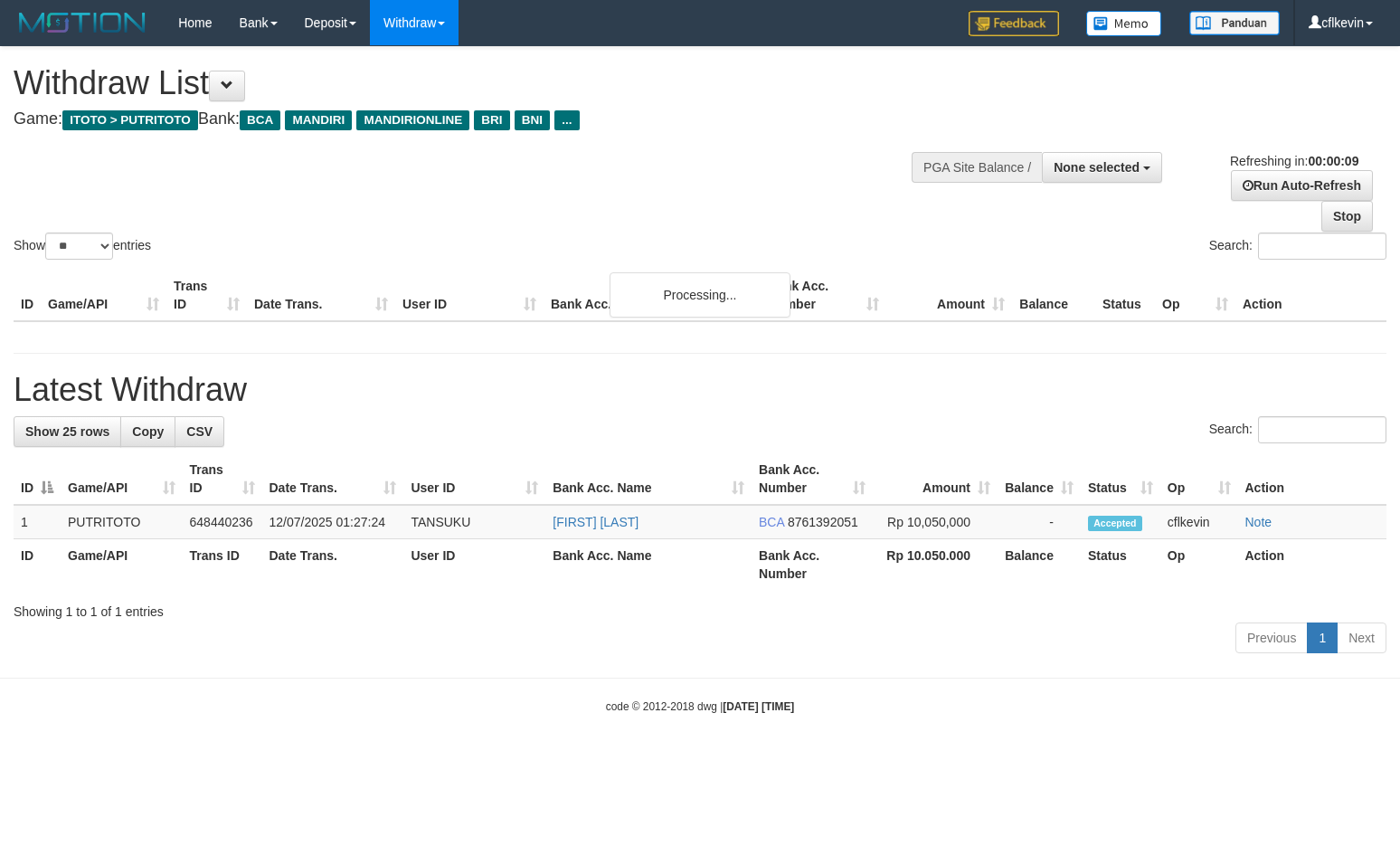 select 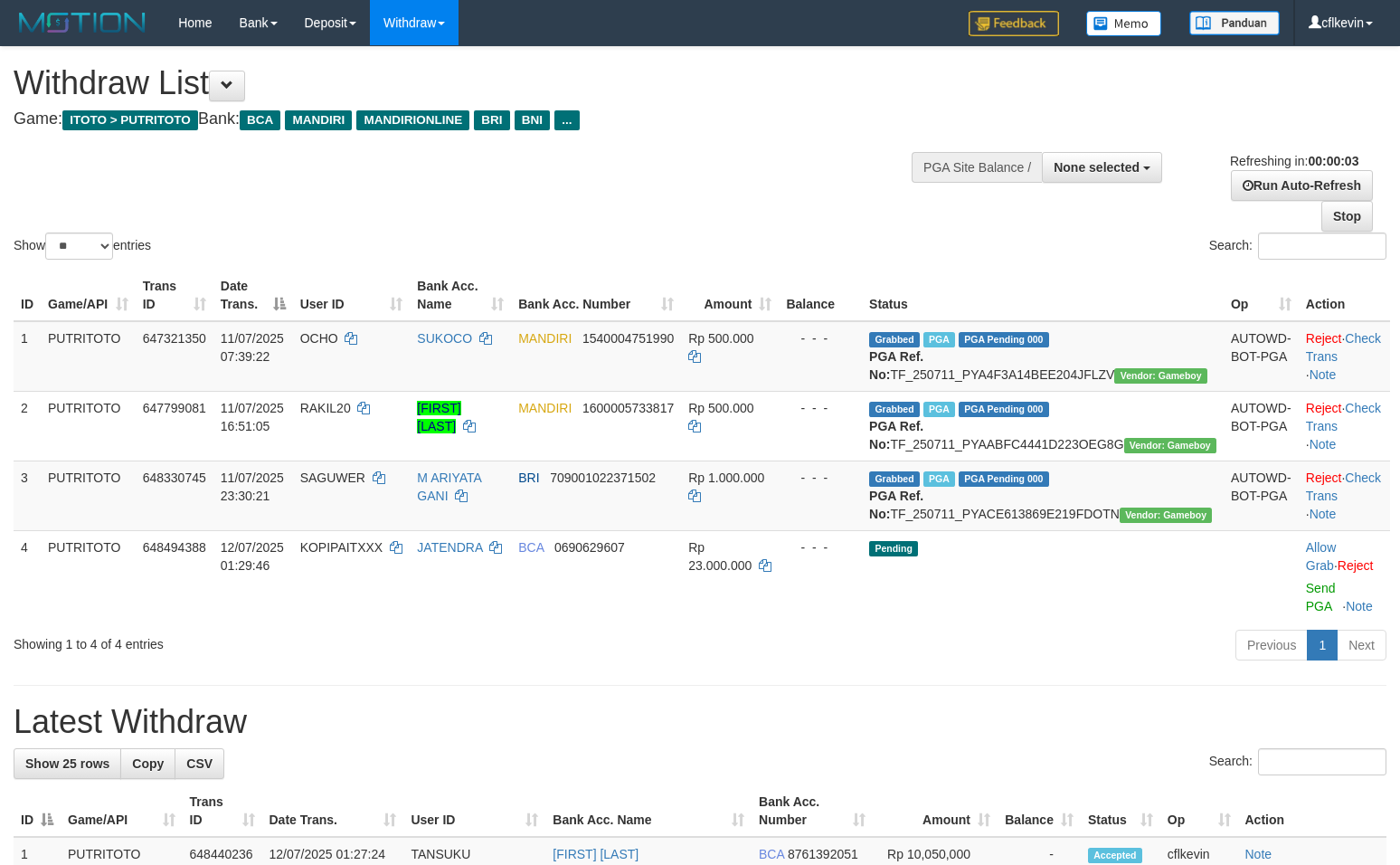 scroll, scrollTop: 0, scrollLeft: 0, axis: both 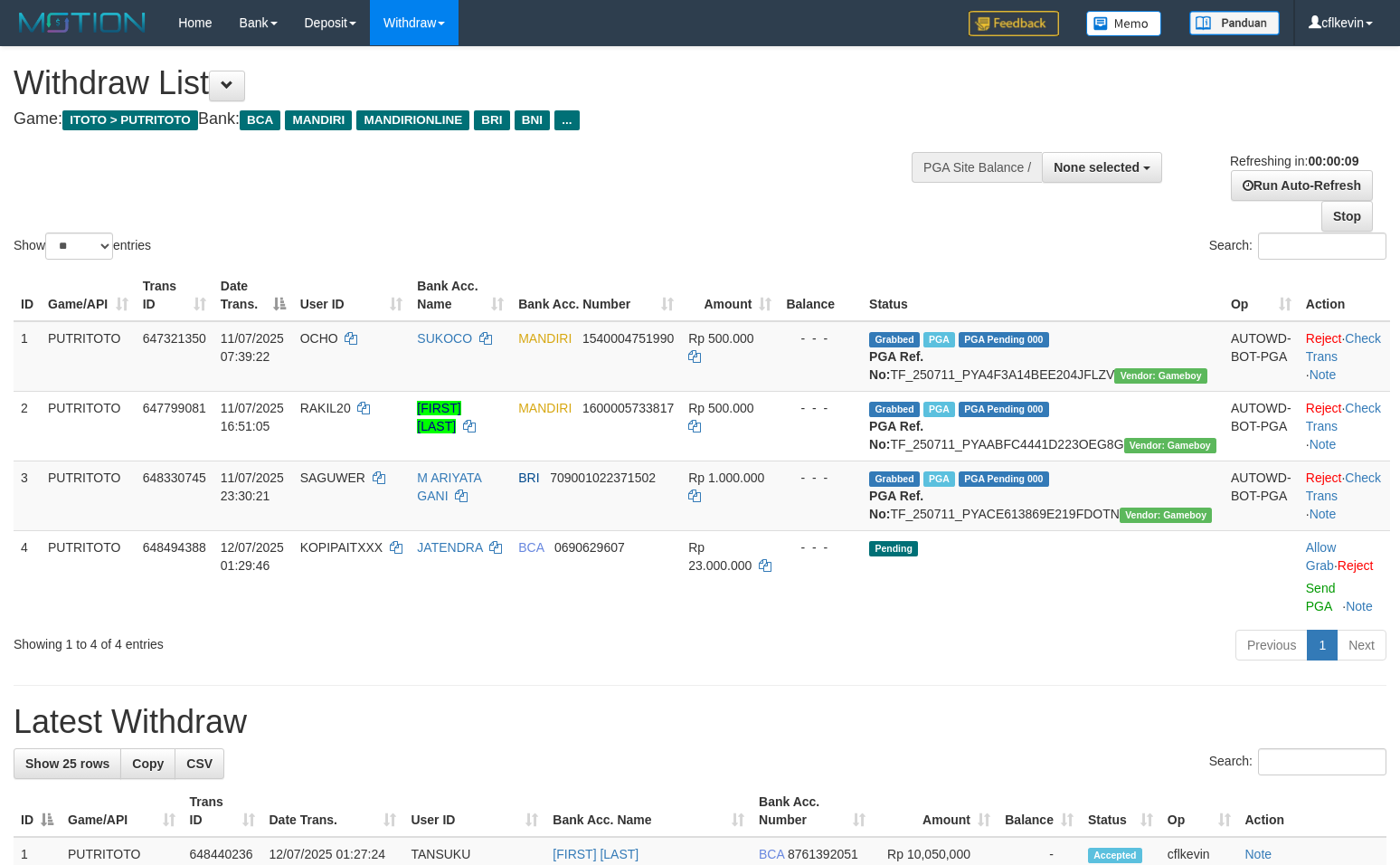 select 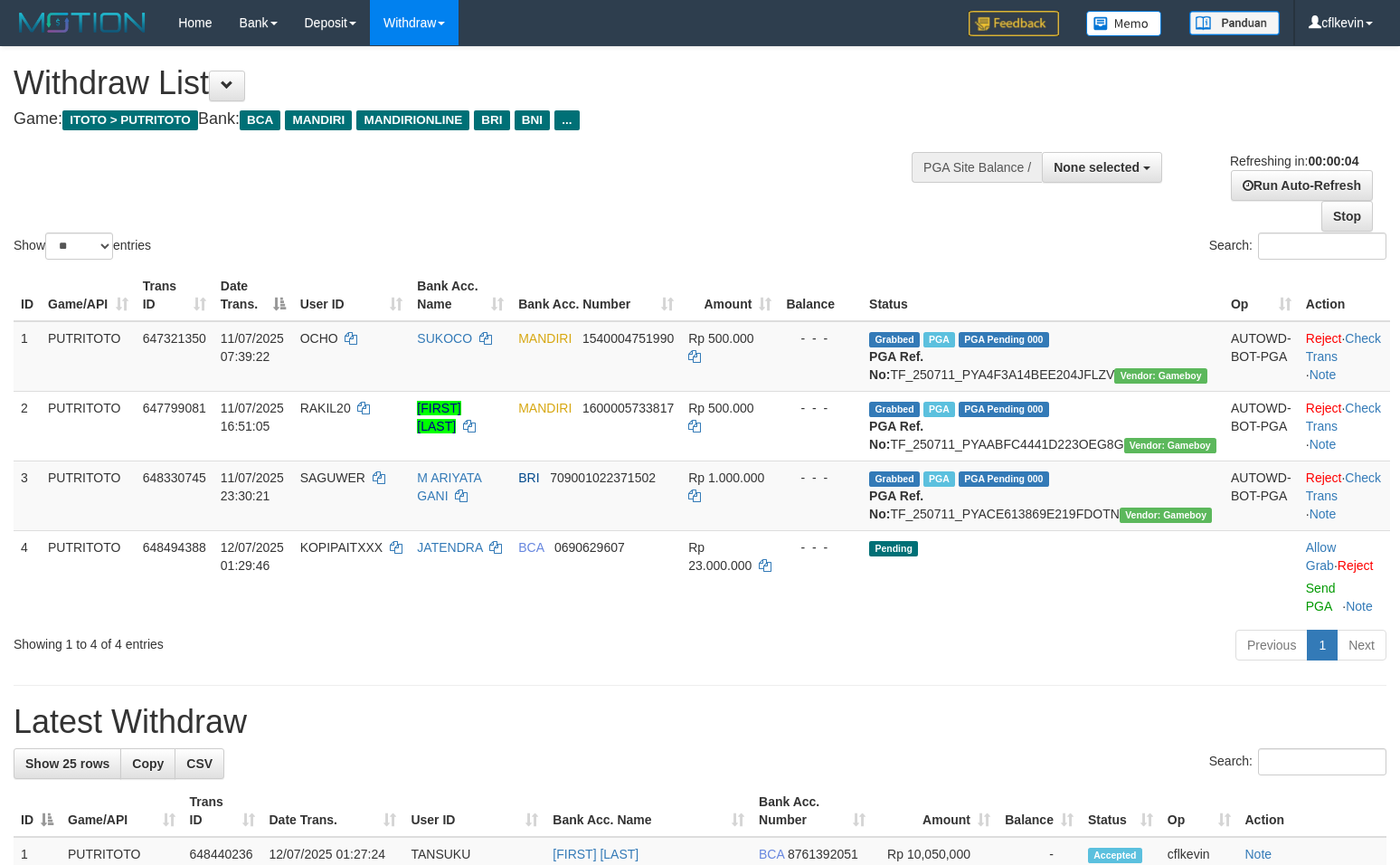 scroll, scrollTop: 0, scrollLeft: 0, axis: both 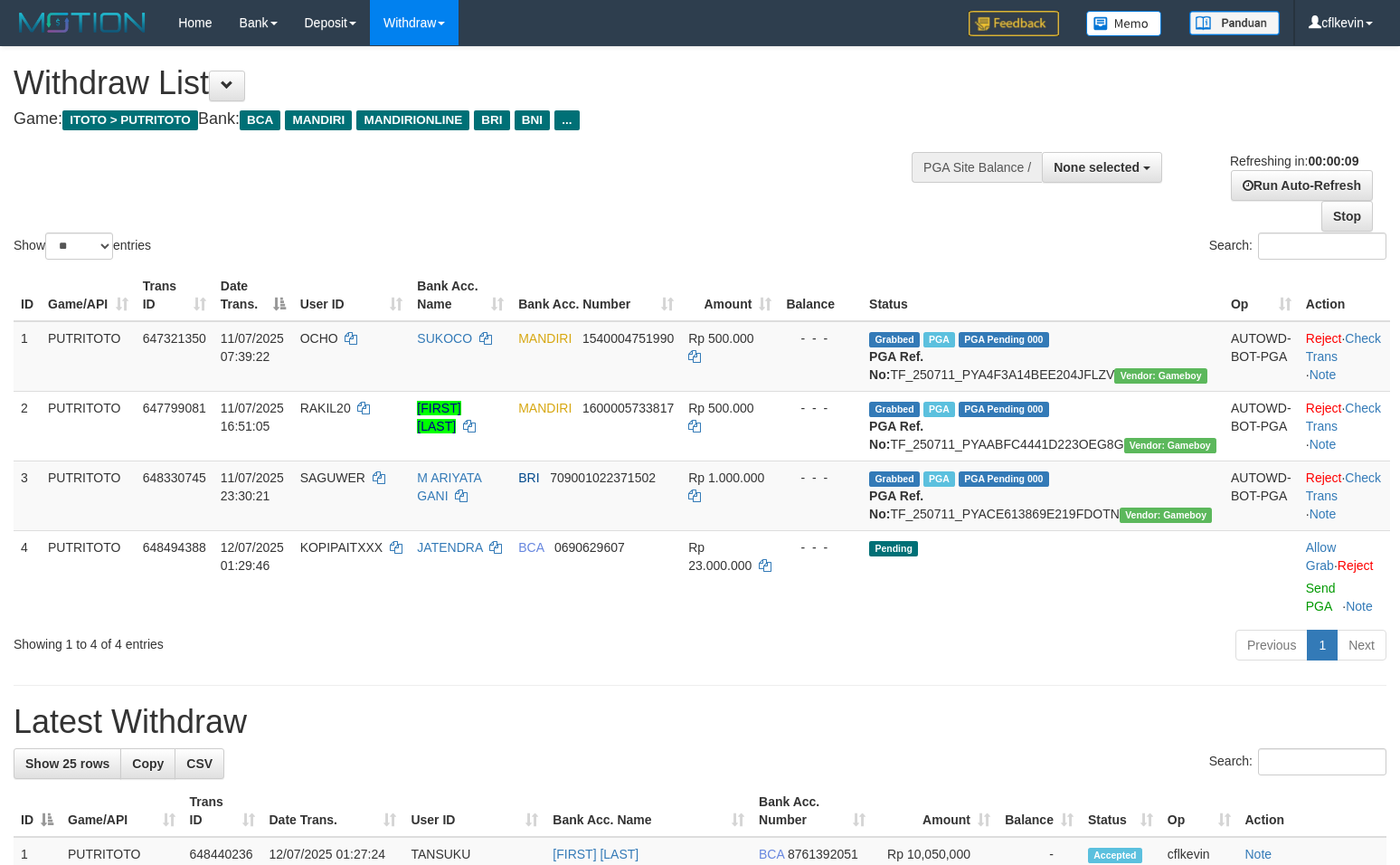 select 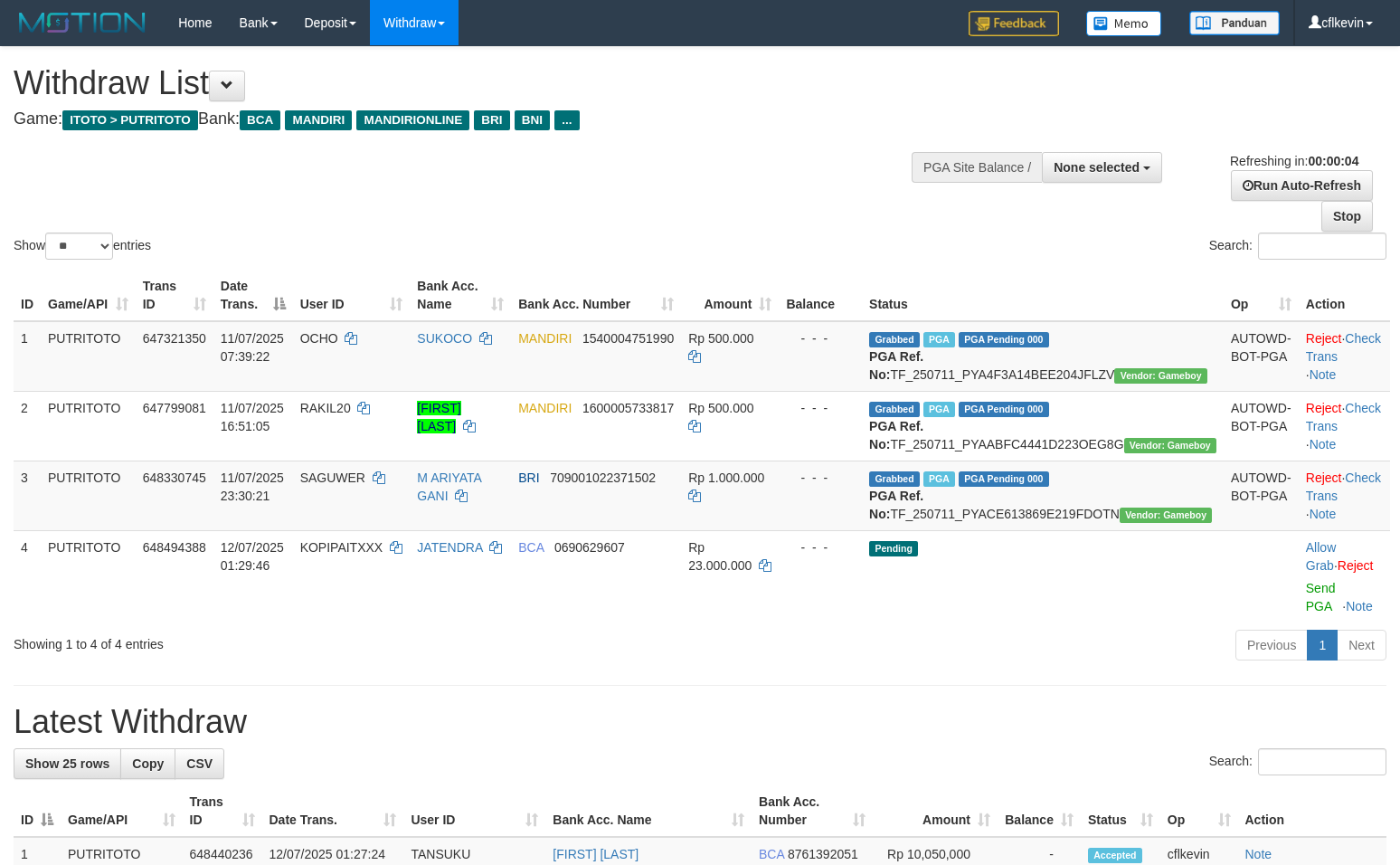 scroll, scrollTop: 0, scrollLeft: 0, axis: both 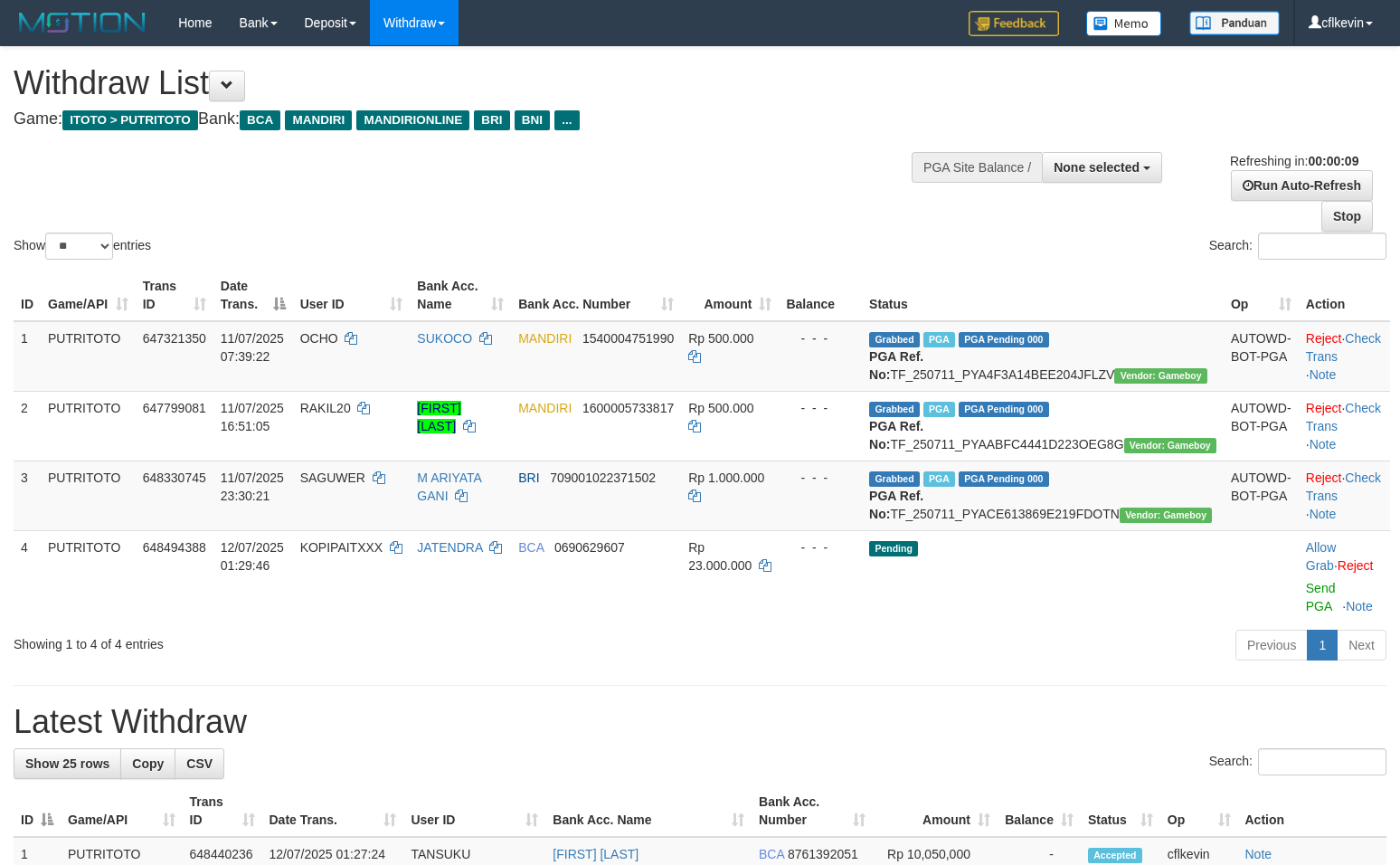 select 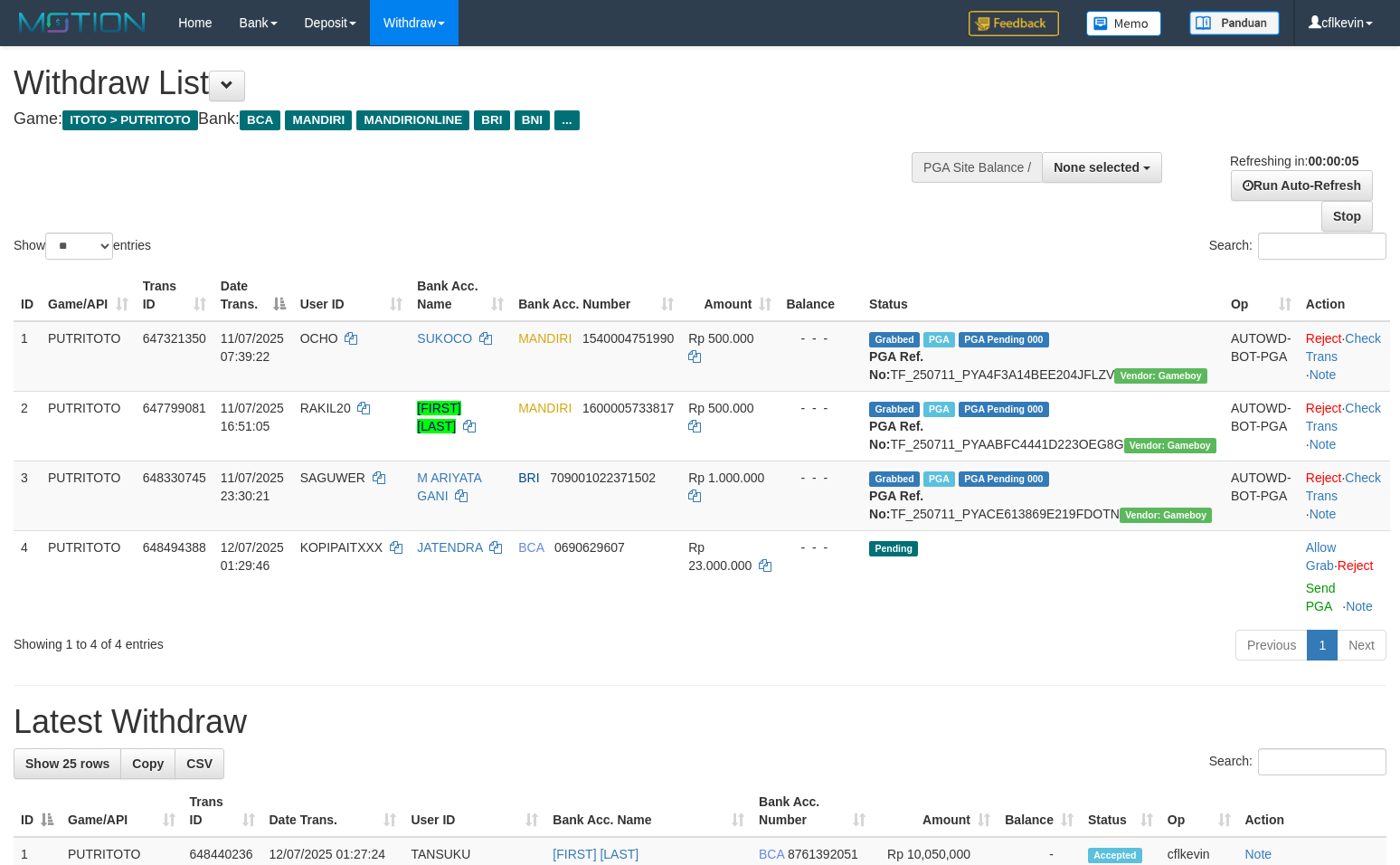 scroll, scrollTop: 0, scrollLeft: 0, axis: both 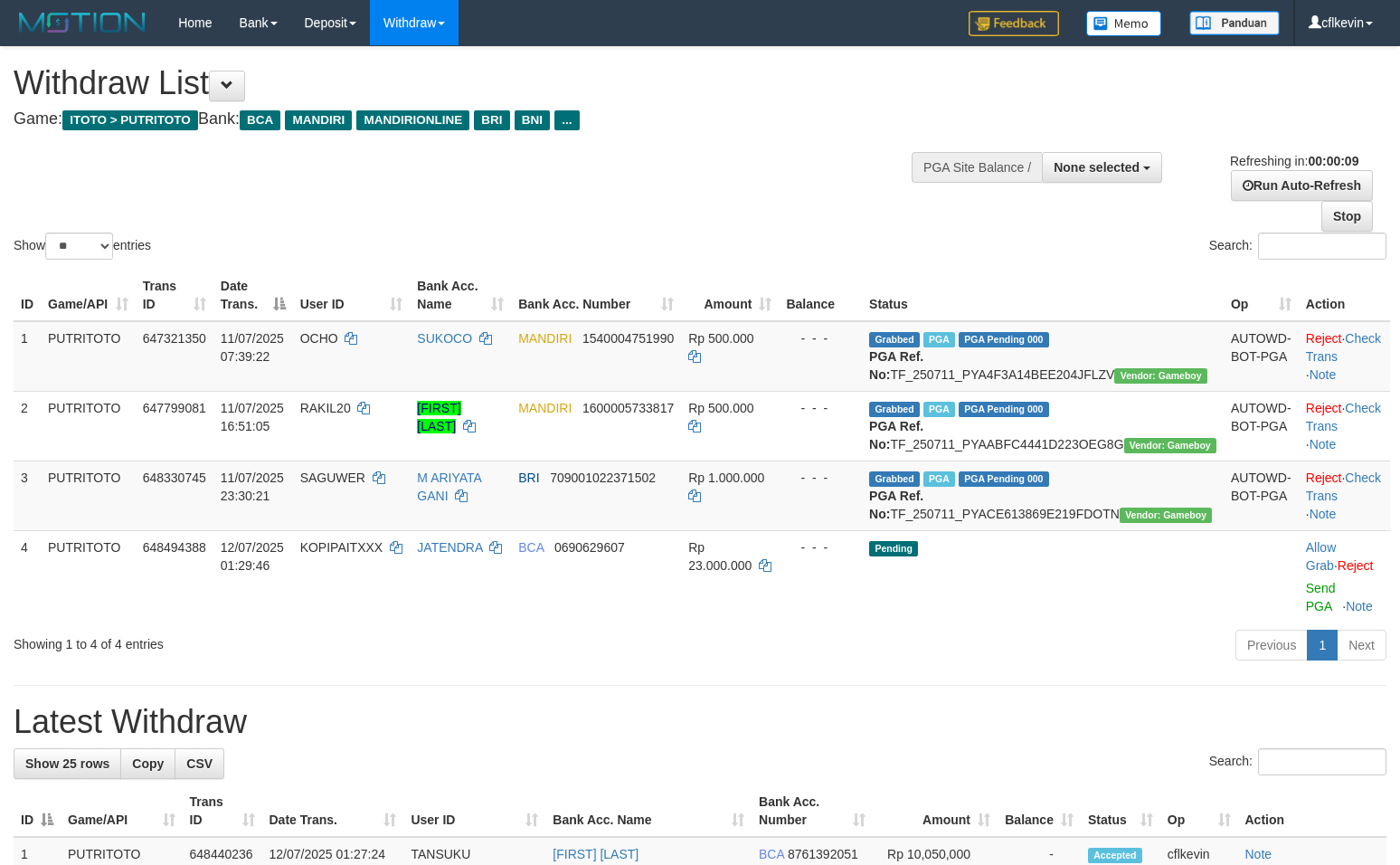 select 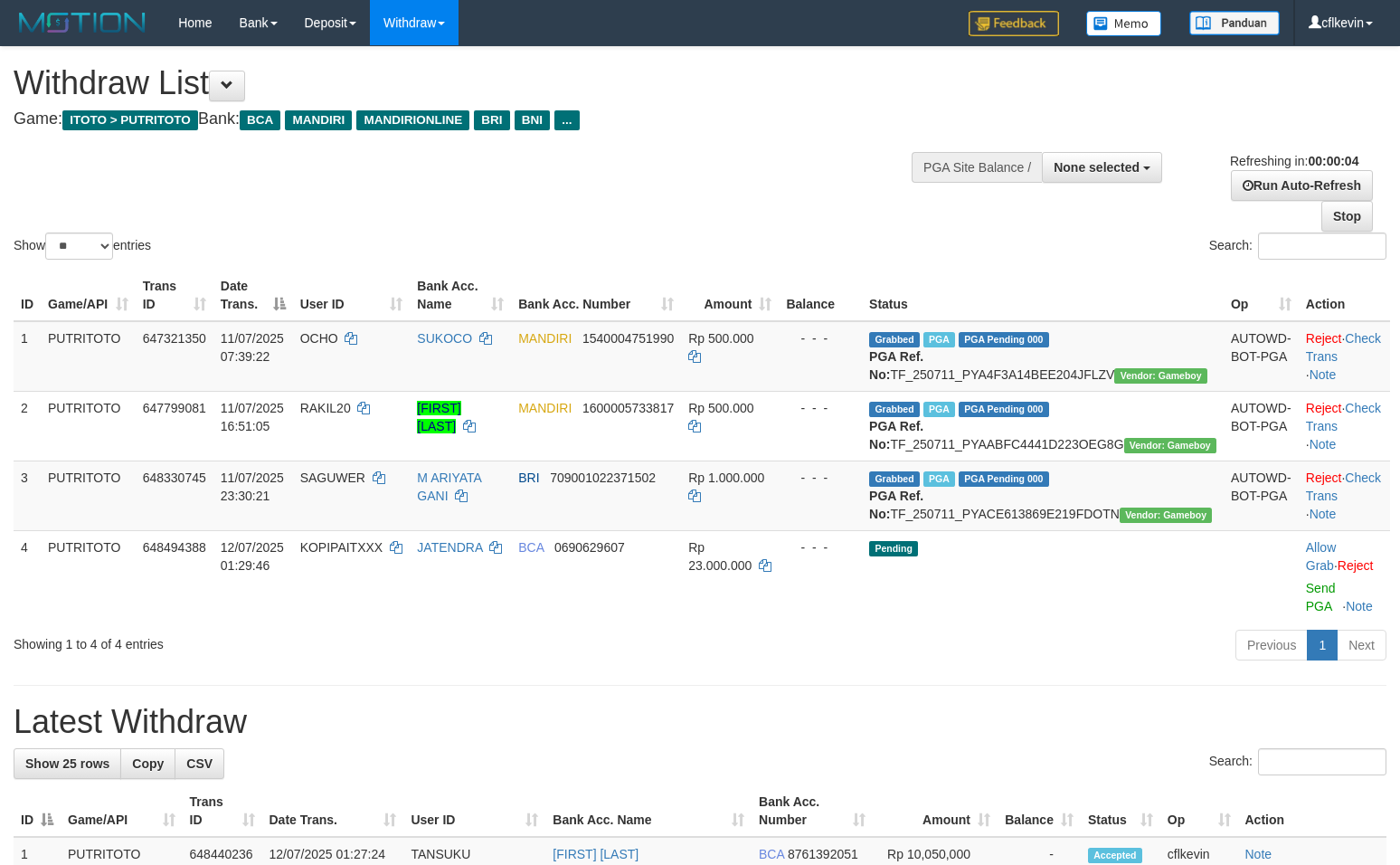 scroll, scrollTop: 0, scrollLeft: 0, axis: both 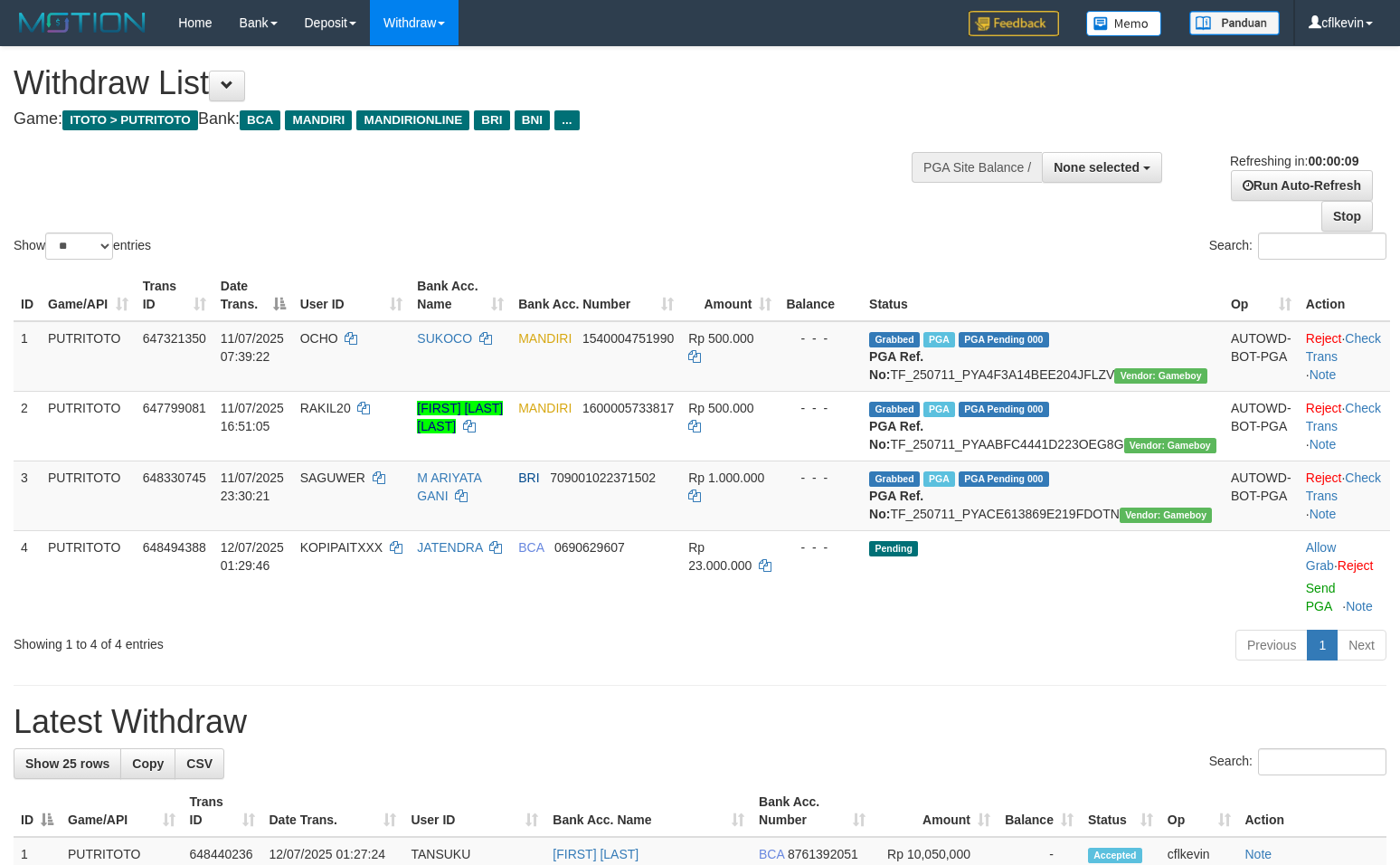 select 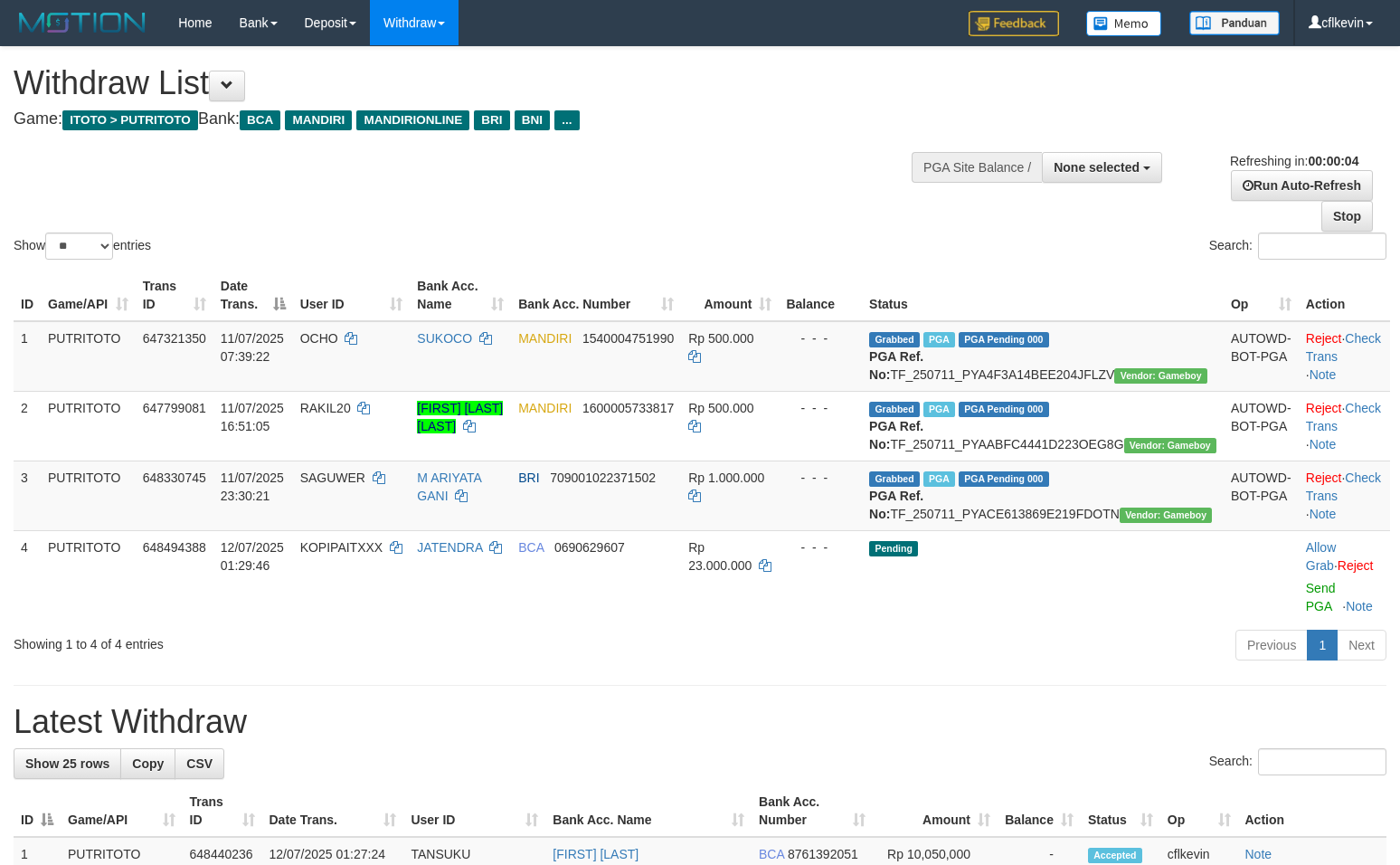 scroll, scrollTop: 0, scrollLeft: 0, axis: both 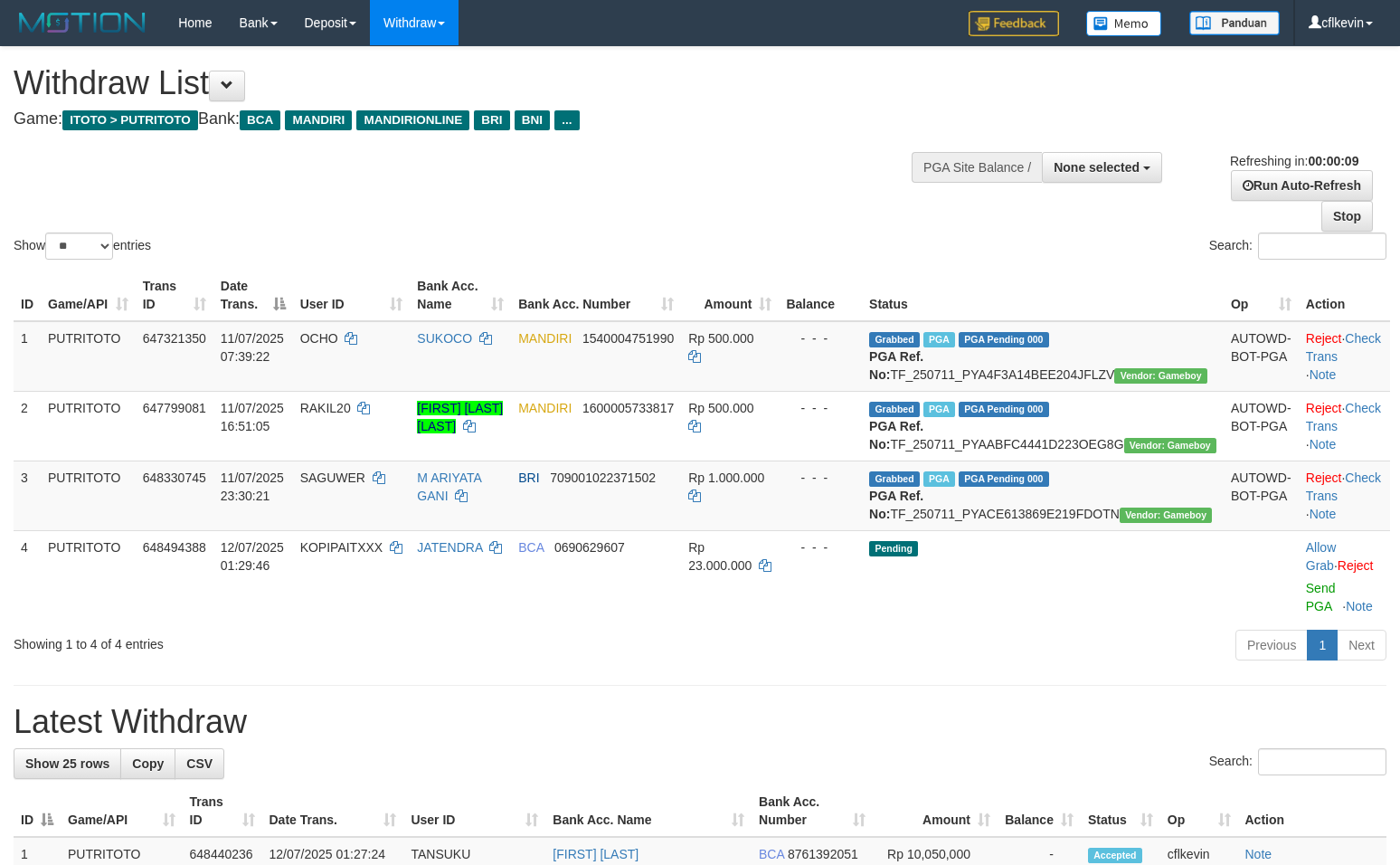 select 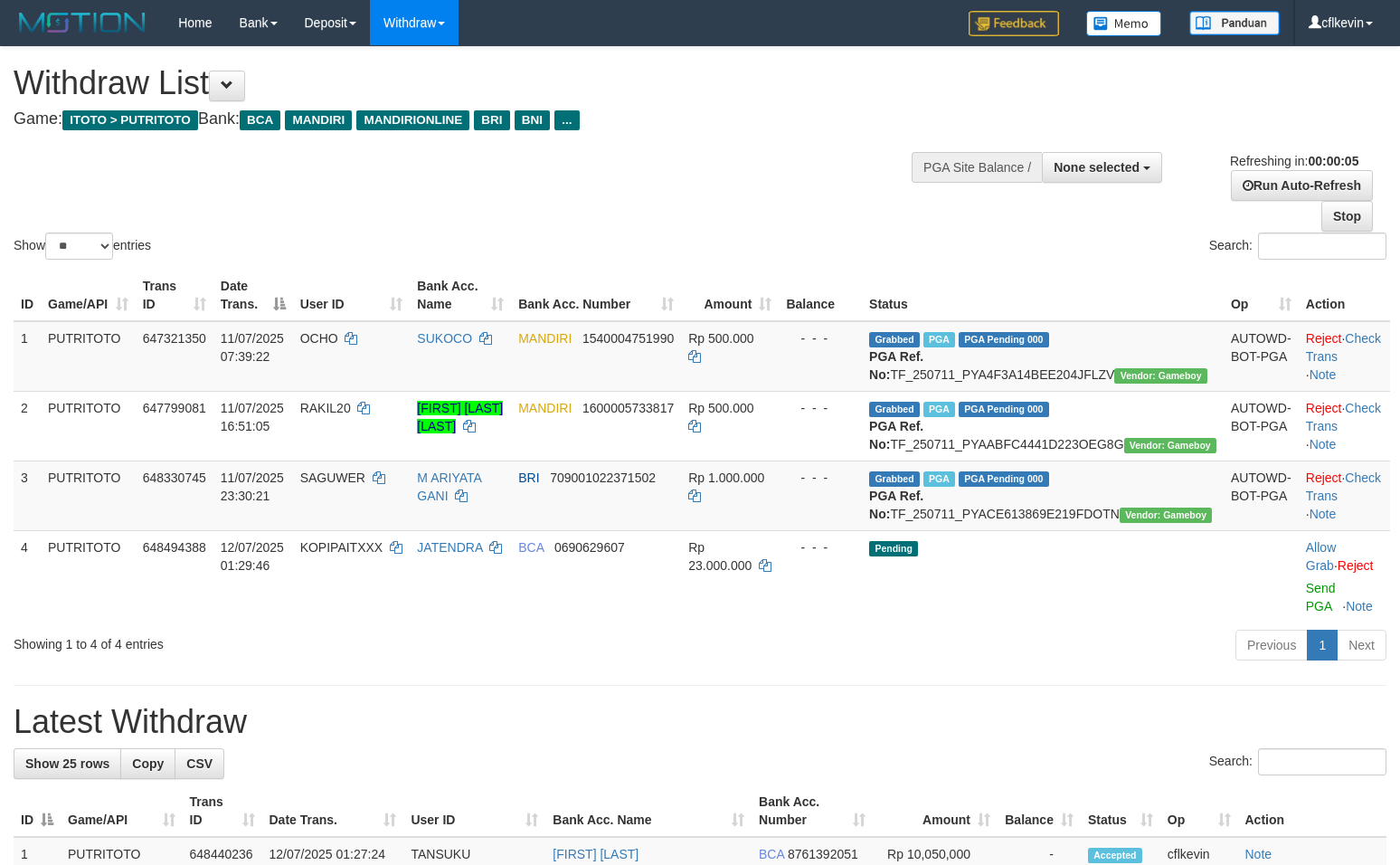 scroll, scrollTop: 0, scrollLeft: 0, axis: both 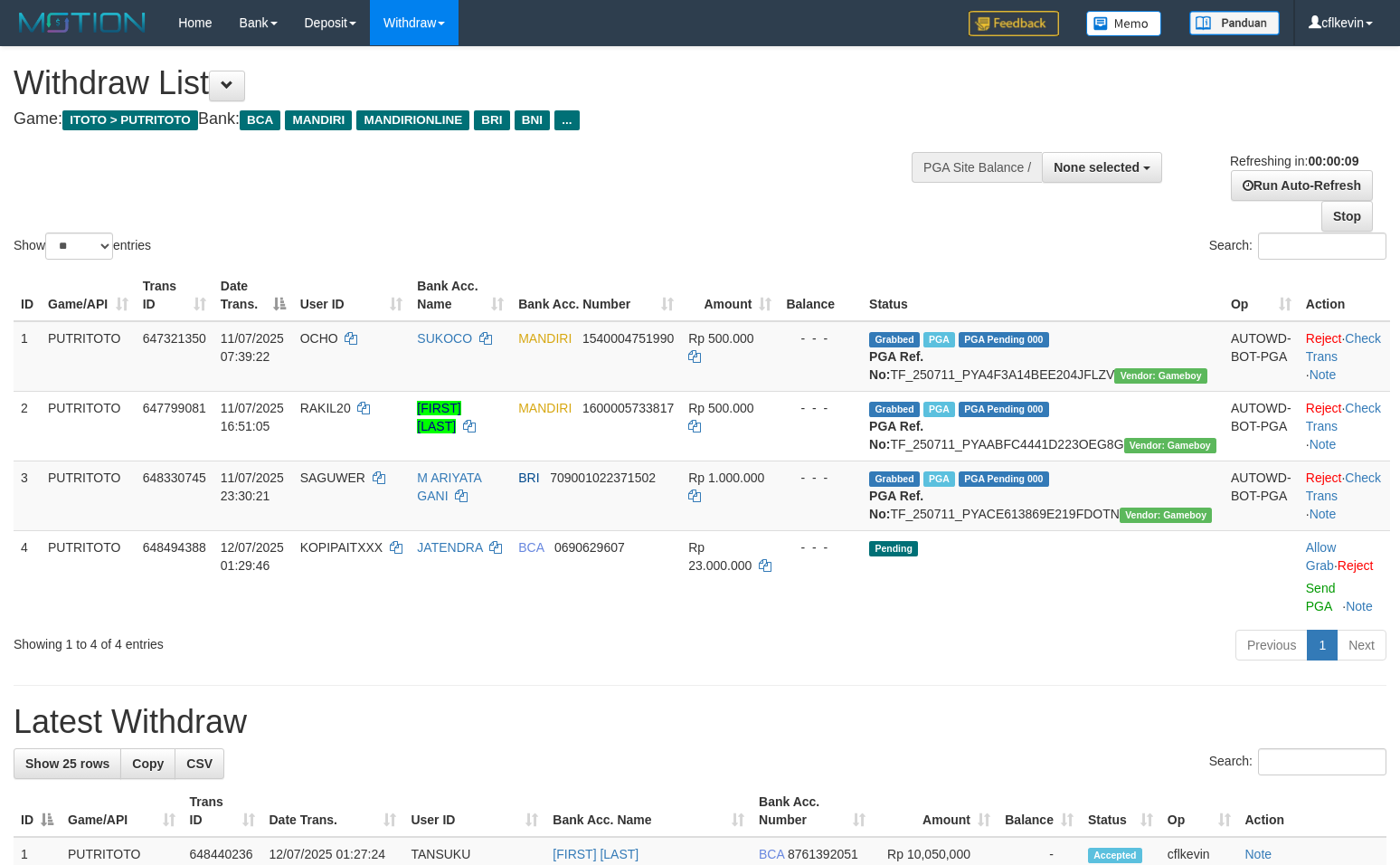 select 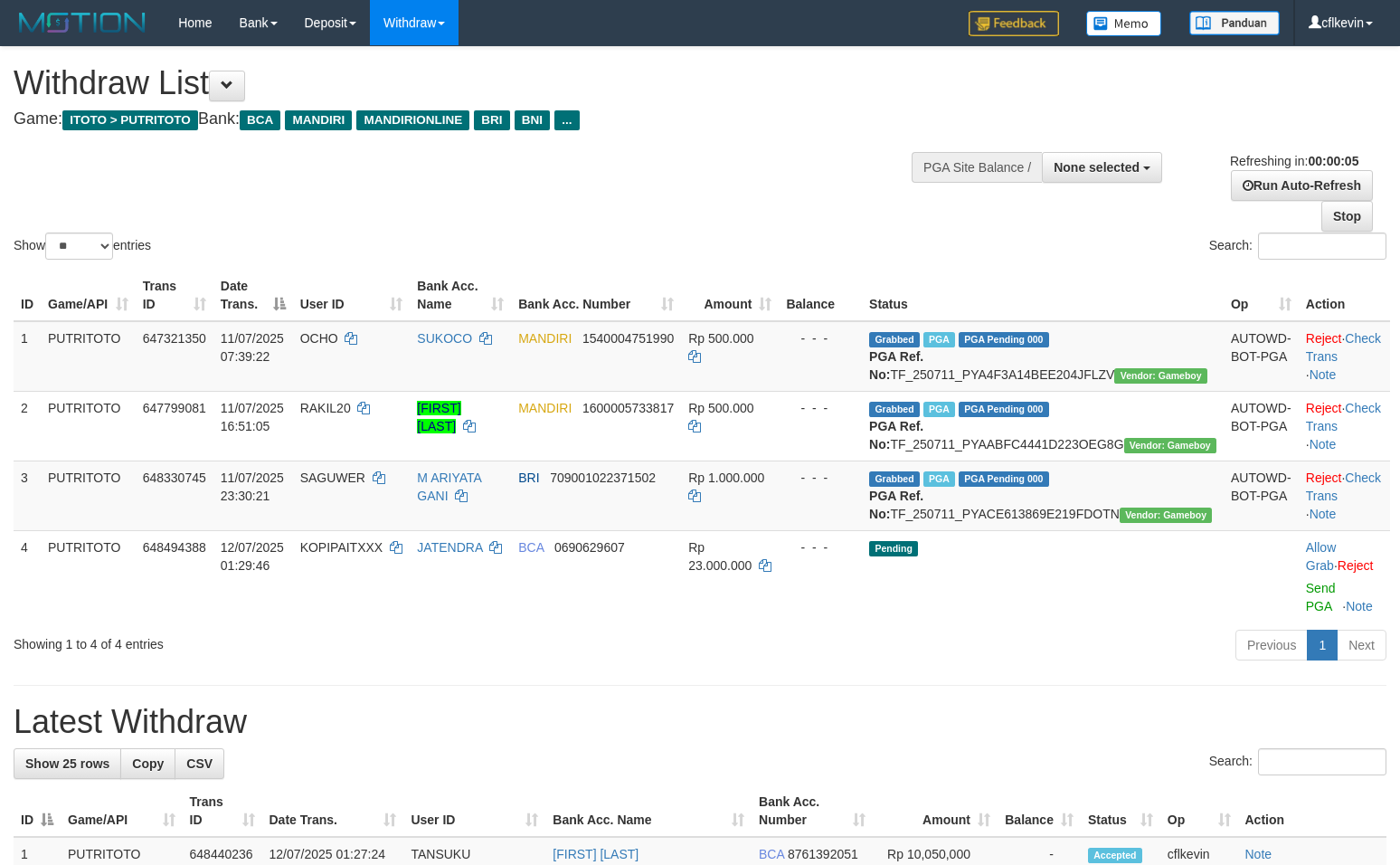 scroll, scrollTop: 0, scrollLeft: 0, axis: both 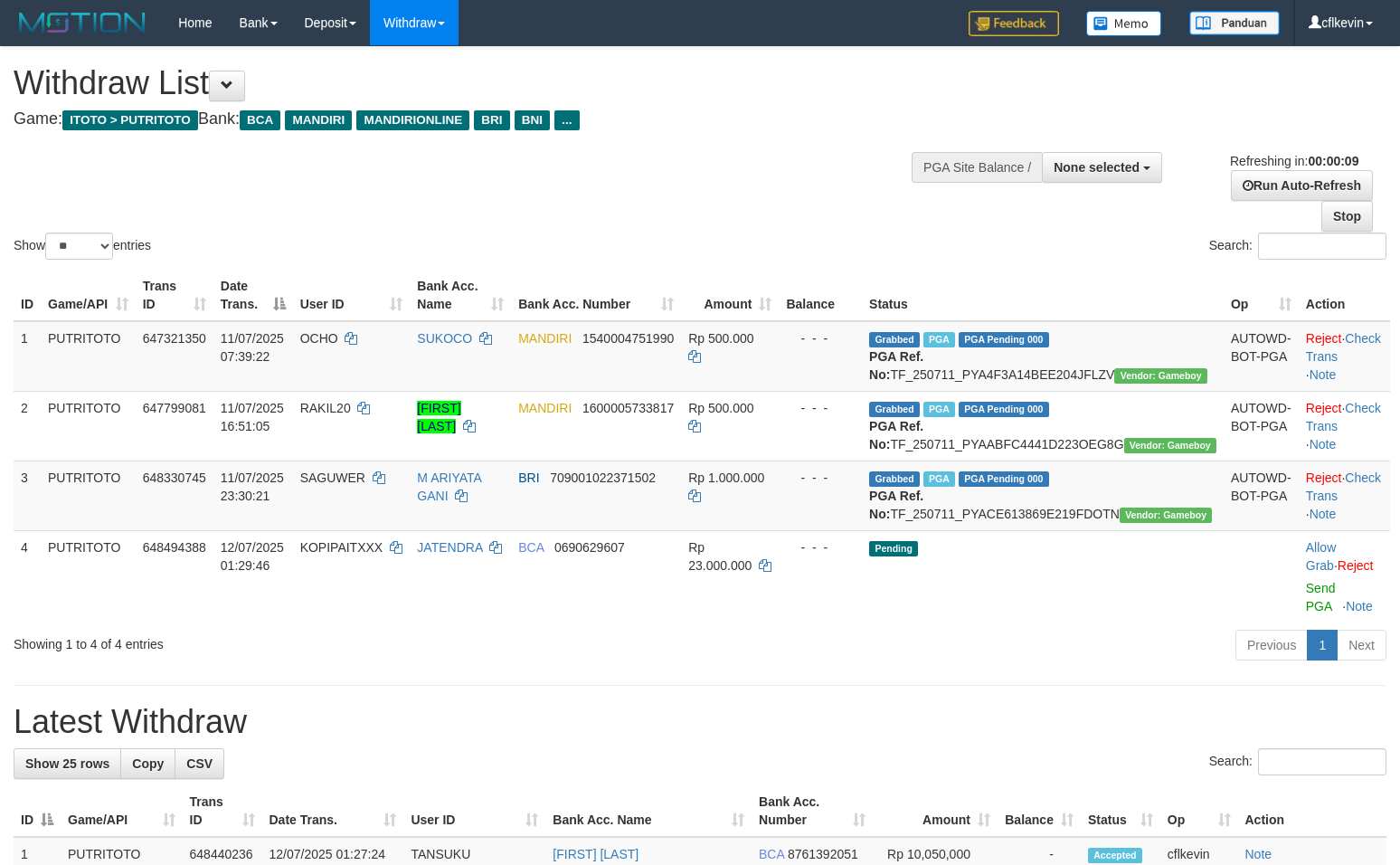 select 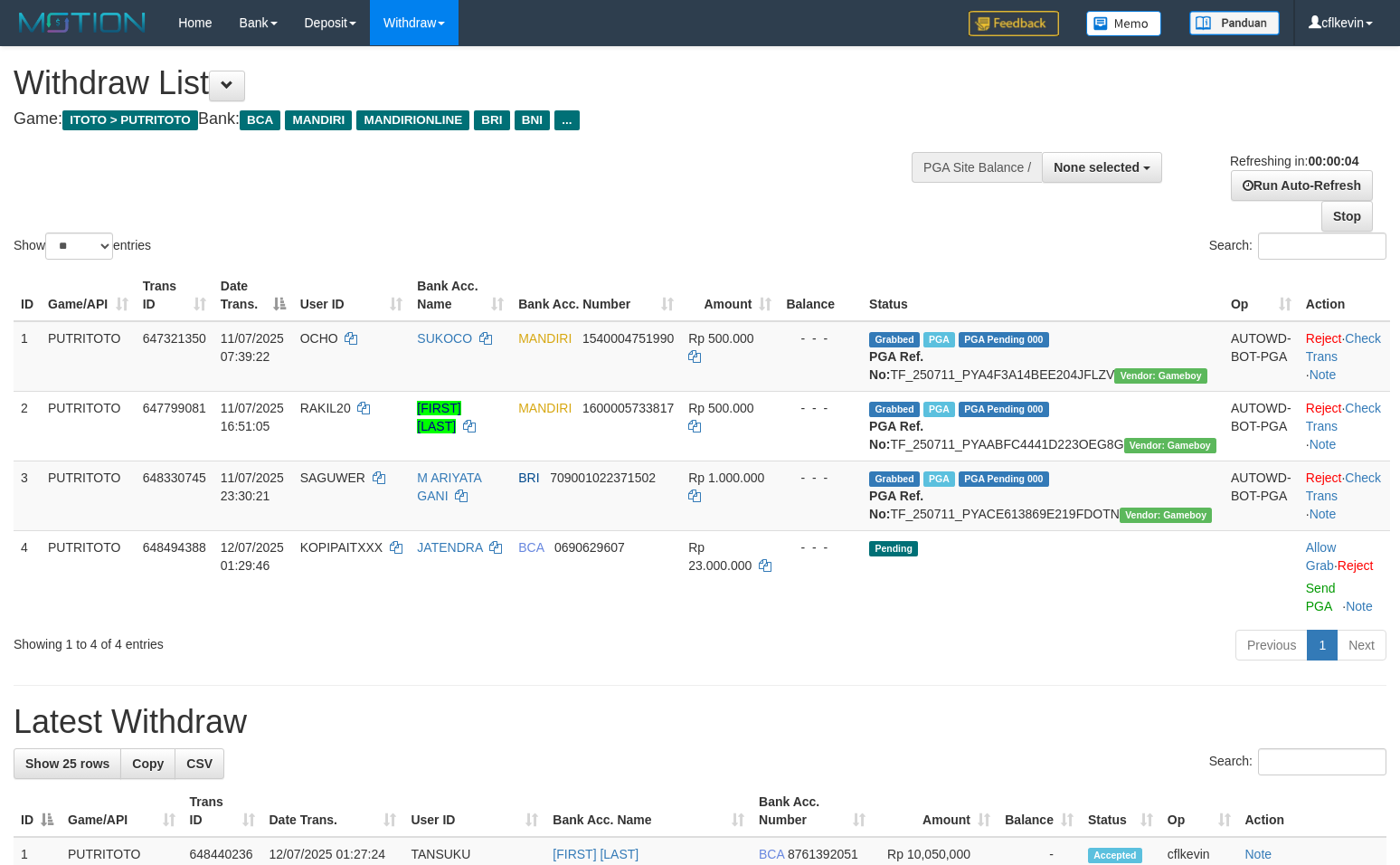 scroll, scrollTop: 0, scrollLeft: 0, axis: both 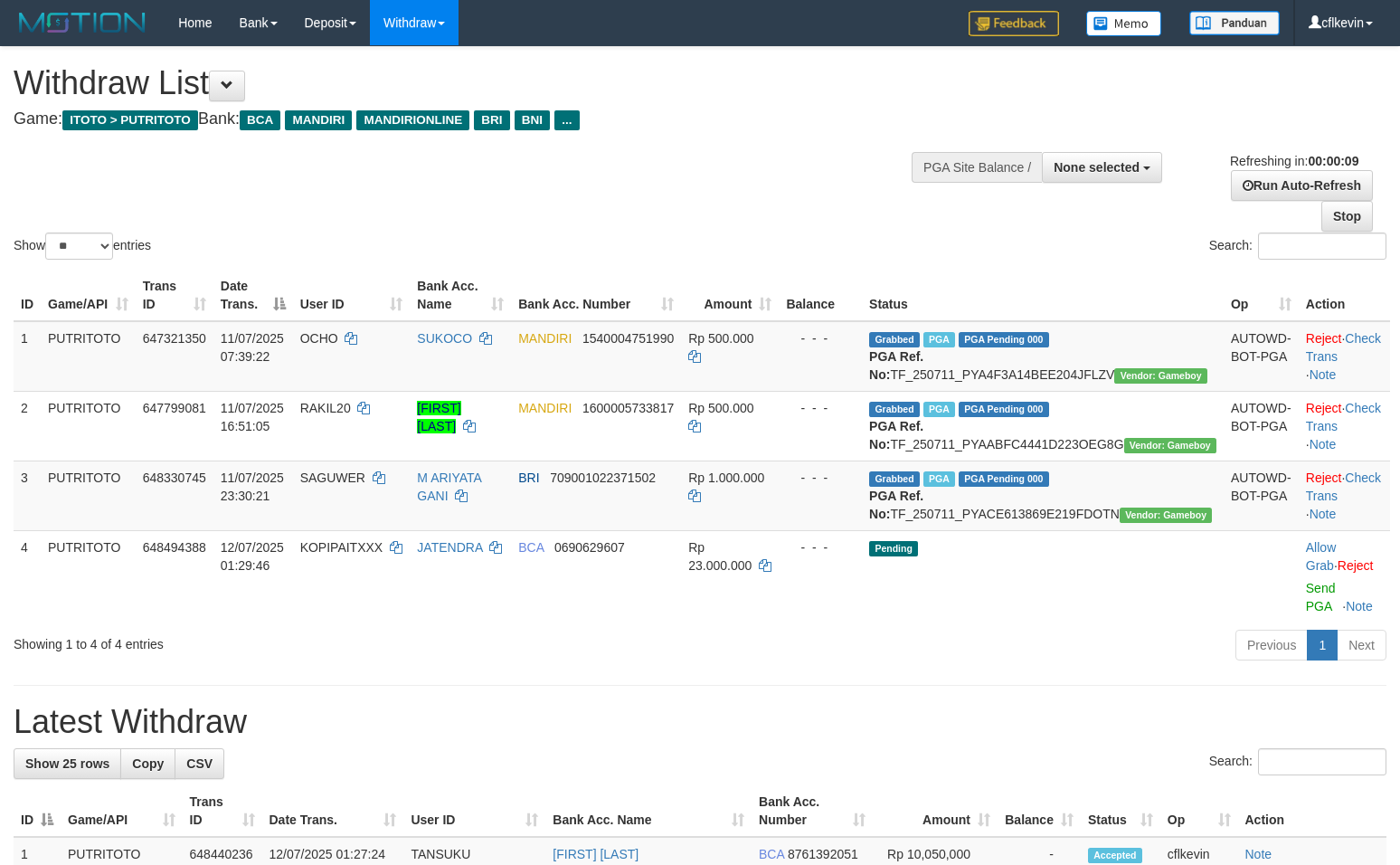 select 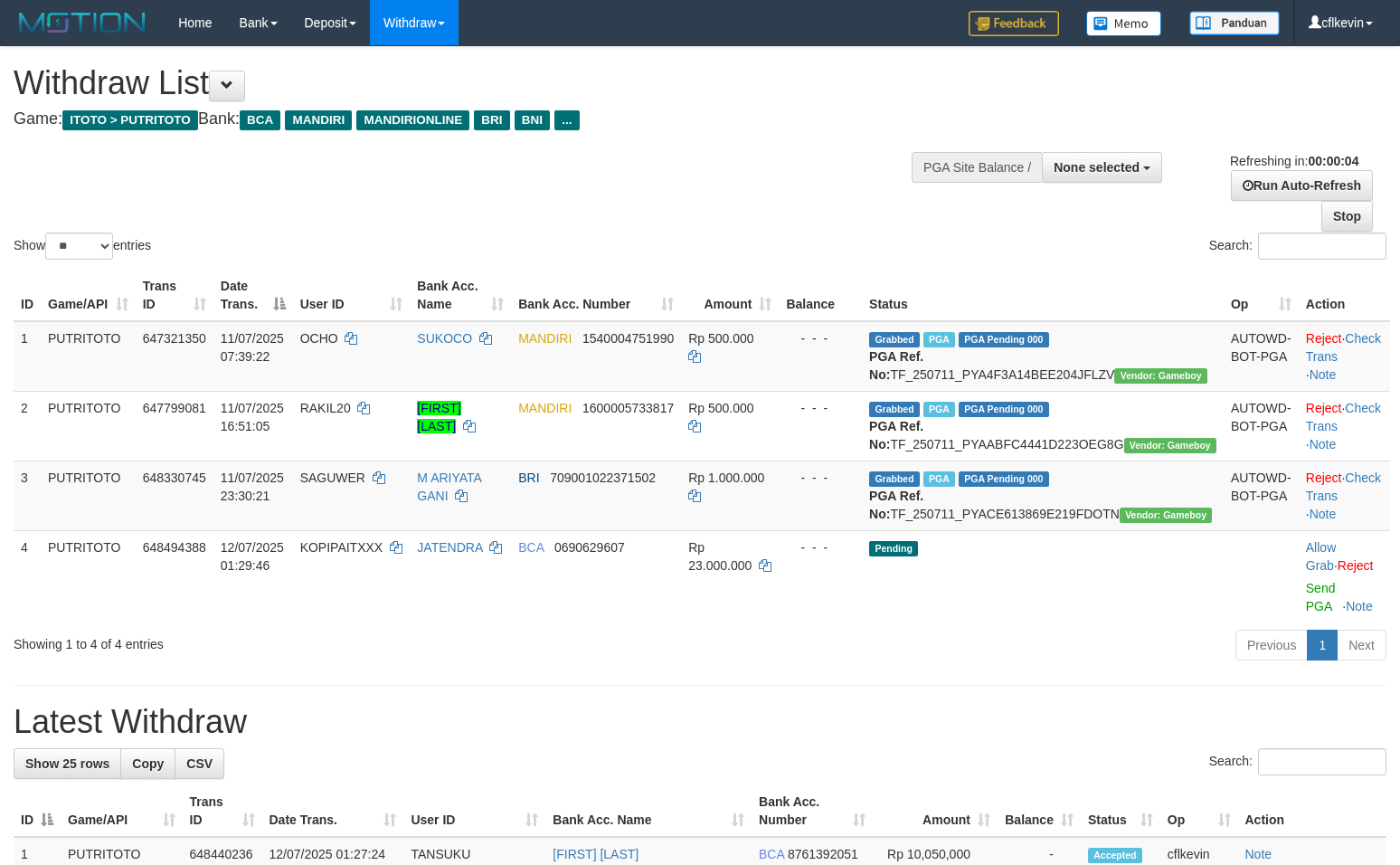 scroll, scrollTop: 0, scrollLeft: 0, axis: both 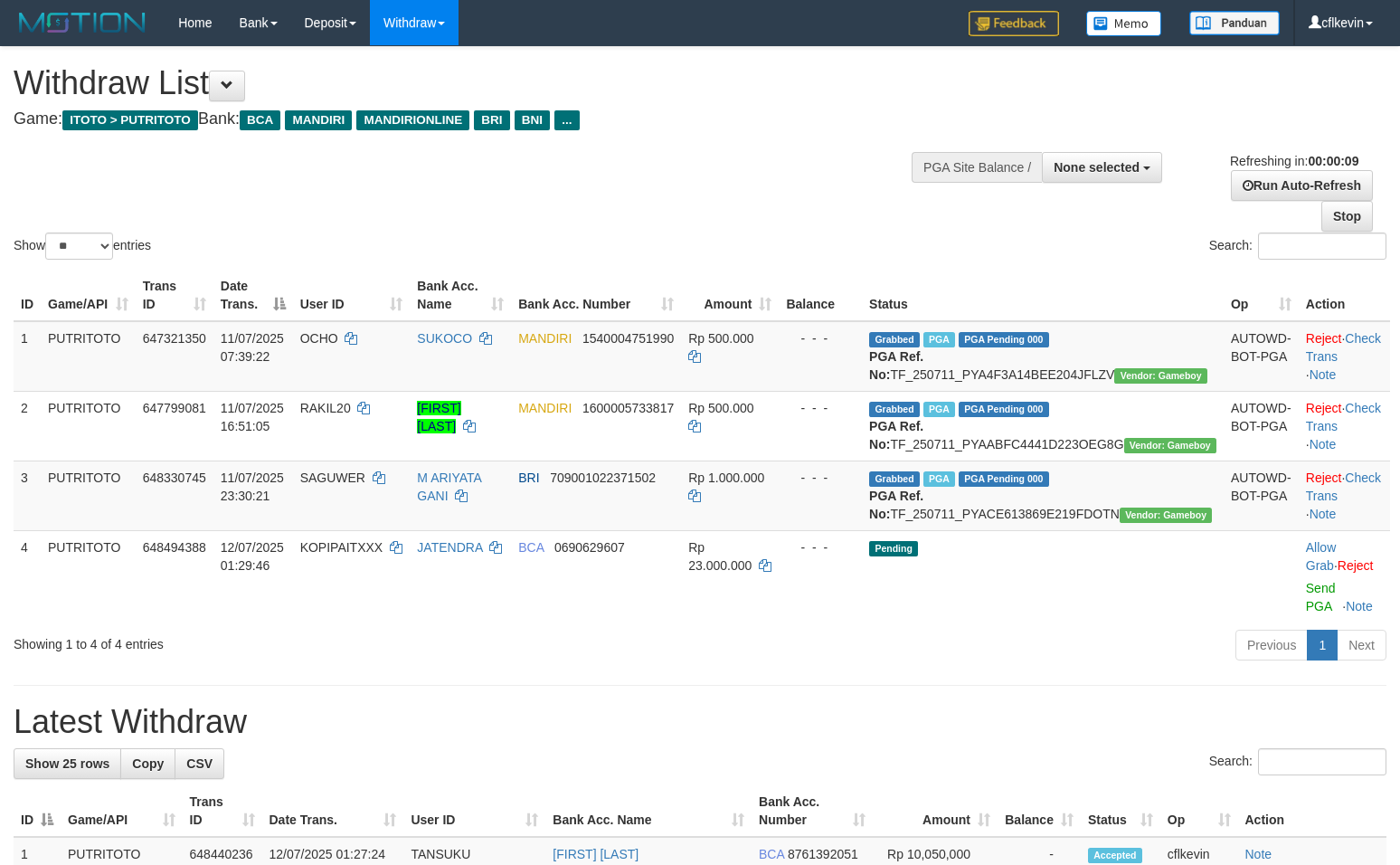select 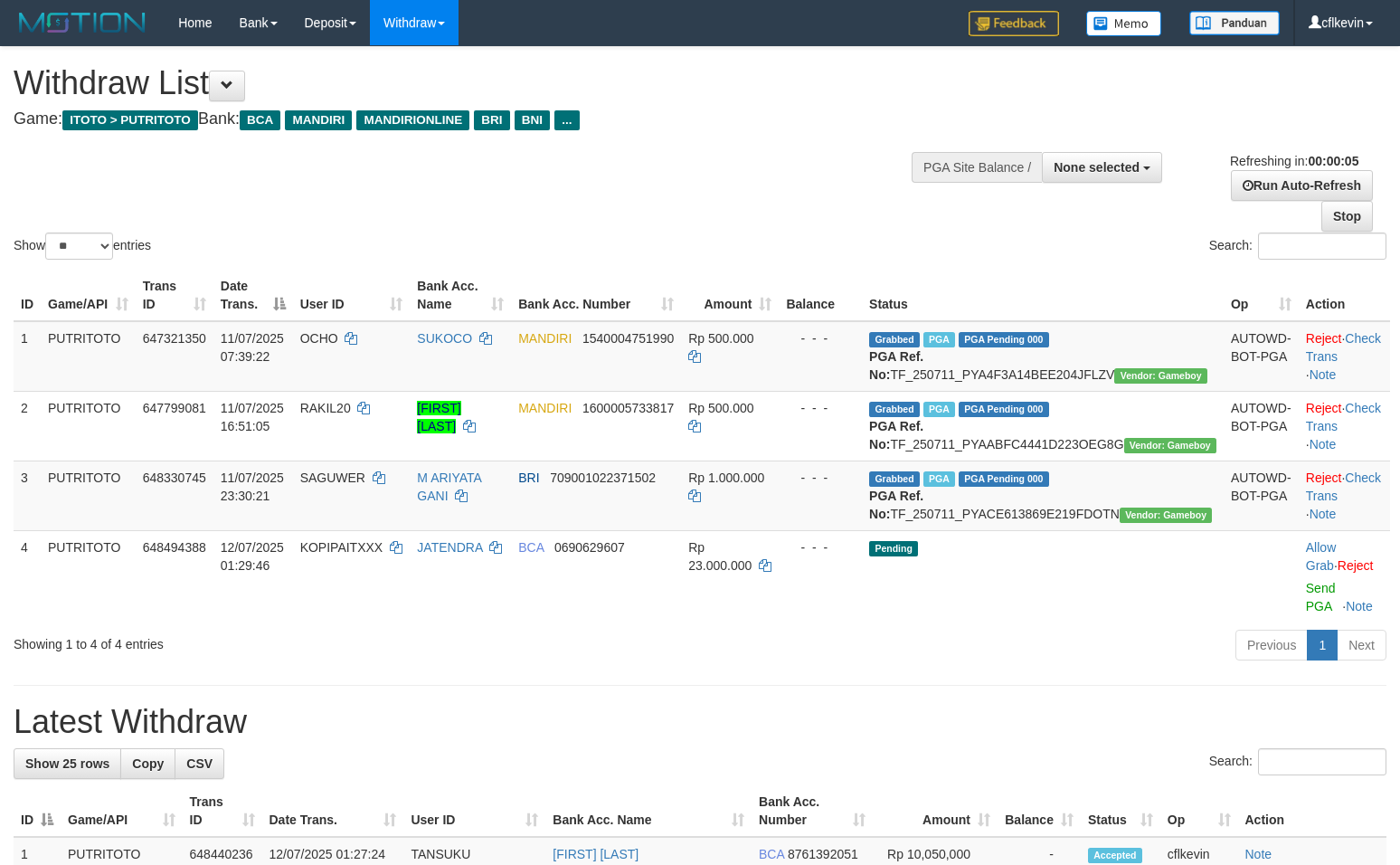 scroll, scrollTop: 0, scrollLeft: 0, axis: both 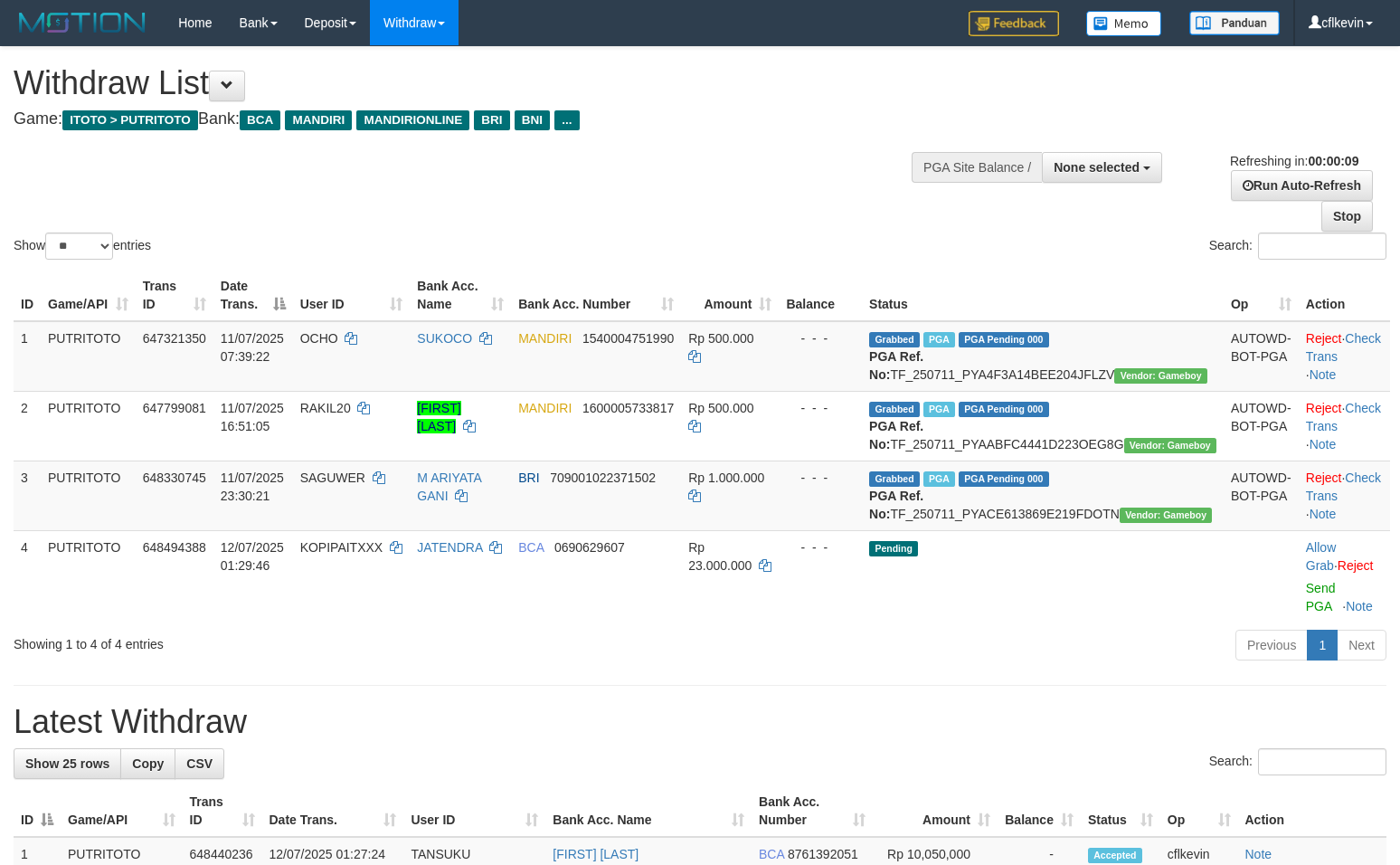 select 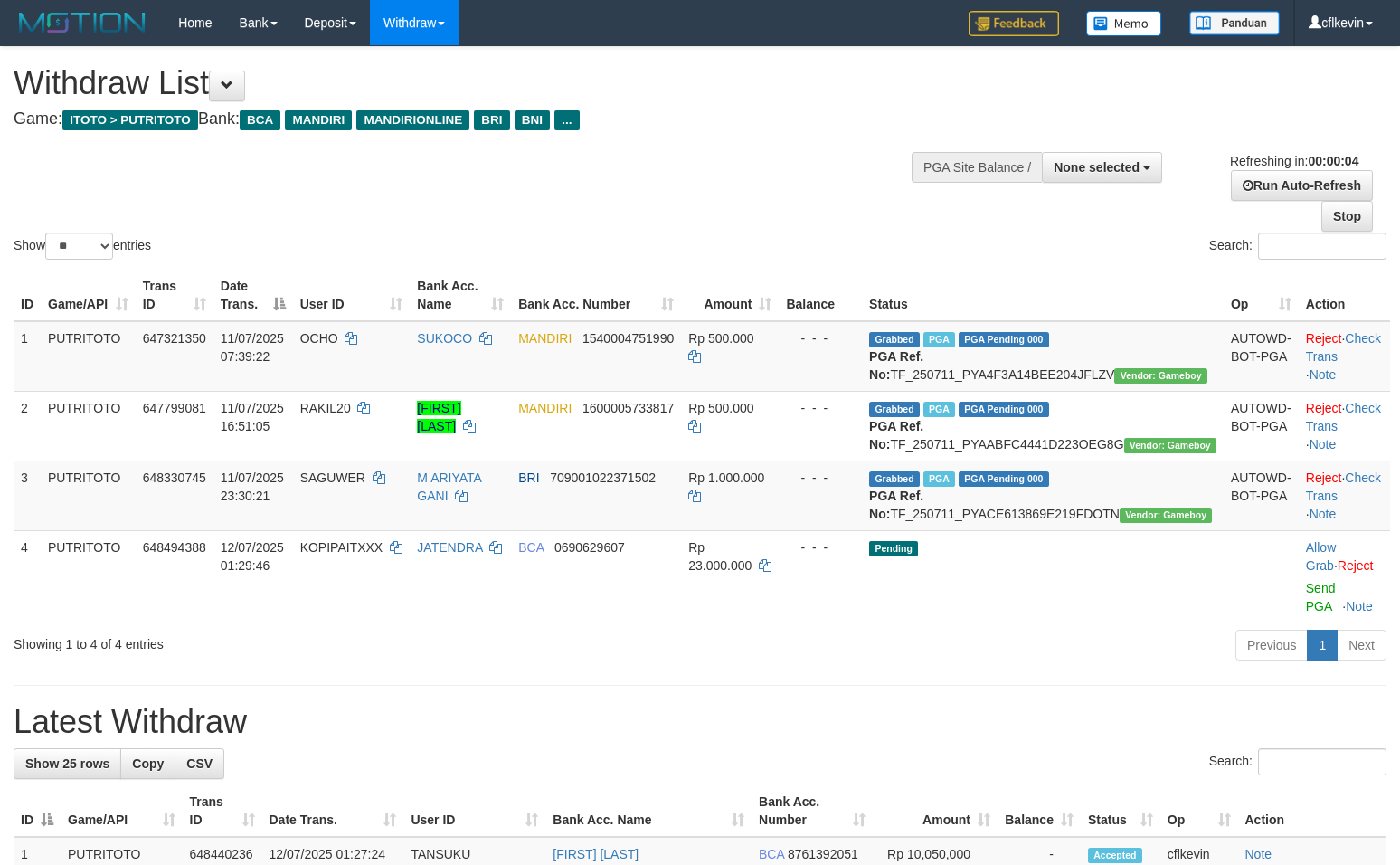 scroll, scrollTop: 0, scrollLeft: 0, axis: both 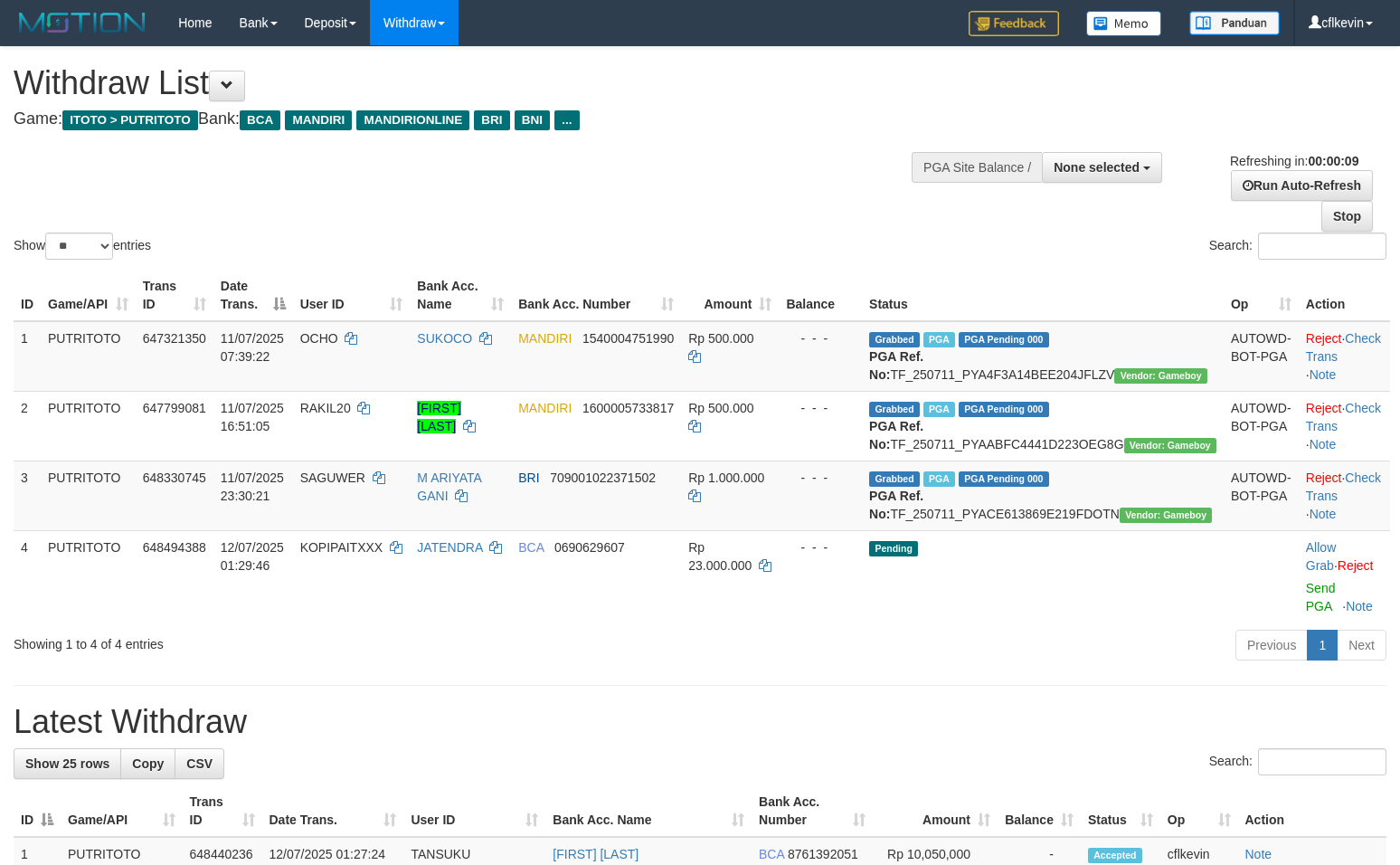 select 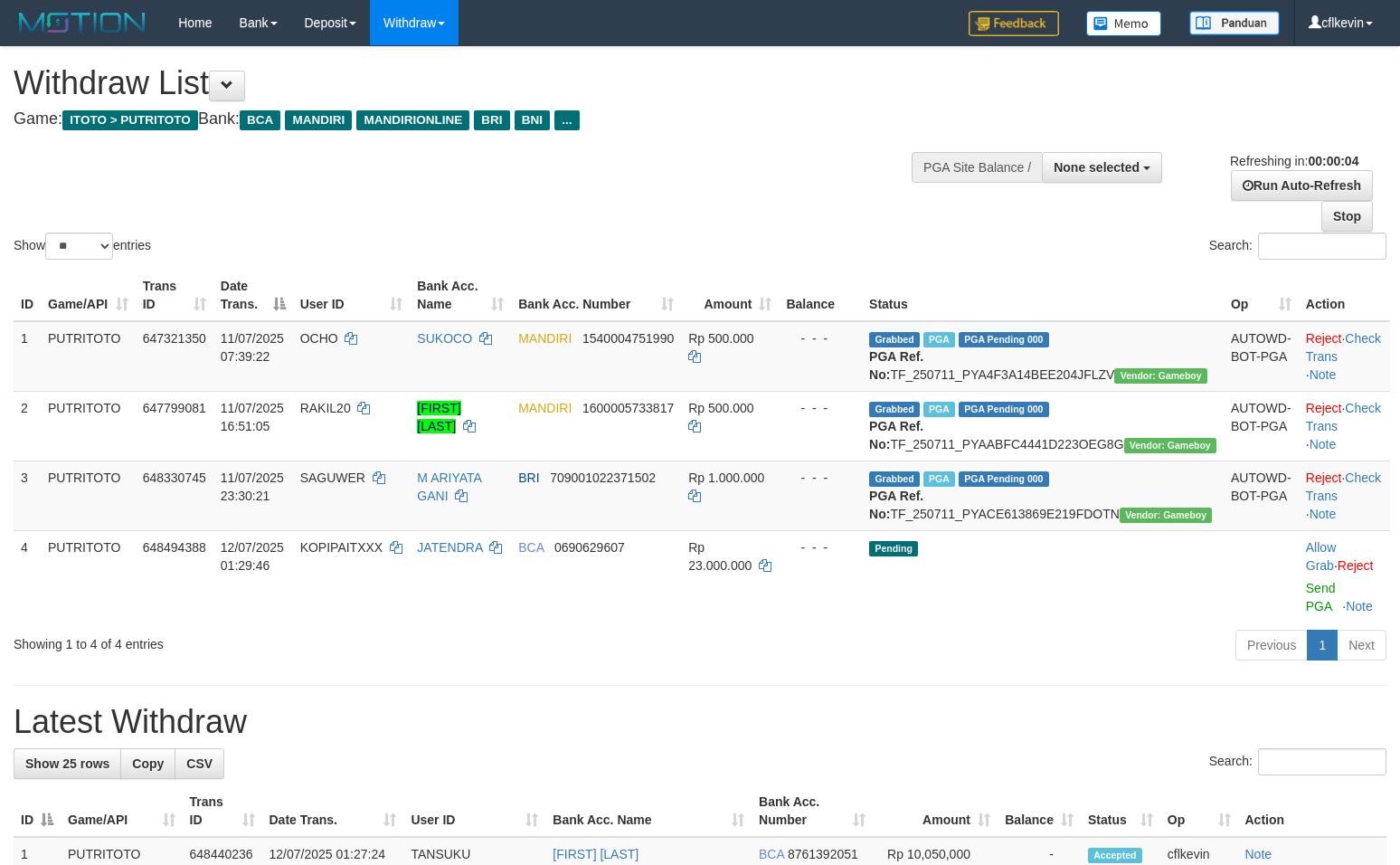 scroll, scrollTop: 0, scrollLeft: 0, axis: both 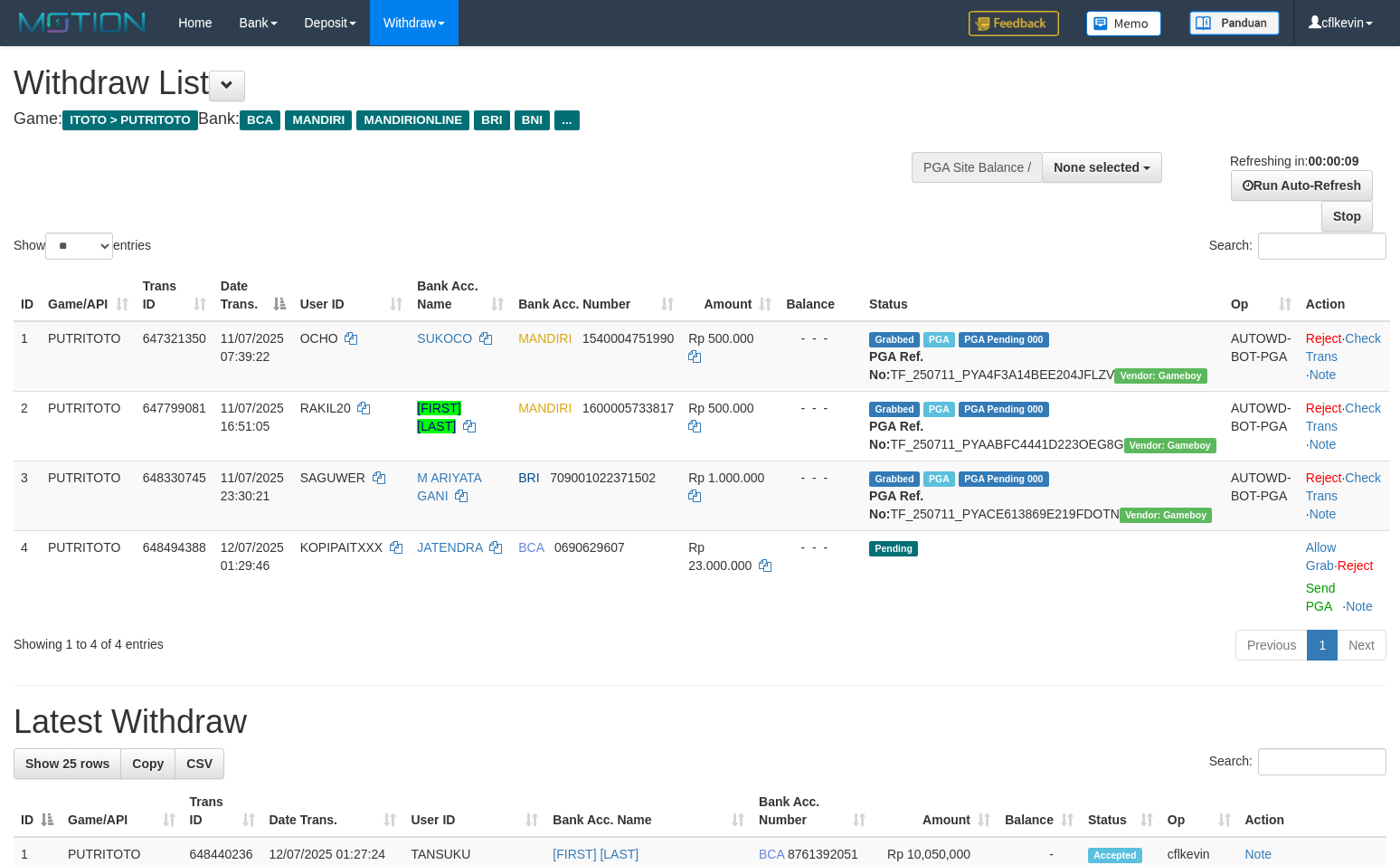 select 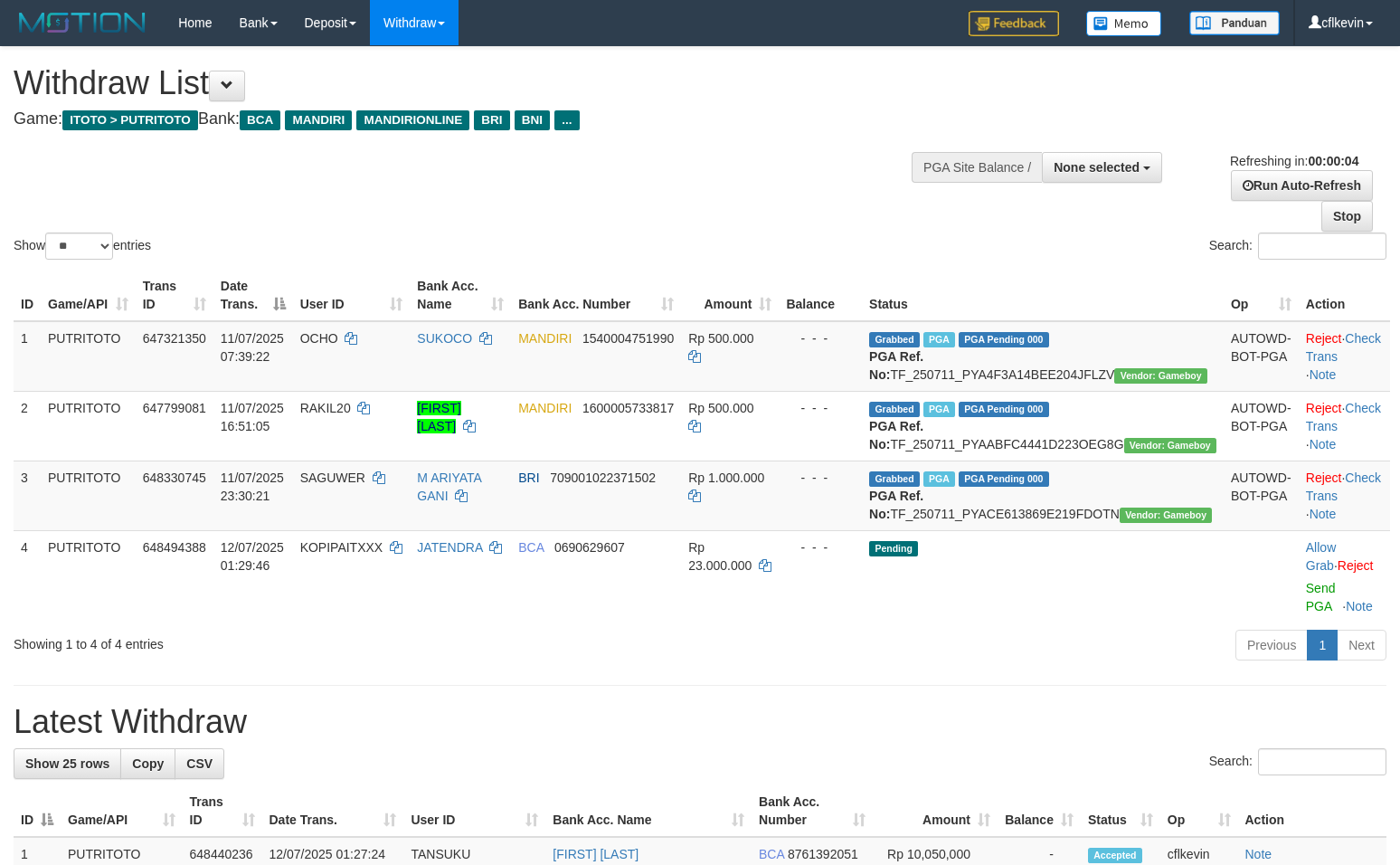scroll, scrollTop: 0, scrollLeft: 0, axis: both 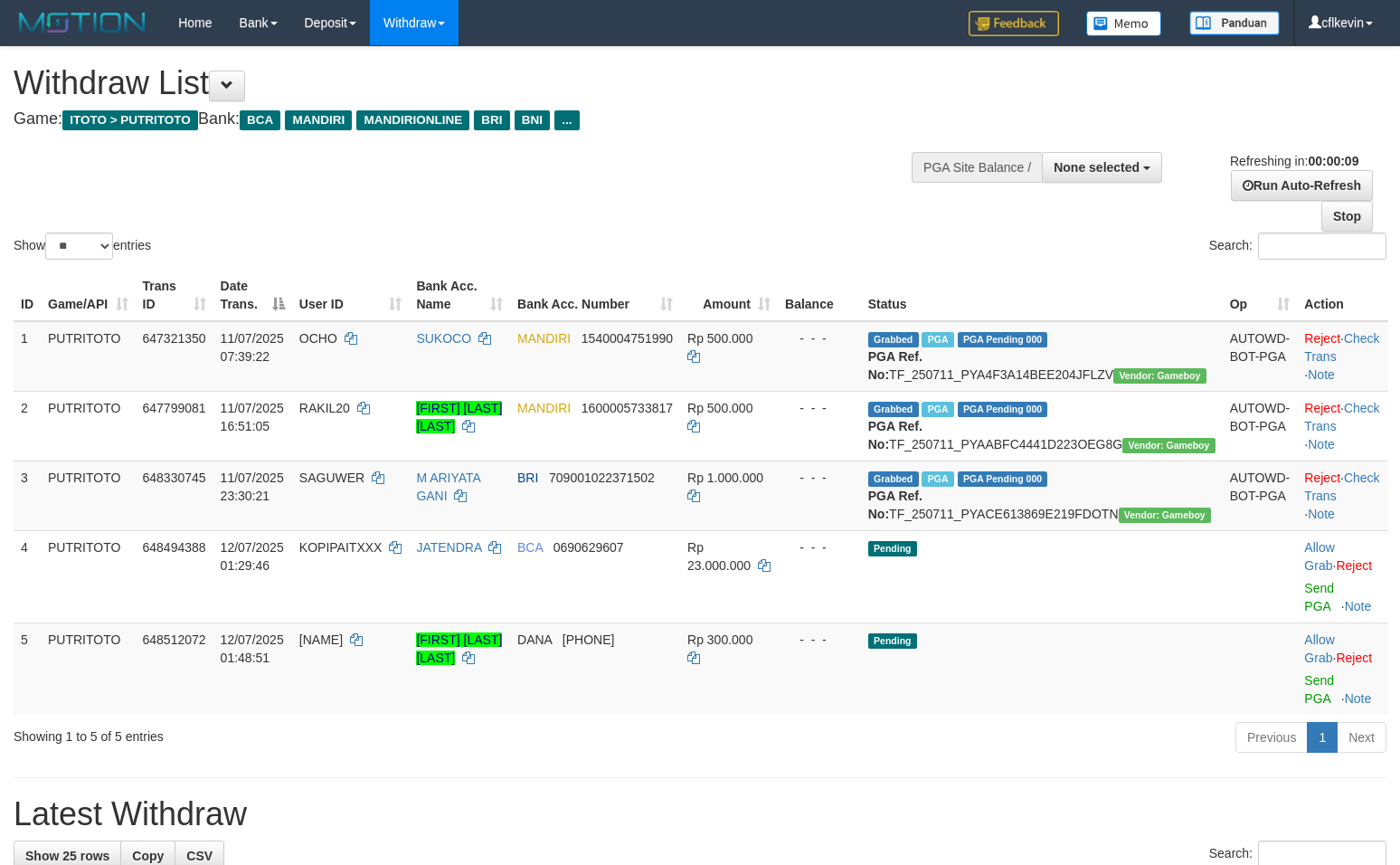 select 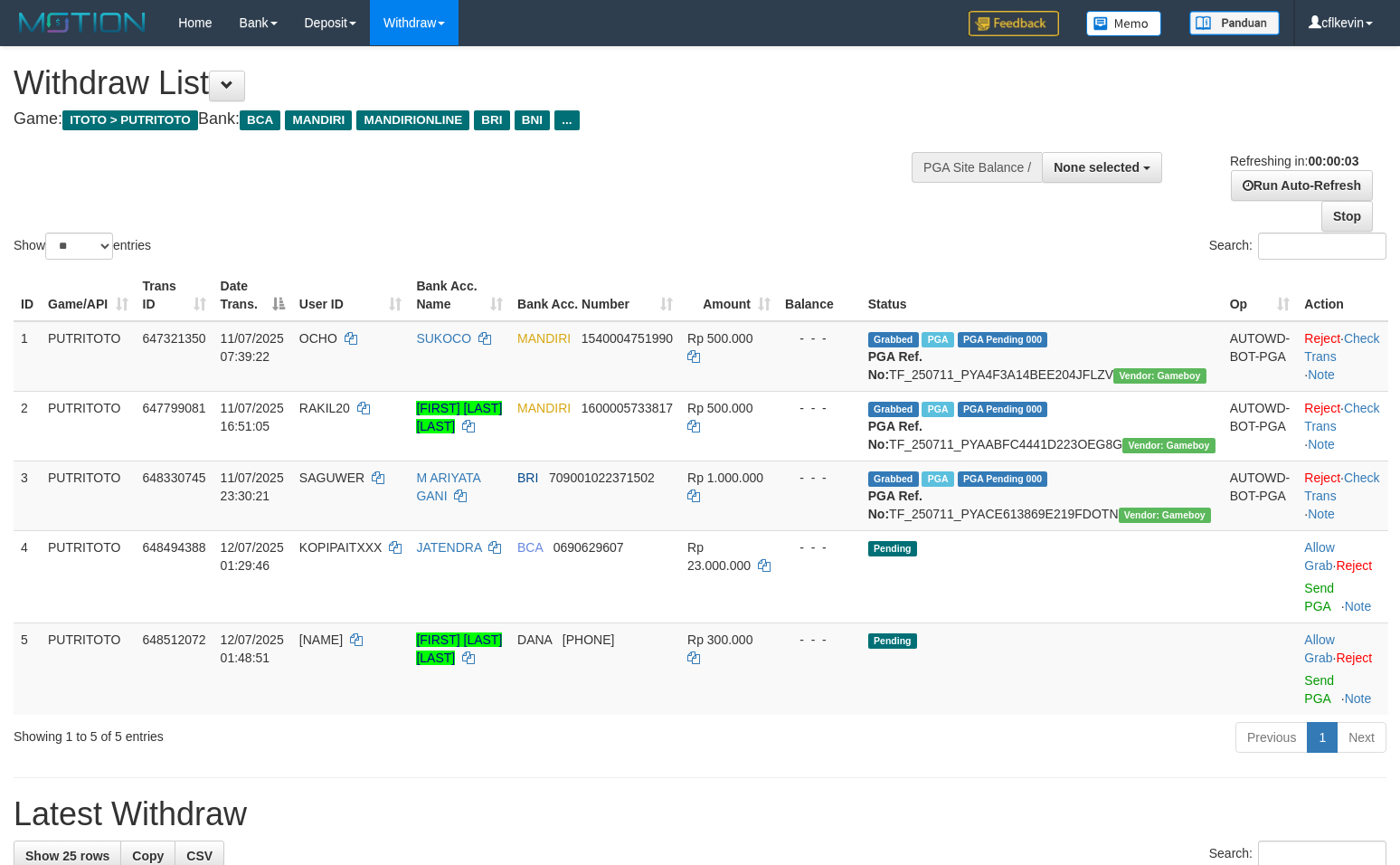 scroll, scrollTop: 0, scrollLeft: 0, axis: both 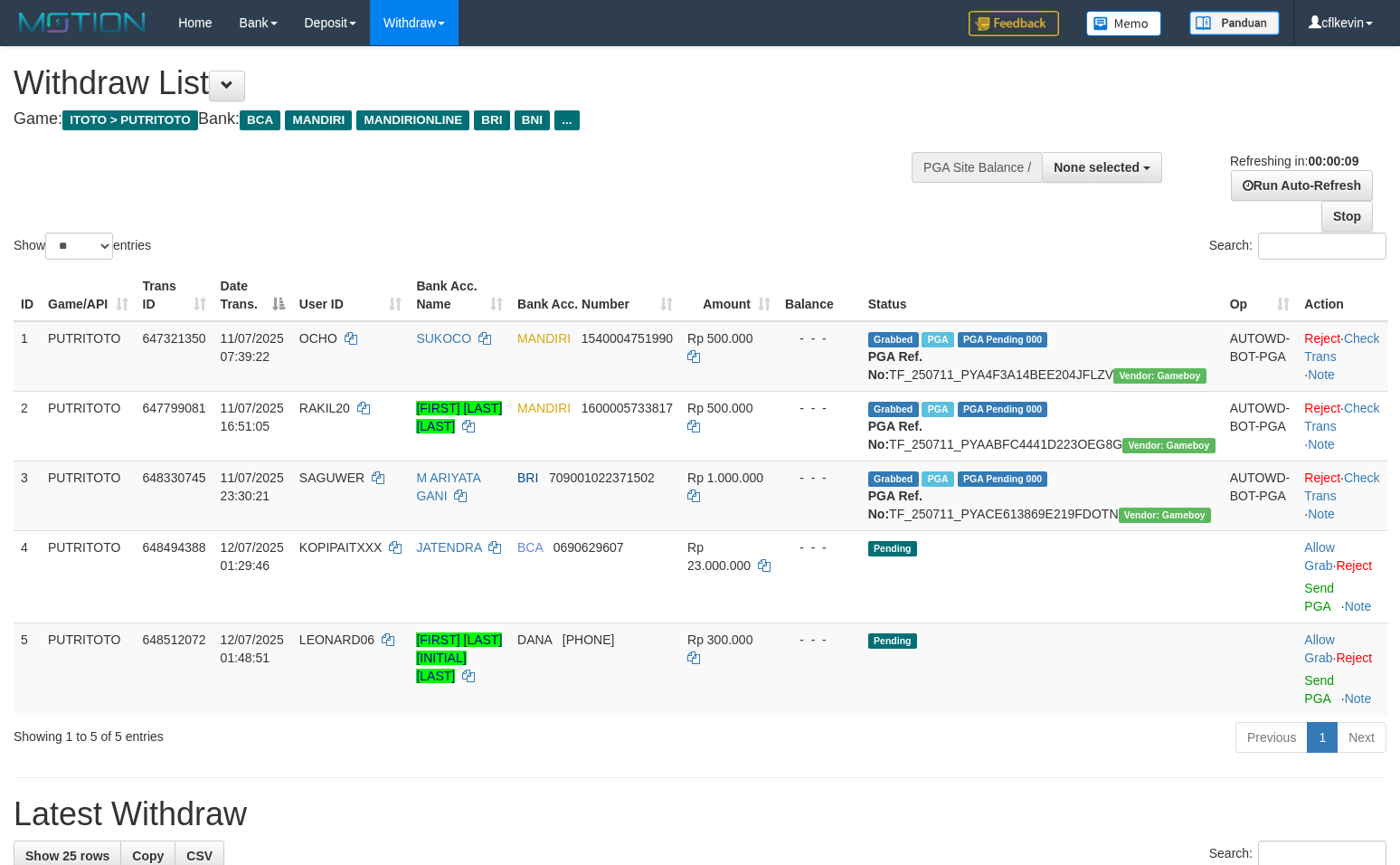select 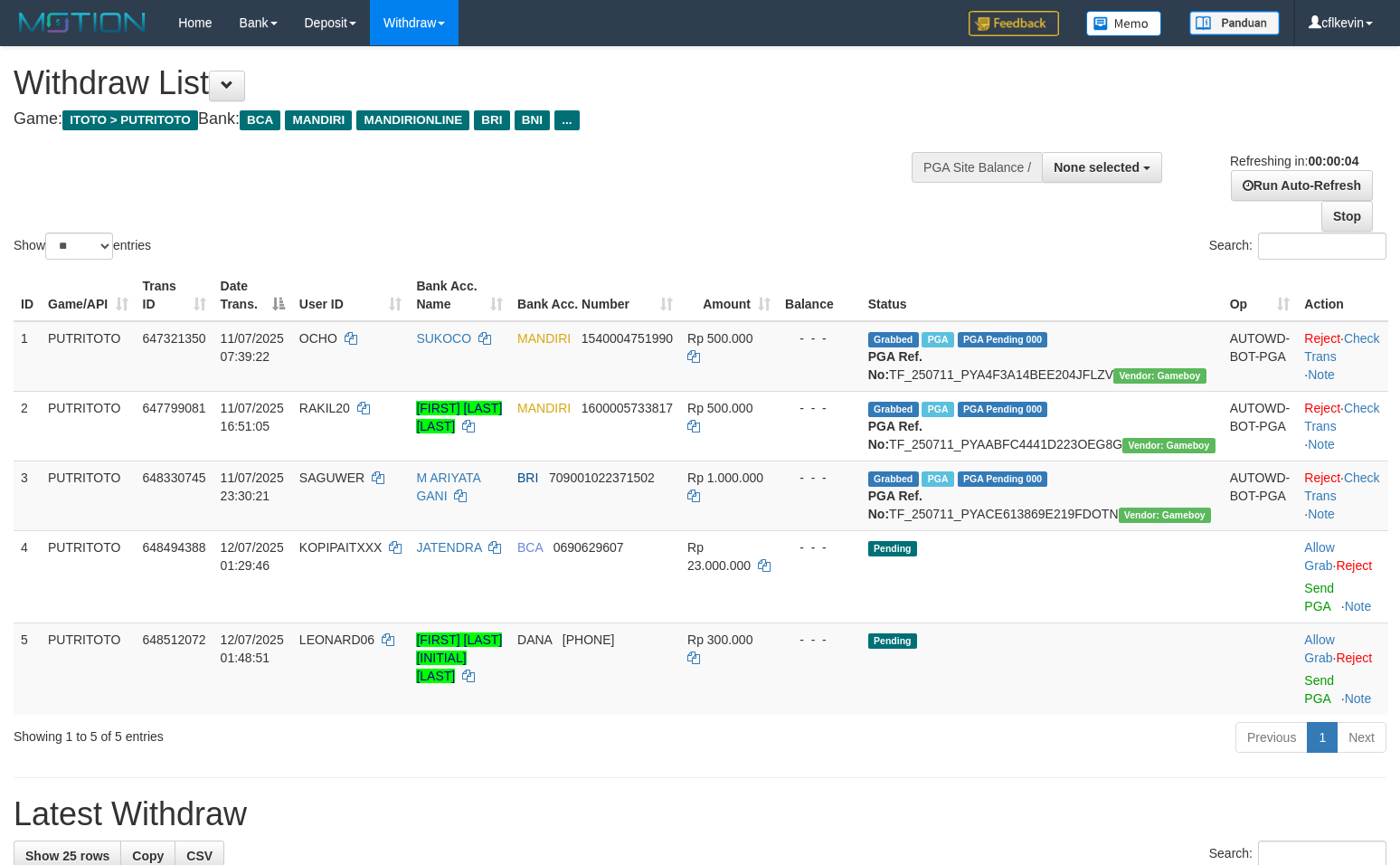 scroll, scrollTop: 0, scrollLeft: 0, axis: both 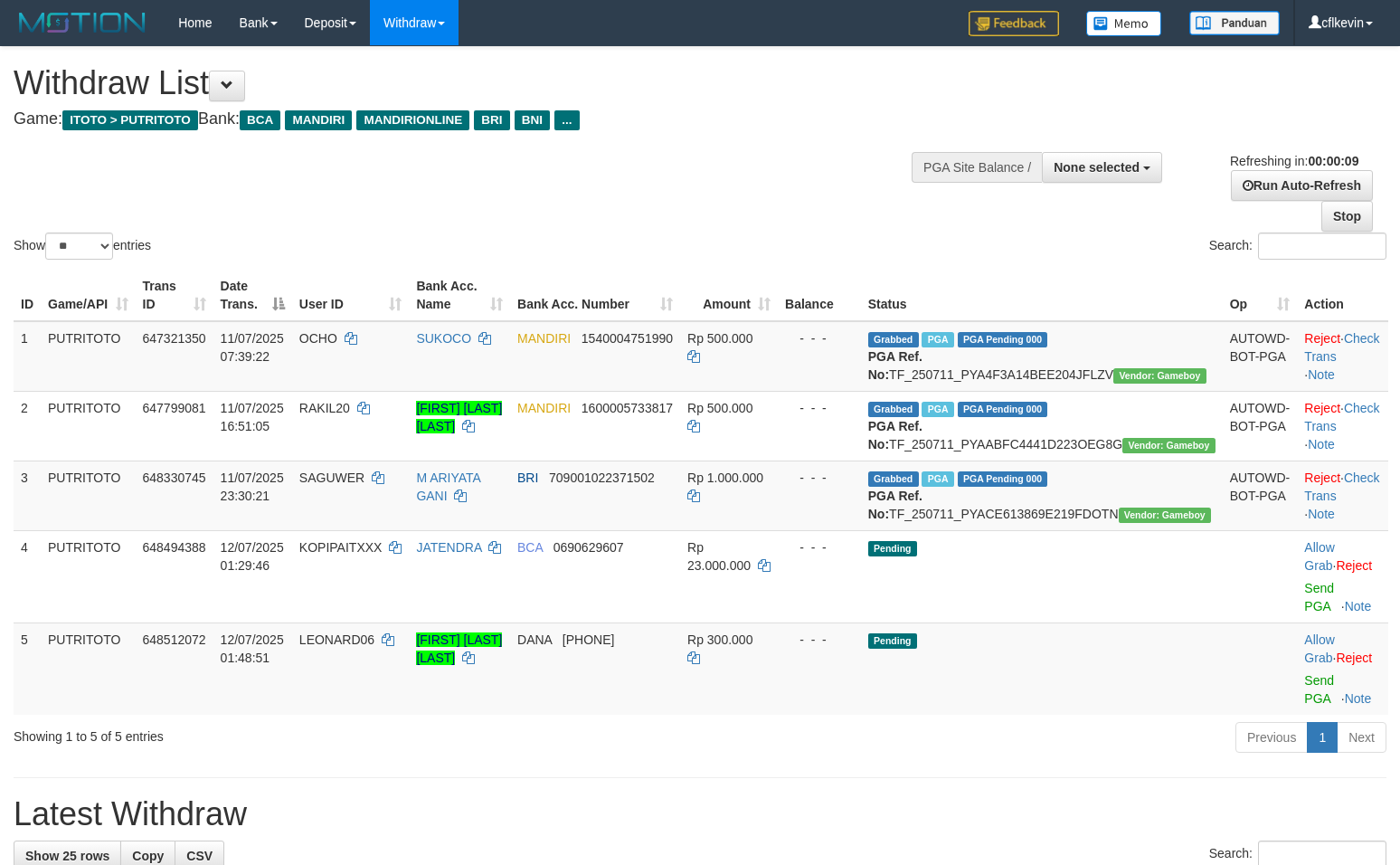 select 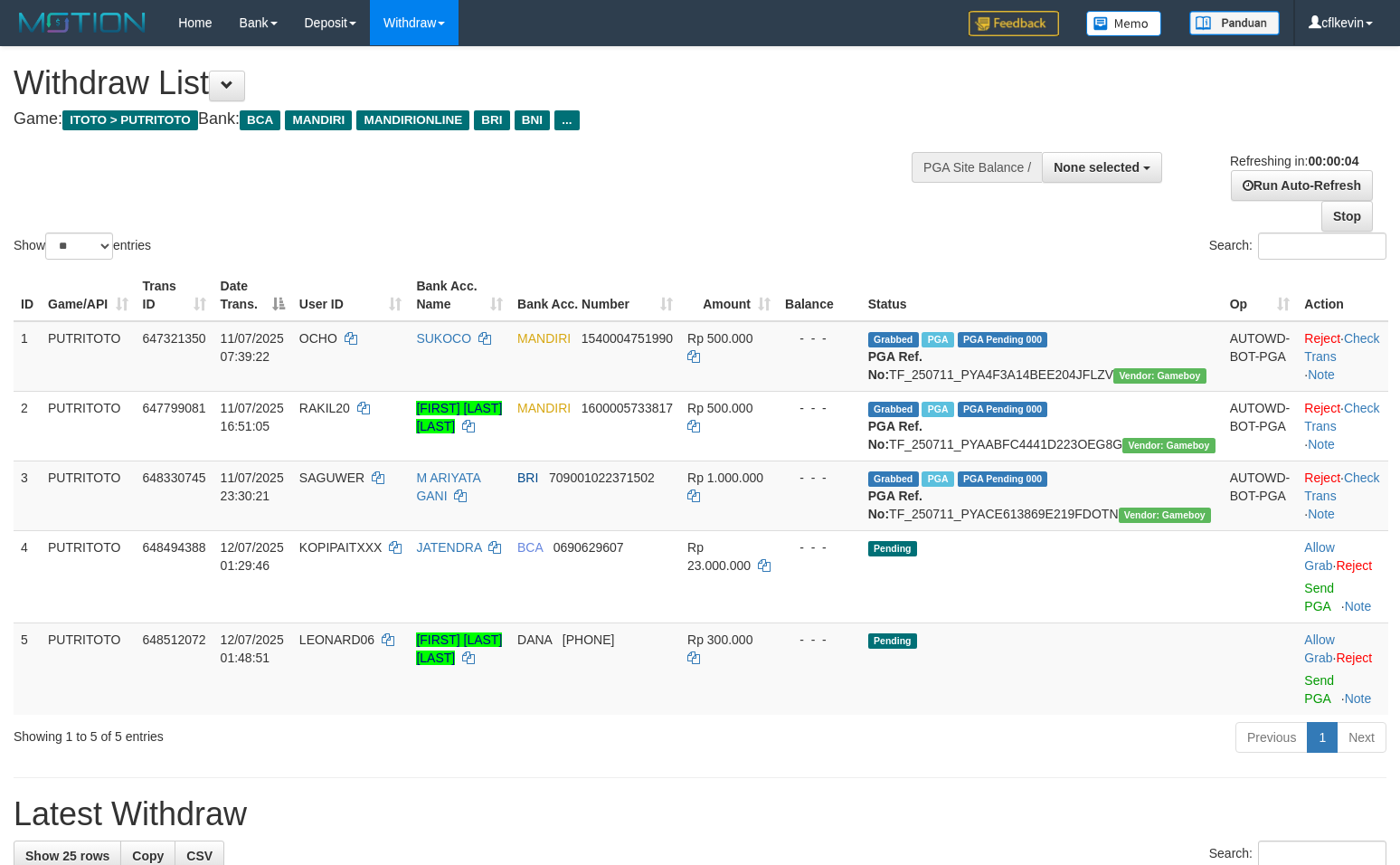 scroll, scrollTop: 0, scrollLeft: 0, axis: both 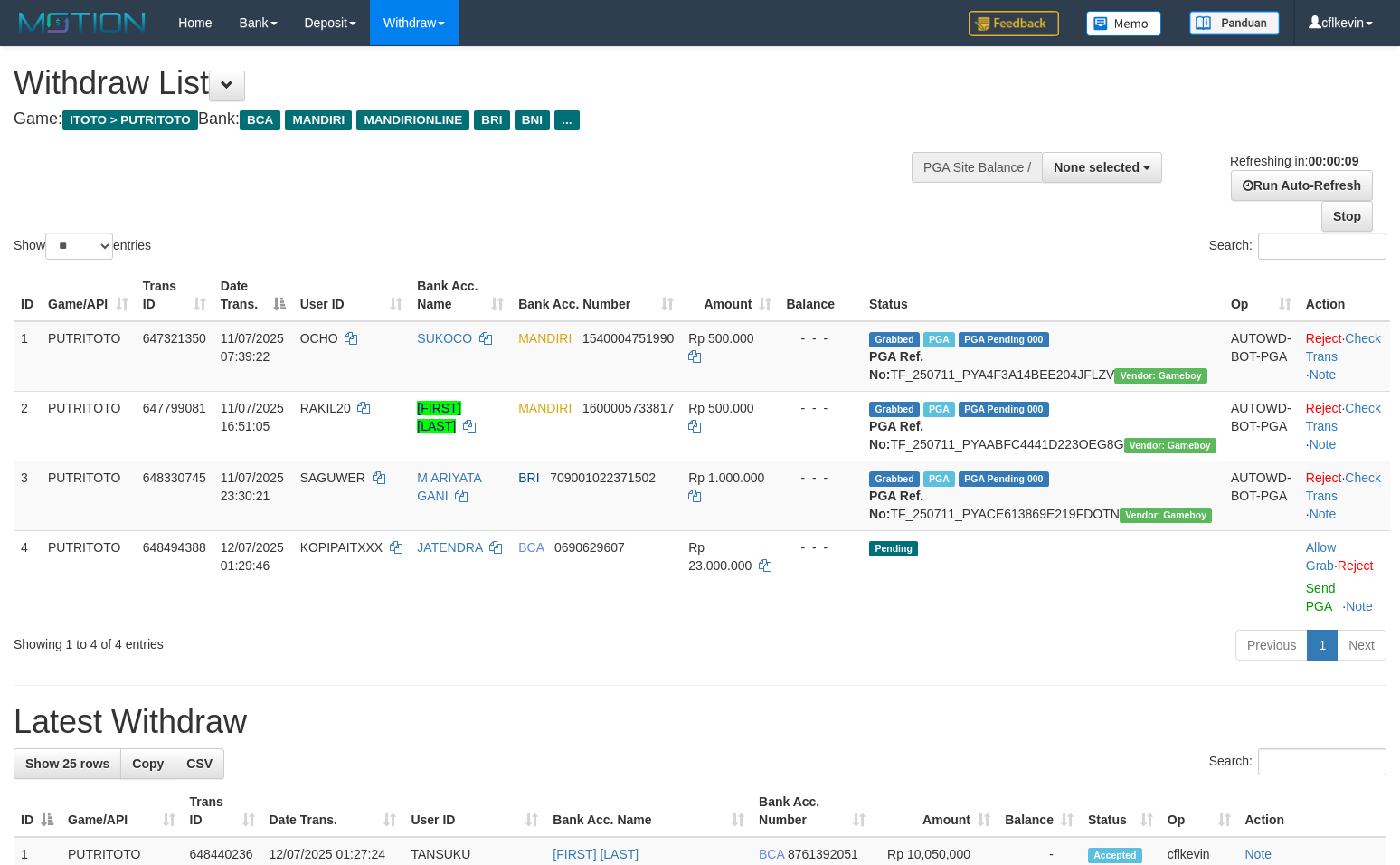 select 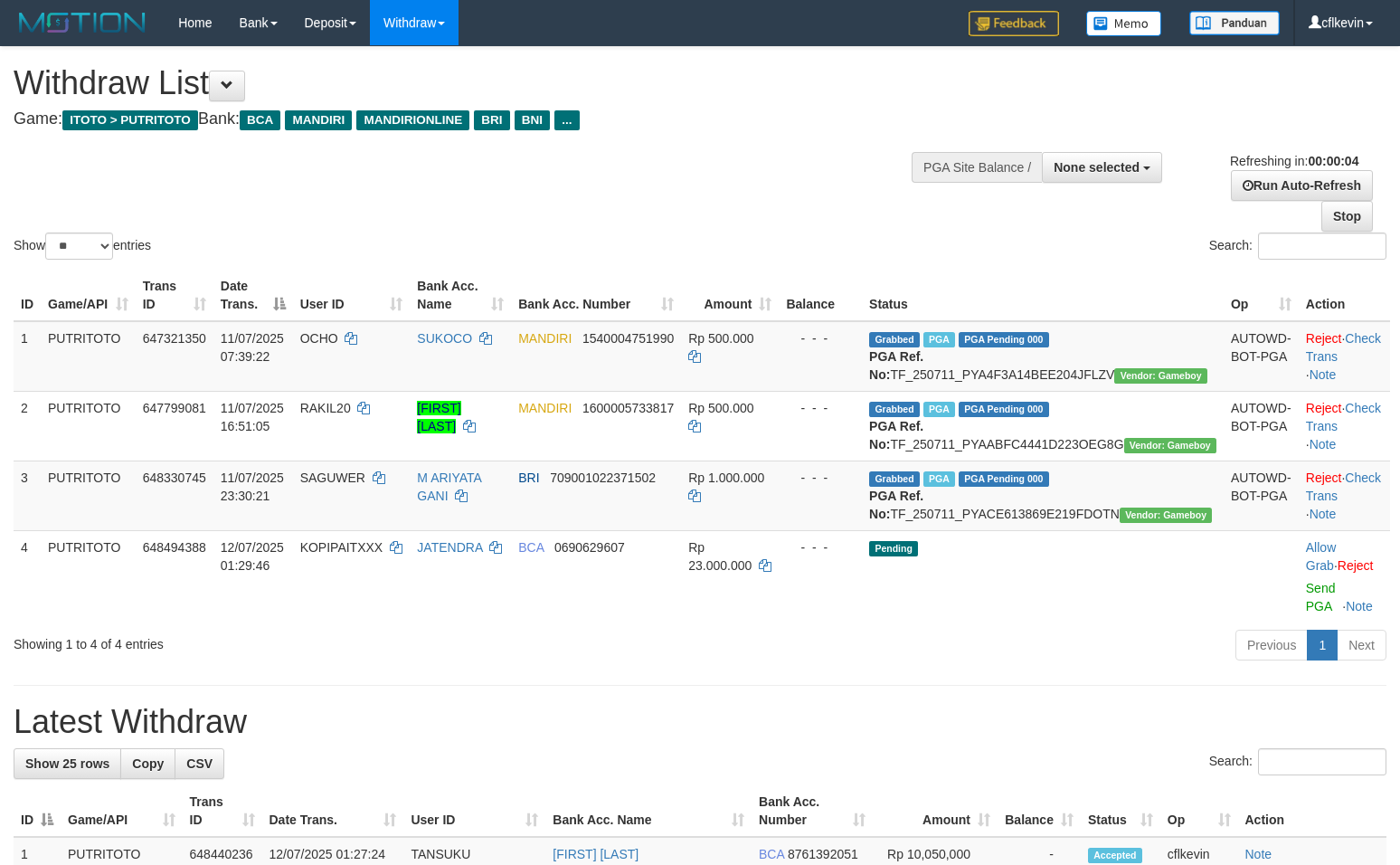 scroll, scrollTop: 0, scrollLeft: 0, axis: both 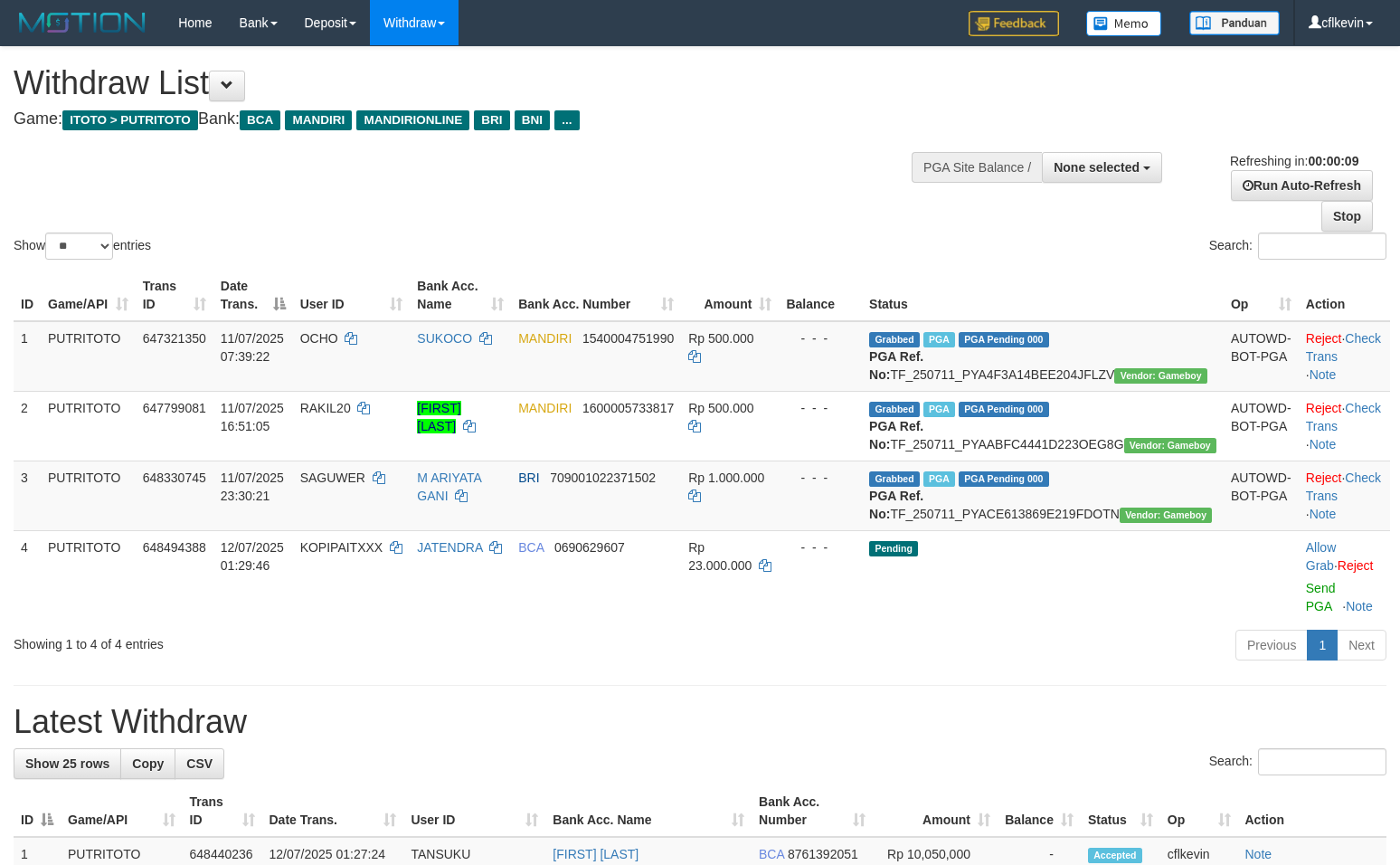 select 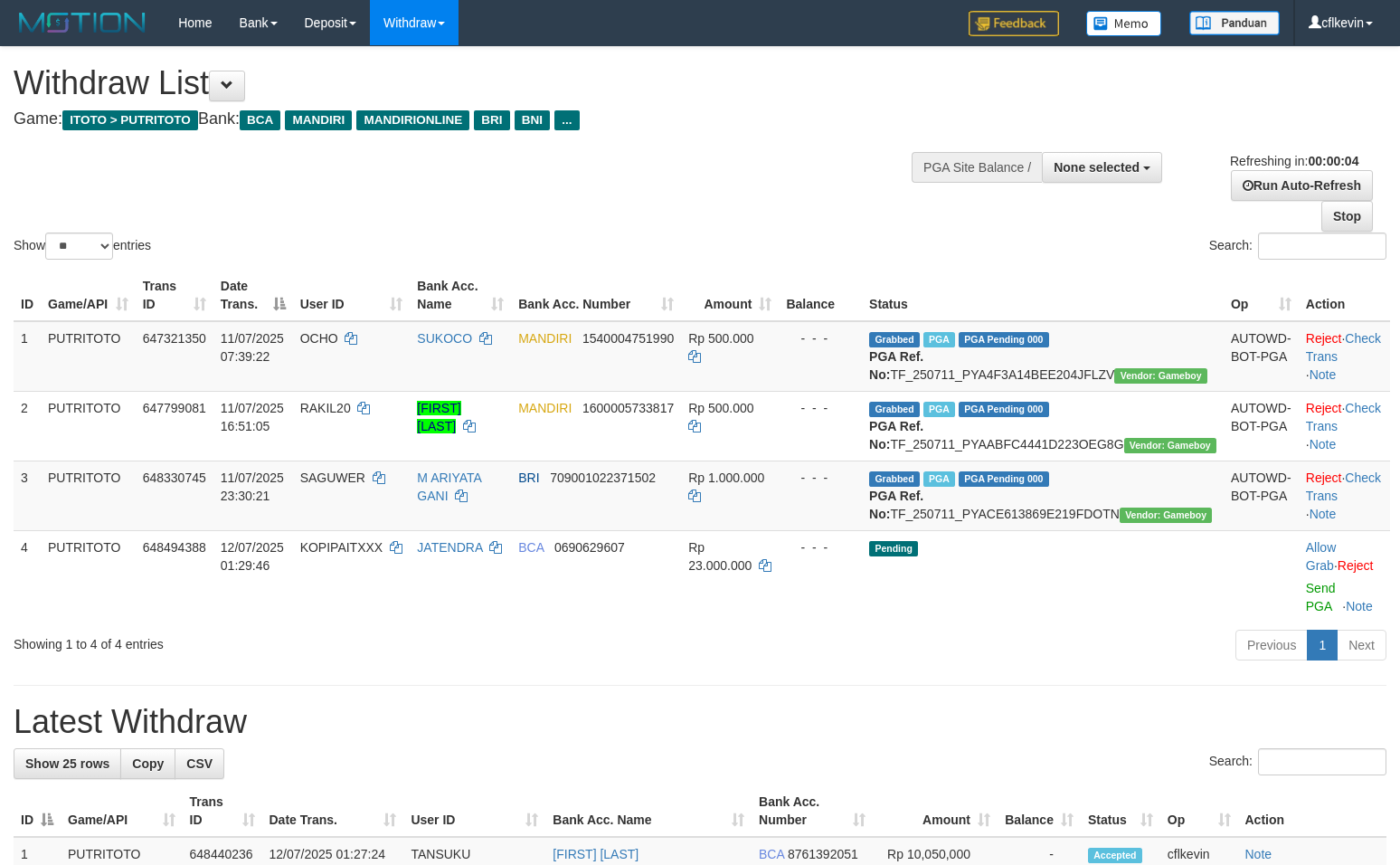 scroll, scrollTop: 0, scrollLeft: 0, axis: both 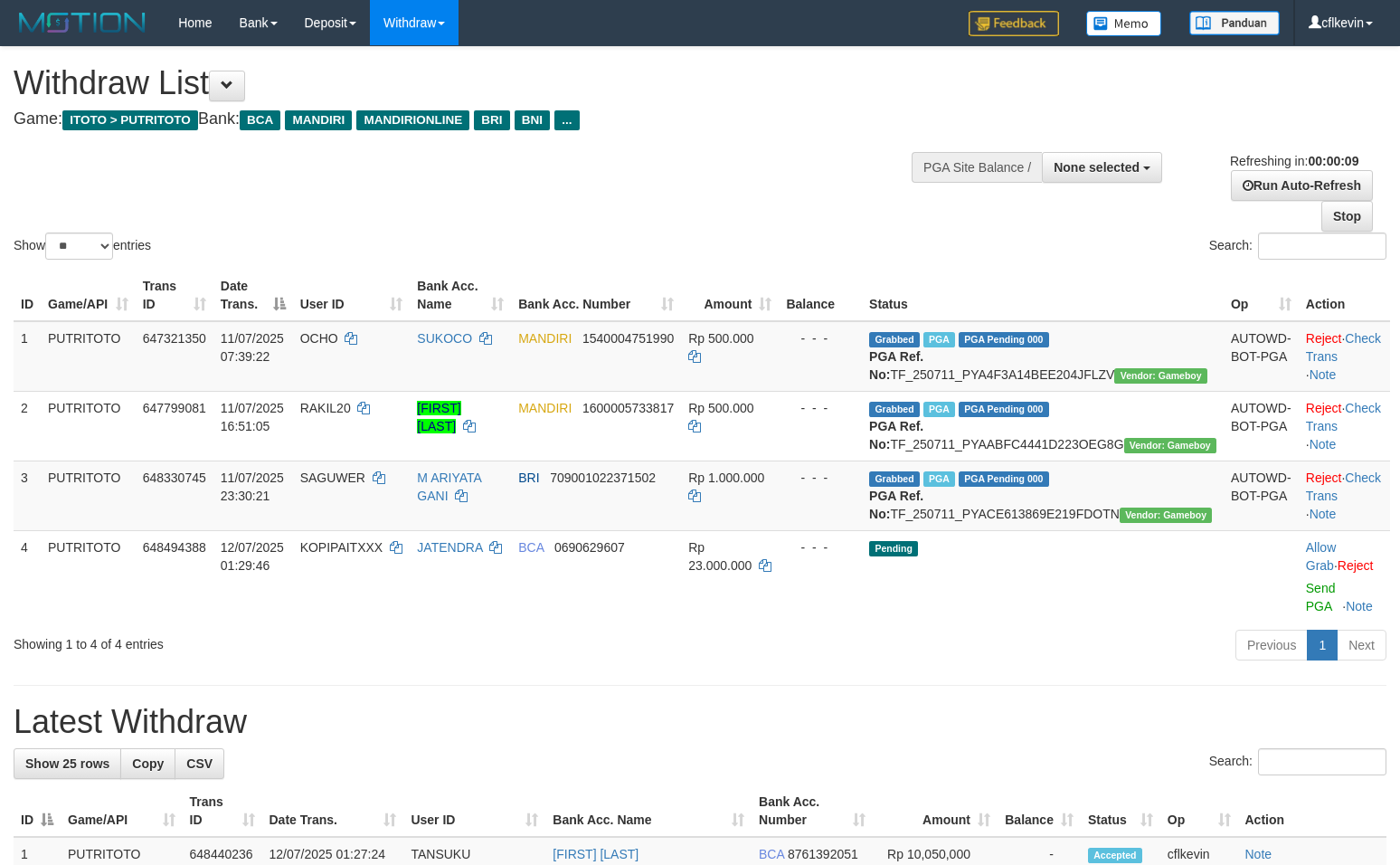 select 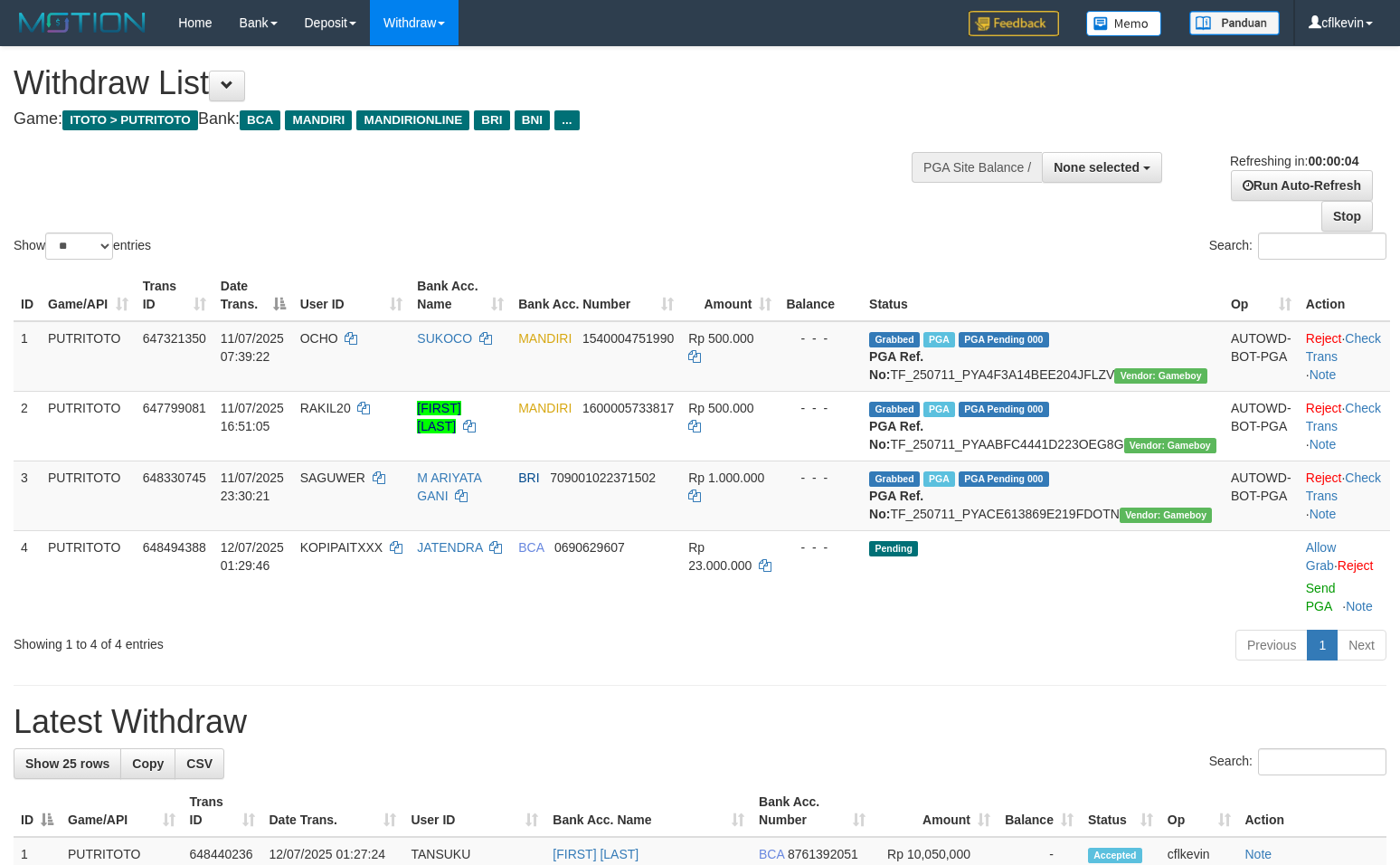 scroll, scrollTop: 0, scrollLeft: 0, axis: both 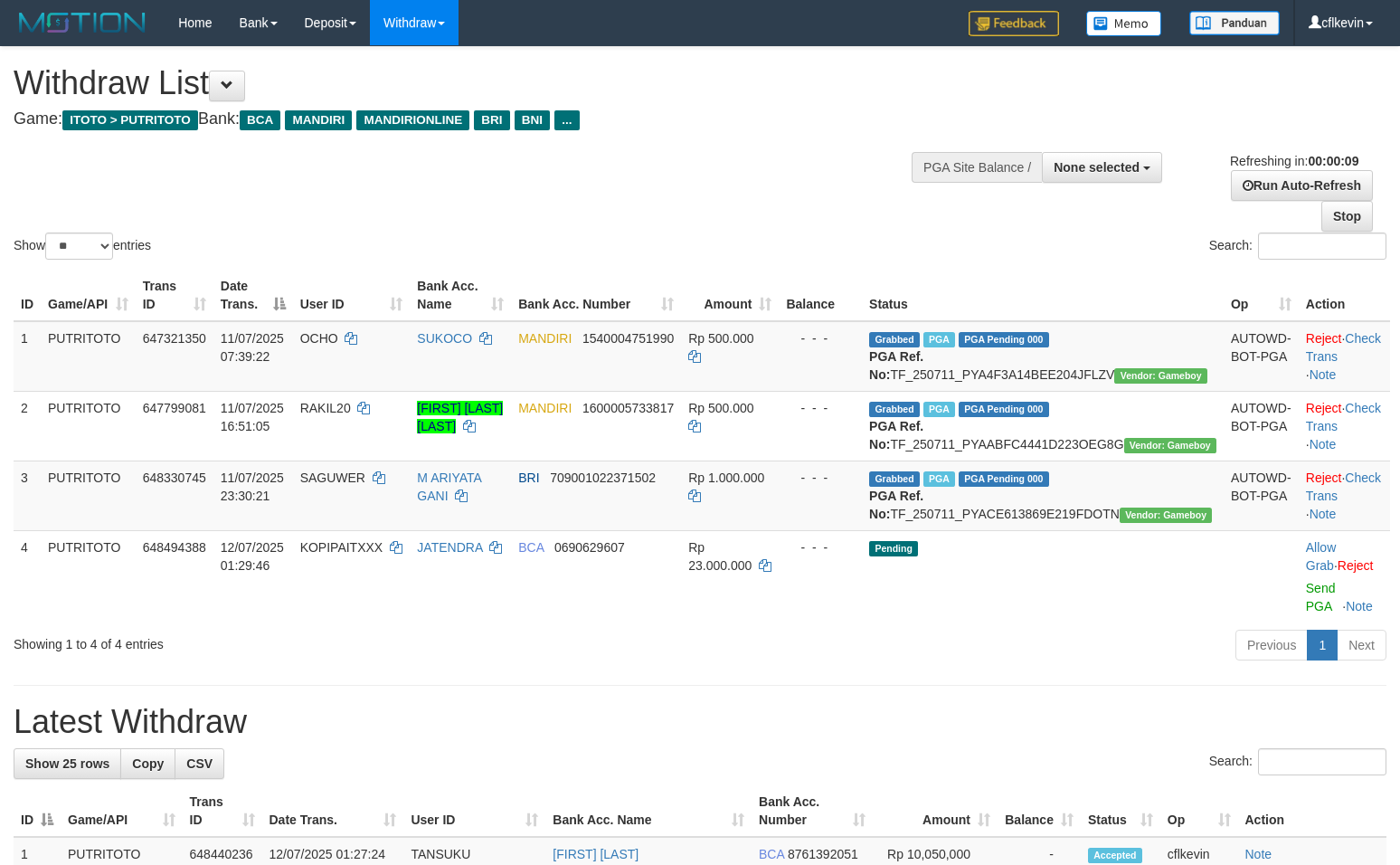 select 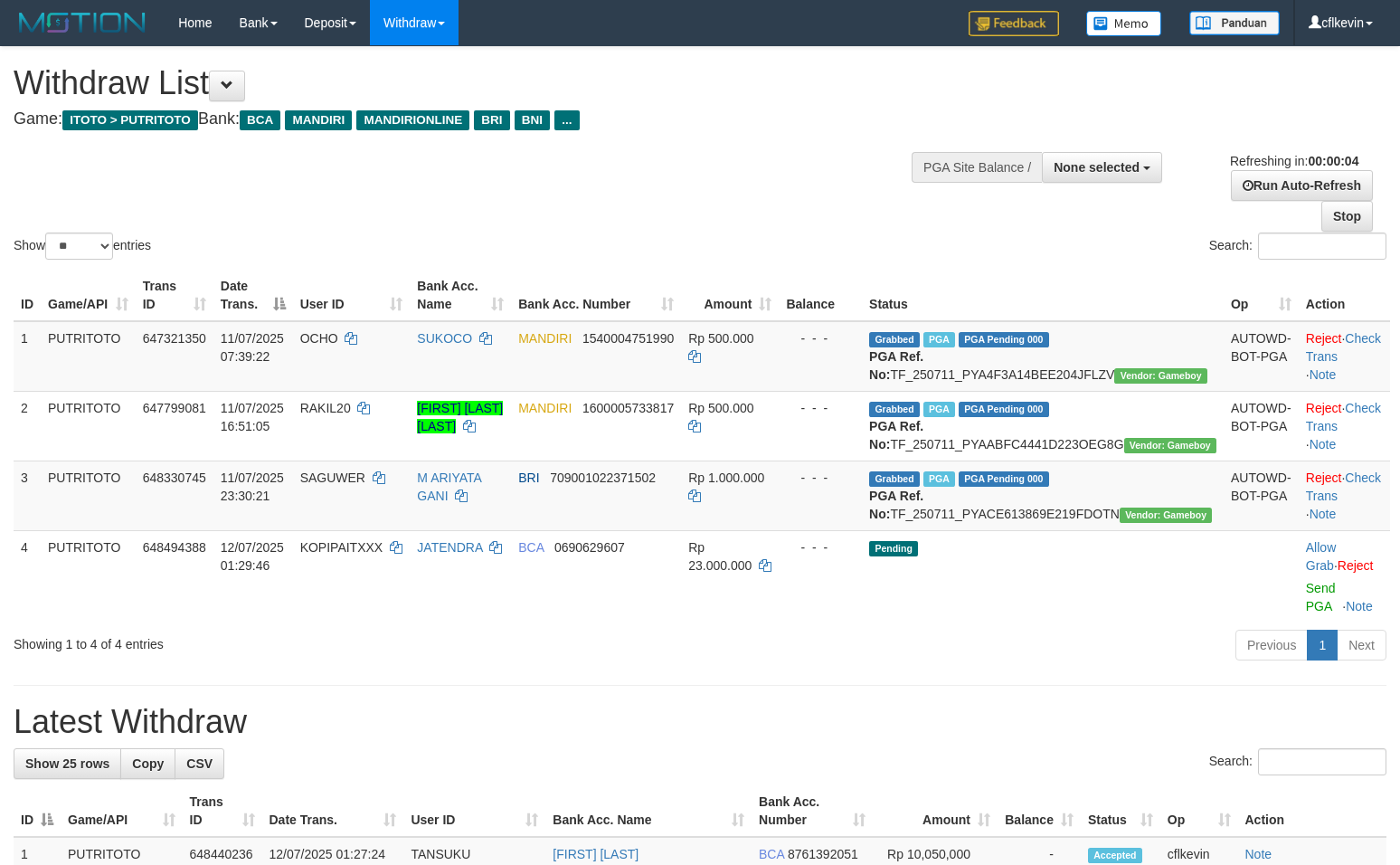 scroll, scrollTop: 0, scrollLeft: 0, axis: both 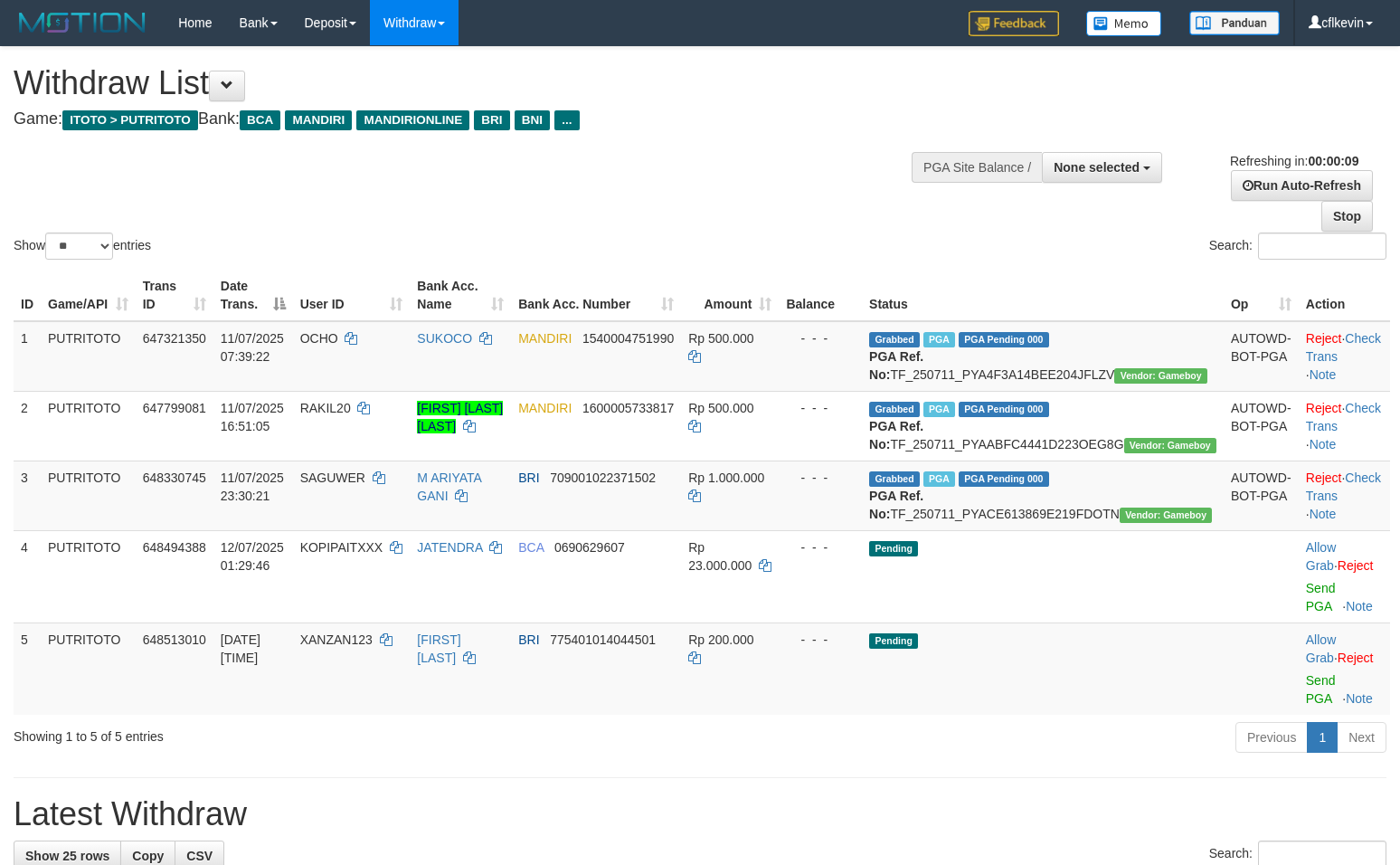 select 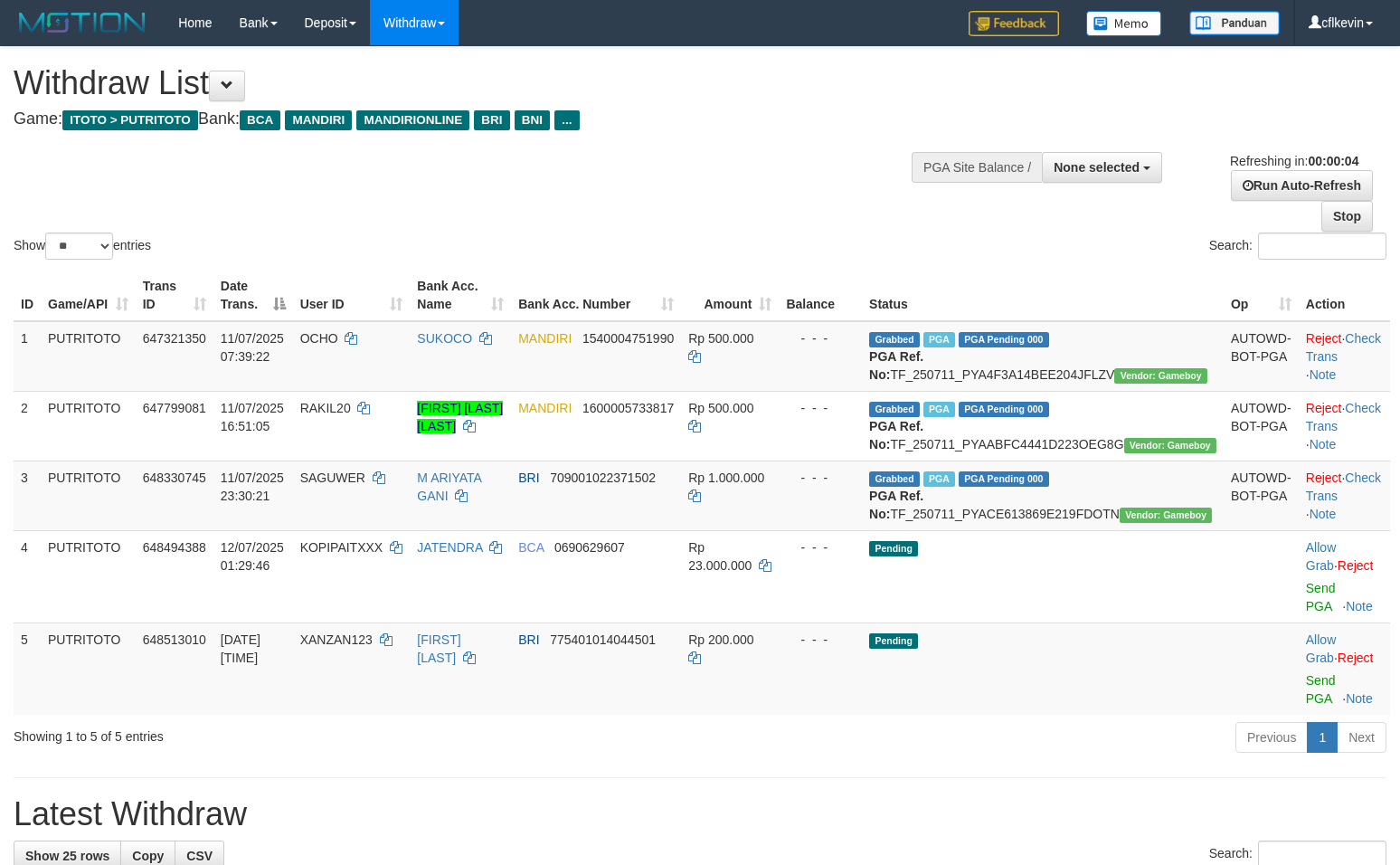 scroll, scrollTop: 0, scrollLeft: 0, axis: both 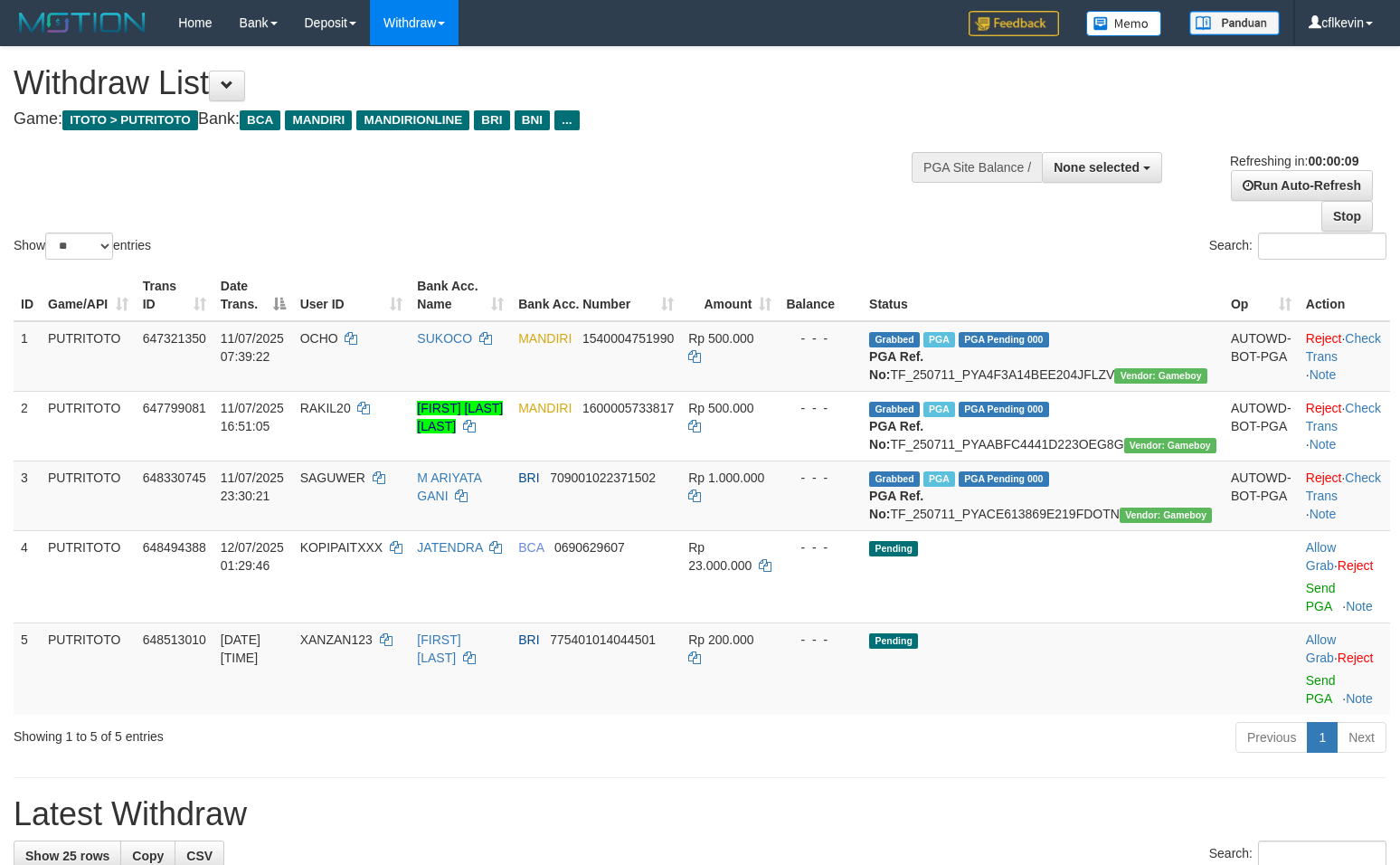select 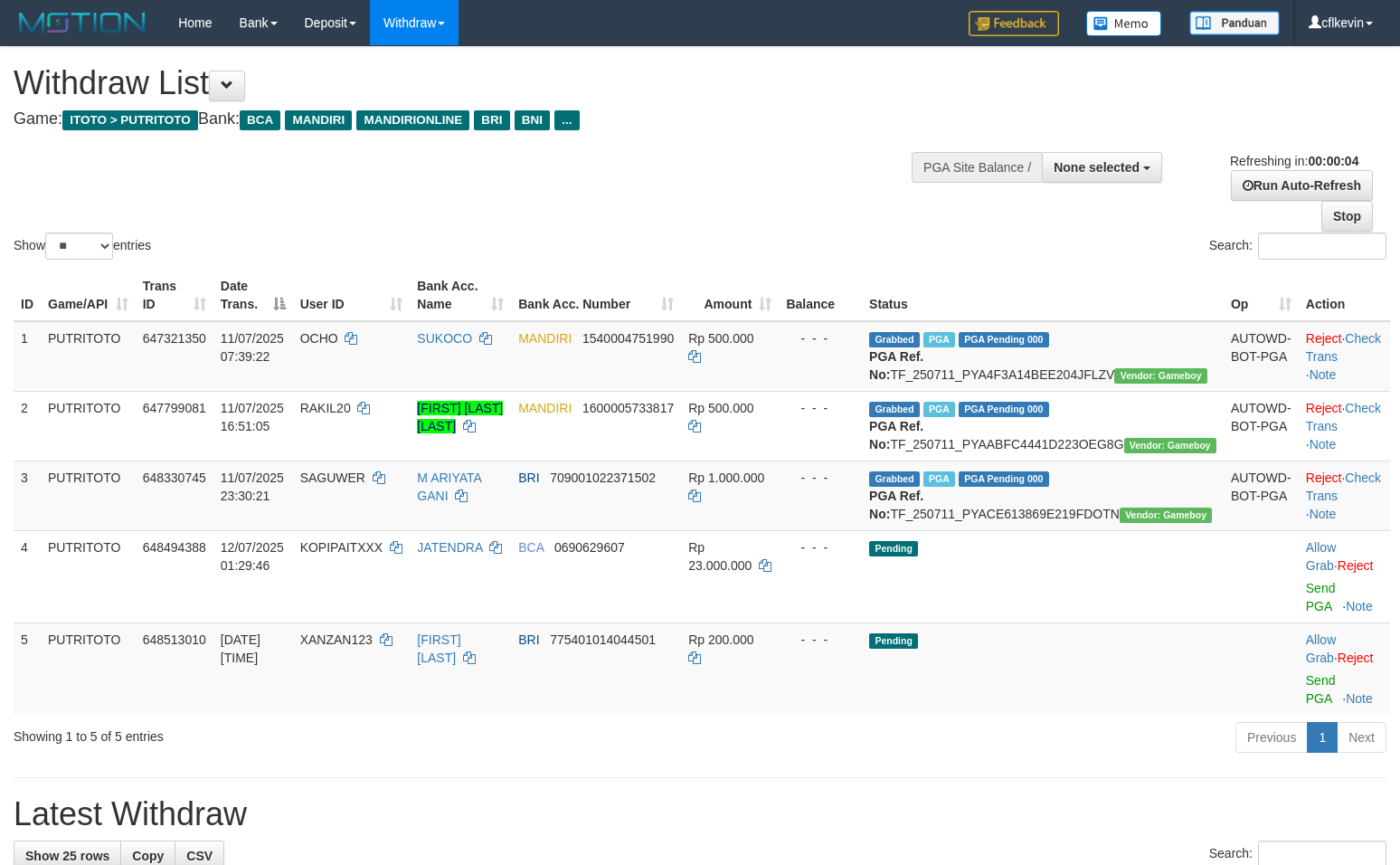 scroll, scrollTop: 0, scrollLeft: 0, axis: both 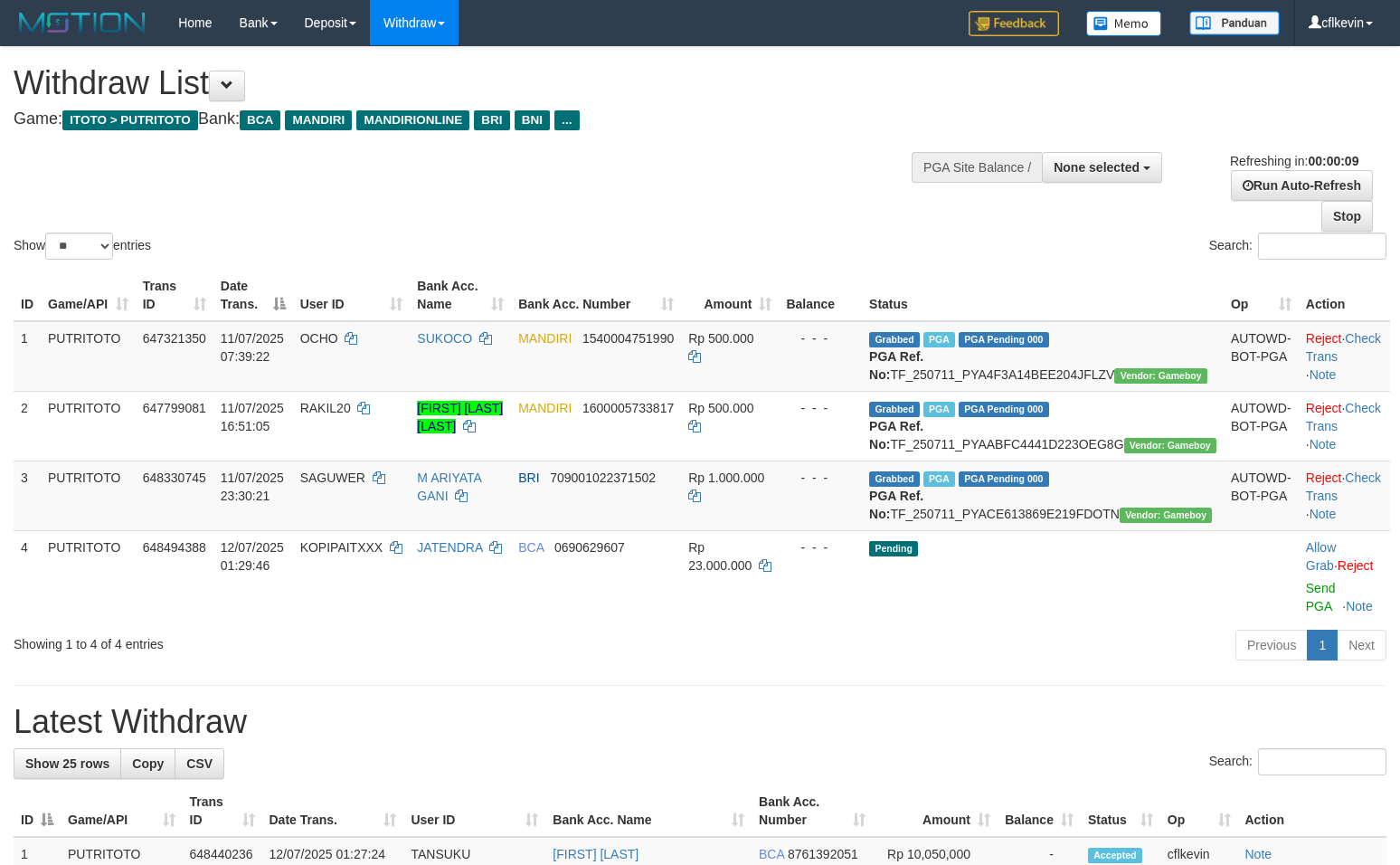 select 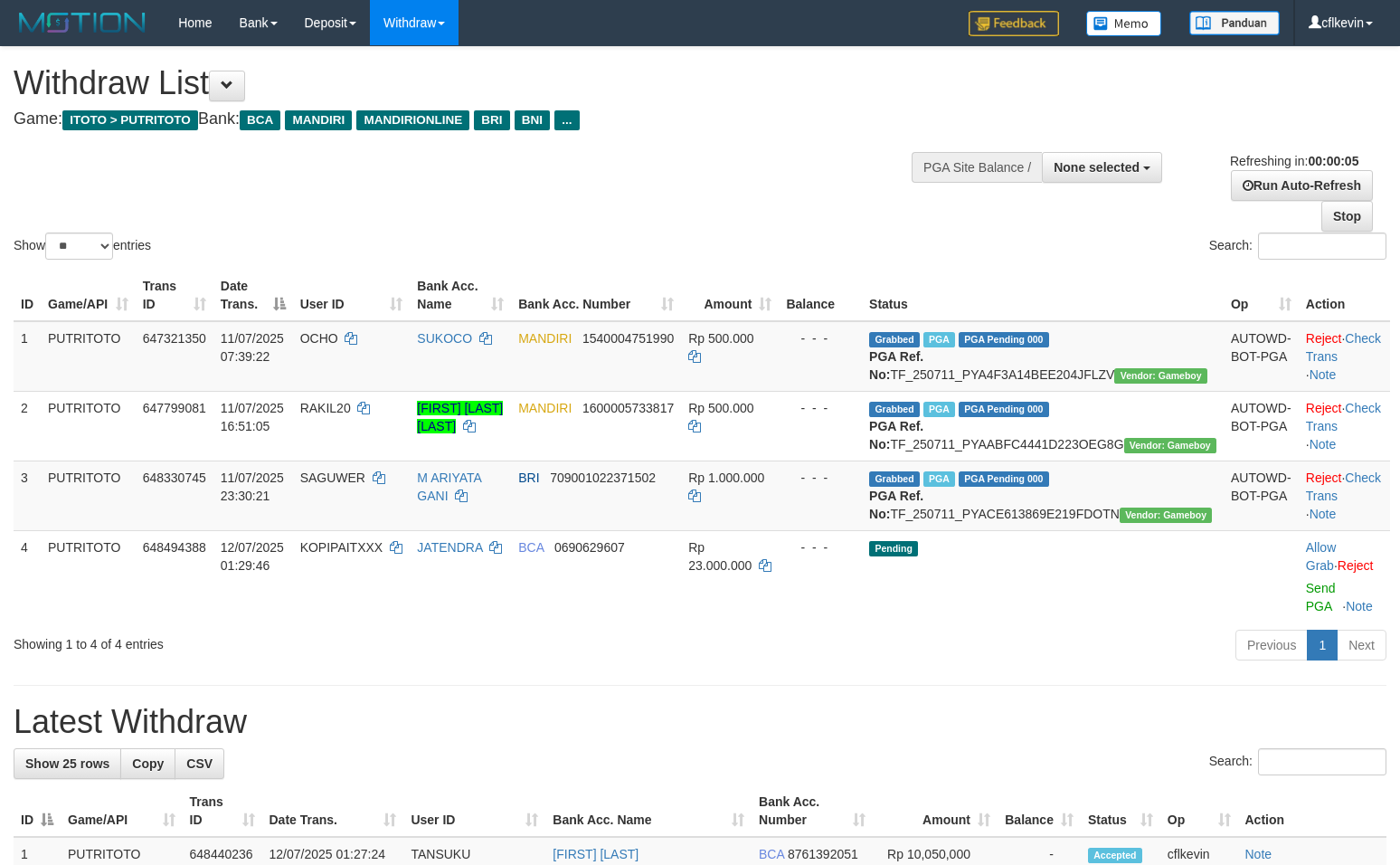 scroll, scrollTop: 0, scrollLeft: 0, axis: both 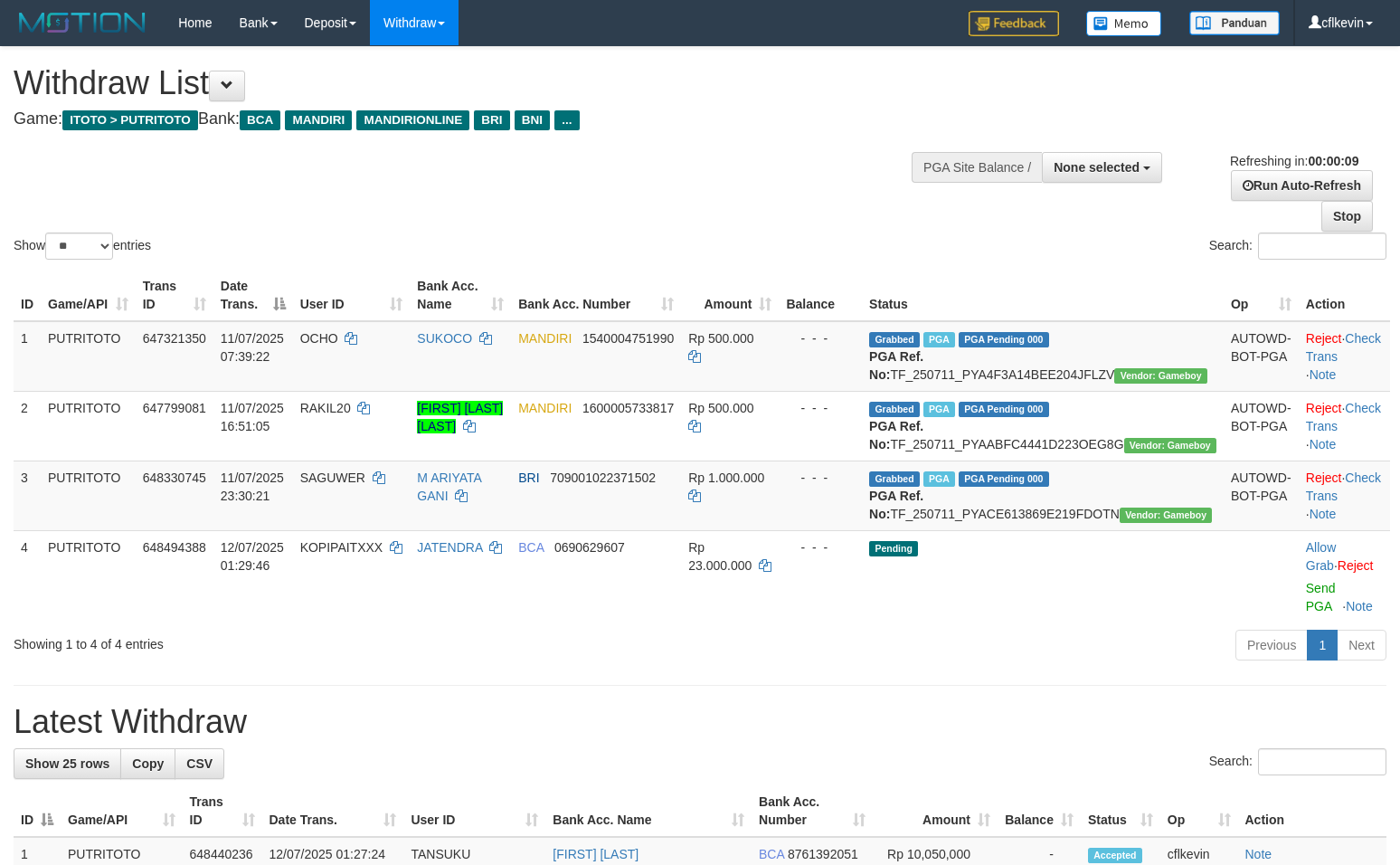 select 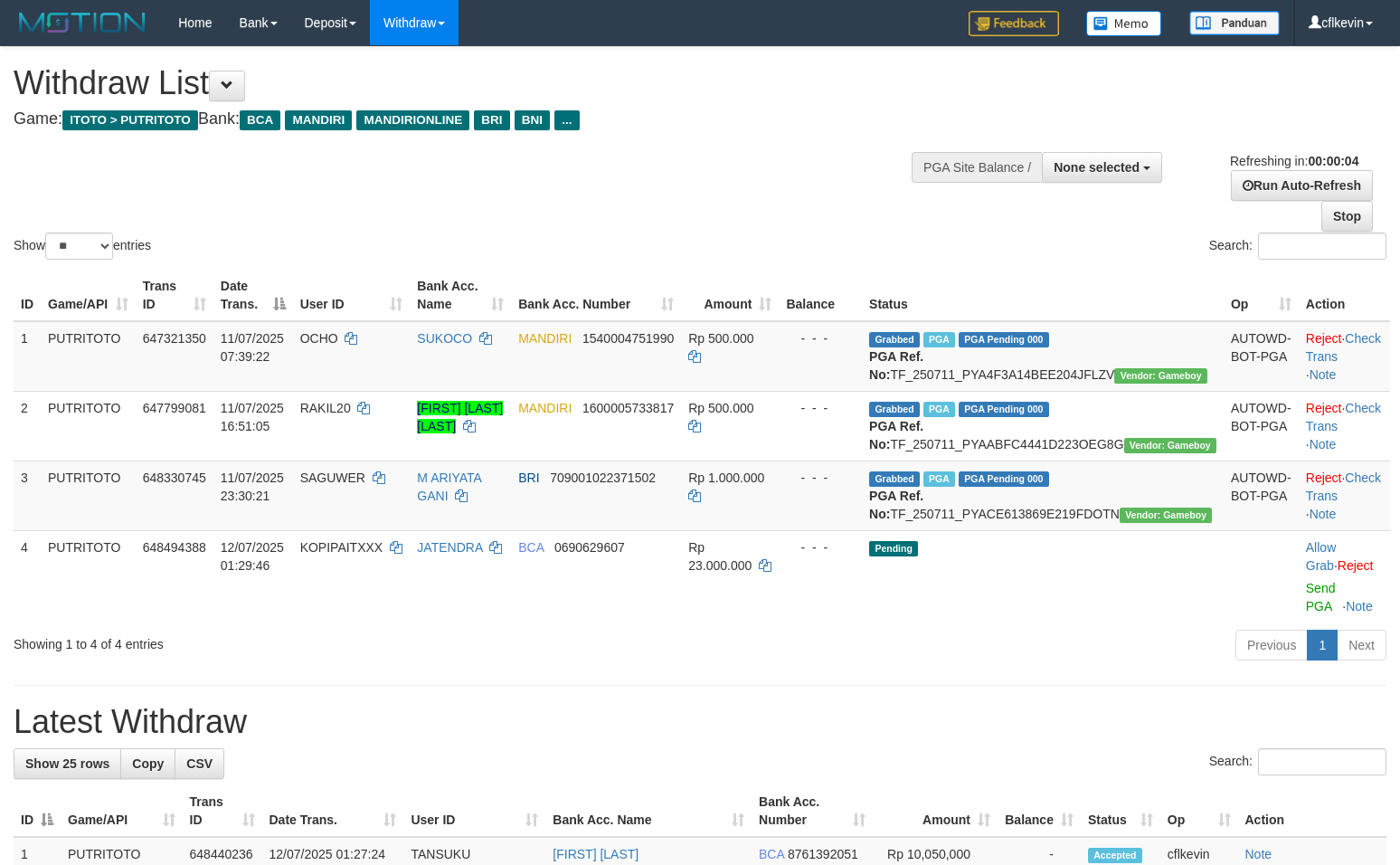 scroll, scrollTop: 0, scrollLeft: 0, axis: both 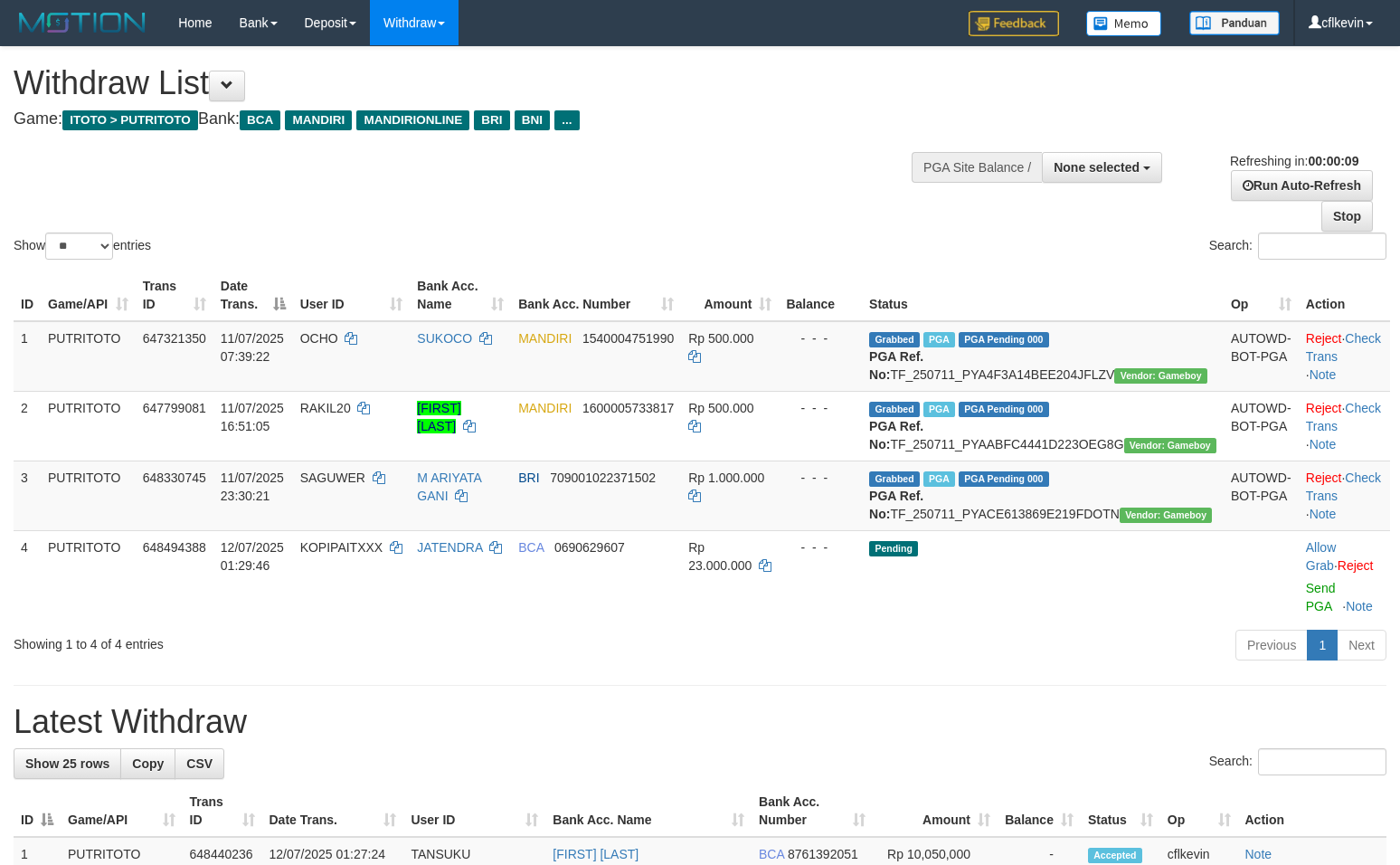 select 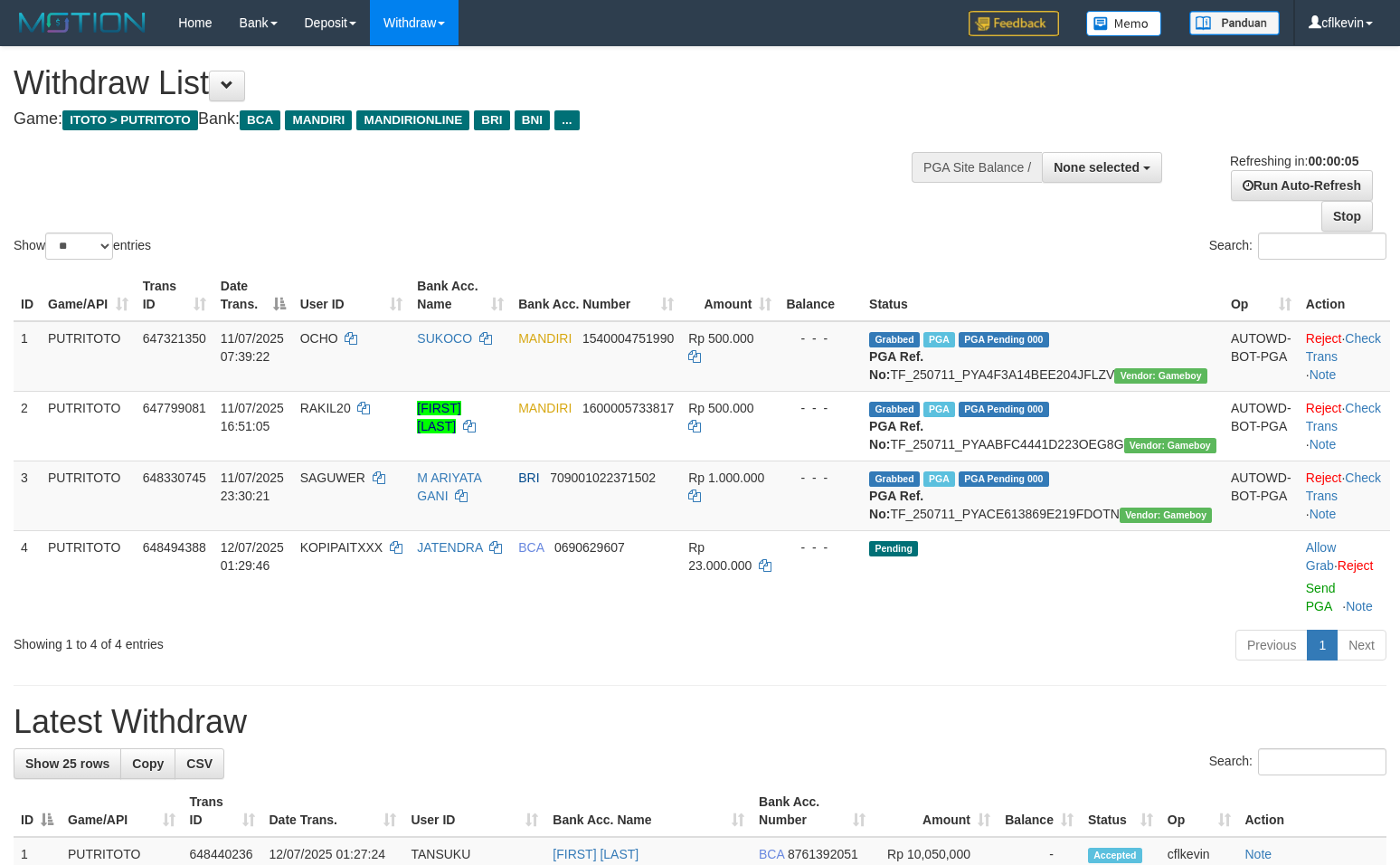 scroll, scrollTop: 0, scrollLeft: 0, axis: both 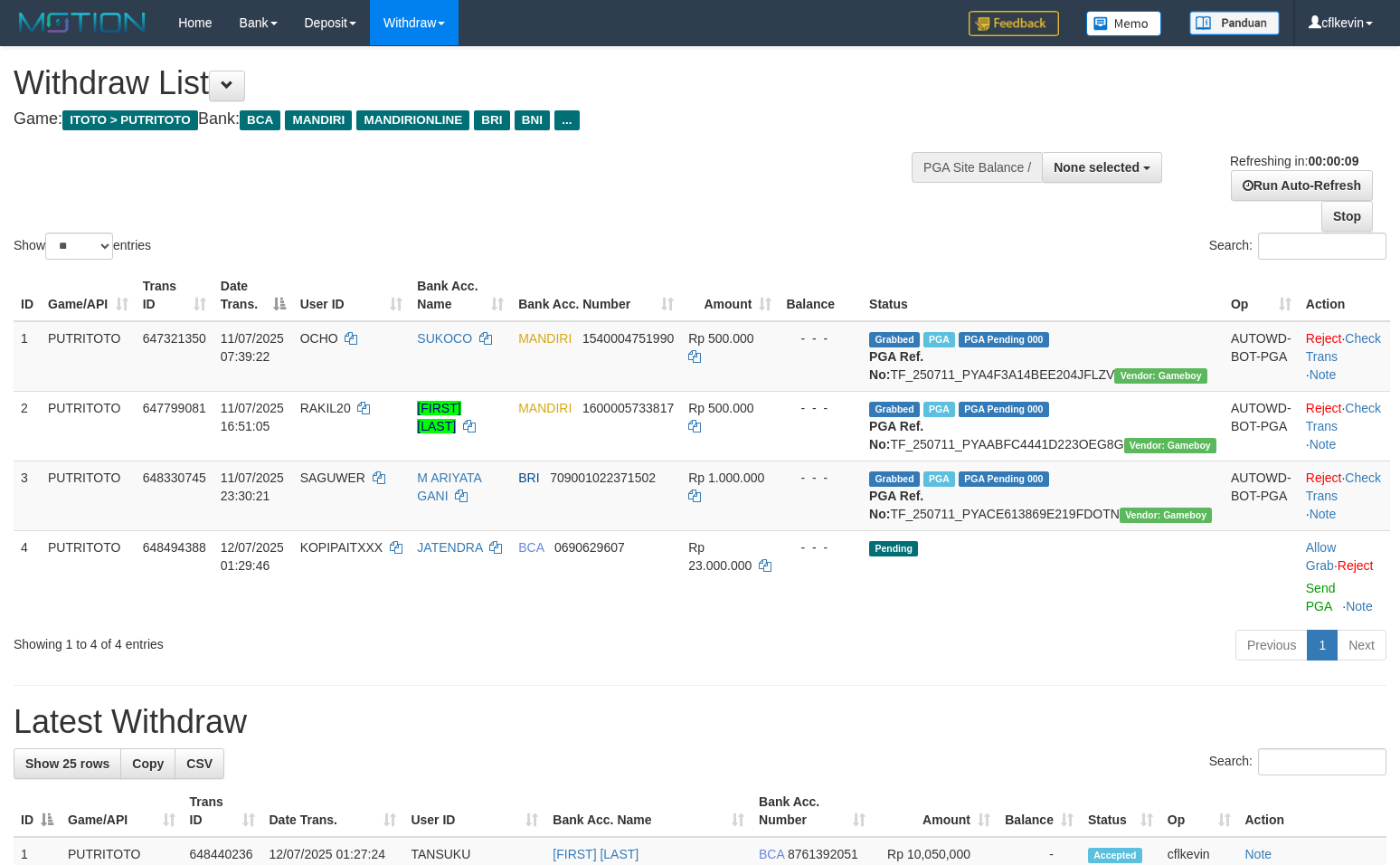 select 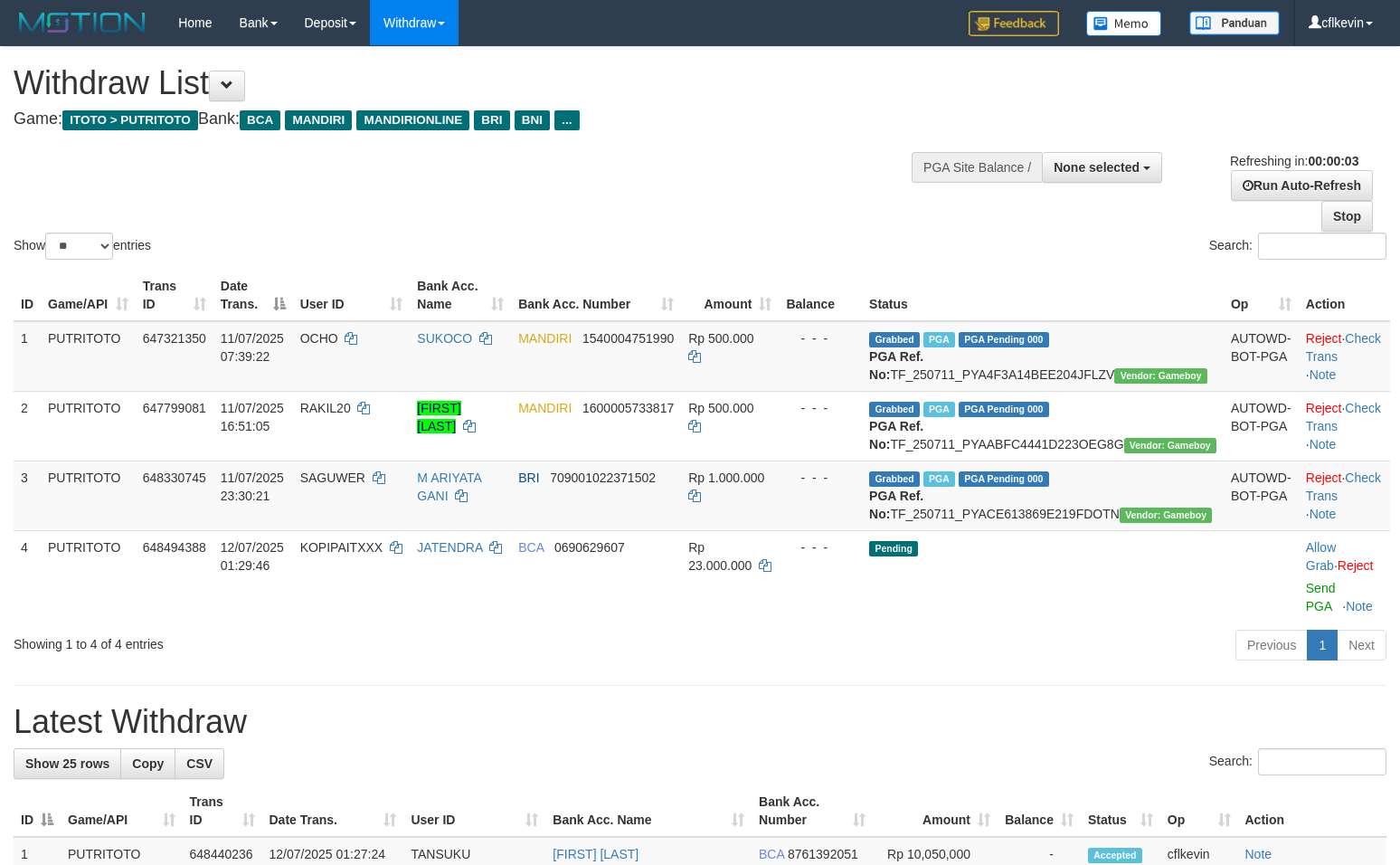 scroll, scrollTop: 0, scrollLeft: 0, axis: both 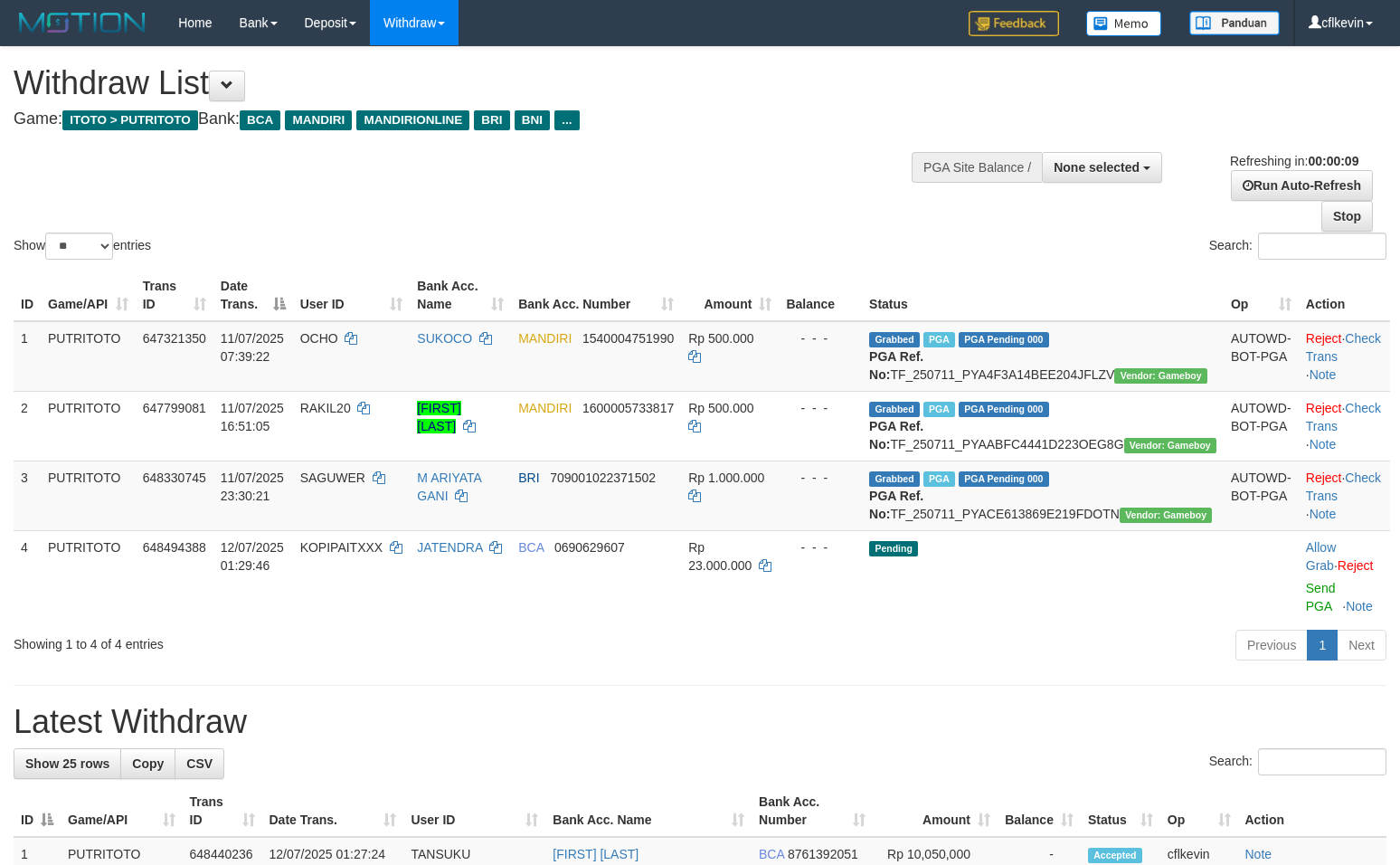 select 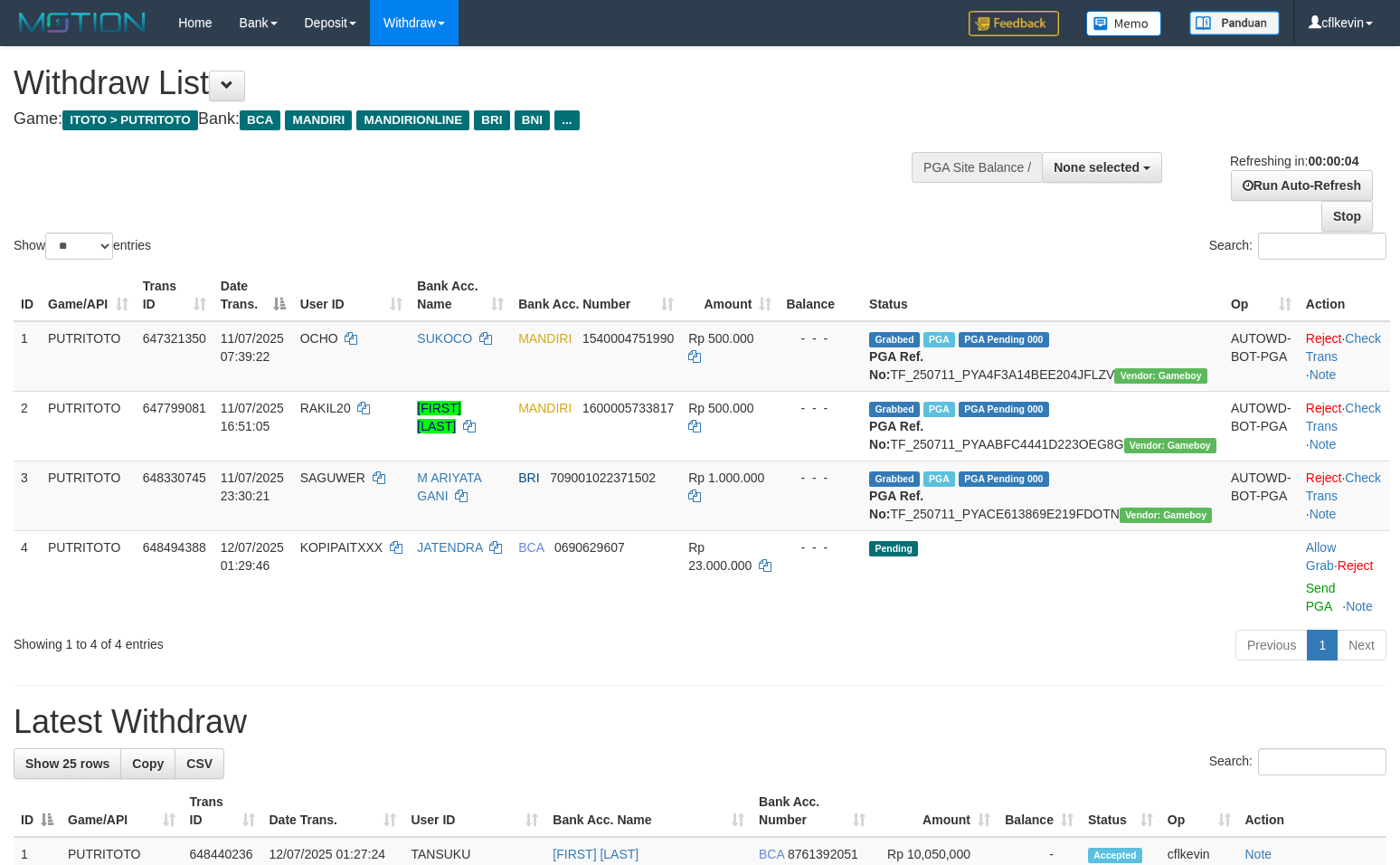 scroll, scrollTop: 0, scrollLeft: 0, axis: both 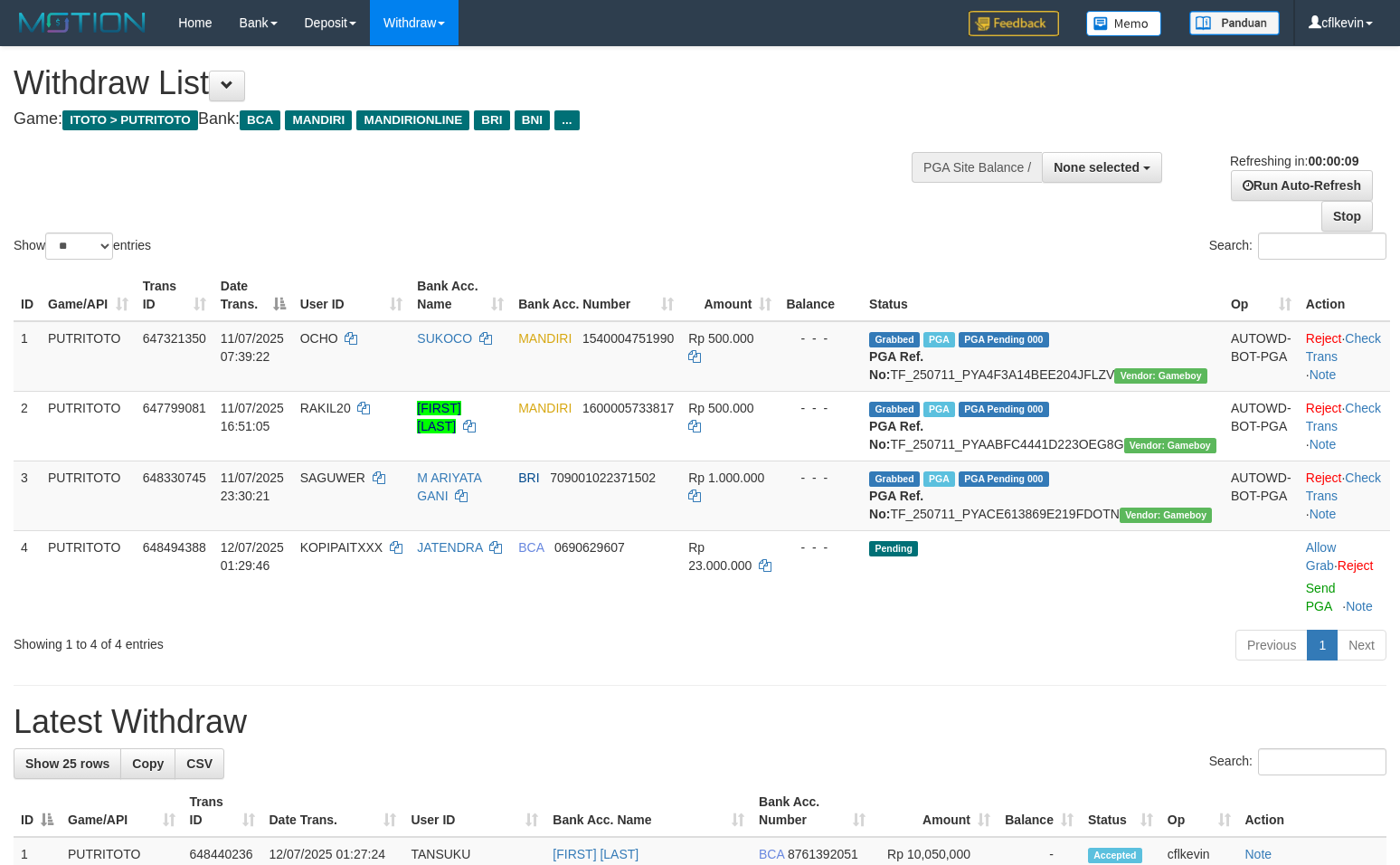 select 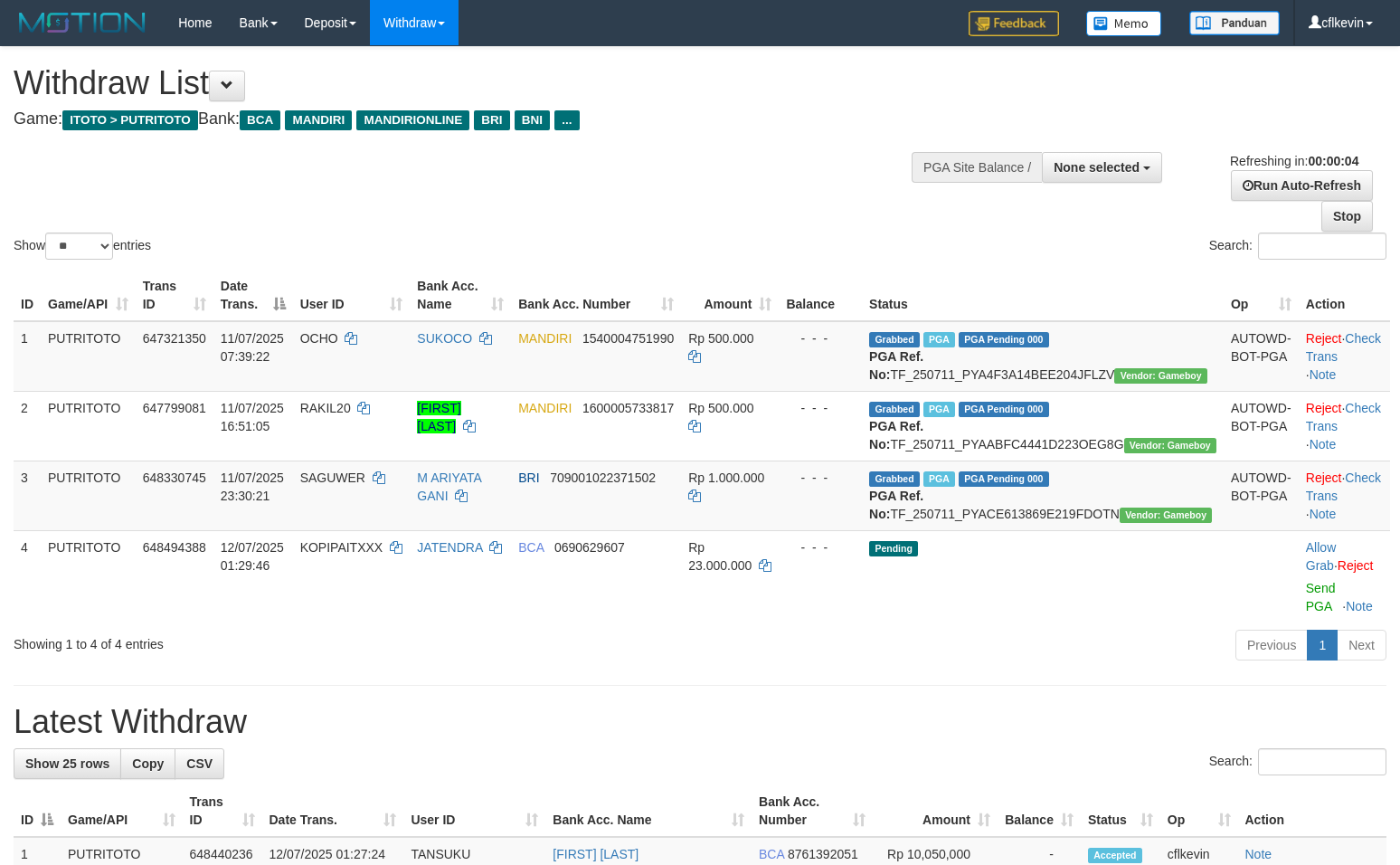 scroll, scrollTop: 0, scrollLeft: 0, axis: both 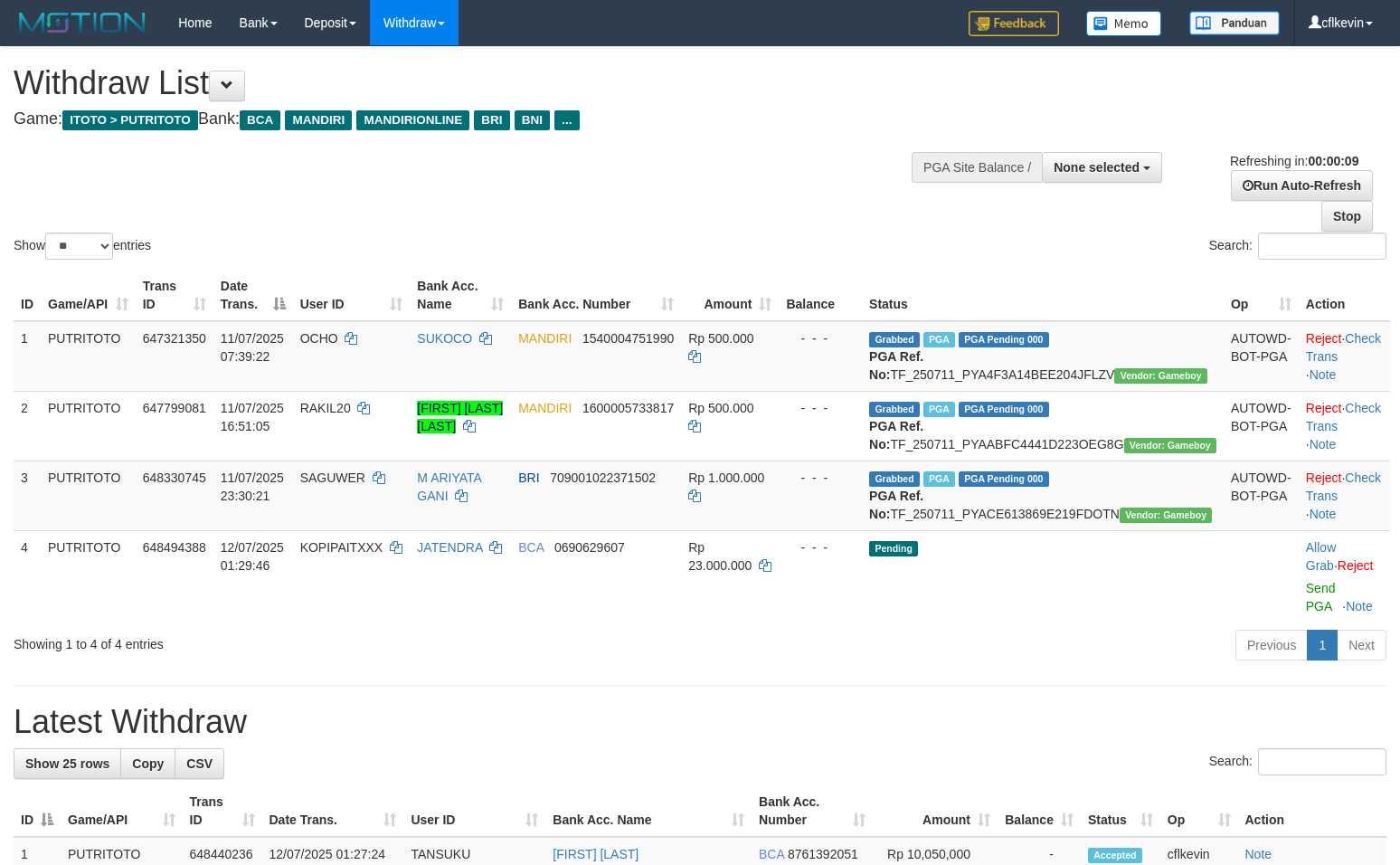 select 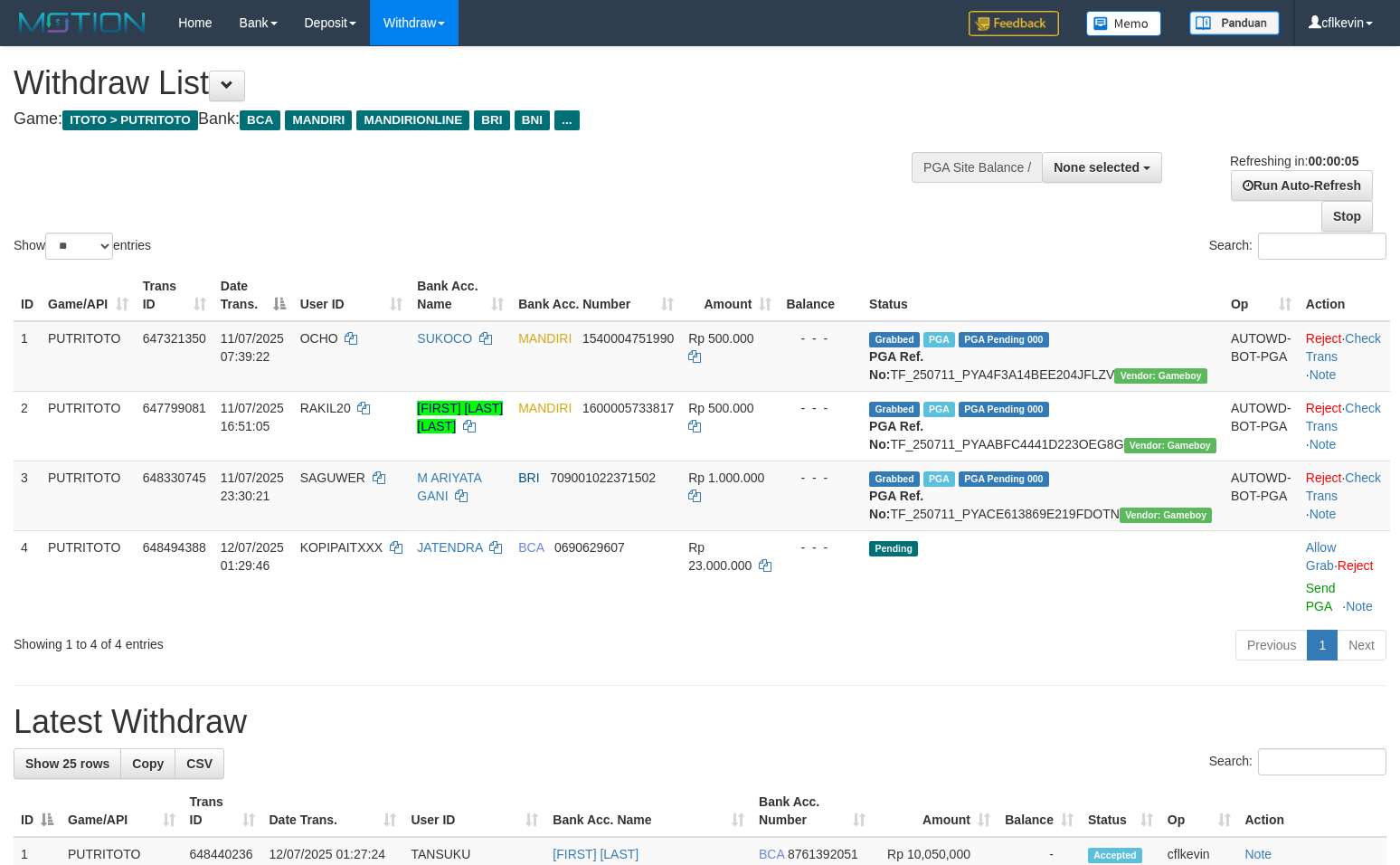 scroll, scrollTop: 0, scrollLeft: 0, axis: both 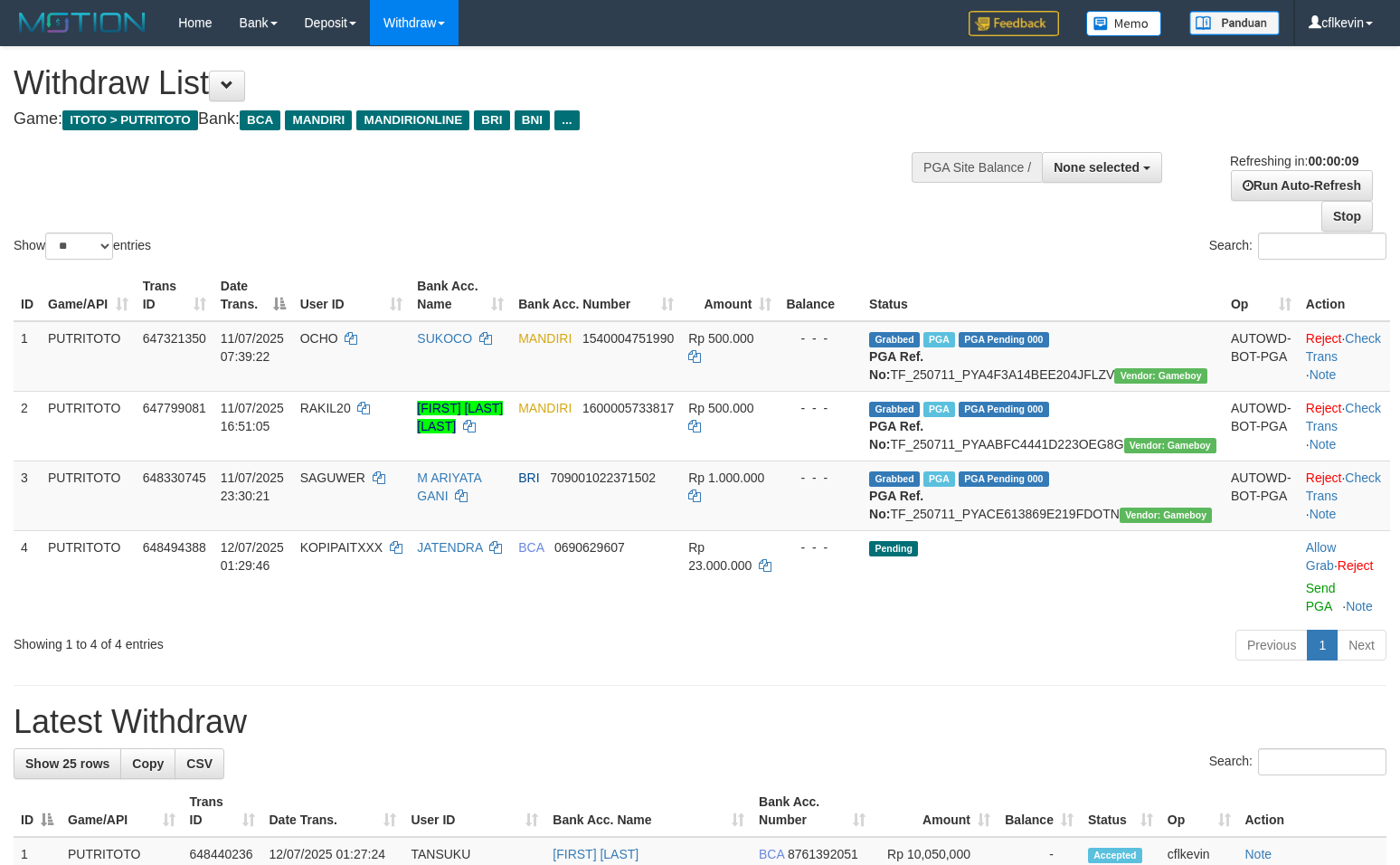 select 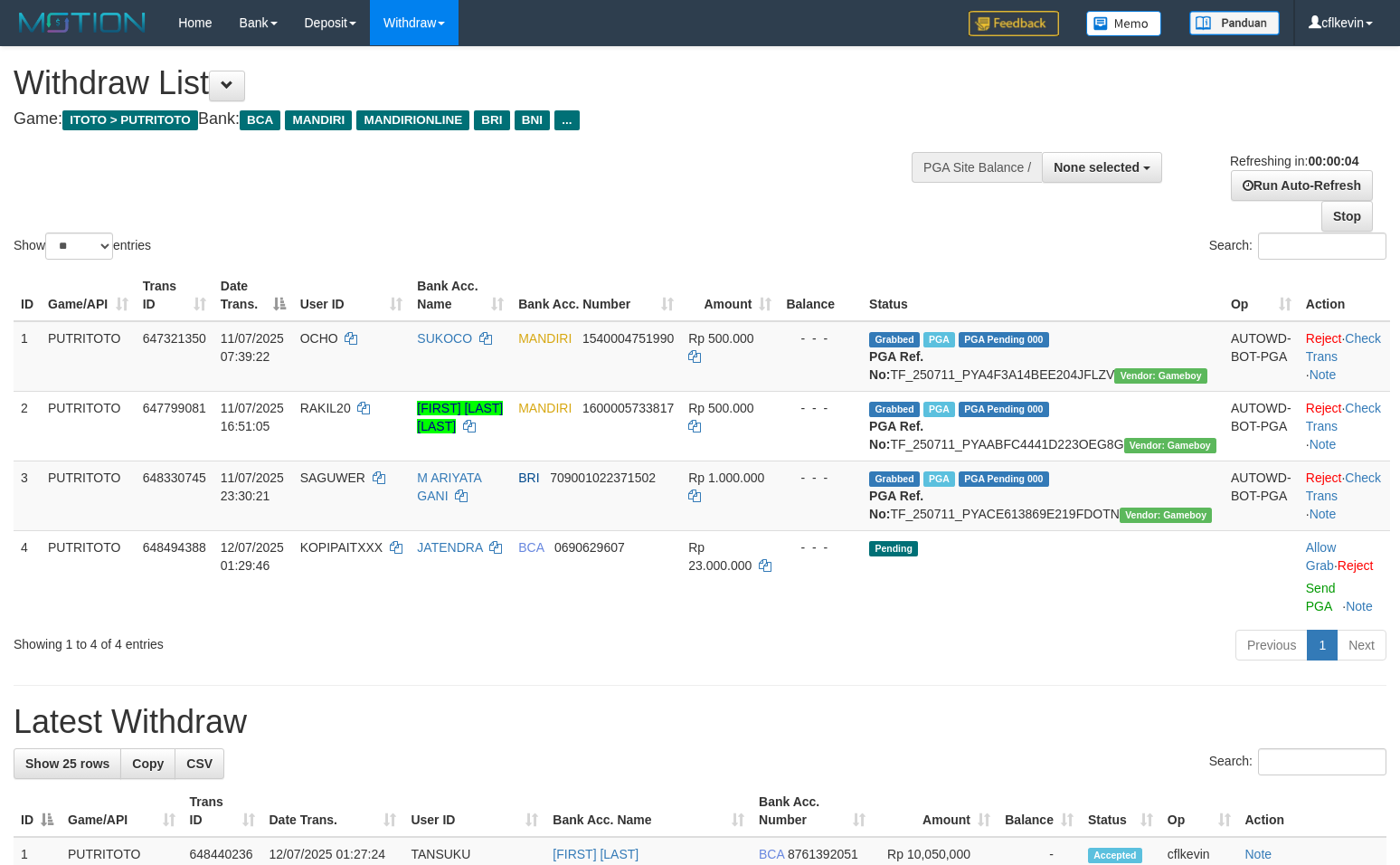 scroll, scrollTop: 0, scrollLeft: 0, axis: both 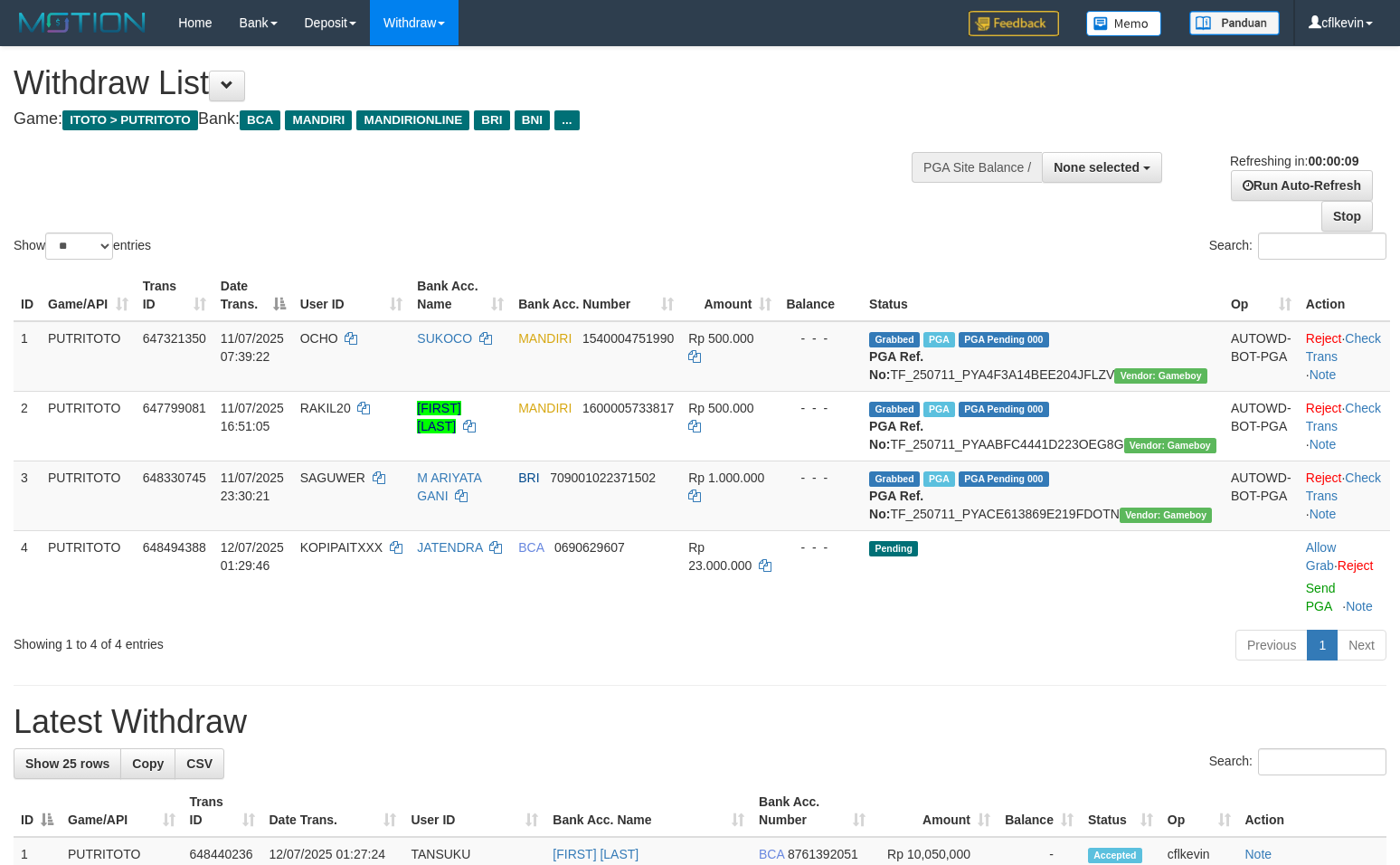 select 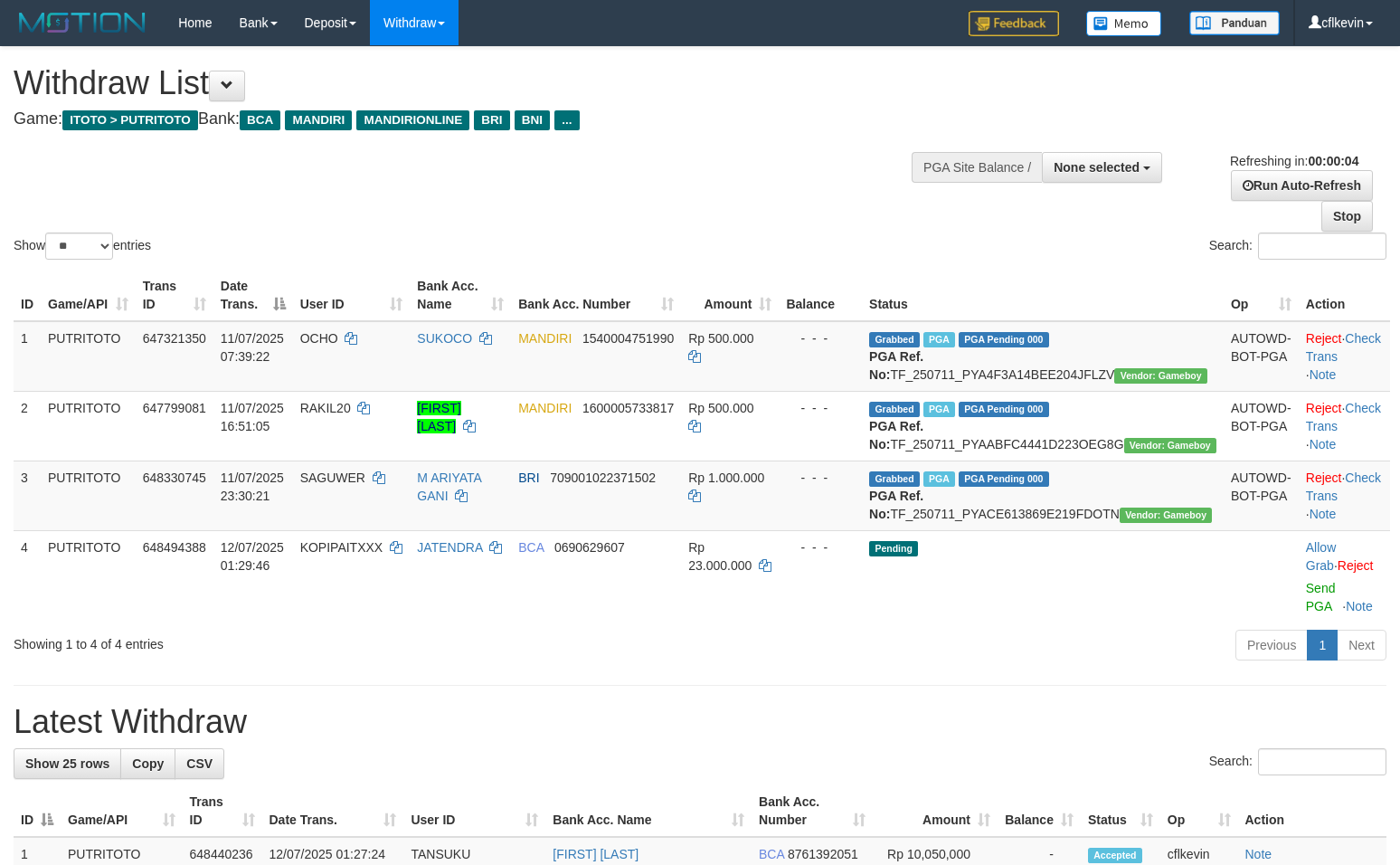 scroll, scrollTop: 0, scrollLeft: 0, axis: both 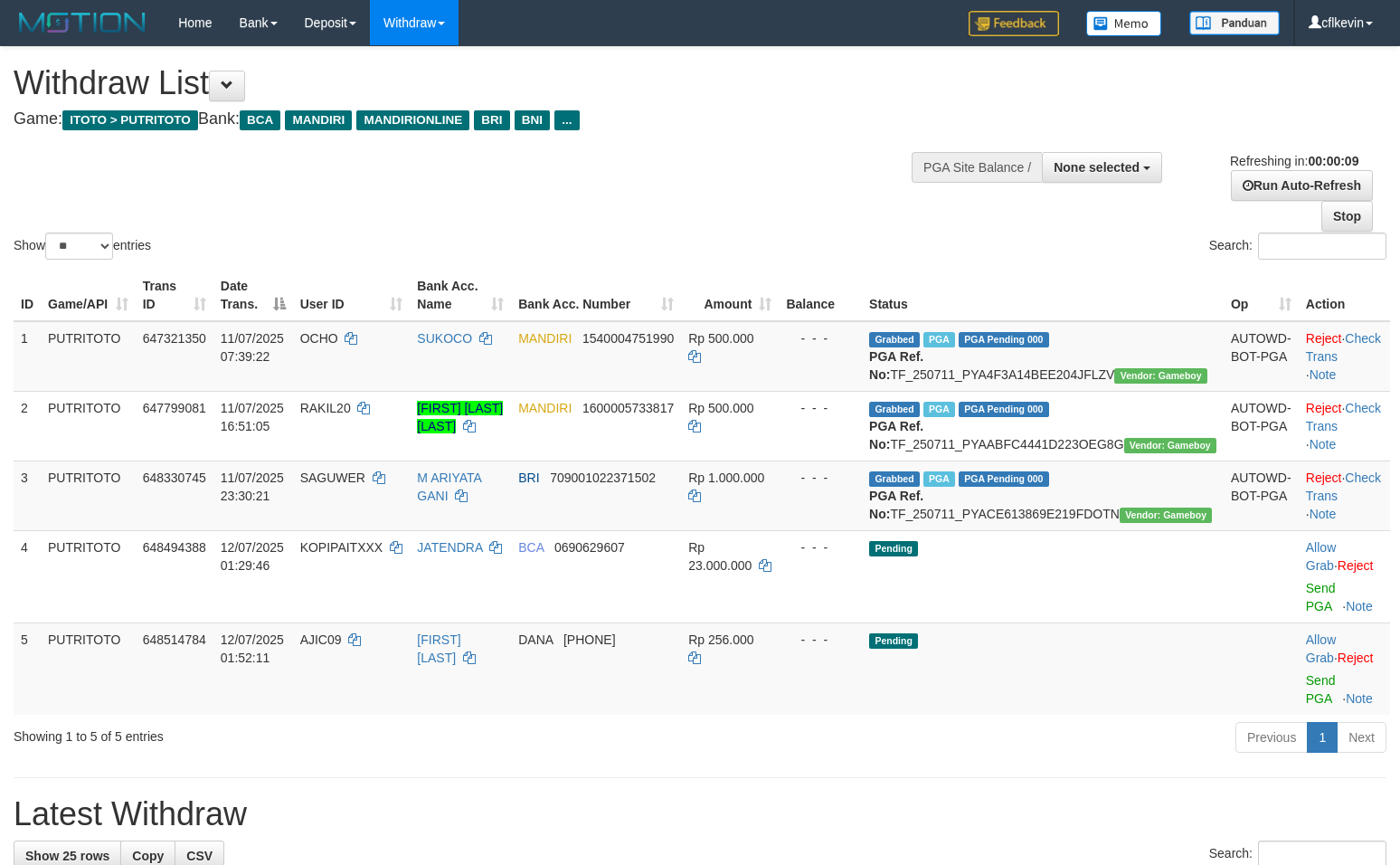 select 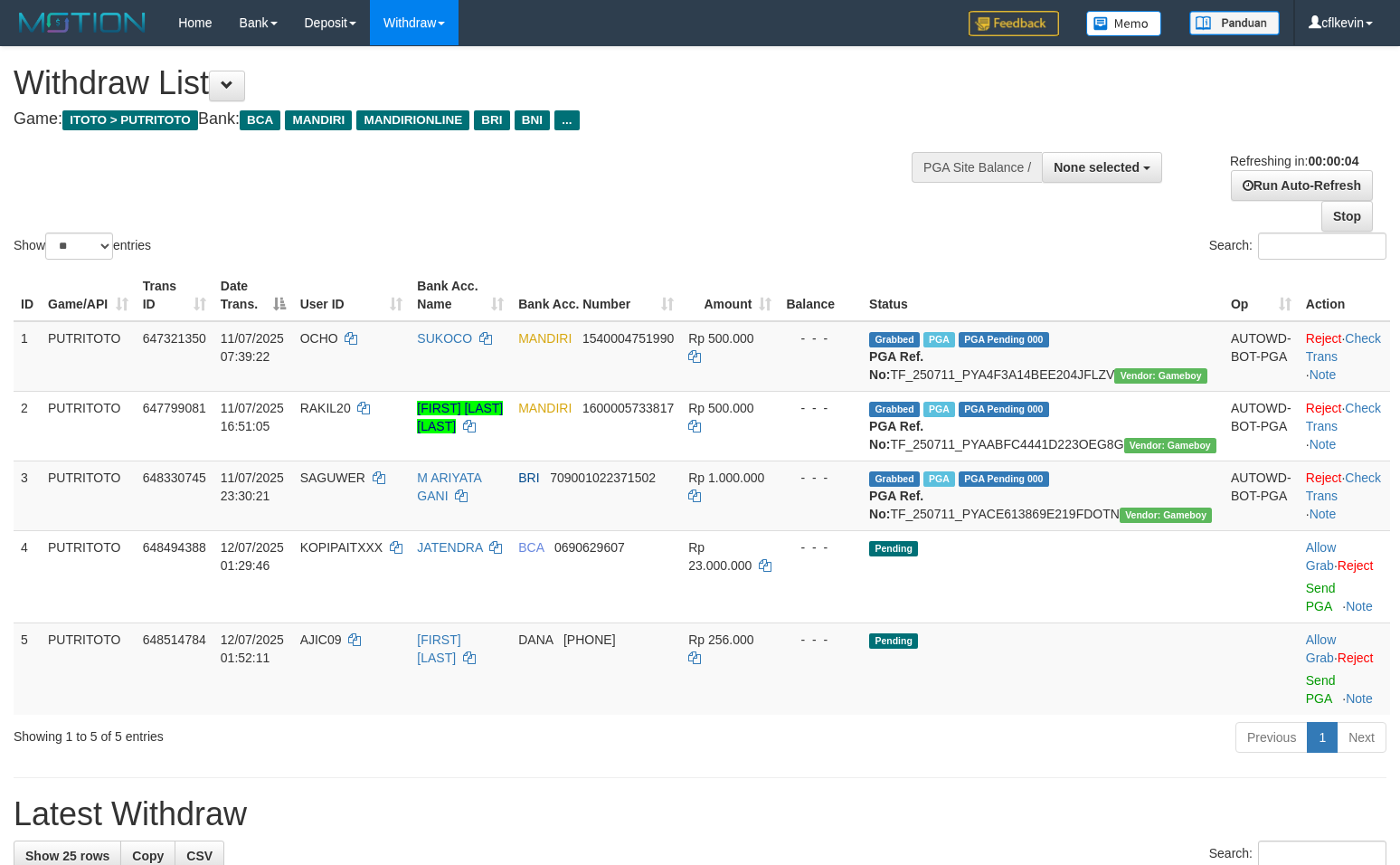 scroll, scrollTop: 0, scrollLeft: 0, axis: both 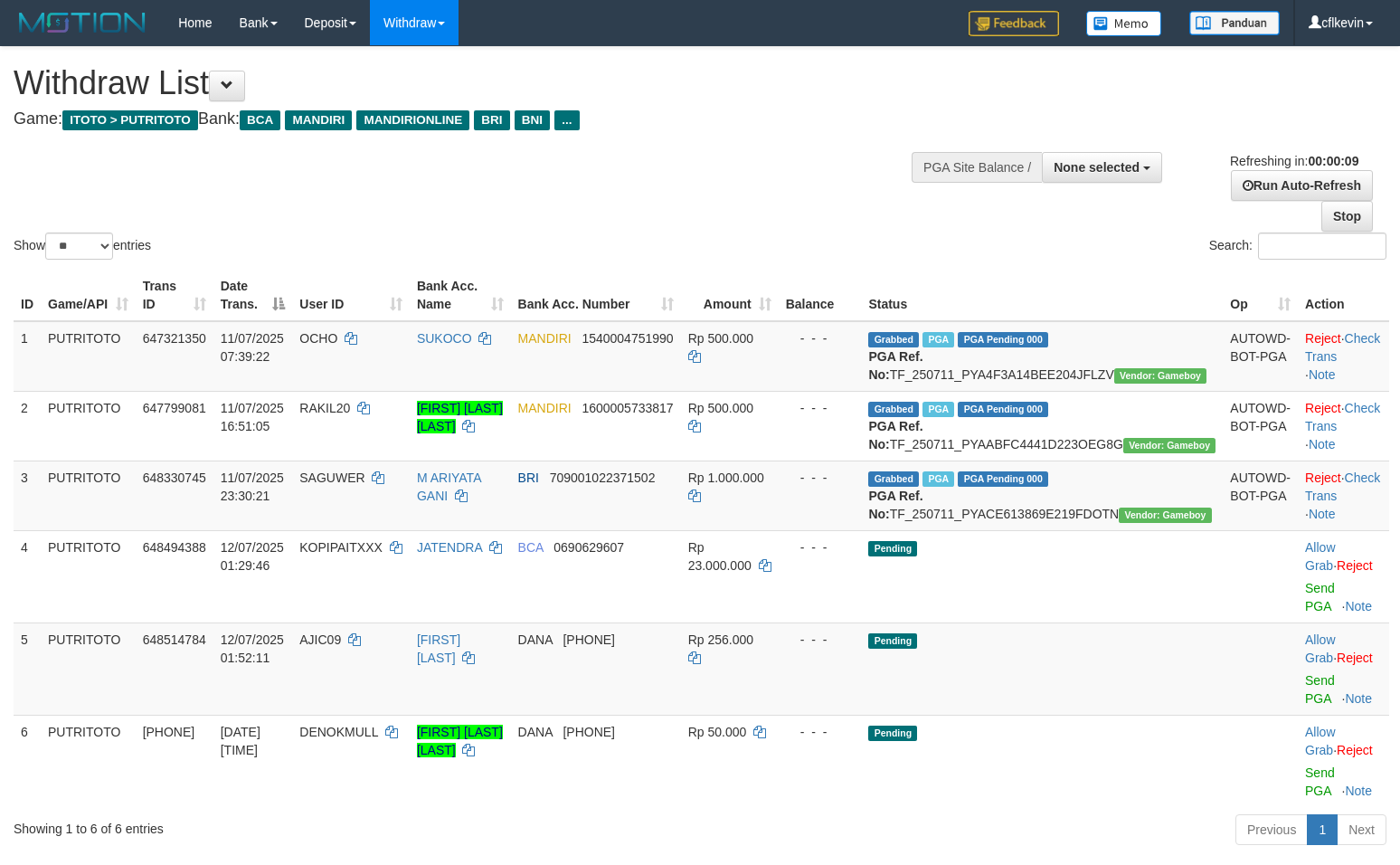select 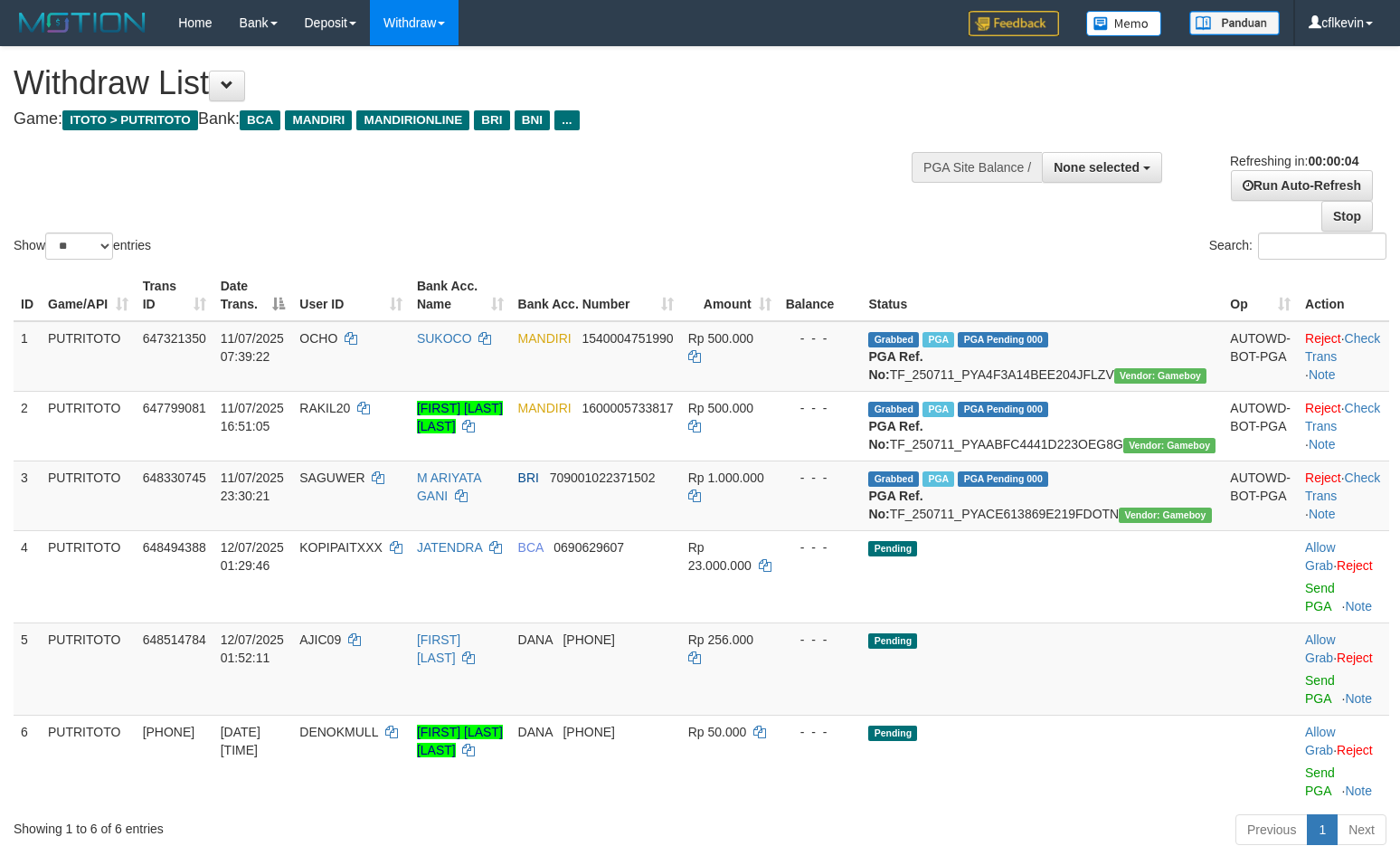 scroll, scrollTop: 0, scrollLeft: 0, axis: both 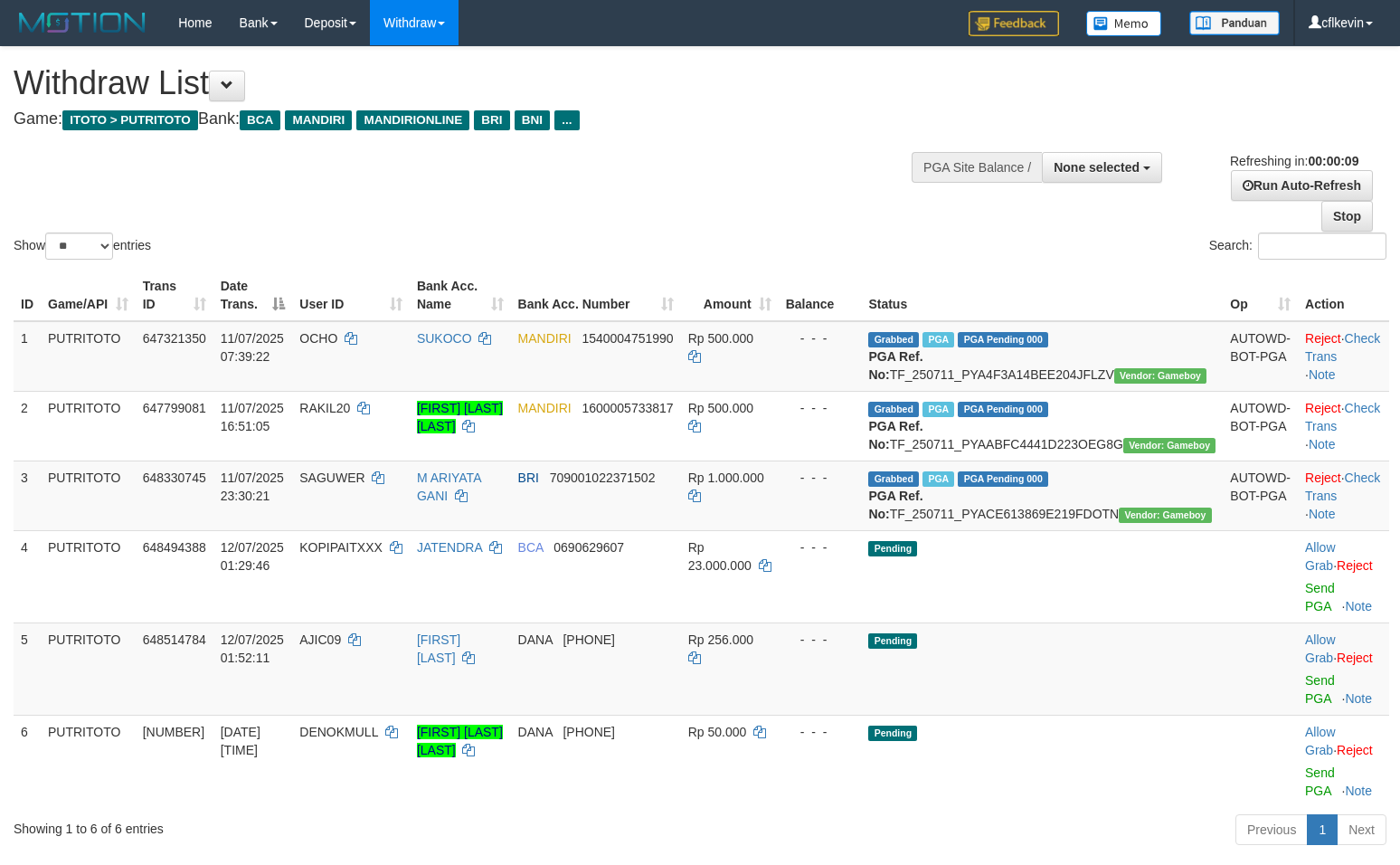 select 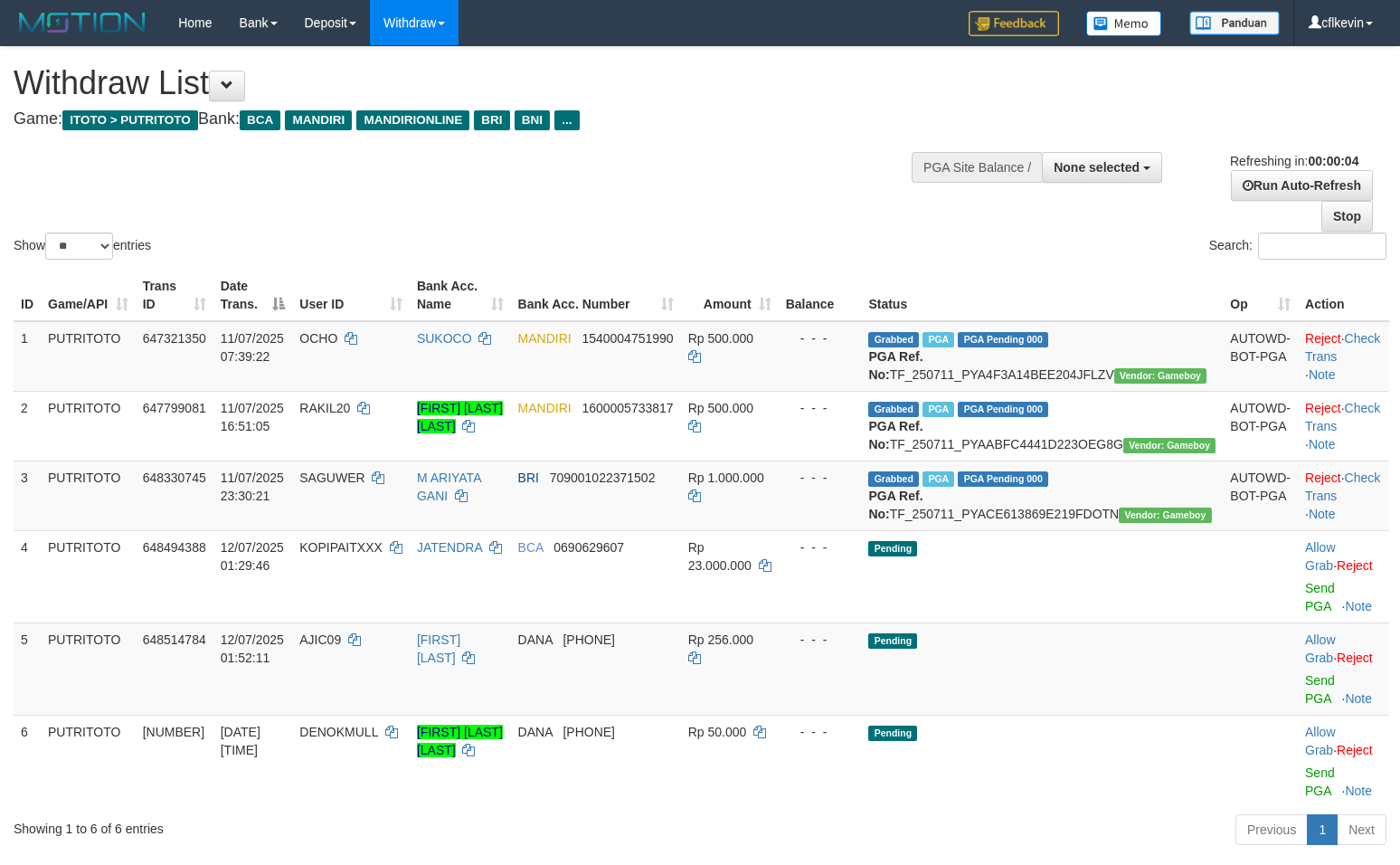 scroll, scrollTop: 0, scrollLeft: 0, axis: both 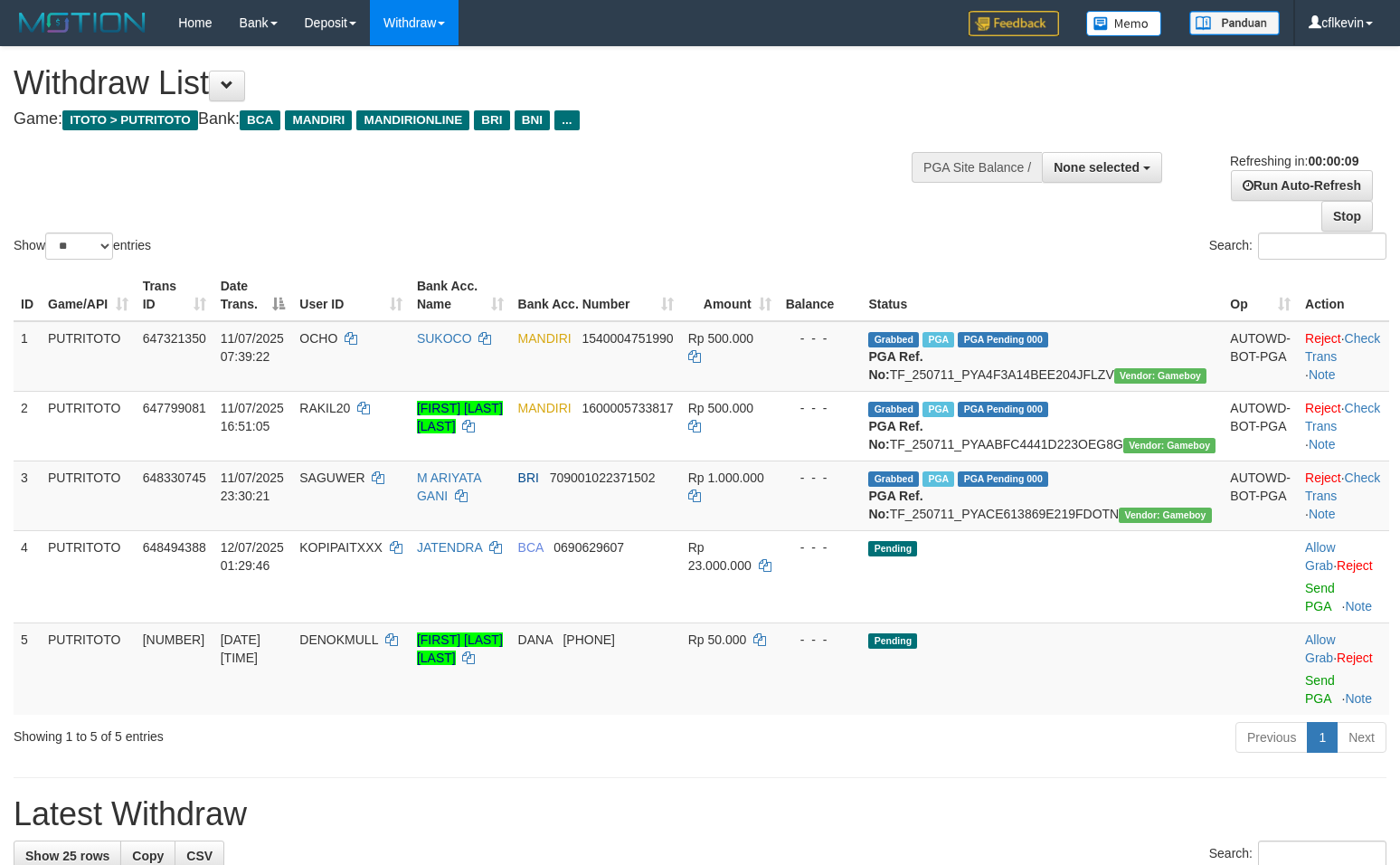 select 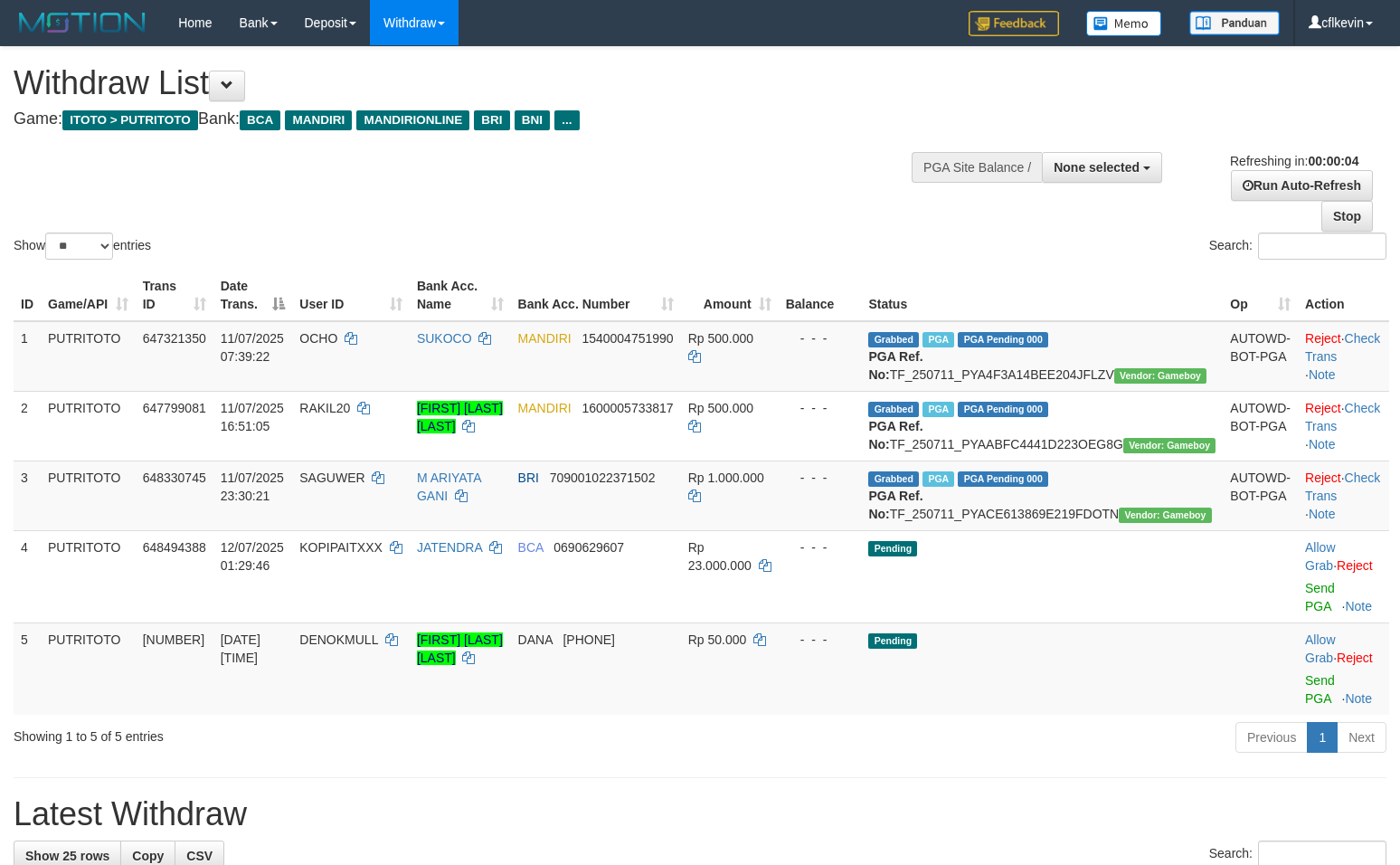 scroll, scrollTop: 0, scrollLeft: 0, axis: both 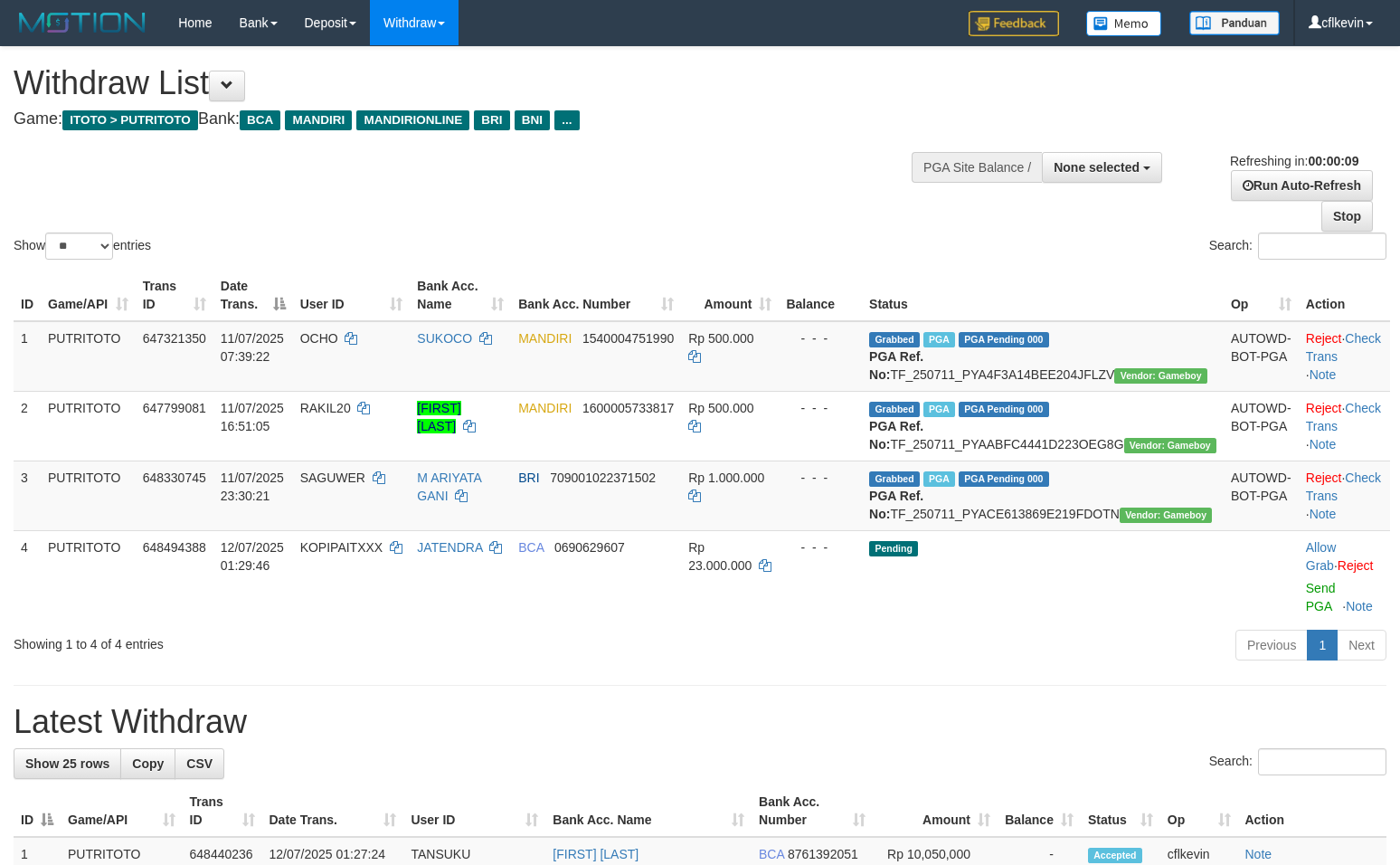 select 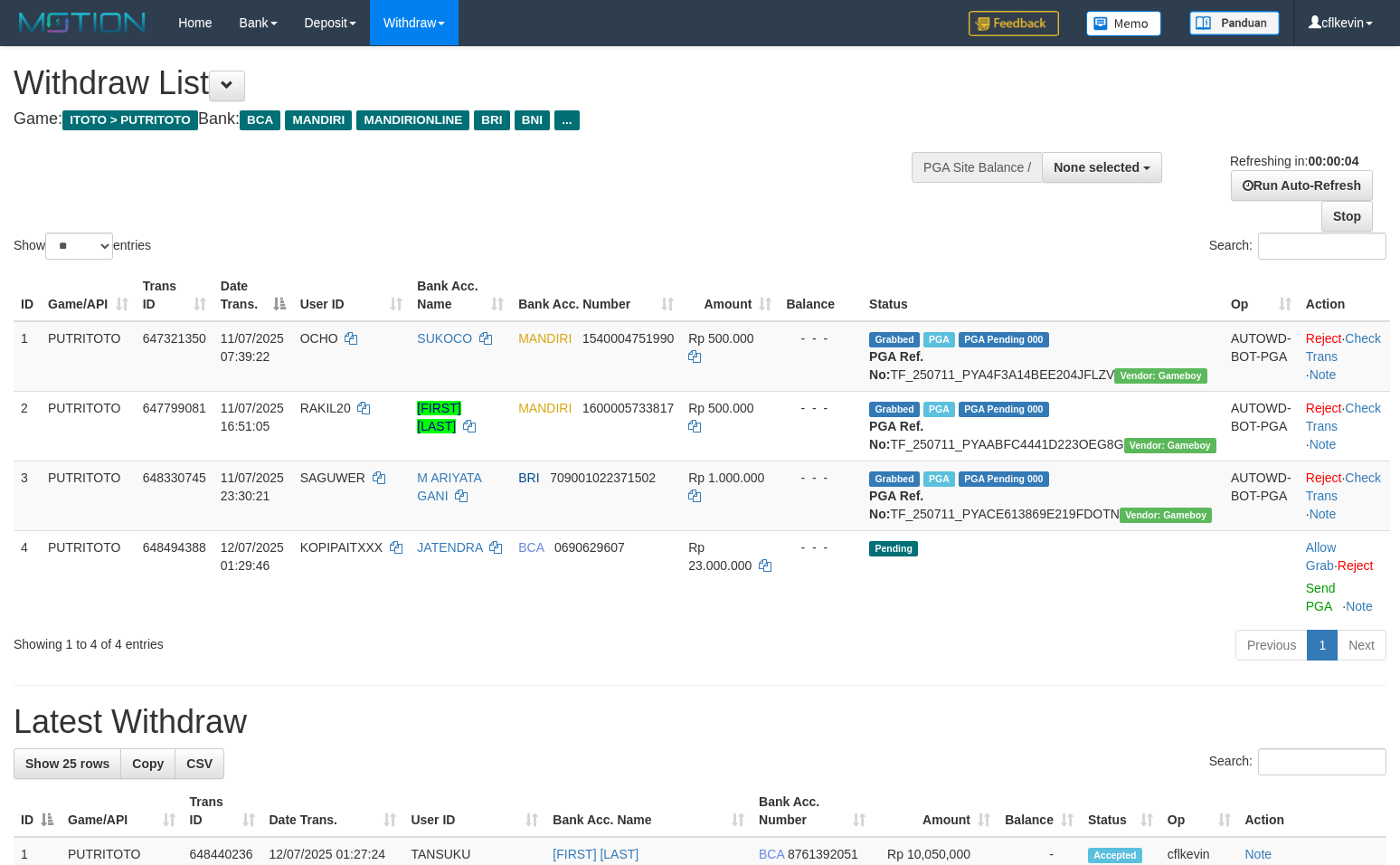 scroll, scrollTop: 0, scrollLeft: 0, axis: both 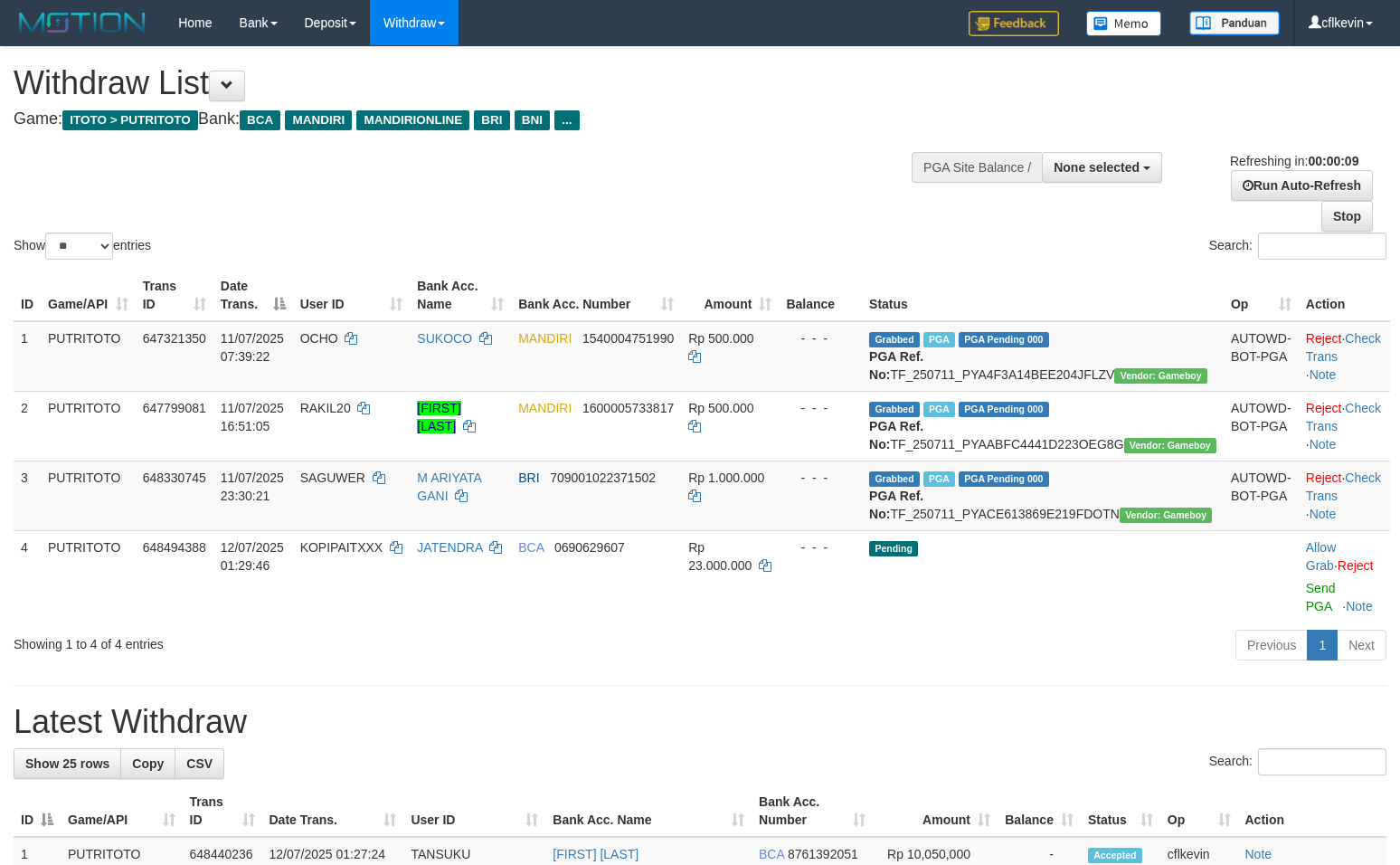 select 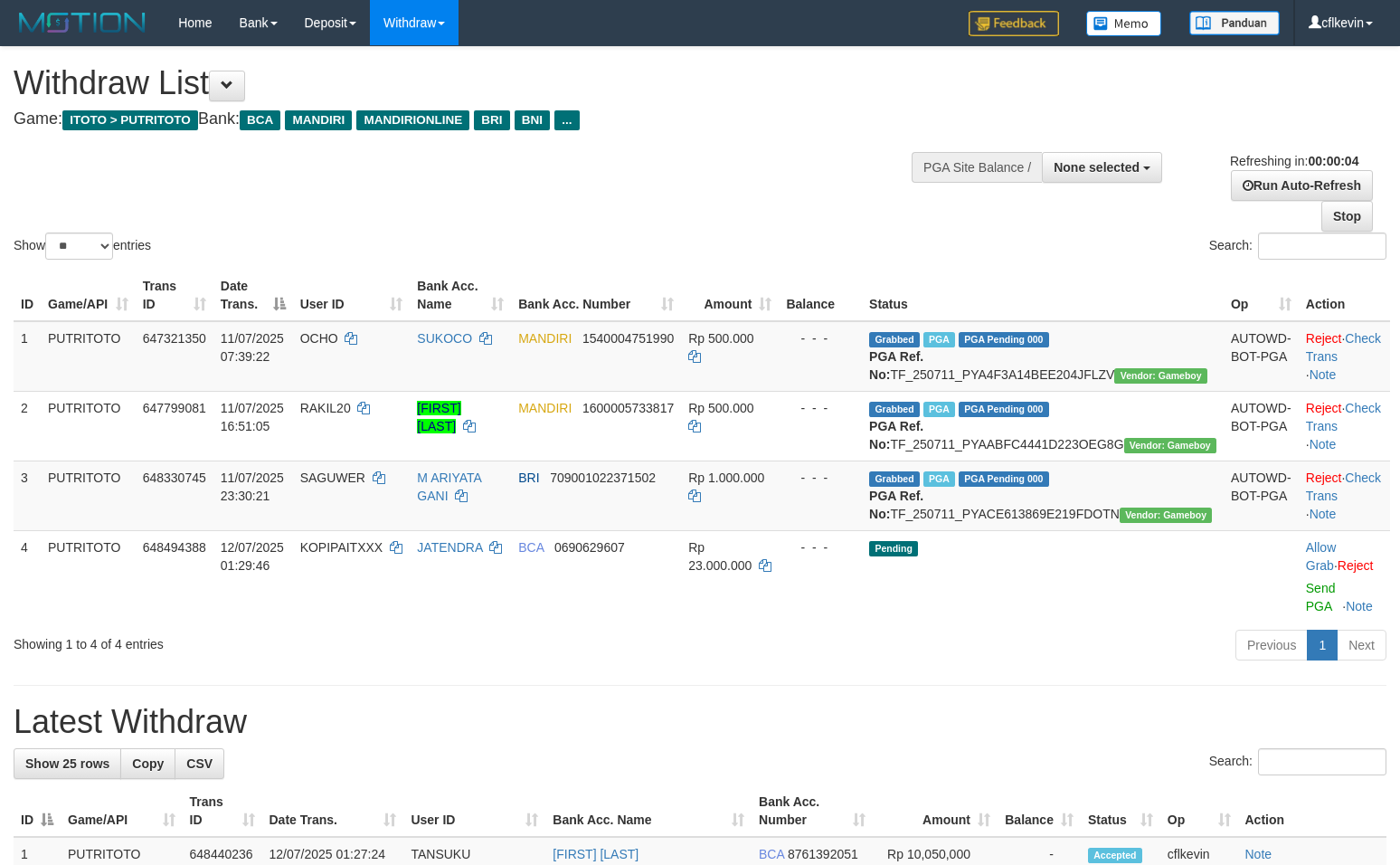 scroll, scrollTop: 0, scrollLeft: 0, axis: both 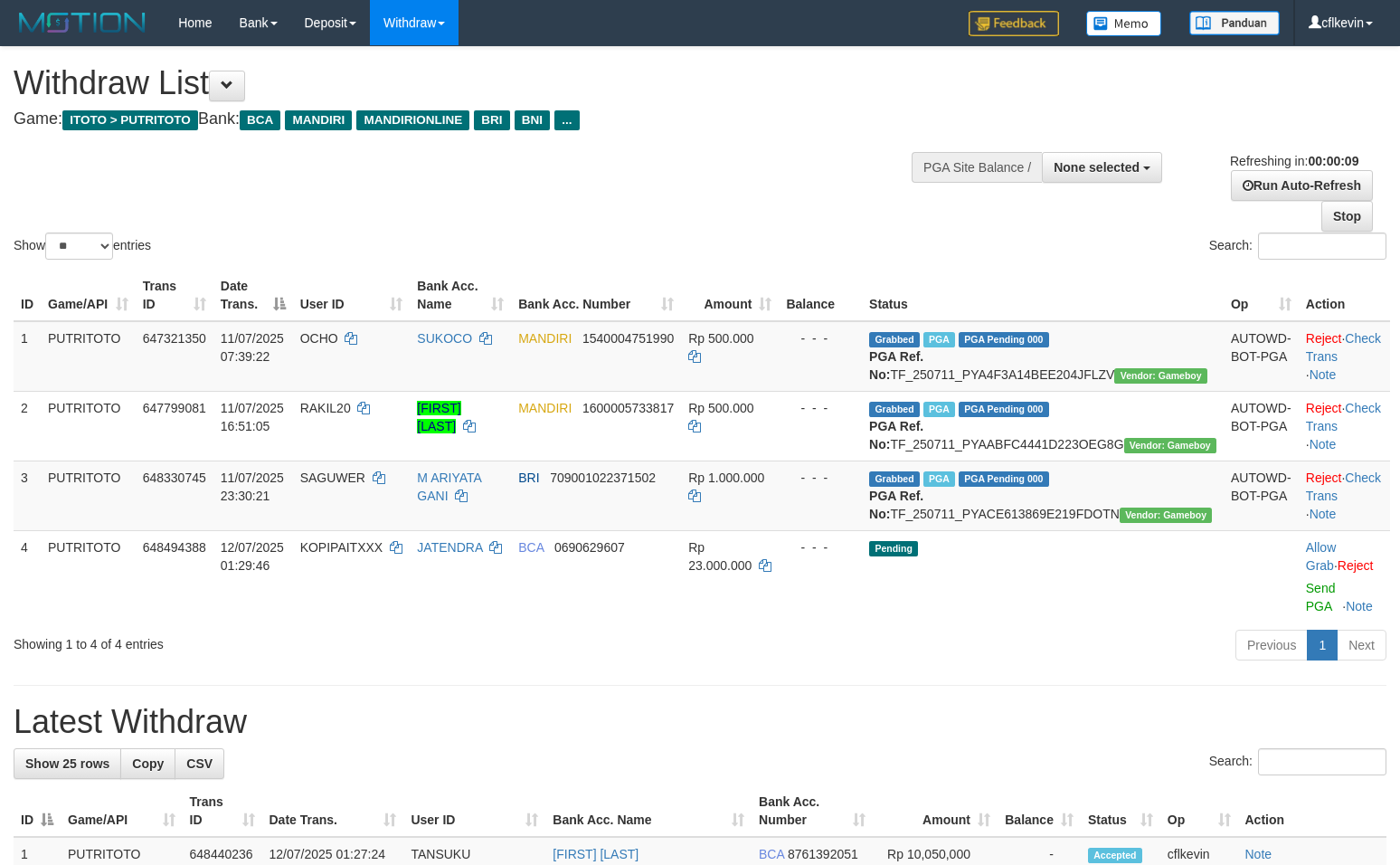 select 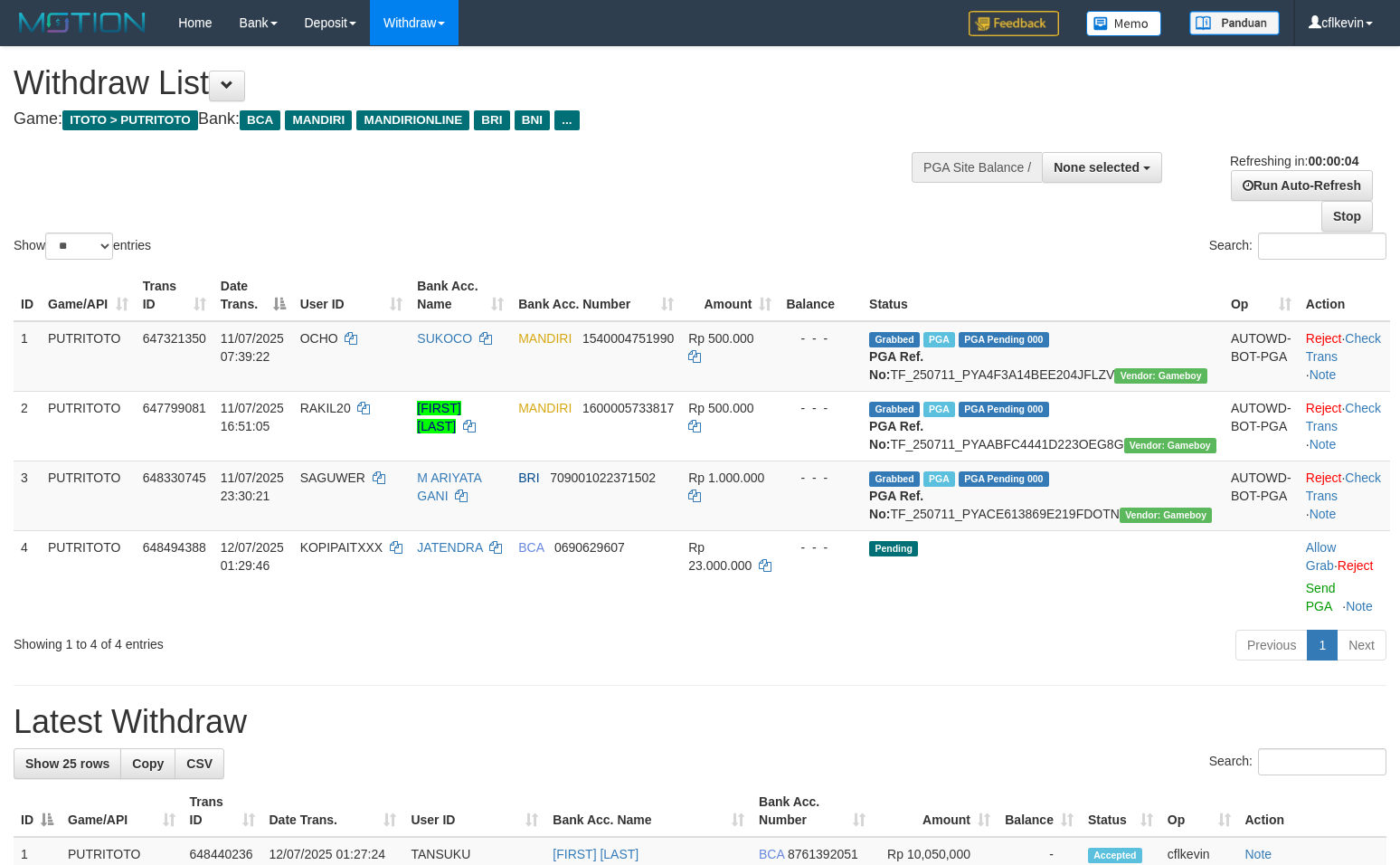 scroll, scrollTop: 0, scrollLeft: 0, axis: both 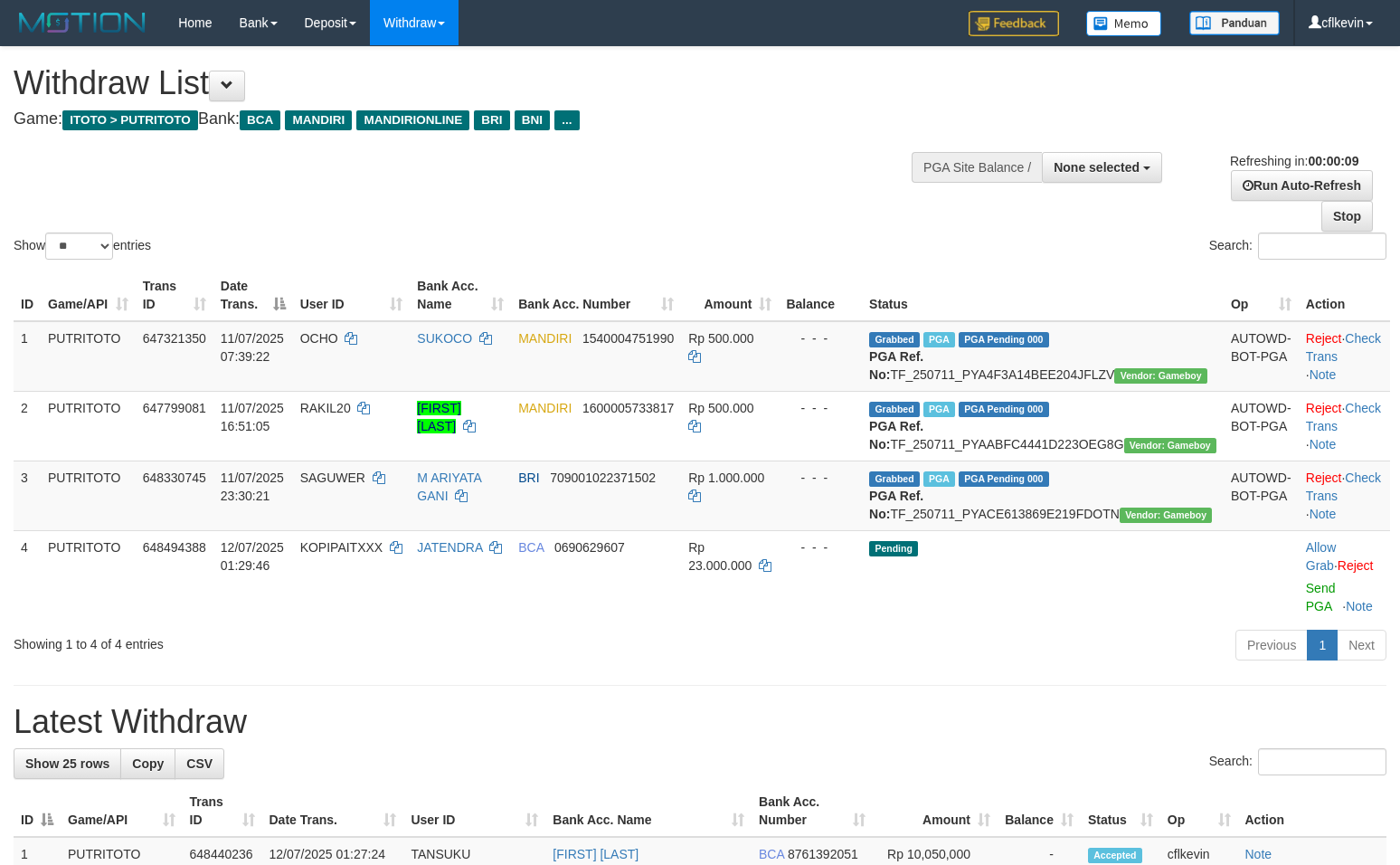 select 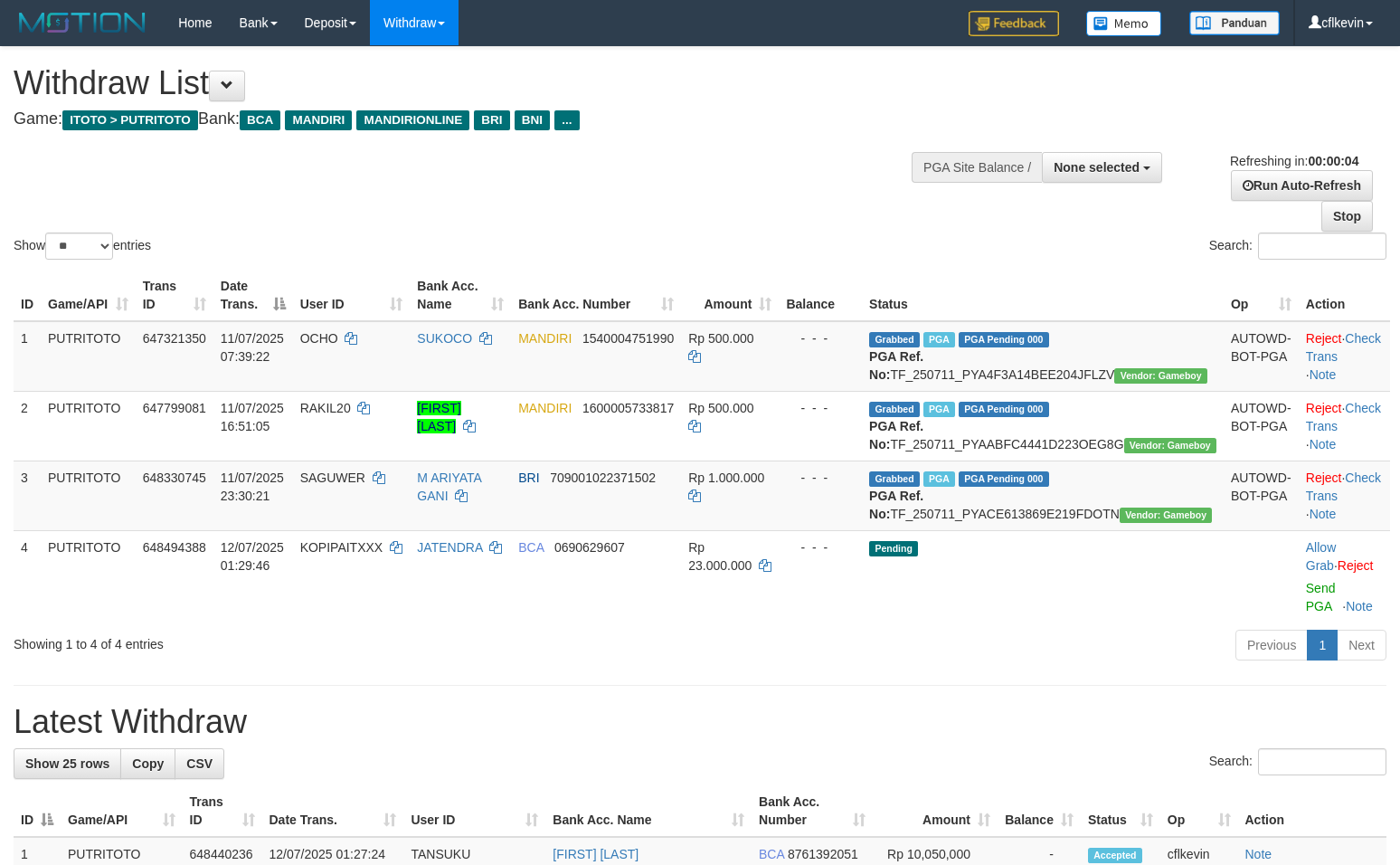 scroll, scrollTop: 0, scrollLeft: 0, axis: both 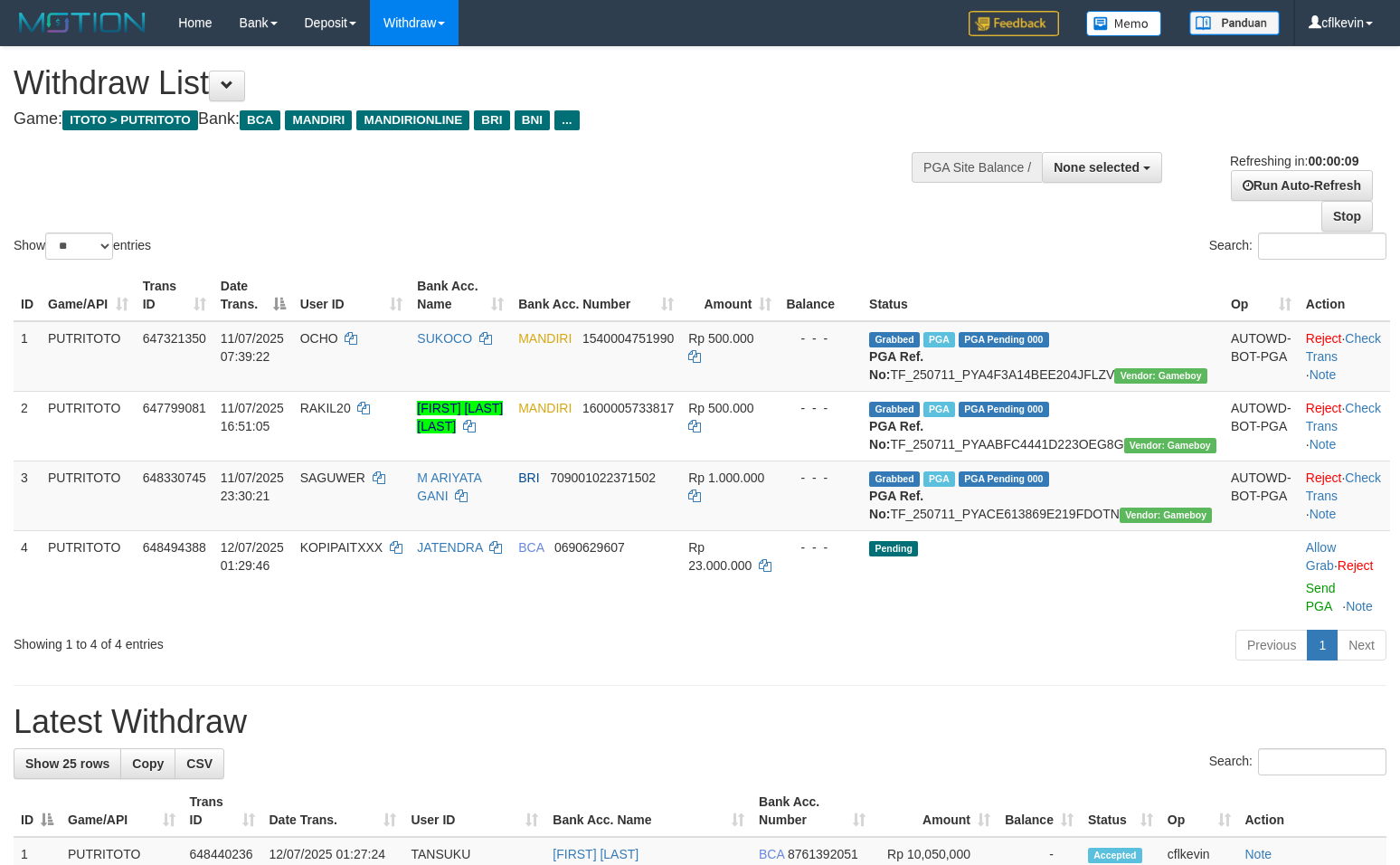 select 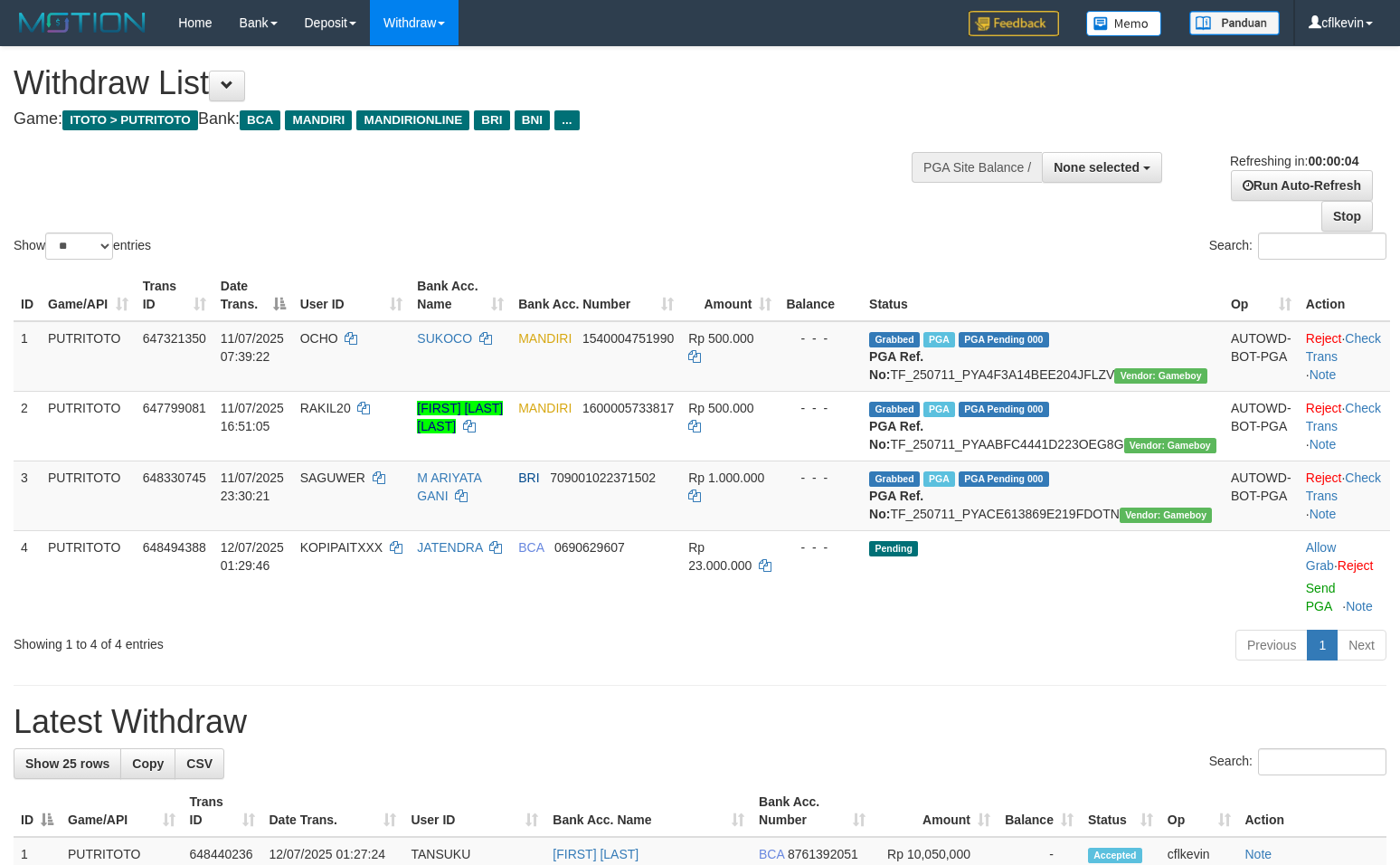 scroll, scrollTop: 0, scrollLeft: 0, axis: both 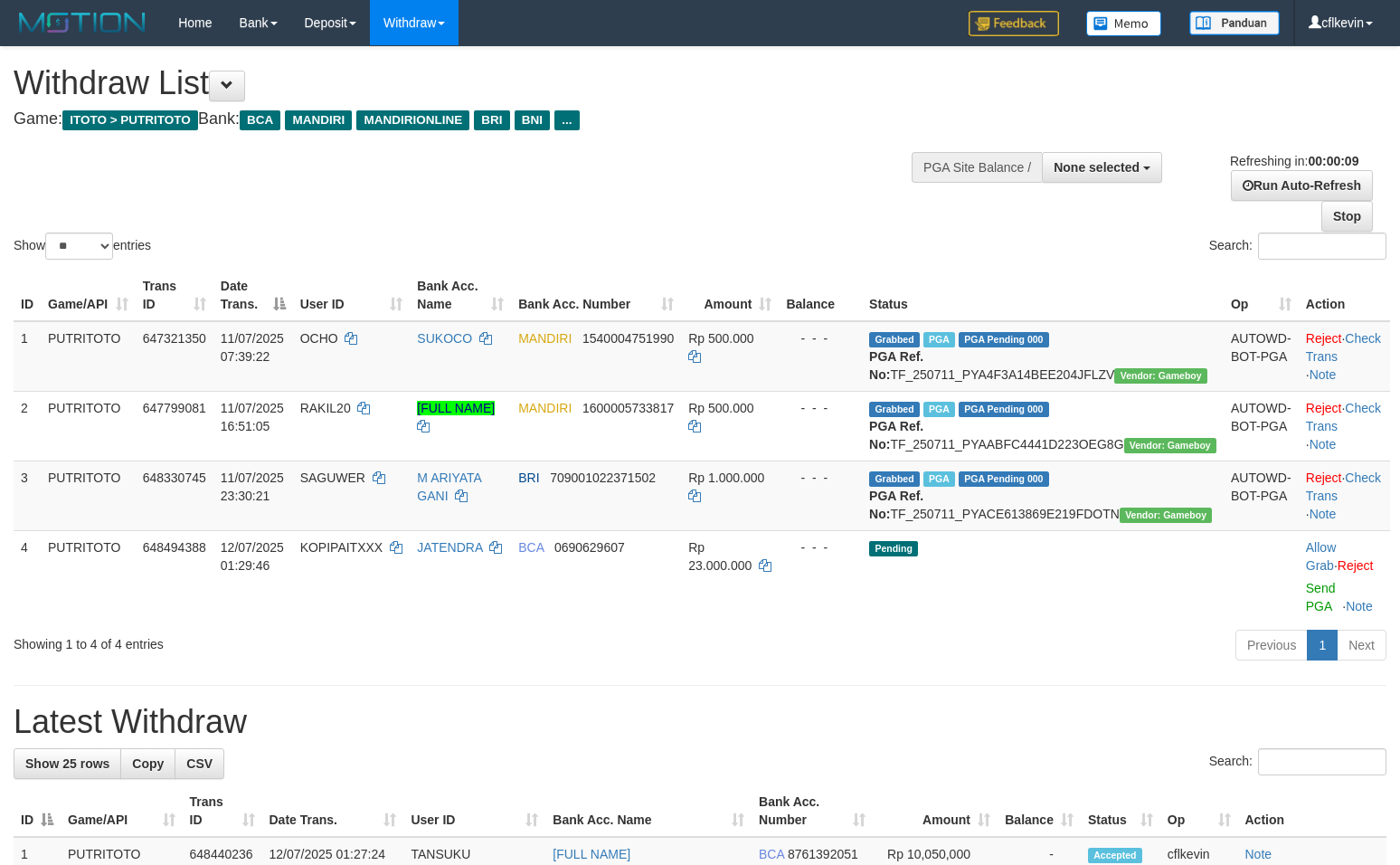 select 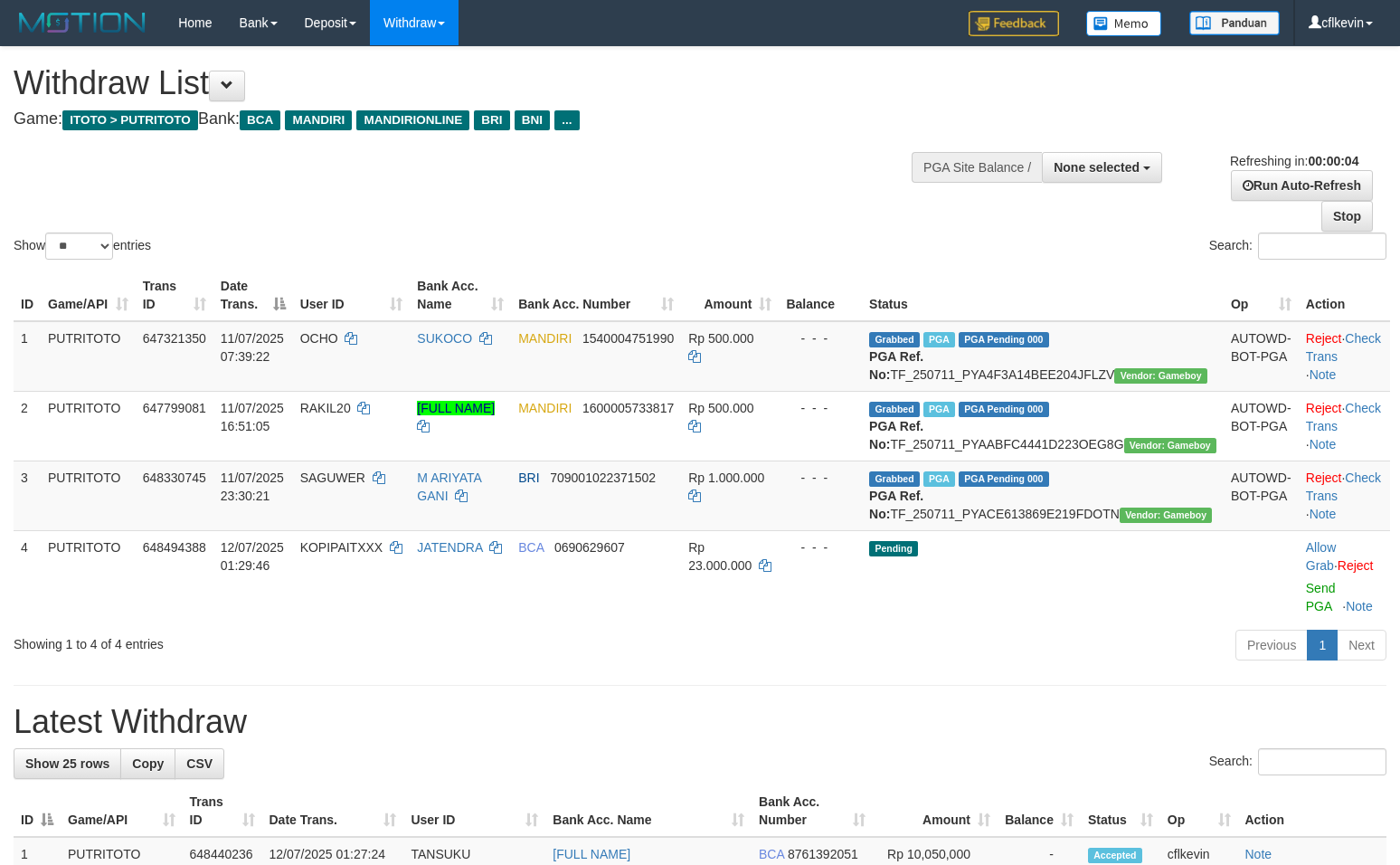 scroll, scrollTop: 0, scrollLeft: 0, axis: both 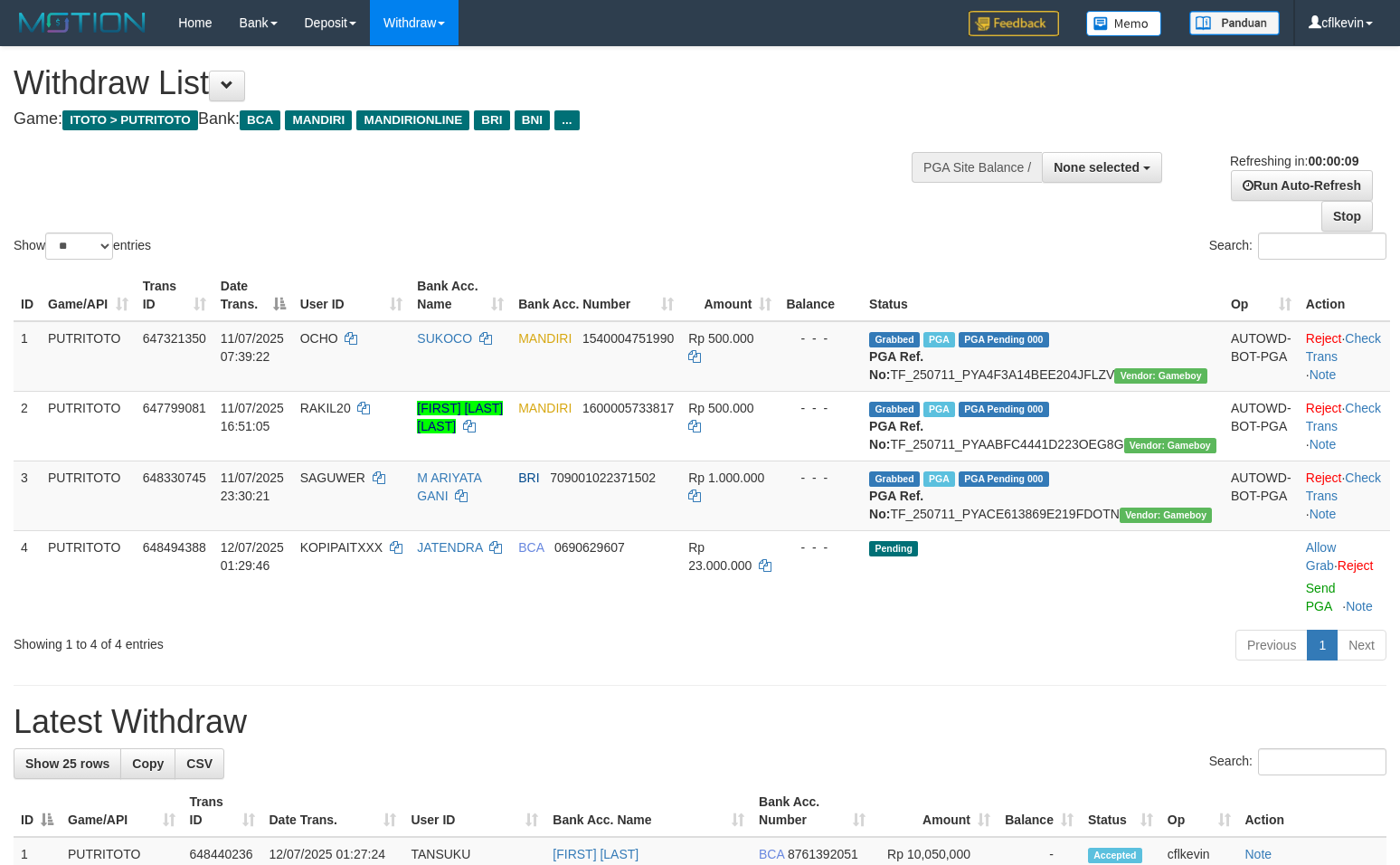 select 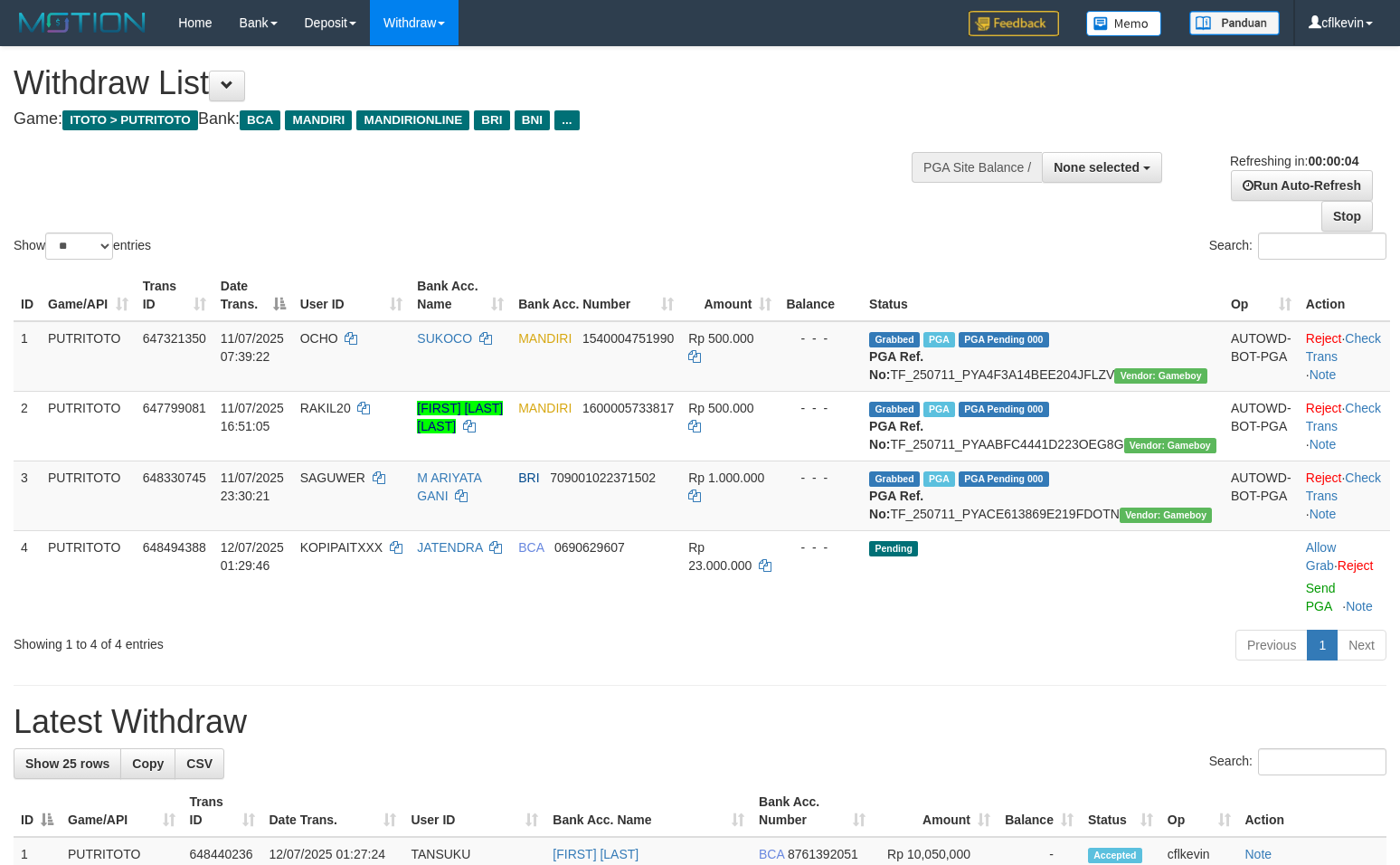 scroll, scrollTop: 0, scrollLeft: 0, axis: both 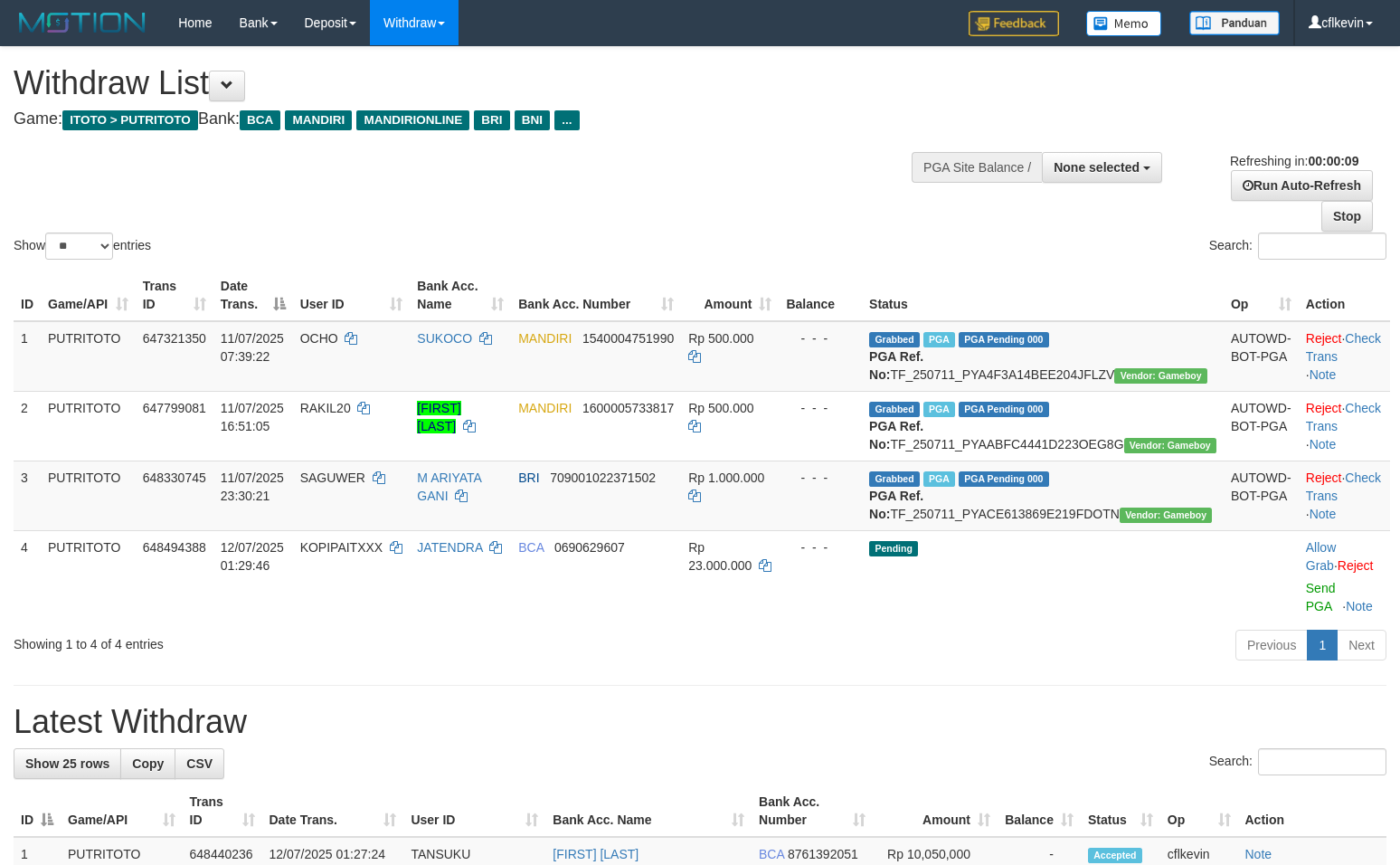 select 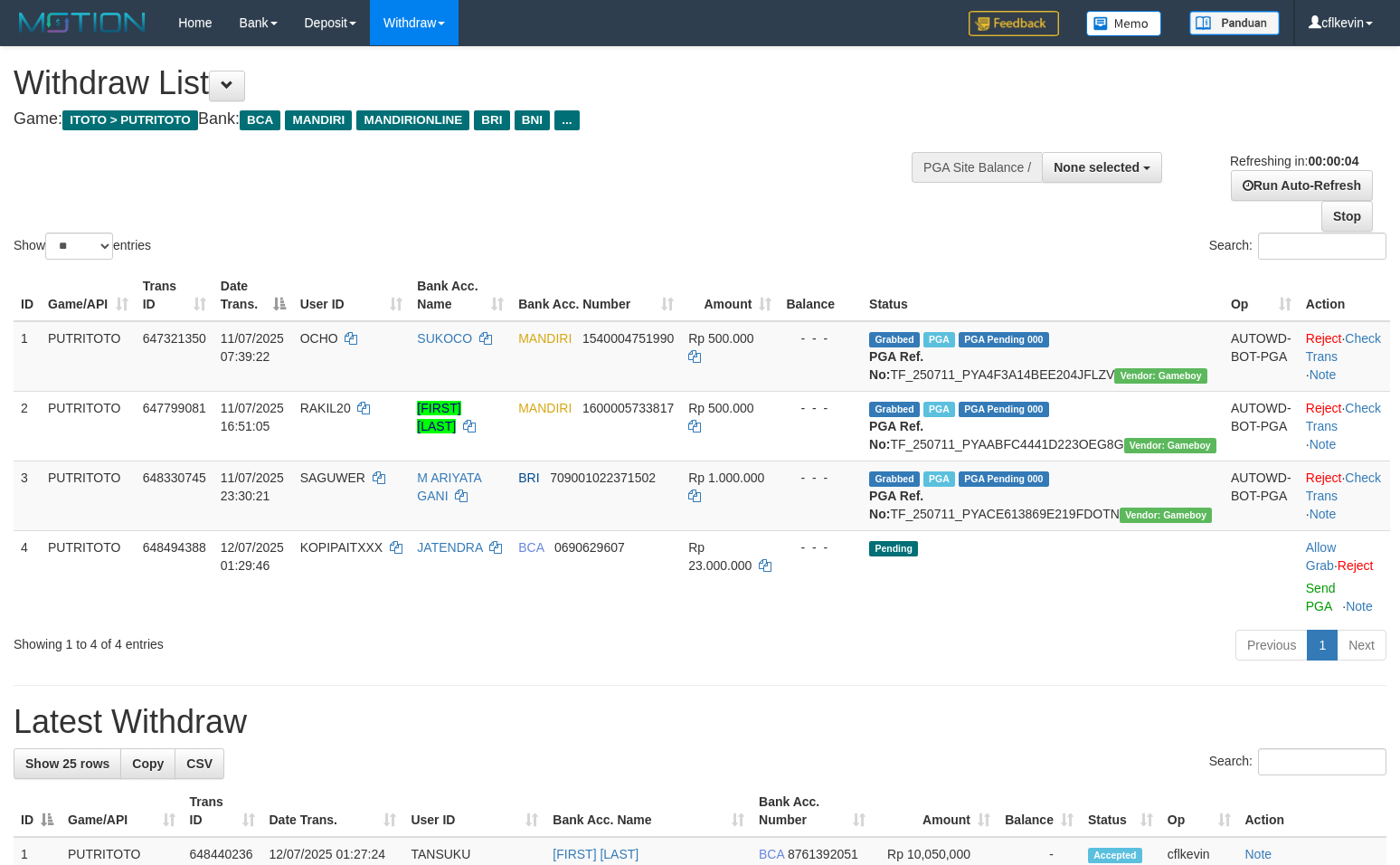 scroll, scrollTop: 0, scrollLeft: 0, axis: both 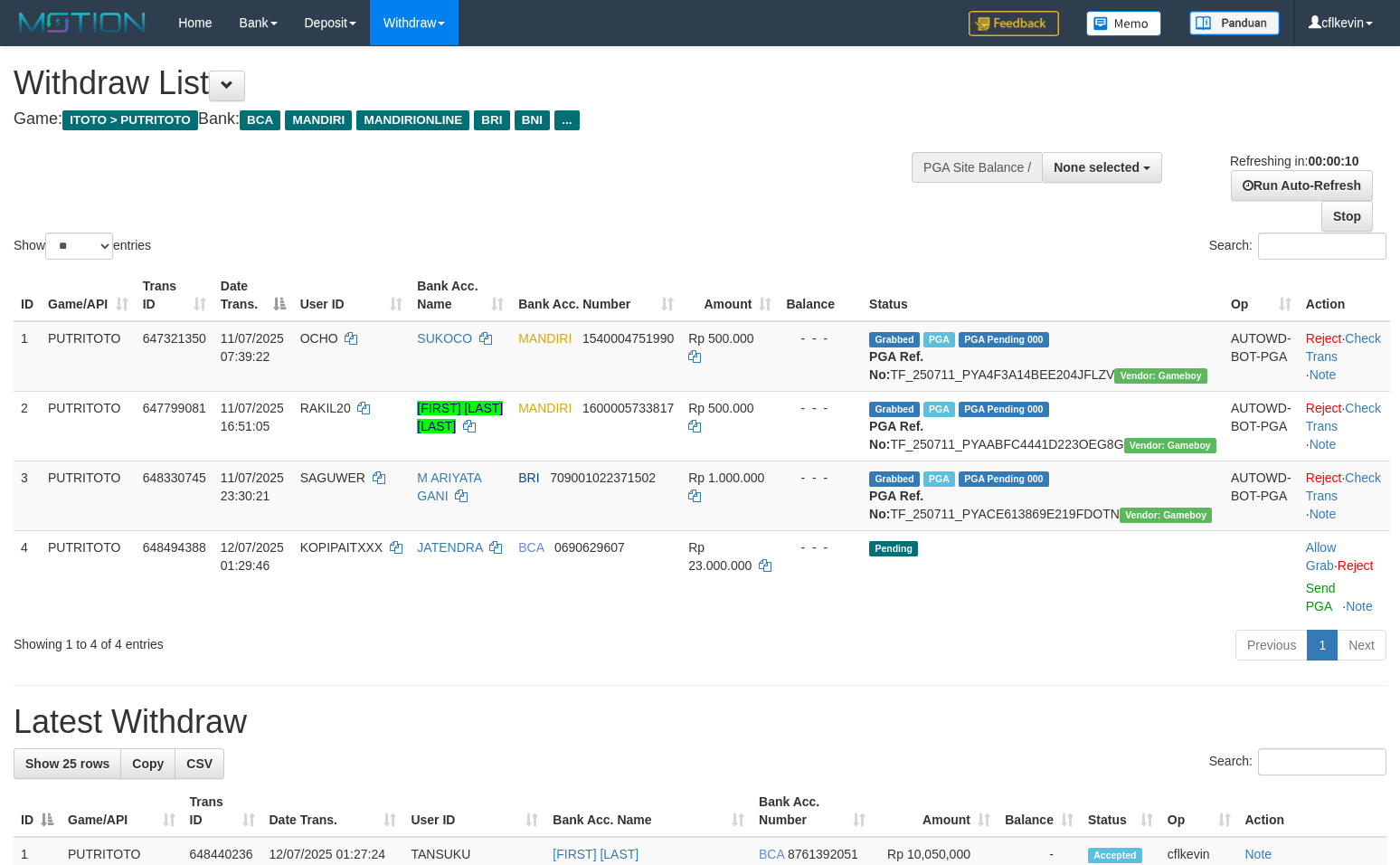 select 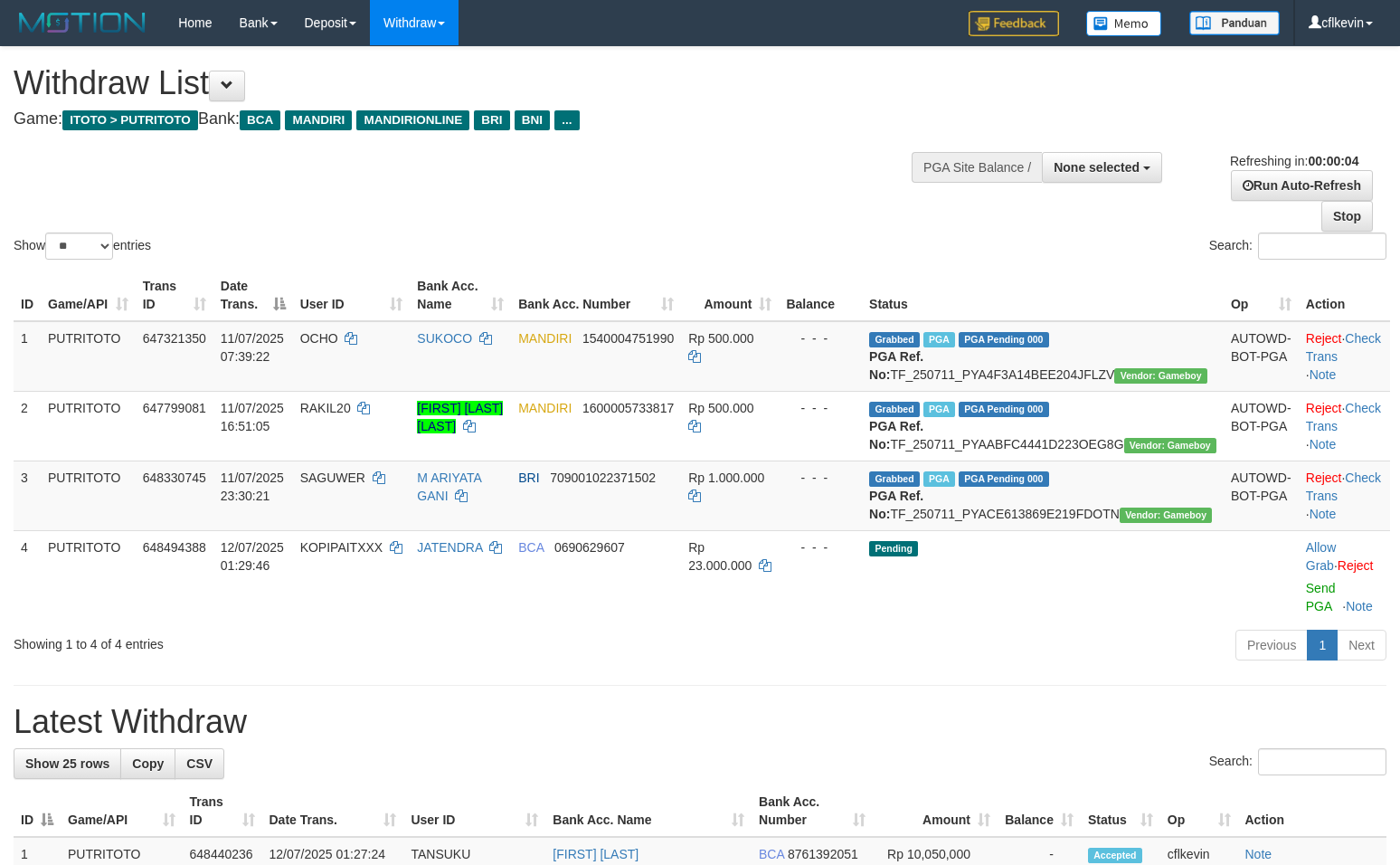 scroll, scrollTop: 0, scrollLeft: 0, axis: both 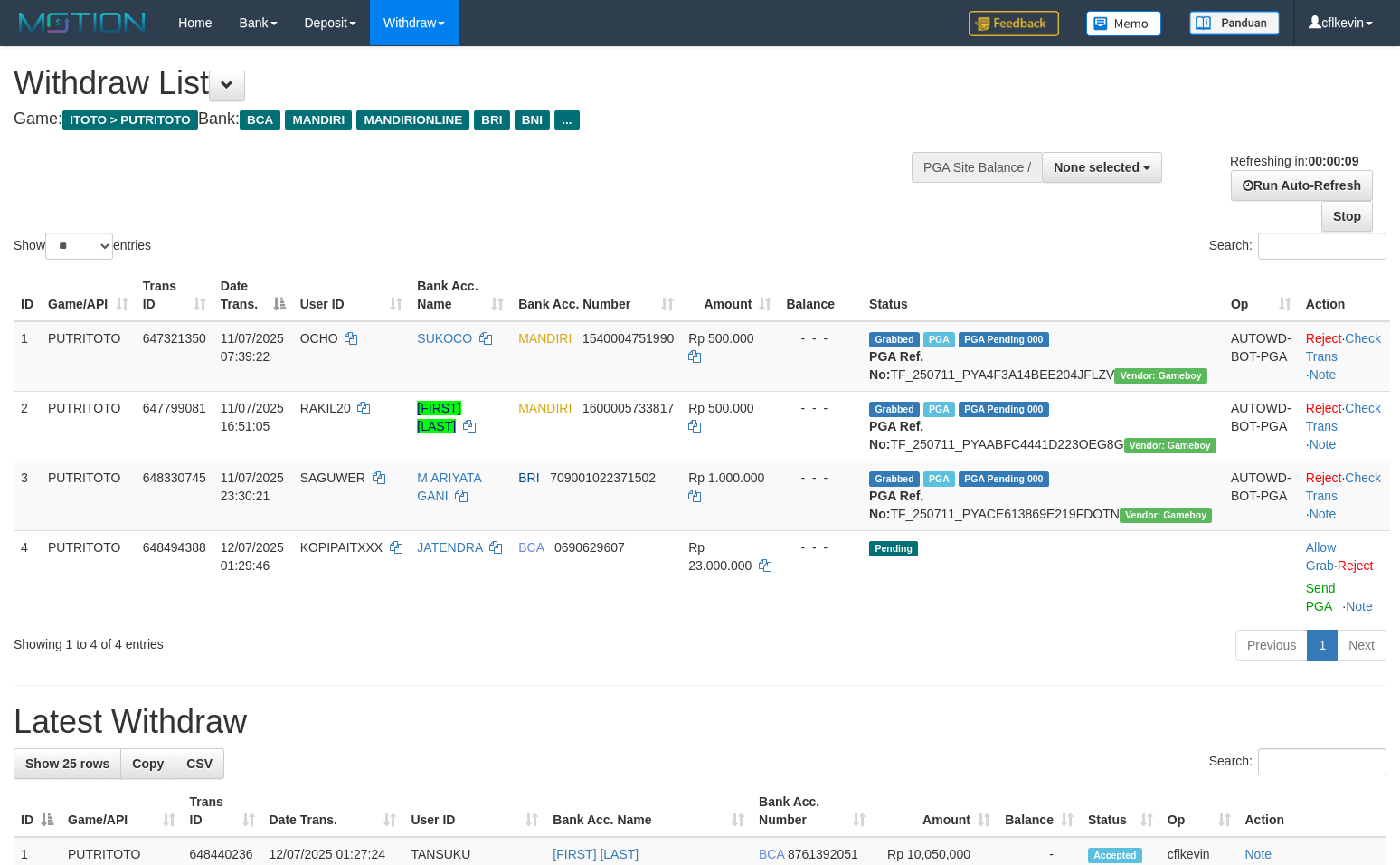 select 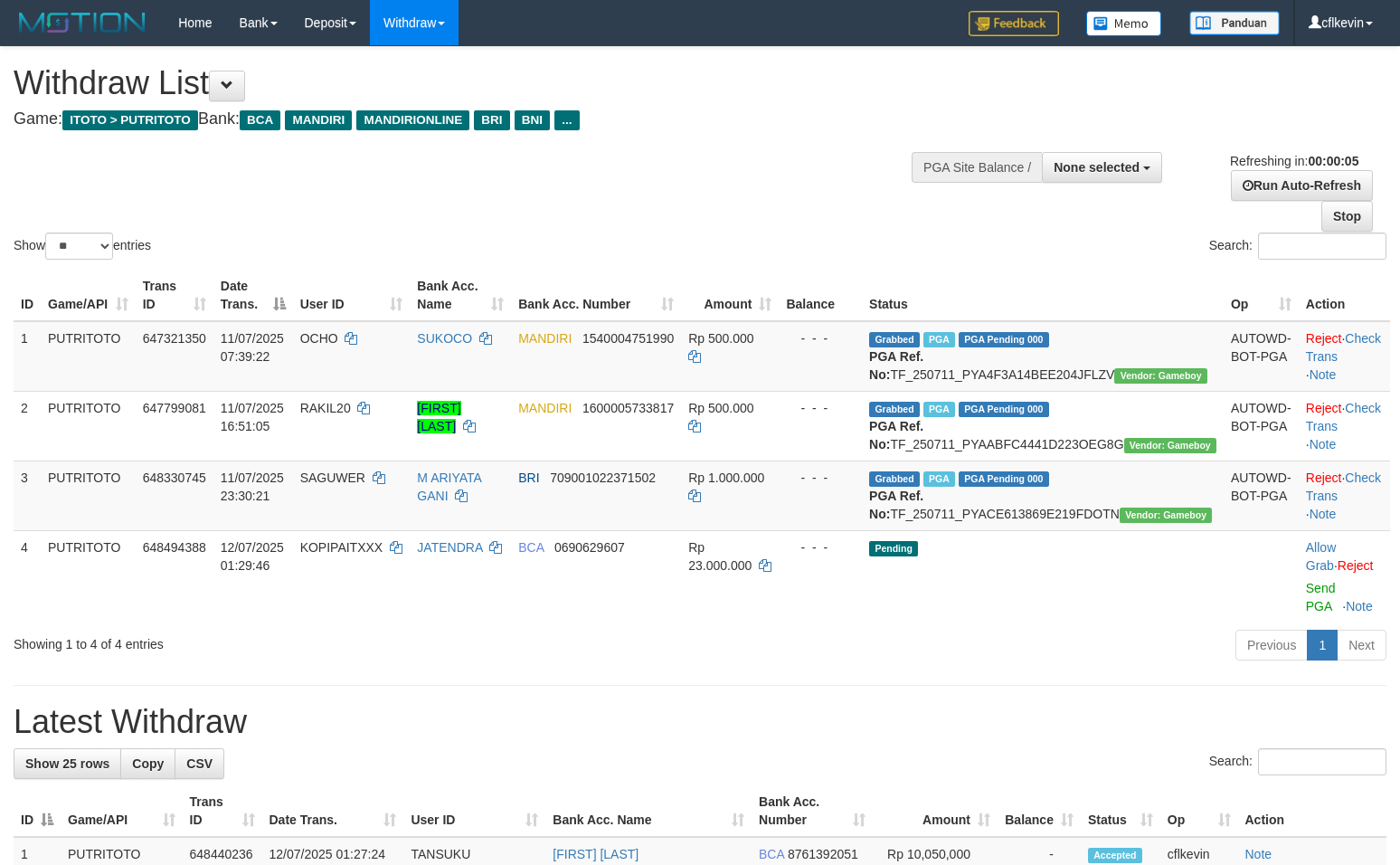 scroll, scrollTop: 0, scrollLeft: 0, axis: both 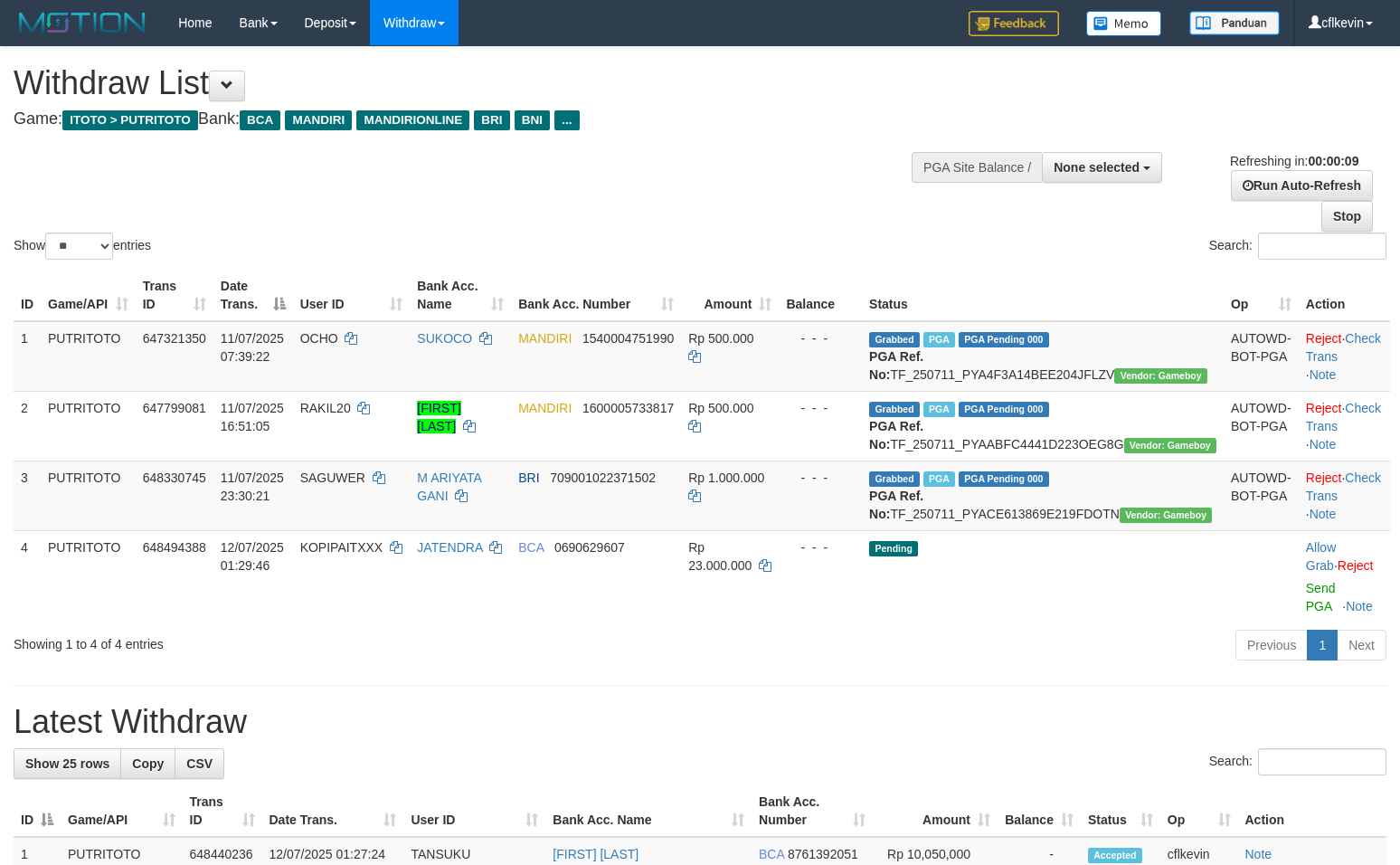 select 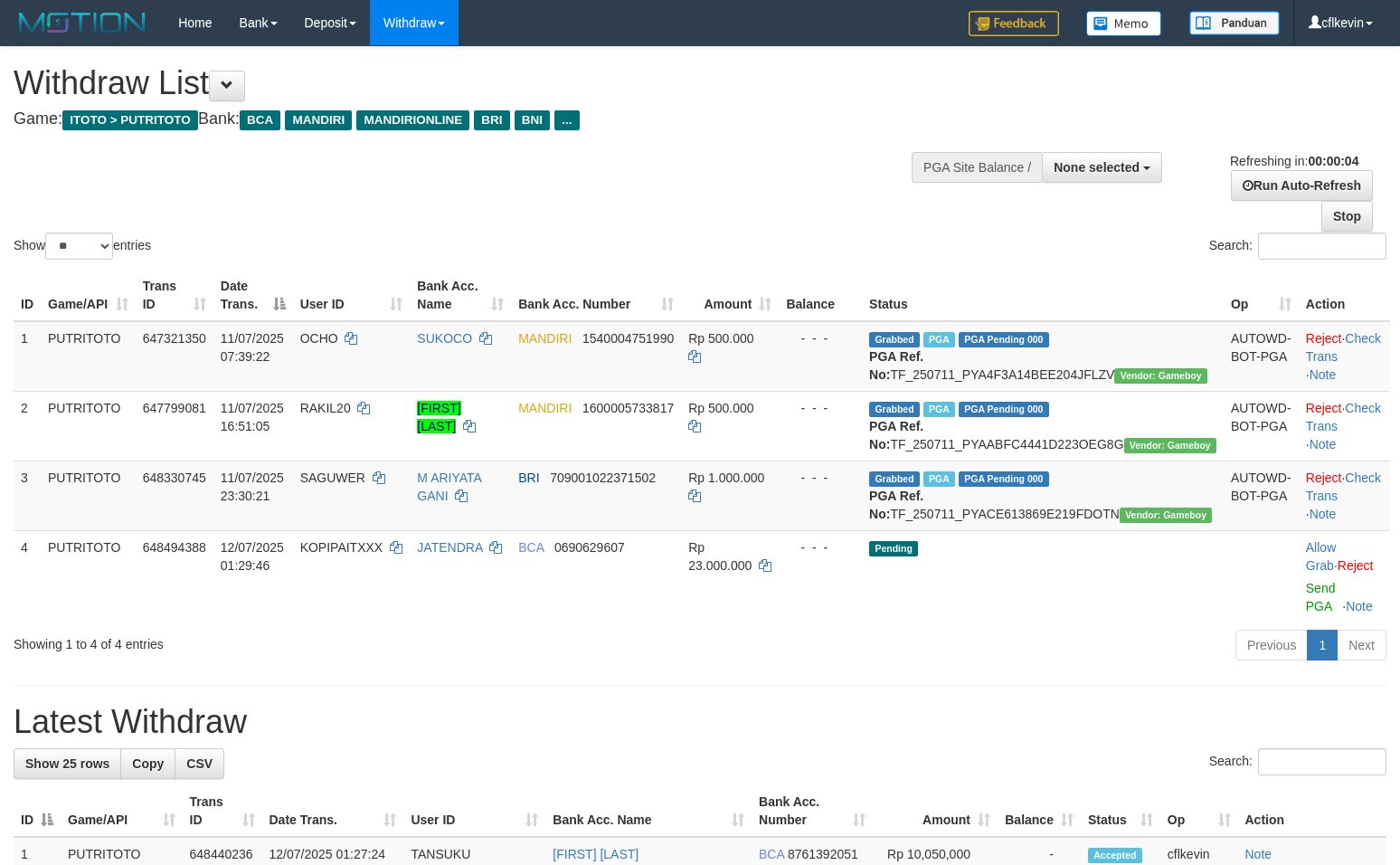 scroll, scrollTop: 0, scrollLeft: 0, axis: both 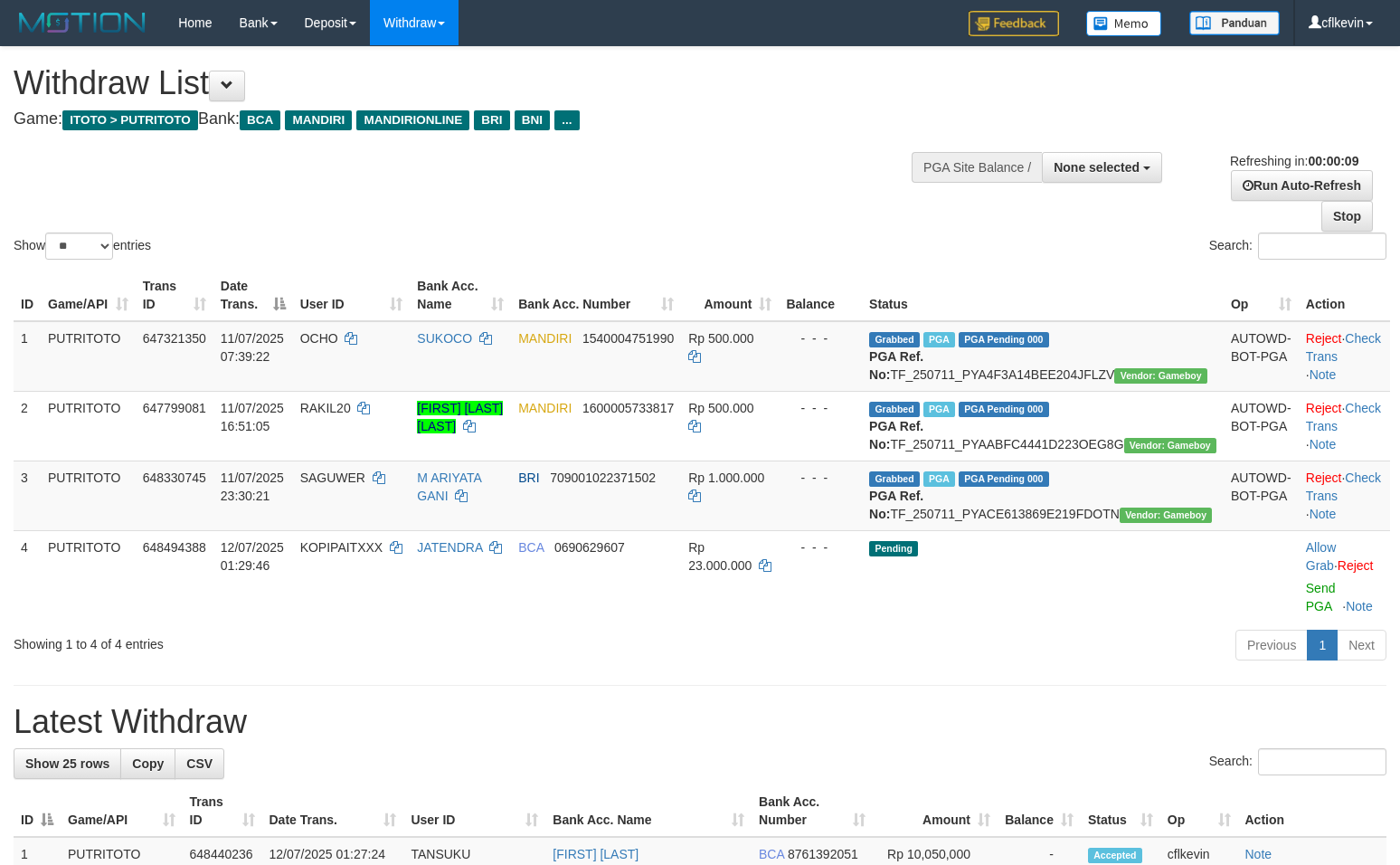 select 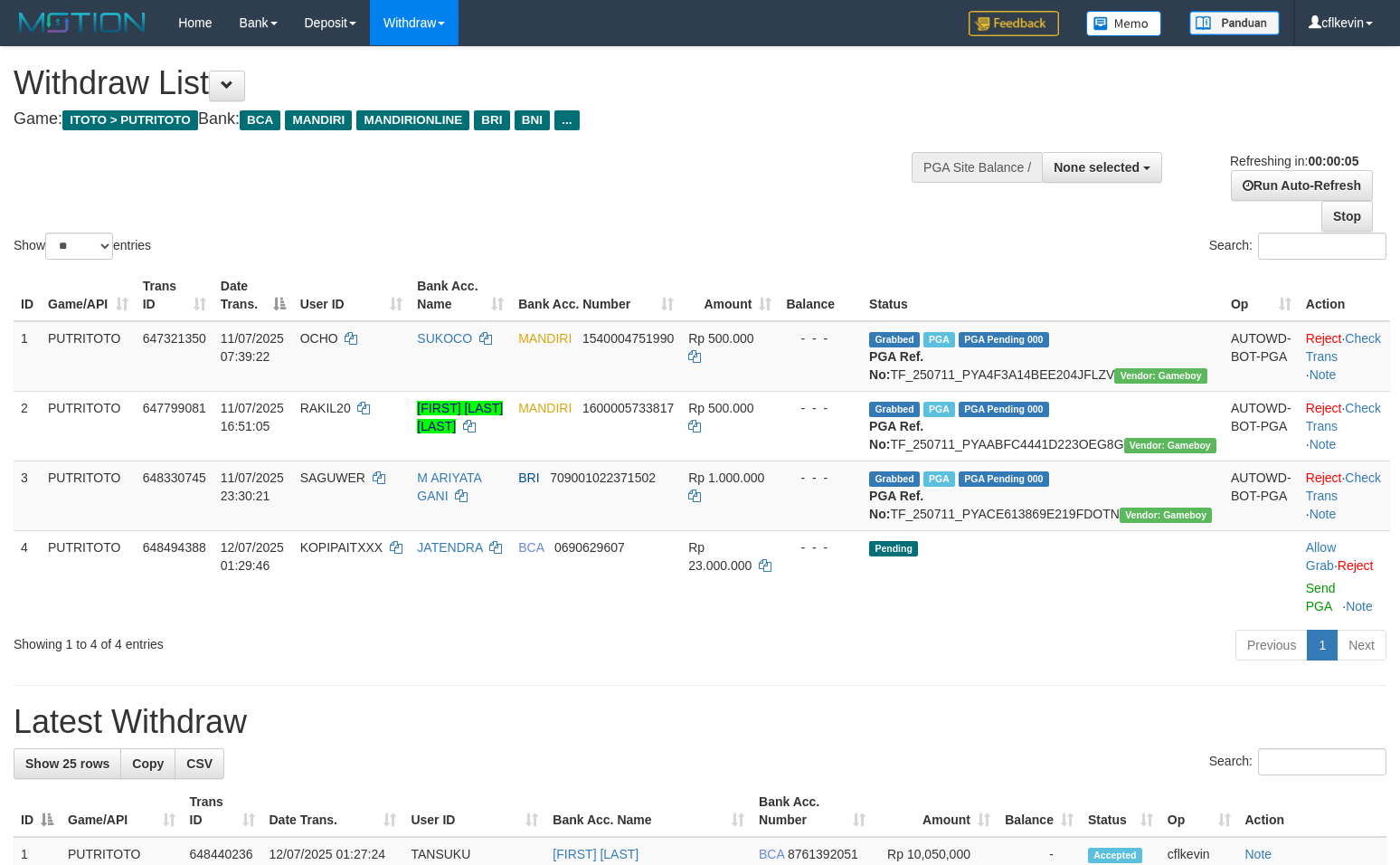 scroll, scrollTop: 0, scrollLeft: 0, axis: both 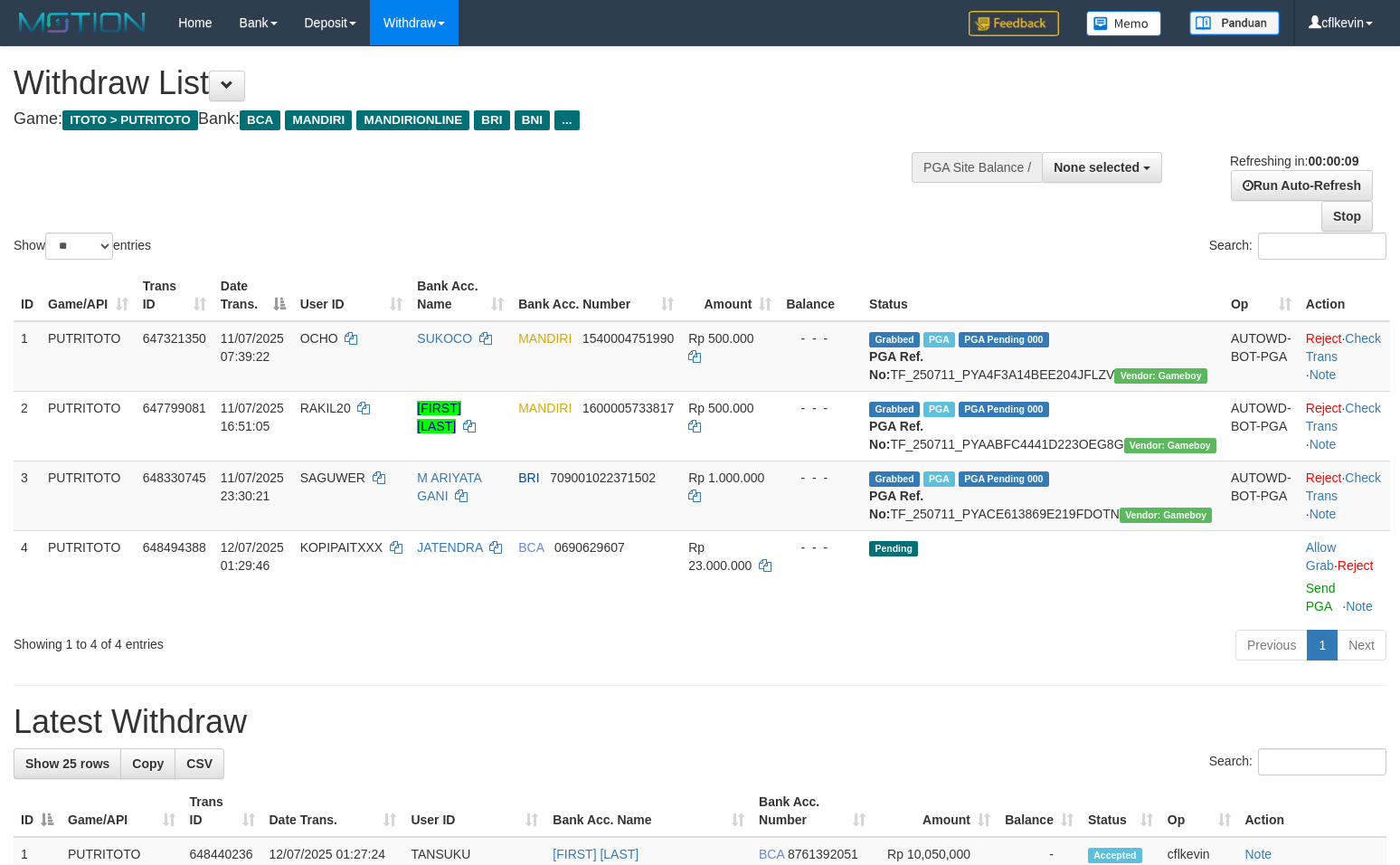 select 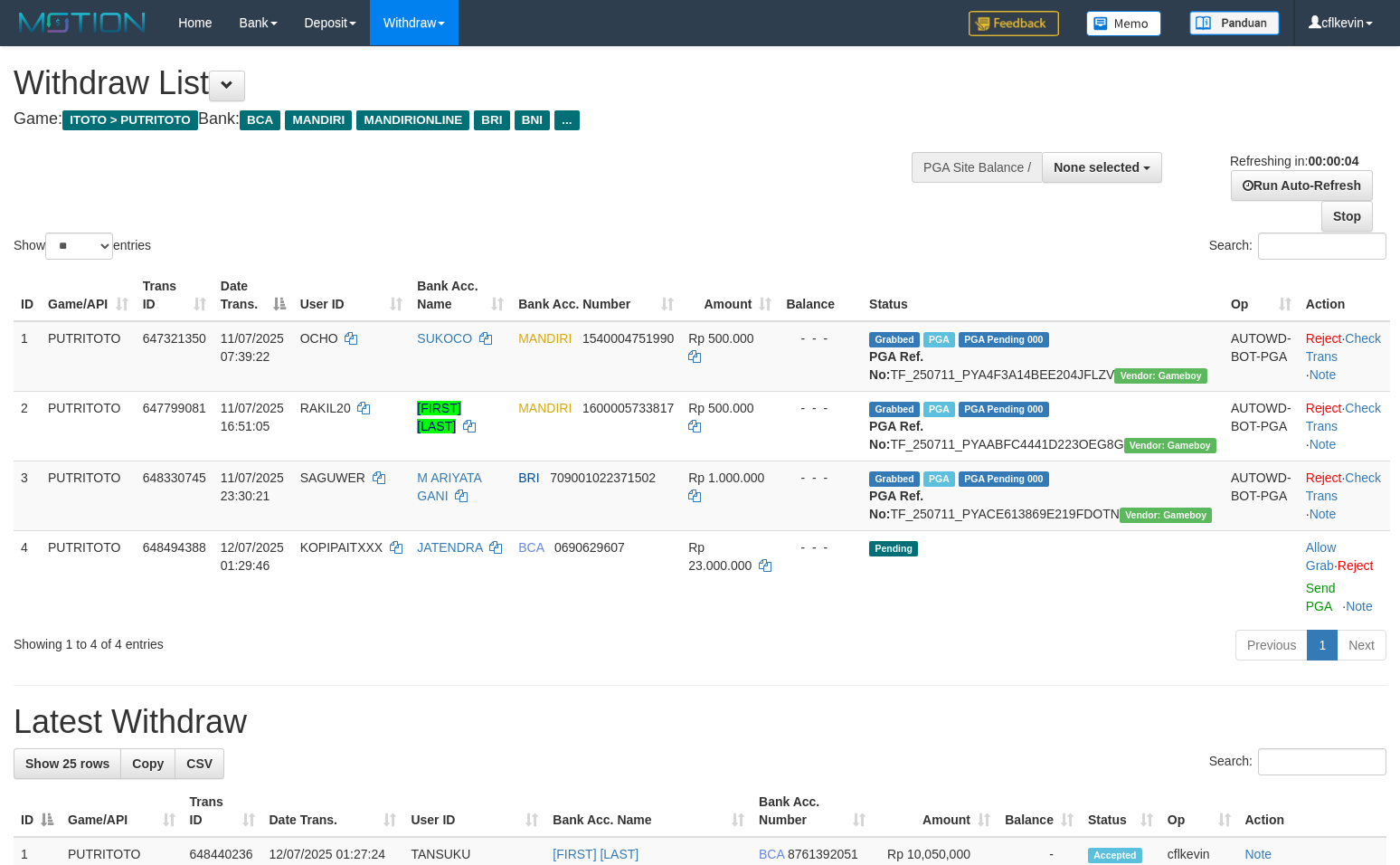 scroll, scrollTop: 0, scrollLeft: 0, axis: both 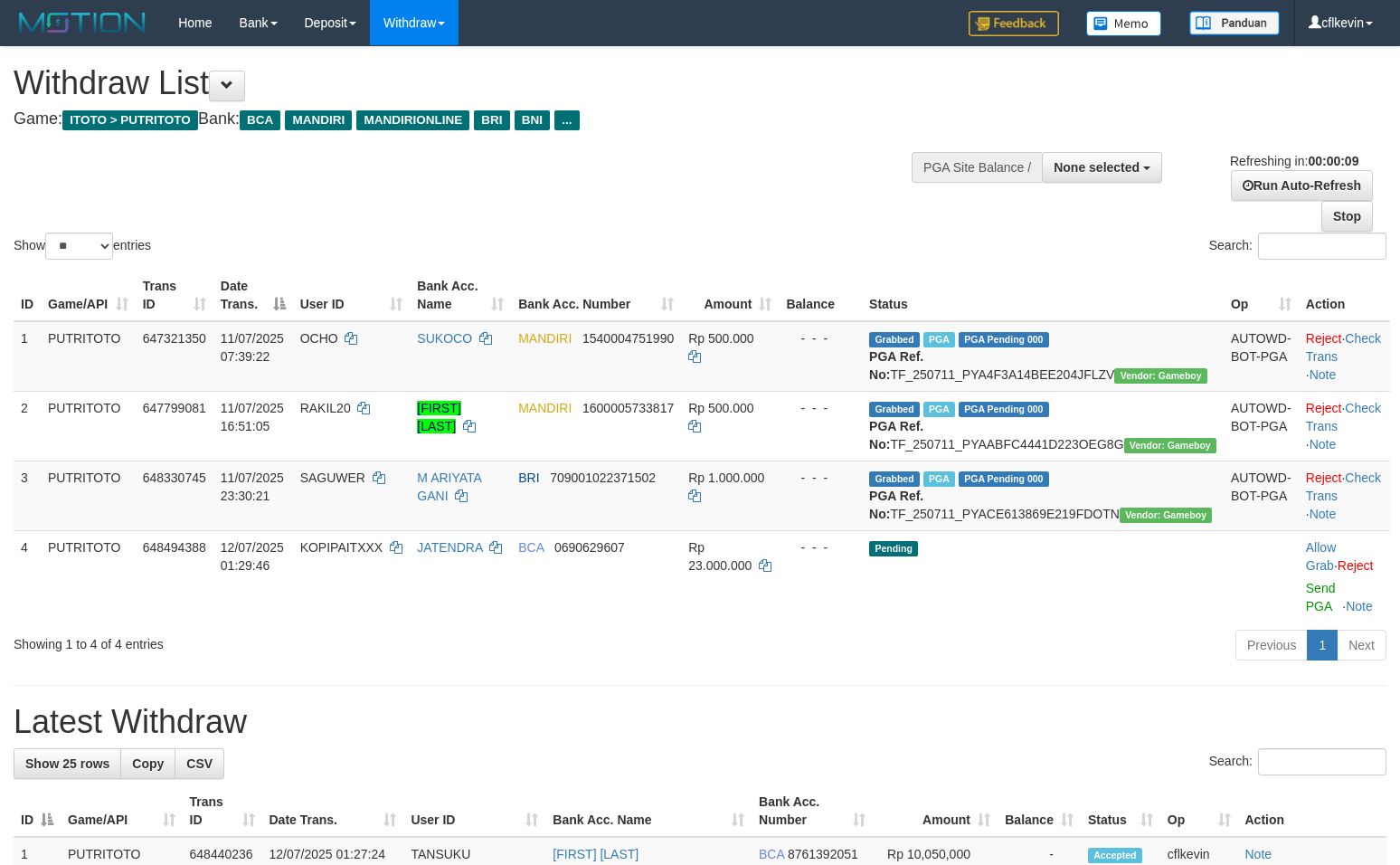 select 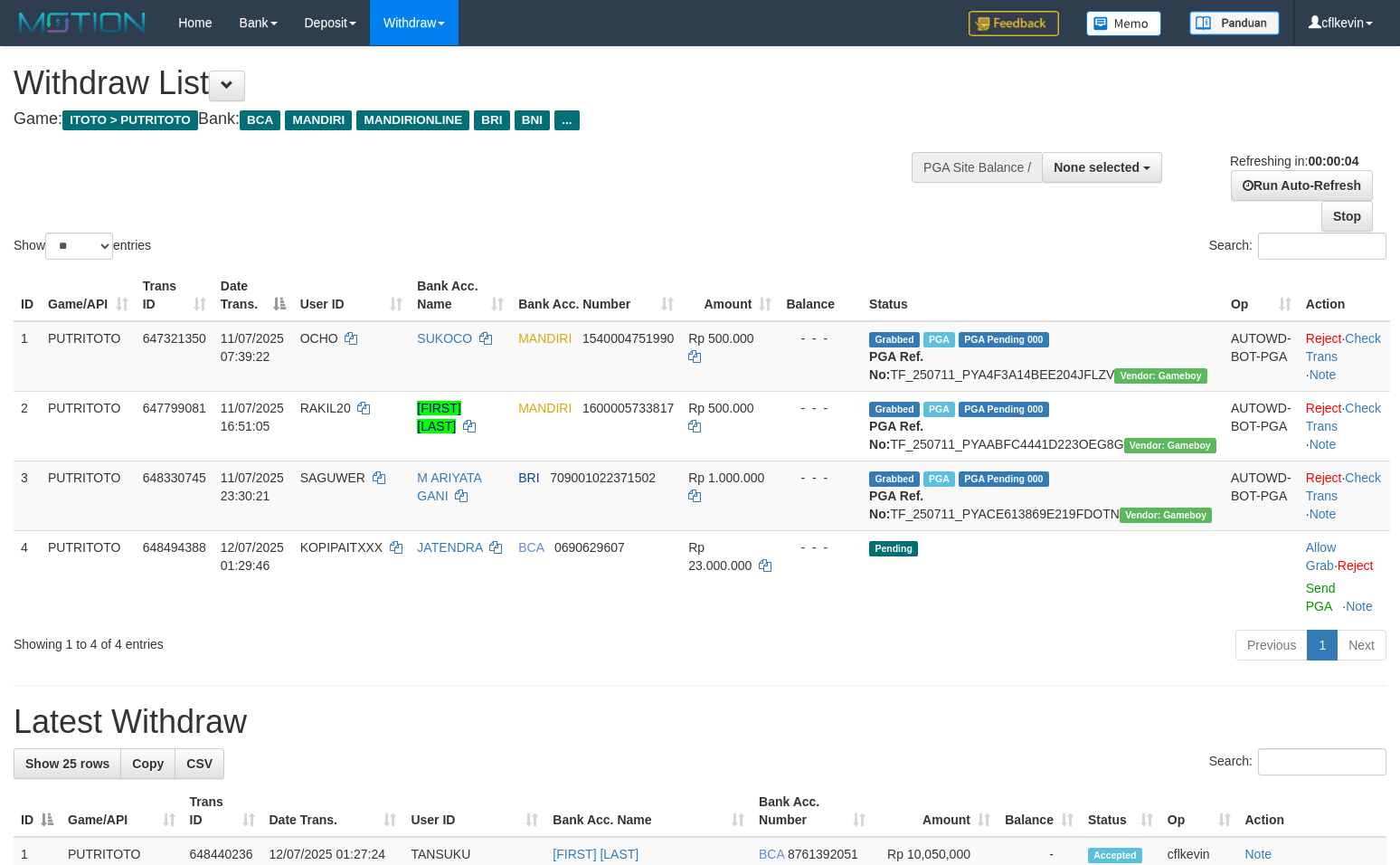 scroll, scrollTop: 0, scrollLeft: 0, axis: both 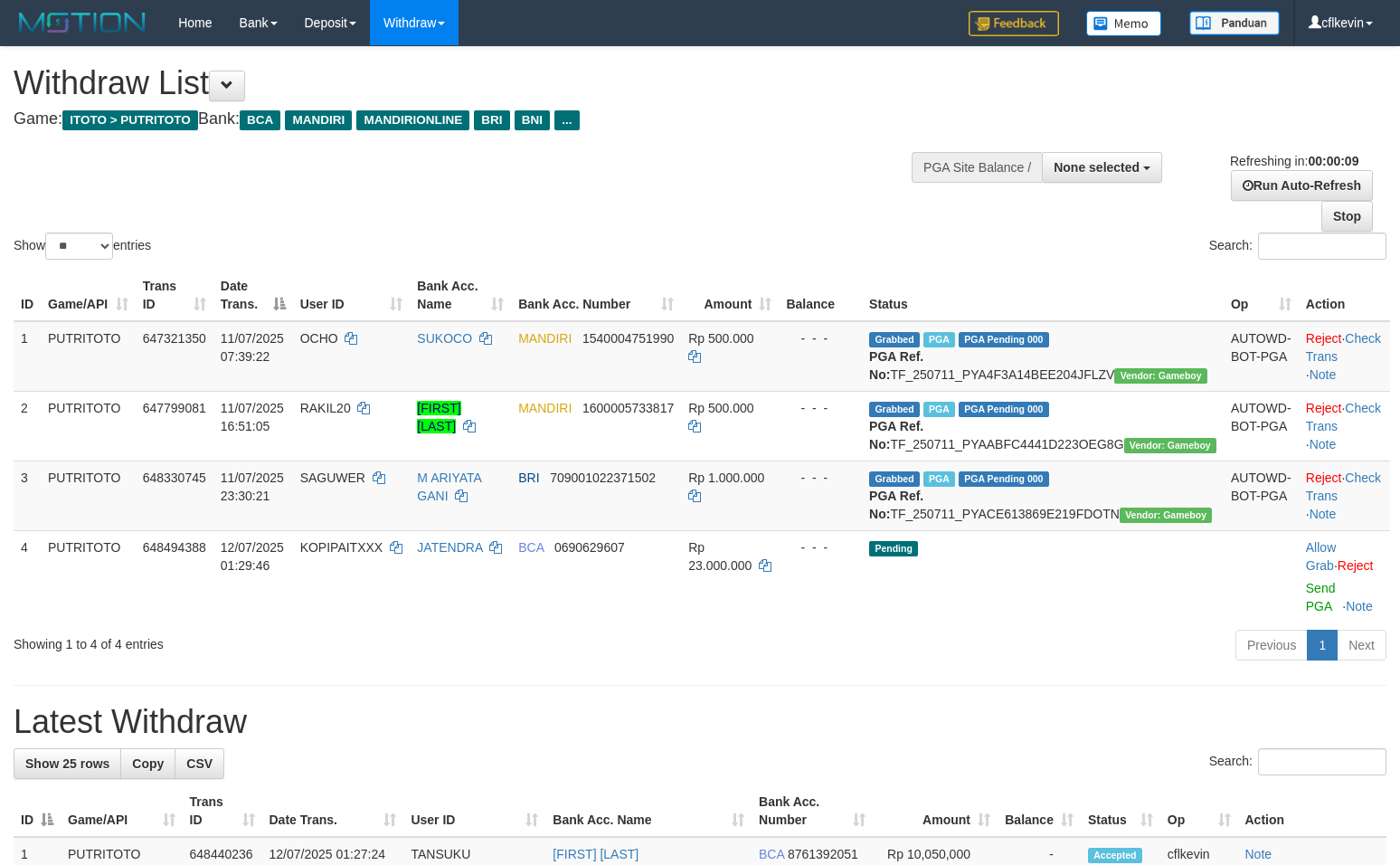 select 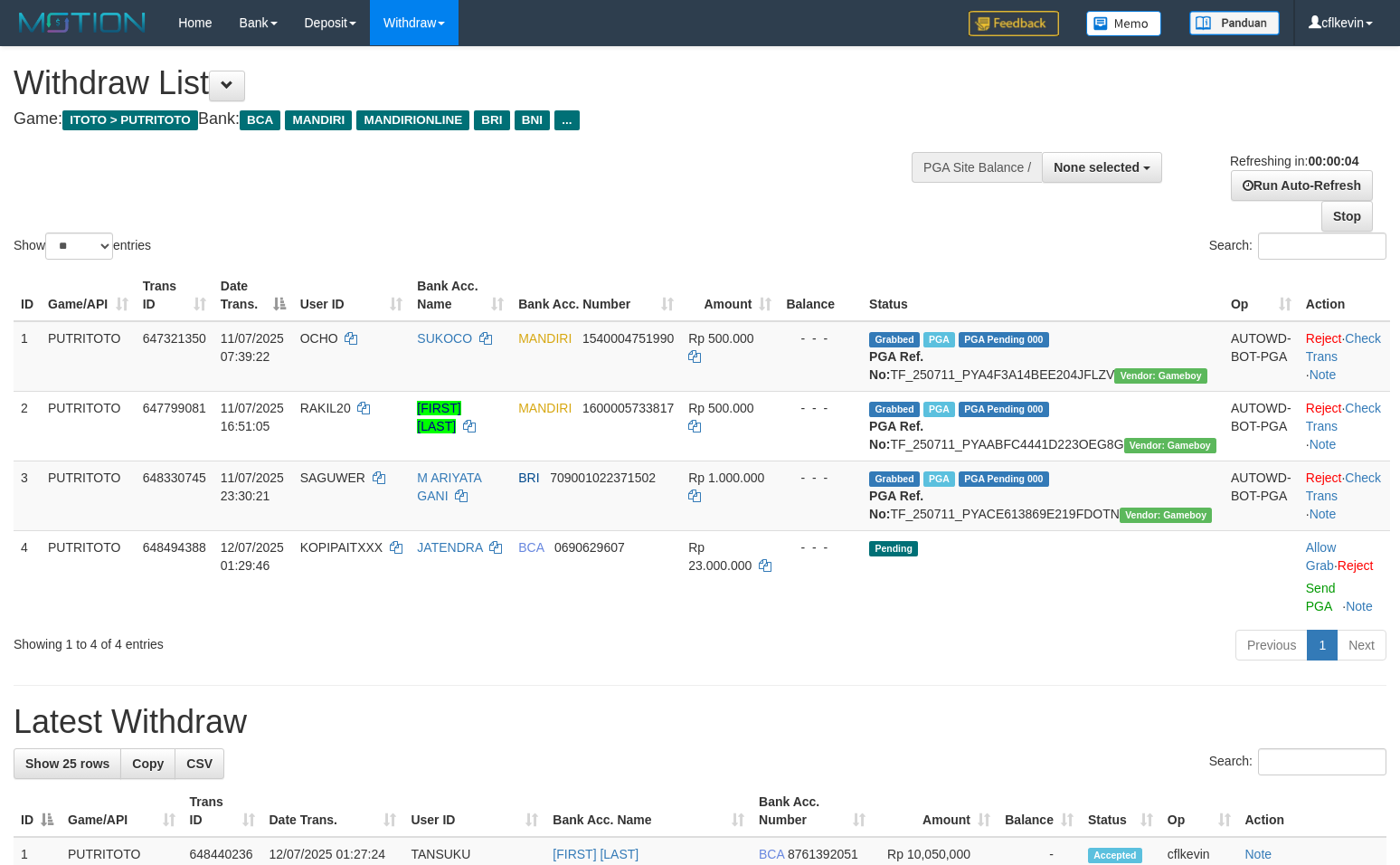 scroll, scrollTop: 0, scrollLeft: 0, axis: both 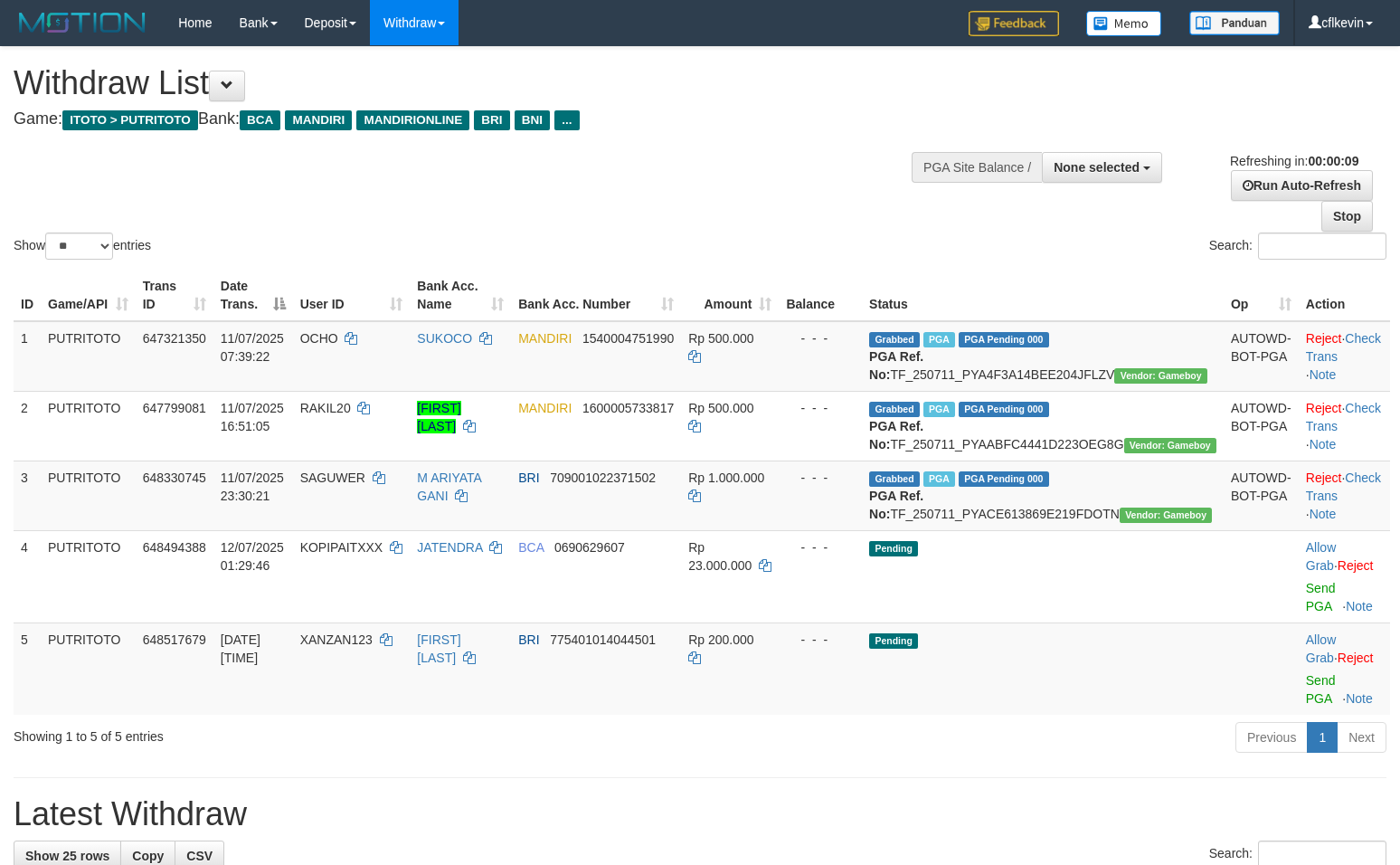 select 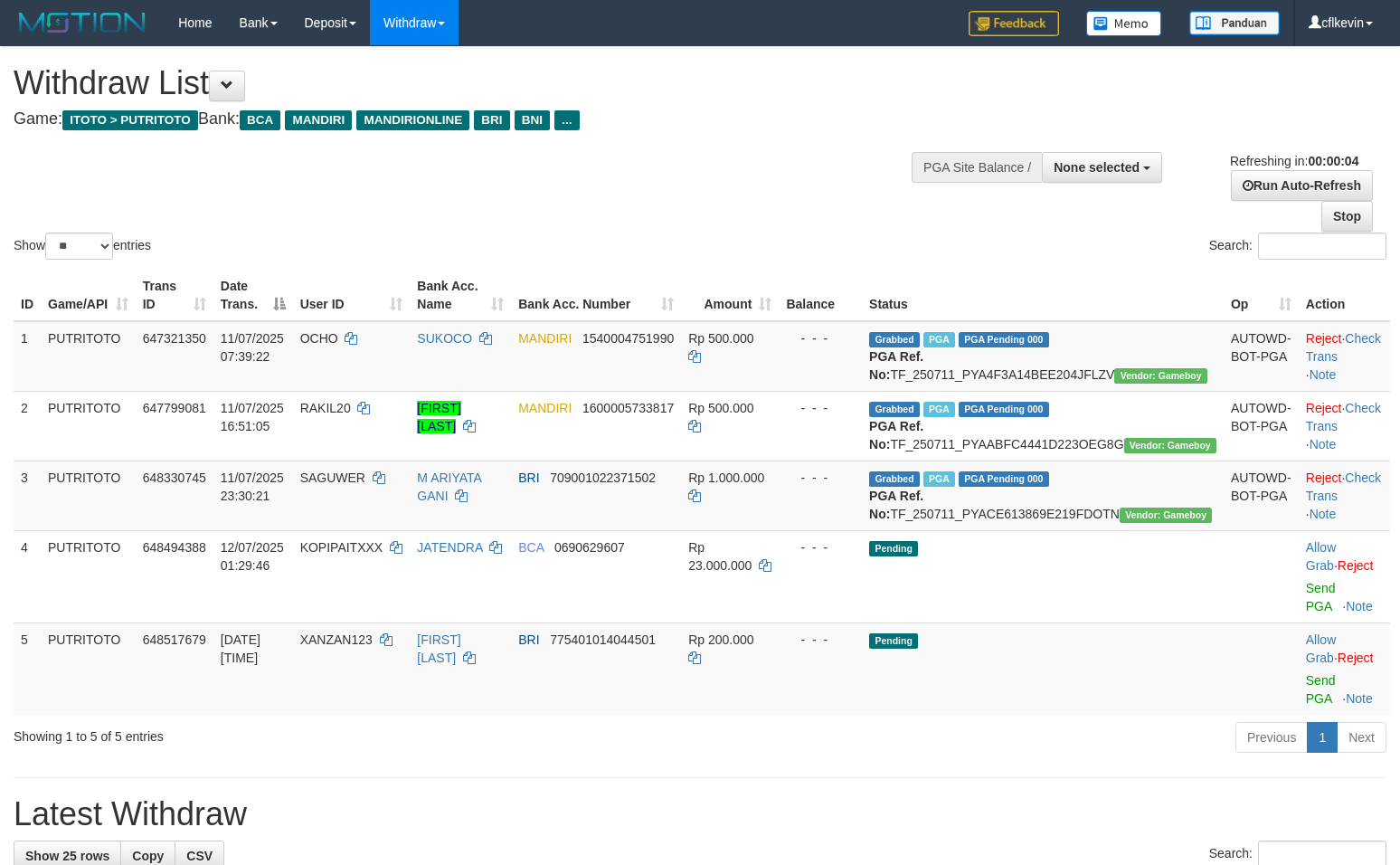 scroll, scrollTop: 0, scrollLeft: 0, axis: both 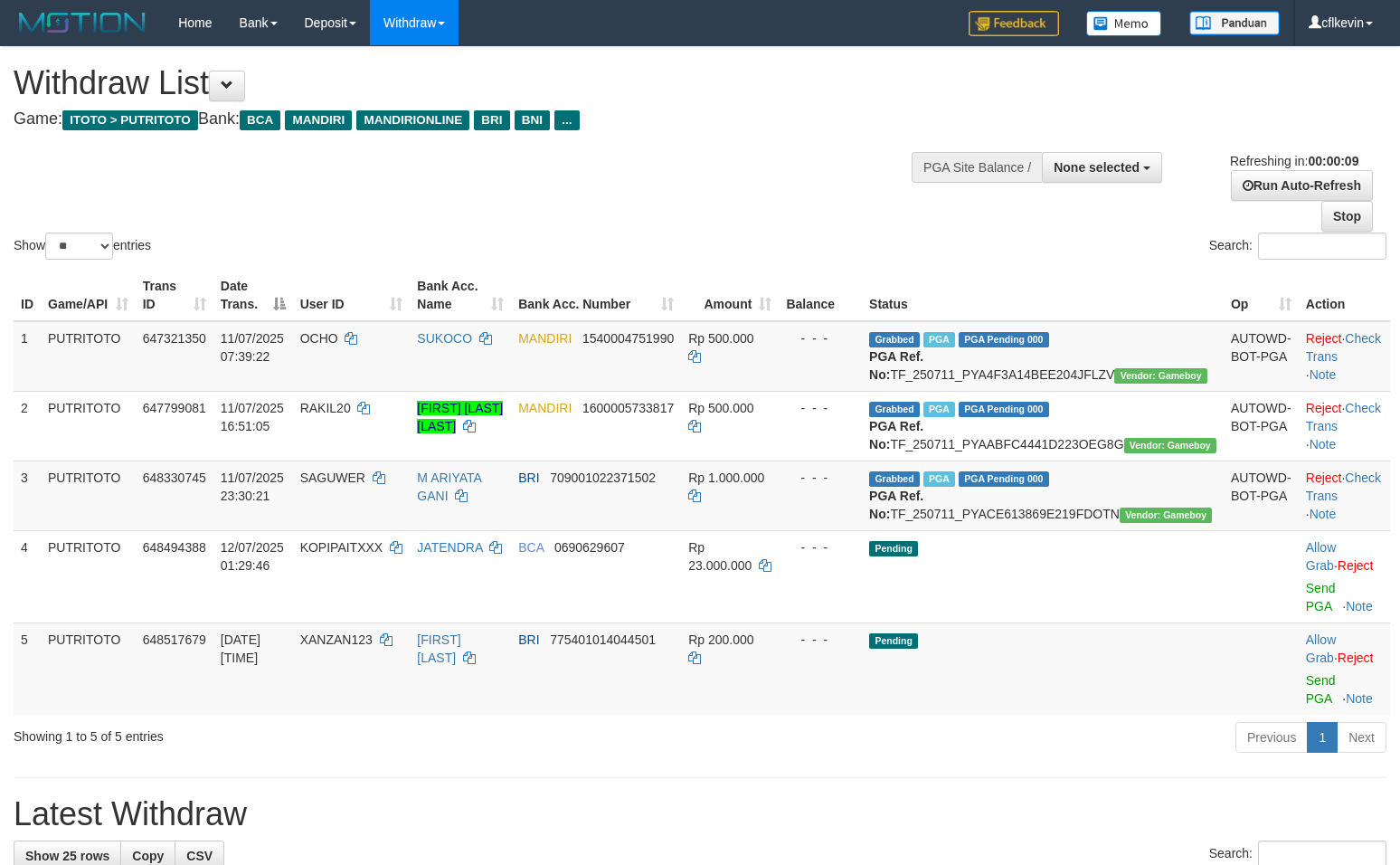 select 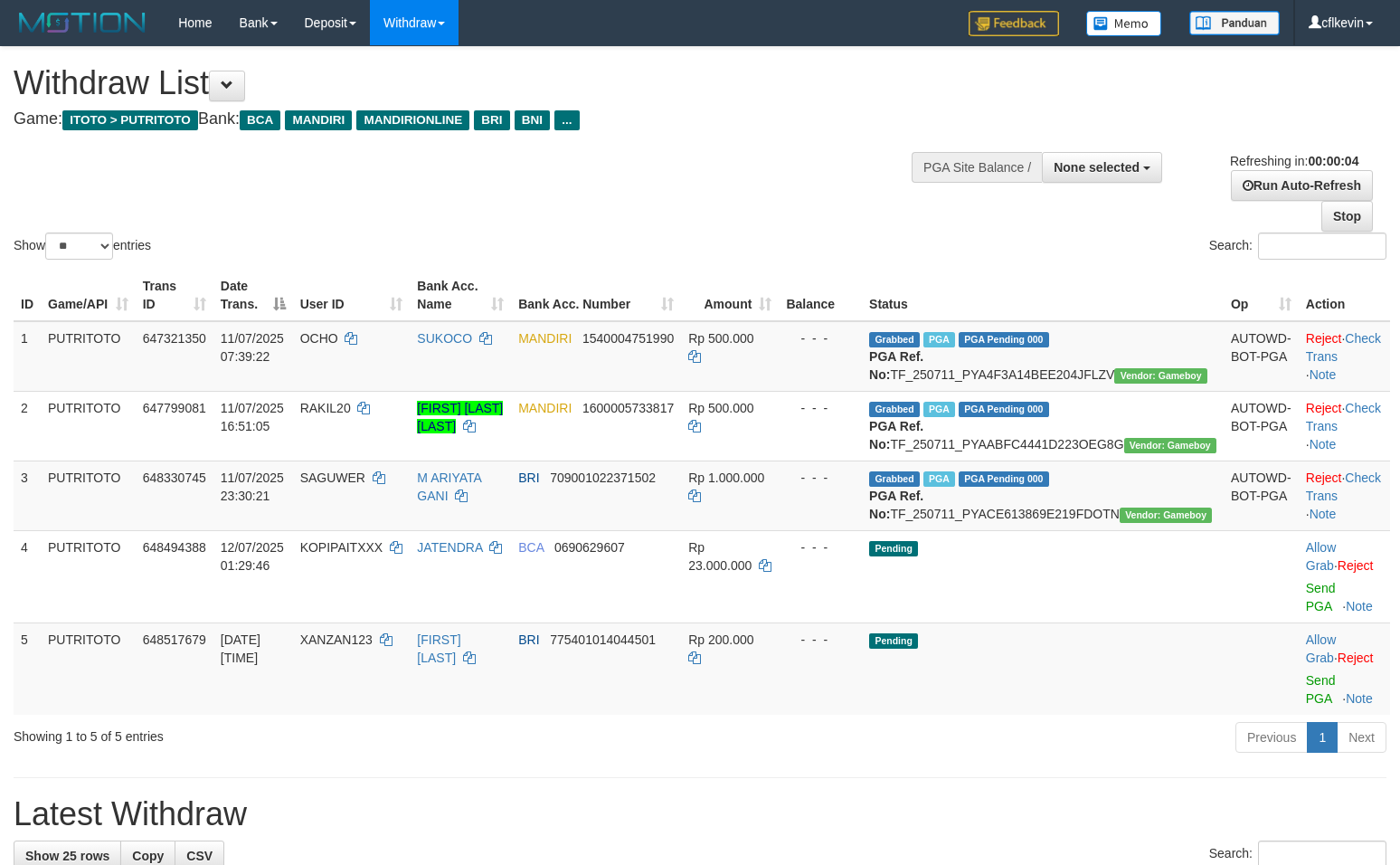 scroll, scrollTop: 0, scrollLeft: 0, axis: both 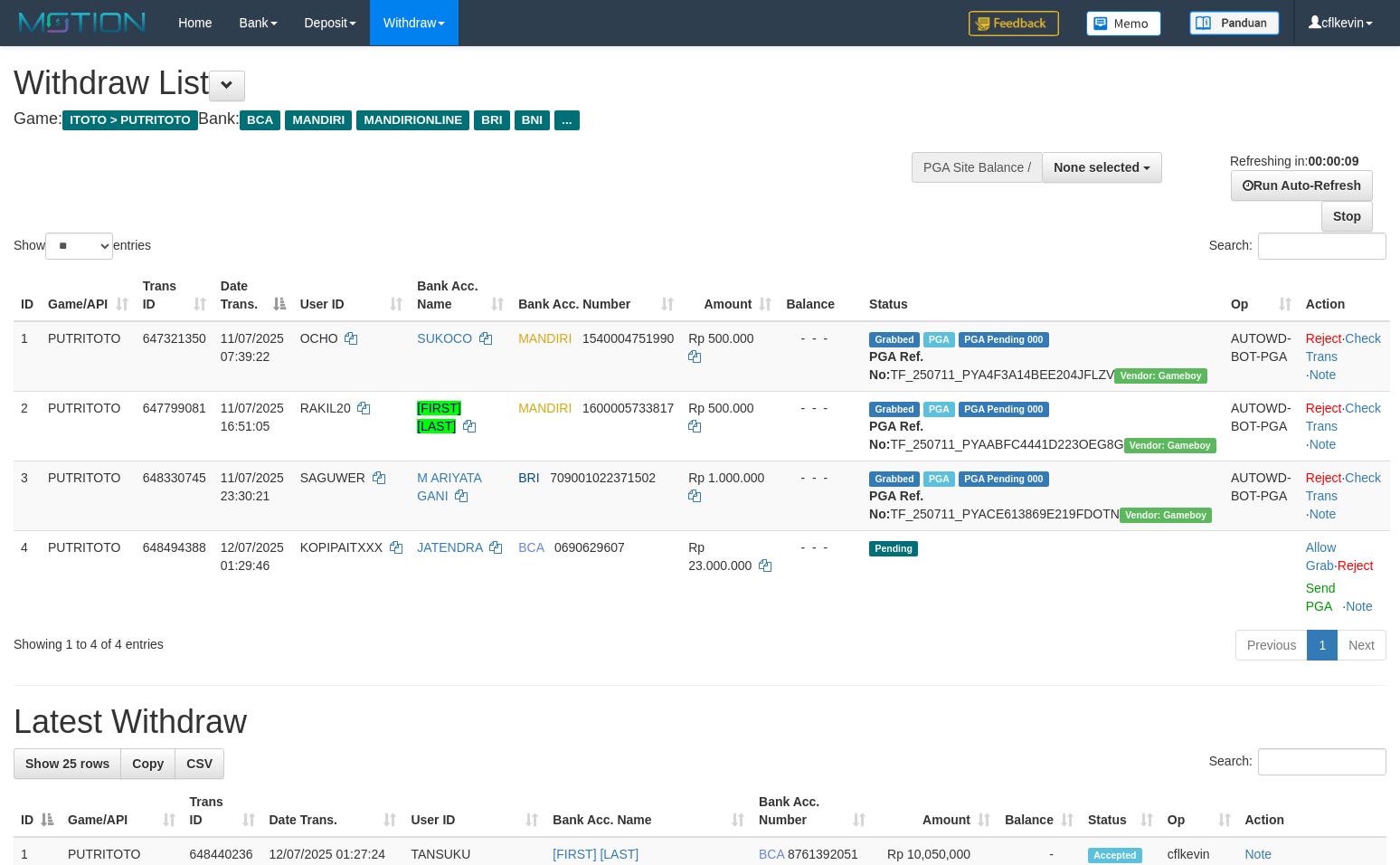 select 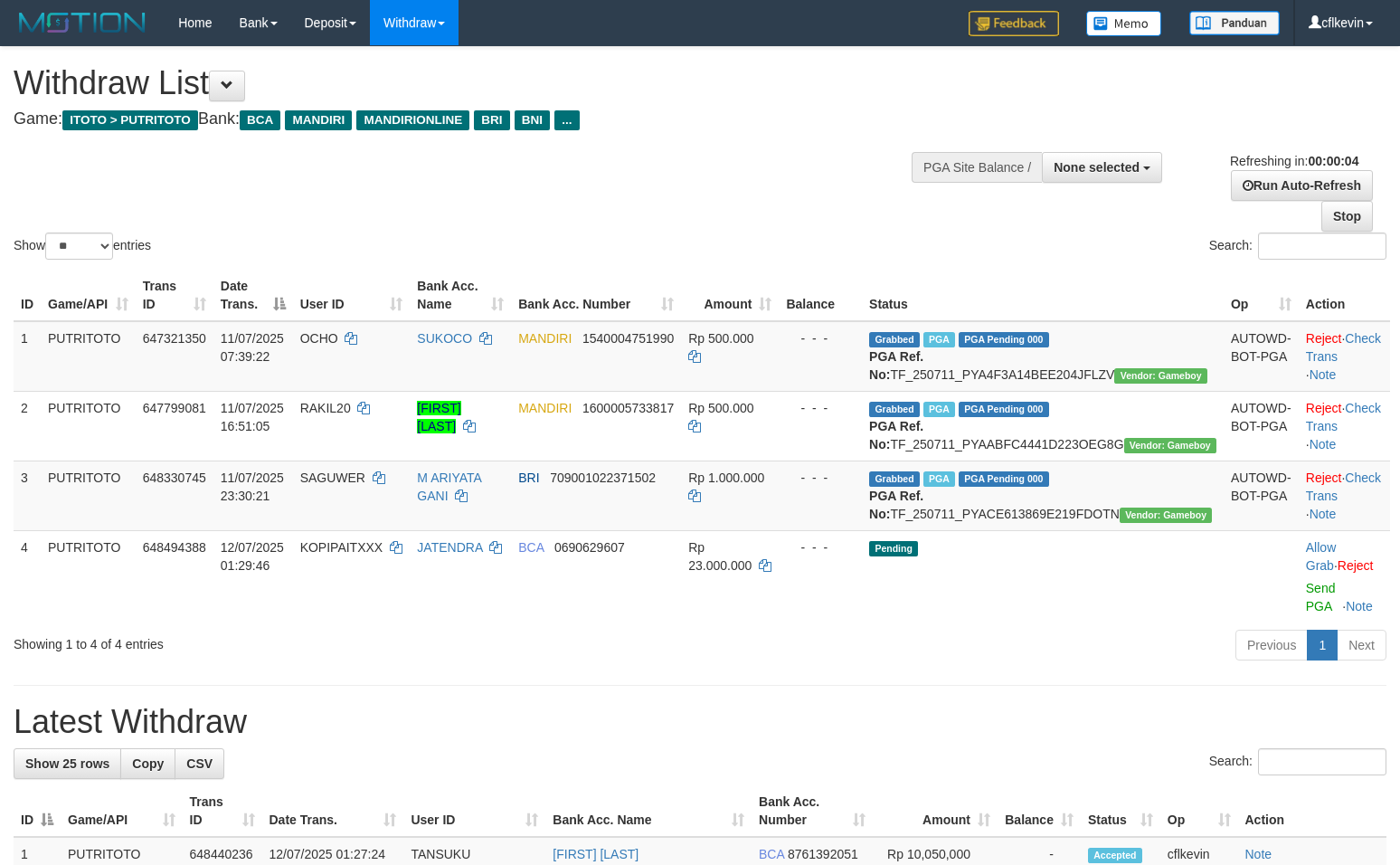 scroll, scrollTop: 0, scrollLeft: 0, axis: both 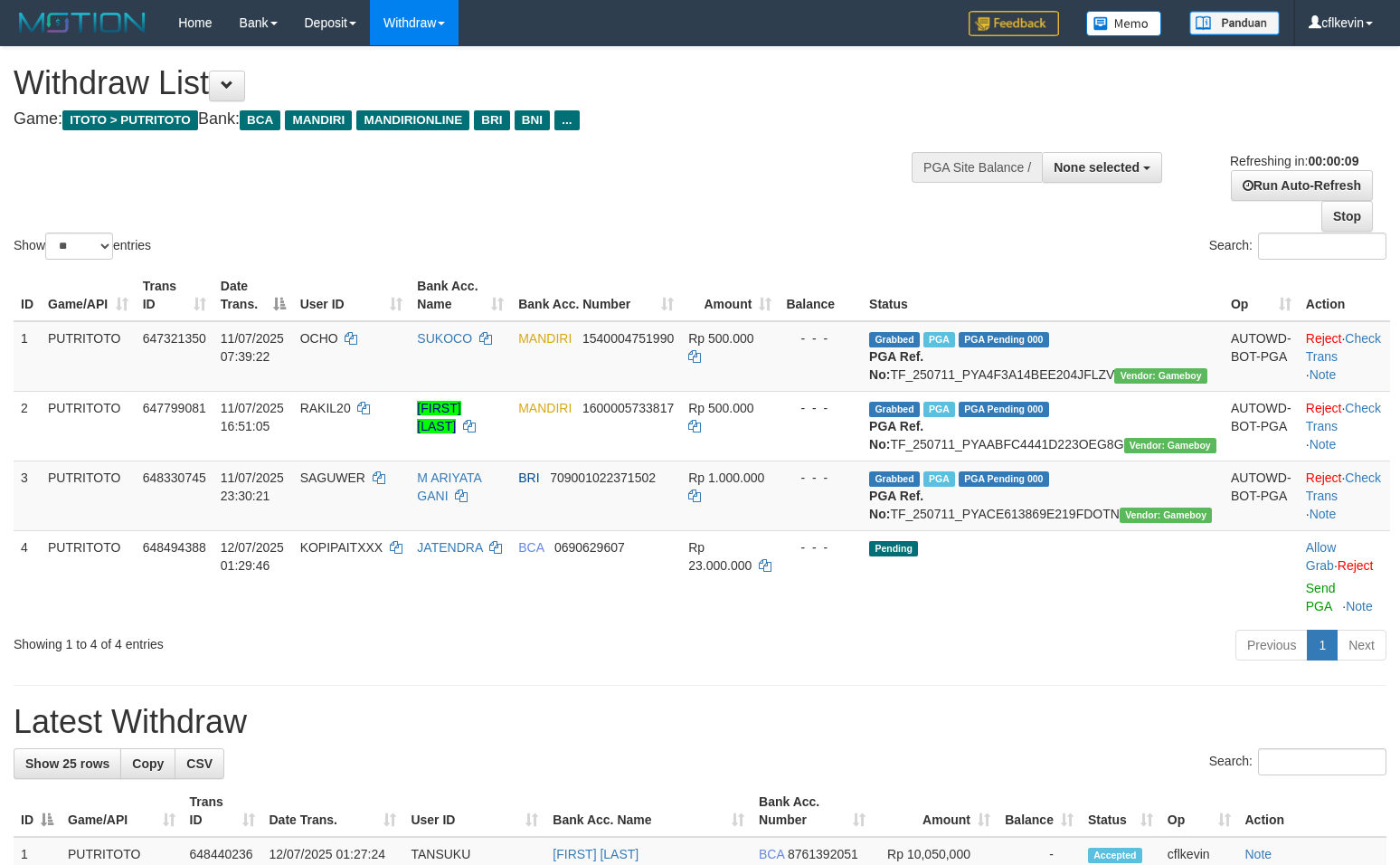 select 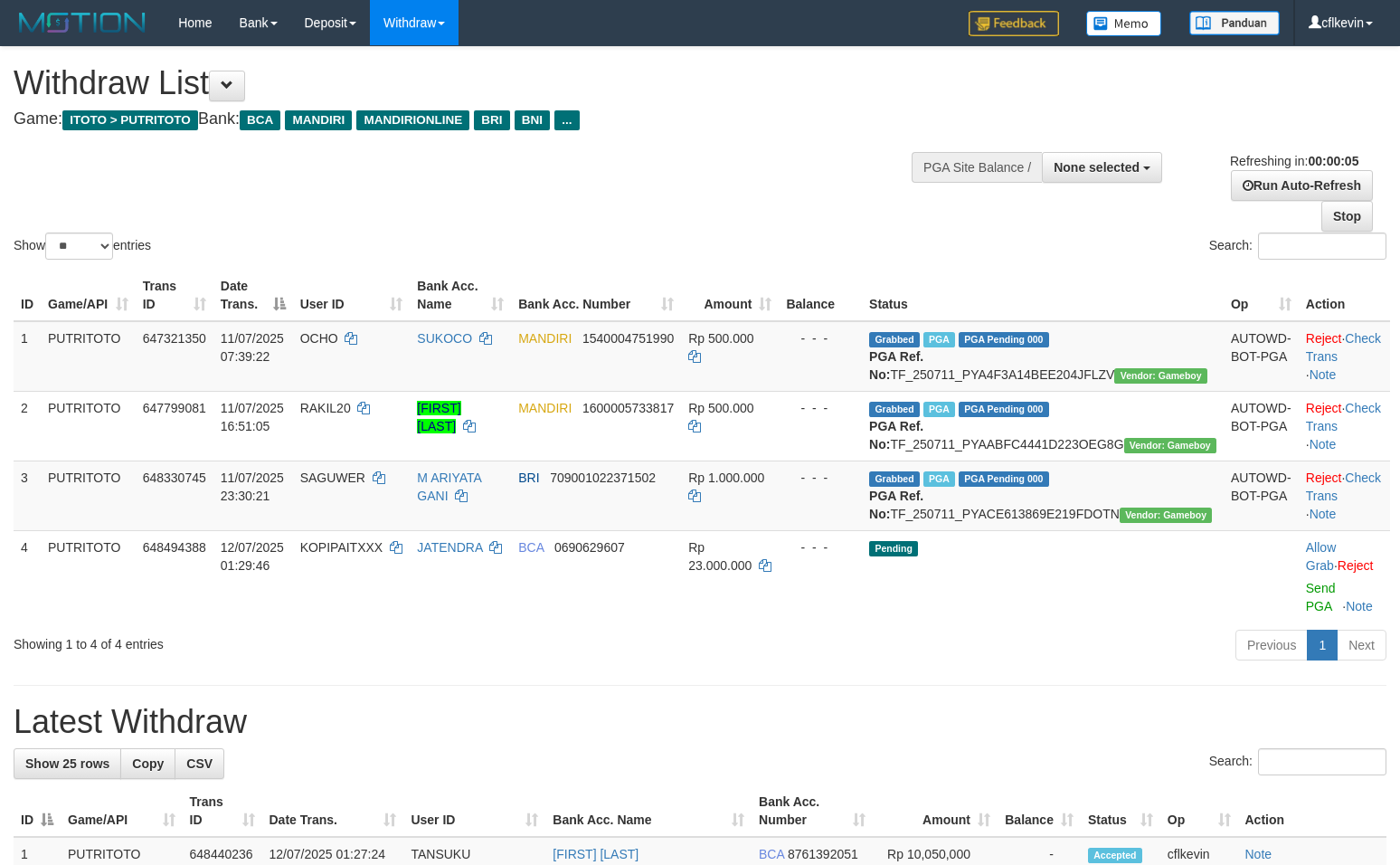 scroll, scrollTop: 0, scrollLeft: 0, axis: both 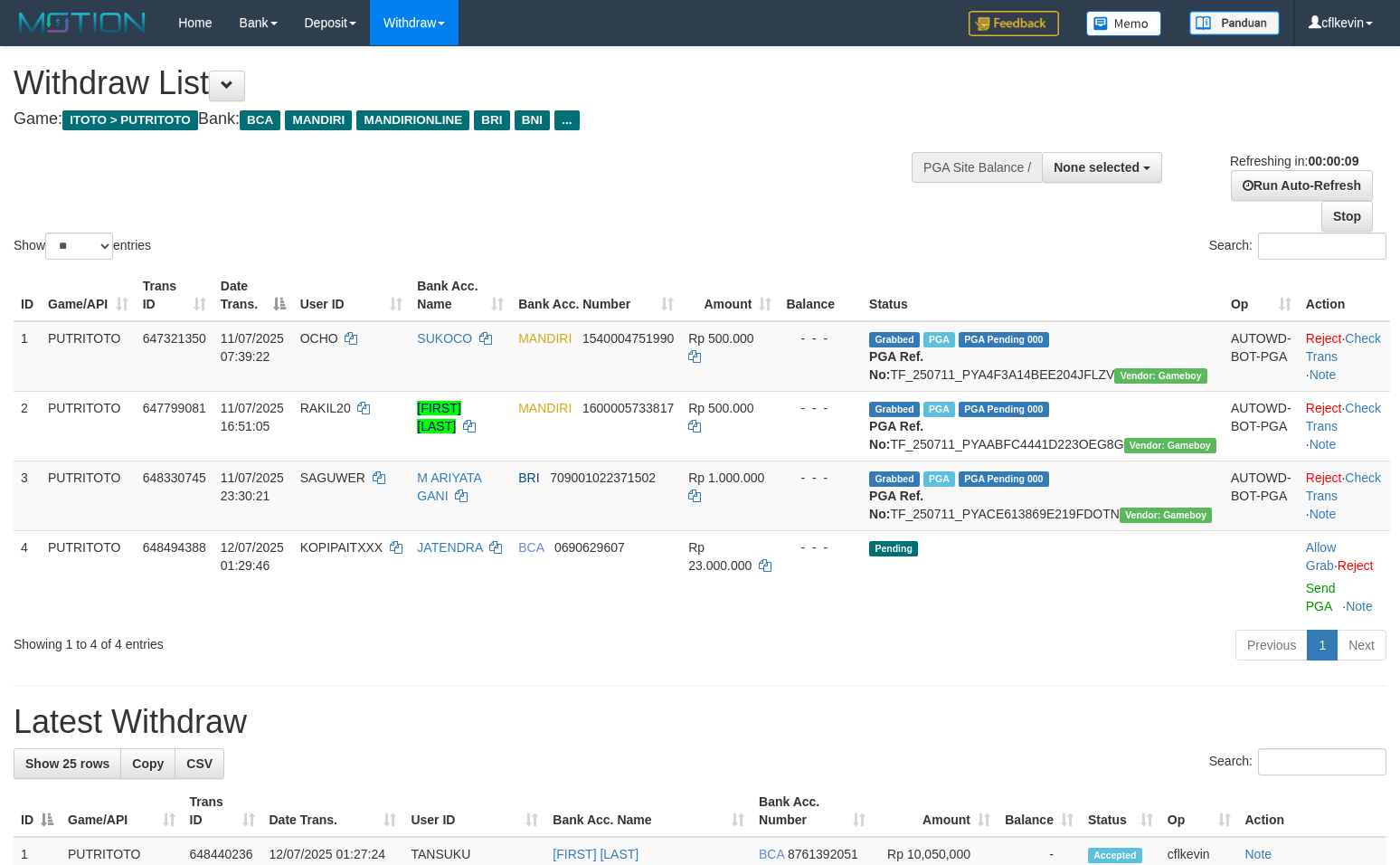 select 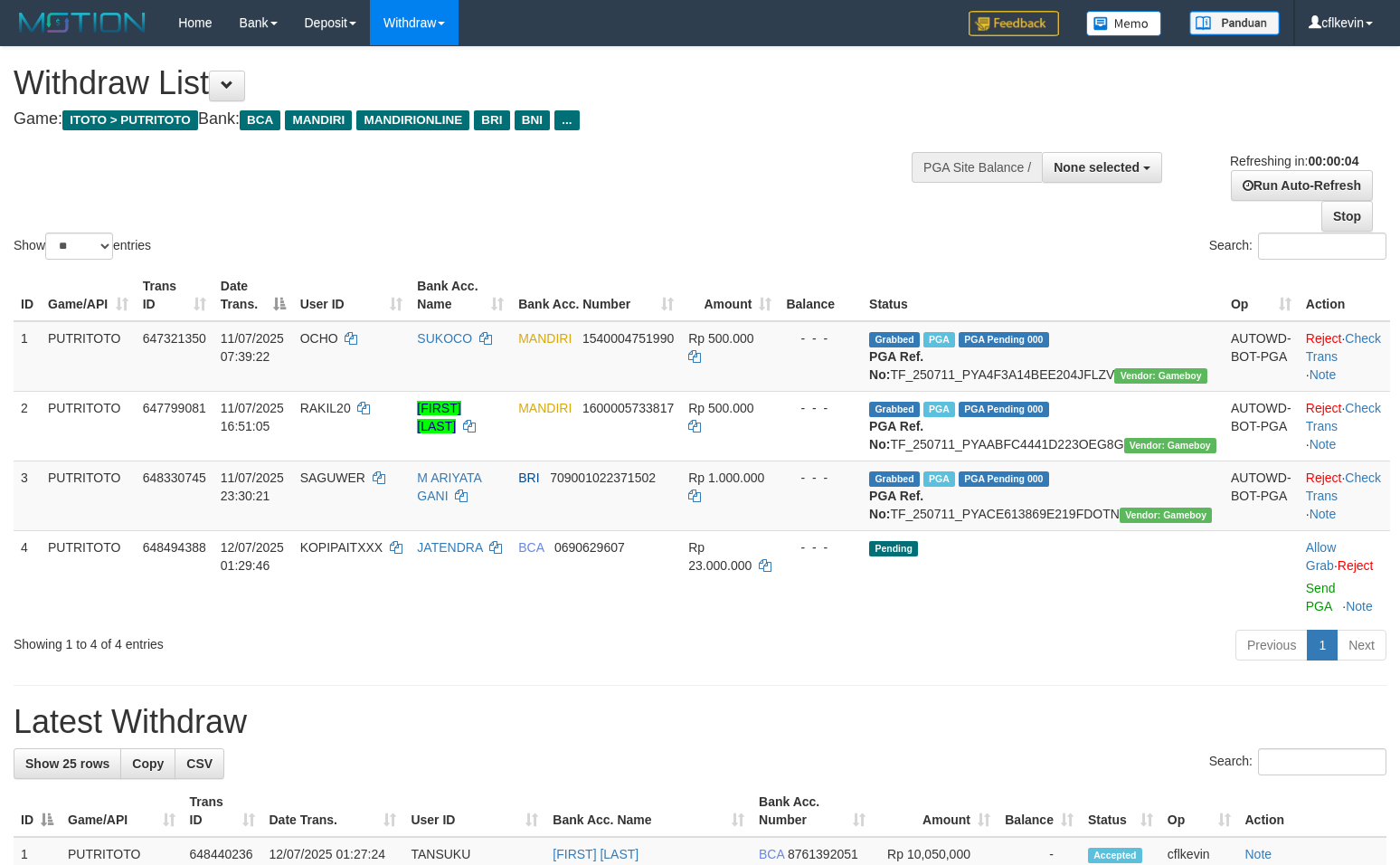 scroll, scrollTop: 0, scrollLeft: 0, axis: both 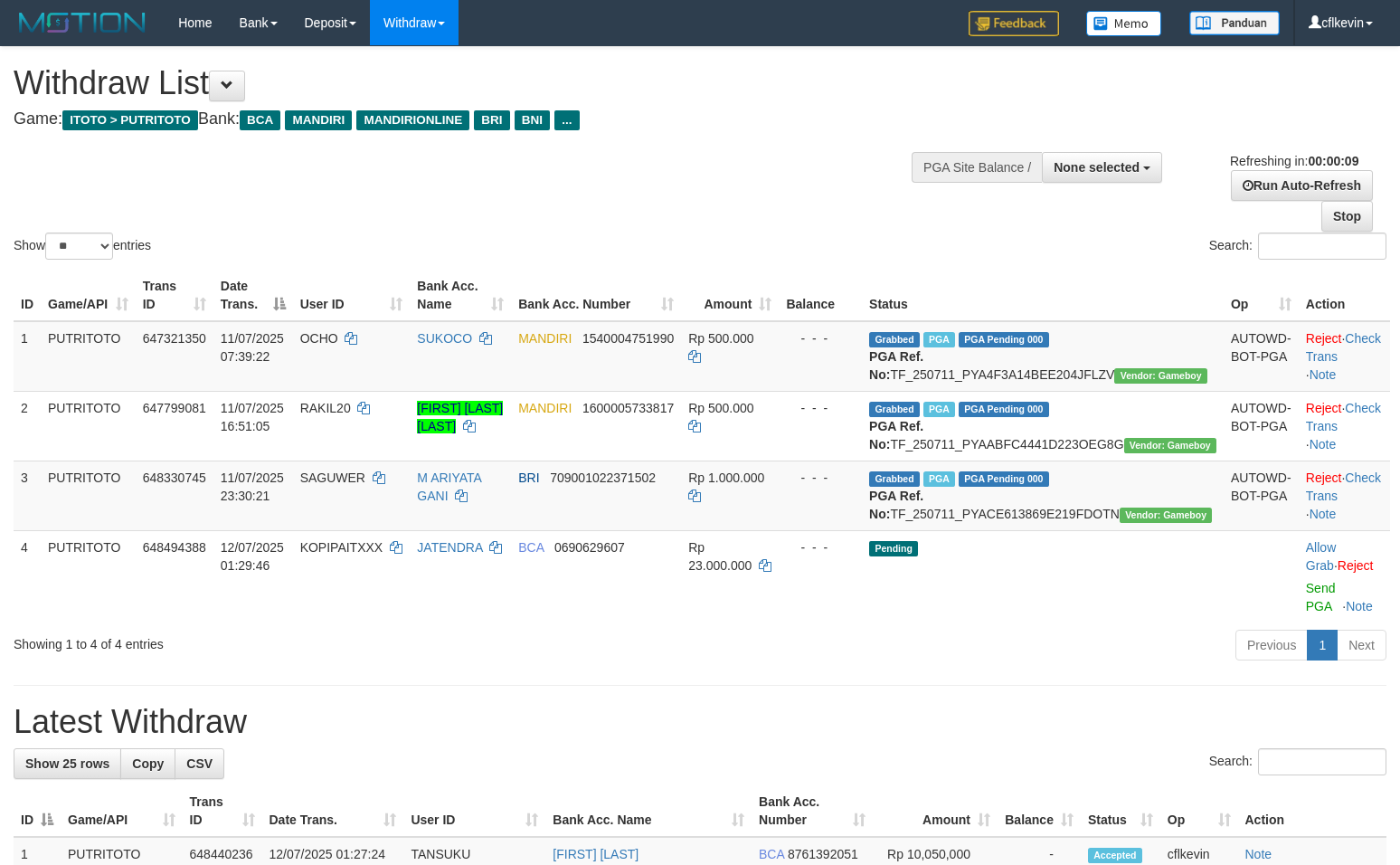 select 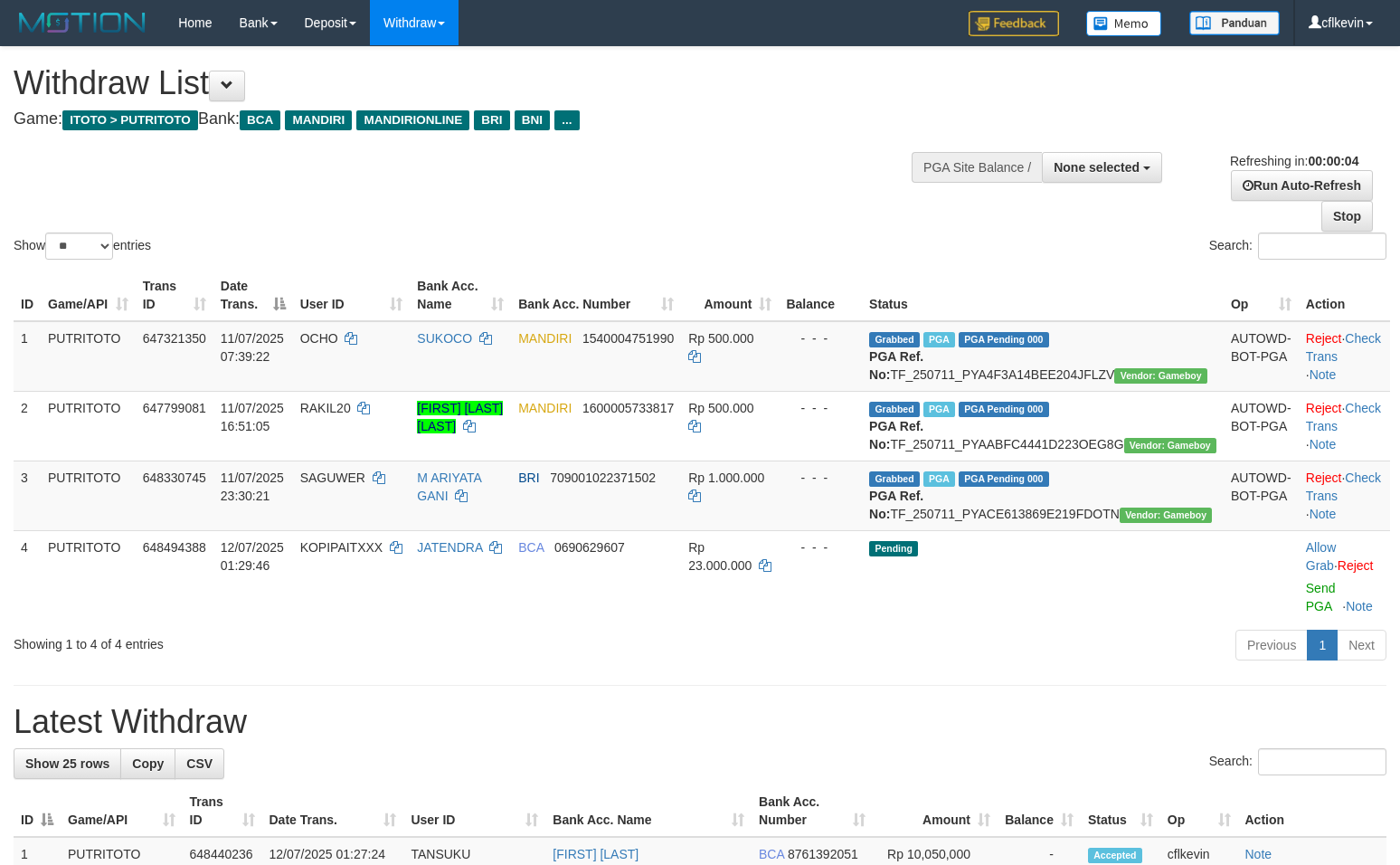 scroll, scrollTop: 0, scrollLeft: 0, axis: both 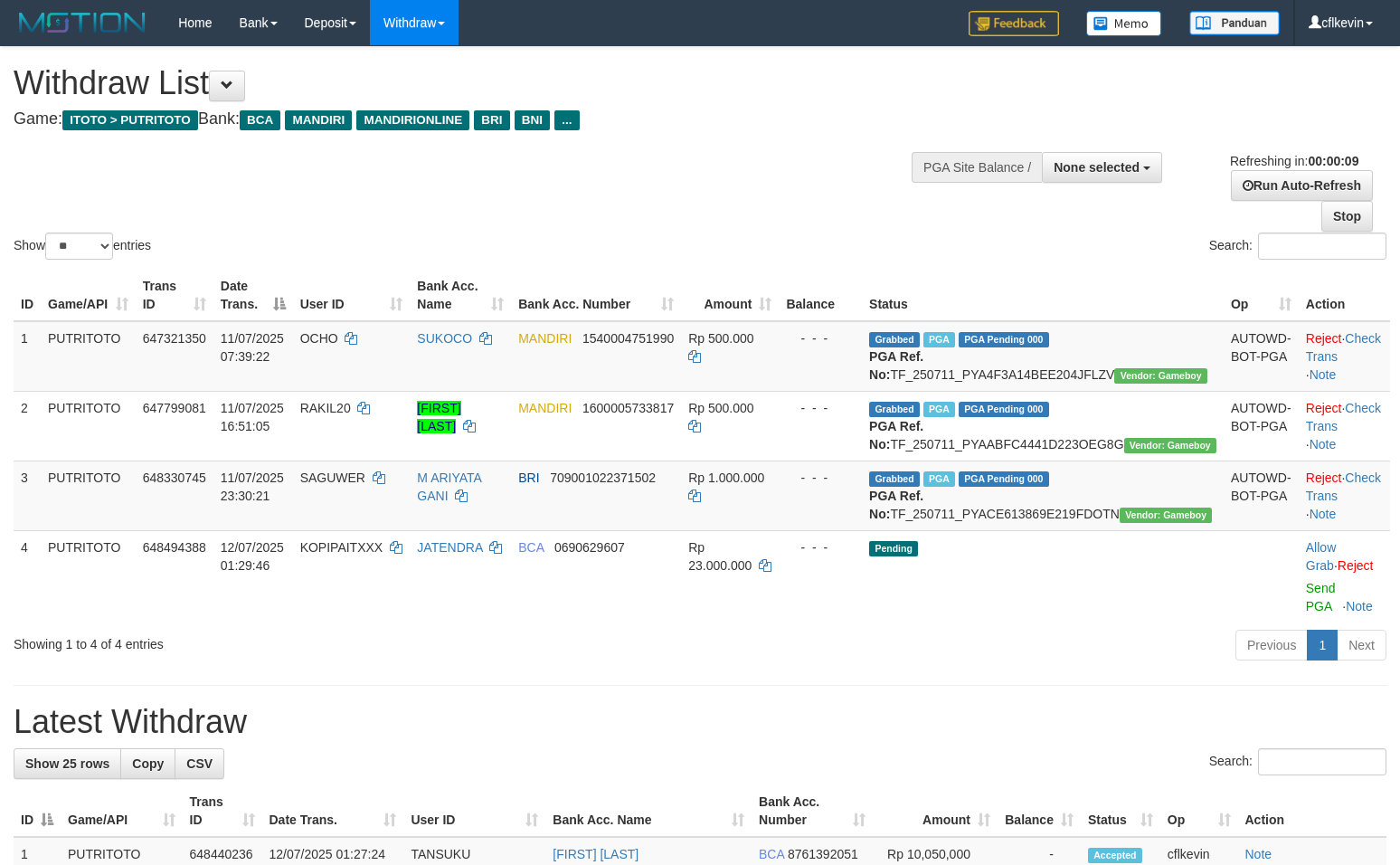 select 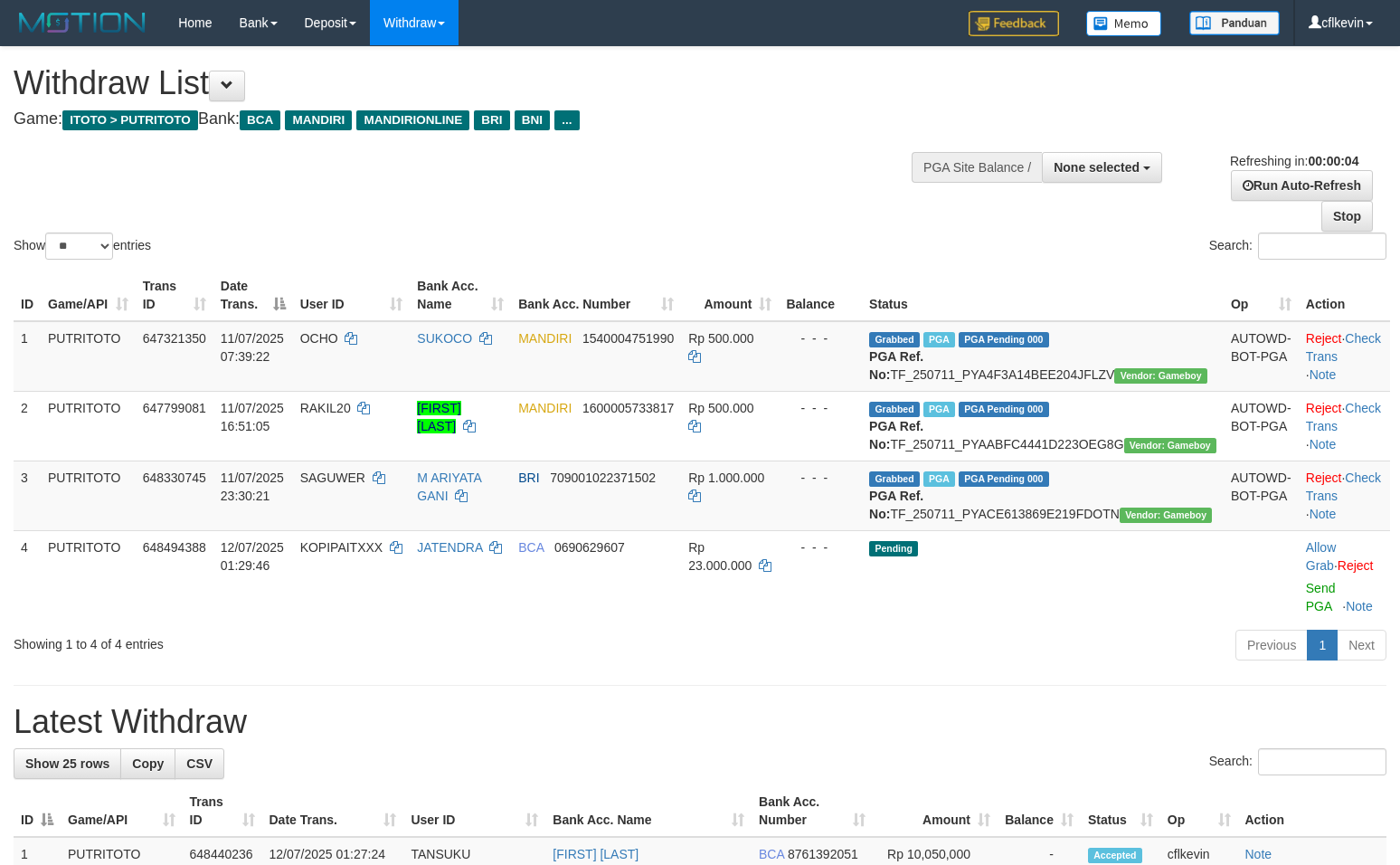 scroll, scrollTop: 0, scrollLeft: 0, axis: both 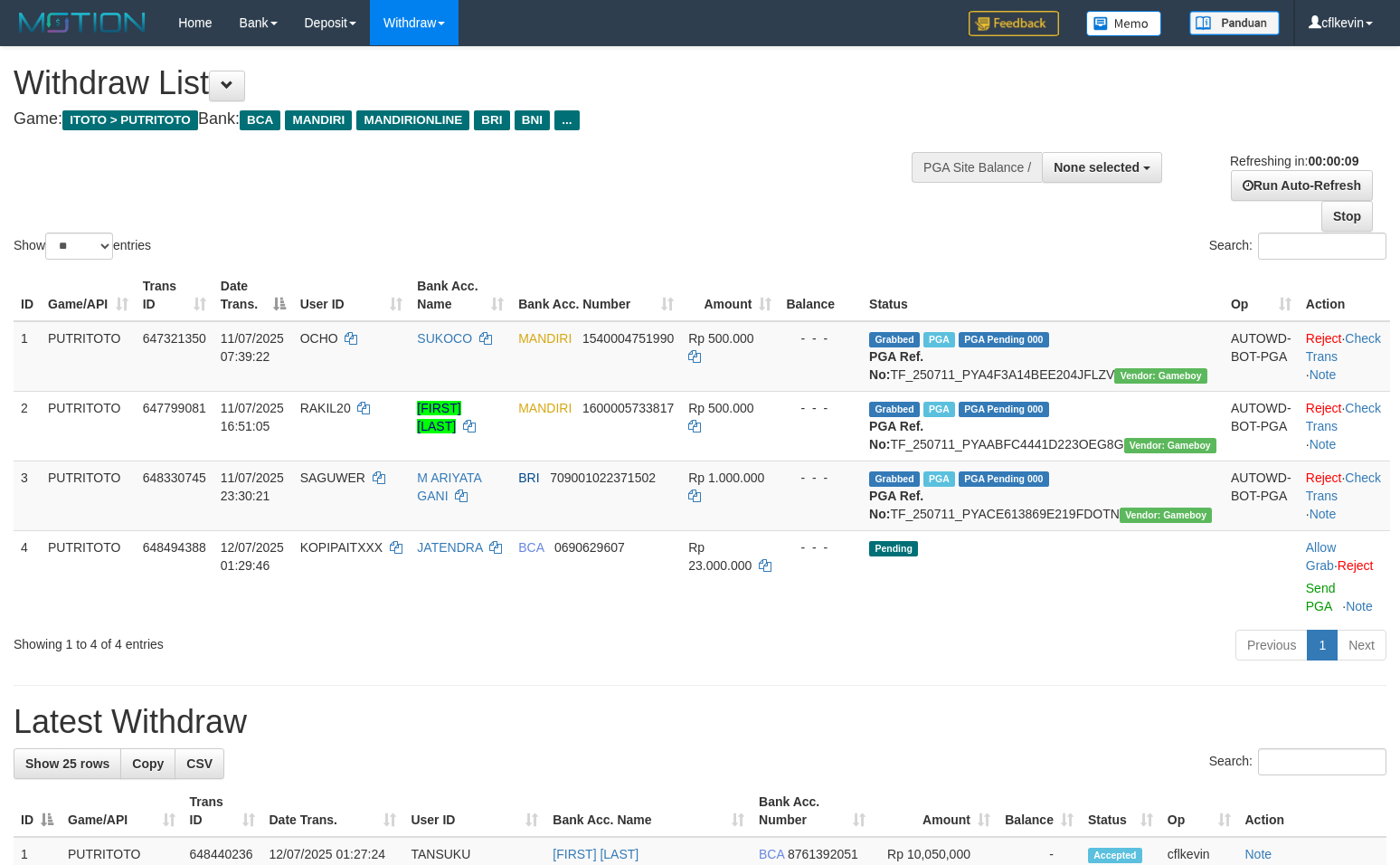 select 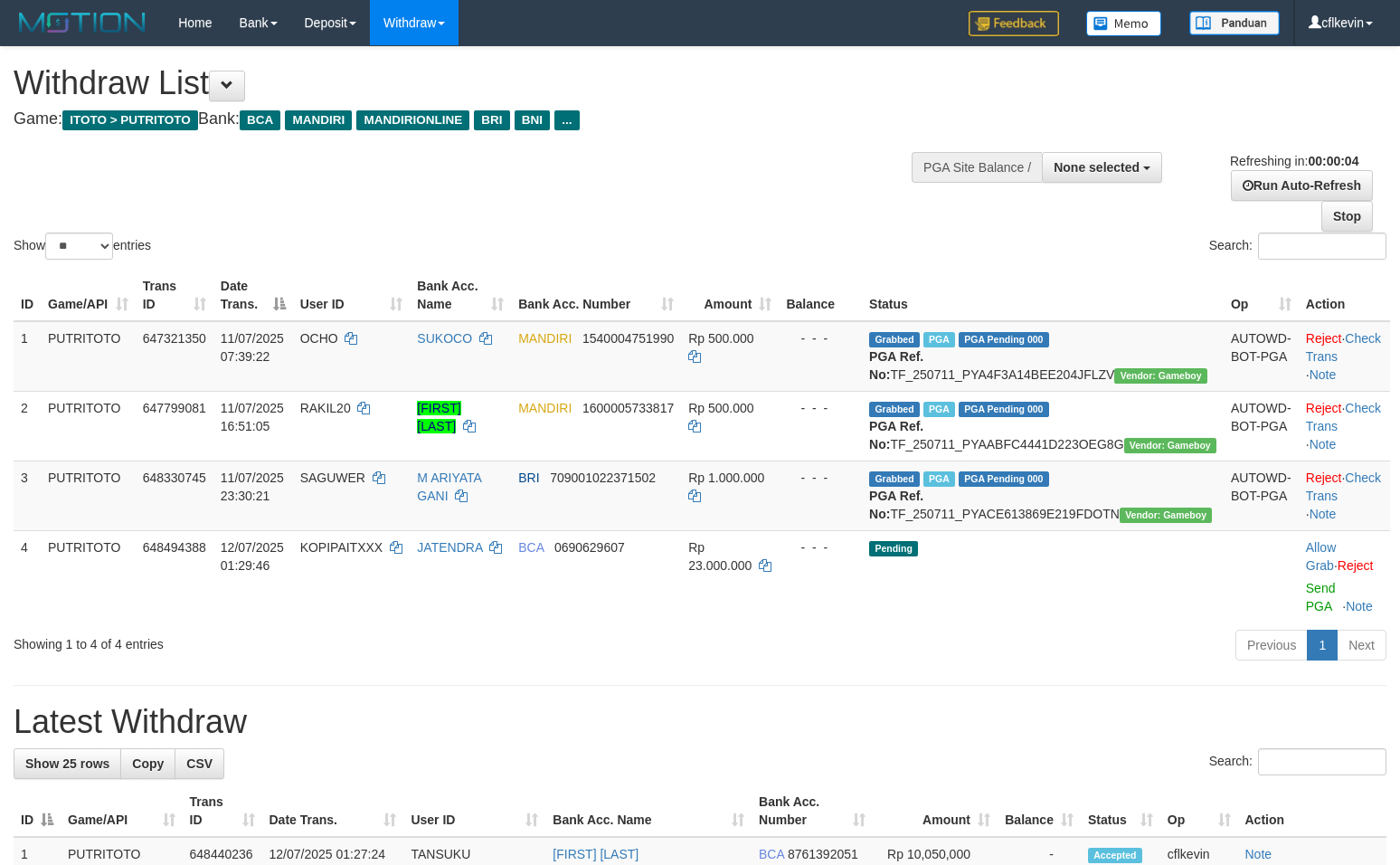 scroll, scrollTop: 0, scrollLeft: 0, axis: both 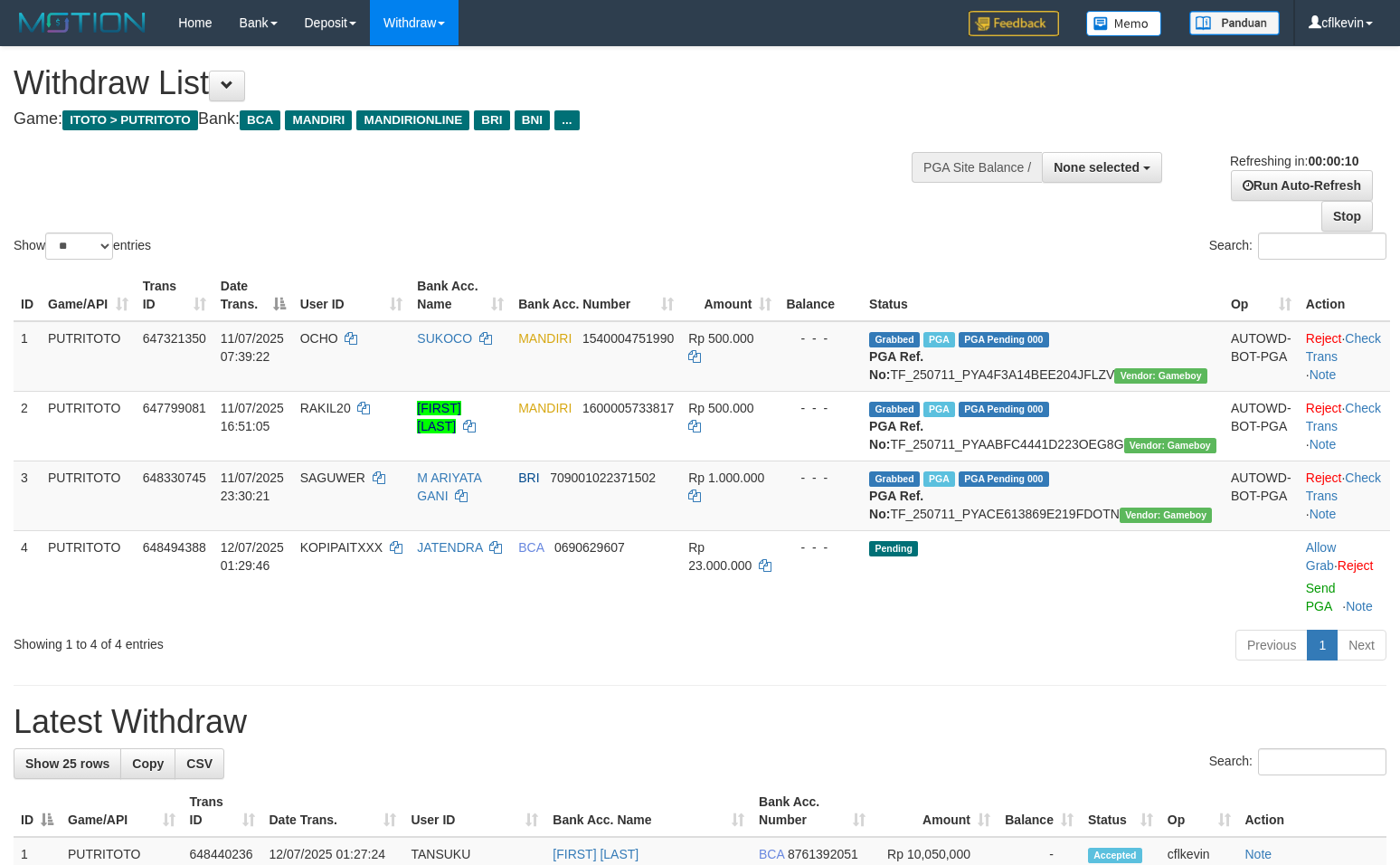 select 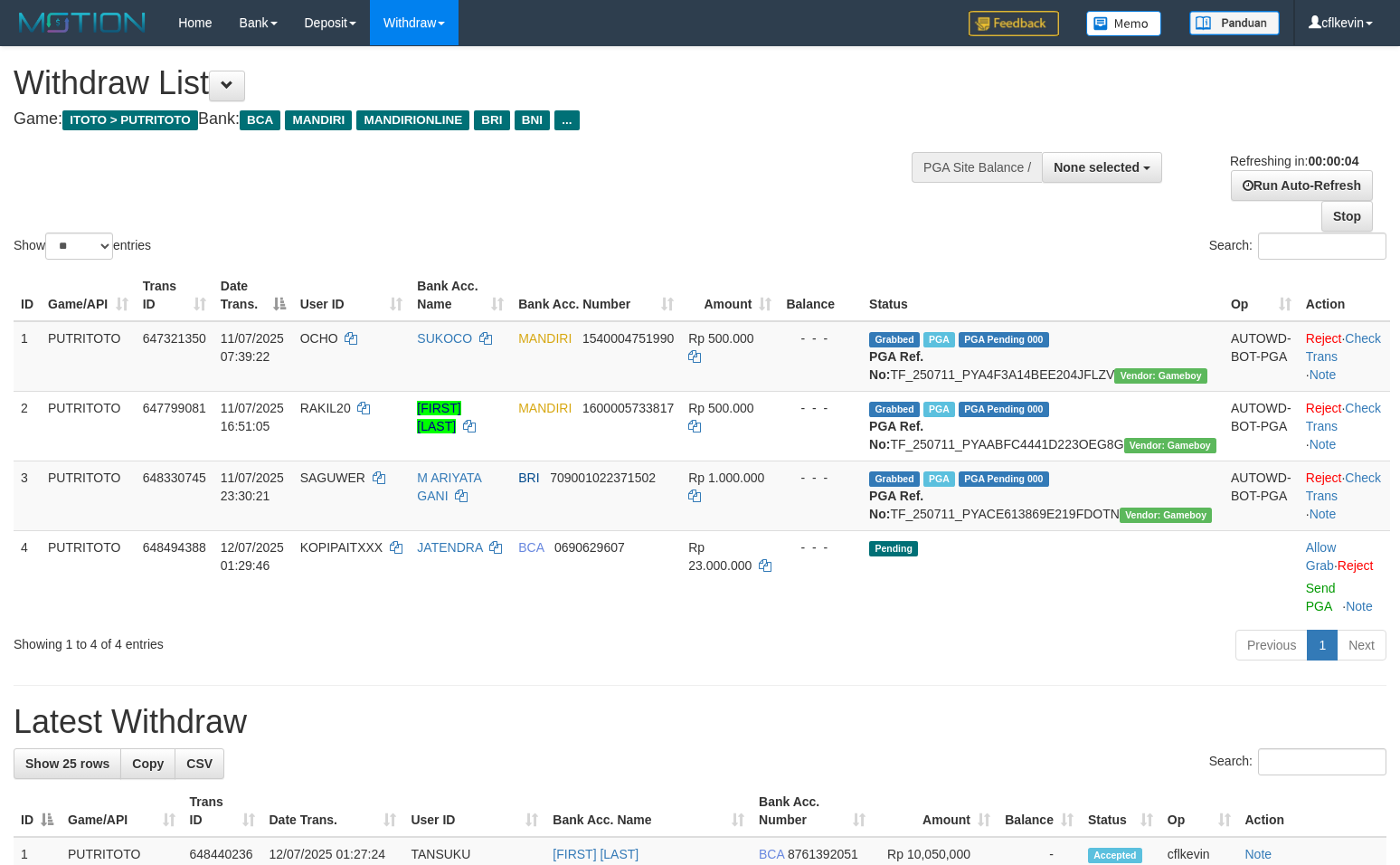 scroll, scrollTop: 0, scrollLeft: 0, axis: both 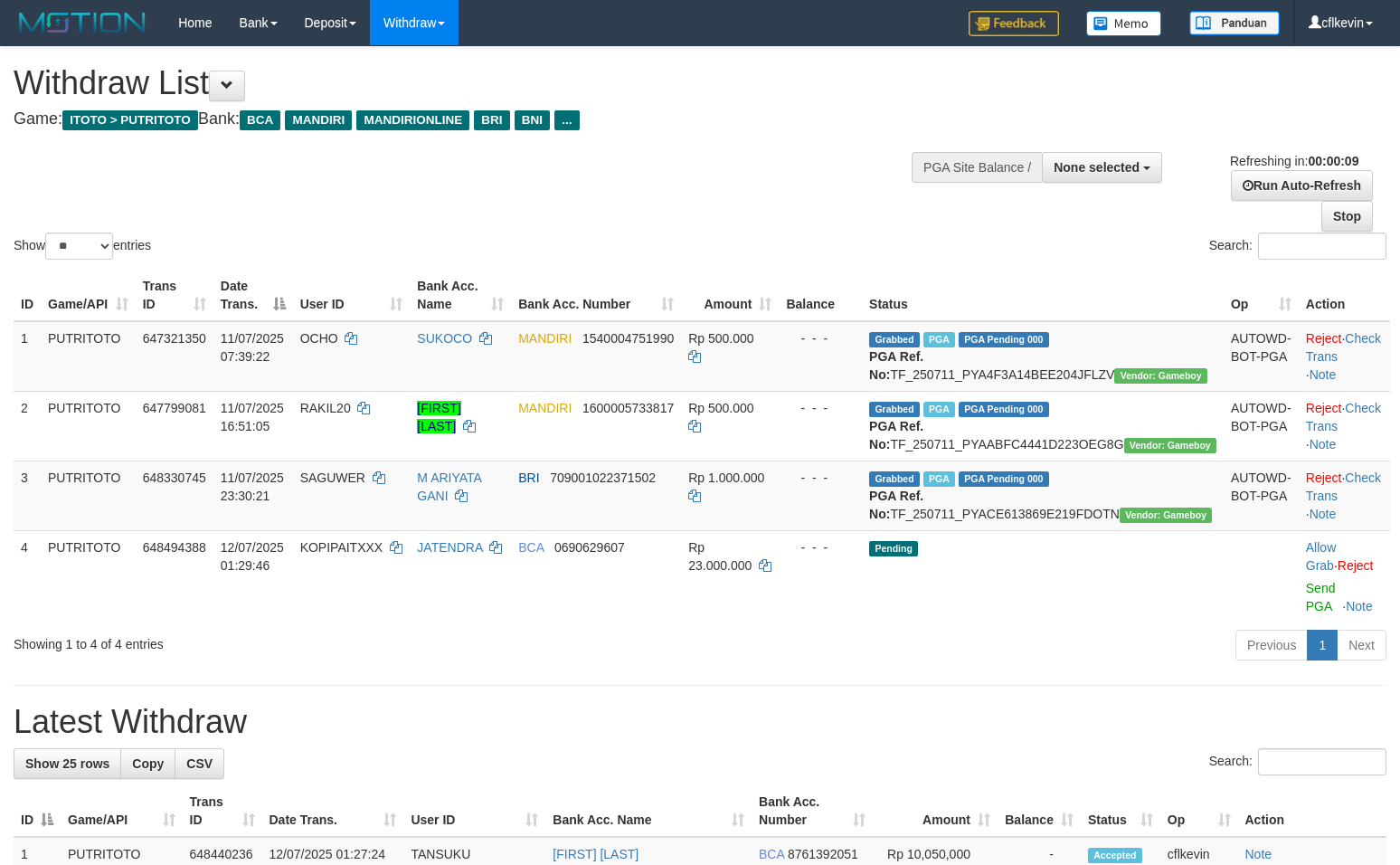 select 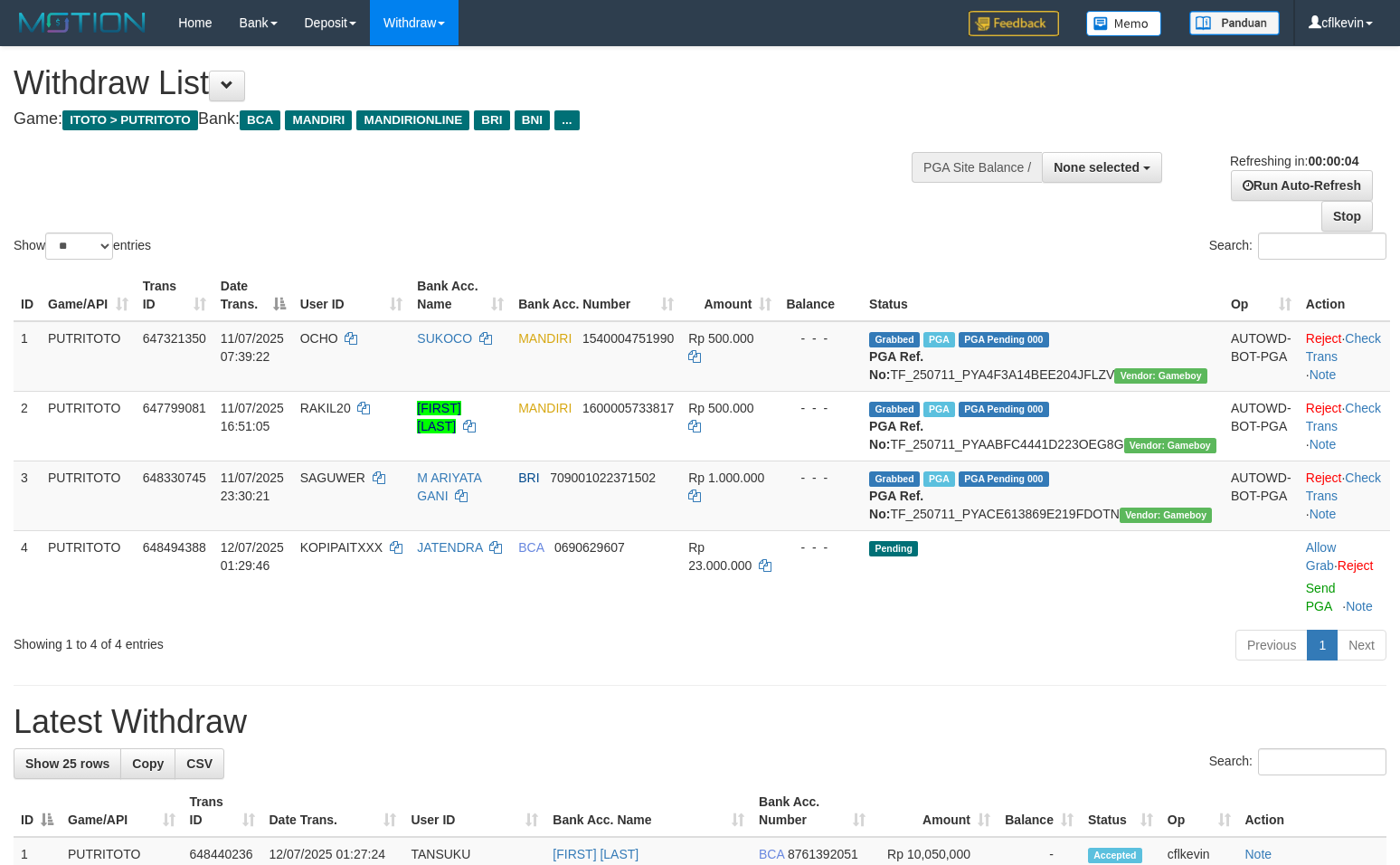 scroll, scrollTop: 0, scrollLeft: 0, axis: both 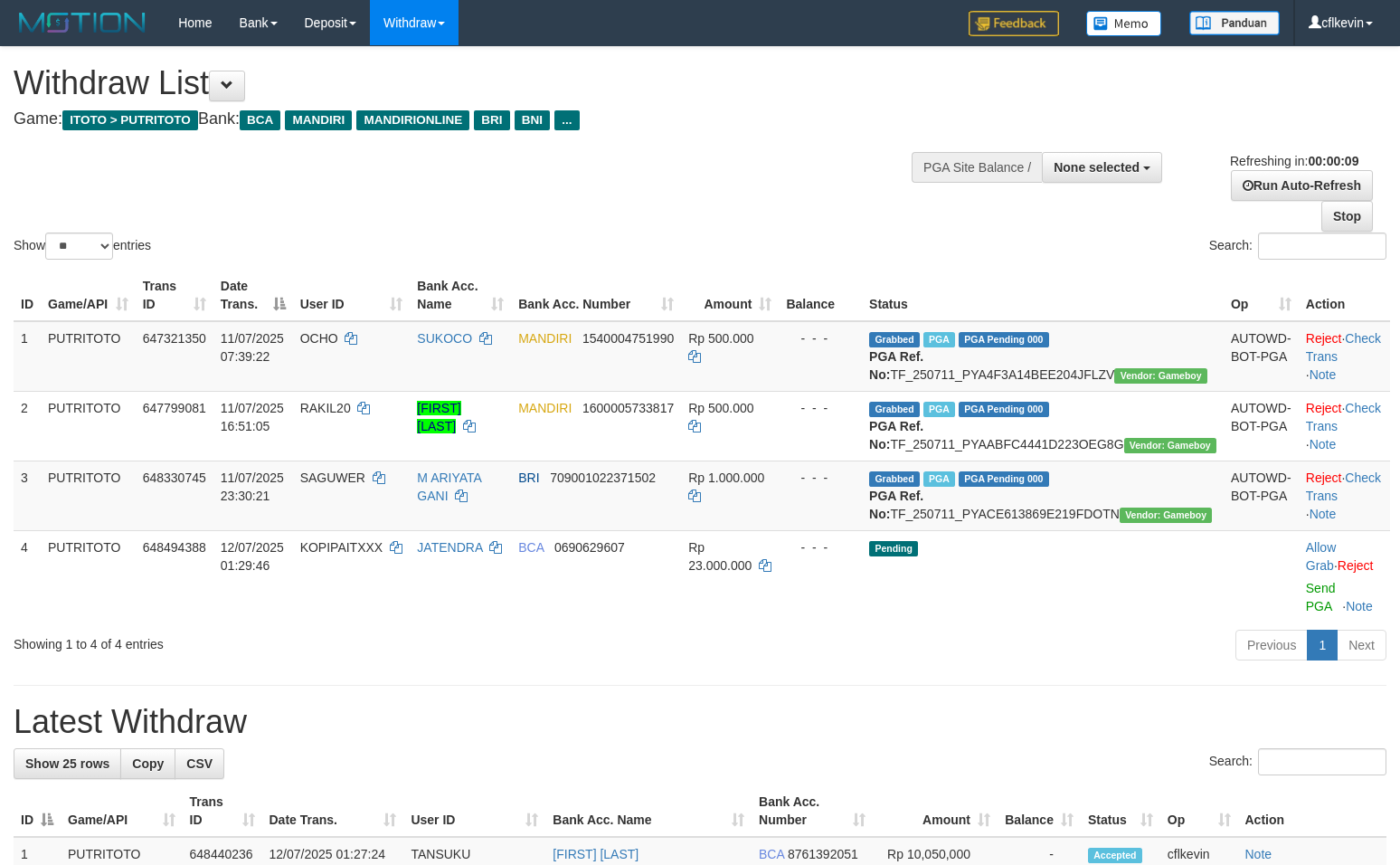 select 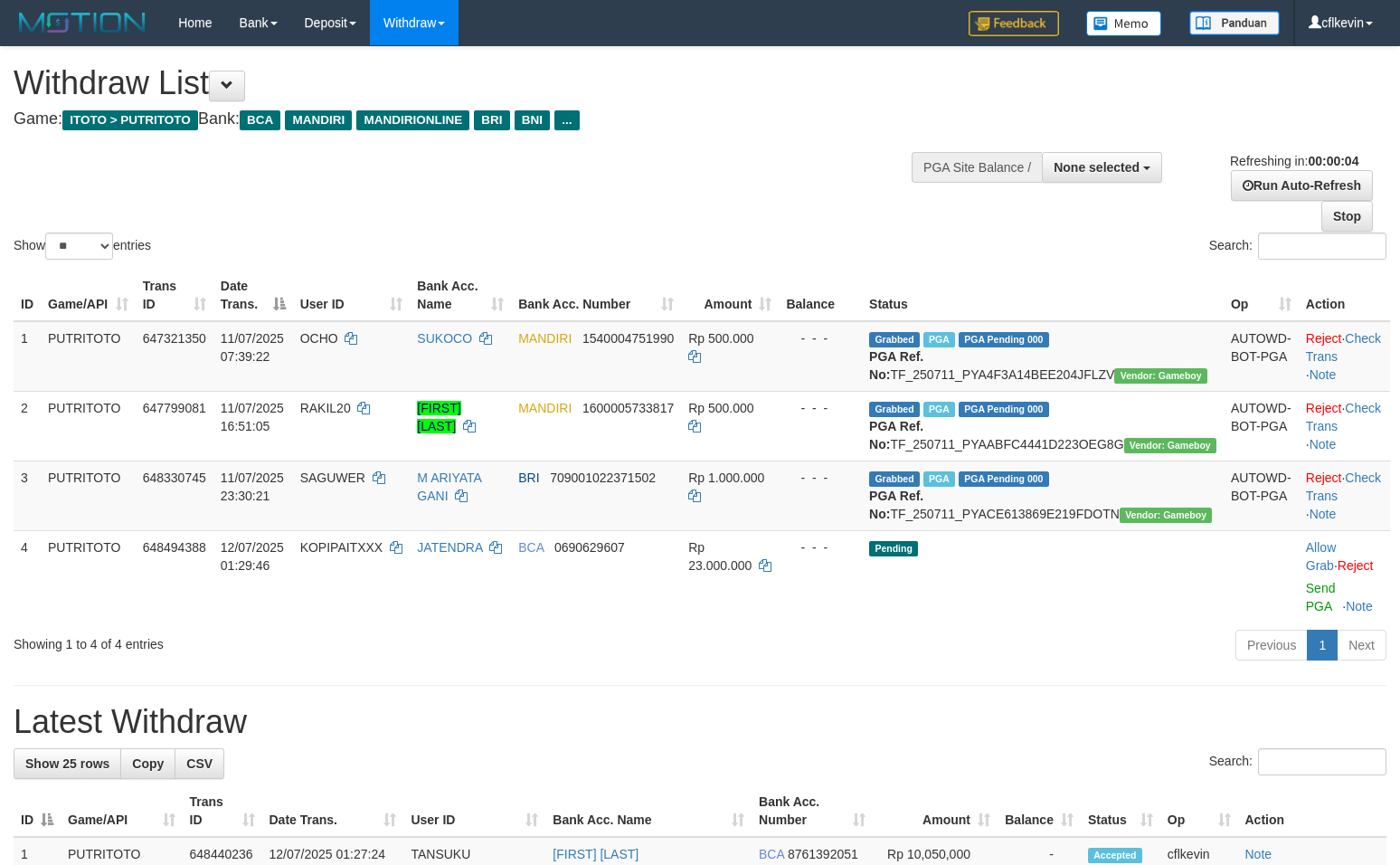 scroll, scrollTop: 0, scrollLeft: 0, axis: both 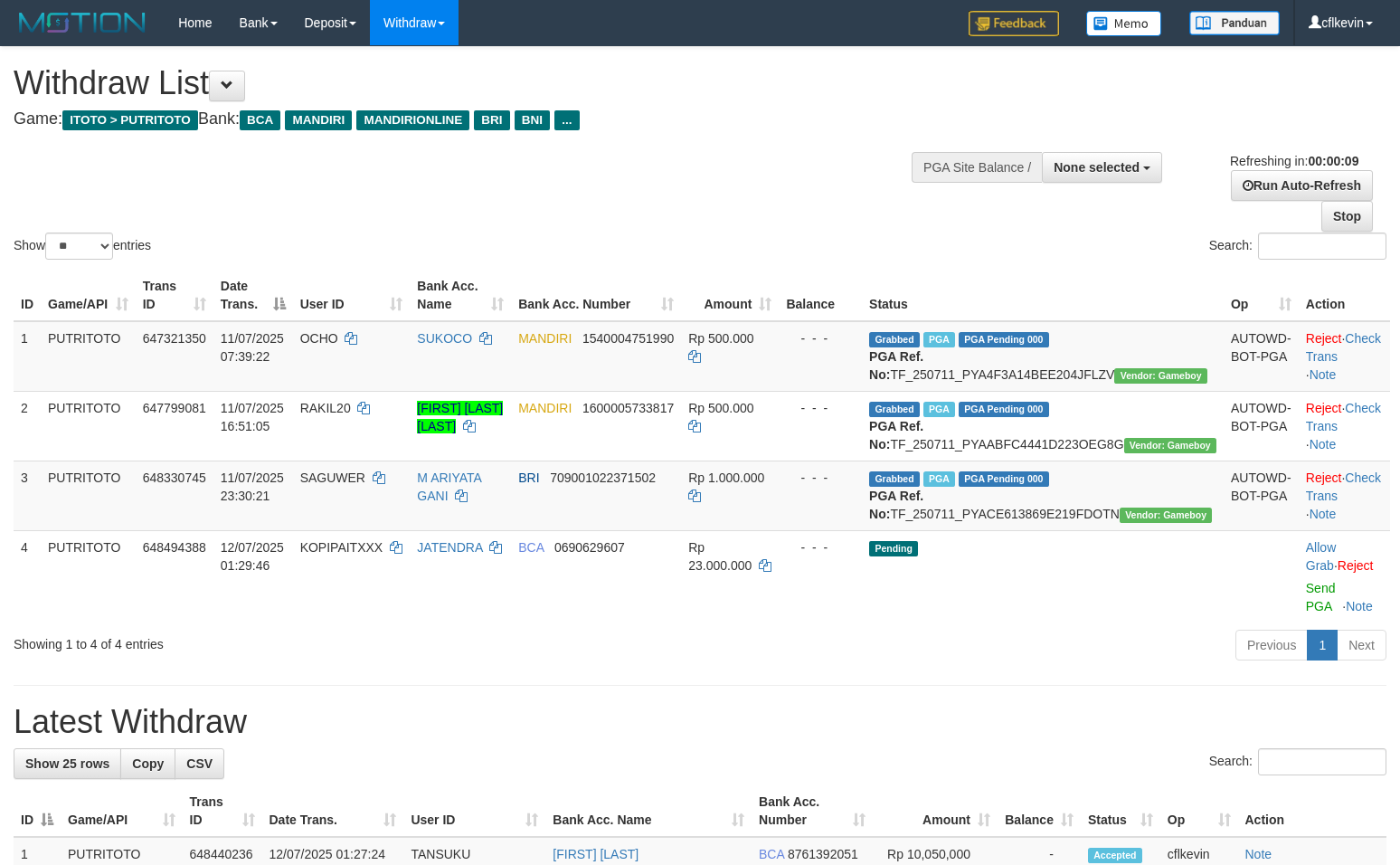 select 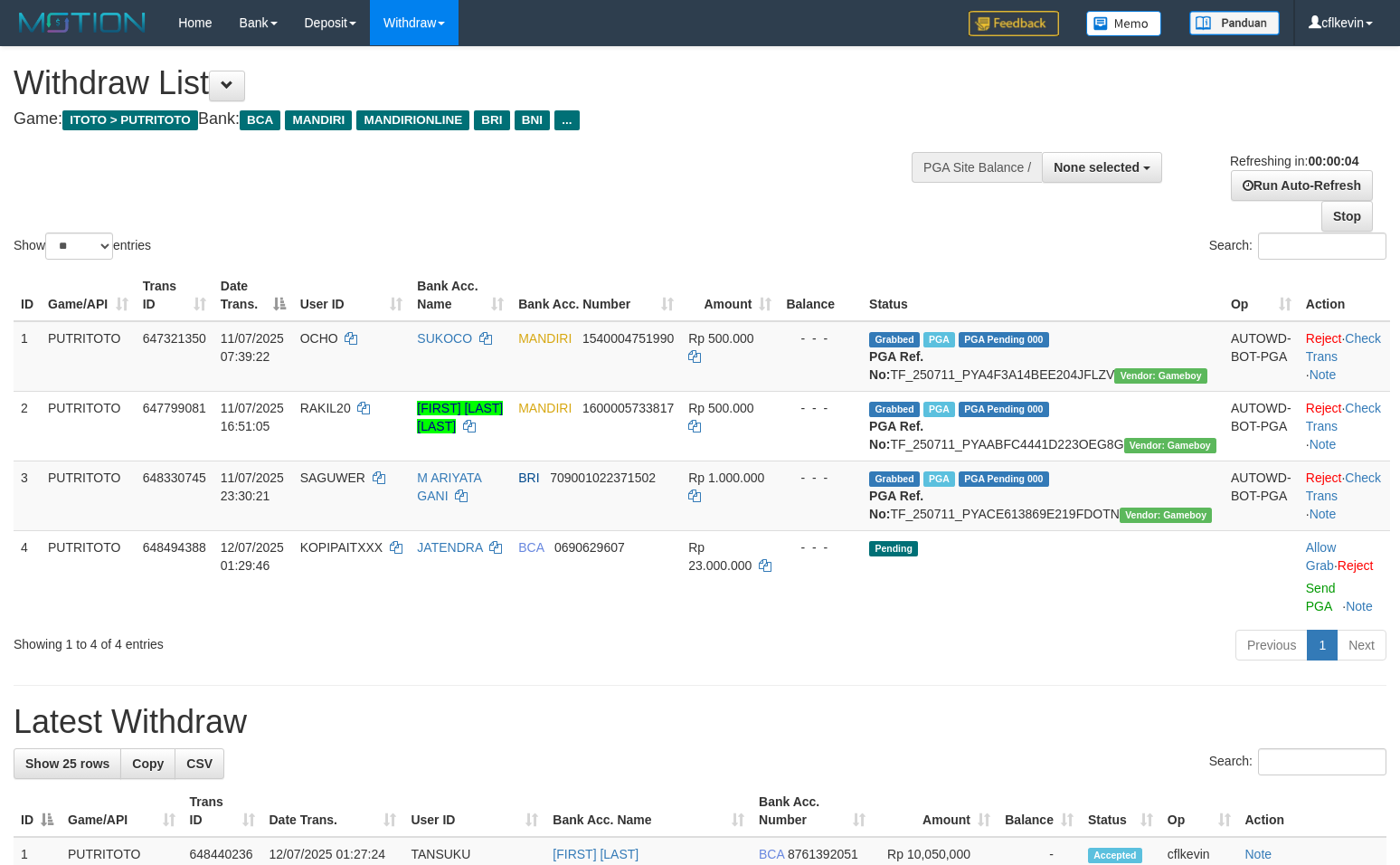 scroll, scrollTop: 0, scrollLeft: 0, axis: both 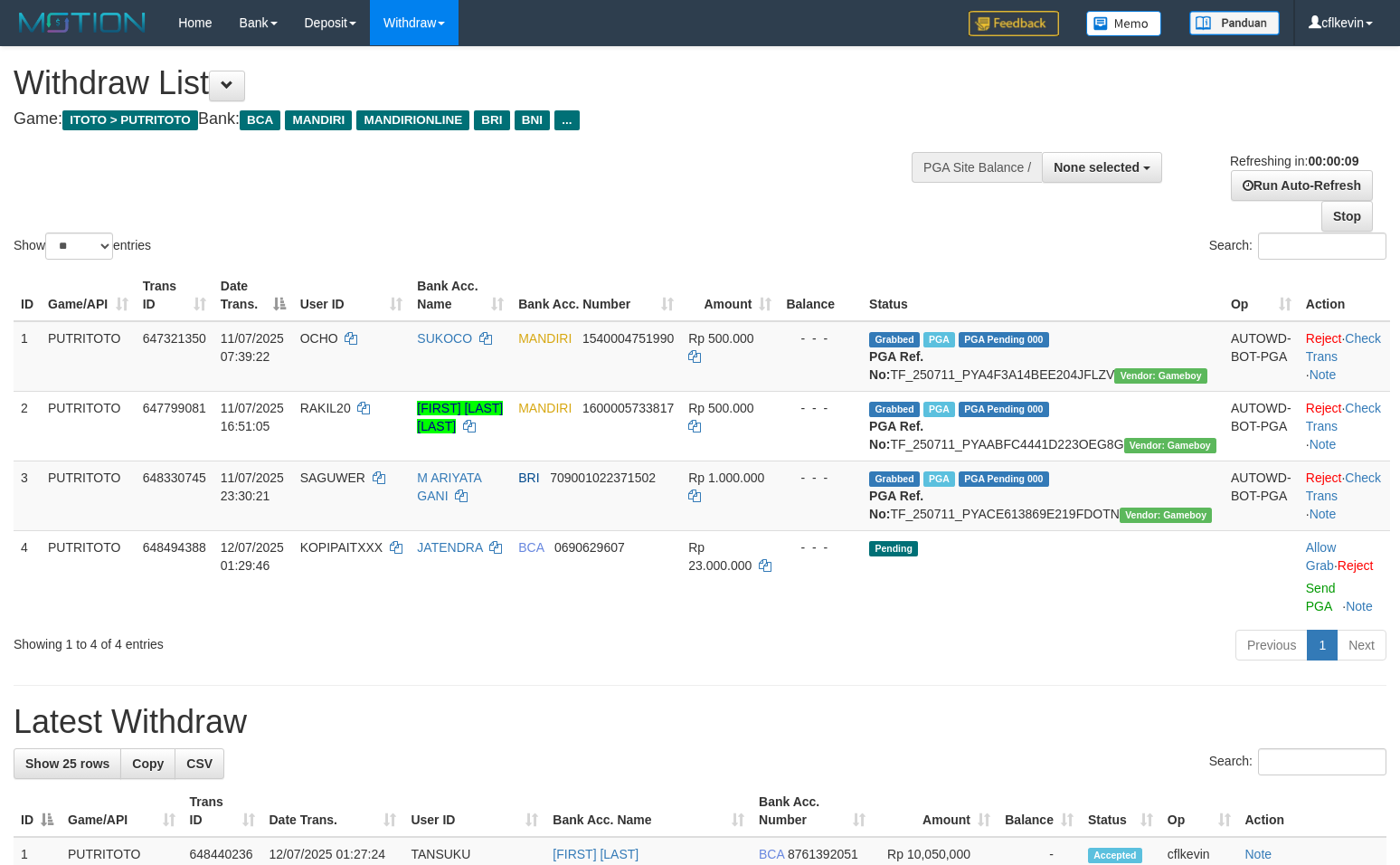 select 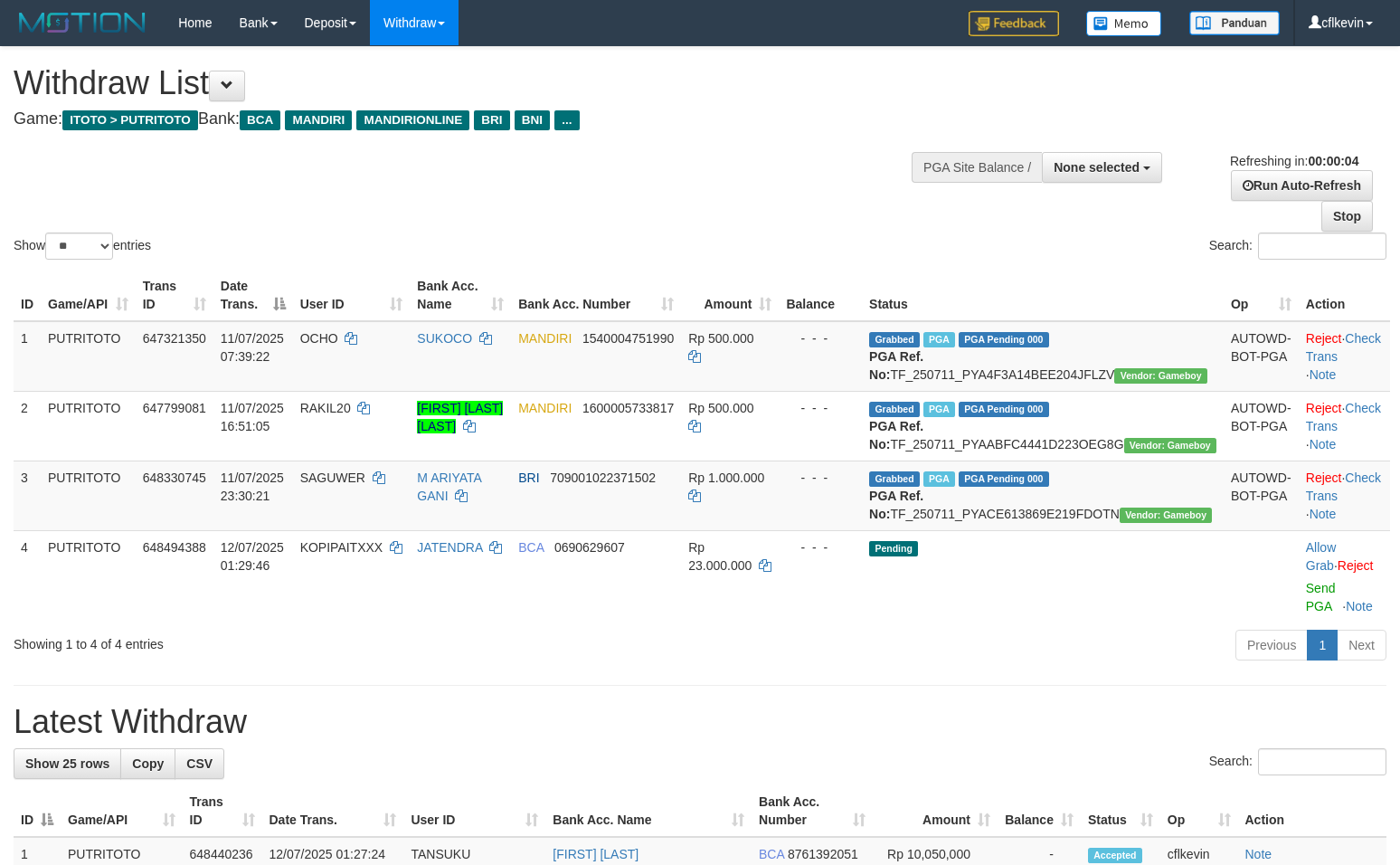 scroll, scrollTop: 0, scrollLeft: 0, axis: both 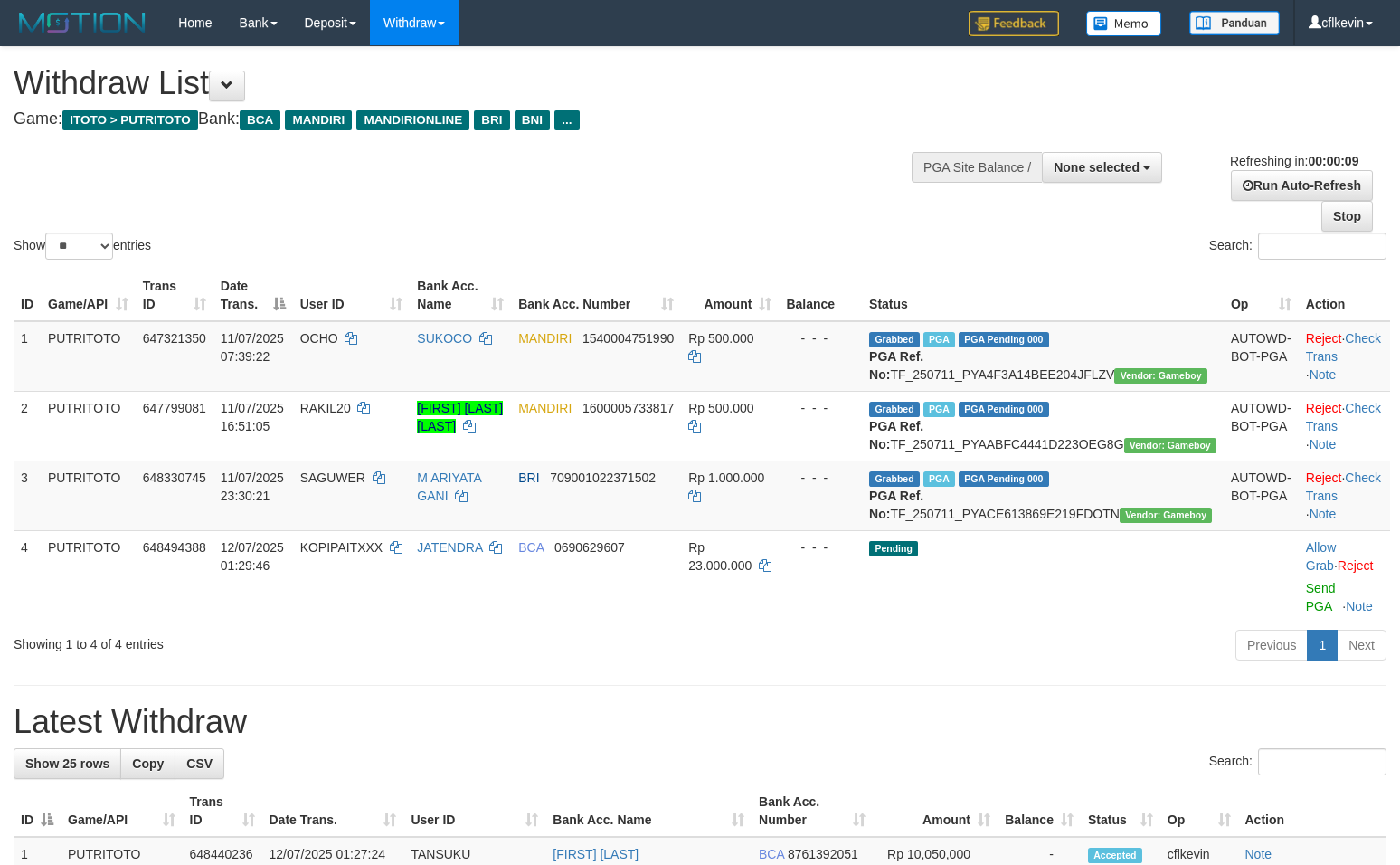 select 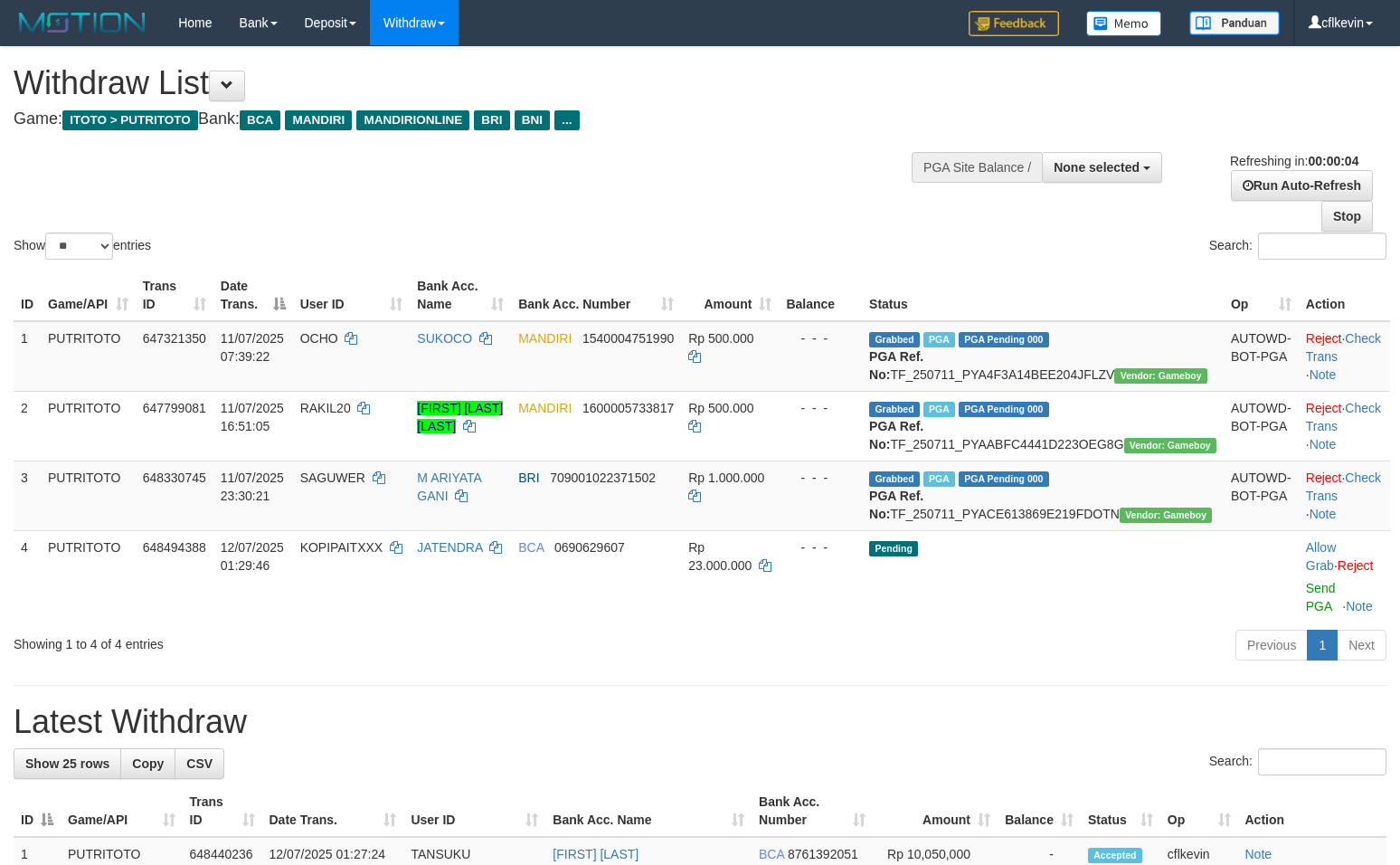 scroll, scrollTop: 0, scrollLeft: 0, axis: both 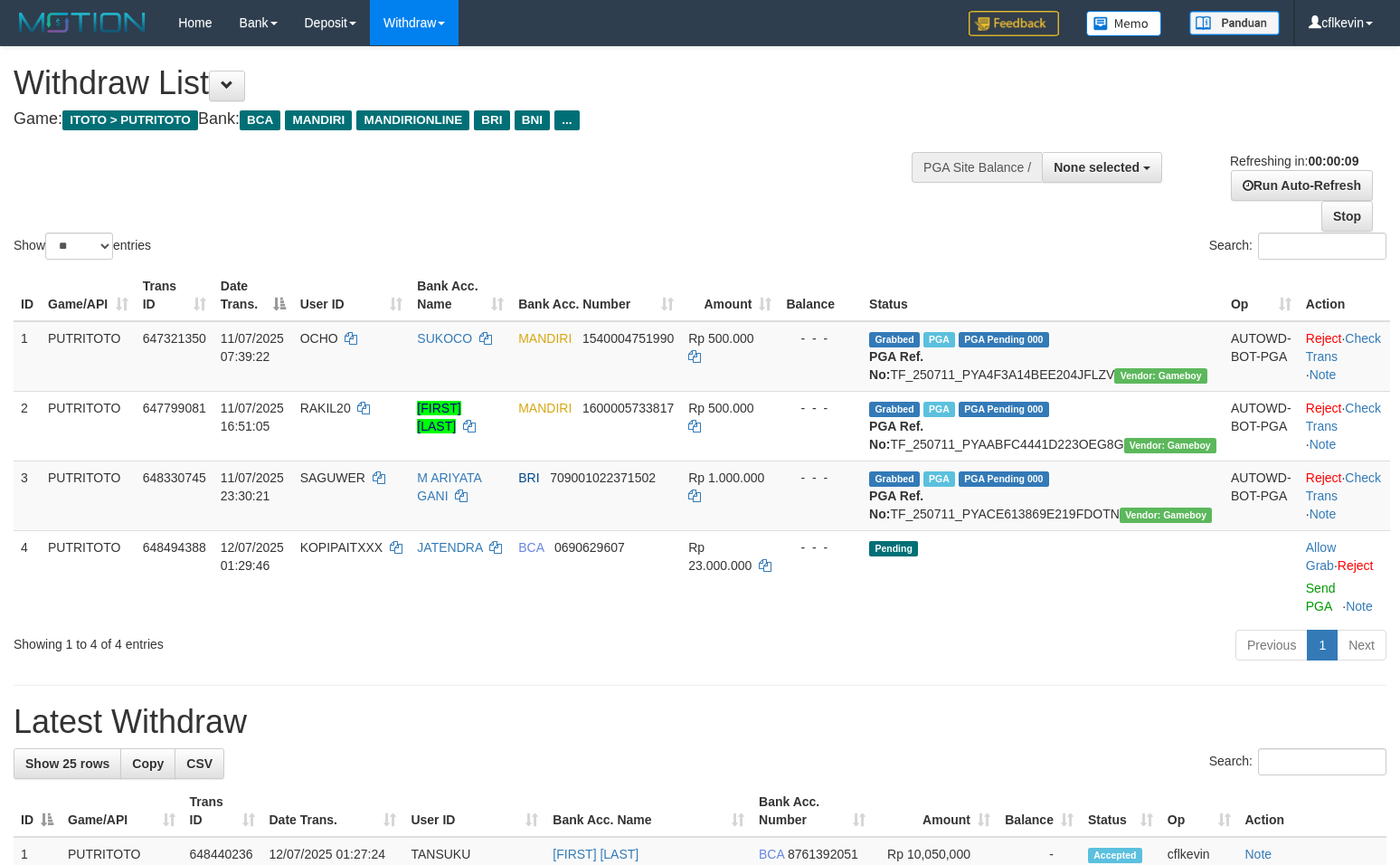 select 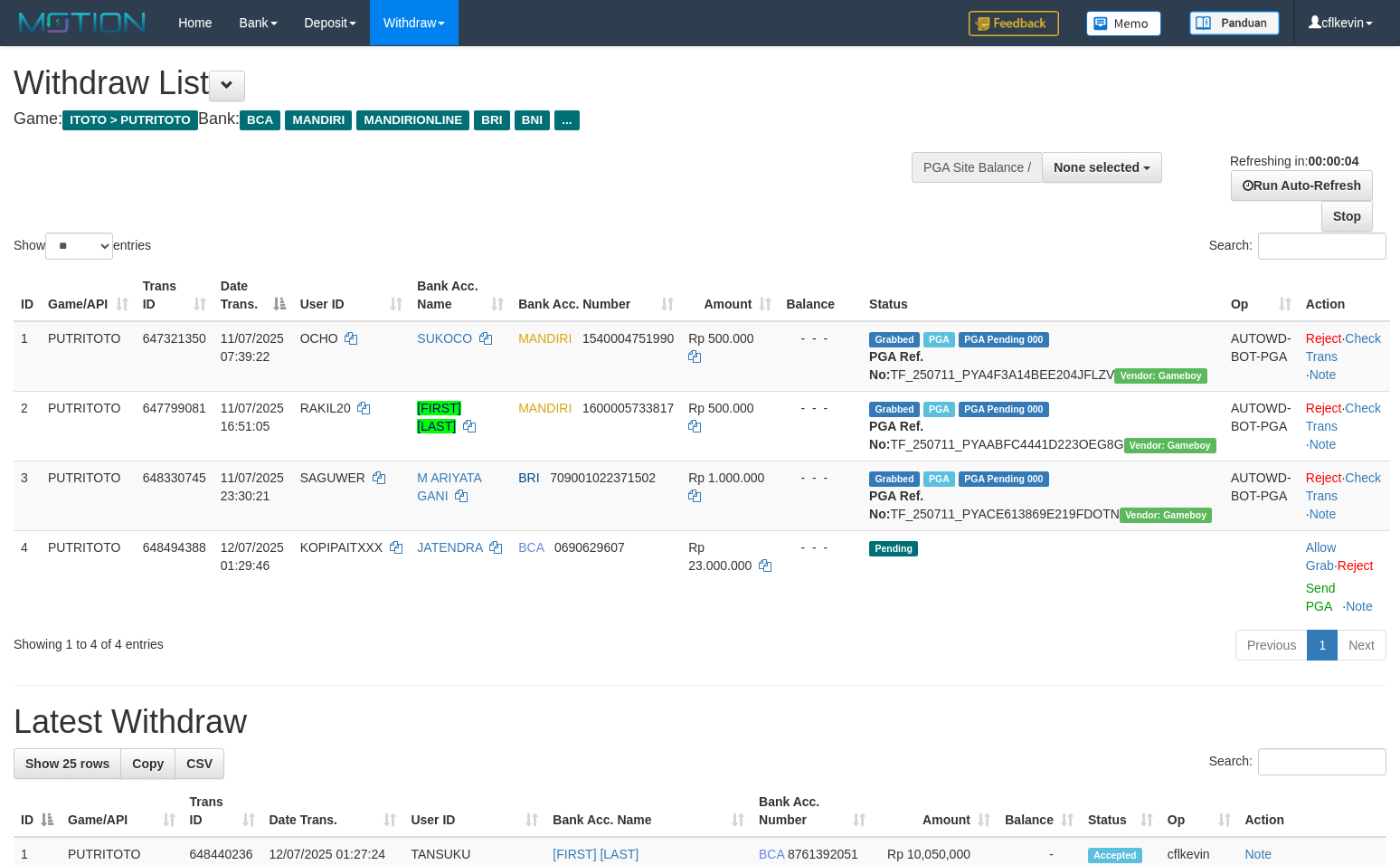 scroll, scrollTop: 0, scrollLeft: 0, axis: both 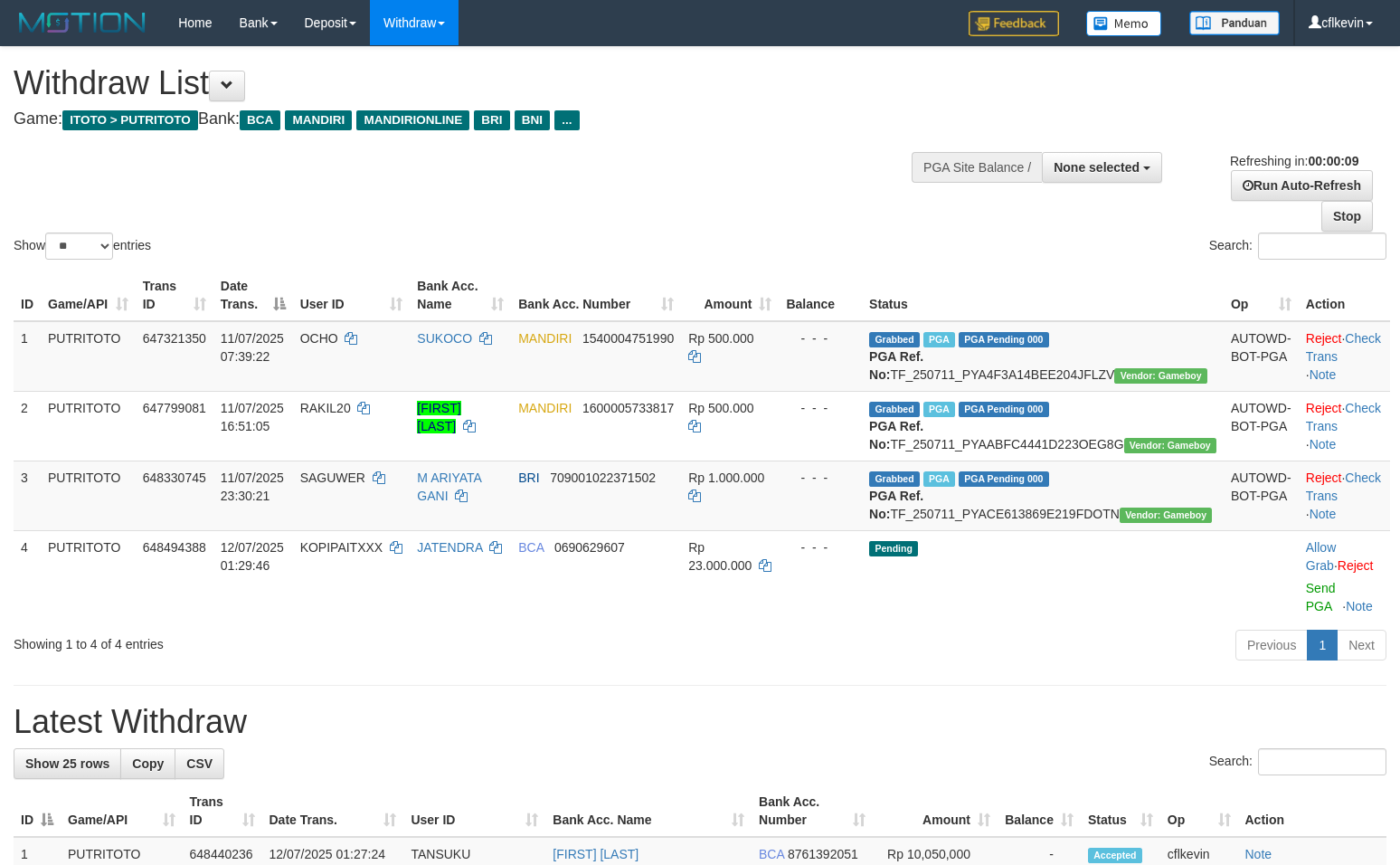 select 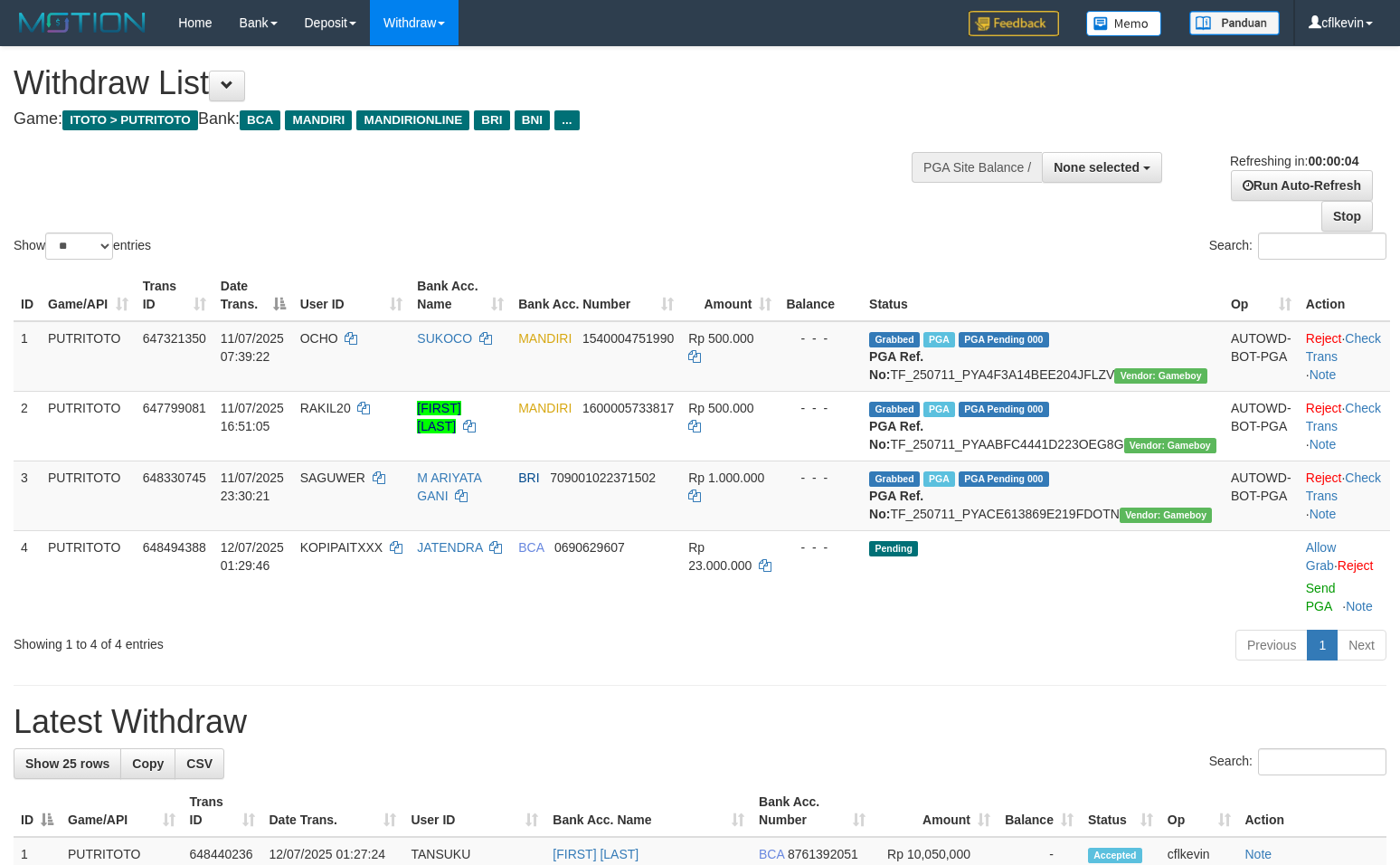 scroll, scrollTop: 0, scrollLeft: 0, axis: both 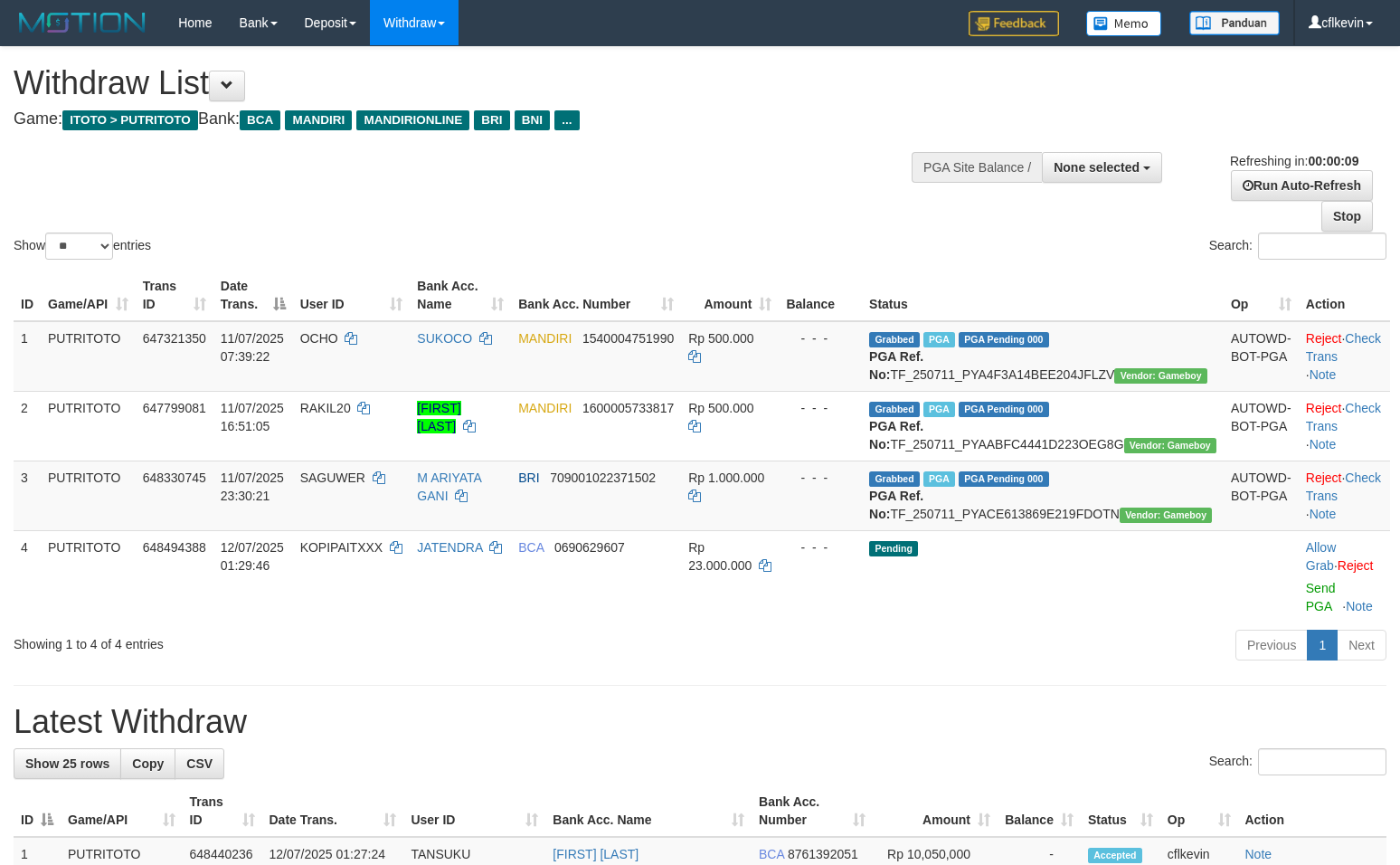 select 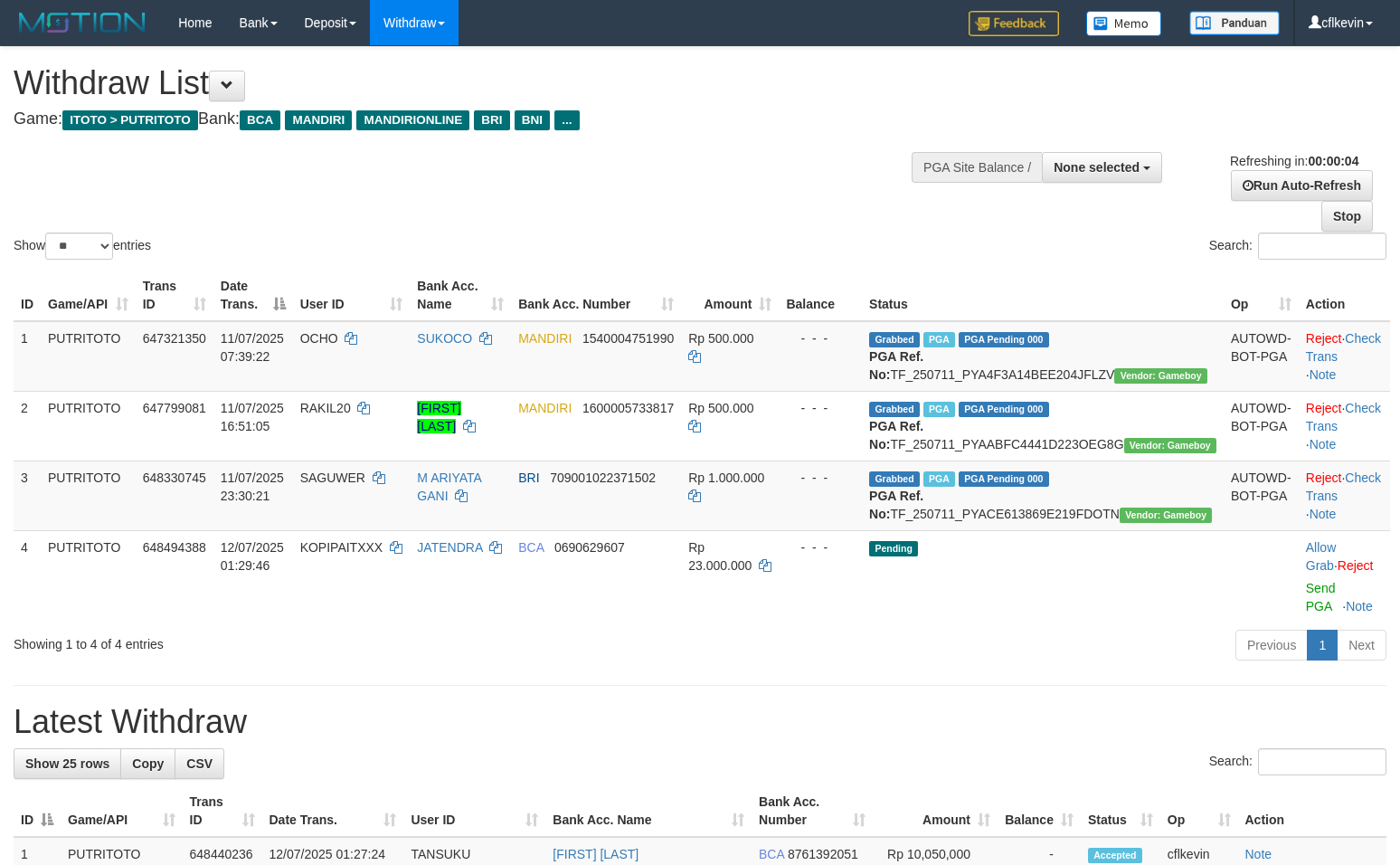 scroll, scrollTop: 0, scrollLeft: 0, axis: both 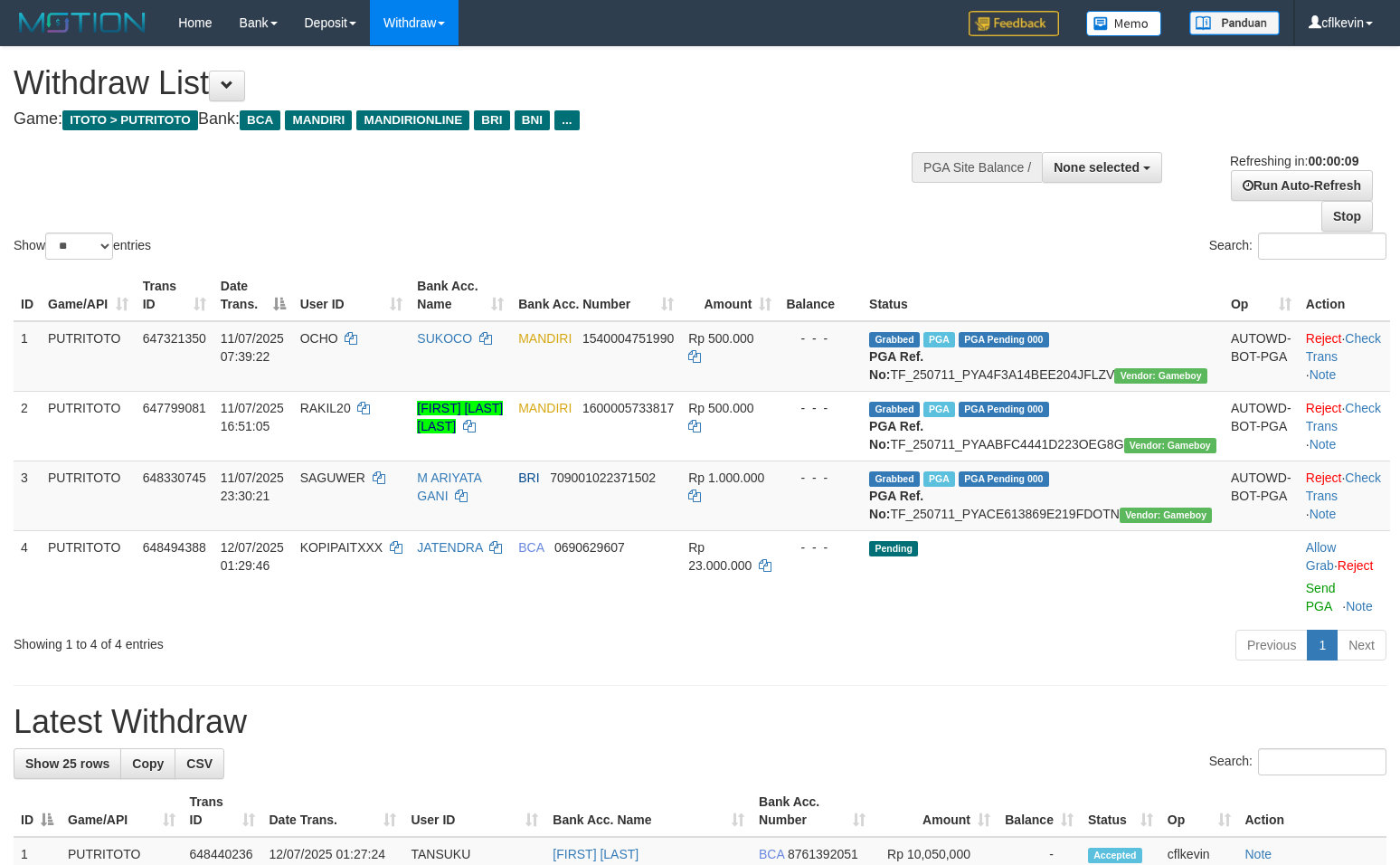select 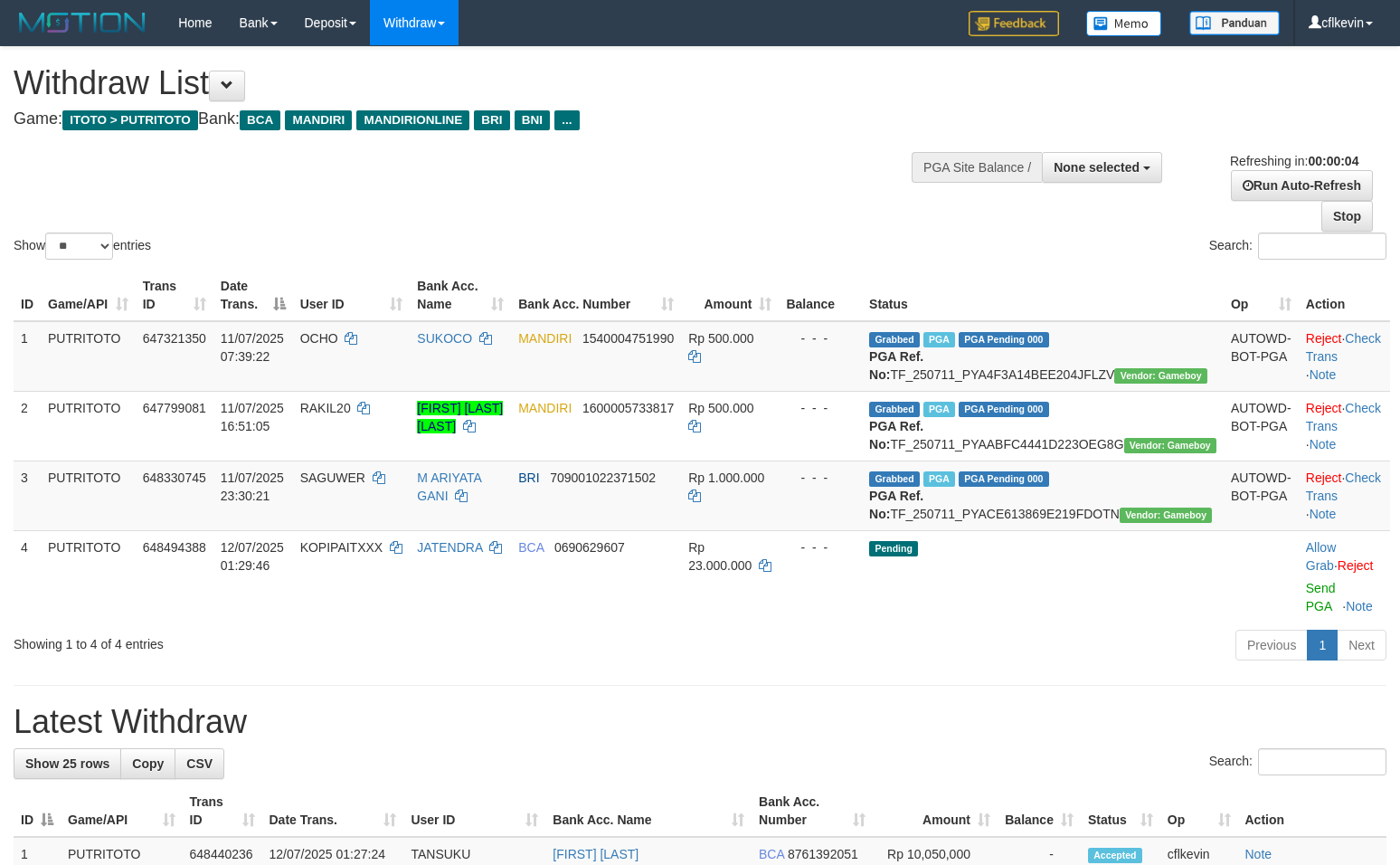 scroll, scrollTop: 0, scrollLeft: 0, axis: both 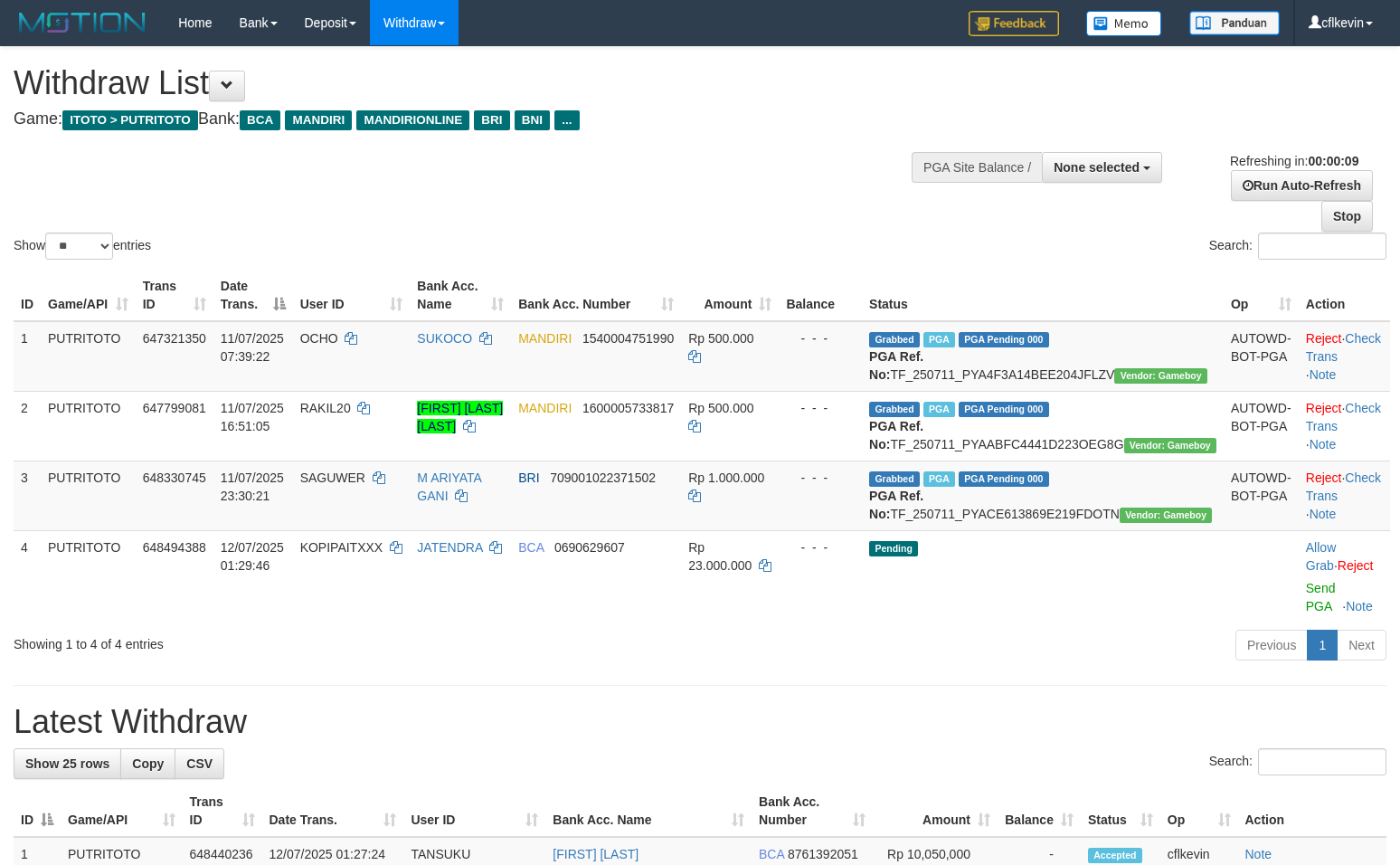 select 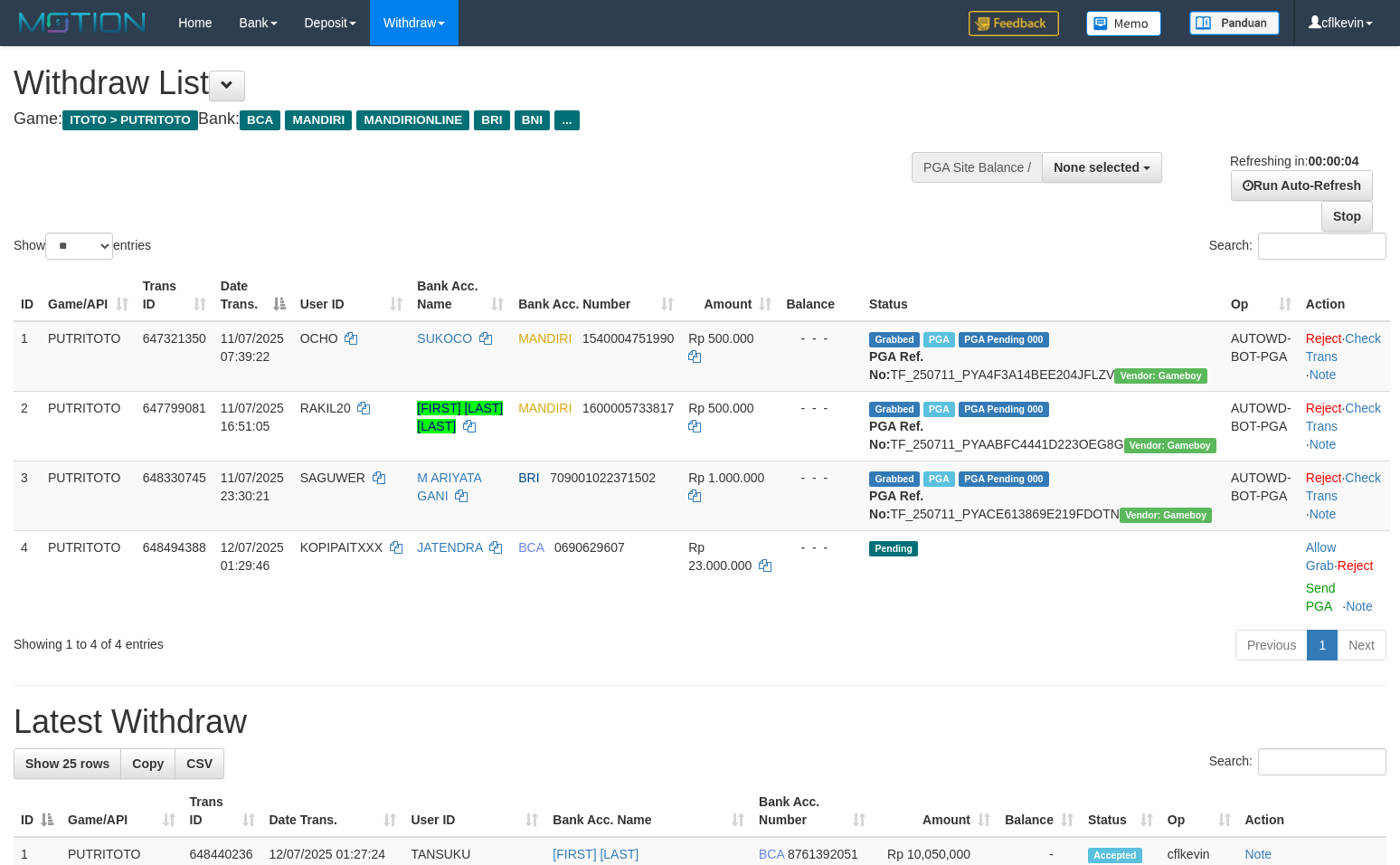 scroll, scrollTop: 0, scrollLeft: 0, axis: both 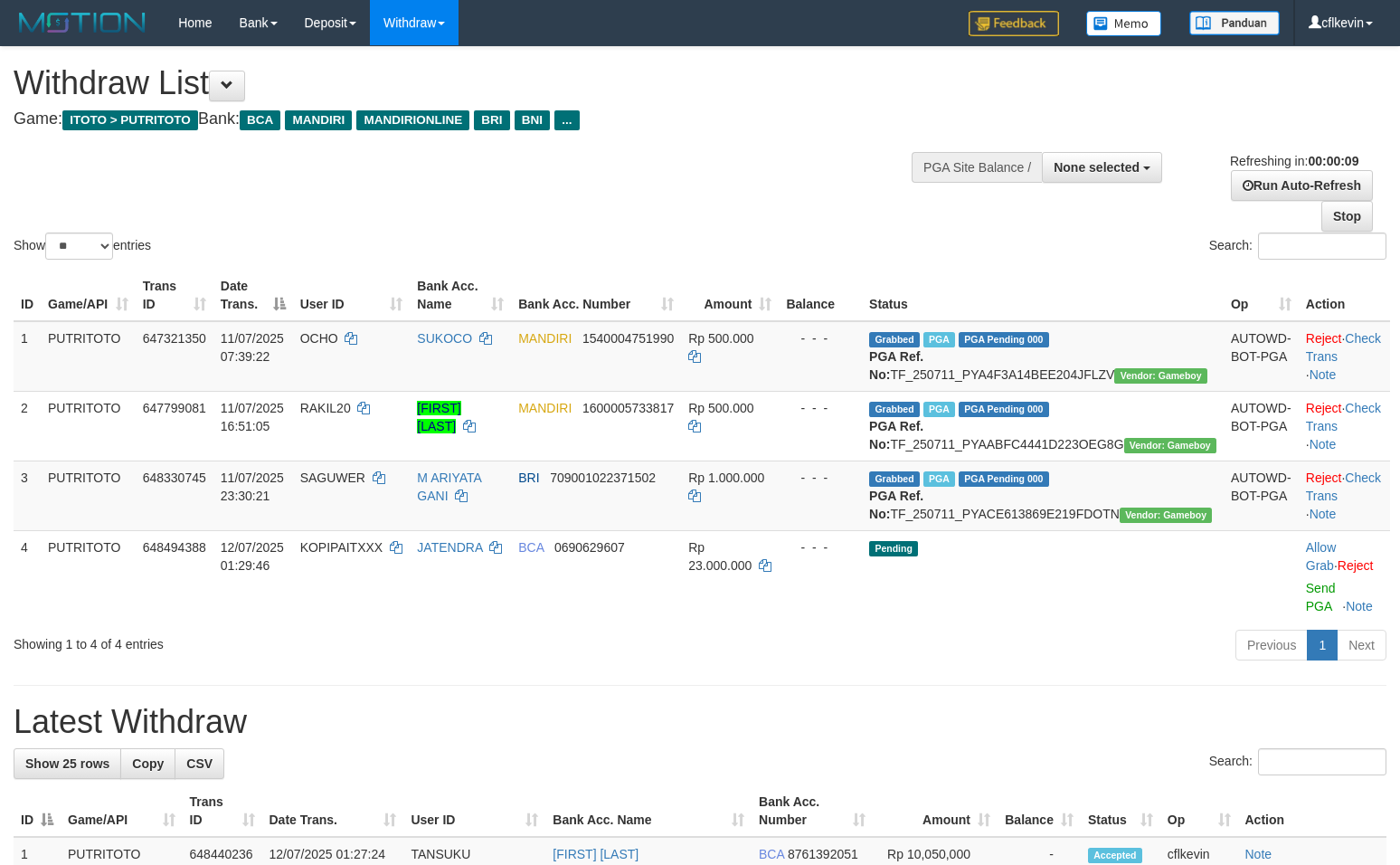 select 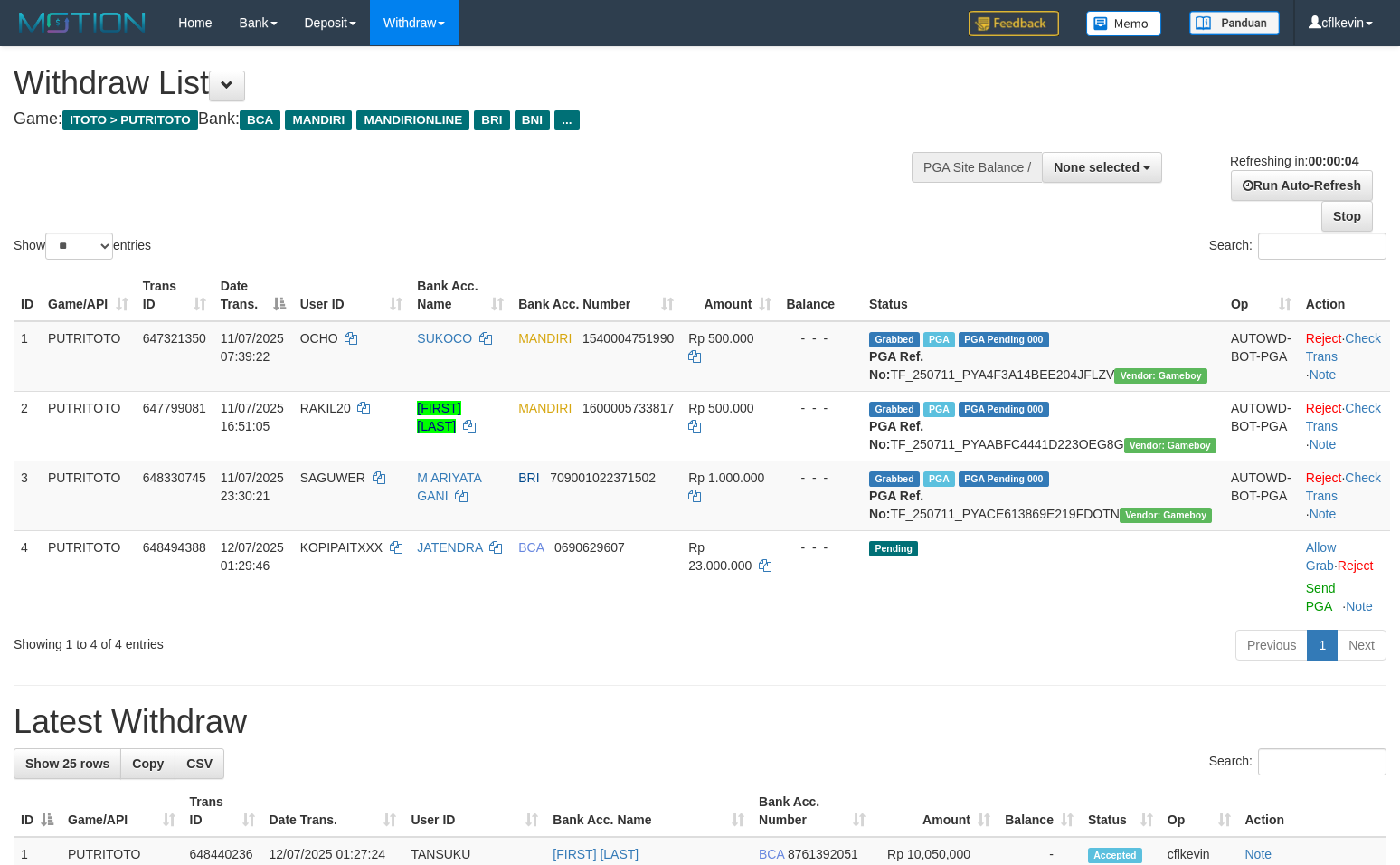 scroll, scrollTop: 0, scrollLeft: 0, axis: both 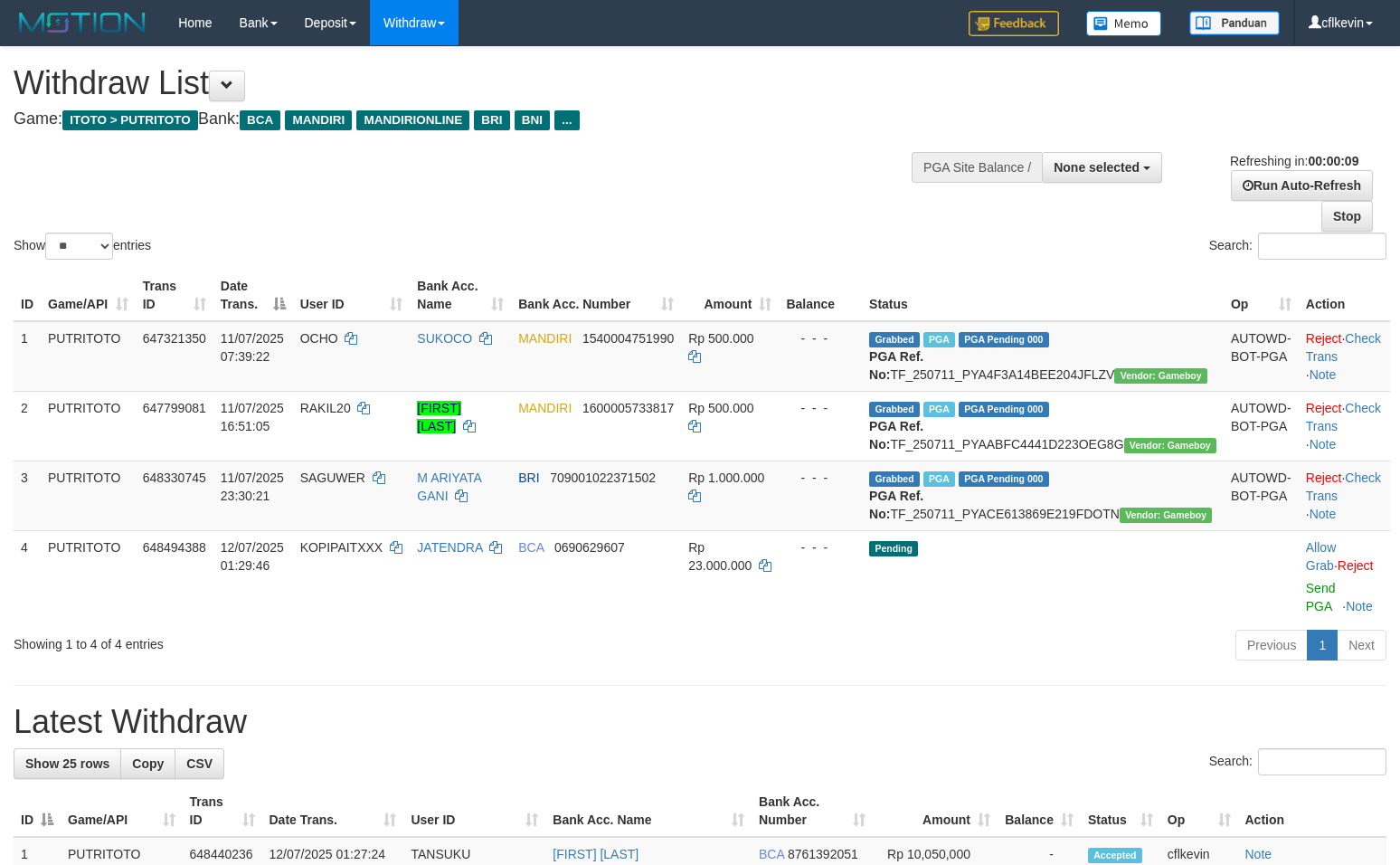 select 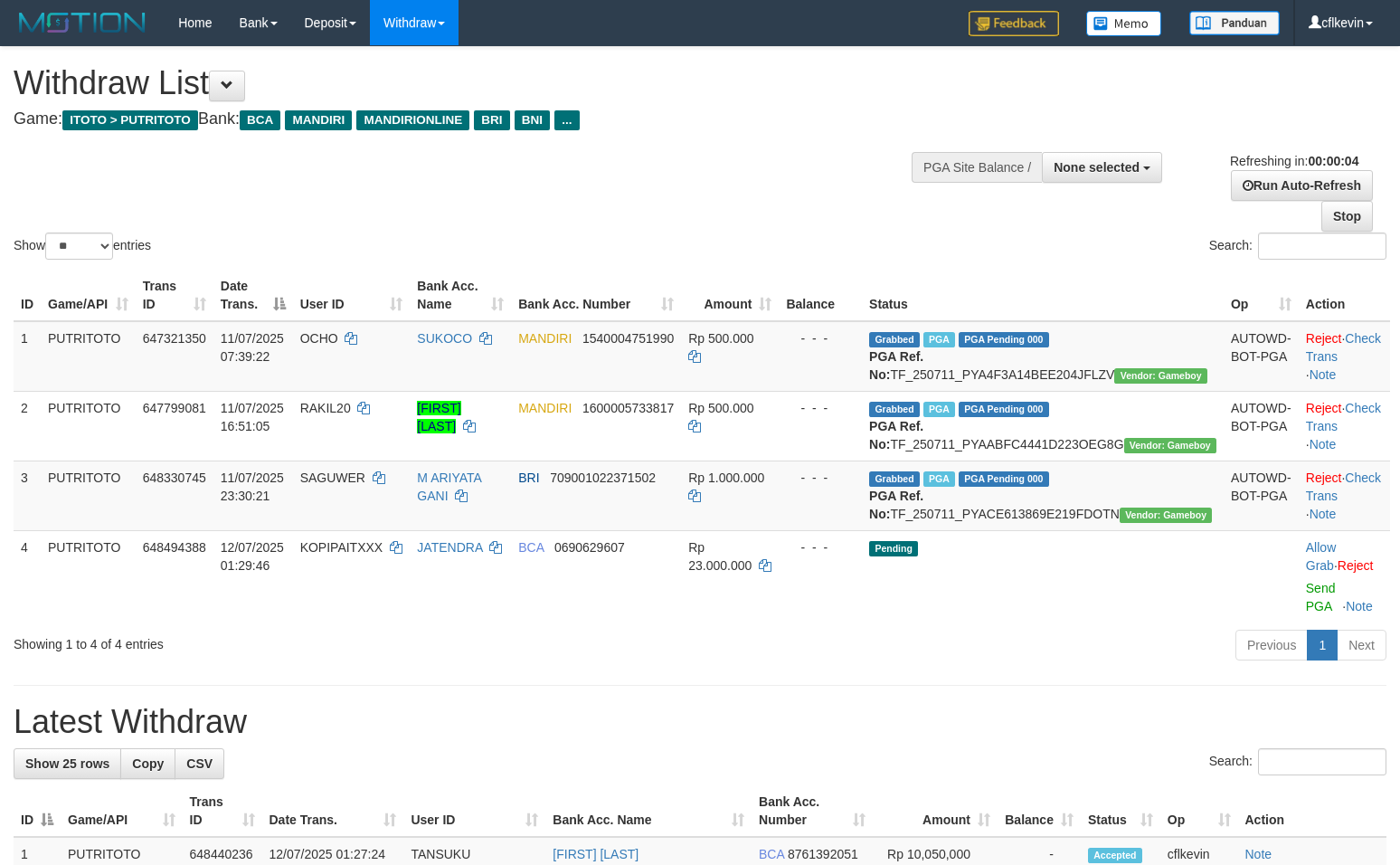 scroll, scrollTop: 0, scrollLeft: 0, axis: both 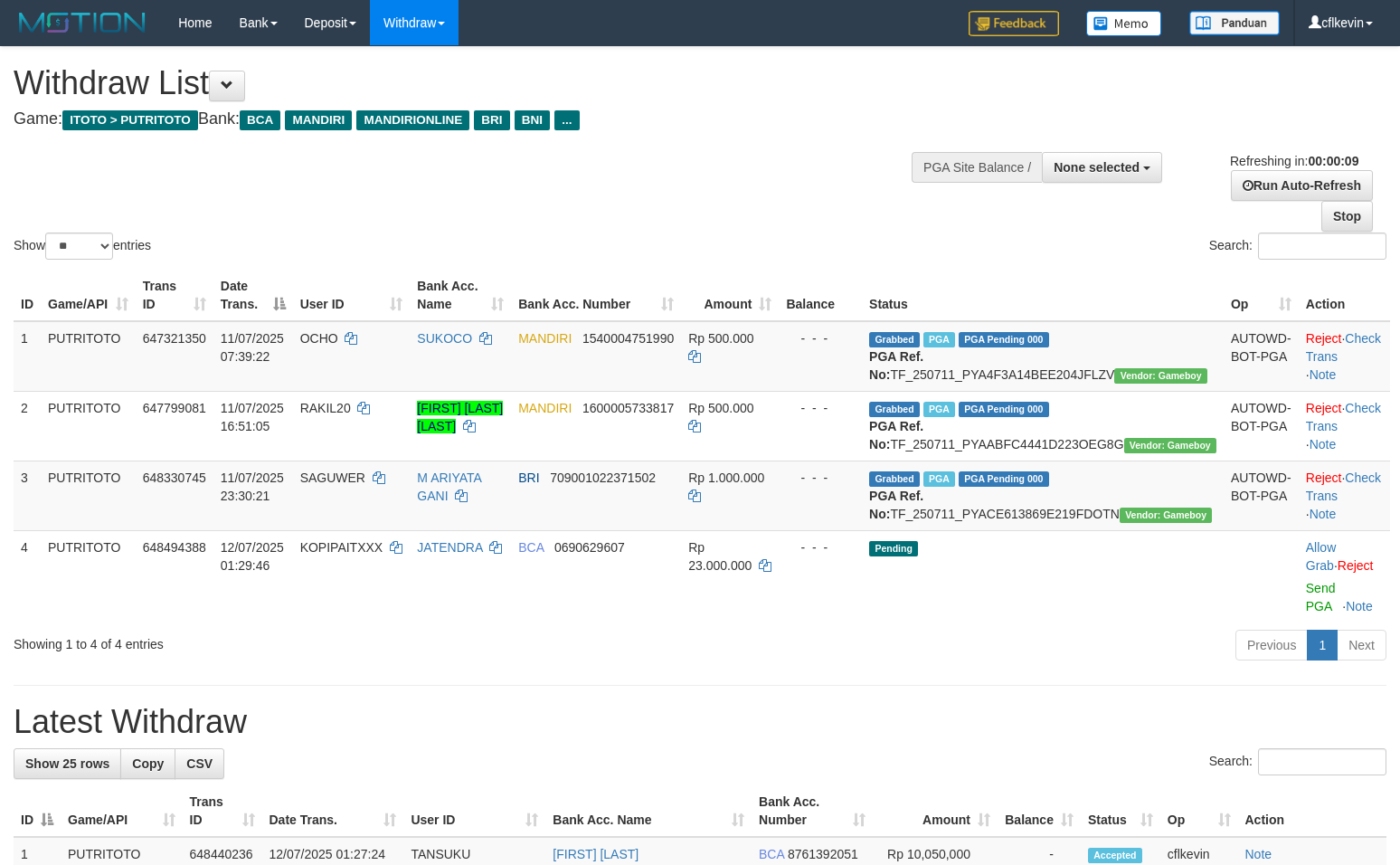 select 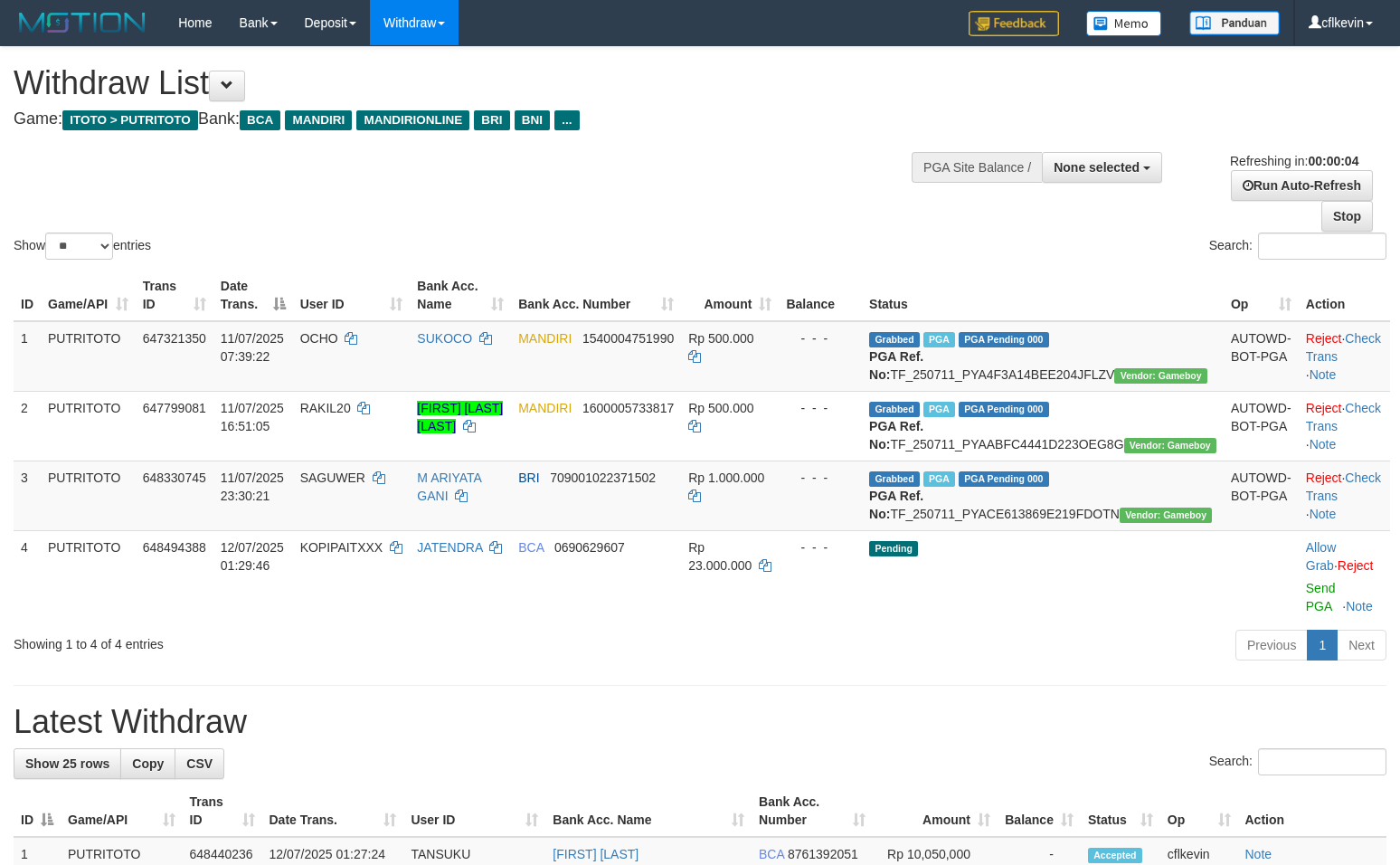 scroll, scrollTop: 0, scrollLeft: 0, axis: both 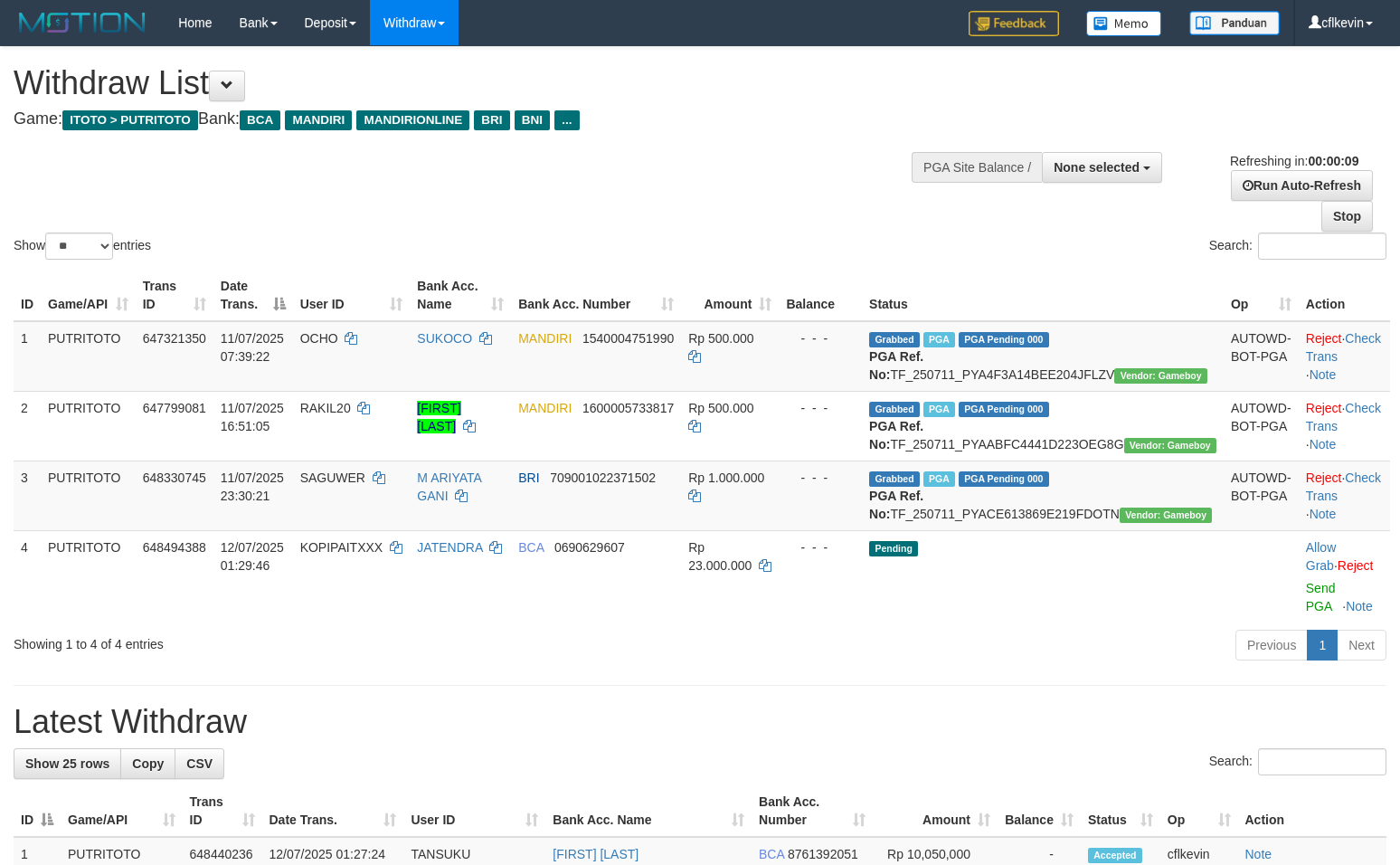 select 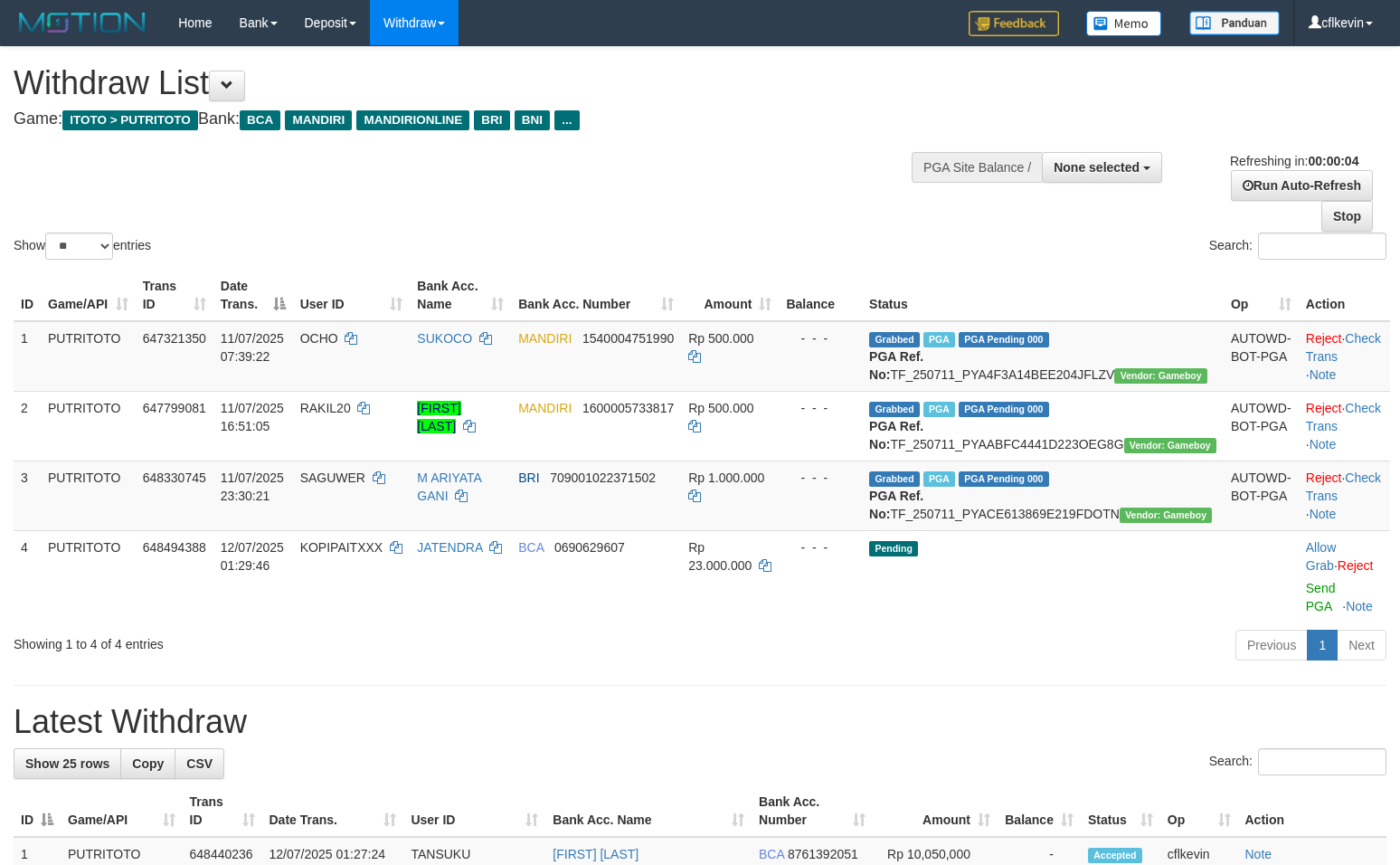 scroll, scrollTop: 0, scrollLeft: 0, axis: both 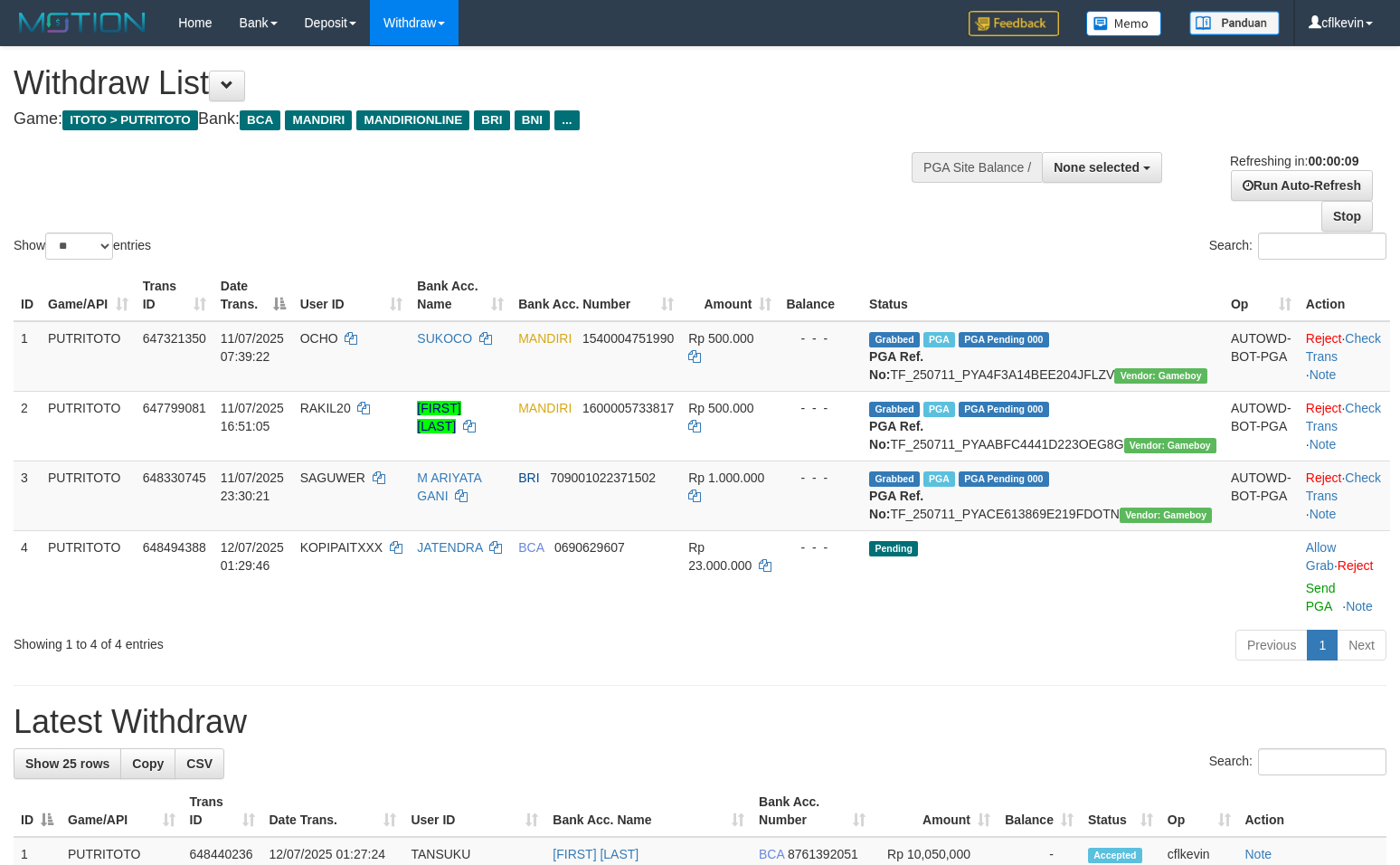 select 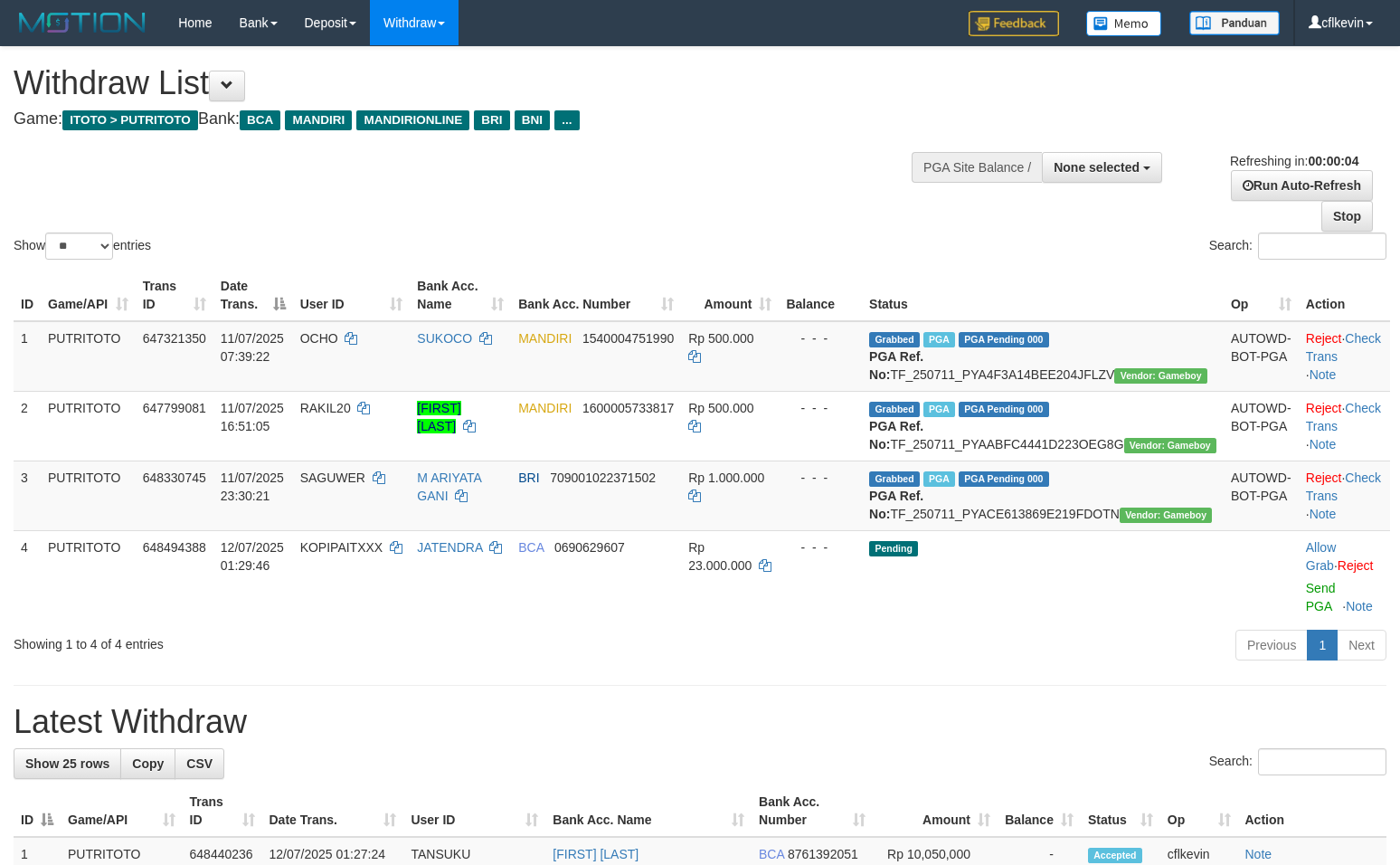 scroll, scrollTop: 0, scrollLeft: 0, axis: both 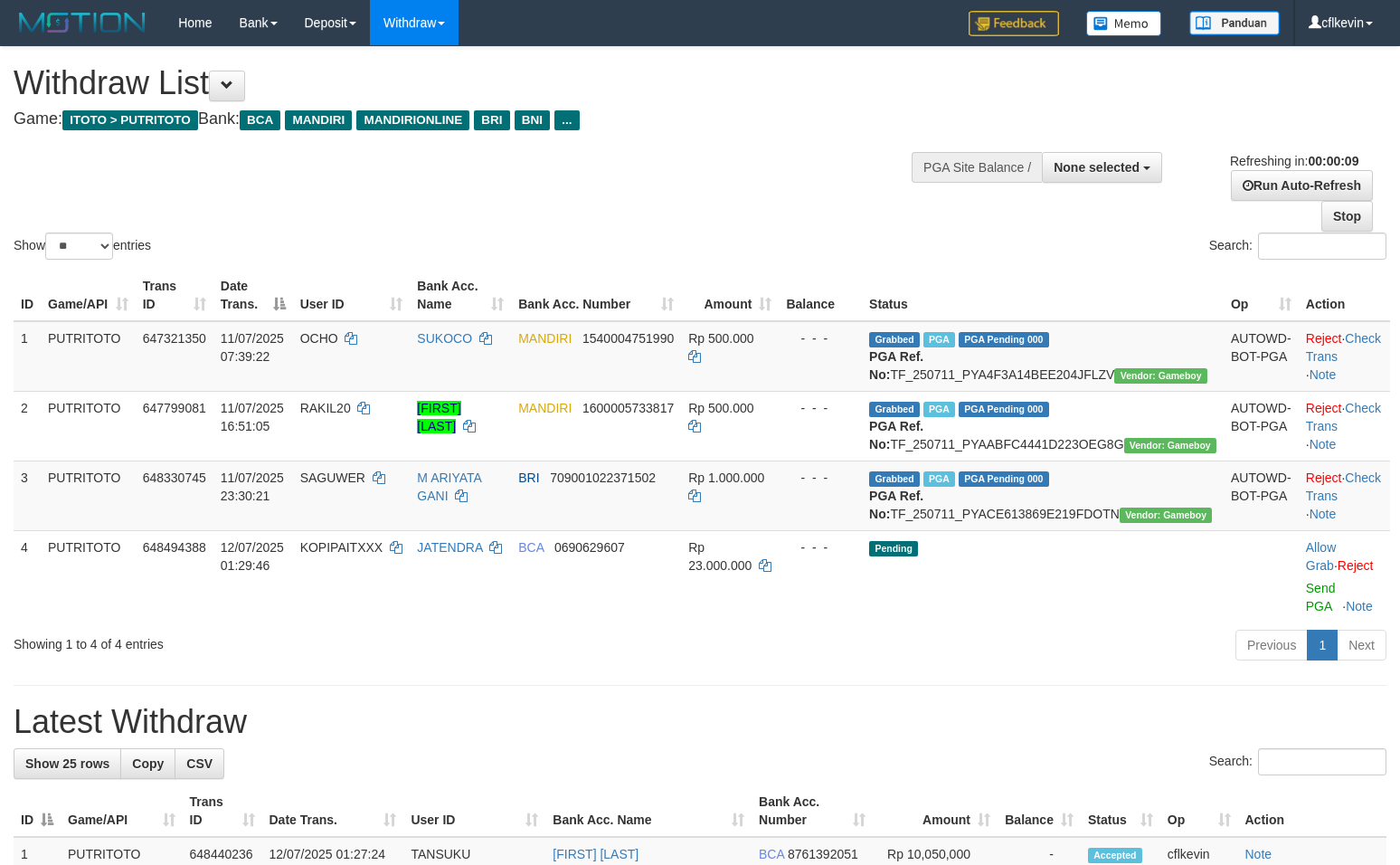 select 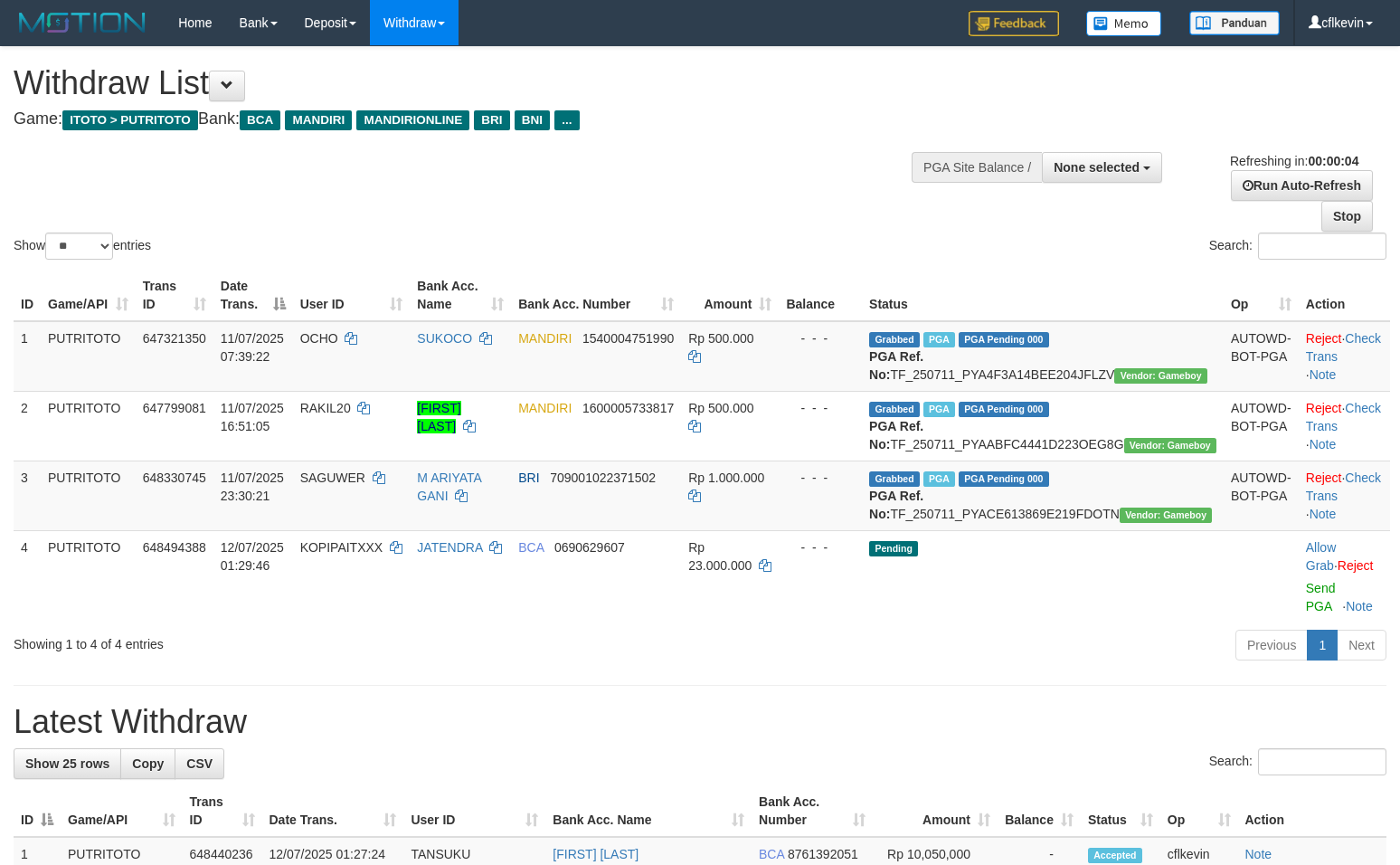 scroll, scrollTop: 0, scrollLeft: 0, axis: both 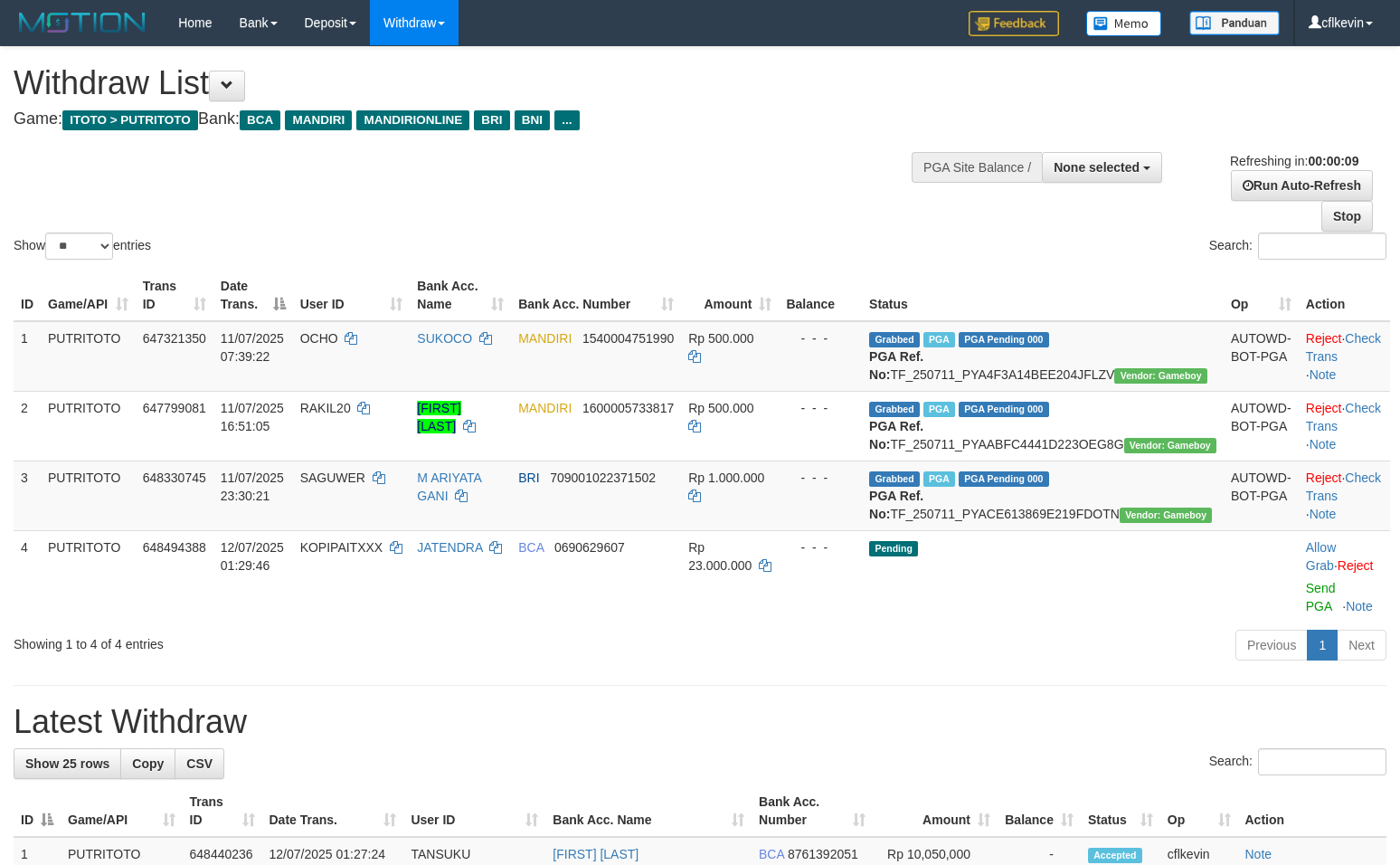 select 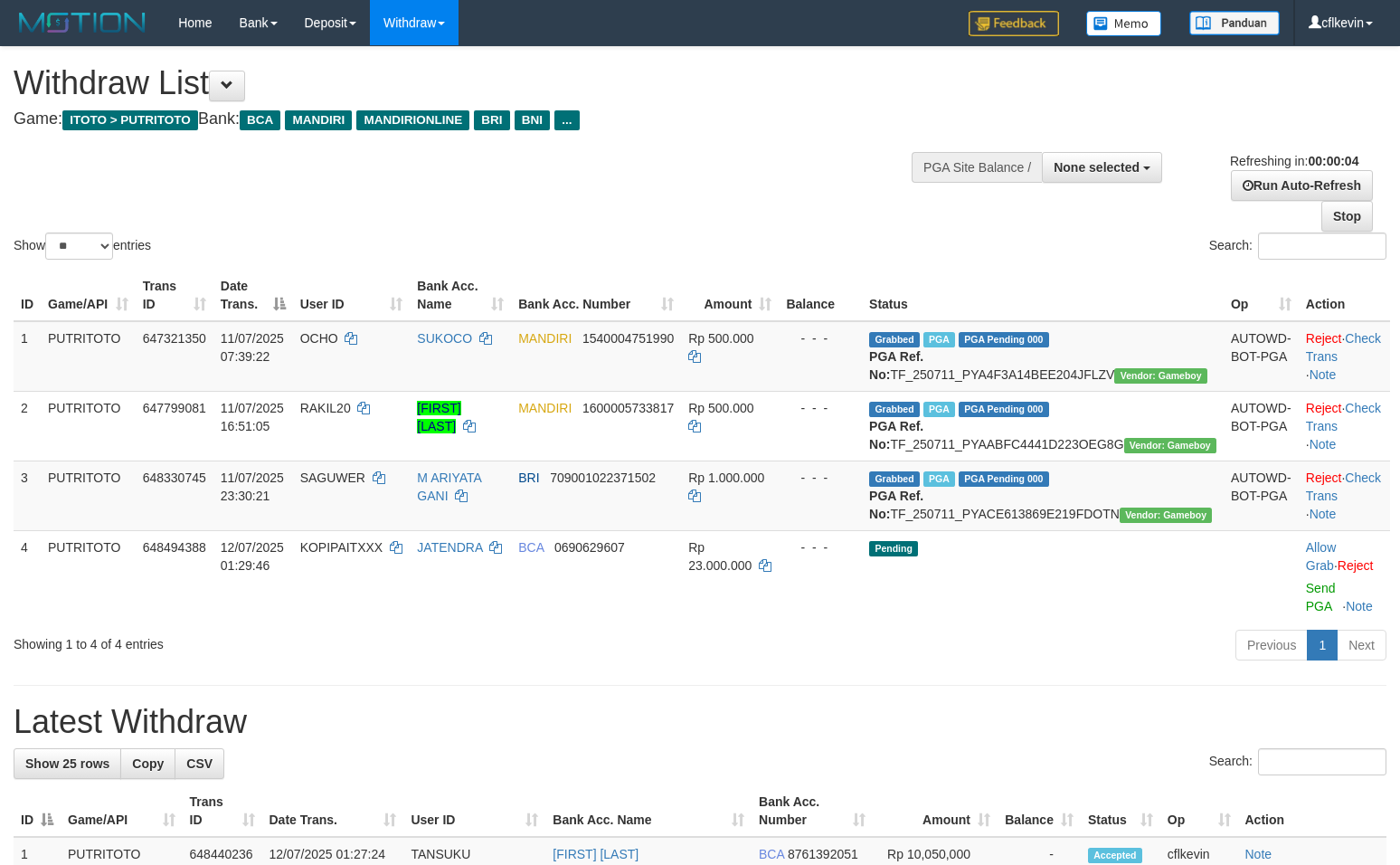 scroll, scrollTop: 0, scrollLeft: 0, axis: both 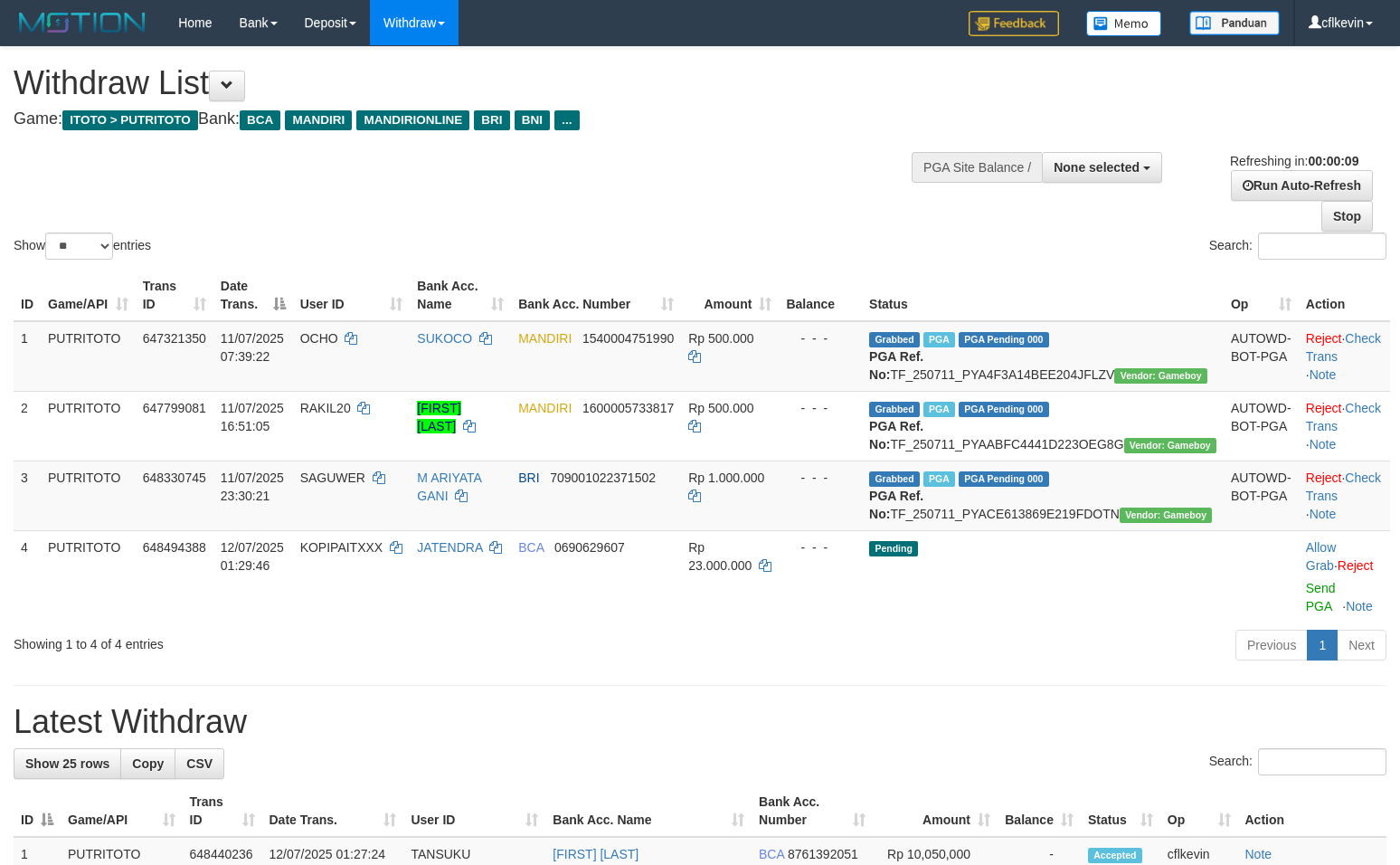 select 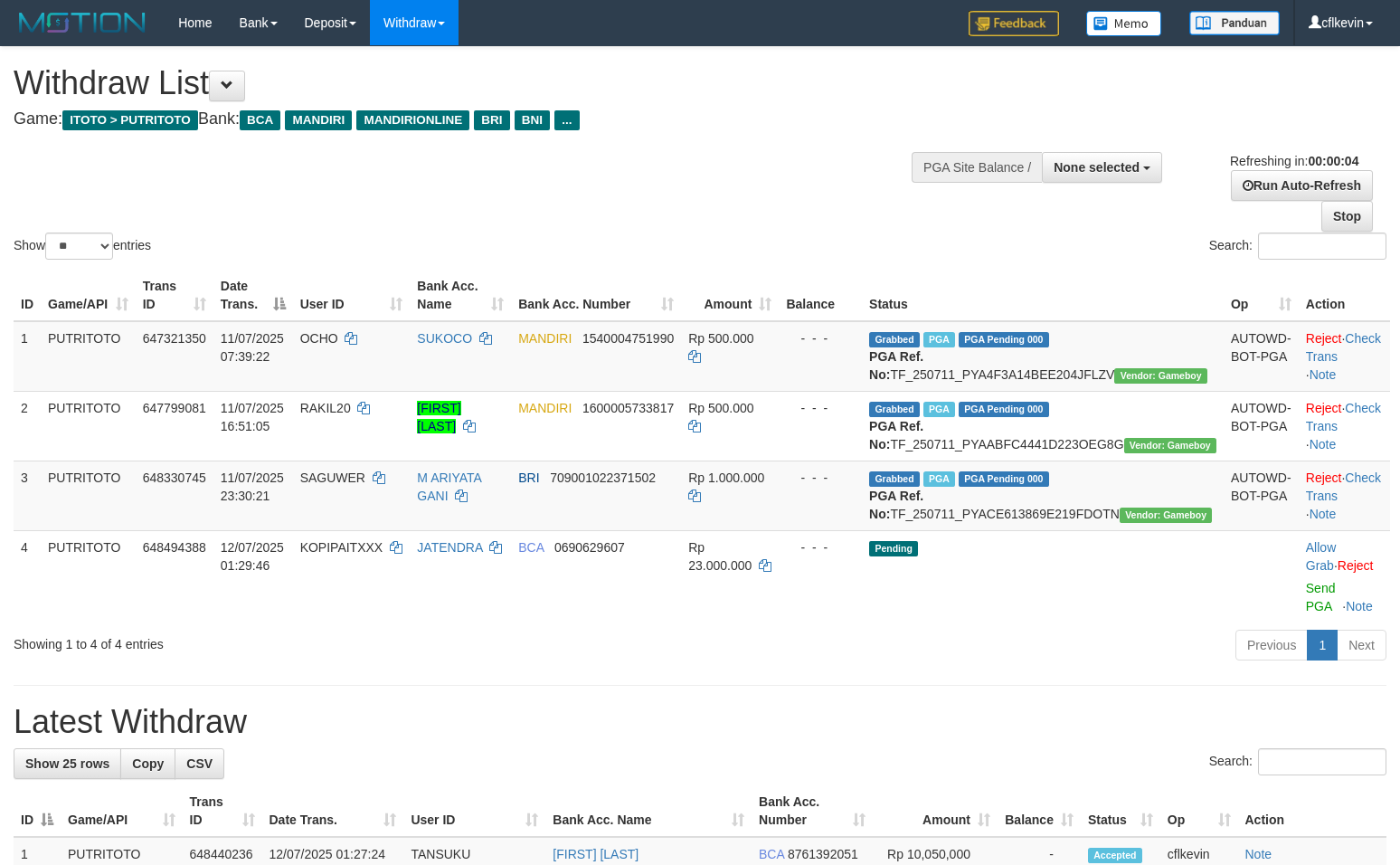 scroll, scrollTop: 0, scrollLeft: 0, axis: both 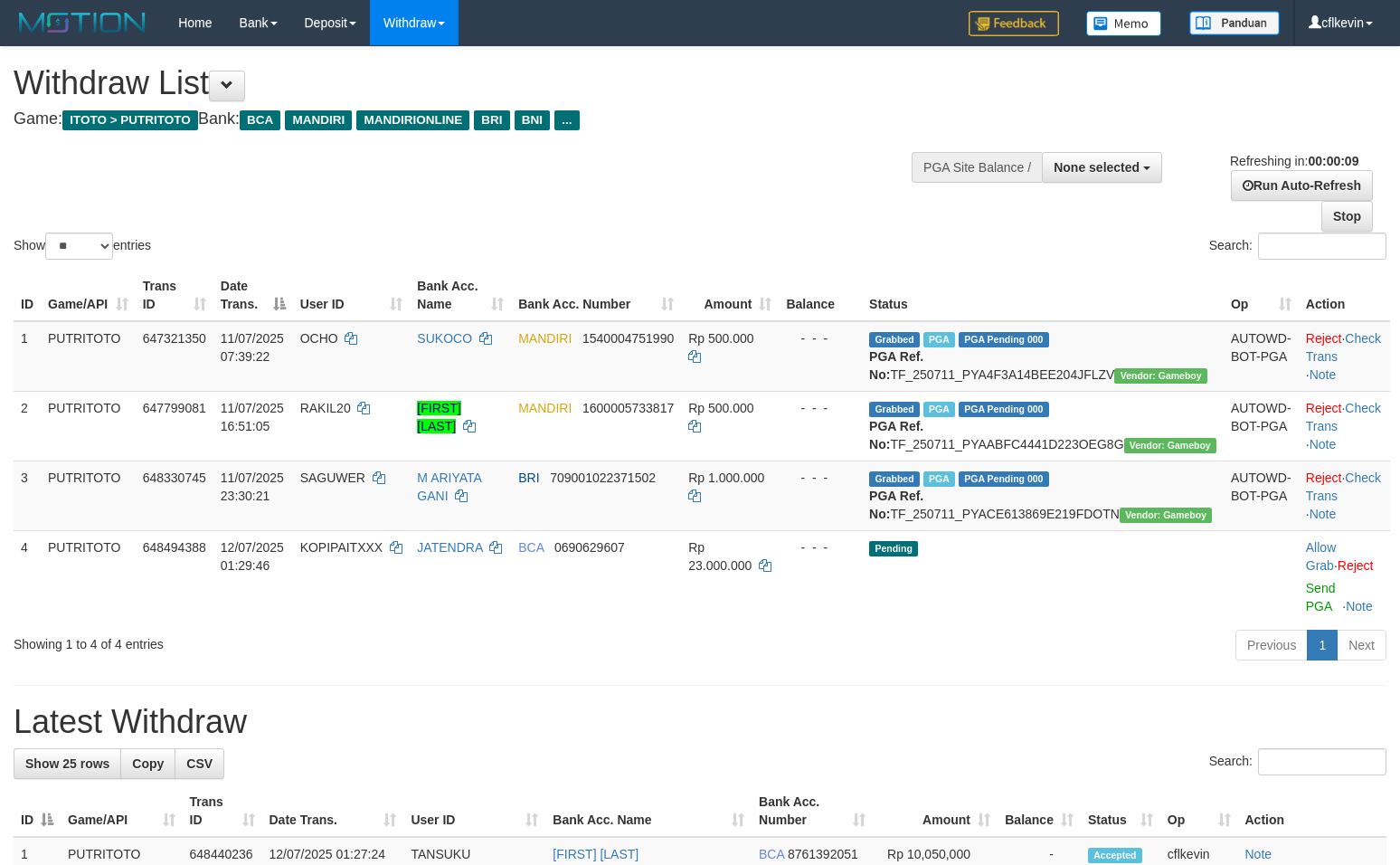 select 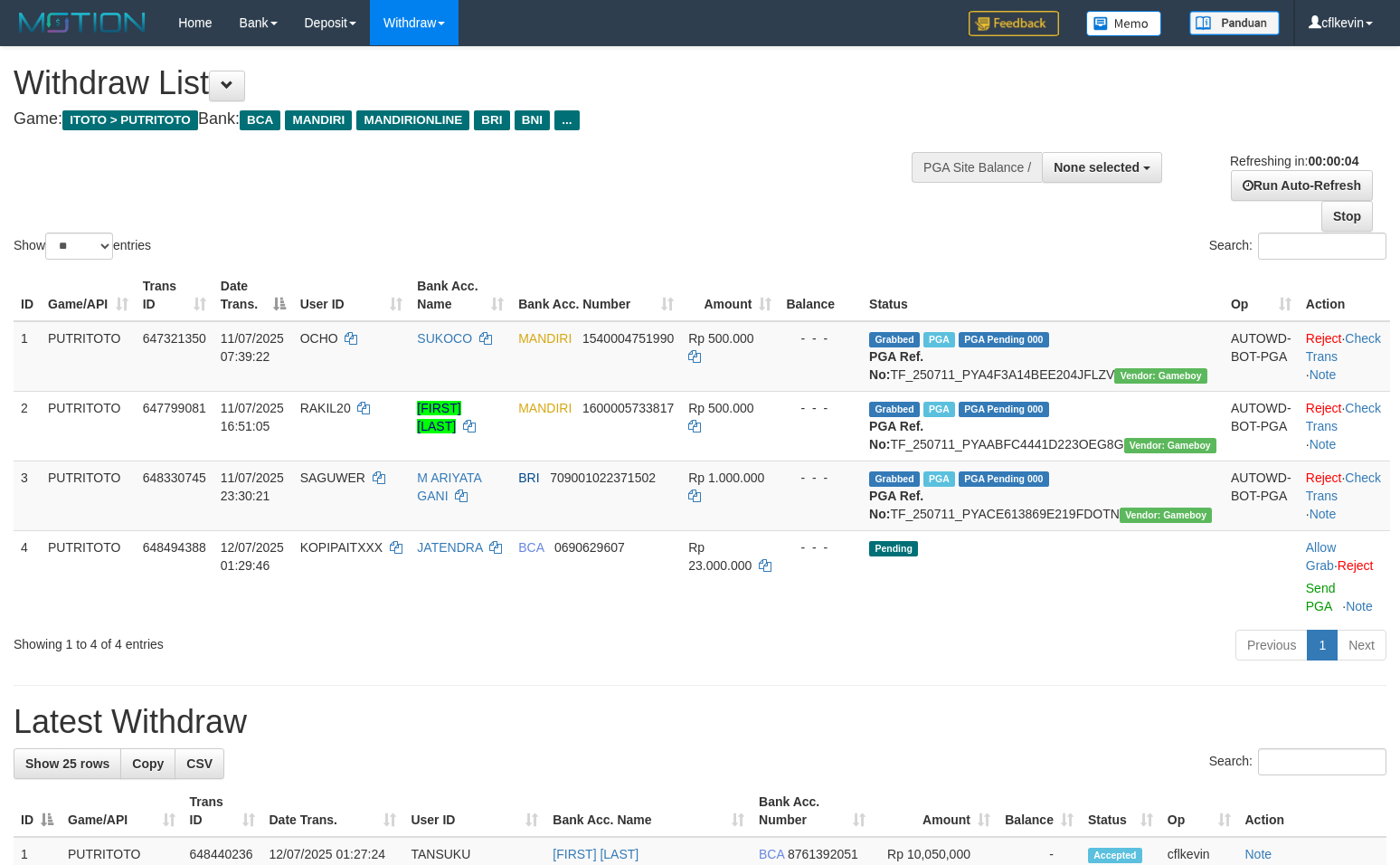 scroll, scrollTop: 0, scrollLeft: 0, axis: both 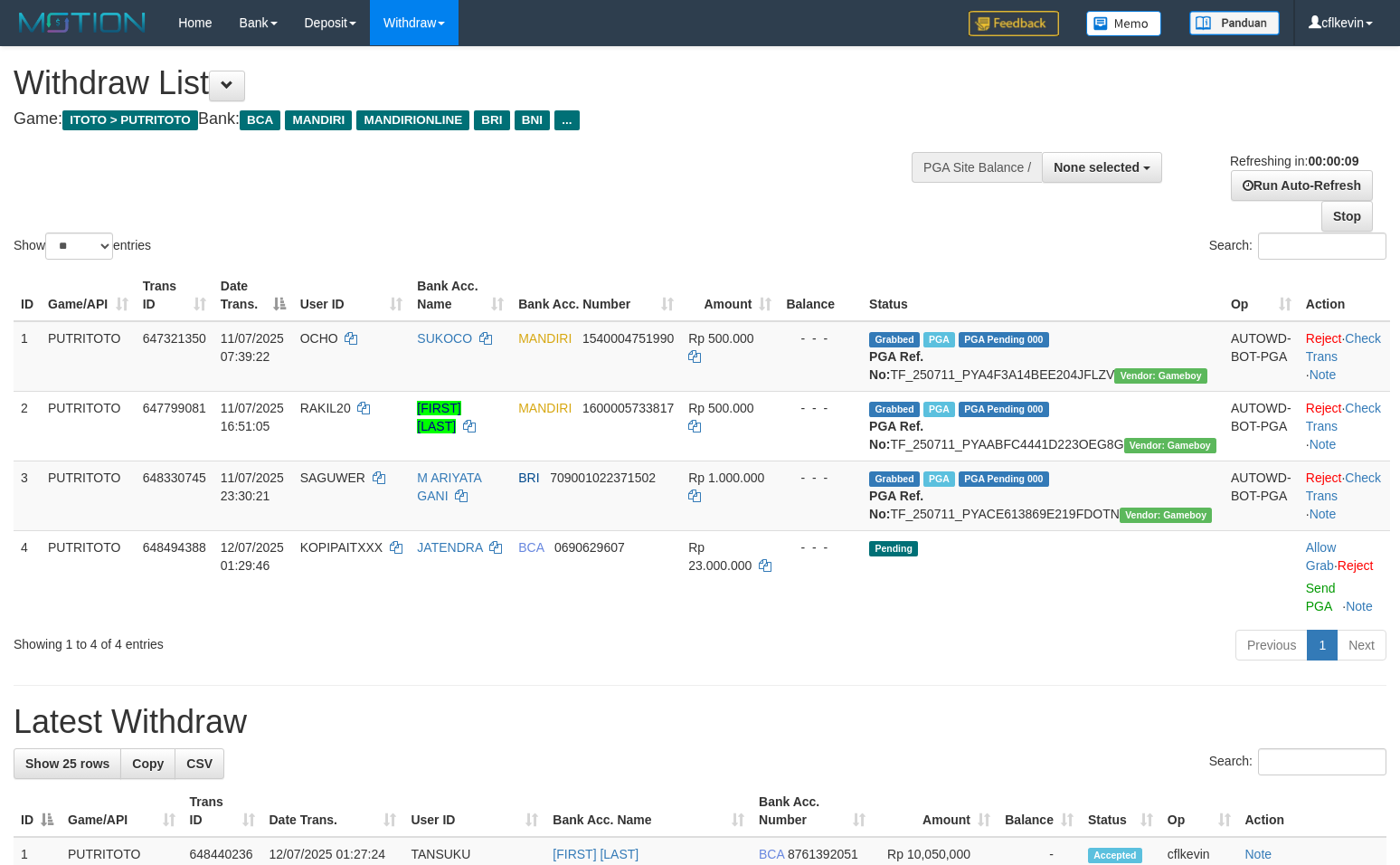 select 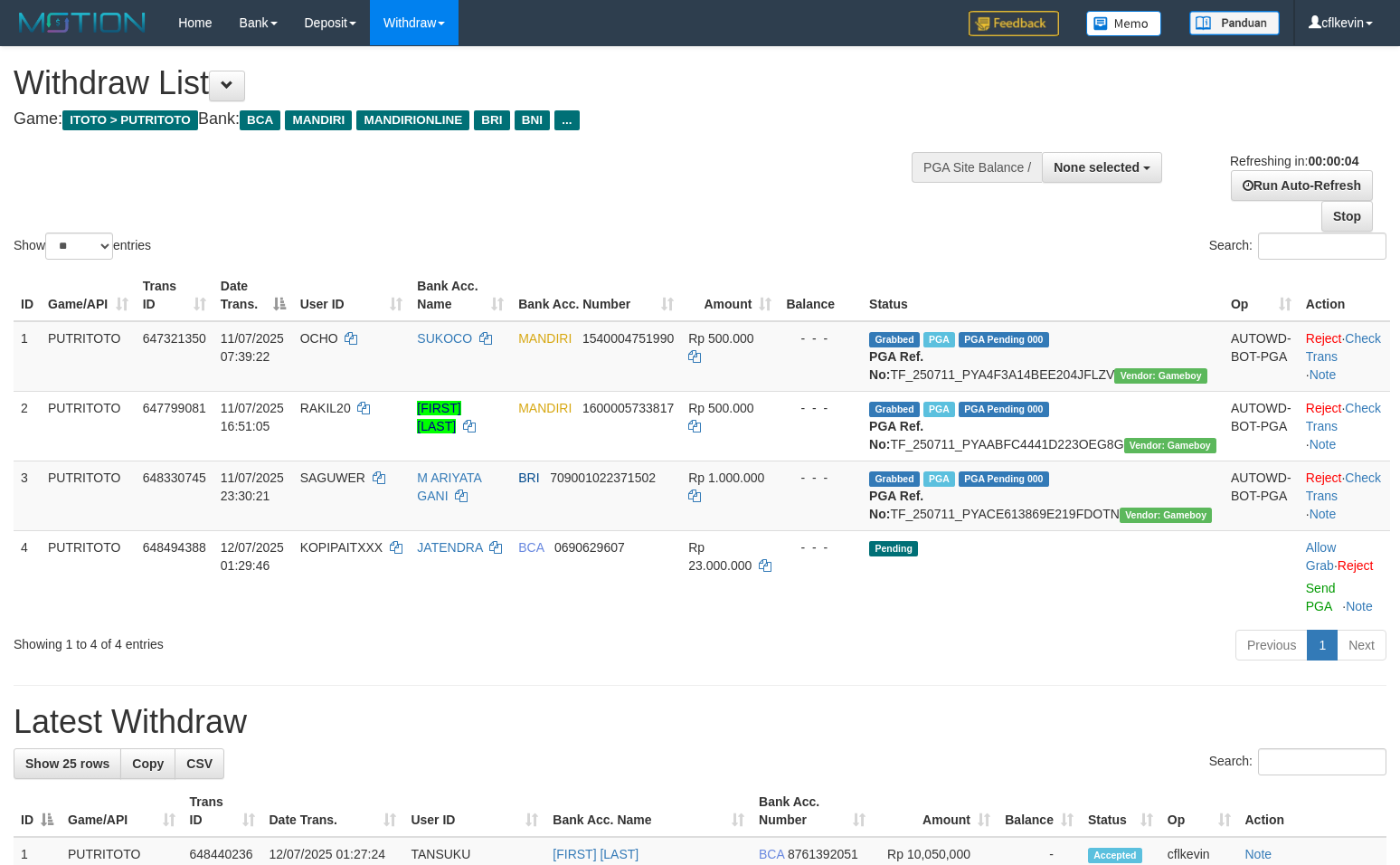 scroll, scrollTop: 0, scrollLeft: 0, axis: both 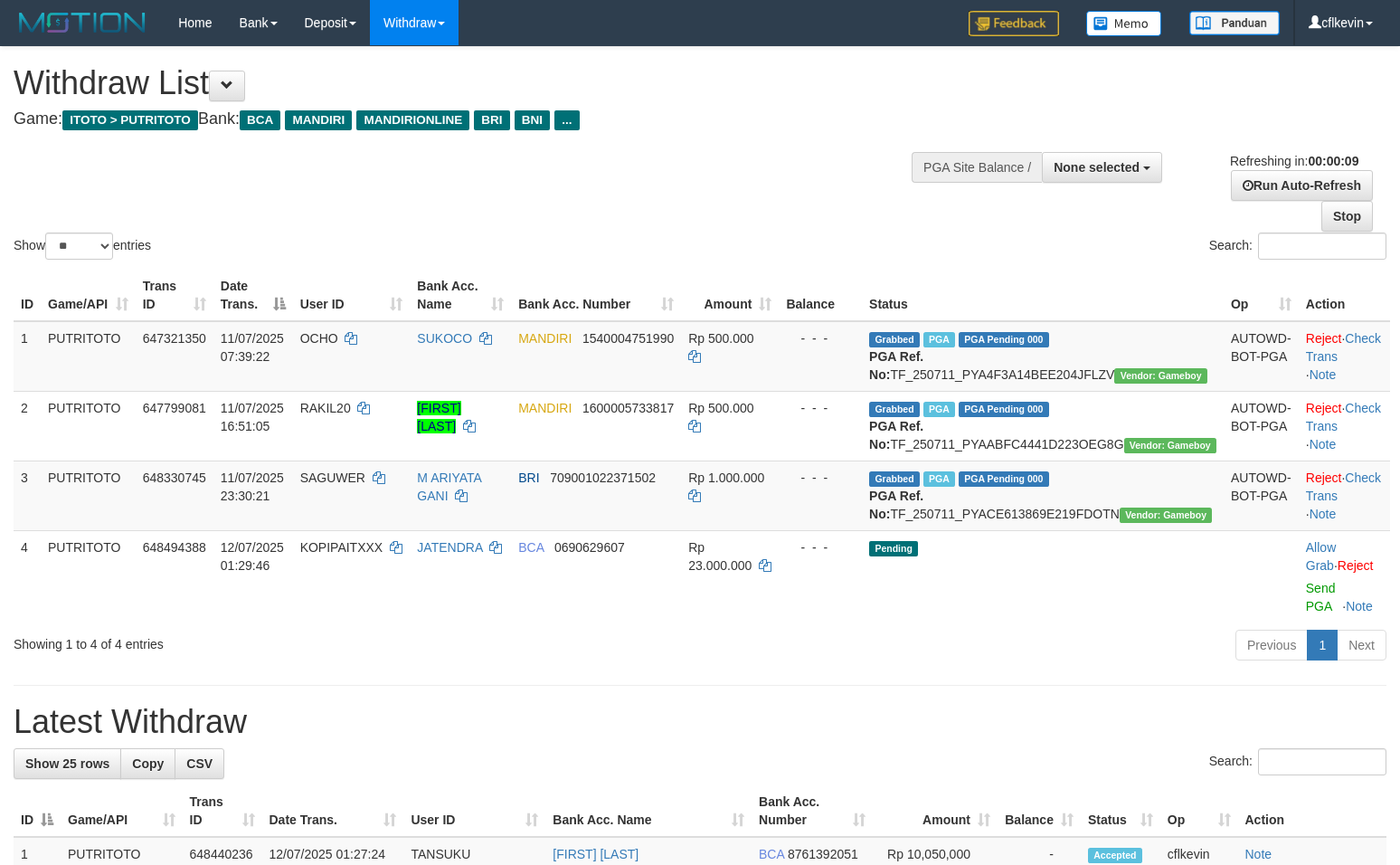 select 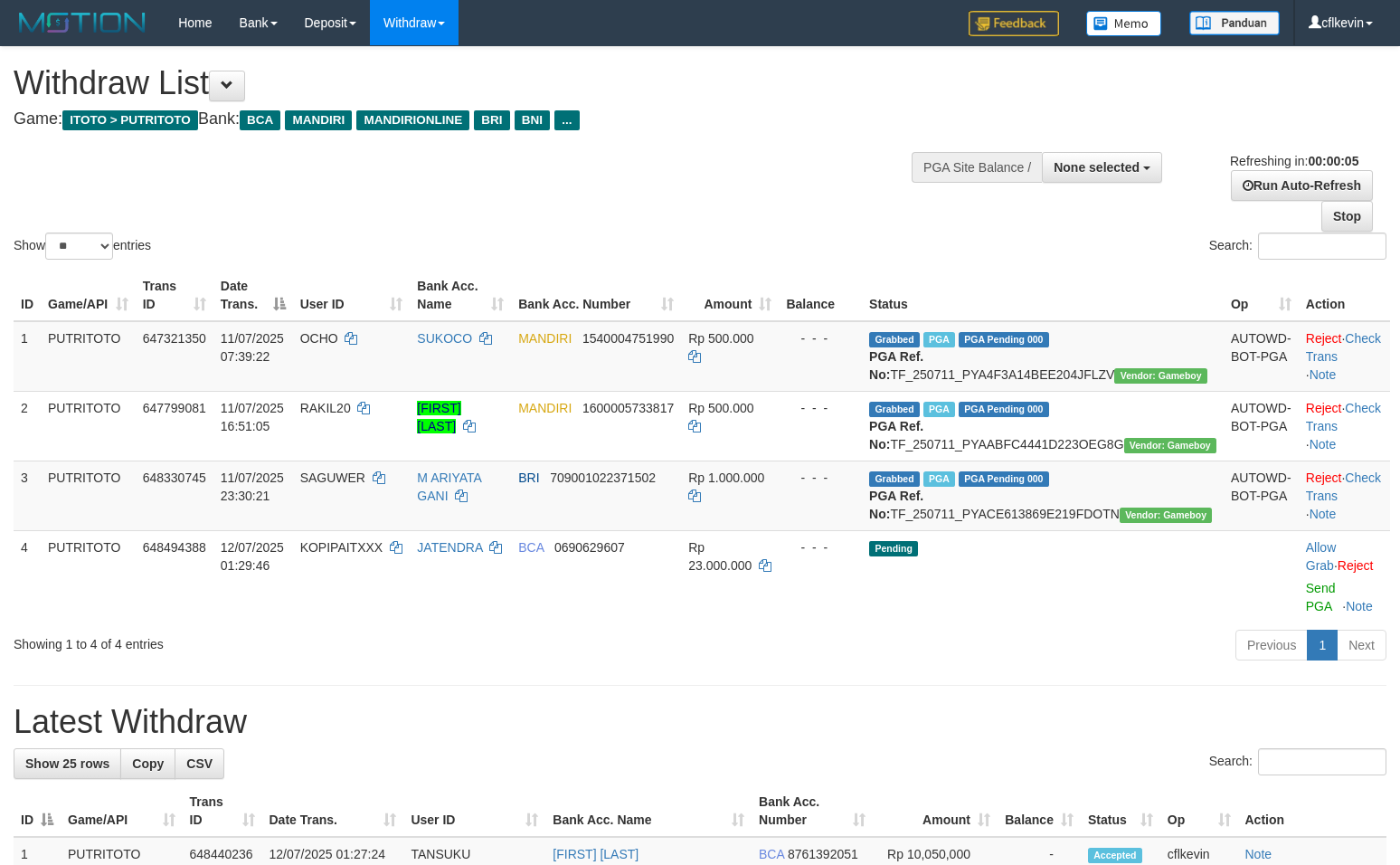 scroll, scrollTop: 0, scrollLeft: 0, axis: both 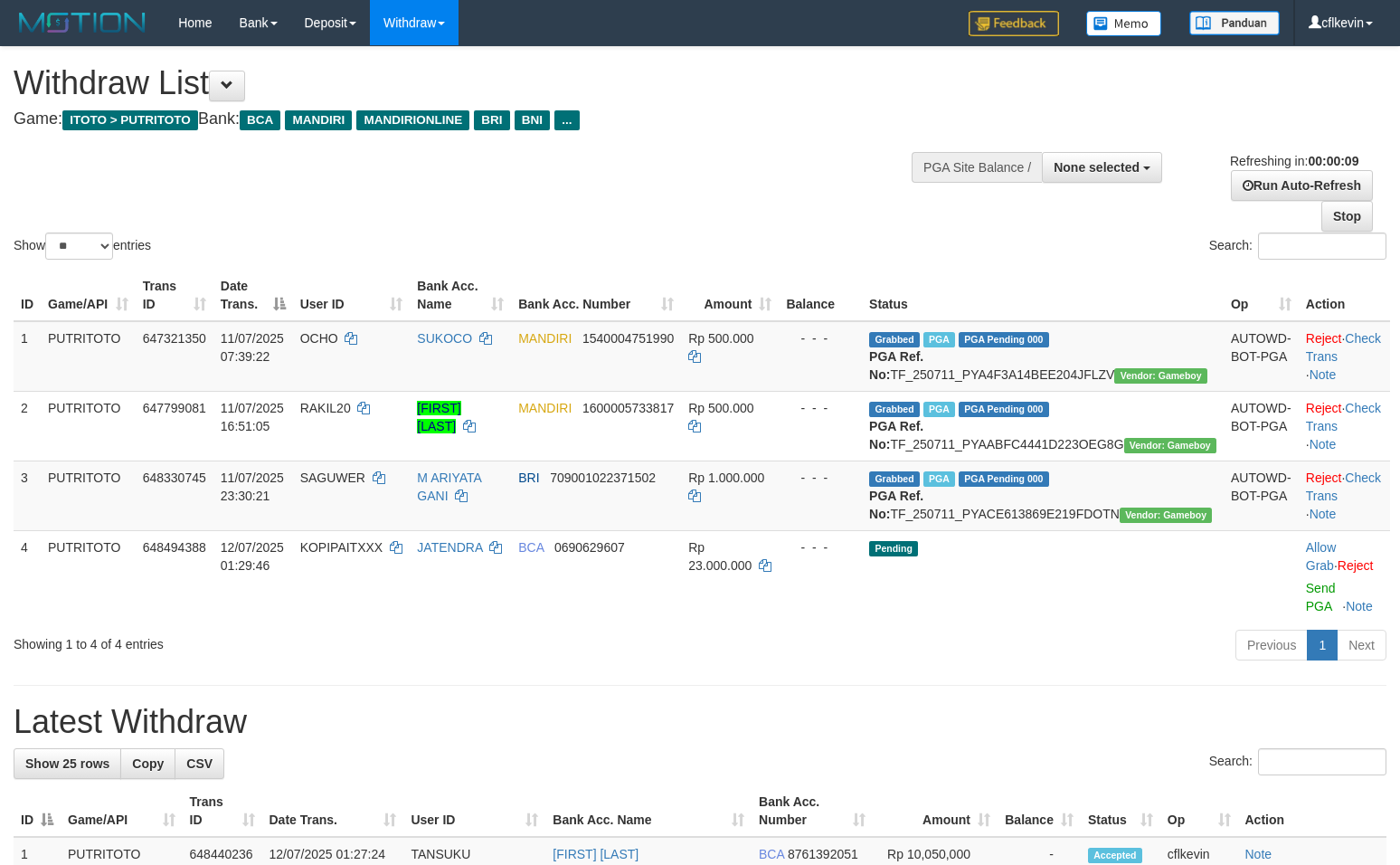 select 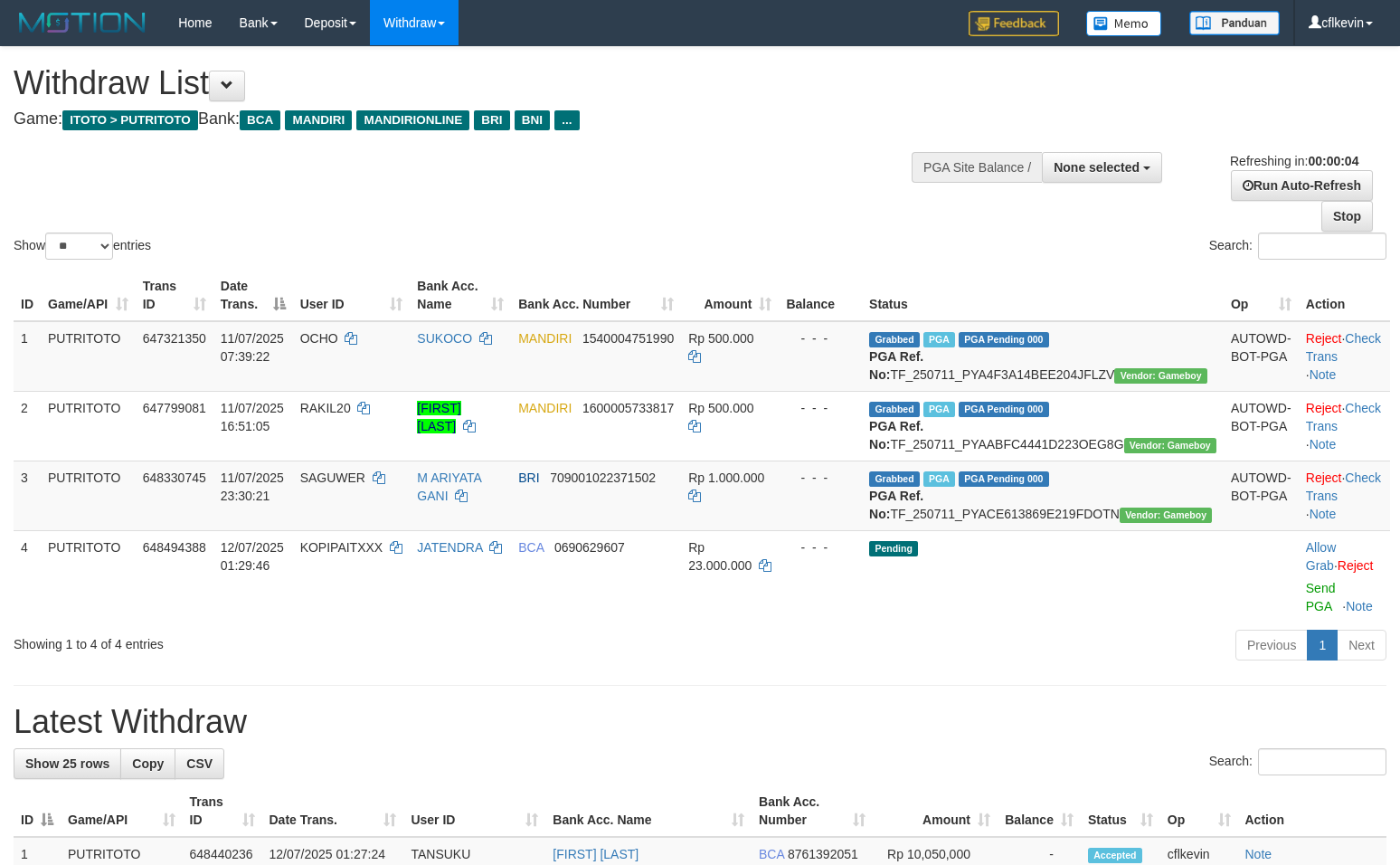 scroll, scrollTop: 0, scrollLeft: 0, axis: both 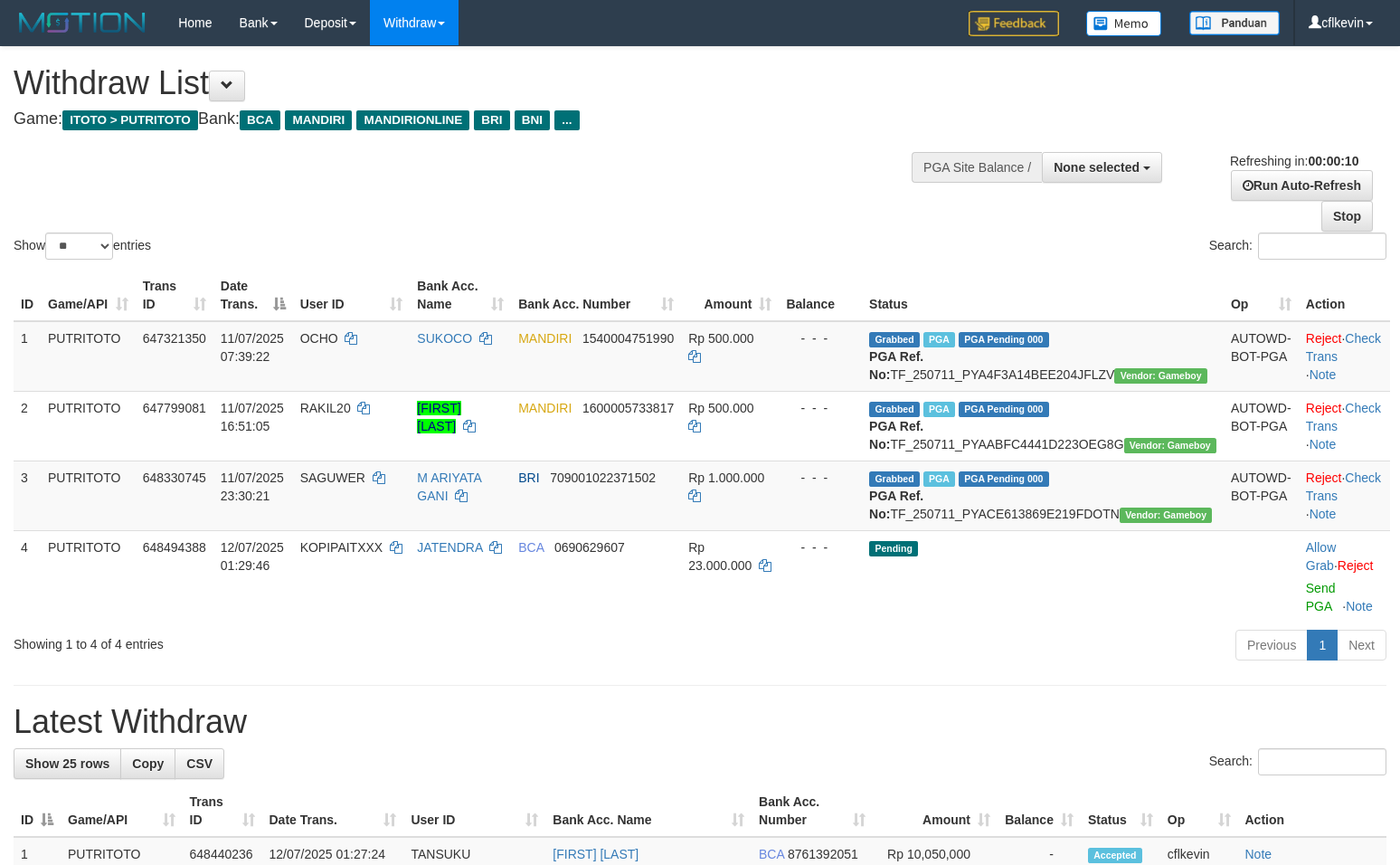 select 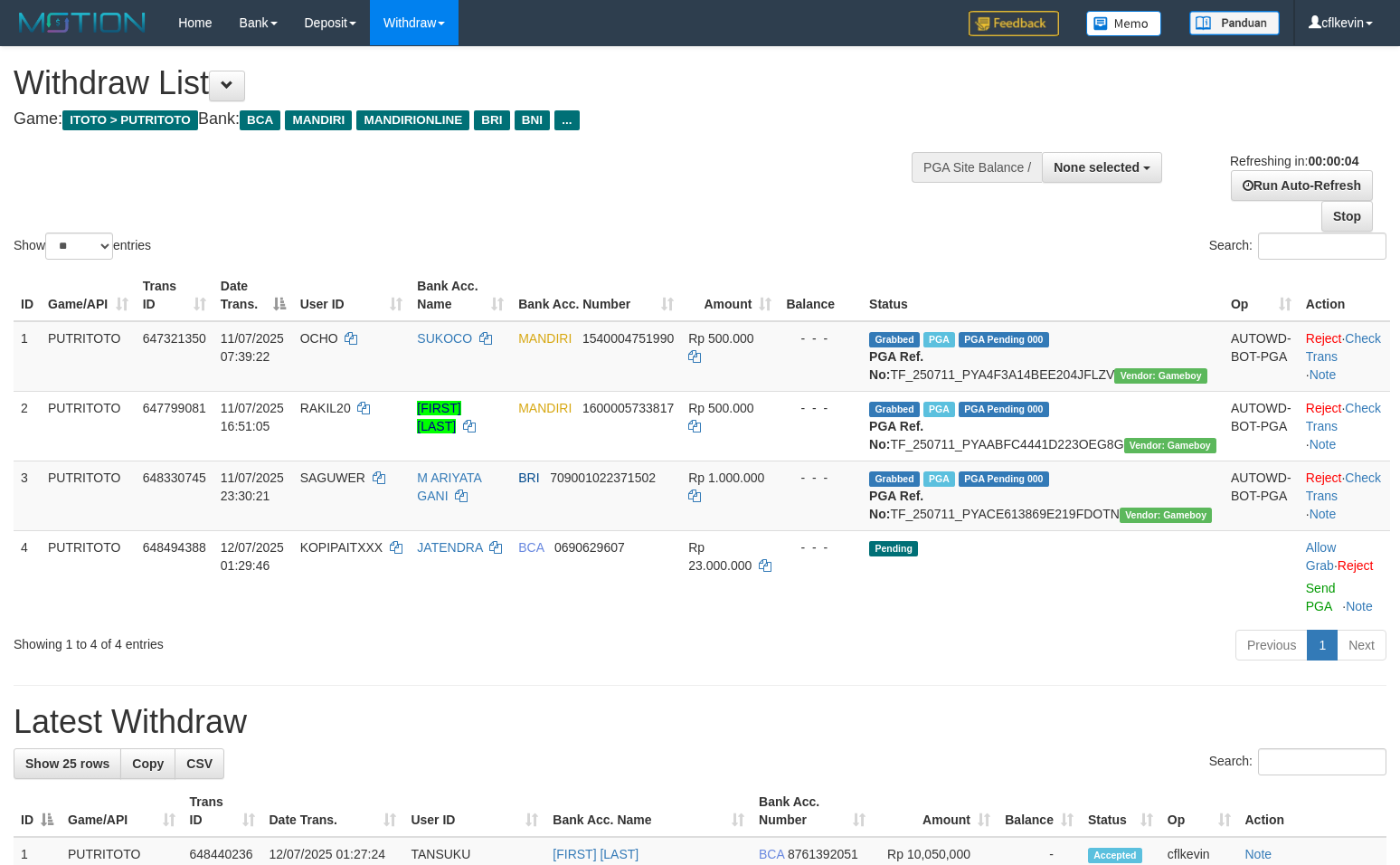 scroll, scrollTop: 0, scrollLeft: 0, axis: both 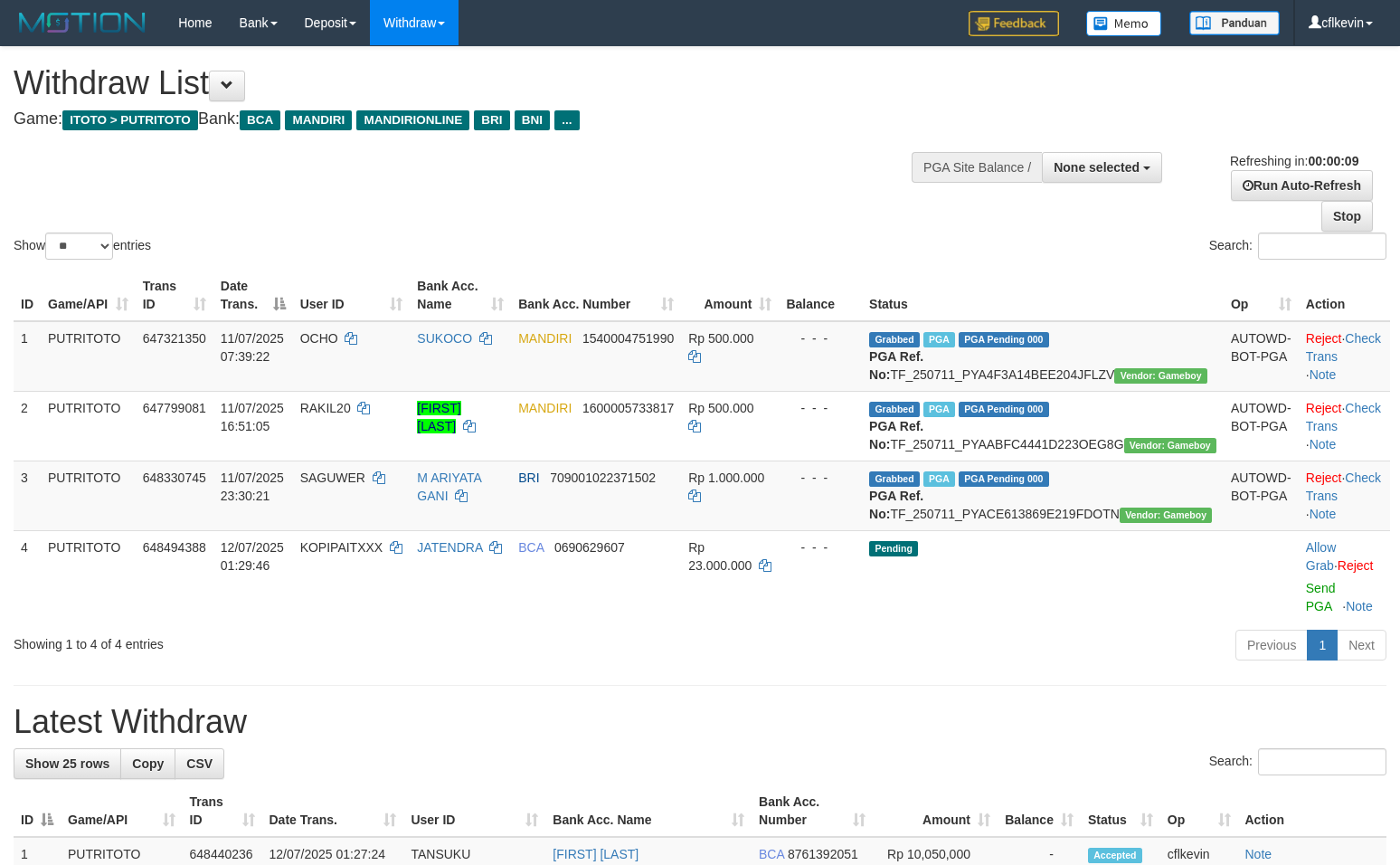 select 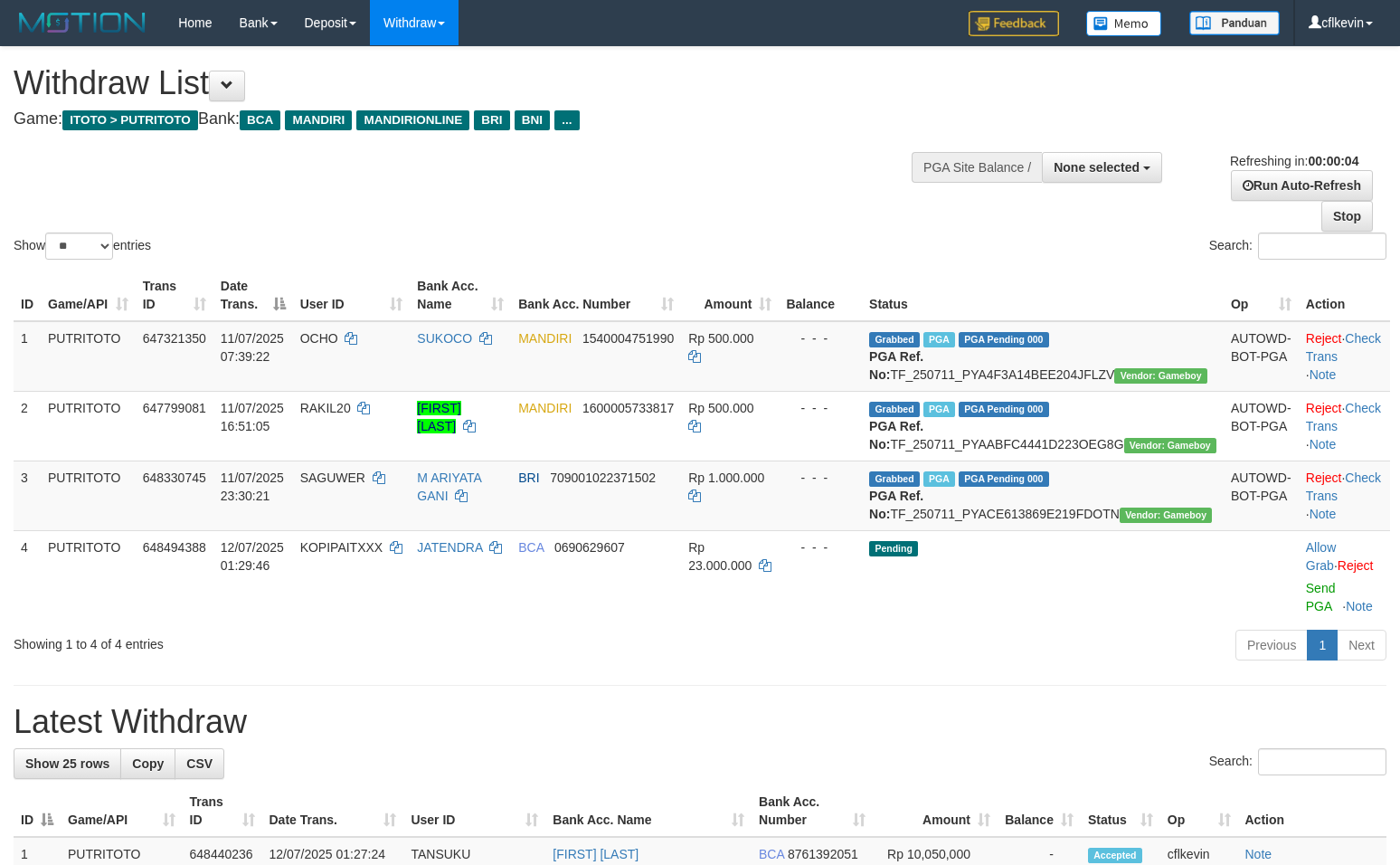 scroll, scrollTop: 0, scrollLeft: 0, axis: both 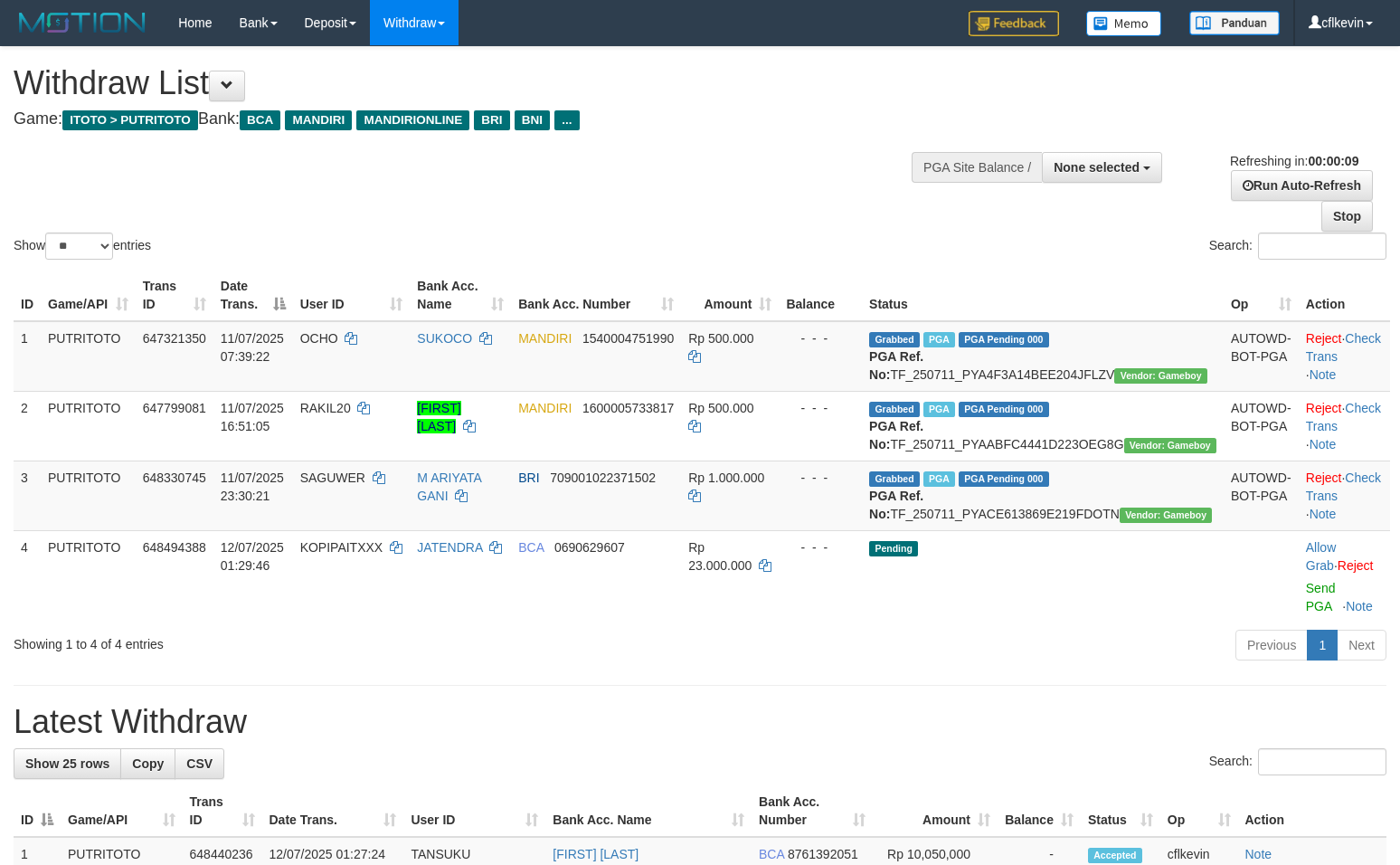 select 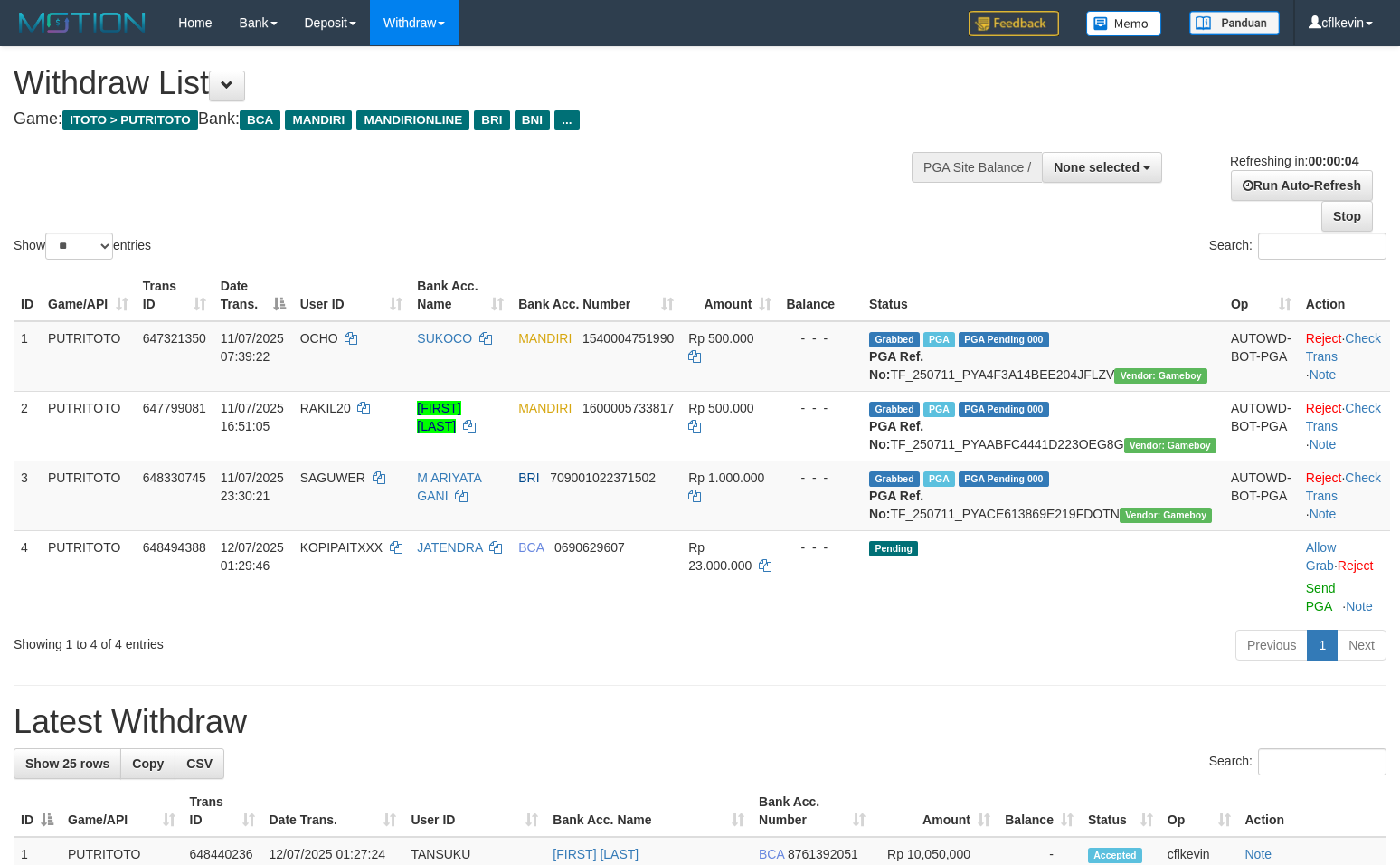 scroll, scrollTop: 0, scrollLeft: 0, axis: both 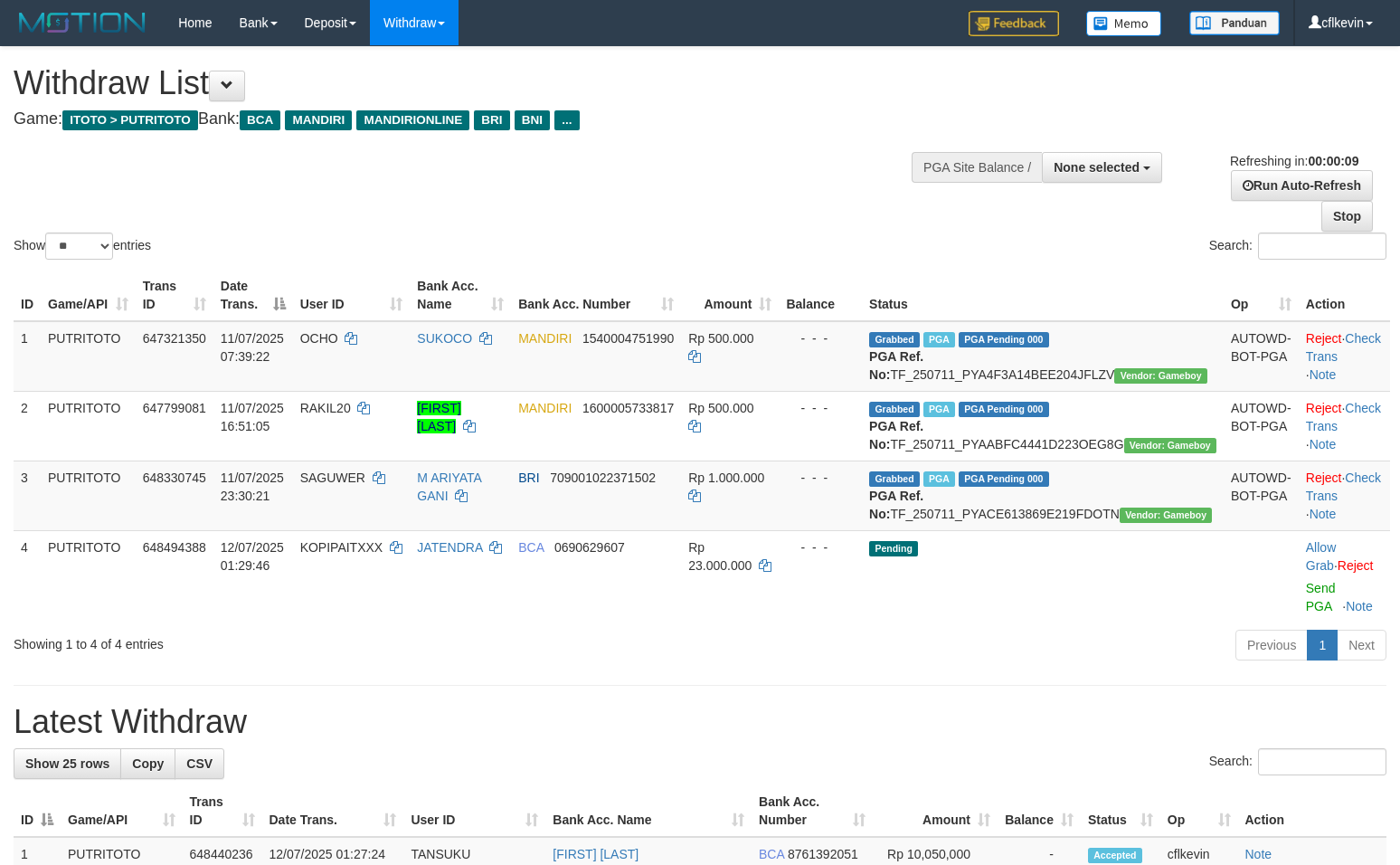 select 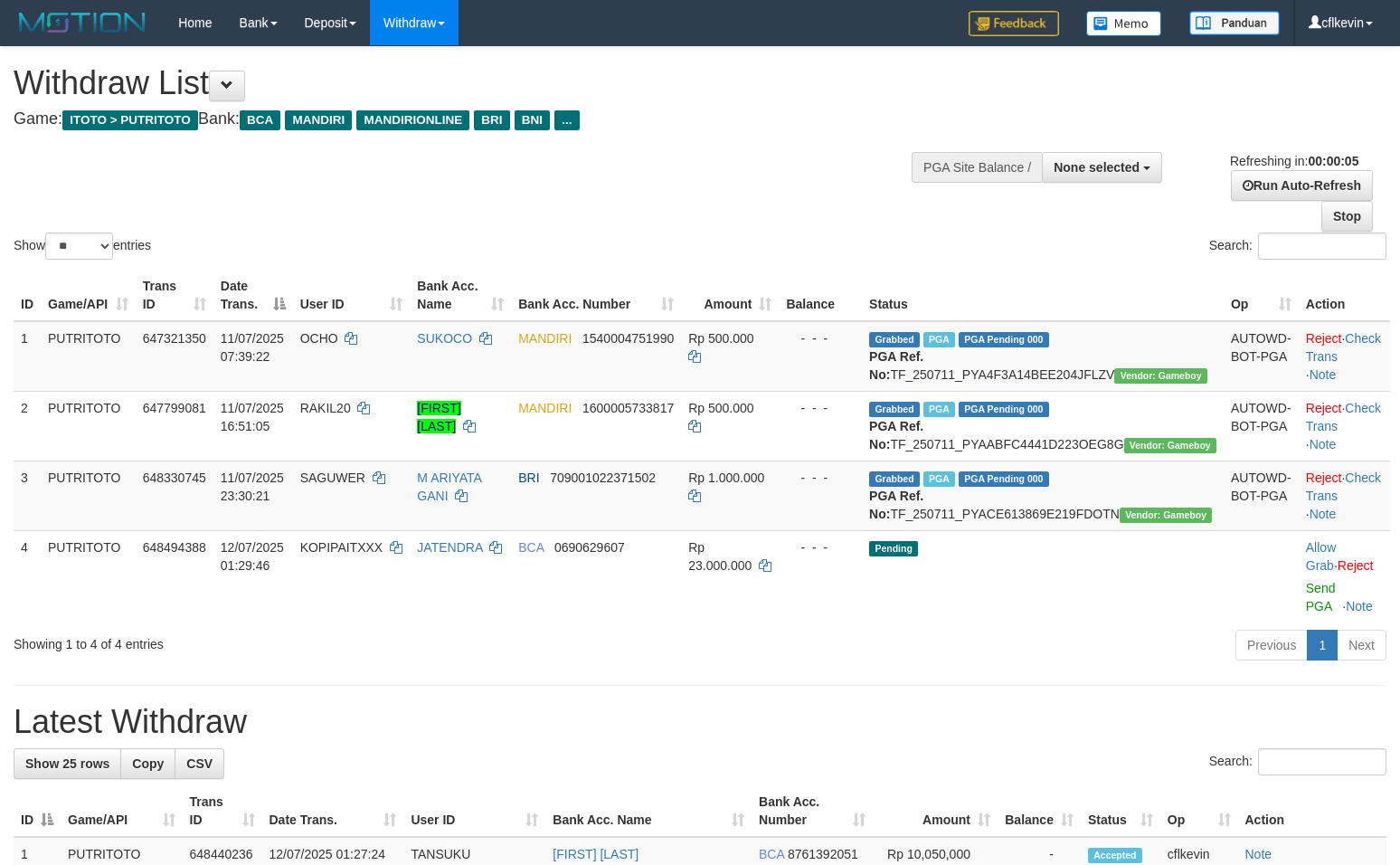 scroll, scrollTop: 0, scrollLeft: 0, axis: both 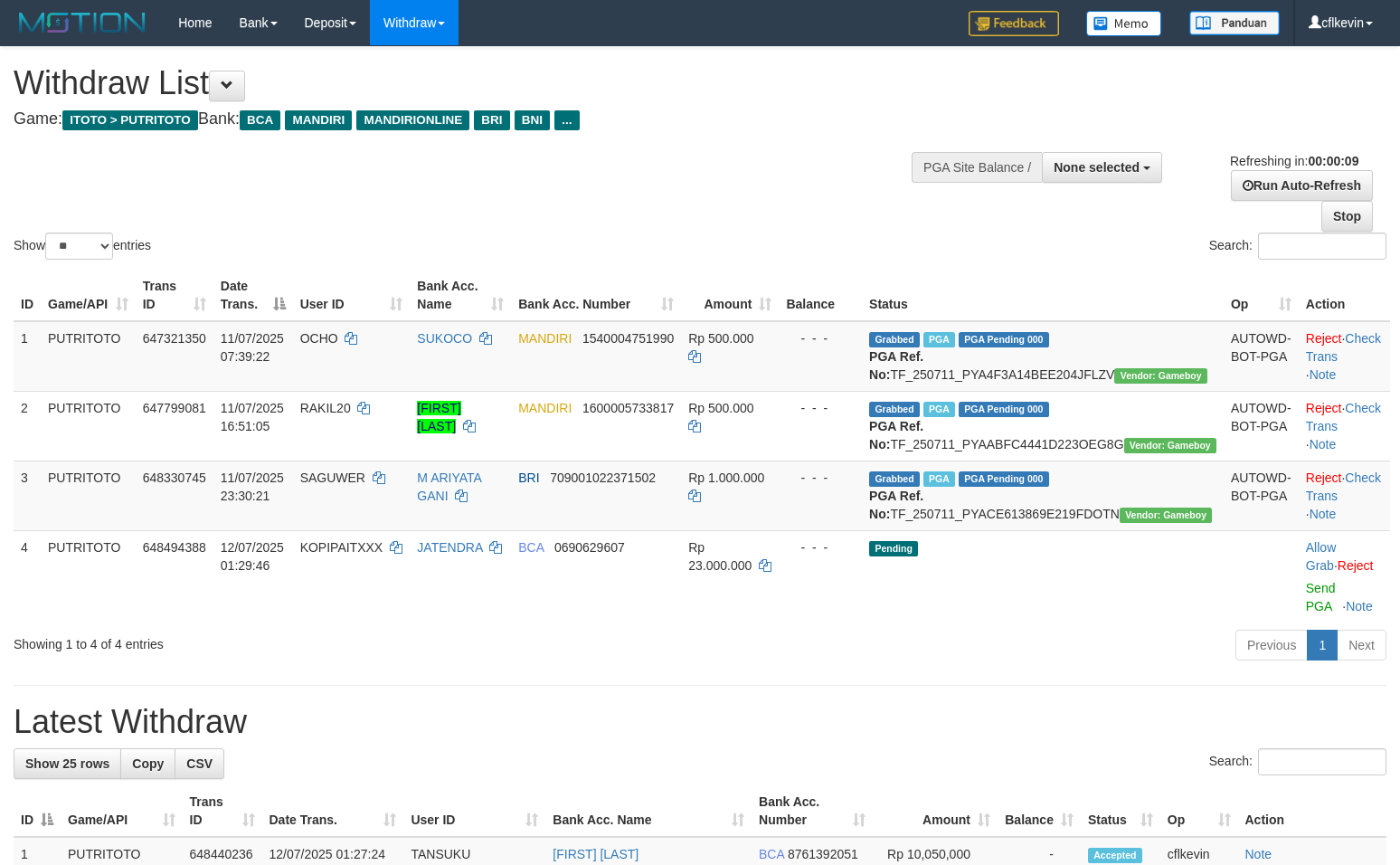select 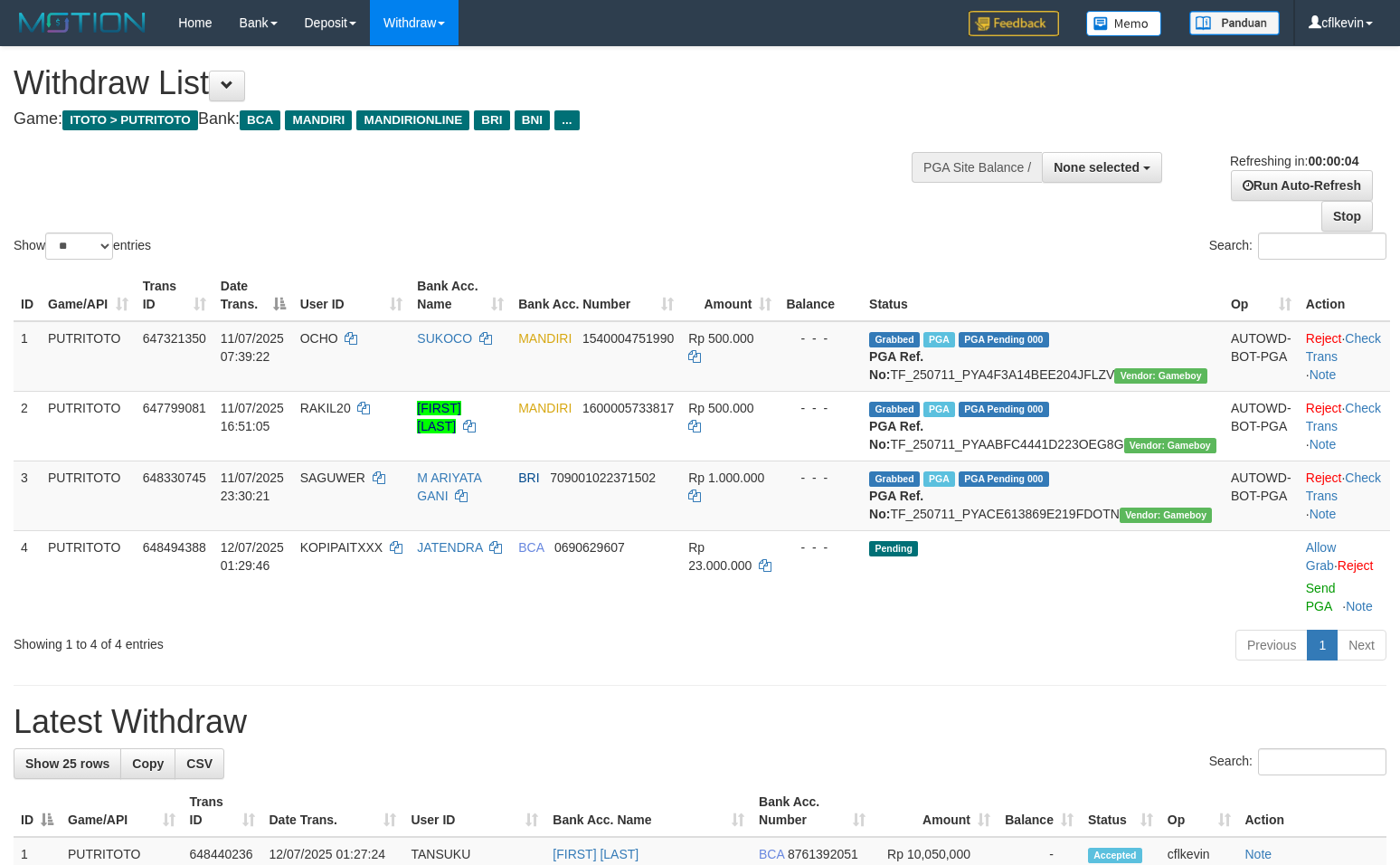 scroll, scrollTop: 0, scrollLeft: 0, axis: both 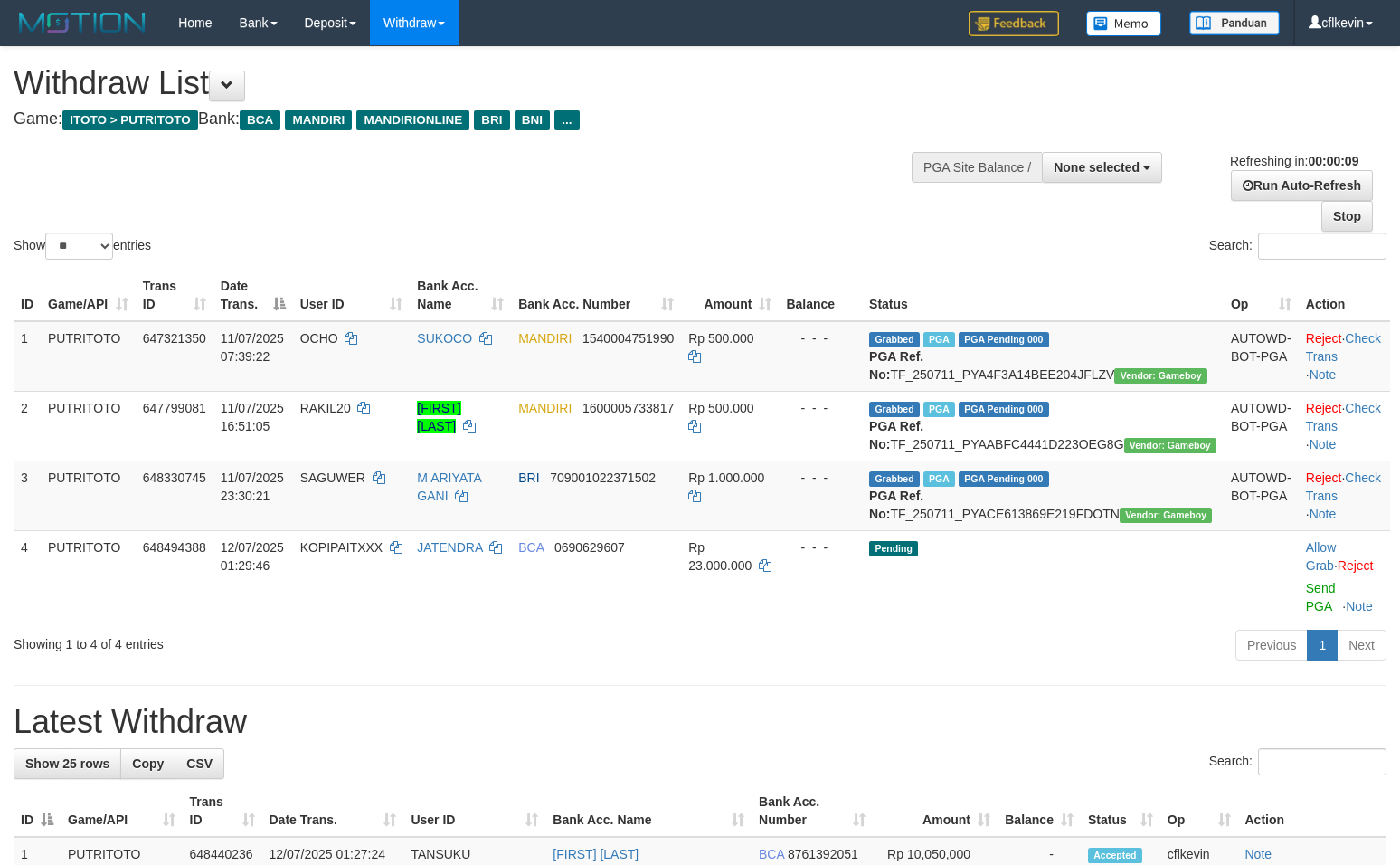 select 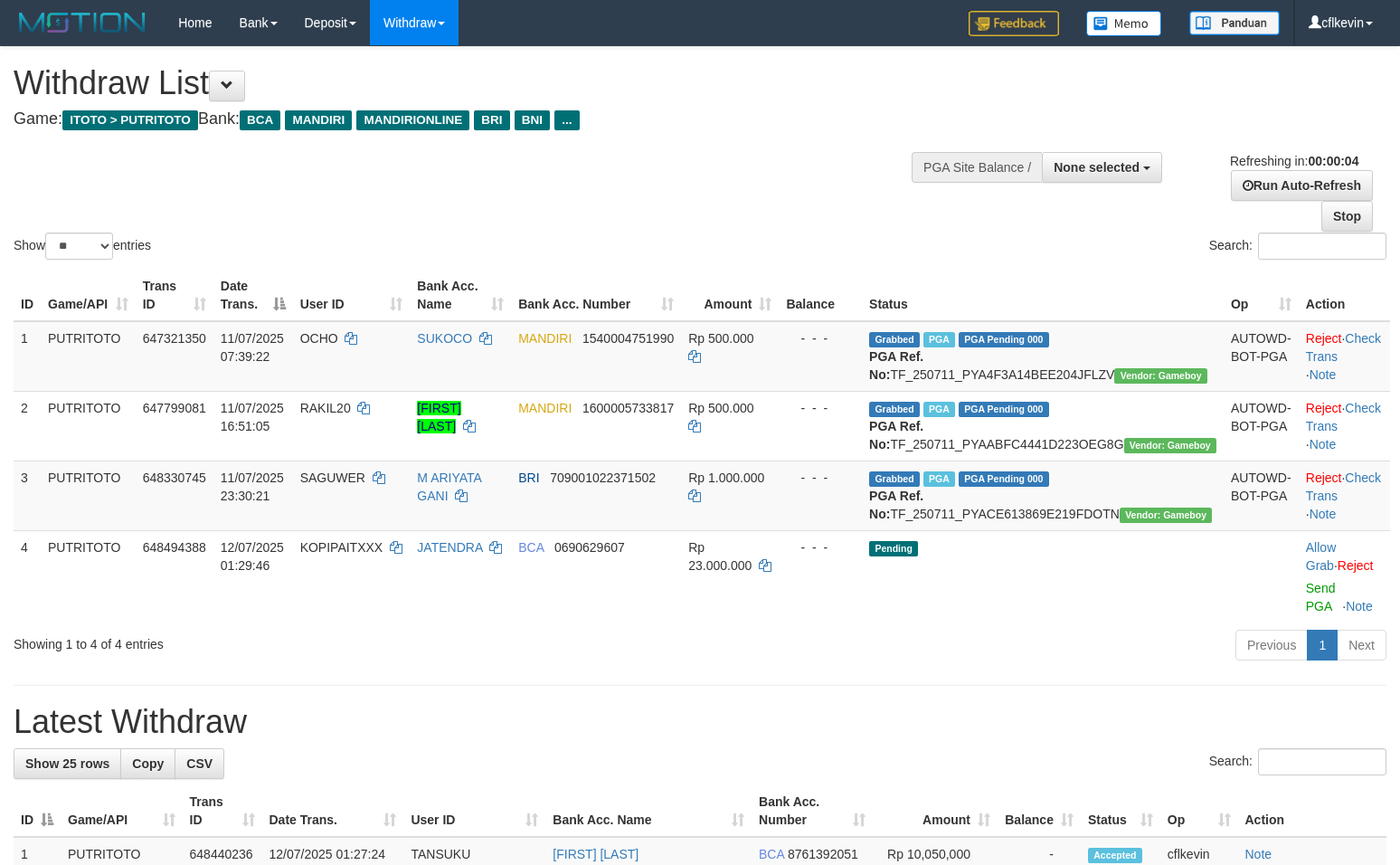 scroll, scrollTop: 0, scrollLeft: 0, axis: both 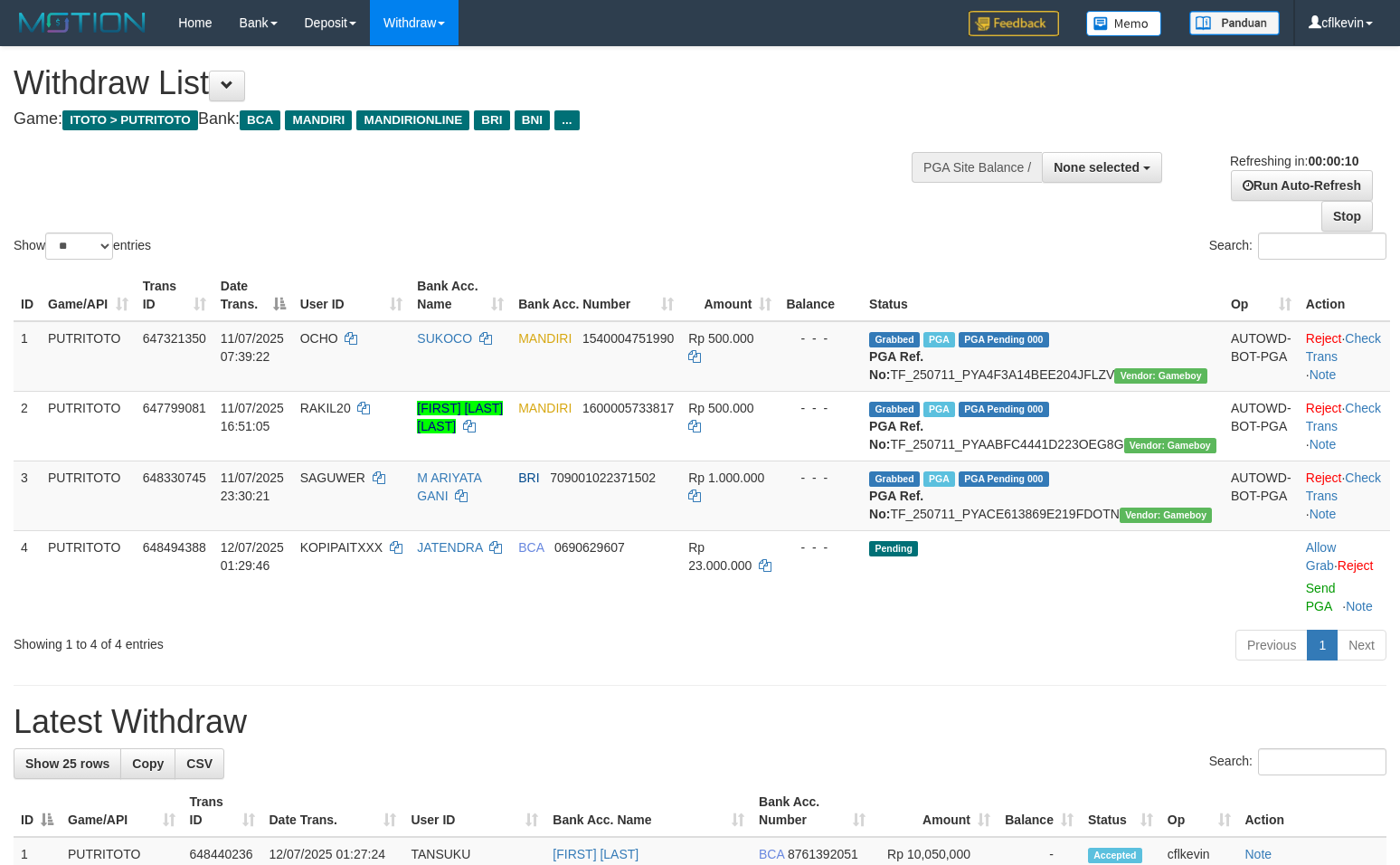 select 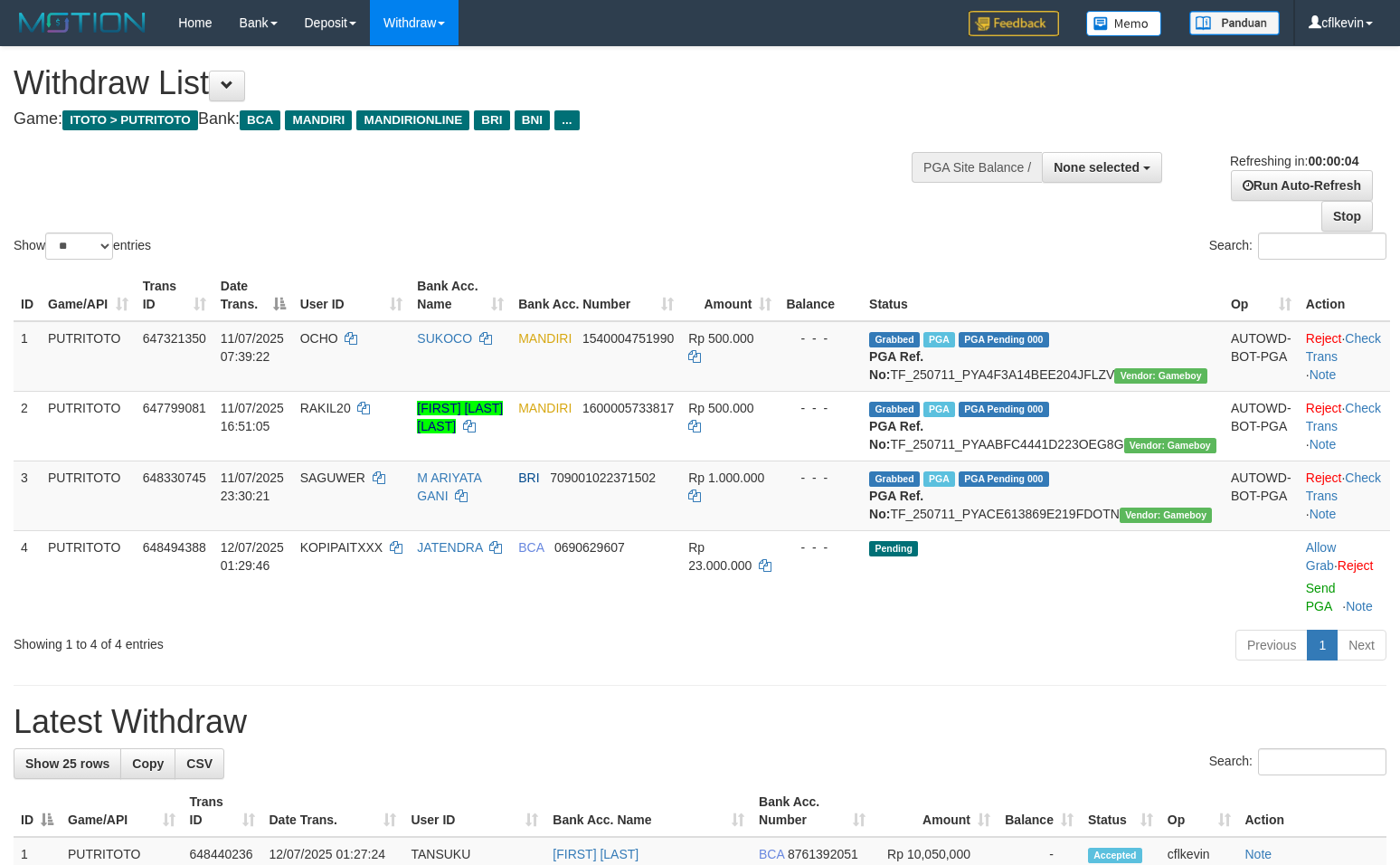 scroll, scrollTop: 0, scrollLeft: 0, axis: both 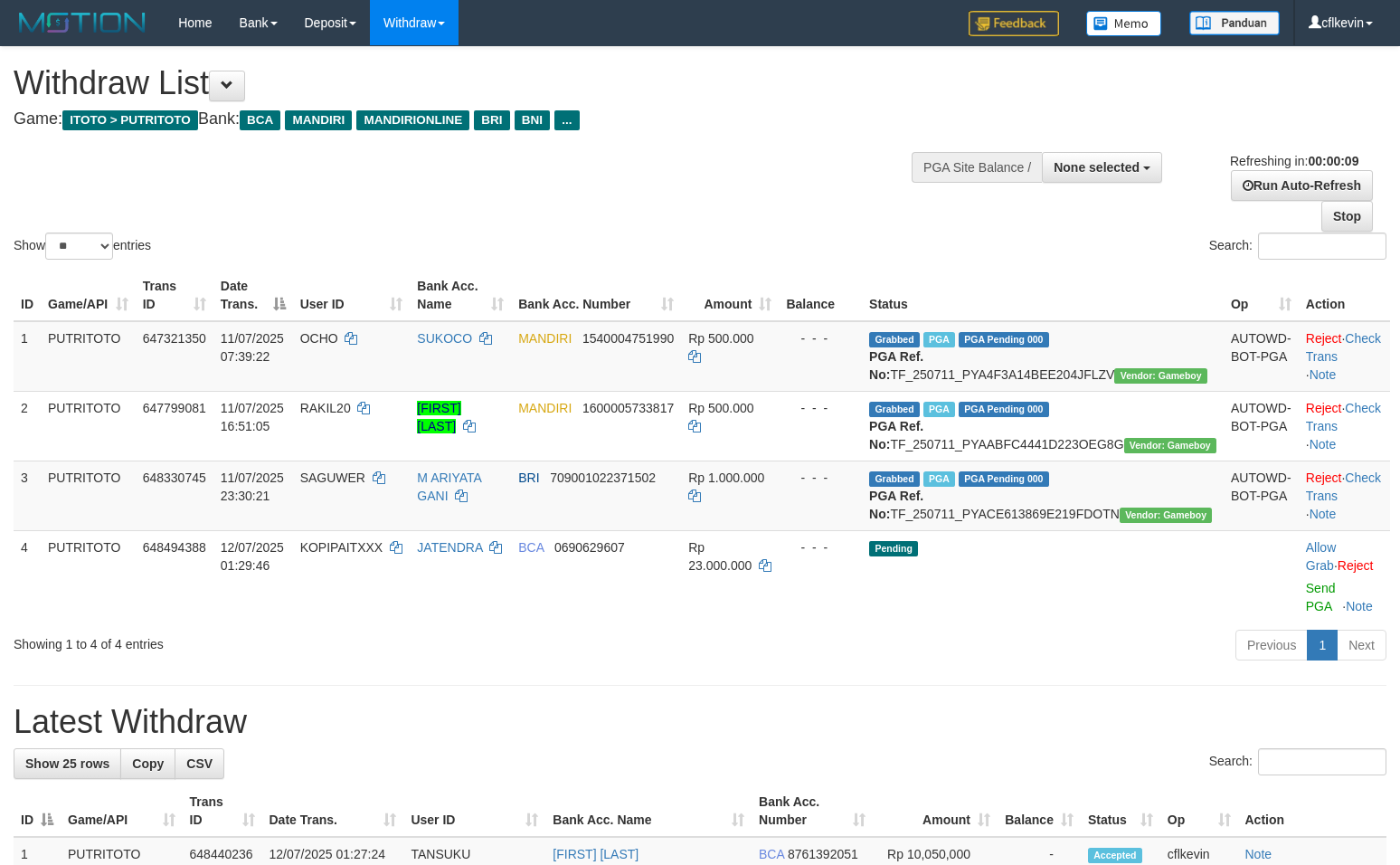 select 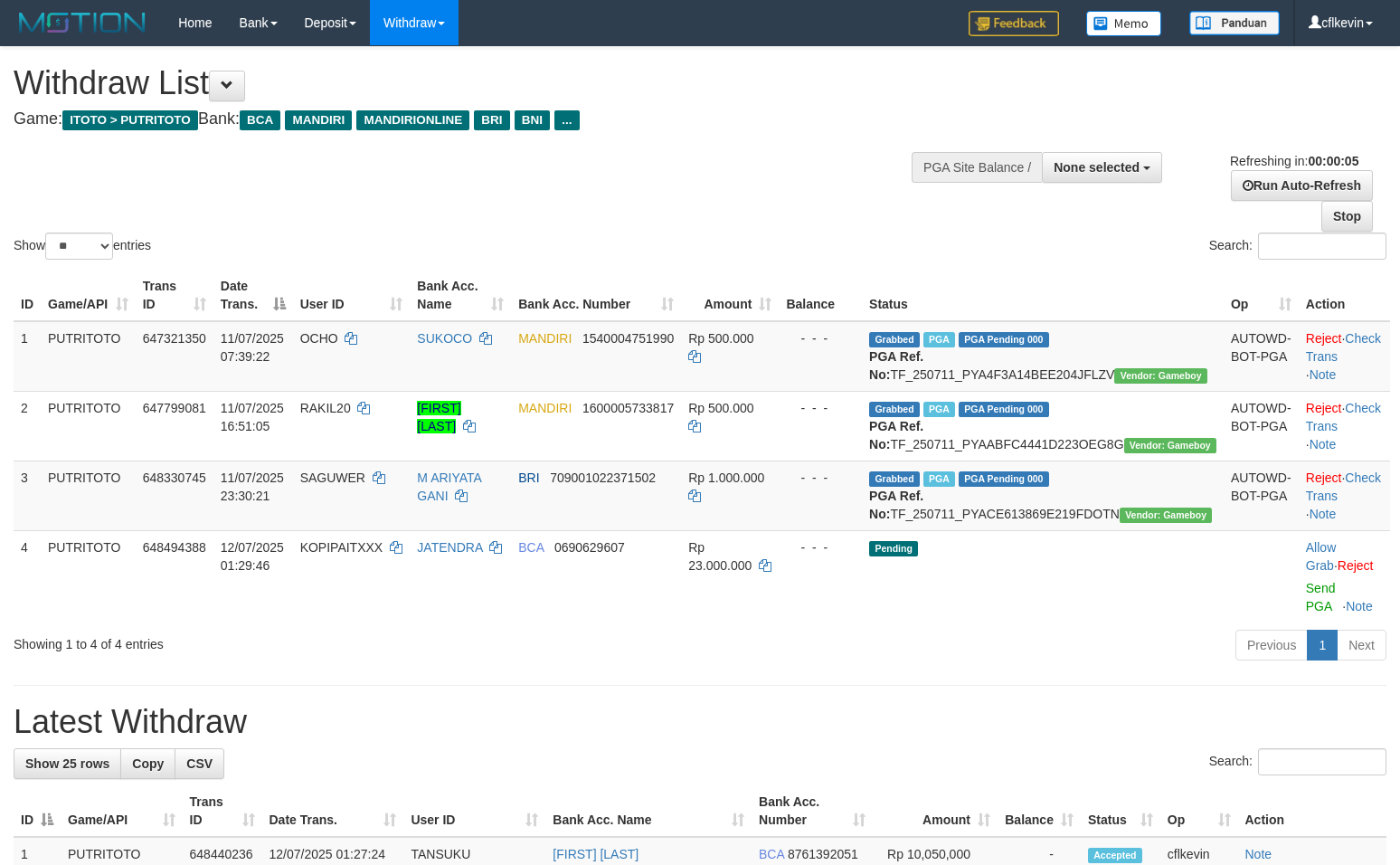 scroll, scrollTop: 0, scrollLeft: 0, axis: both 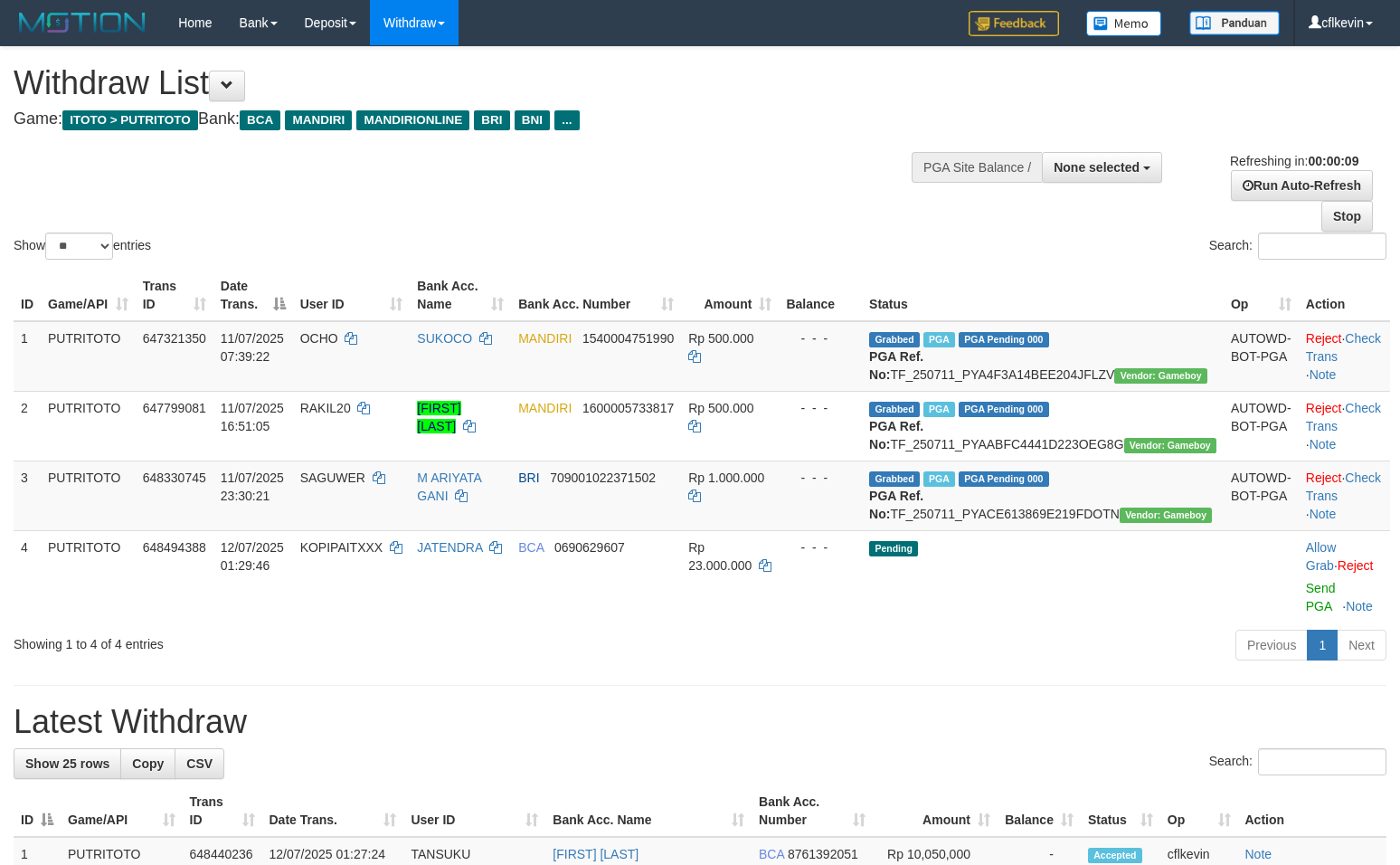 select 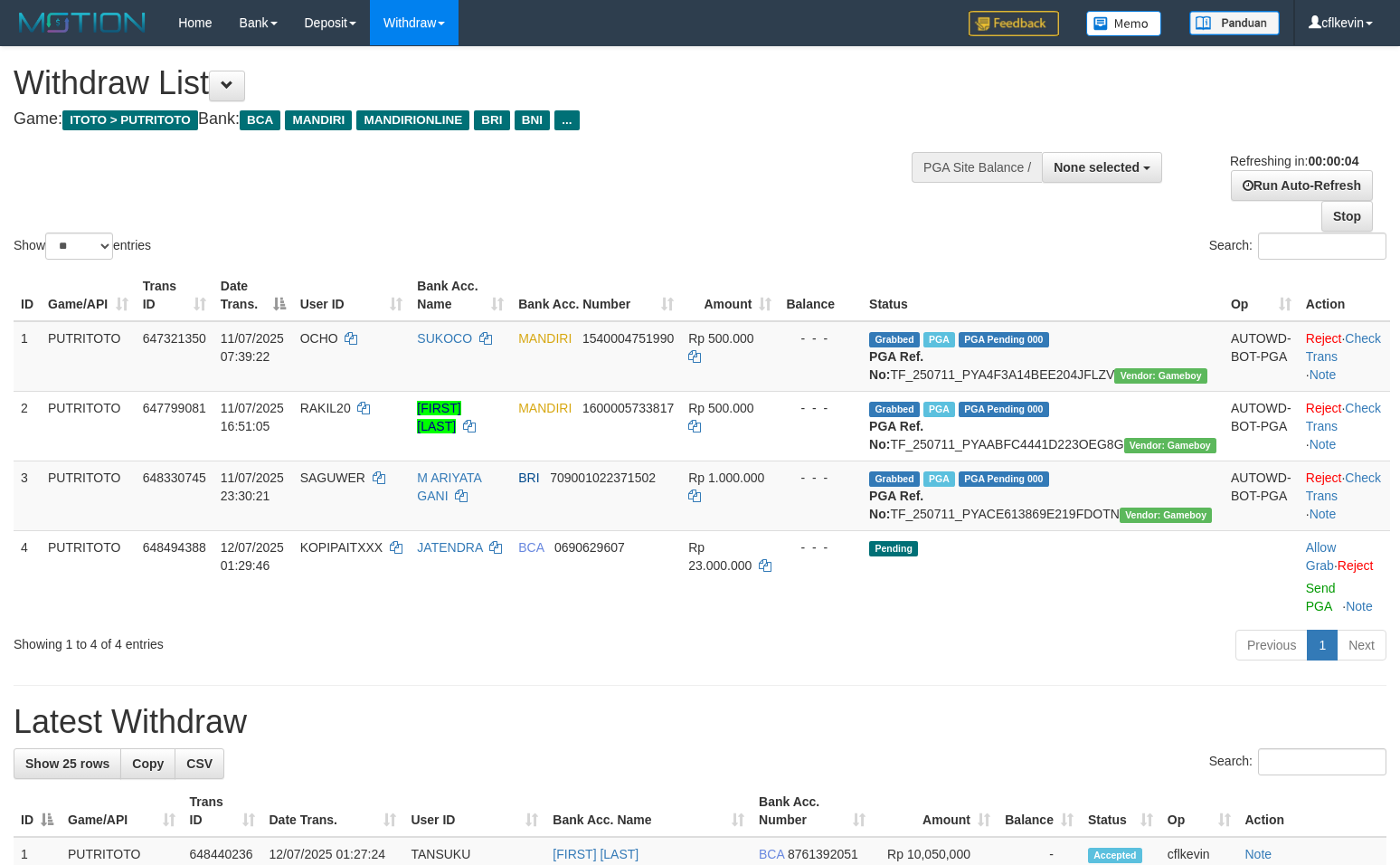 scroll, scrollTop: 0, scrollLeft: 0, axis: both 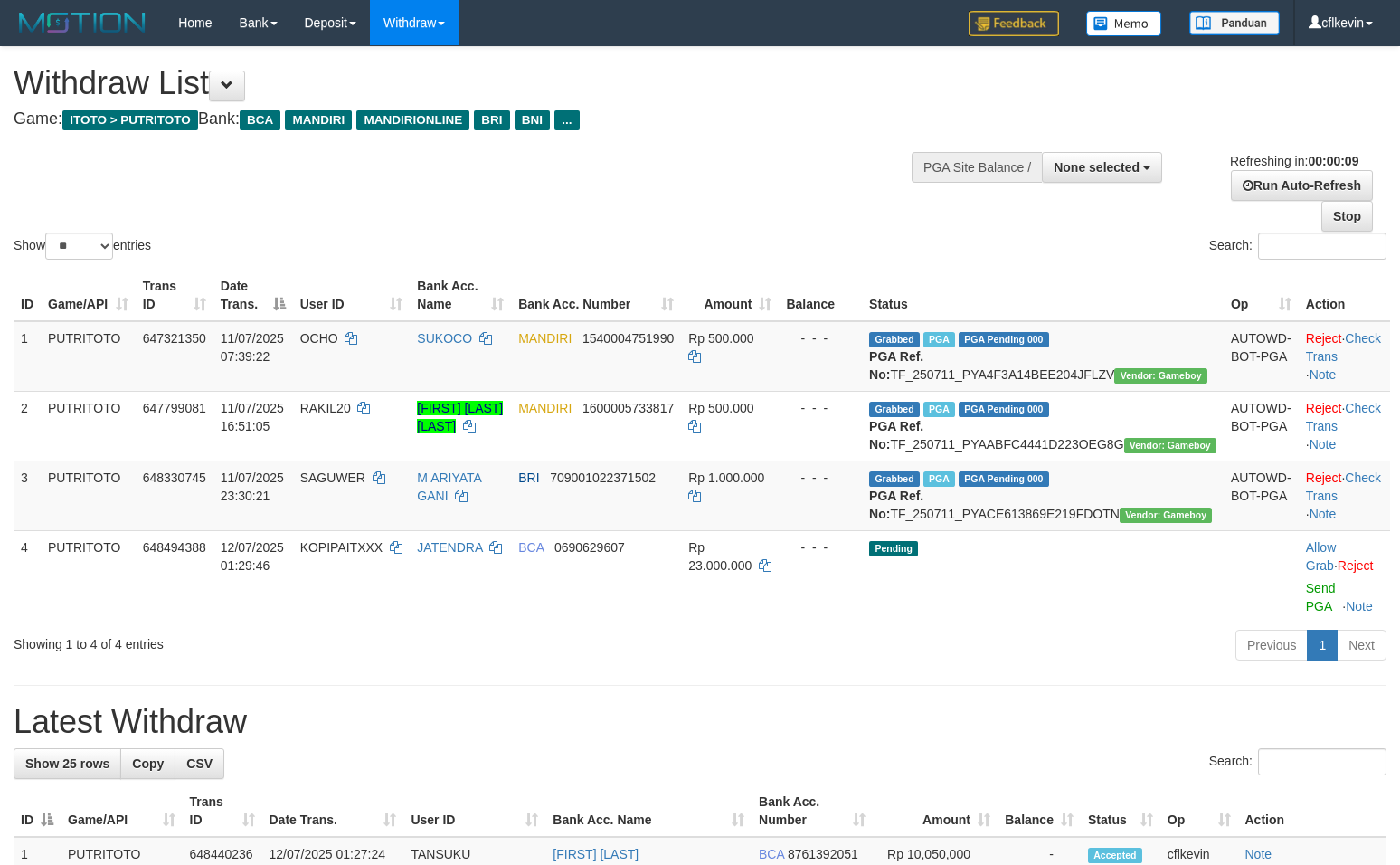 select 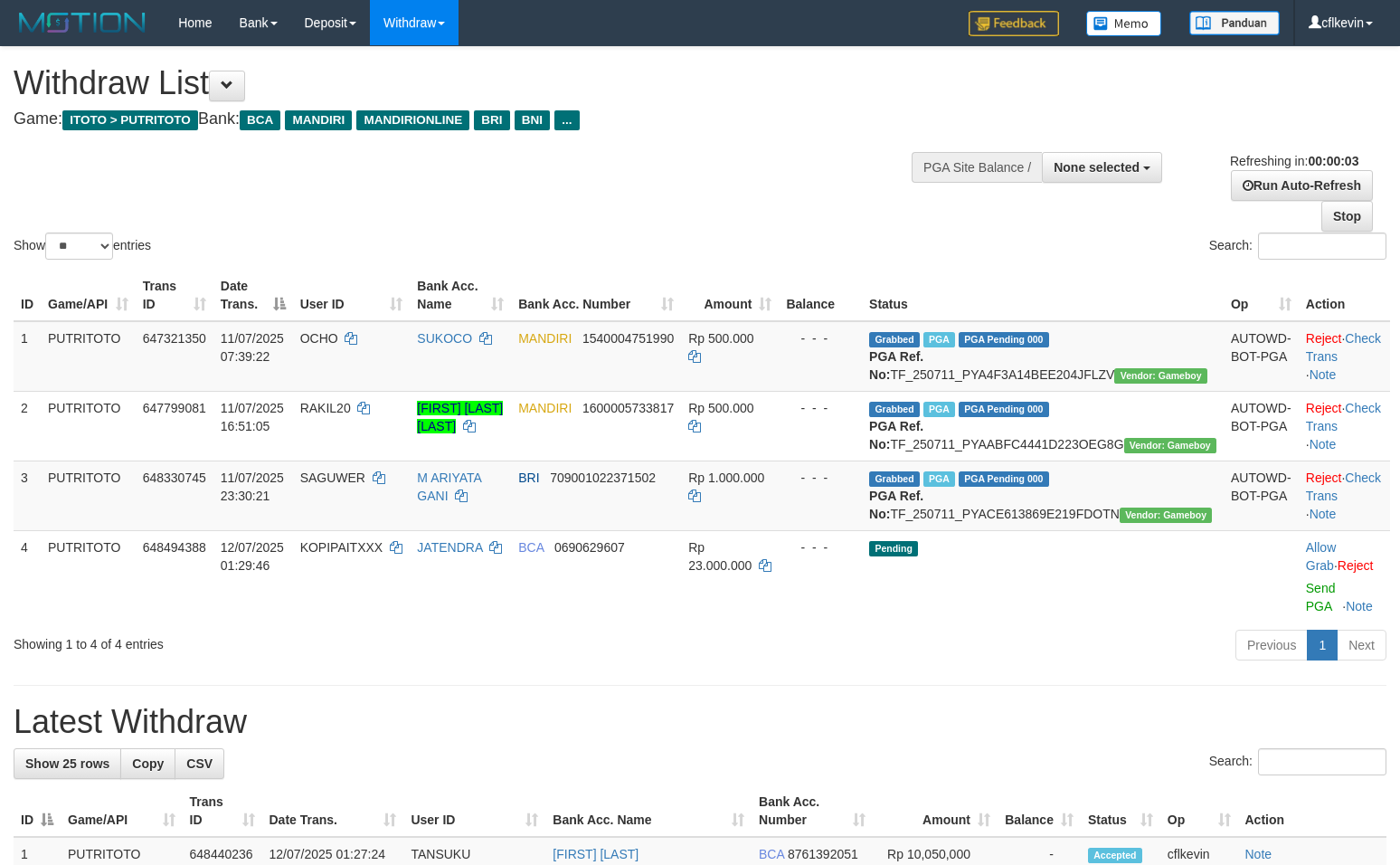 scroll, scrollTop: 0, scrollLeft: 0, axis: both 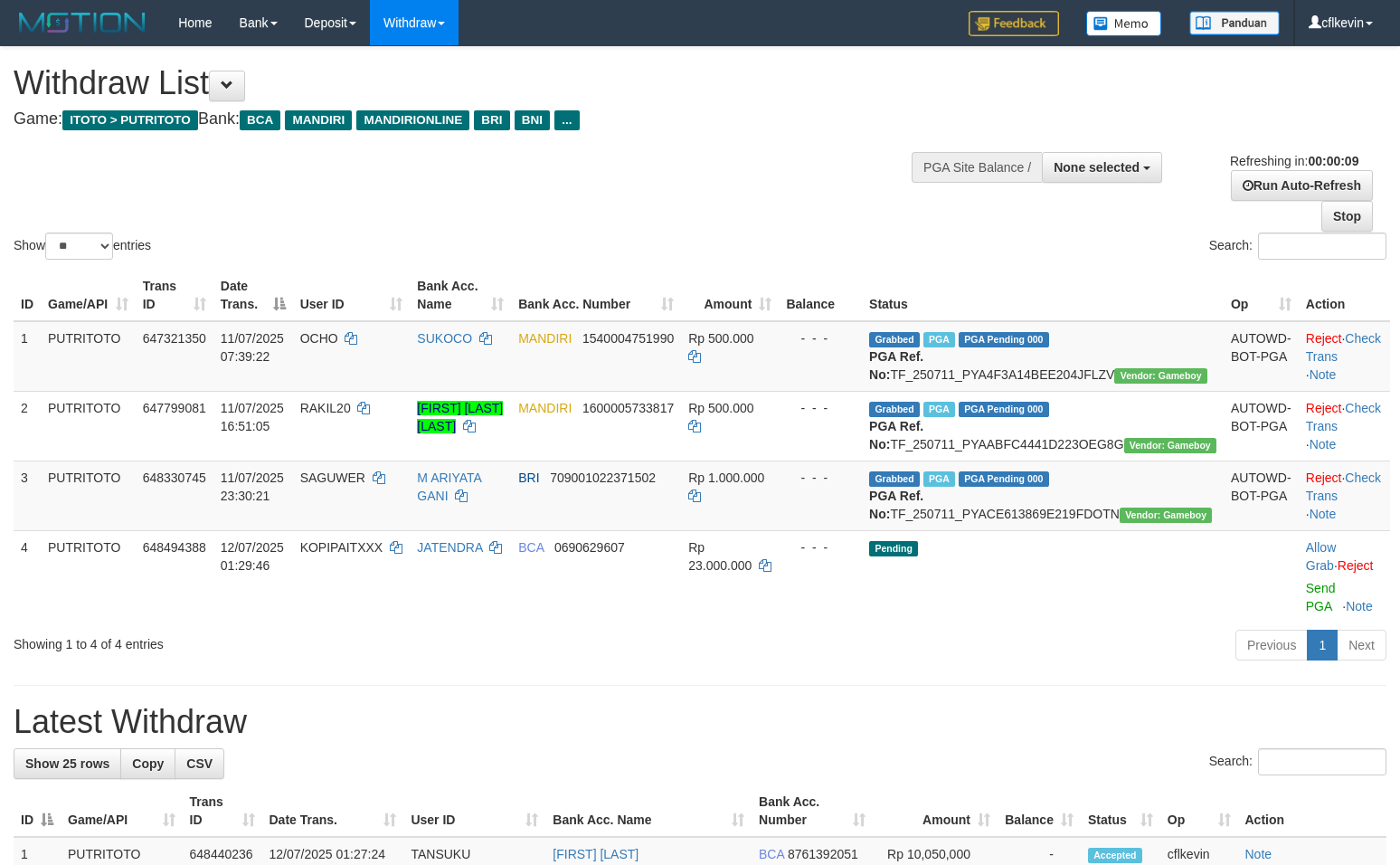 select 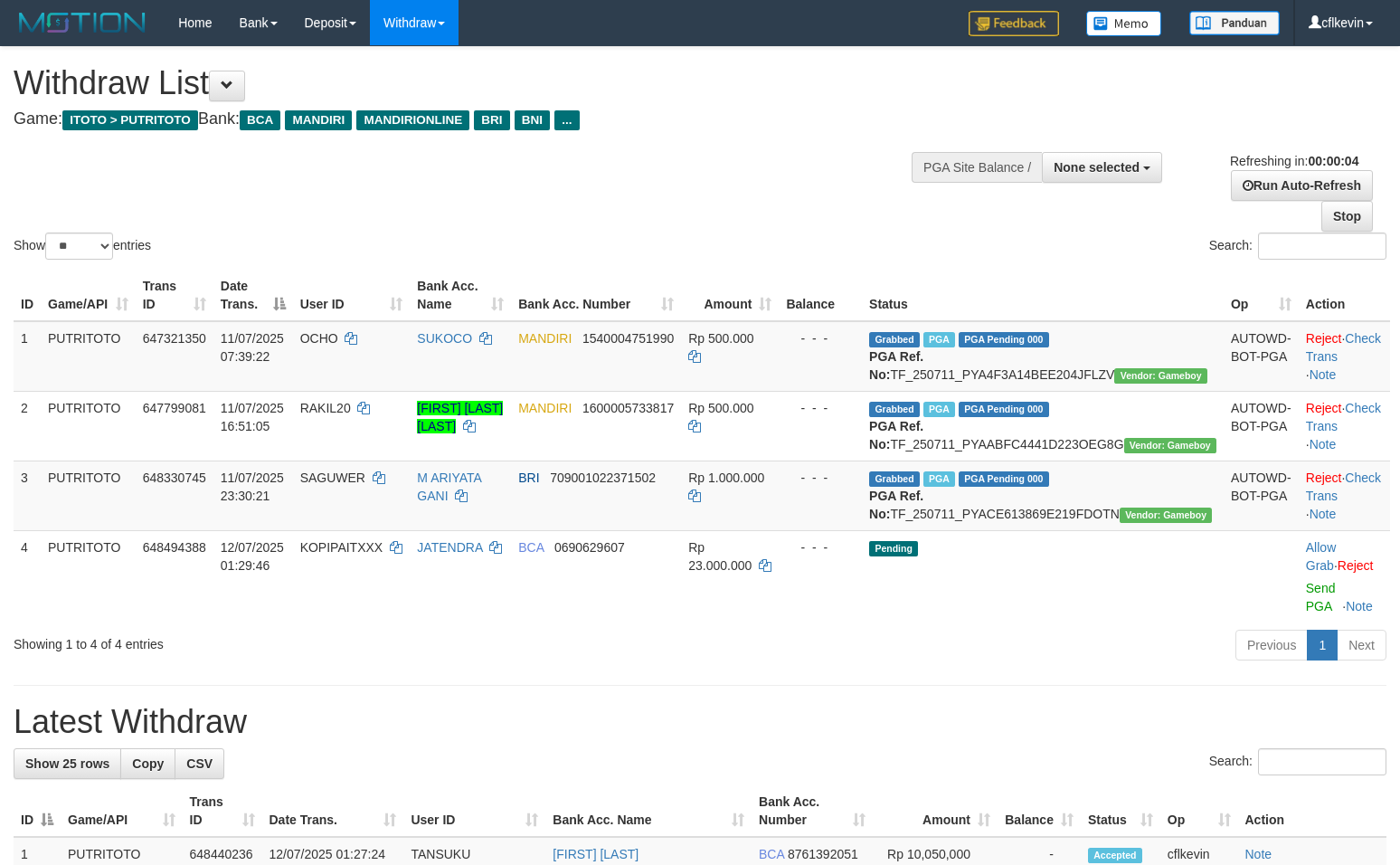 scroll, scrollTop: 0, scrollLeft: 0, axis: both 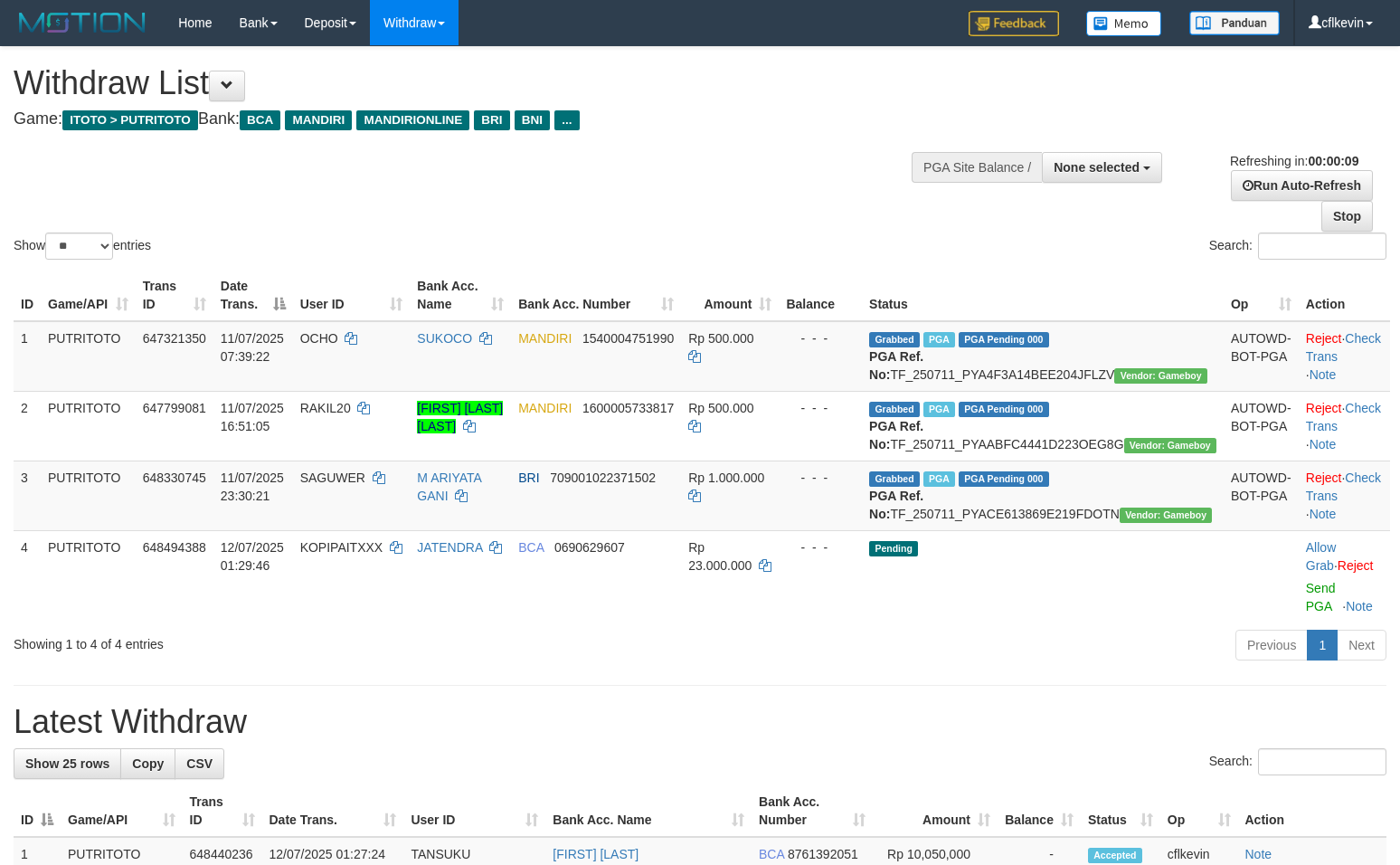 select 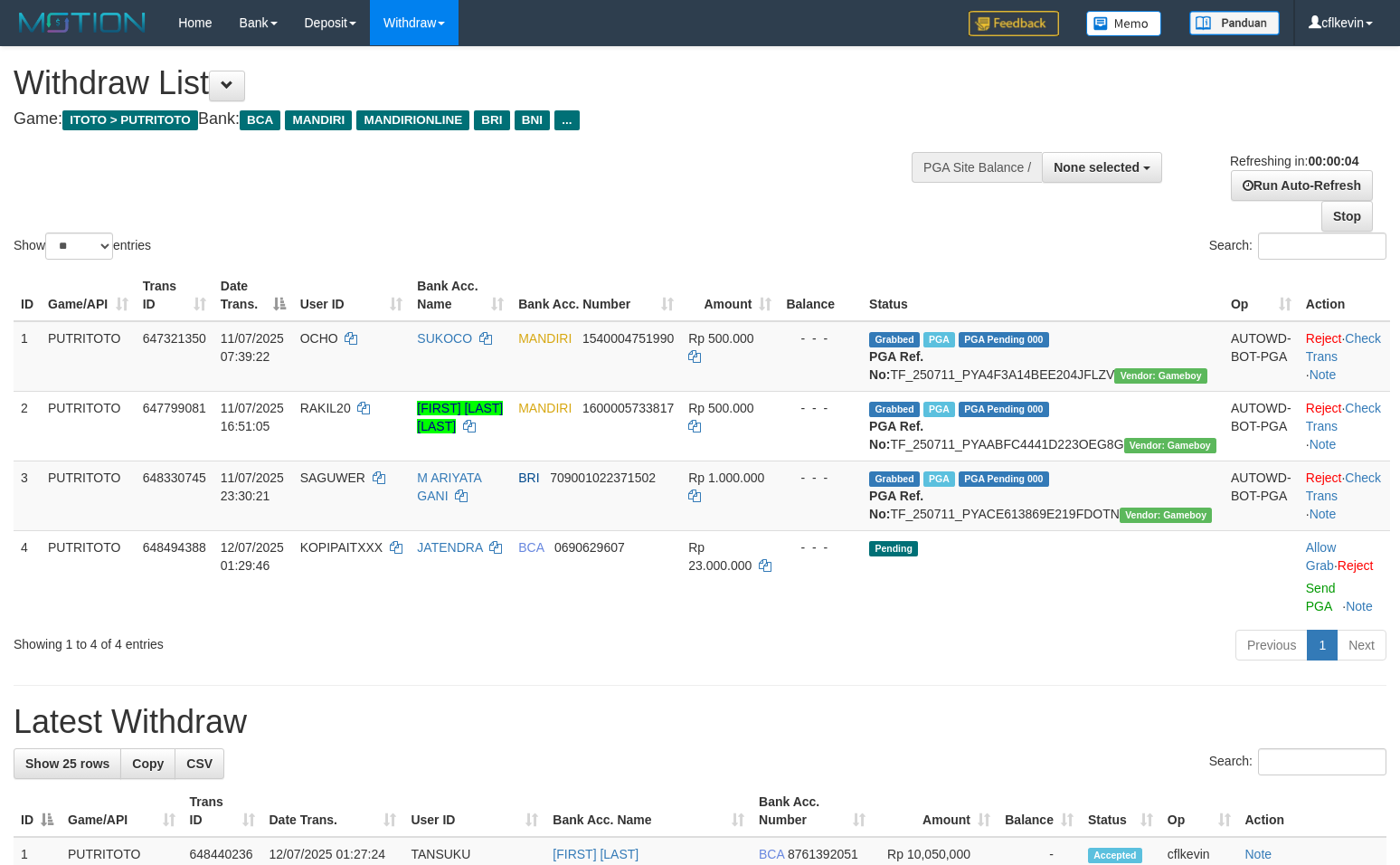scroll, scrollTop: 0, scrollLeft: 0, axis: both 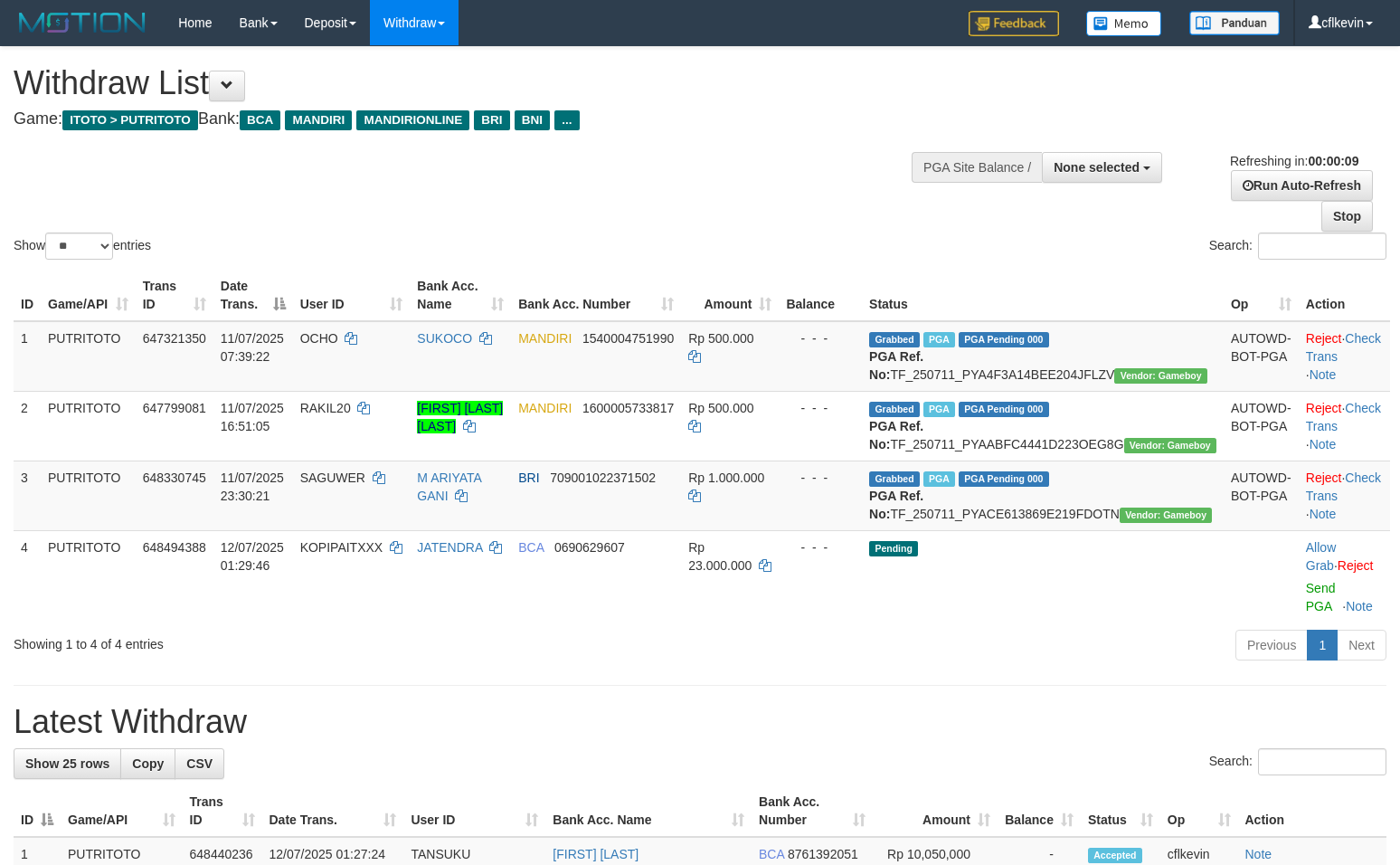 select 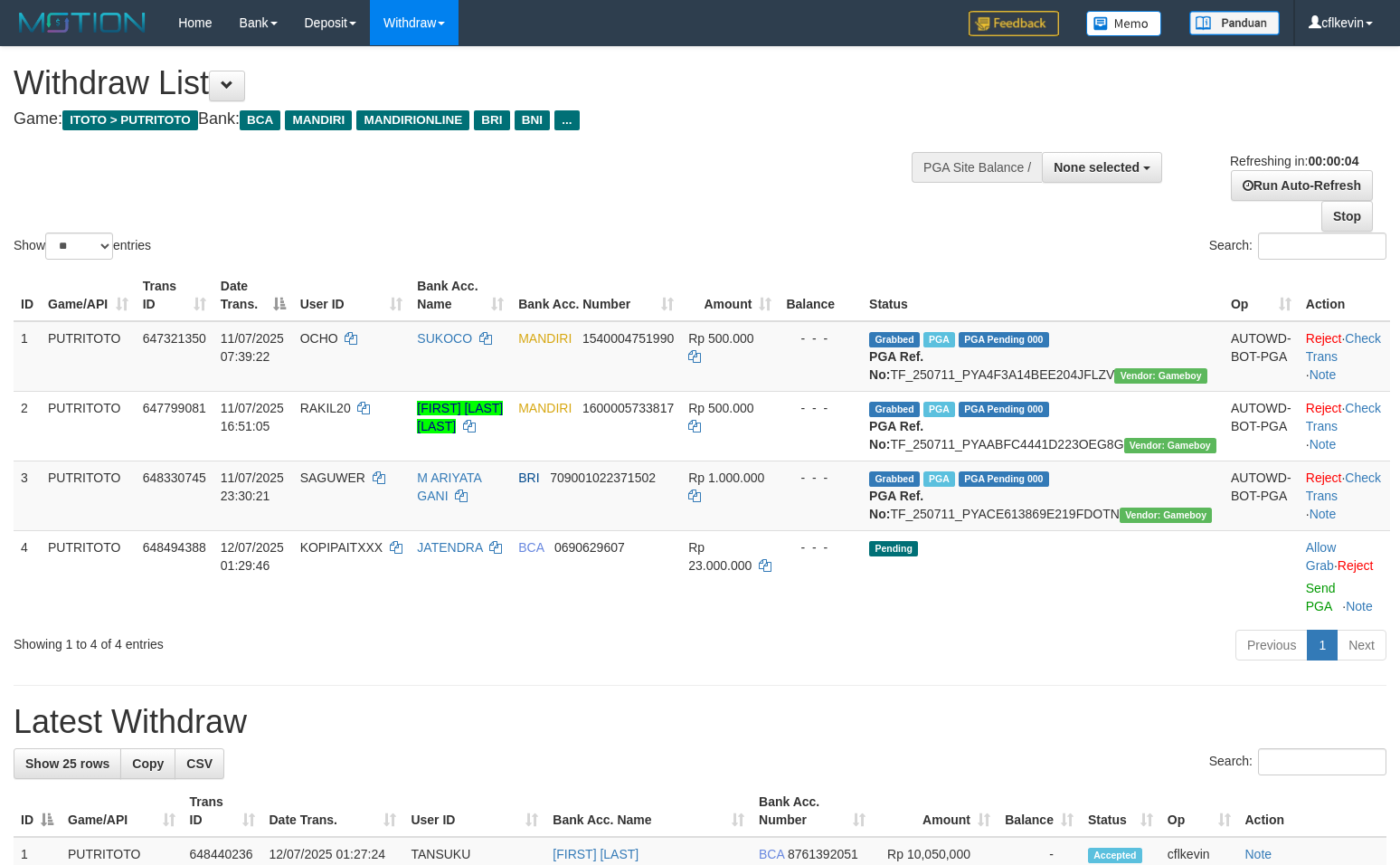 scroll, scrollTop: 0, scrollLeft: 0, axis: both 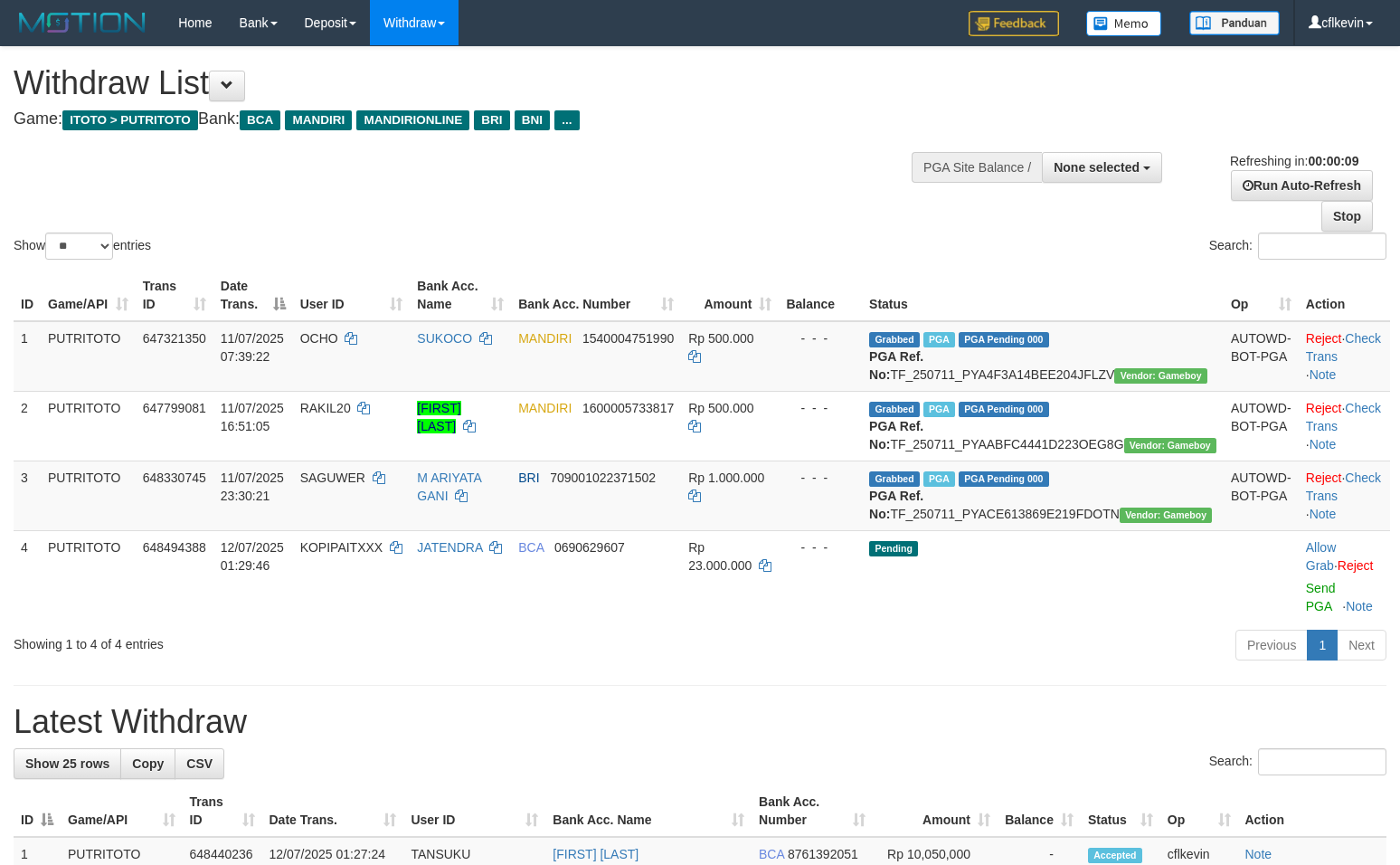 select 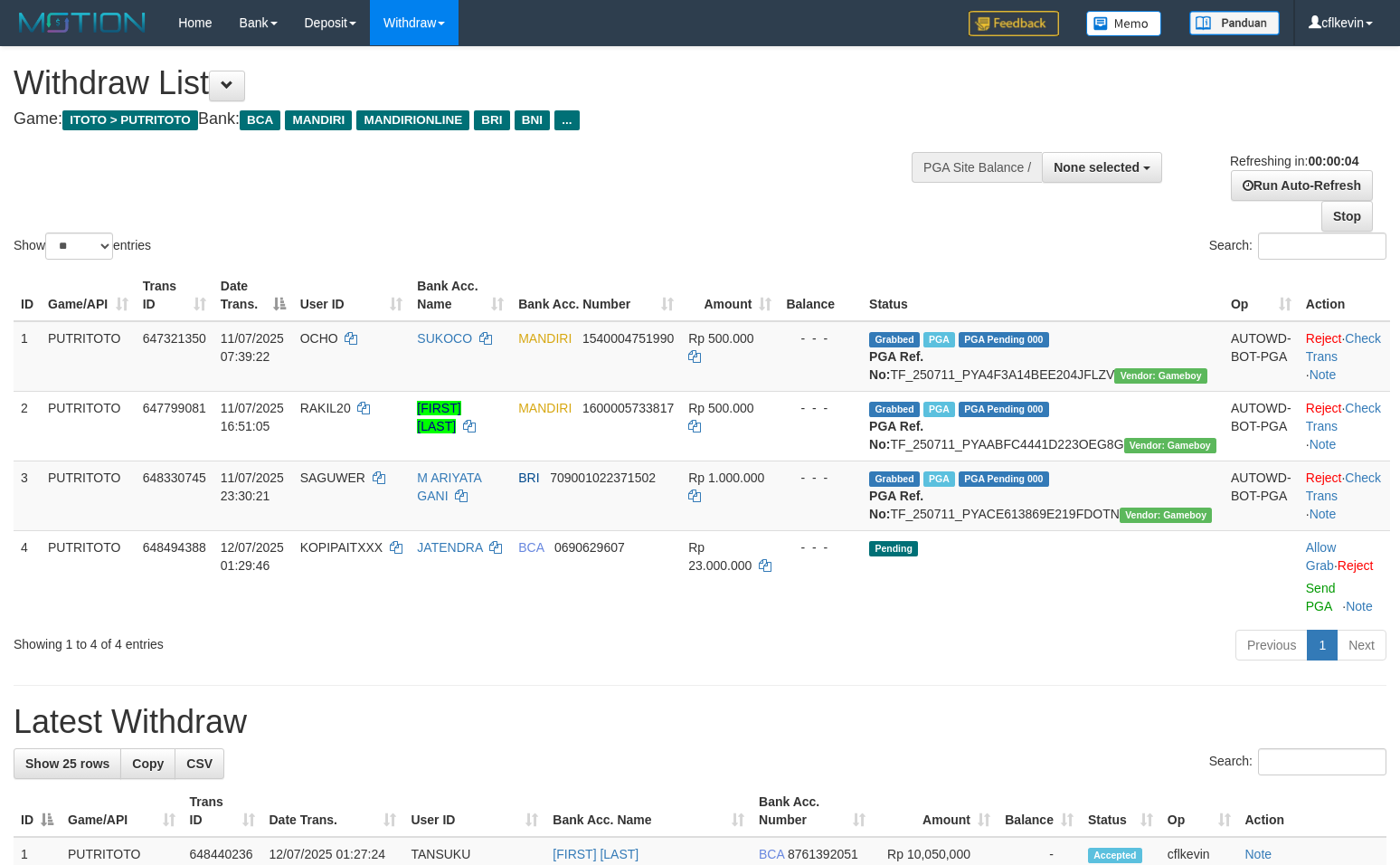 scroll, scrollTop: 0, scrollLeft: 0, axis: both 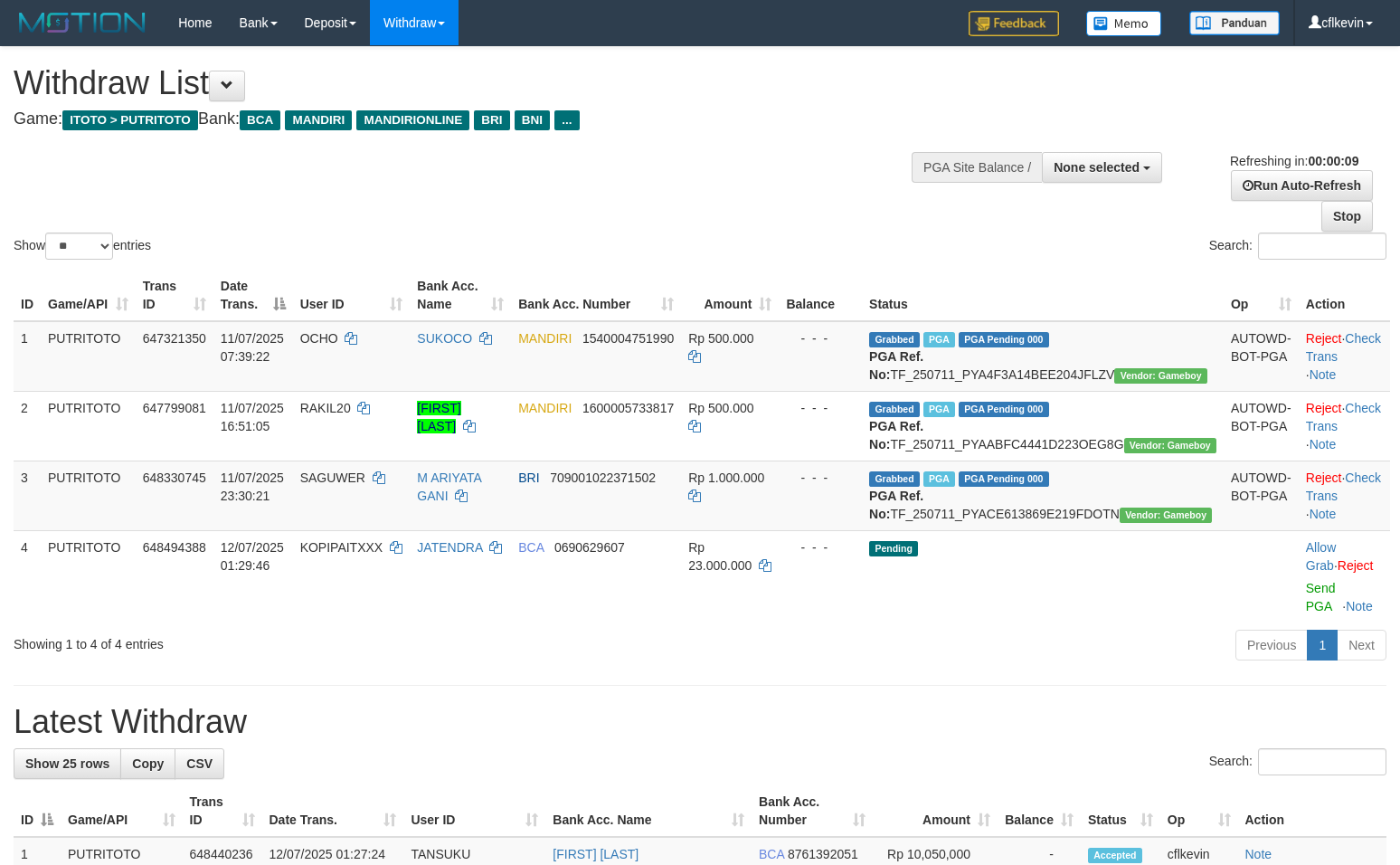 select 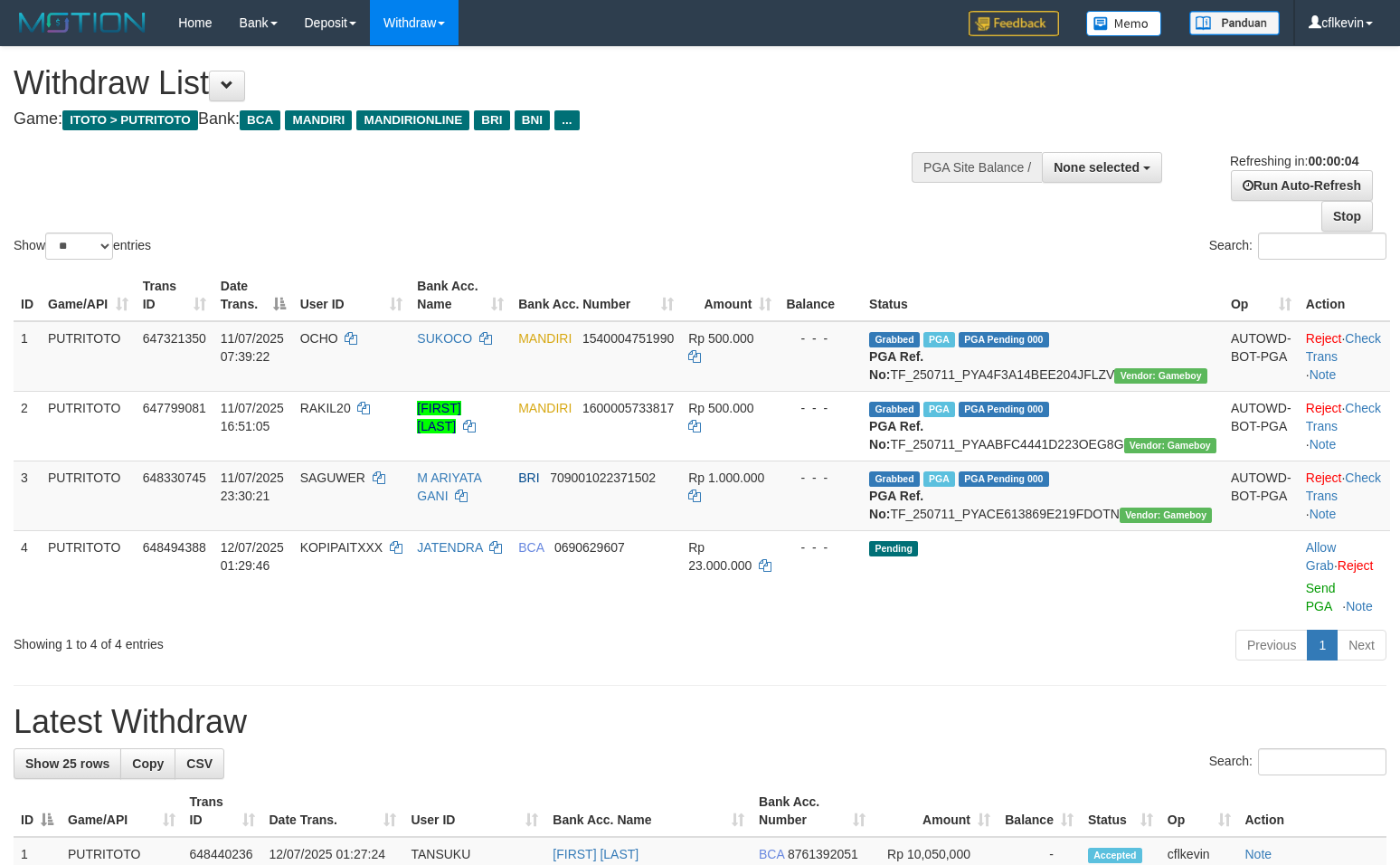 scroll, scrollTop: 0, scrollLeft: 0, axis: both 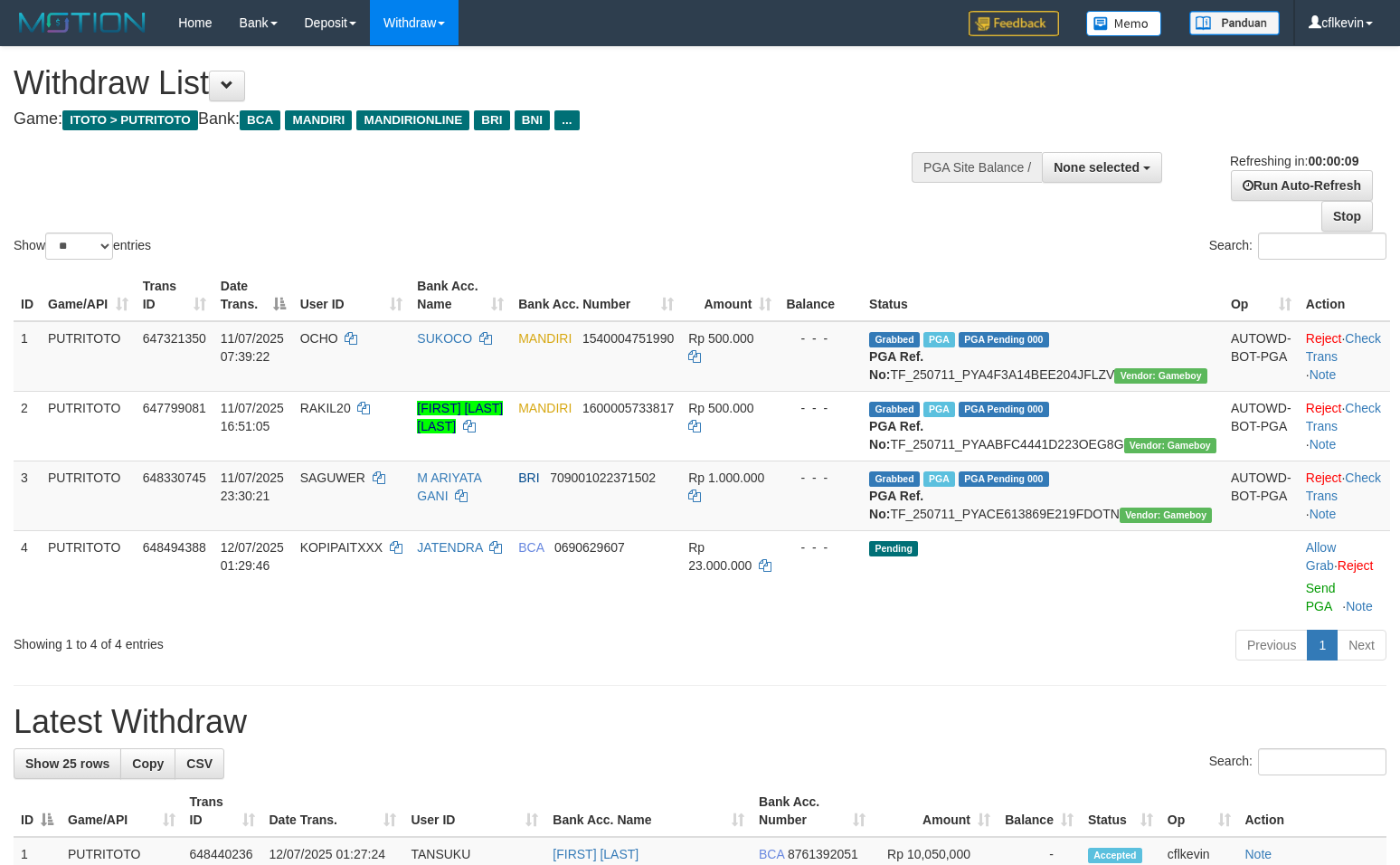 select 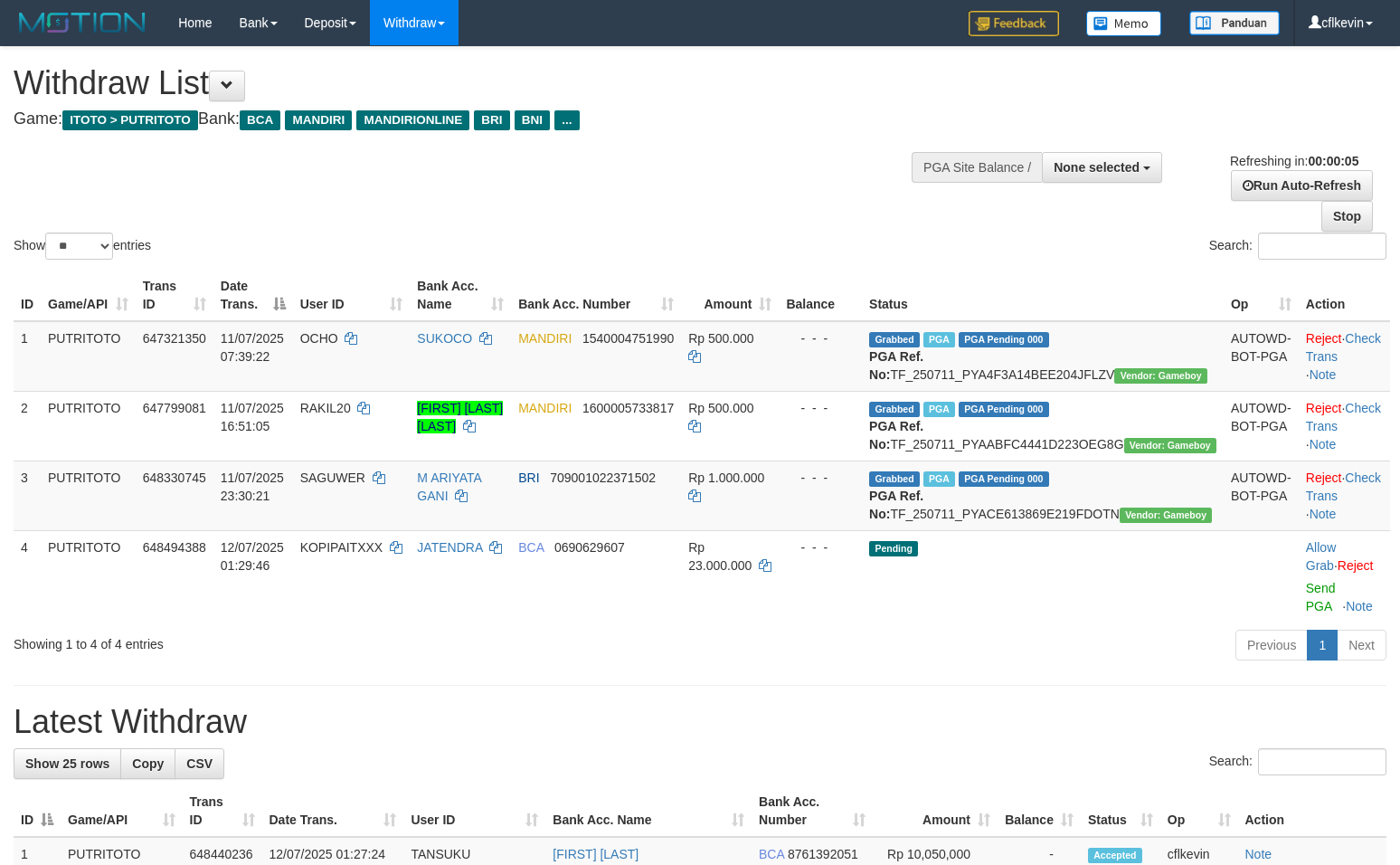 scroll, scrollTop: 0, scrollLeft: 0, axis: both 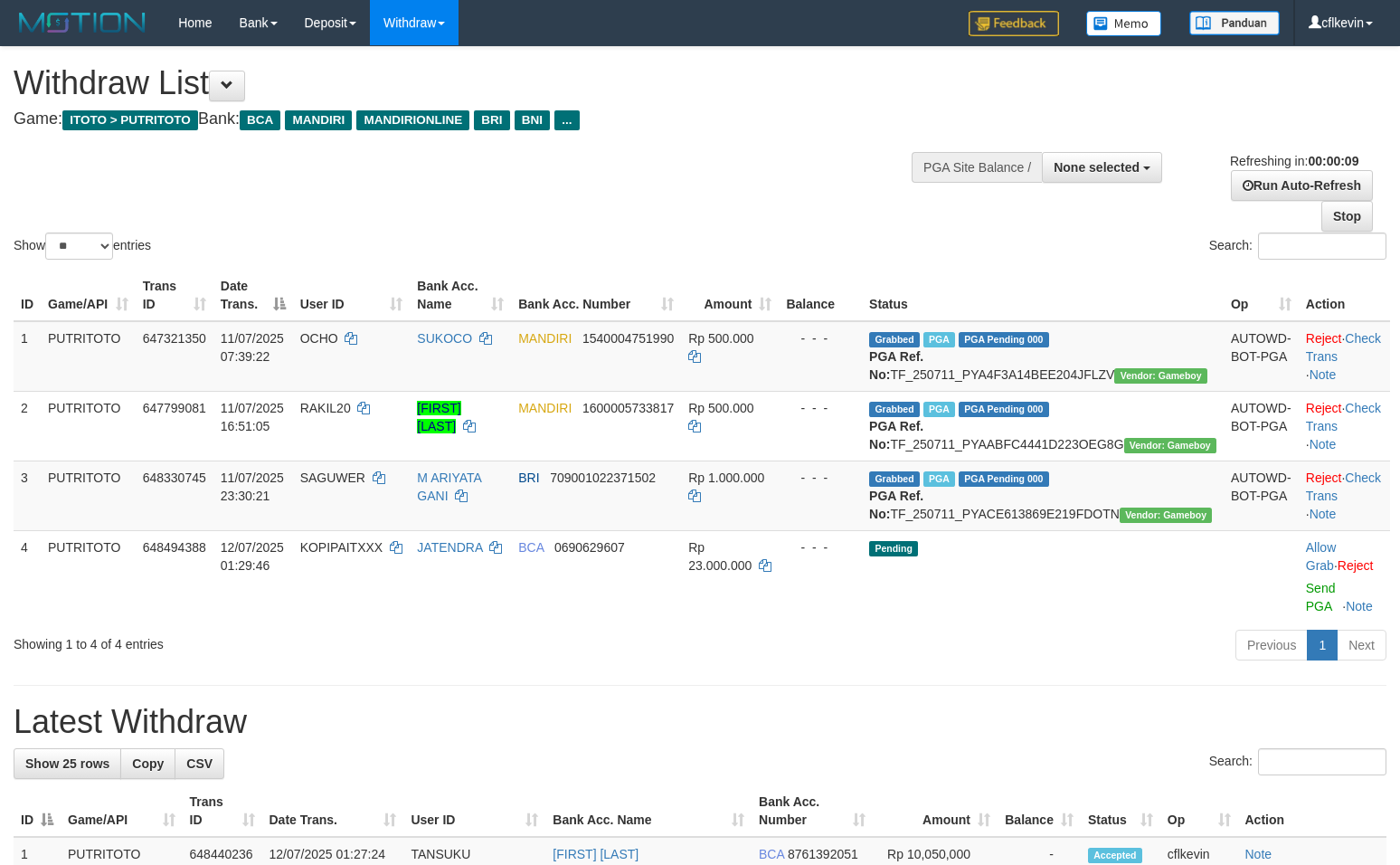 select 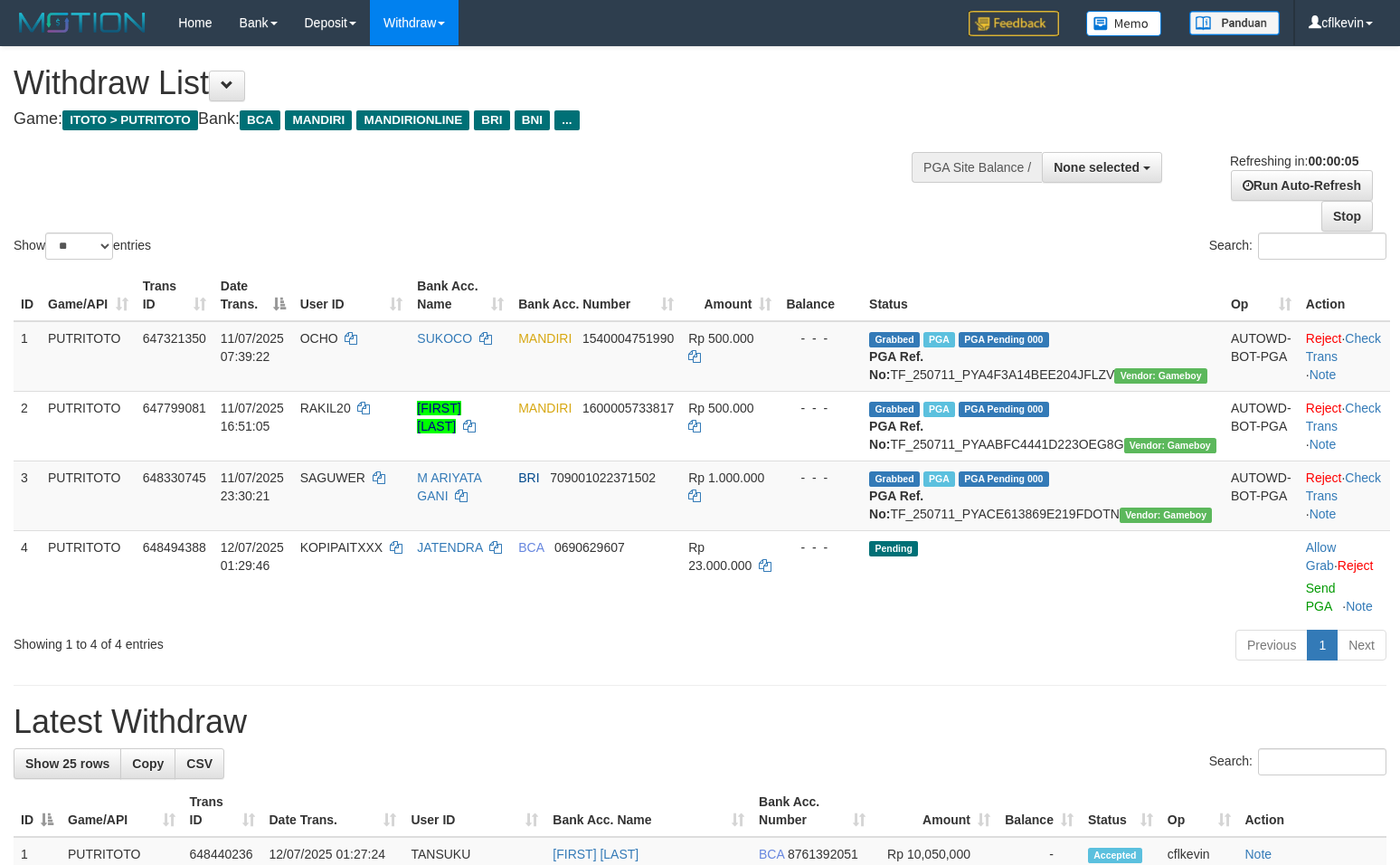 scroll, scrollTop: 0, scrollLeft: 0, axis: both 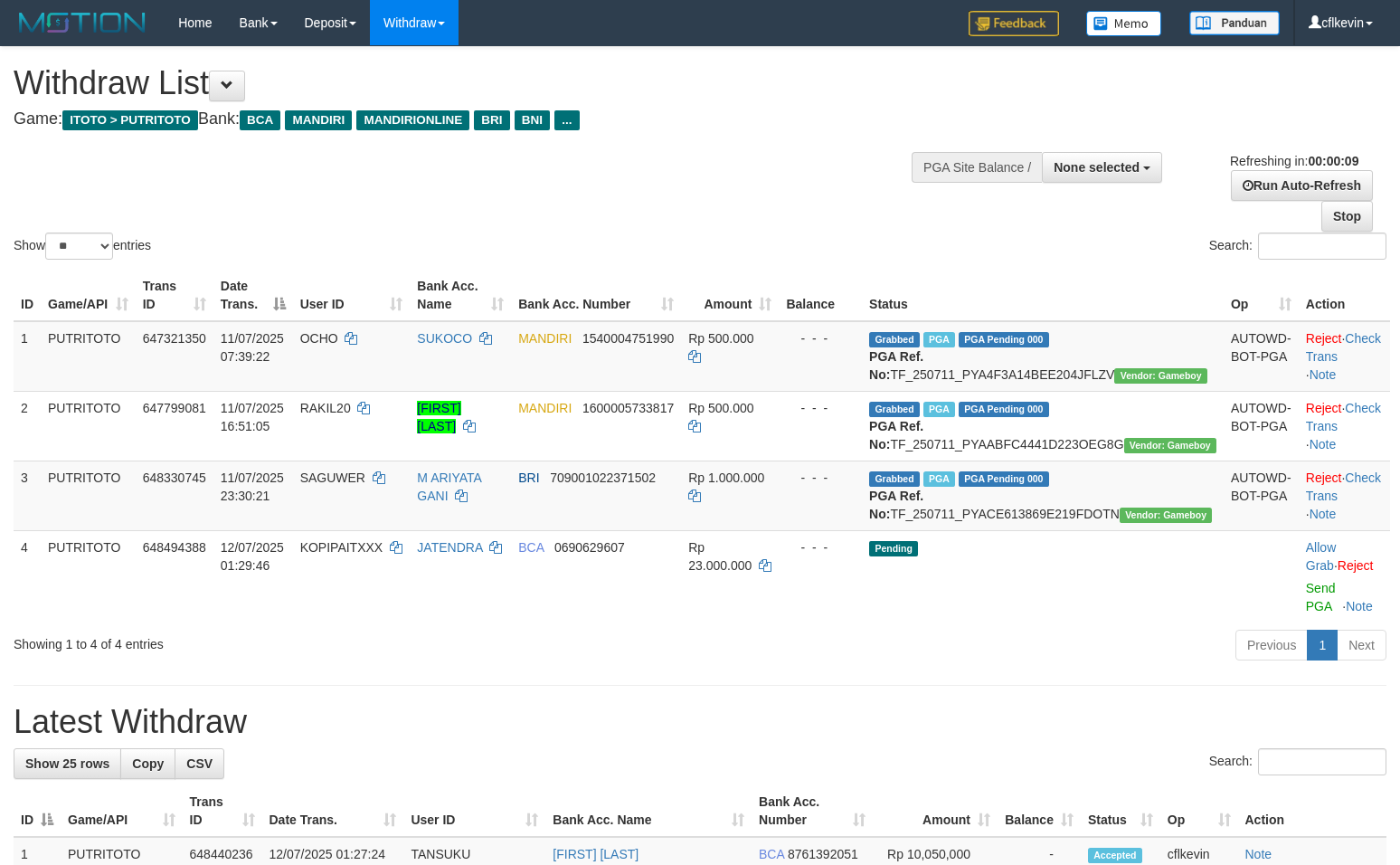 select 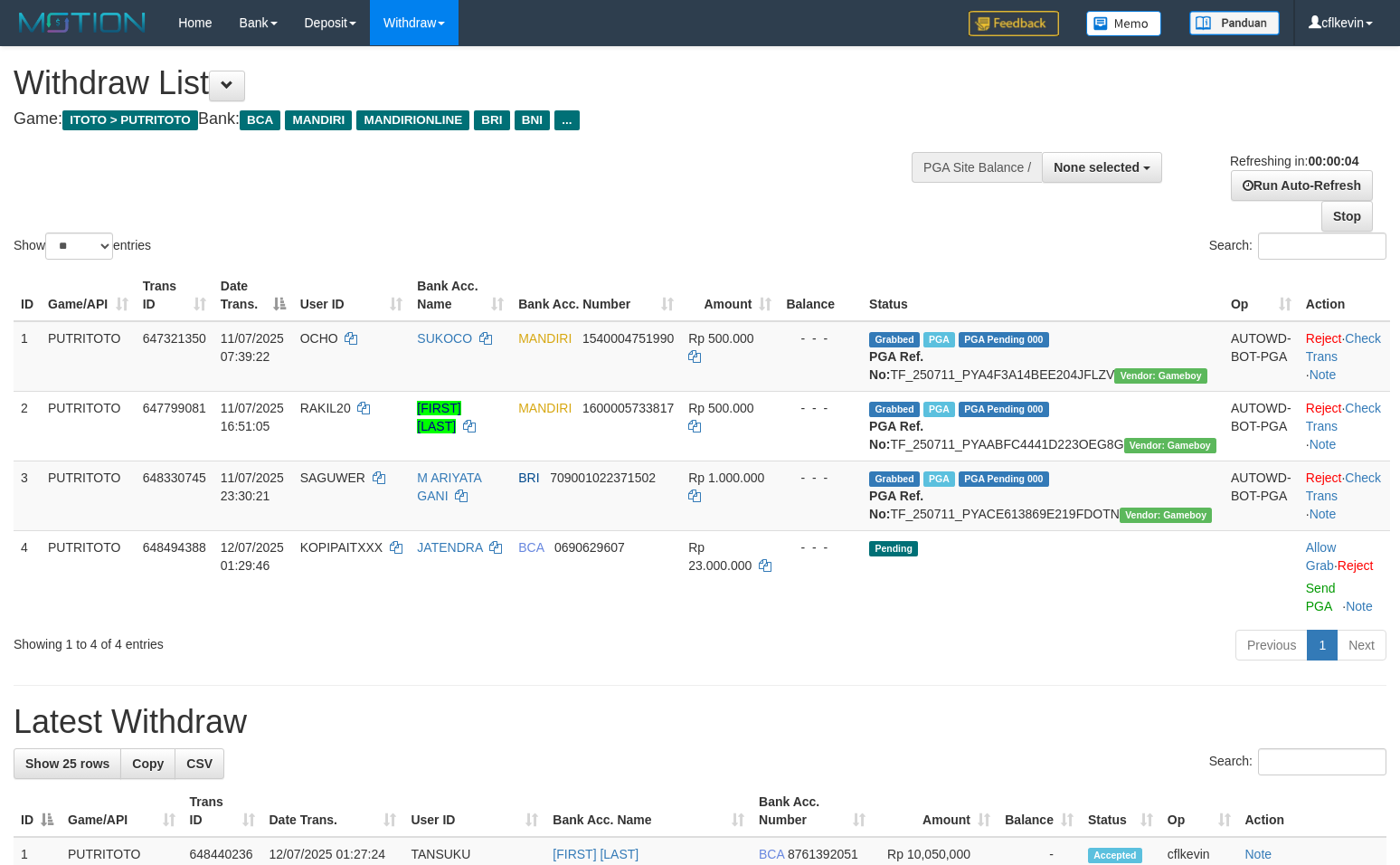 scroll, scrollTop: 0, scrollLeft: 0, axis: both 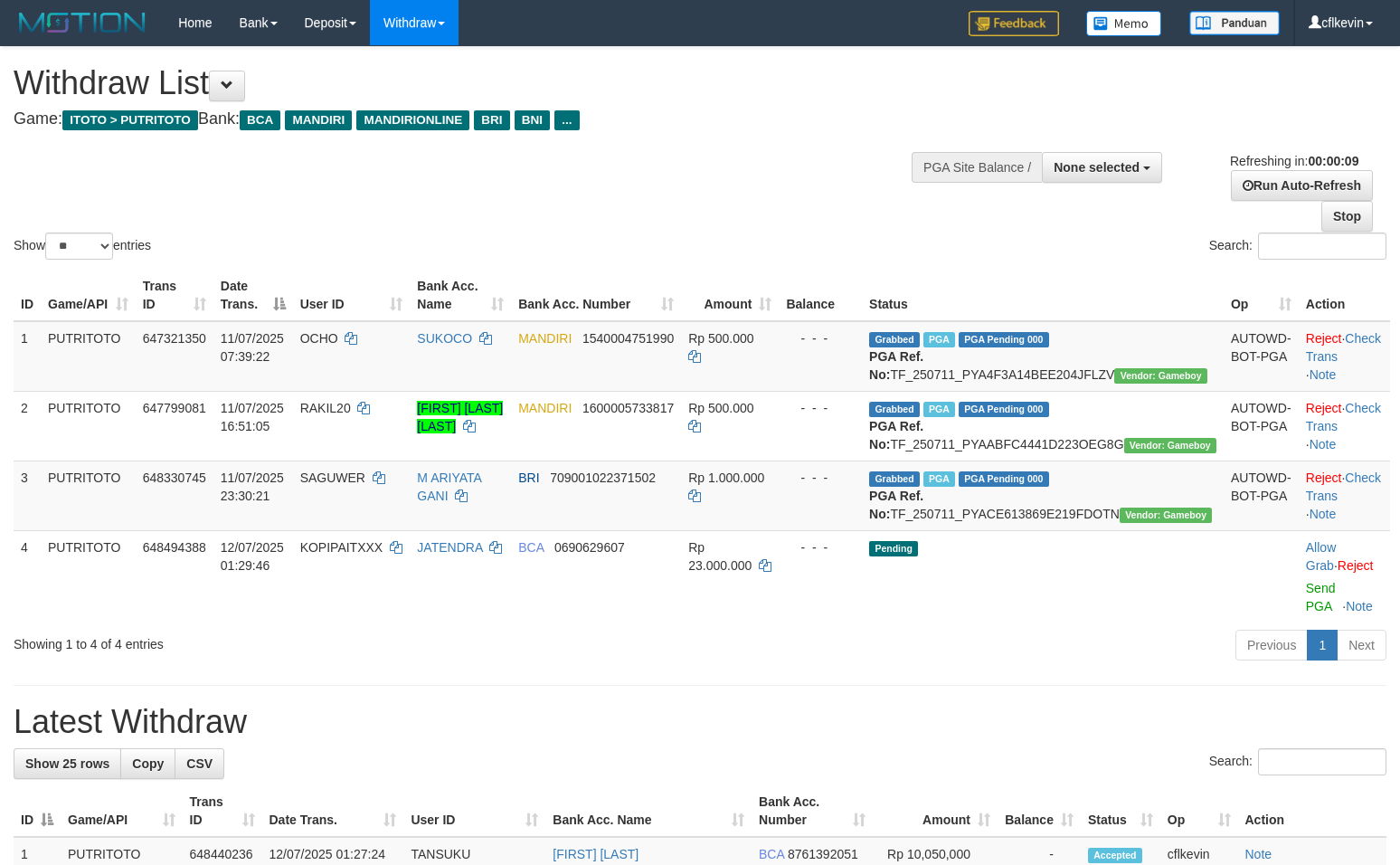 select 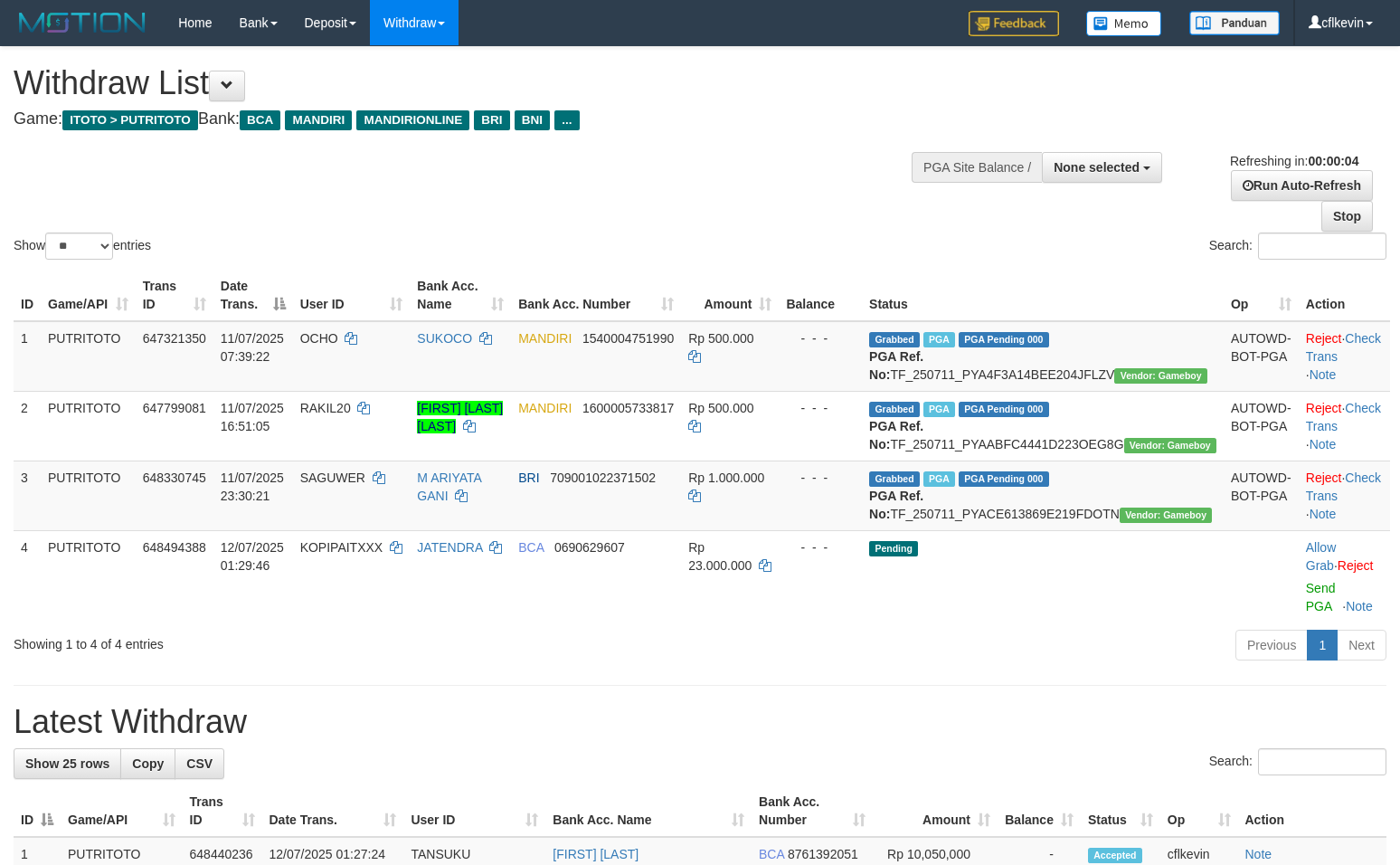 scroll, scrollTop: 0, scrollLeft: 0, axis: both 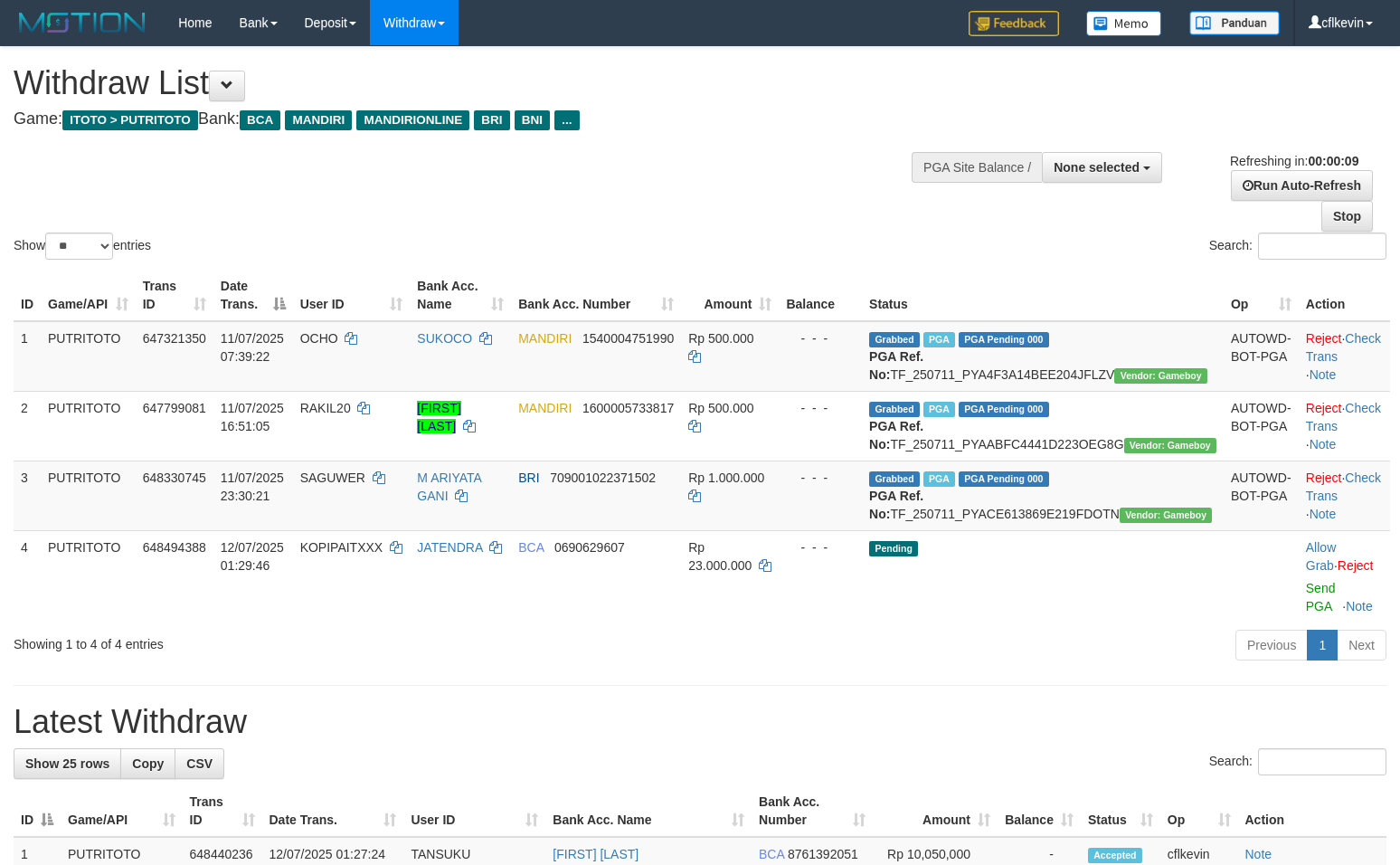 select 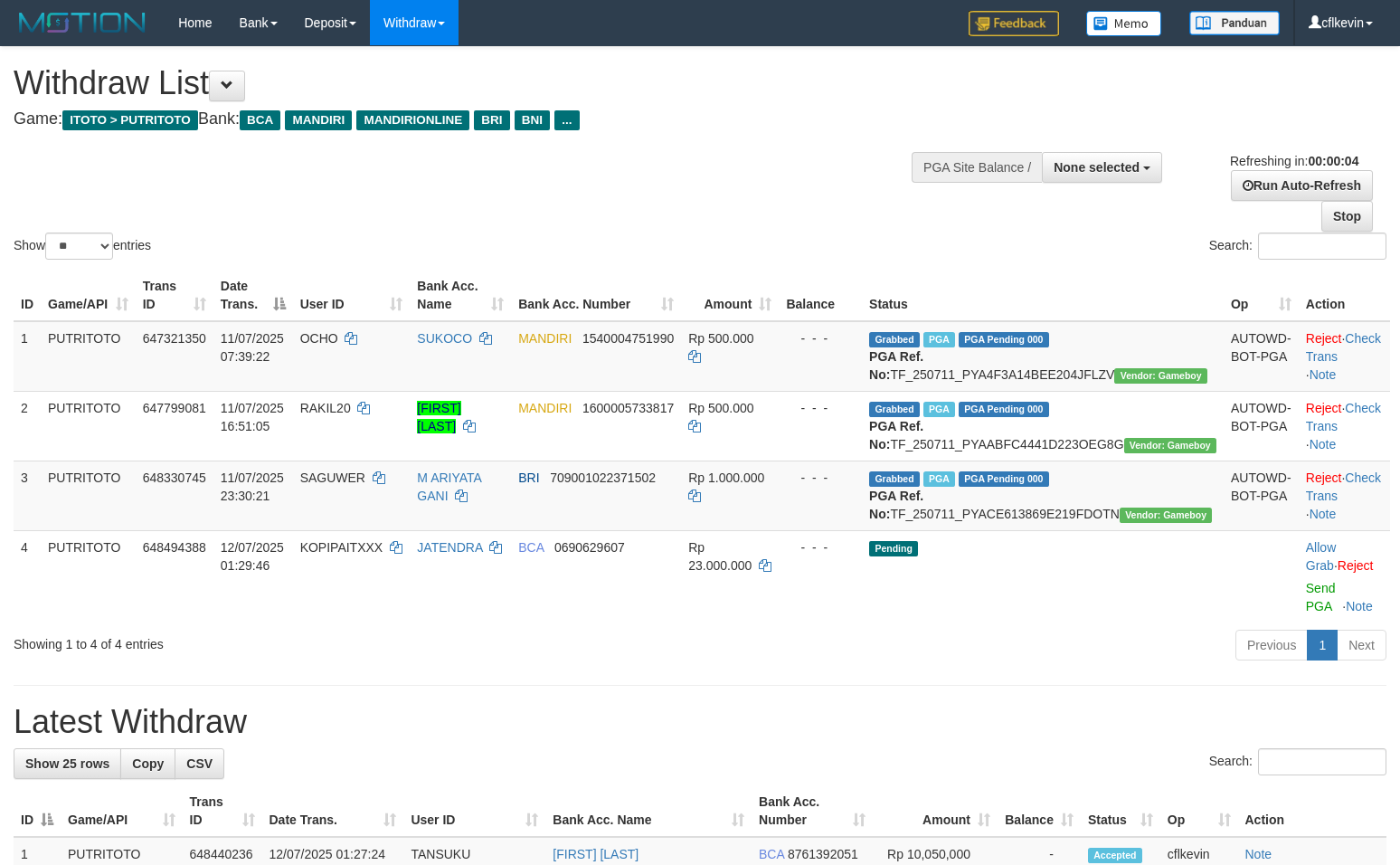 scroll, scrollTop: 0, scrollLeft: 0, axis: both 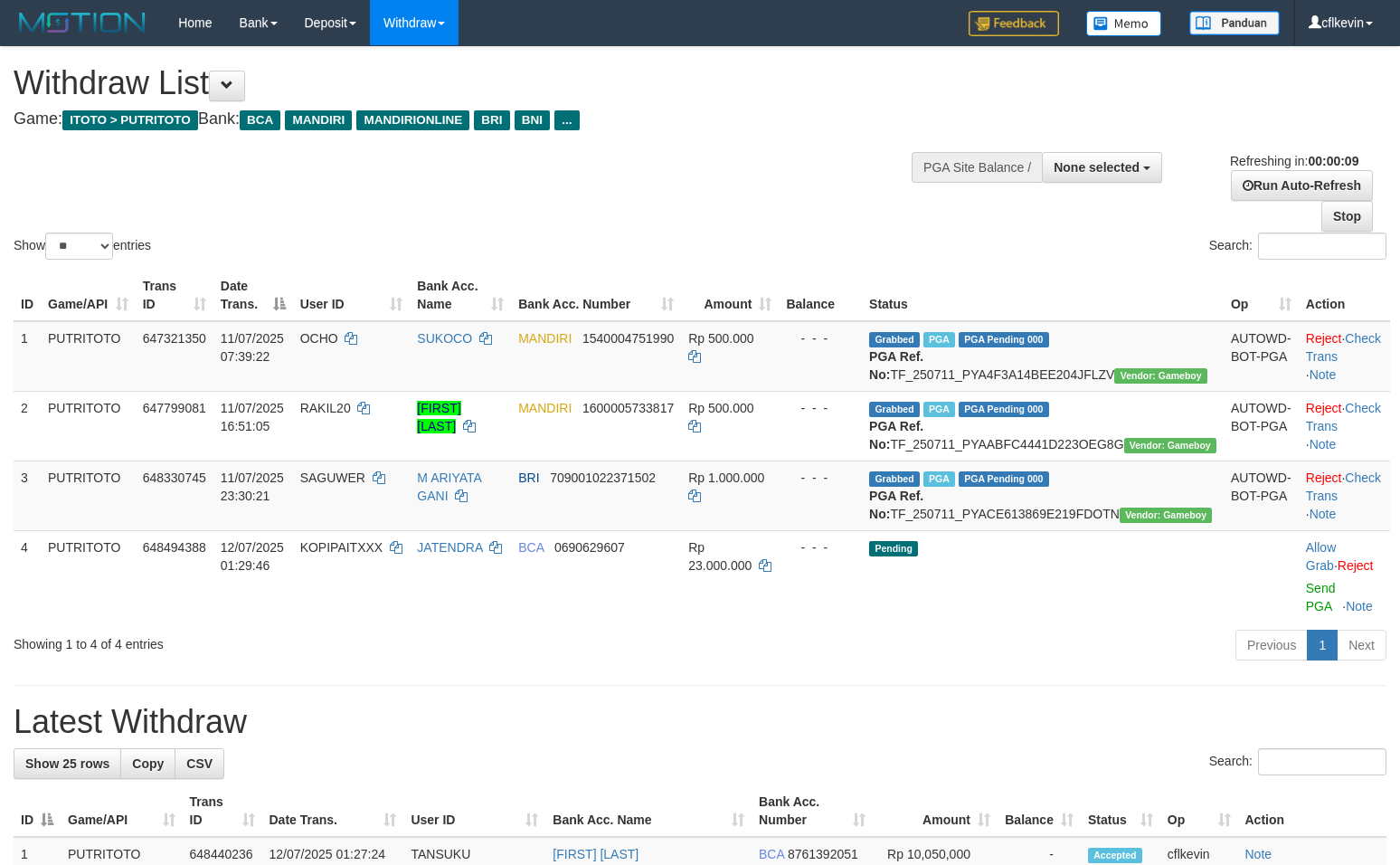 select 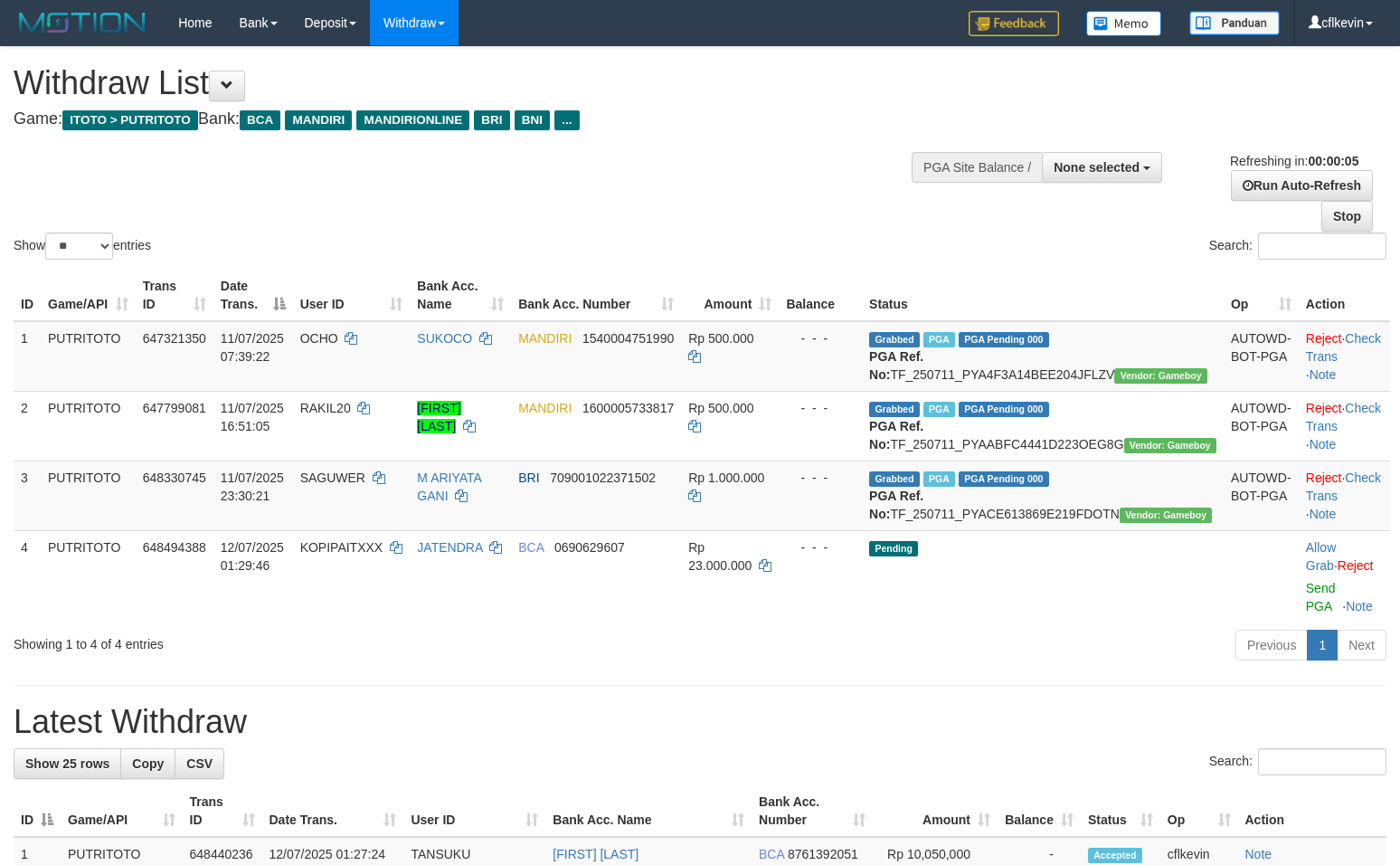 scroll, scrollTop: 0, scrollLeft: 0, axis: both 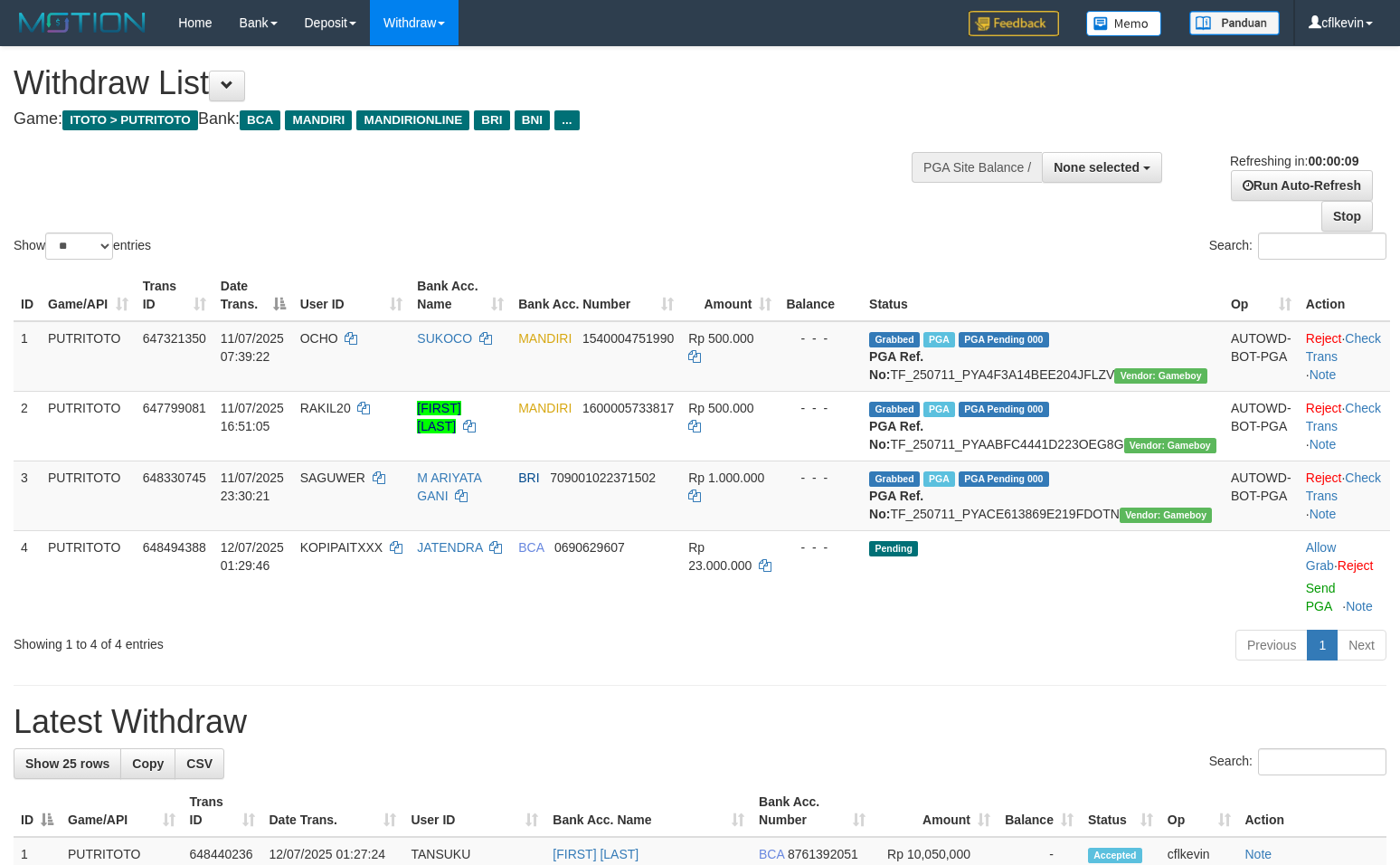 select 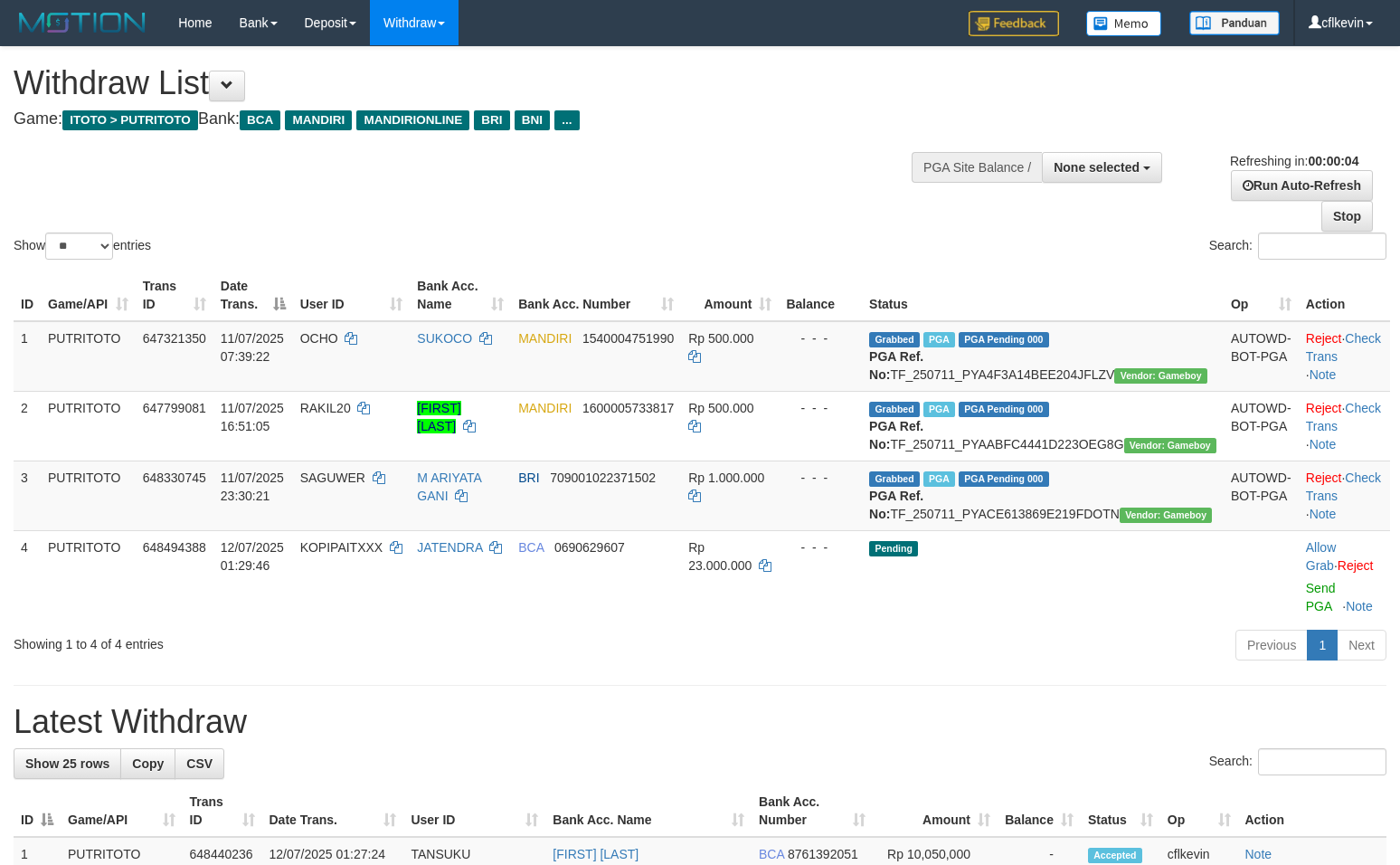scroll, scrollTop: 0, scrollLeft: 0, axis: both 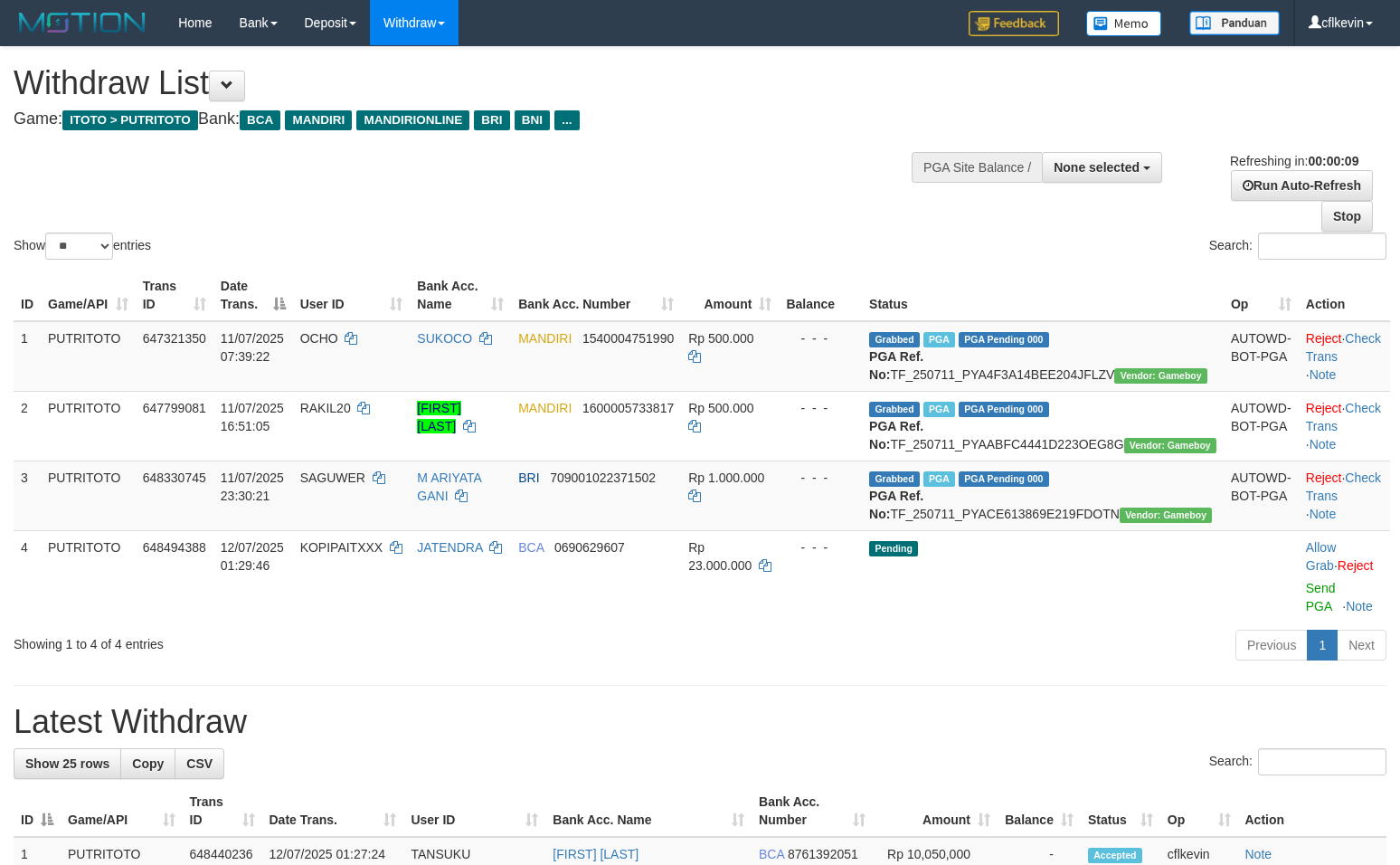 select 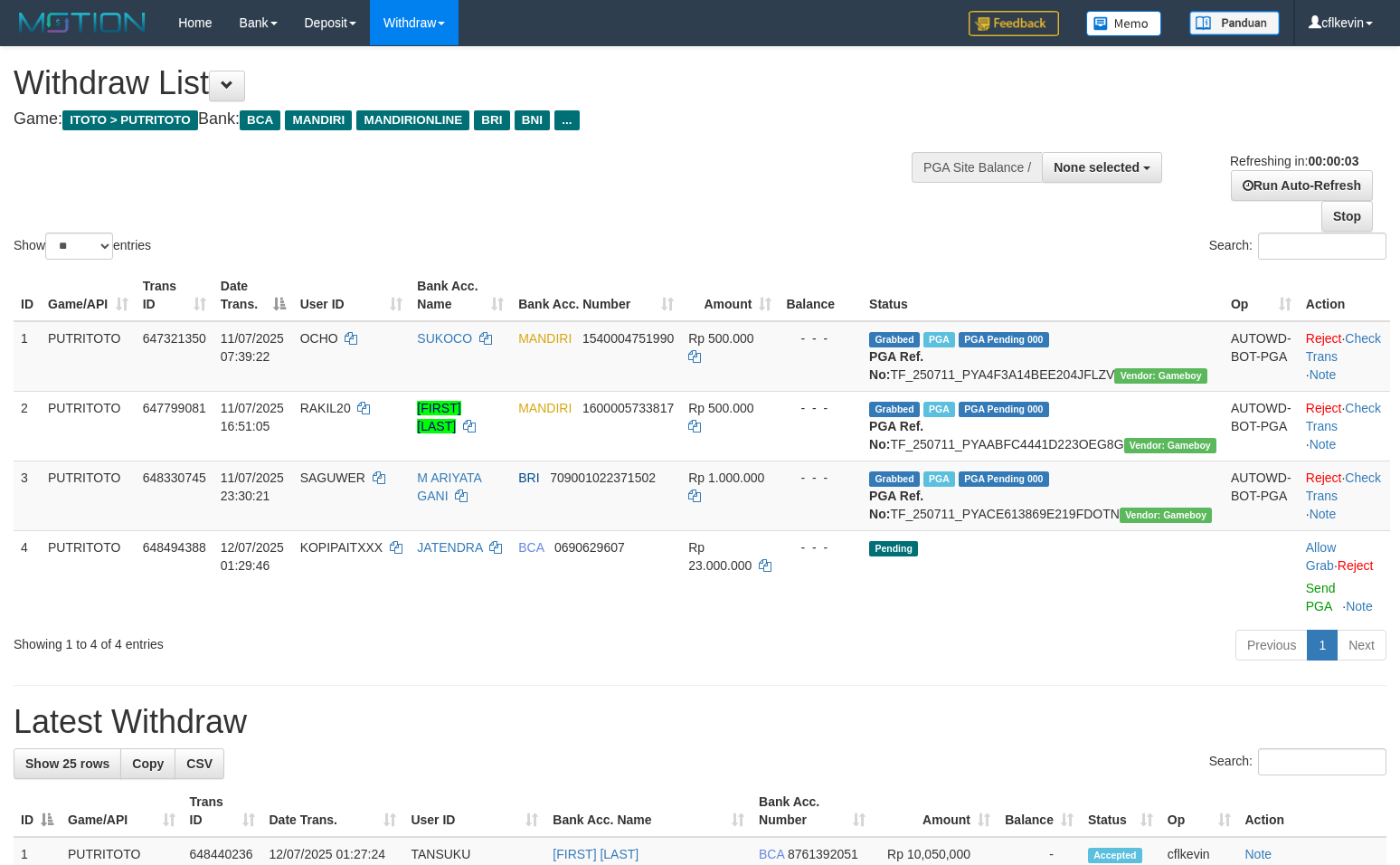 scroll, scrollTop: 0, scrollLeft: 0, axis: both 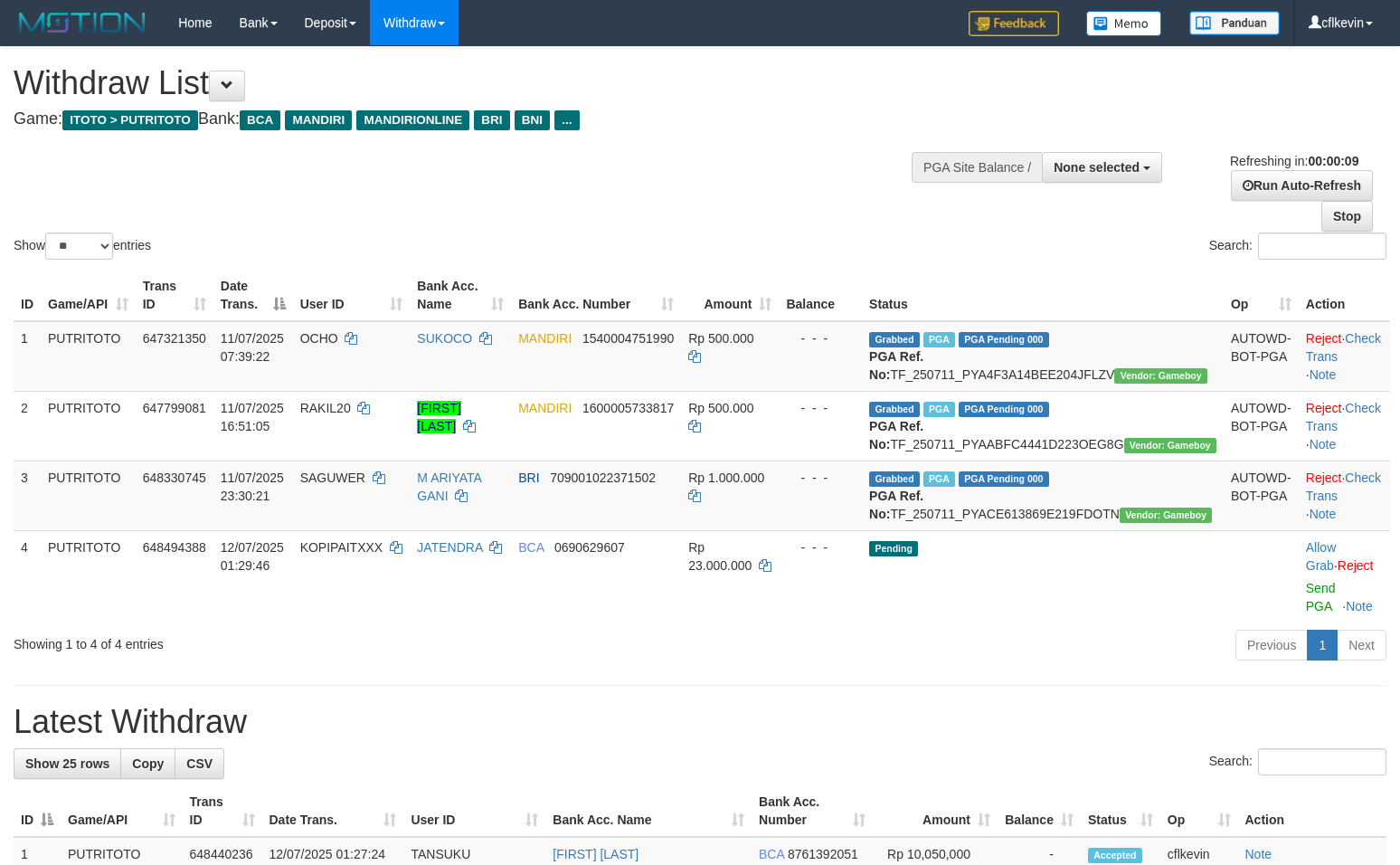 select 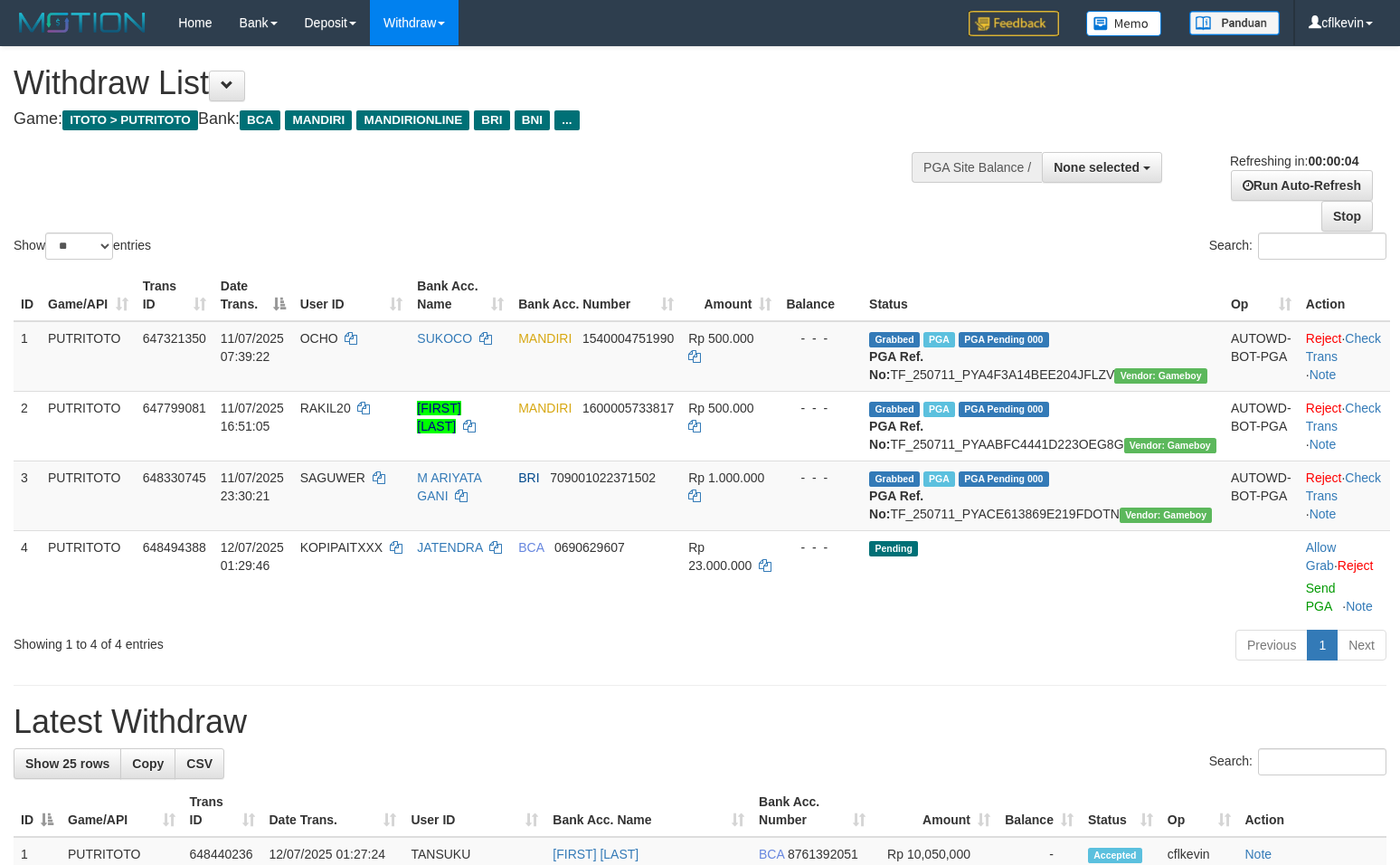 scroll, scrollTop: 0, scrollLeft: 0, axis: both 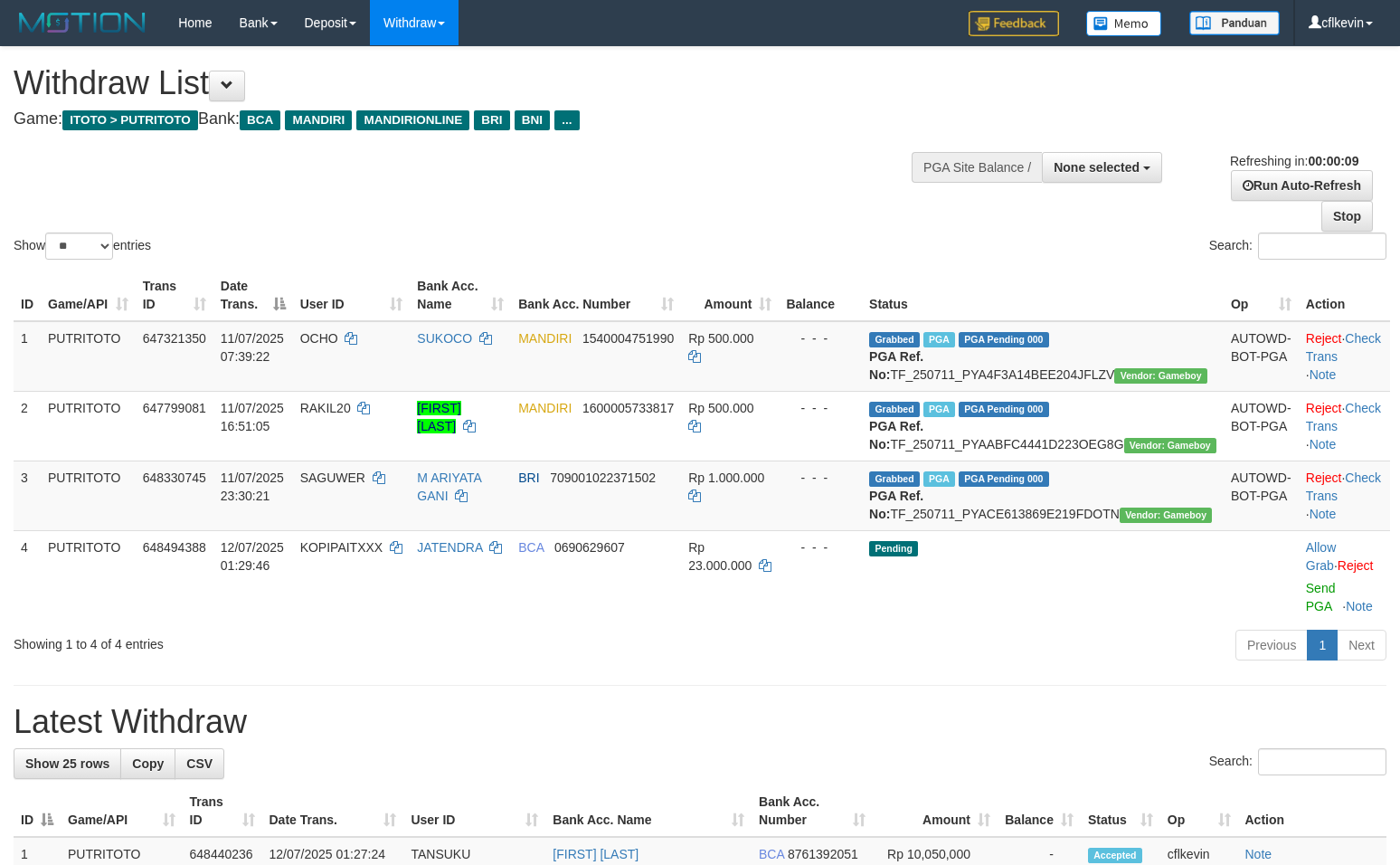 select 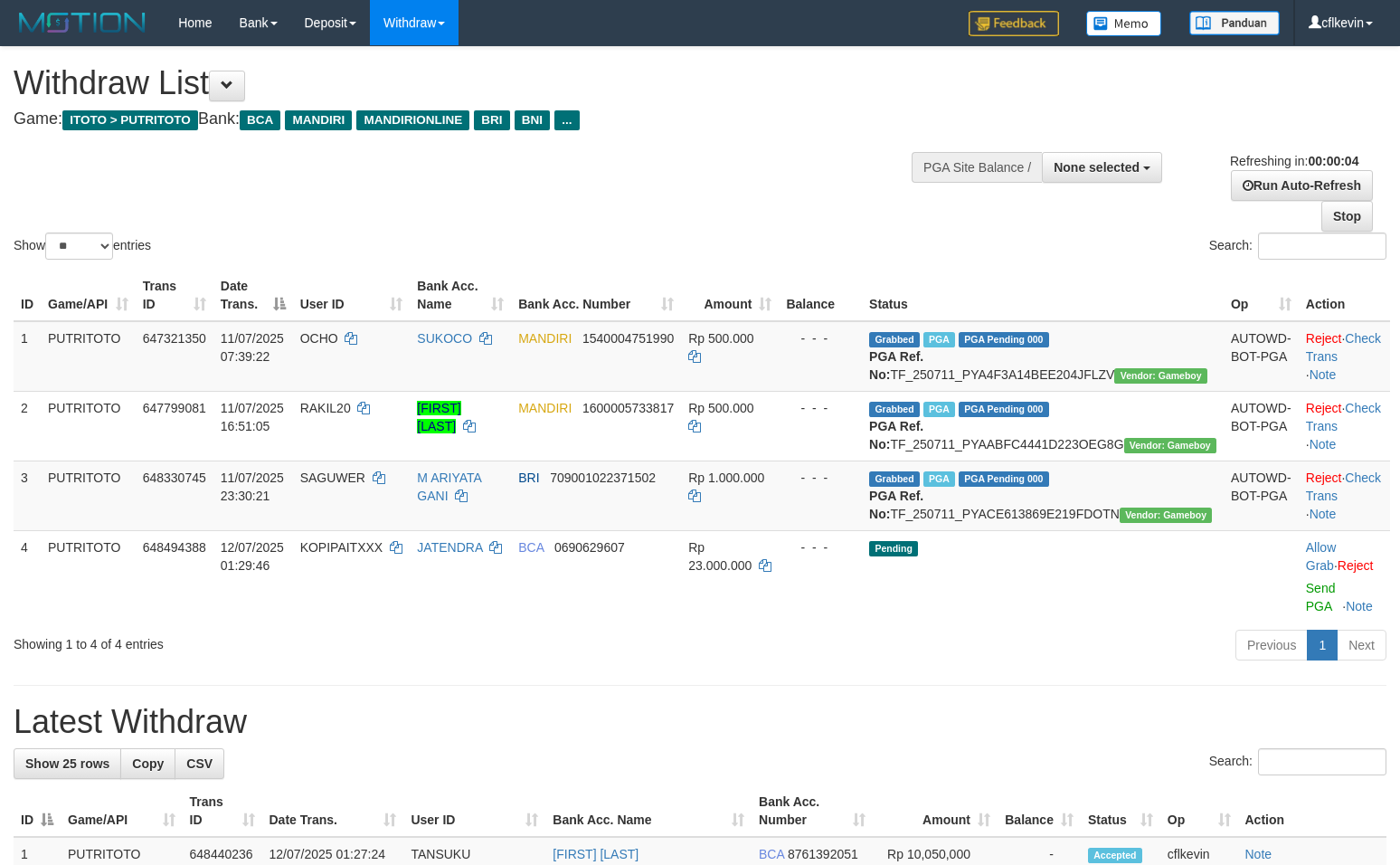 scroll, scrollTop: 0, scrollLeft: 0, axis: both 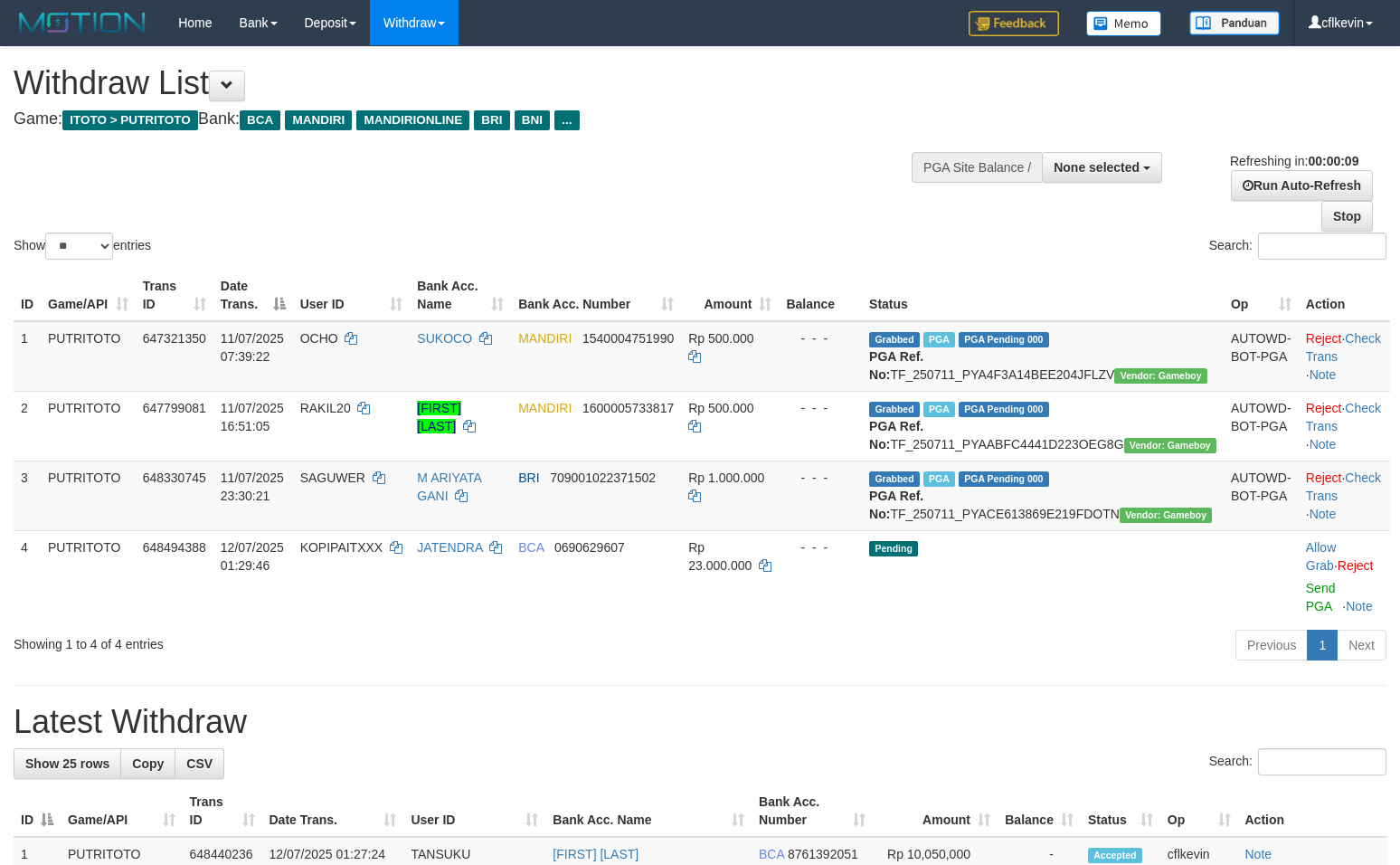 select 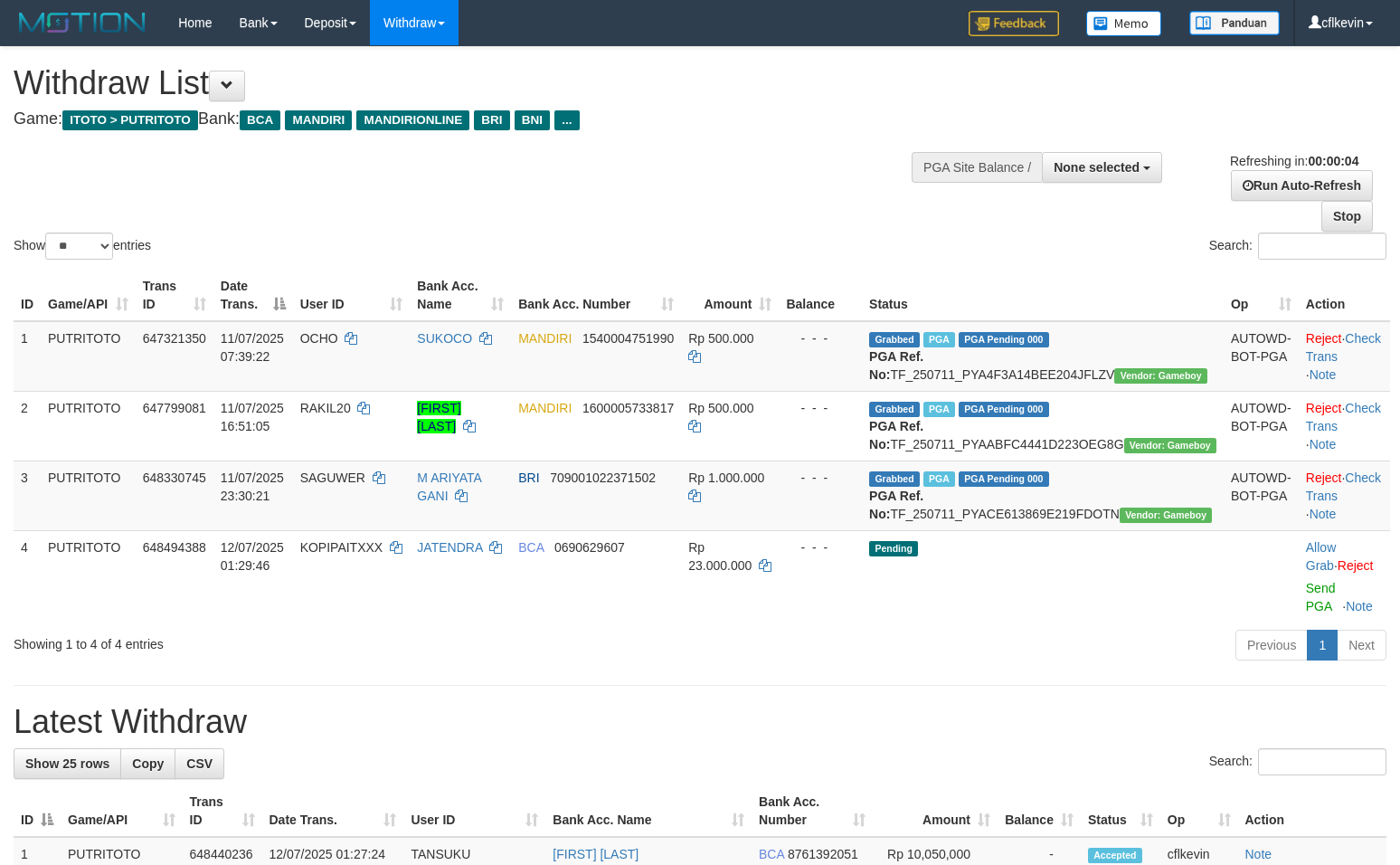 scroll, scrollTop: 0, scrollLeft: 0, axis: both 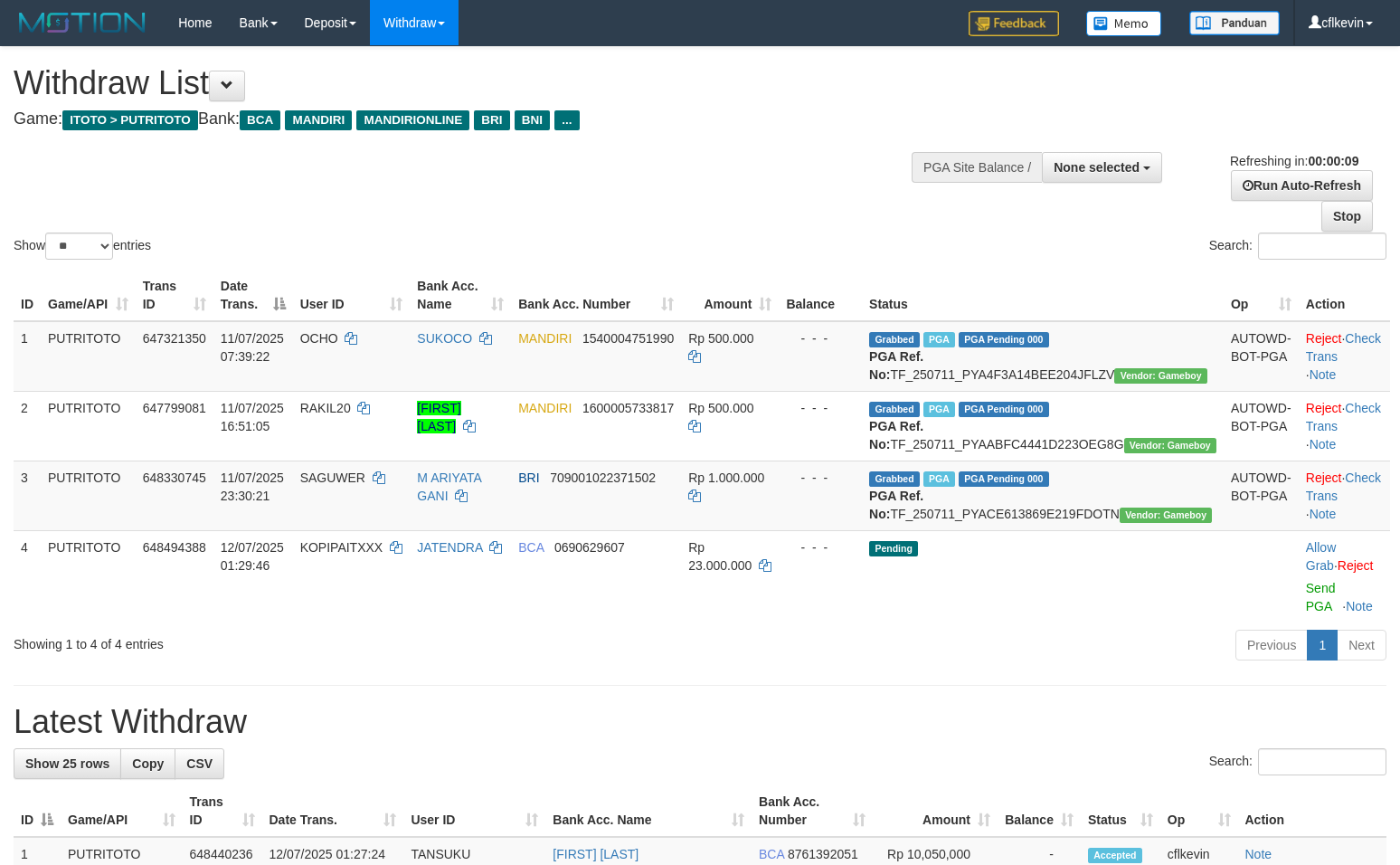 select 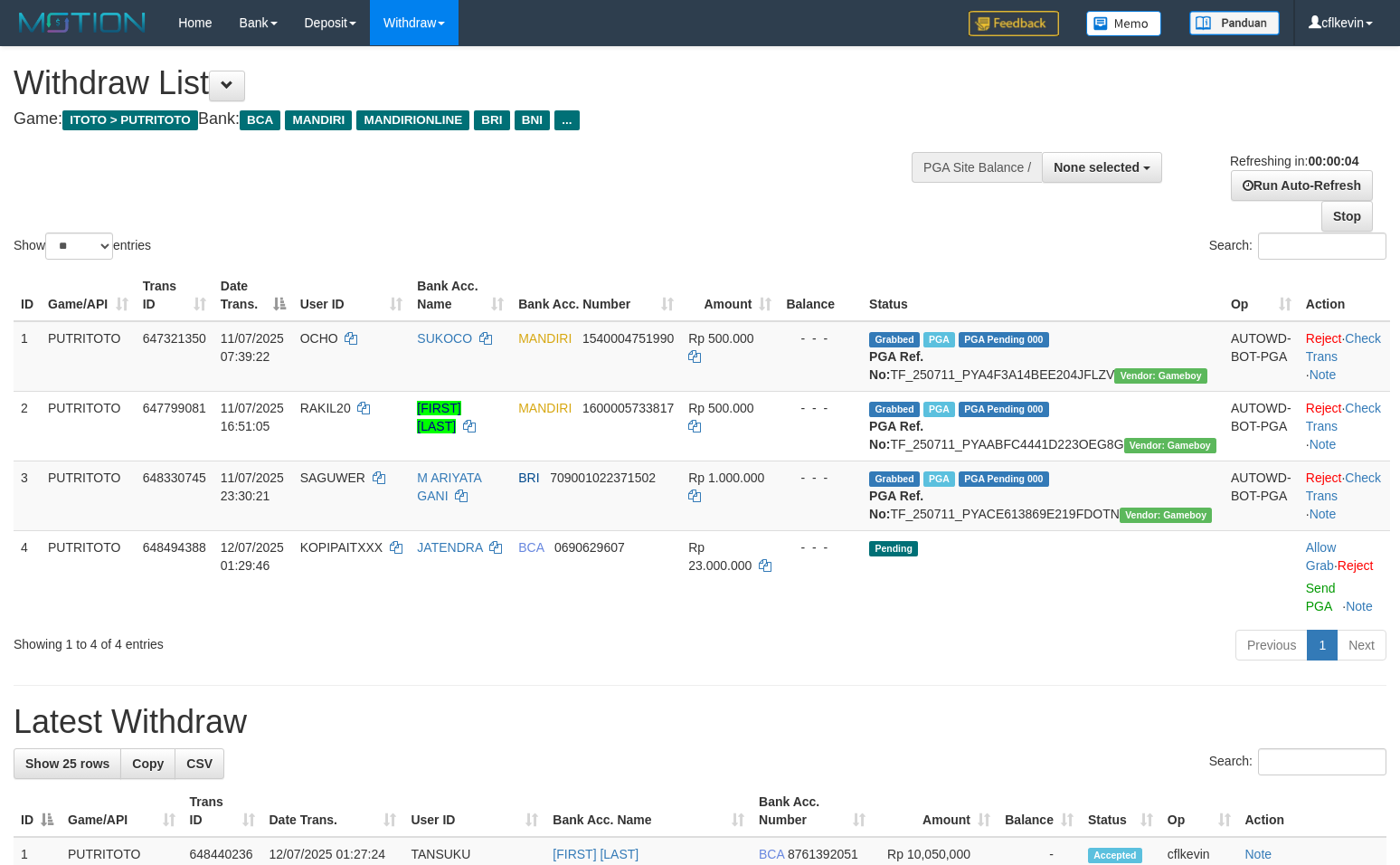 scroll, scrollTop: 0, scrollLeft: 0, axis: both 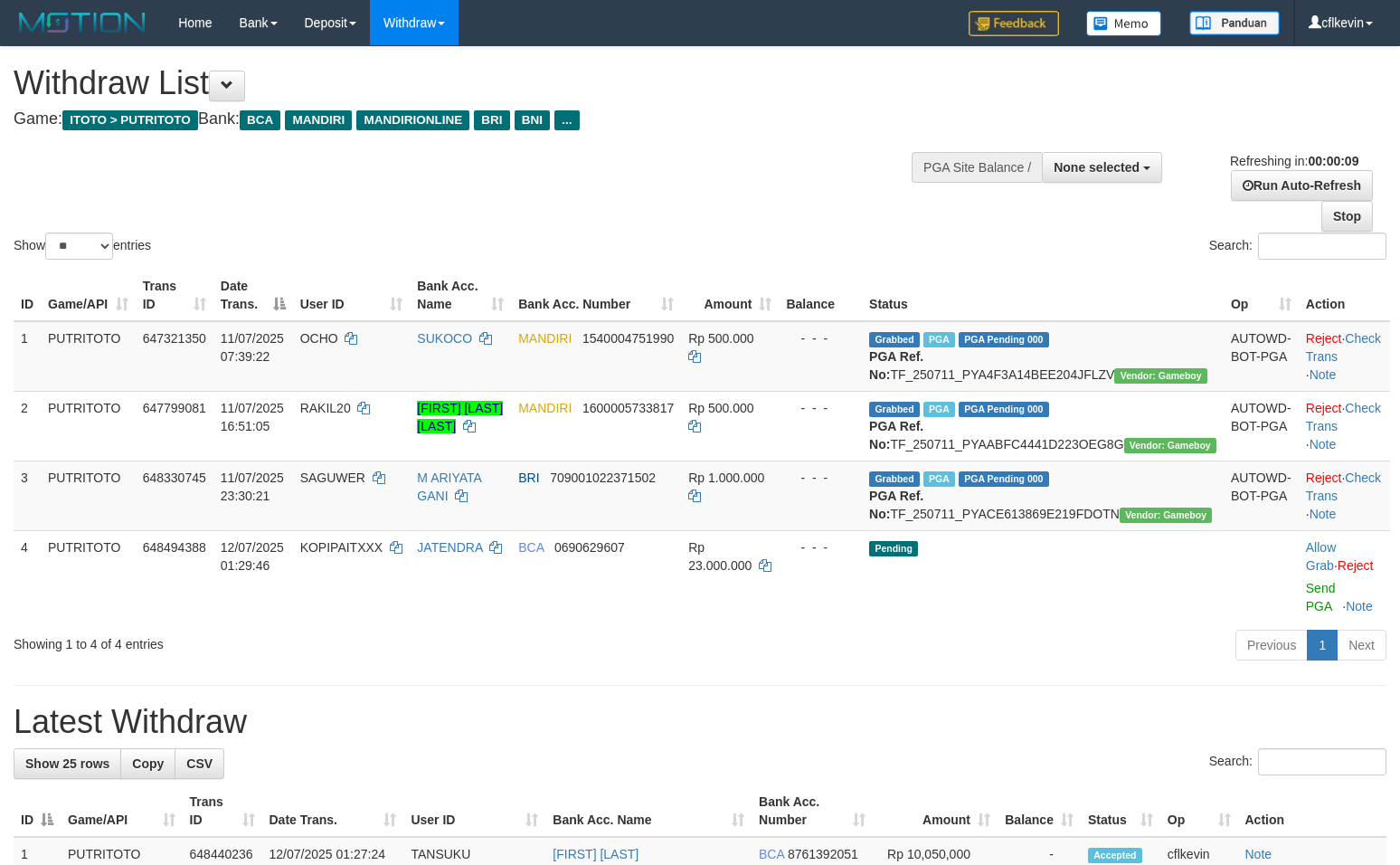 select 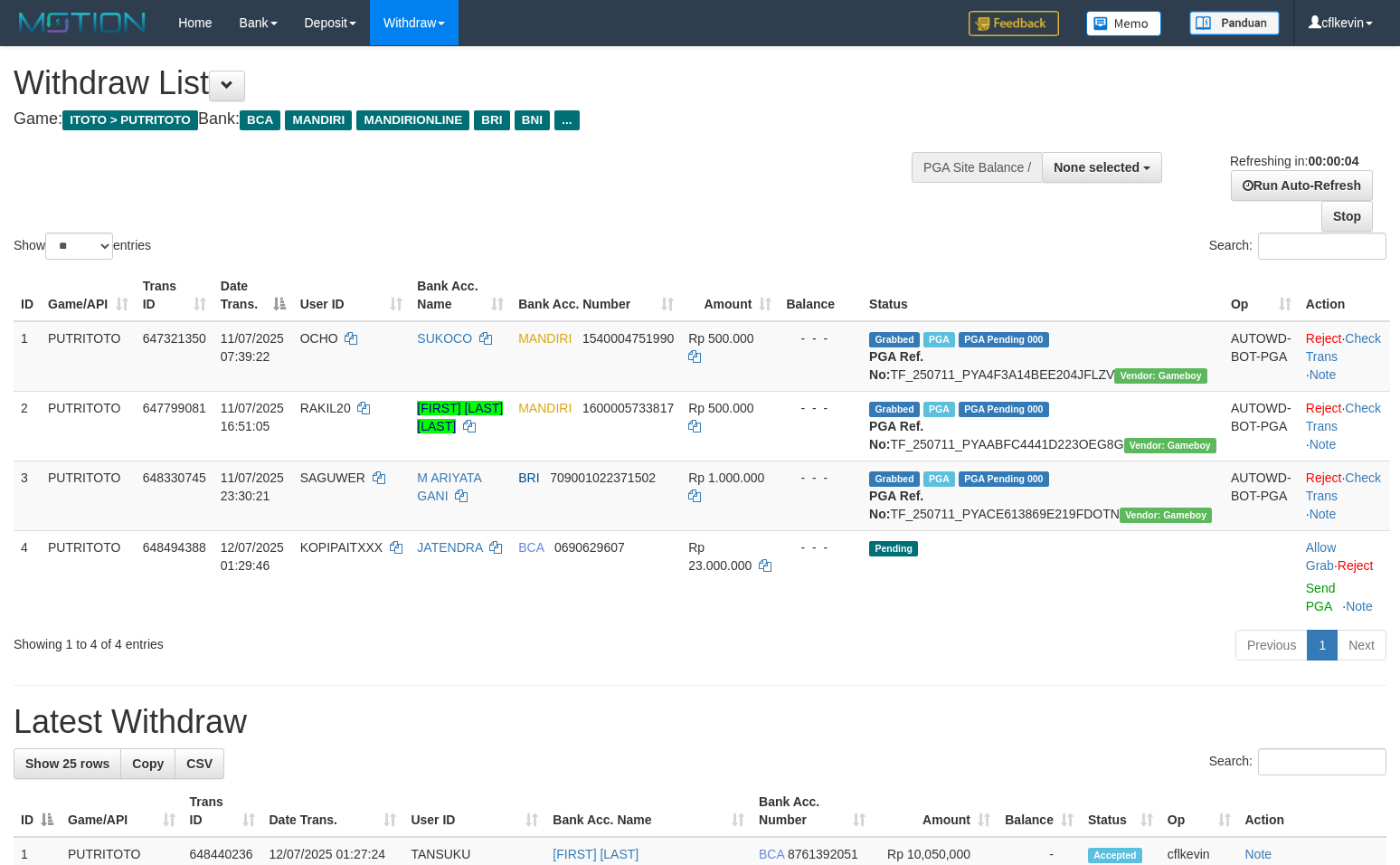 scroll, scrollTop: 0, scrollLeft: 0, axis: both 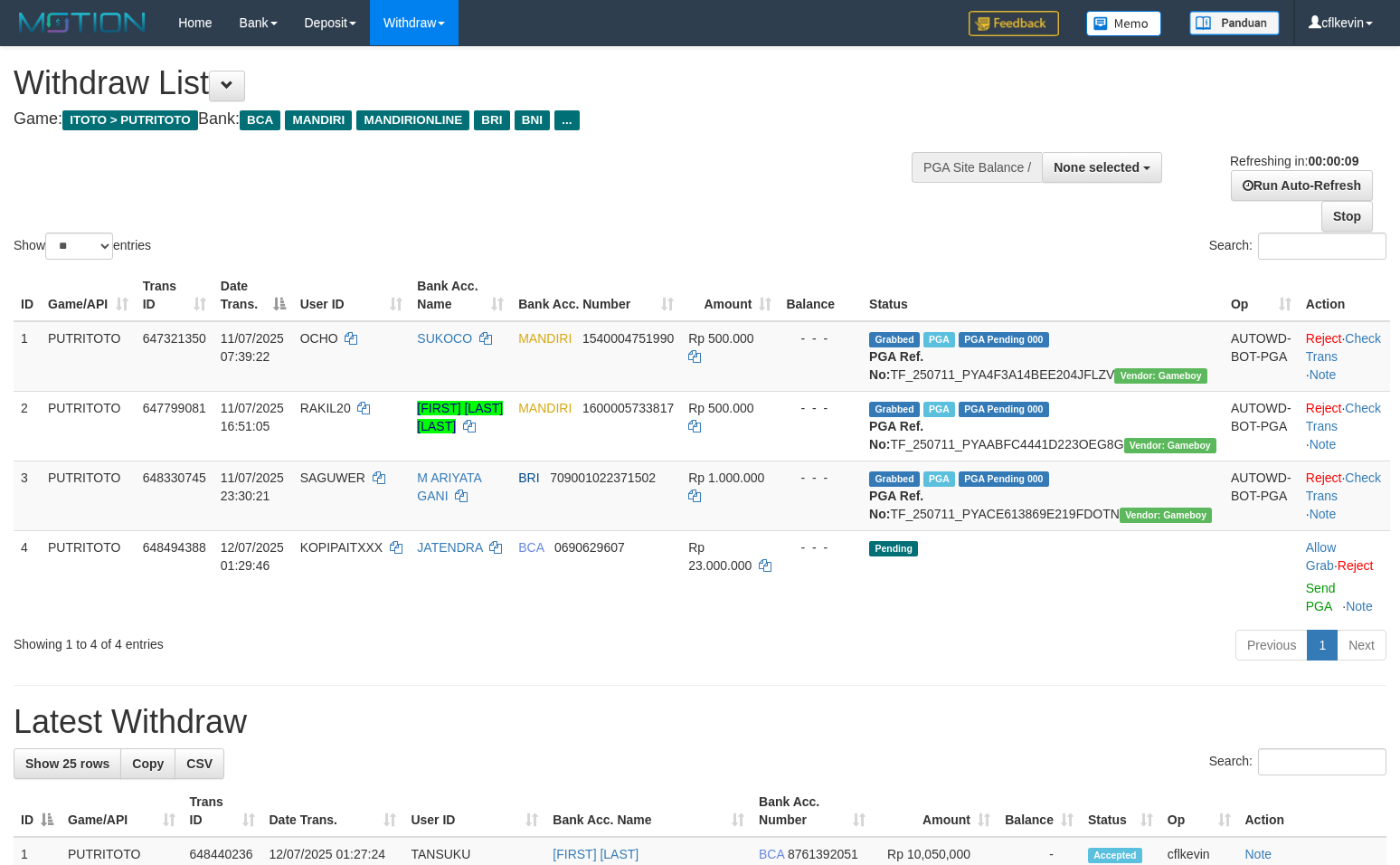 select 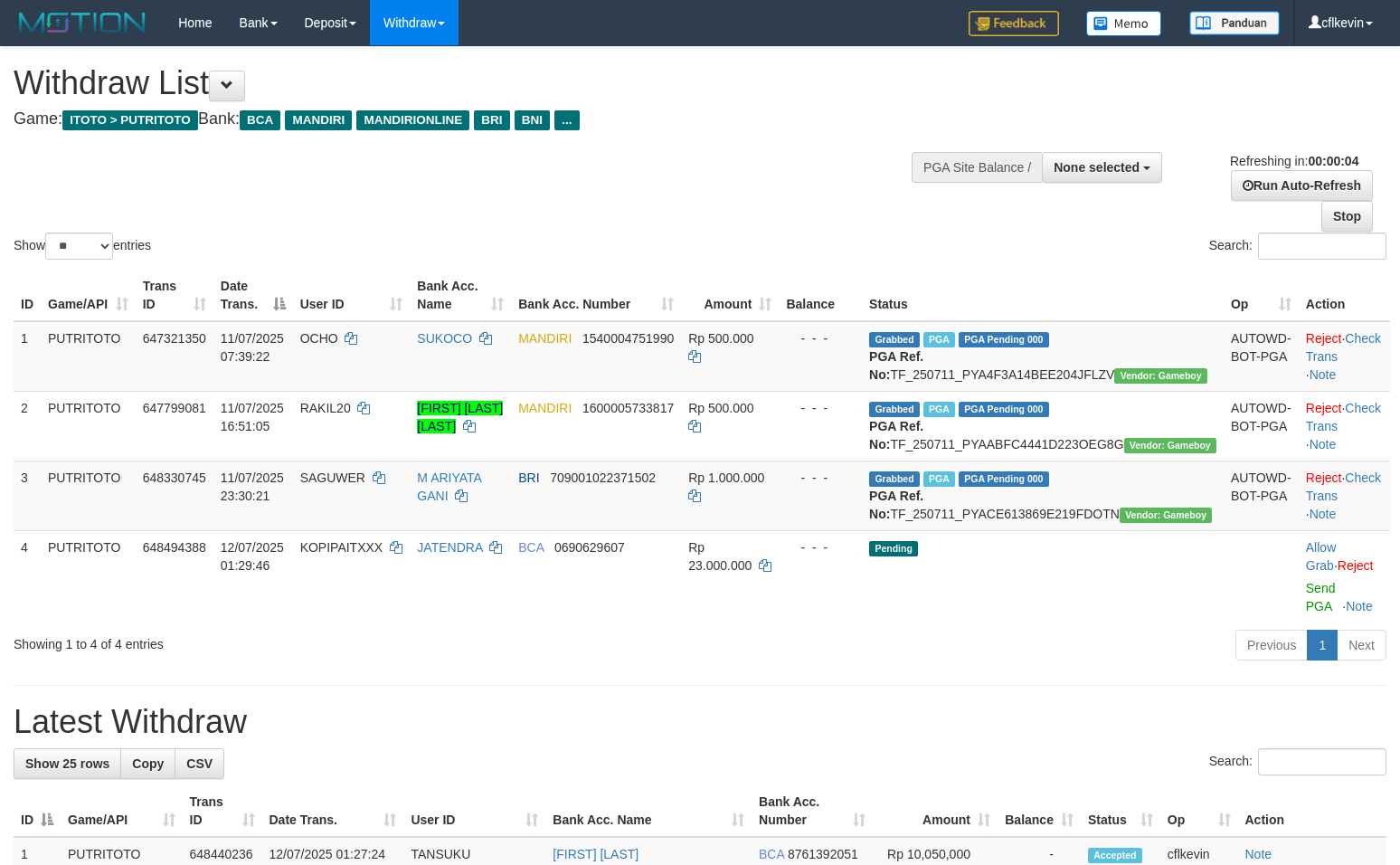 scroll, scrollTop: 0, scrollLeft: 0, axis: both 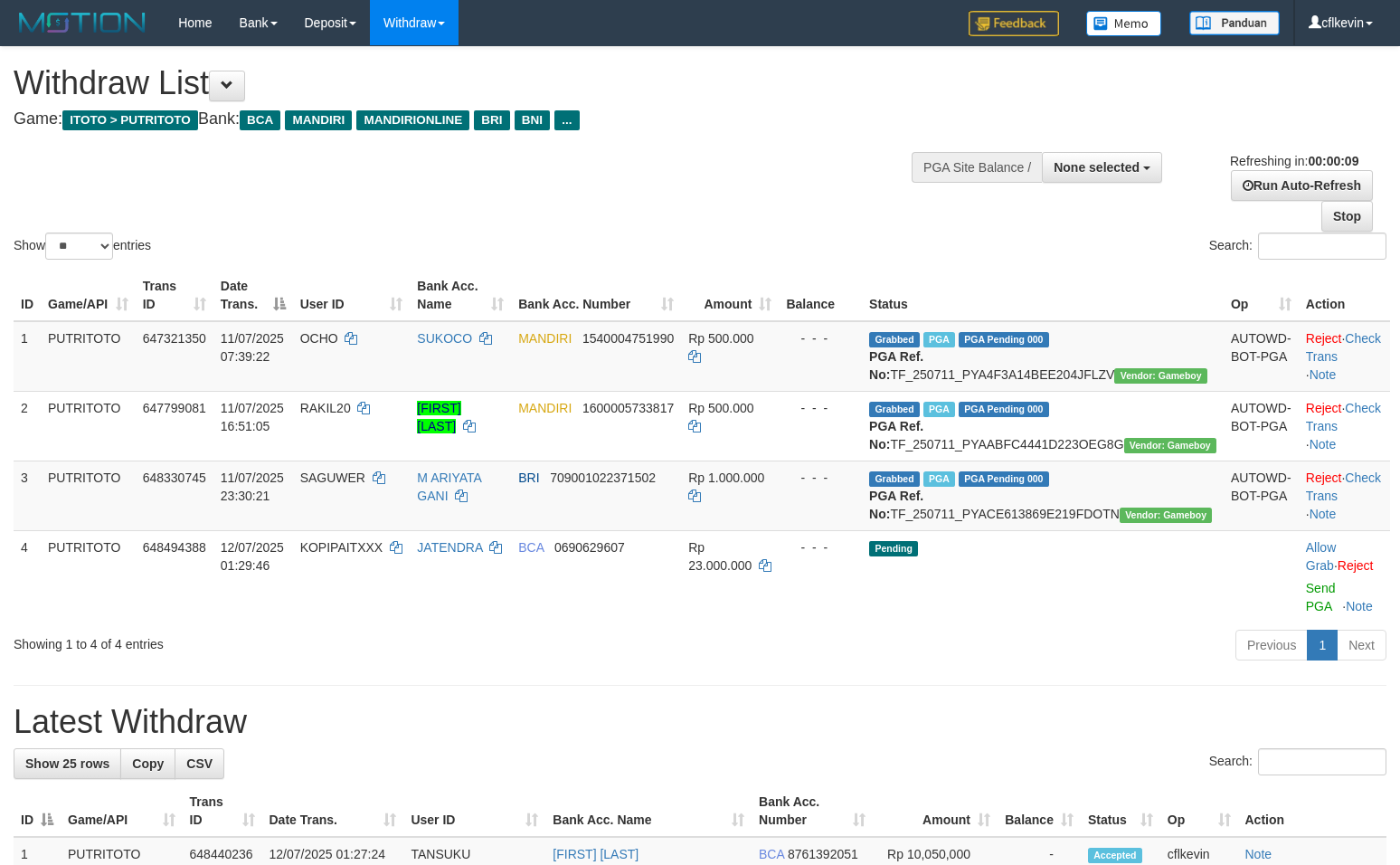 select 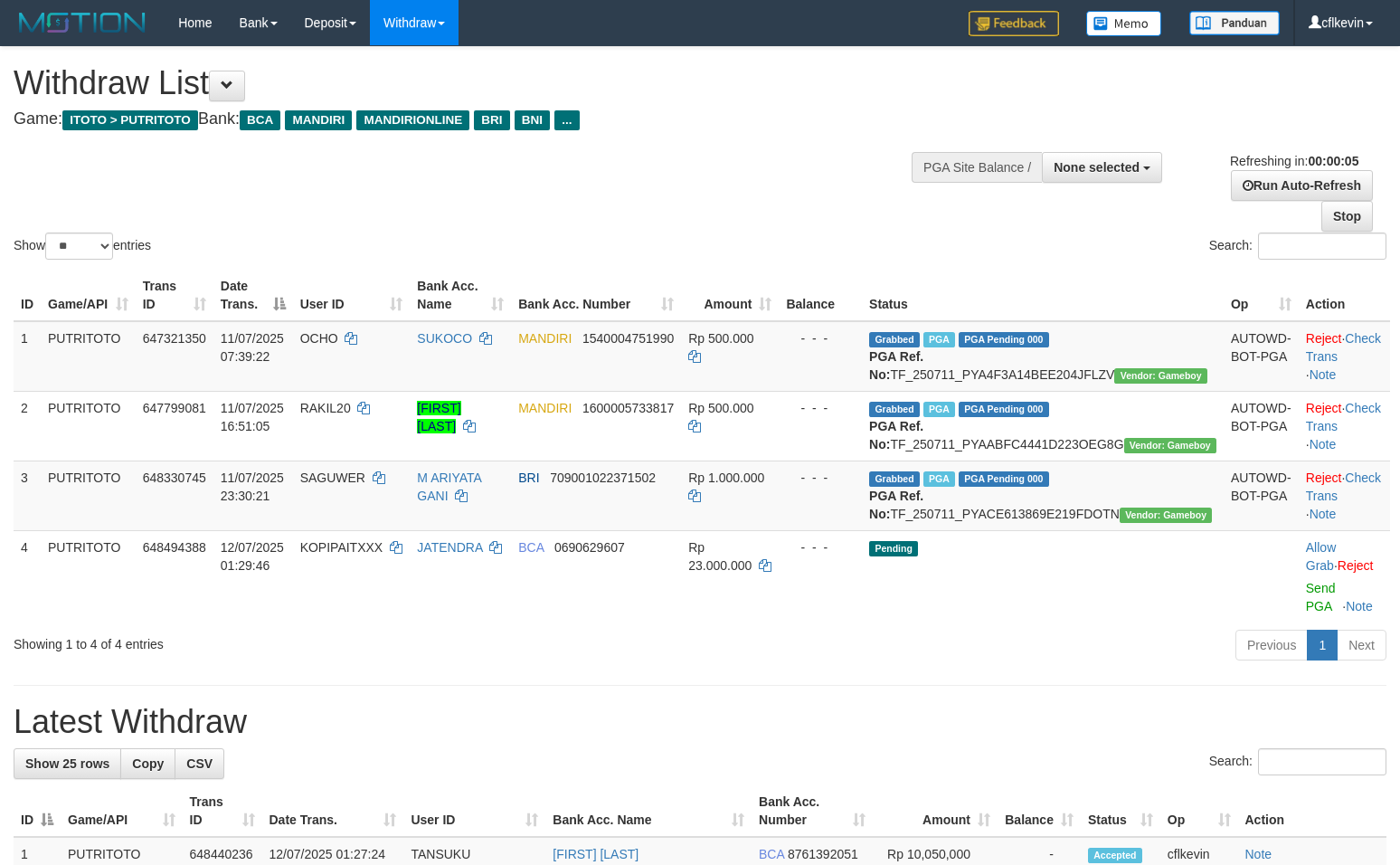 scroll, scrollTop: 0, scrollLeft: 0, axis: both 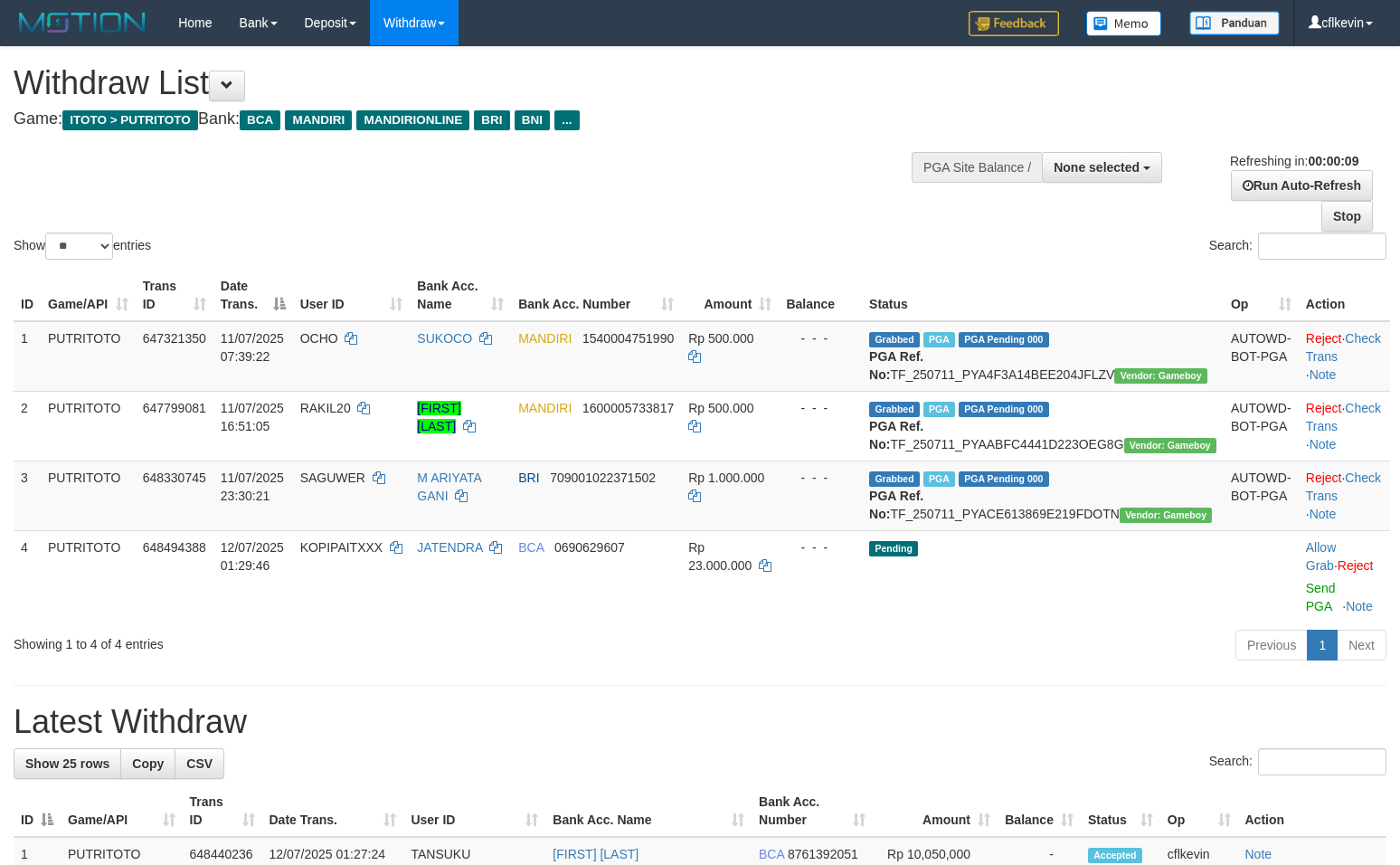 select 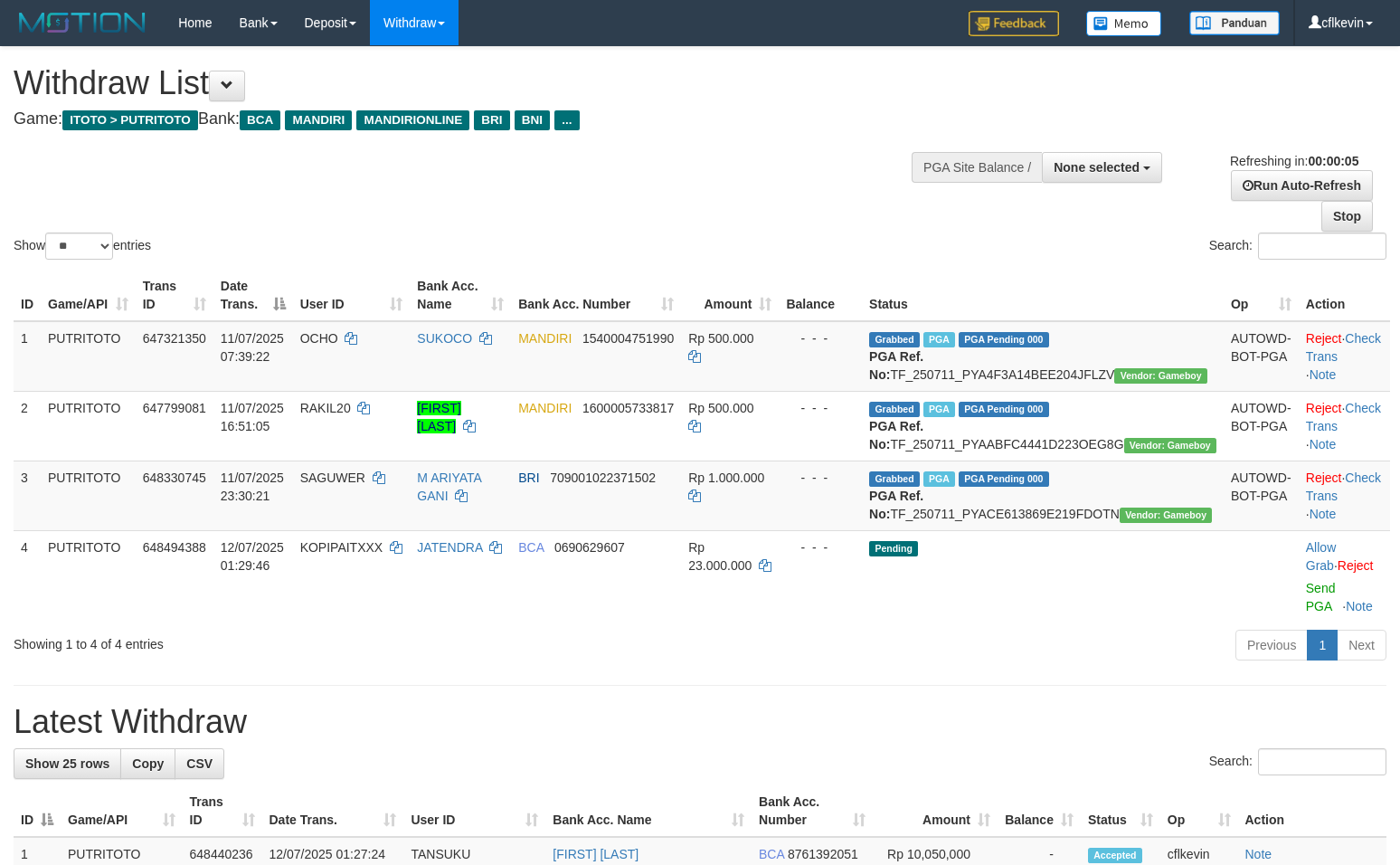 scroll, scrollTop: 0, scrollLeft: 0, axis: both 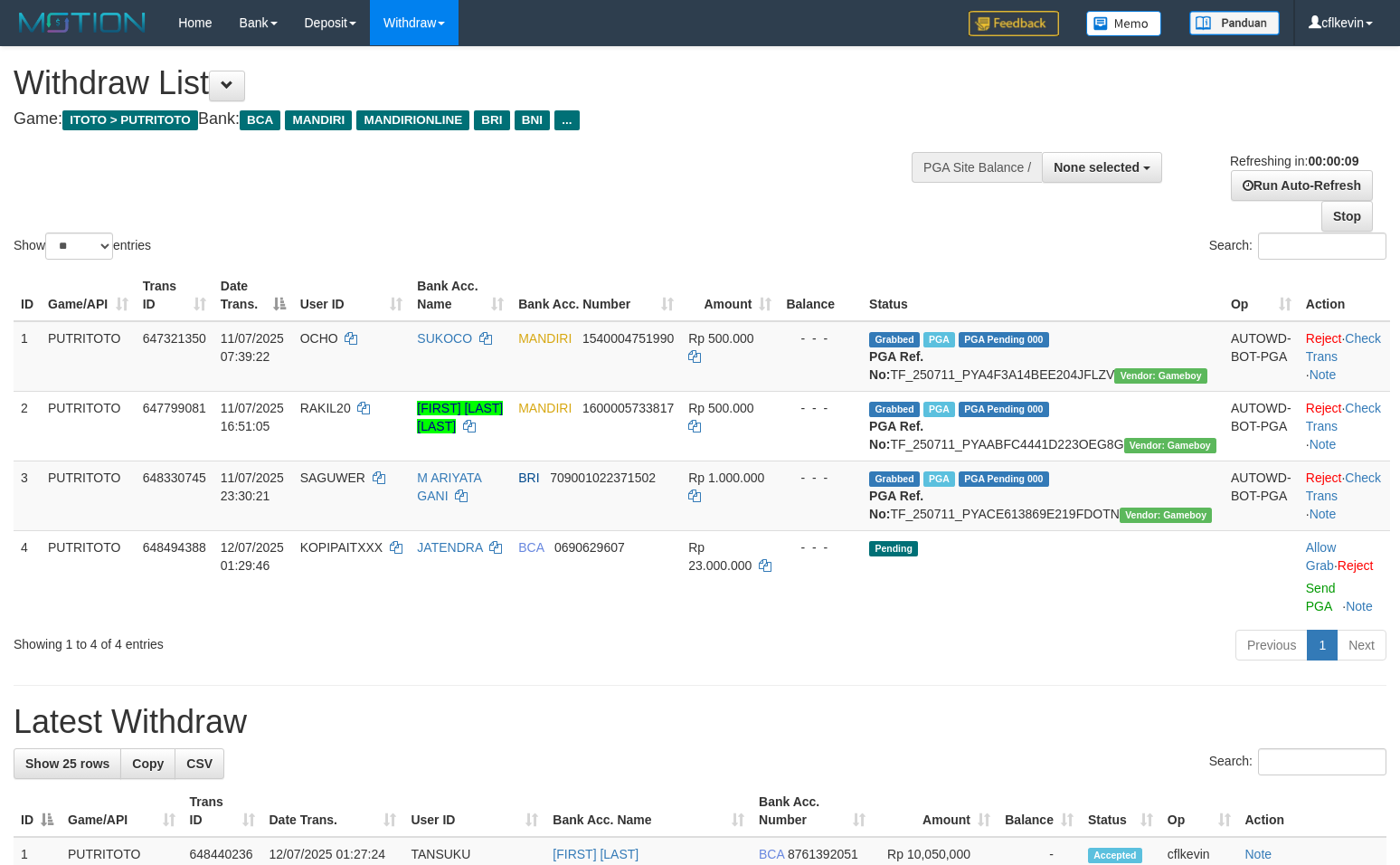 select 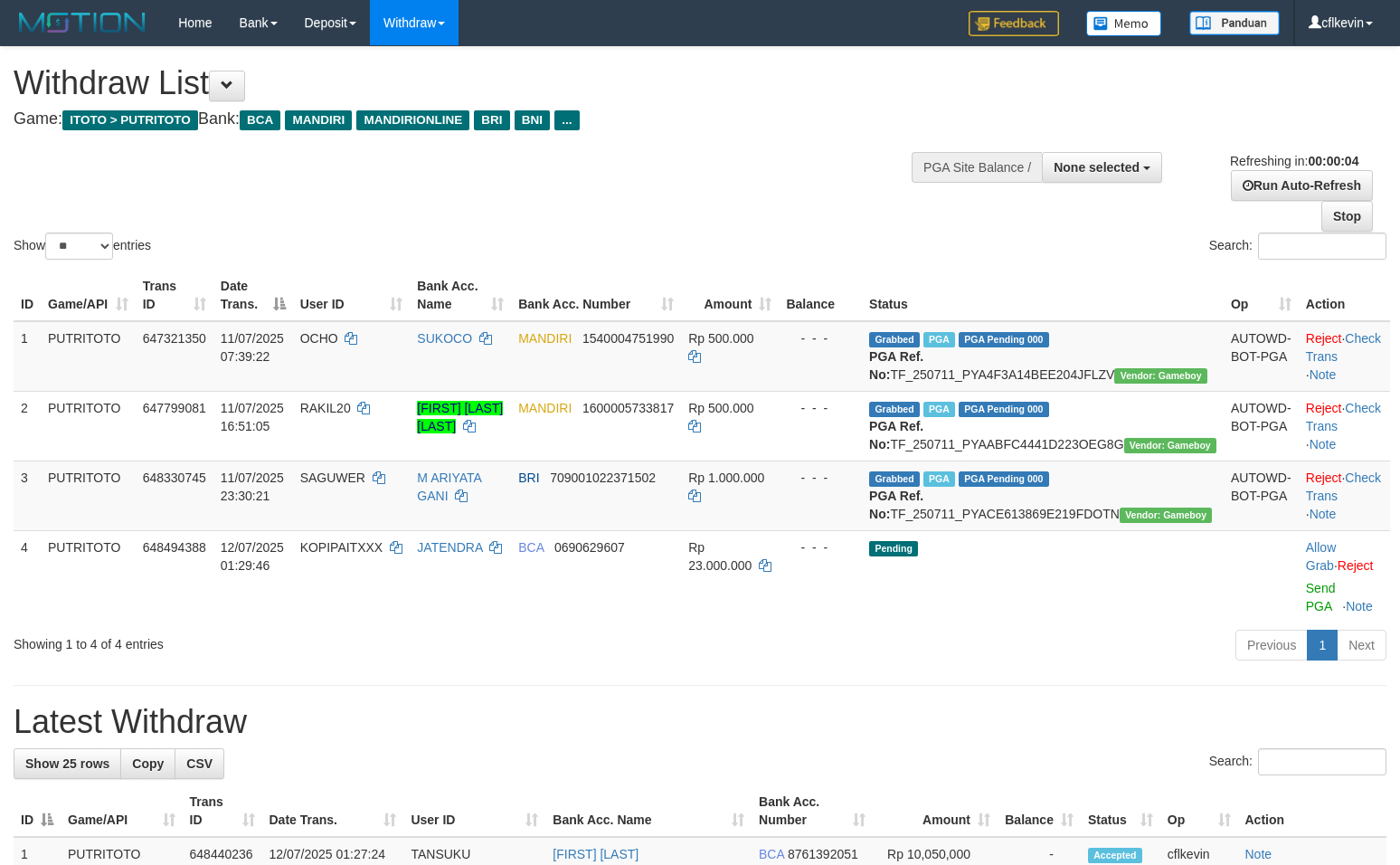 scroll, scrollTop: 0, scrollLeft: 0, axis: both 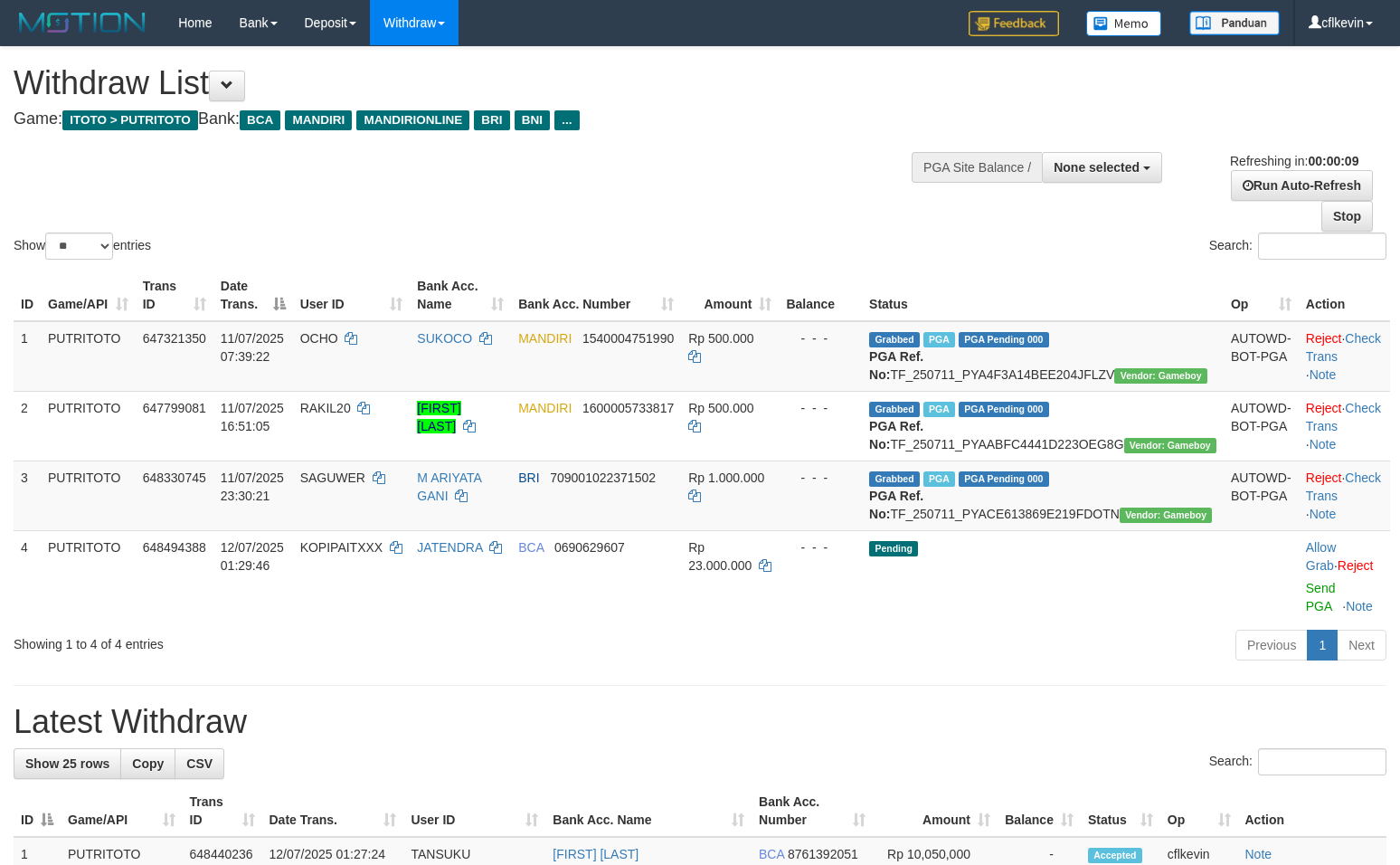 select 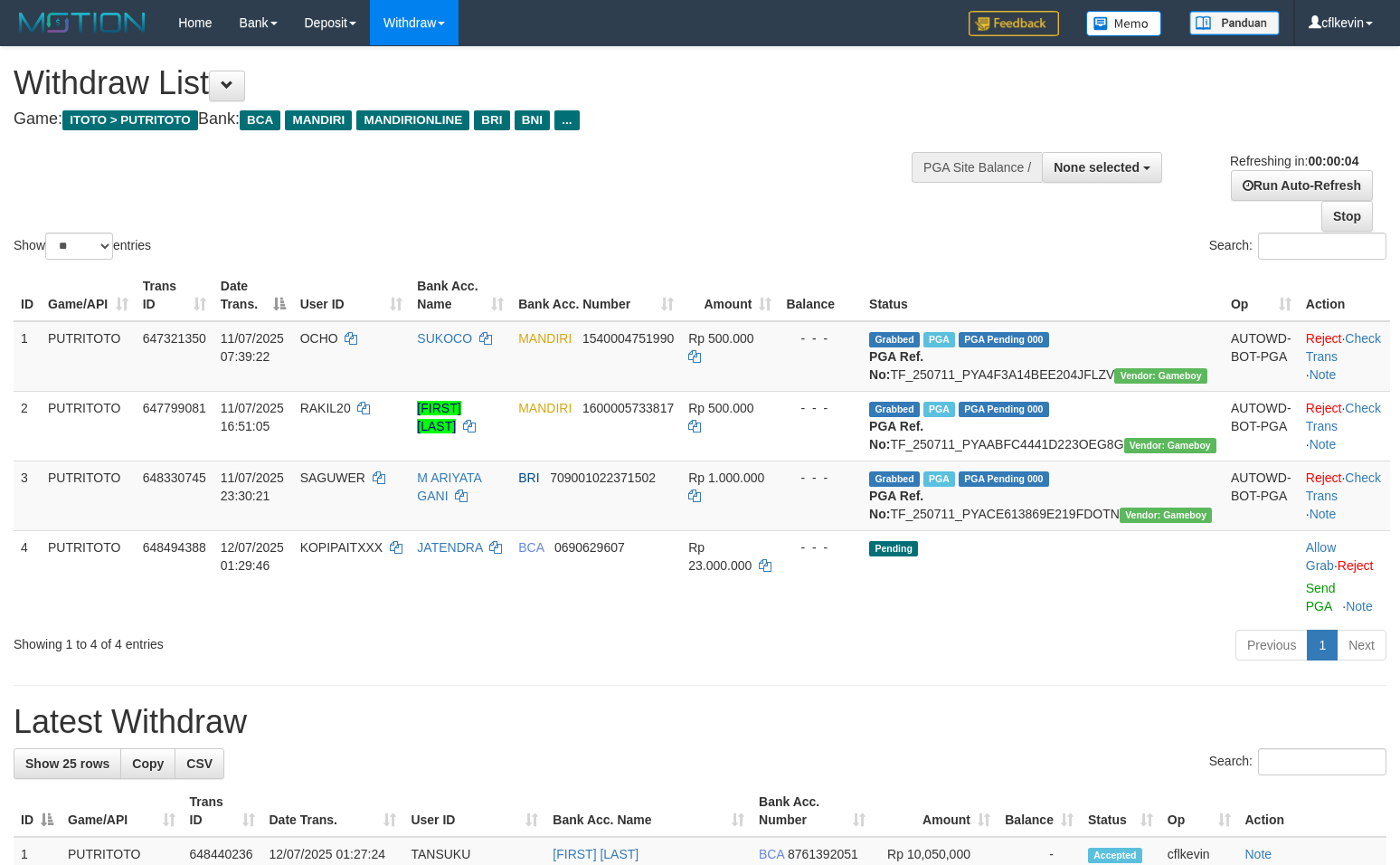 scroll, scrollTop: 0, scrollLeft: 0, axis: both 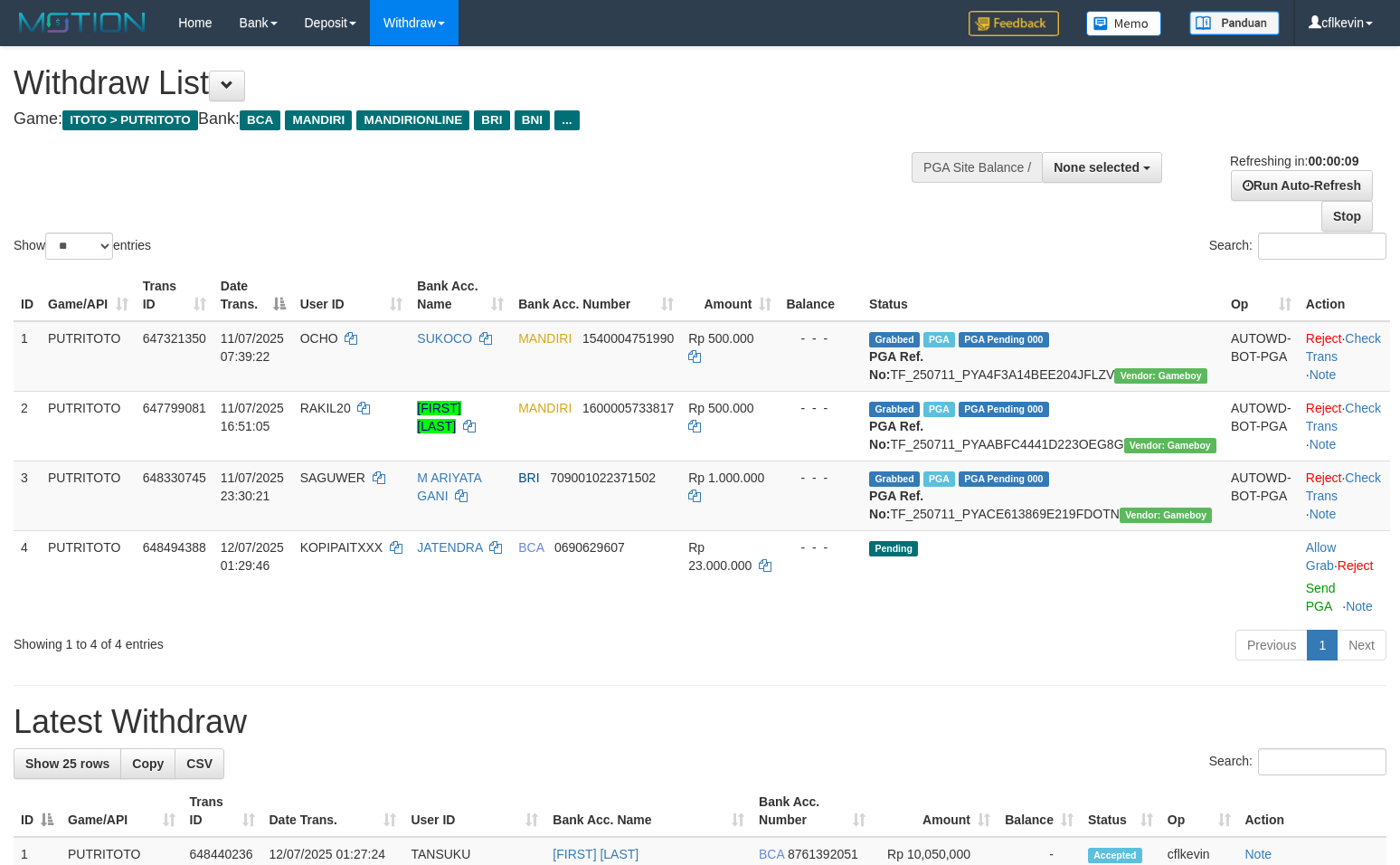 select 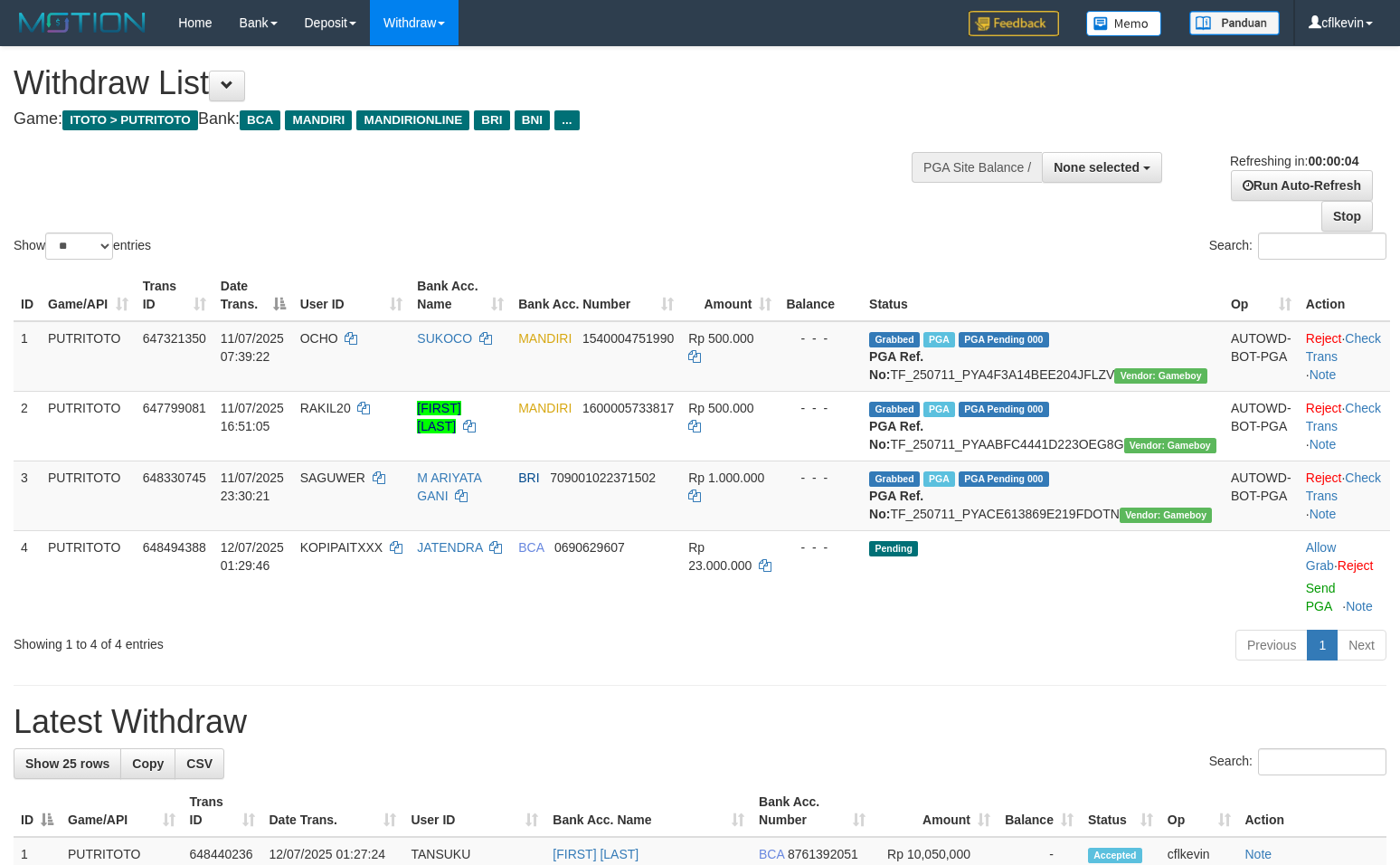 scroll, scrollTop: 0, scrollLeft: 0, axis: both 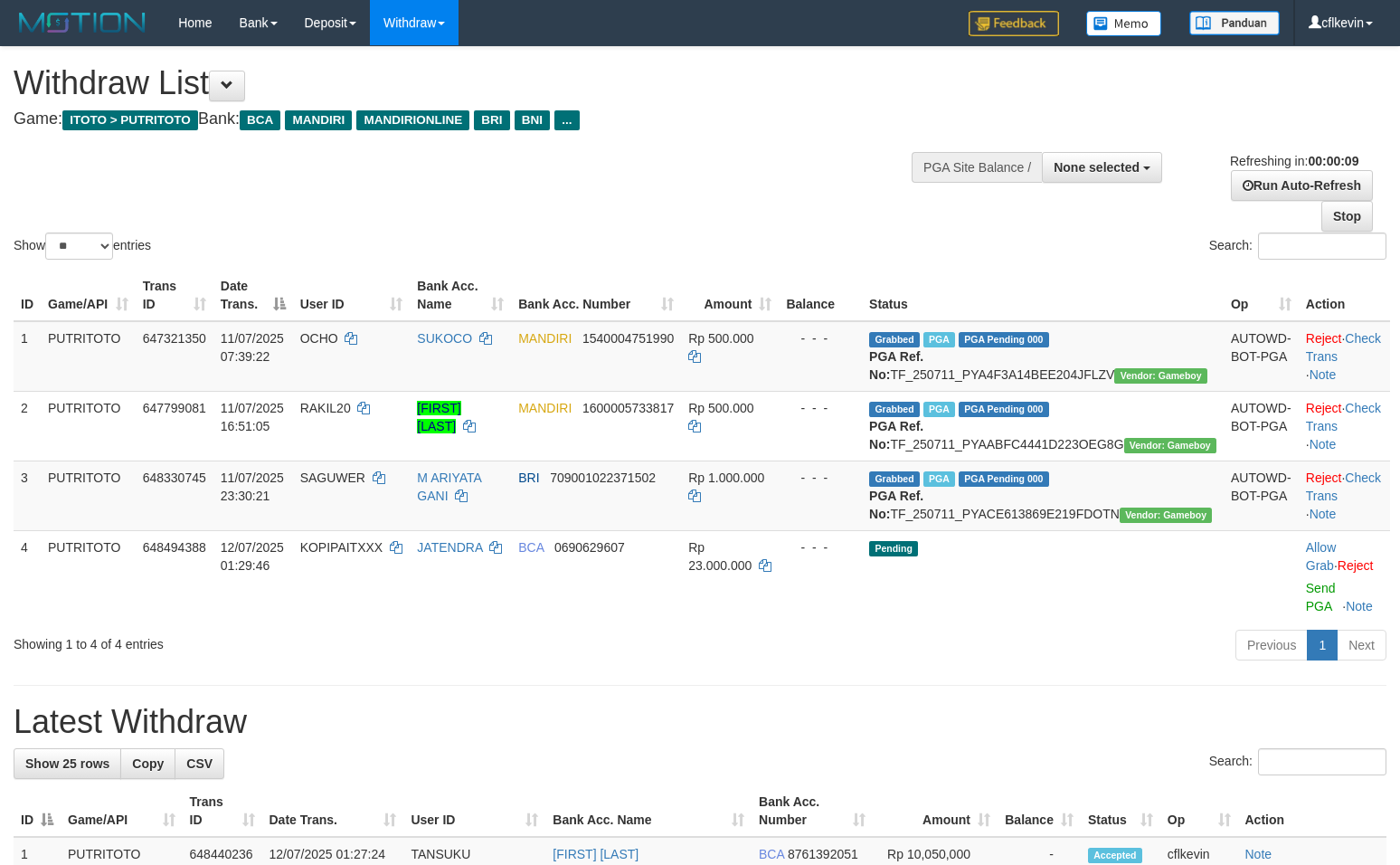 select 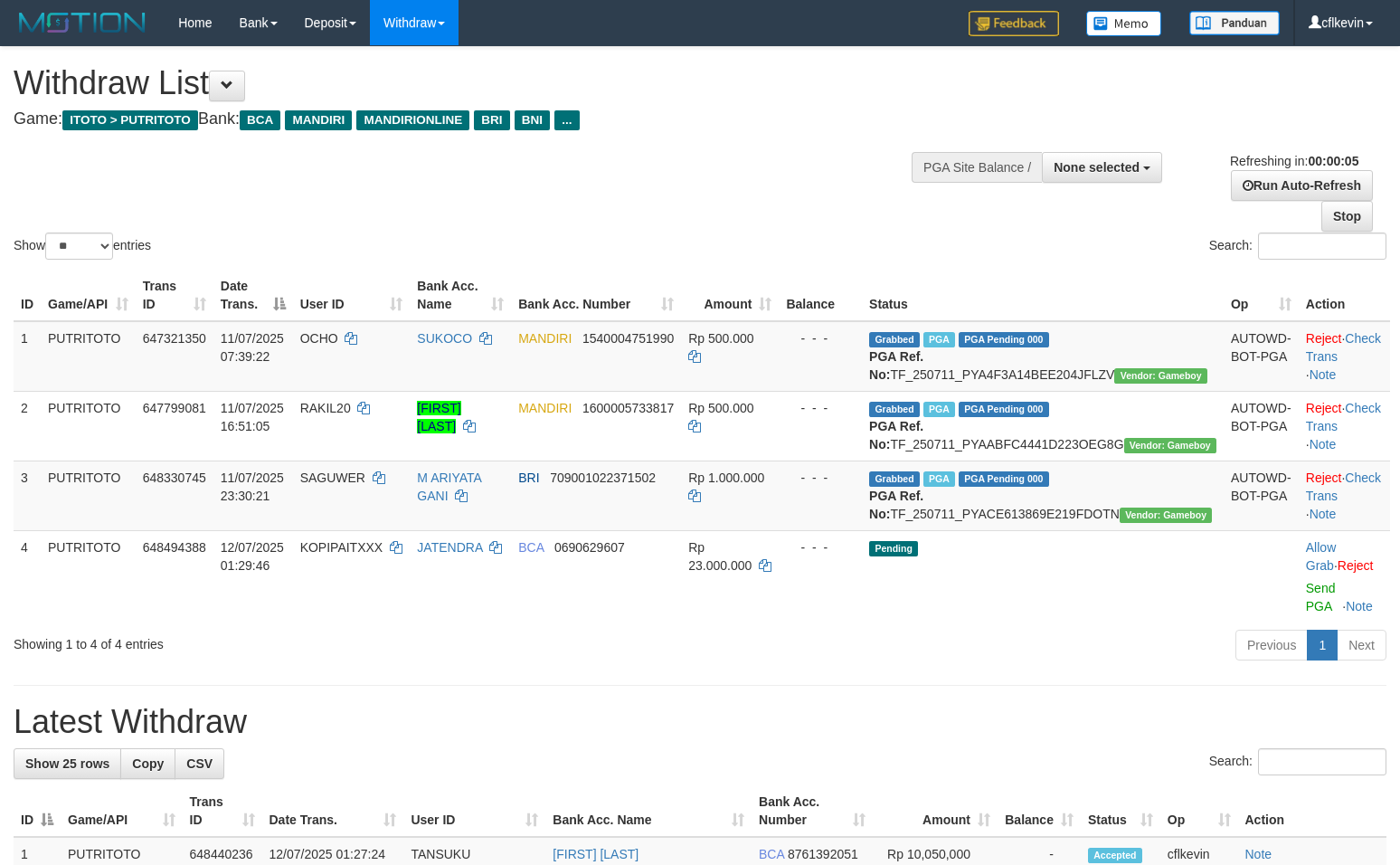 scroll, scrollTop: 0, scrollLeft: 0, axis: both 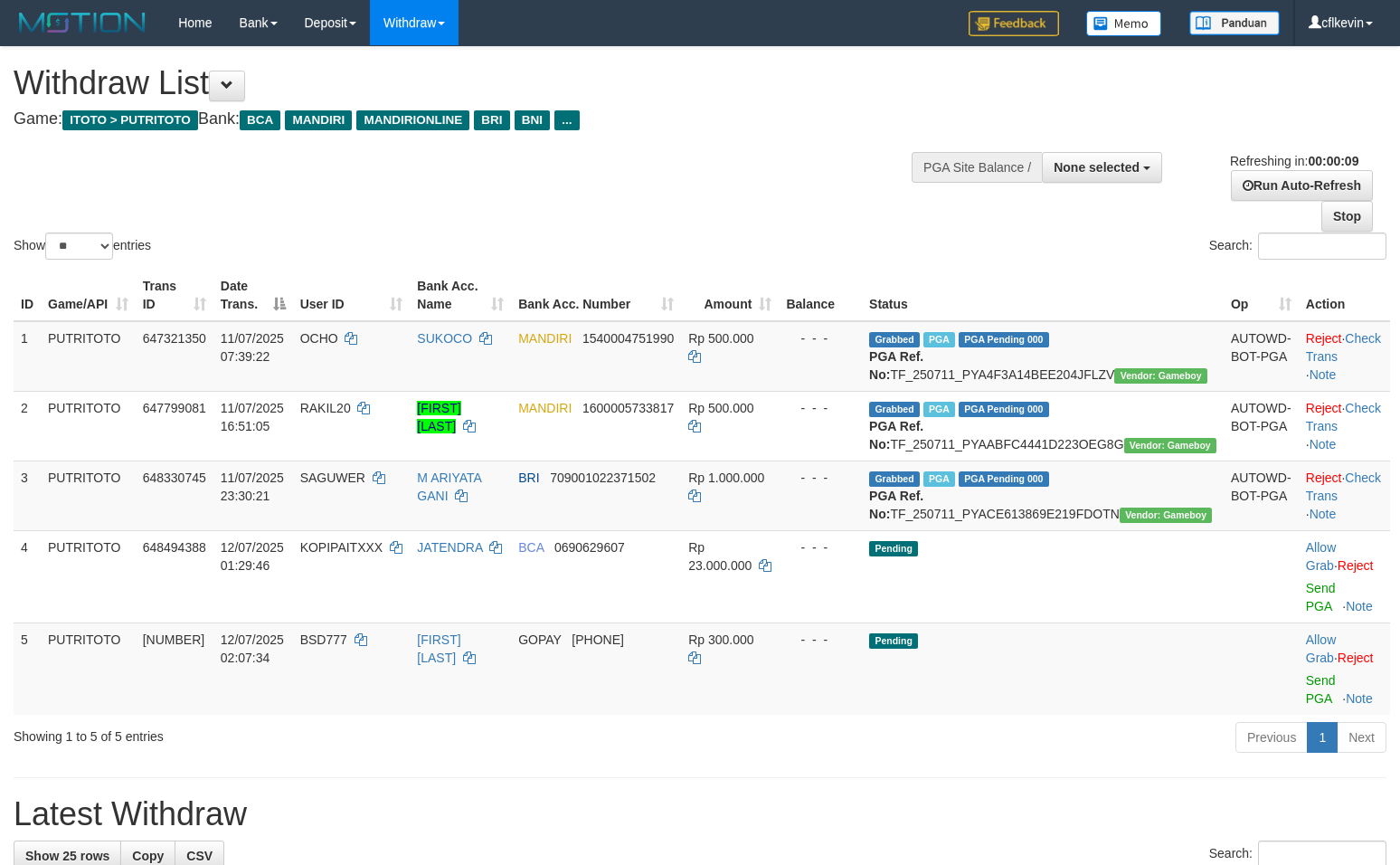 select 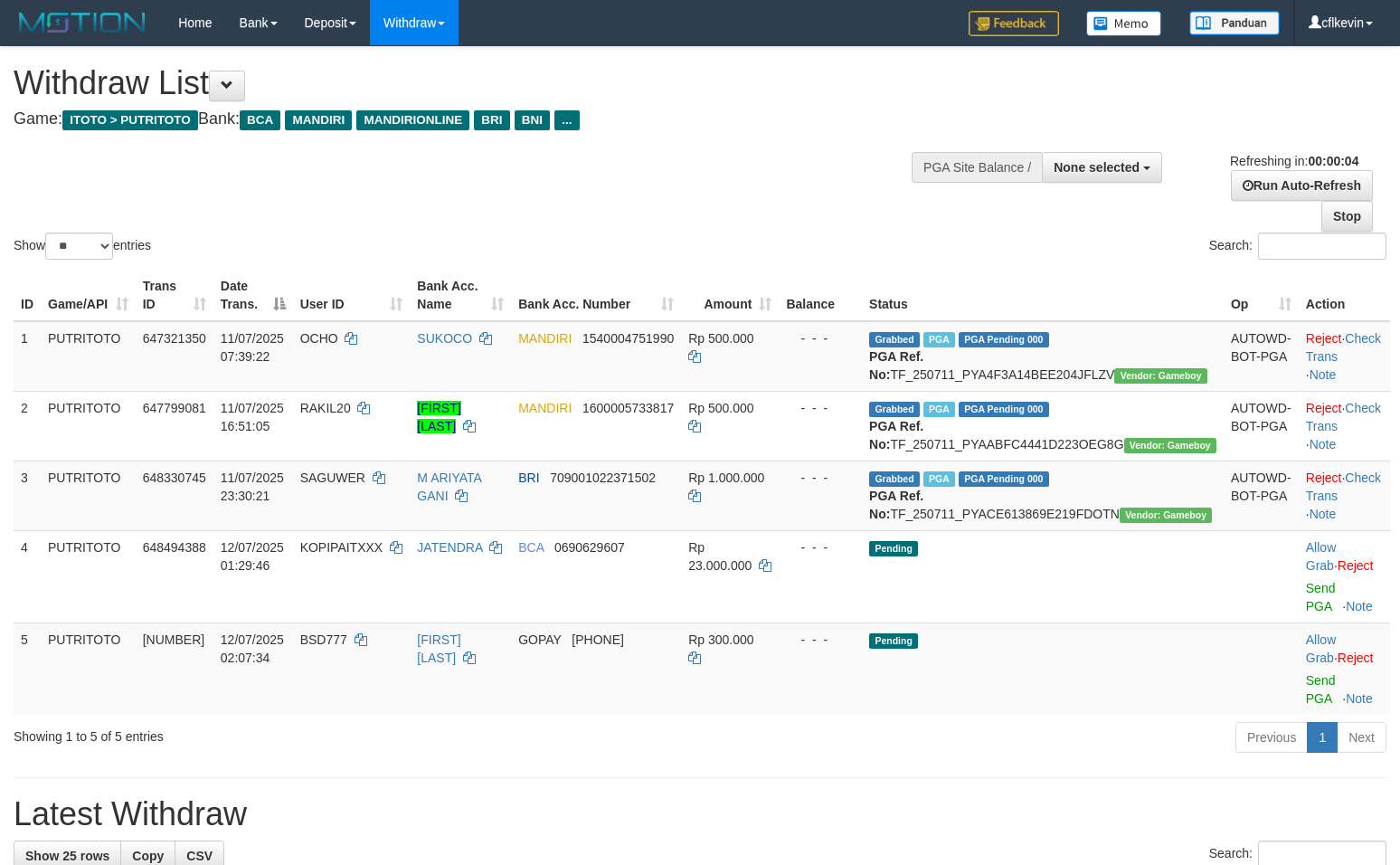 scroll, scrollTop: 0, scrollLeft: 0, axis: both 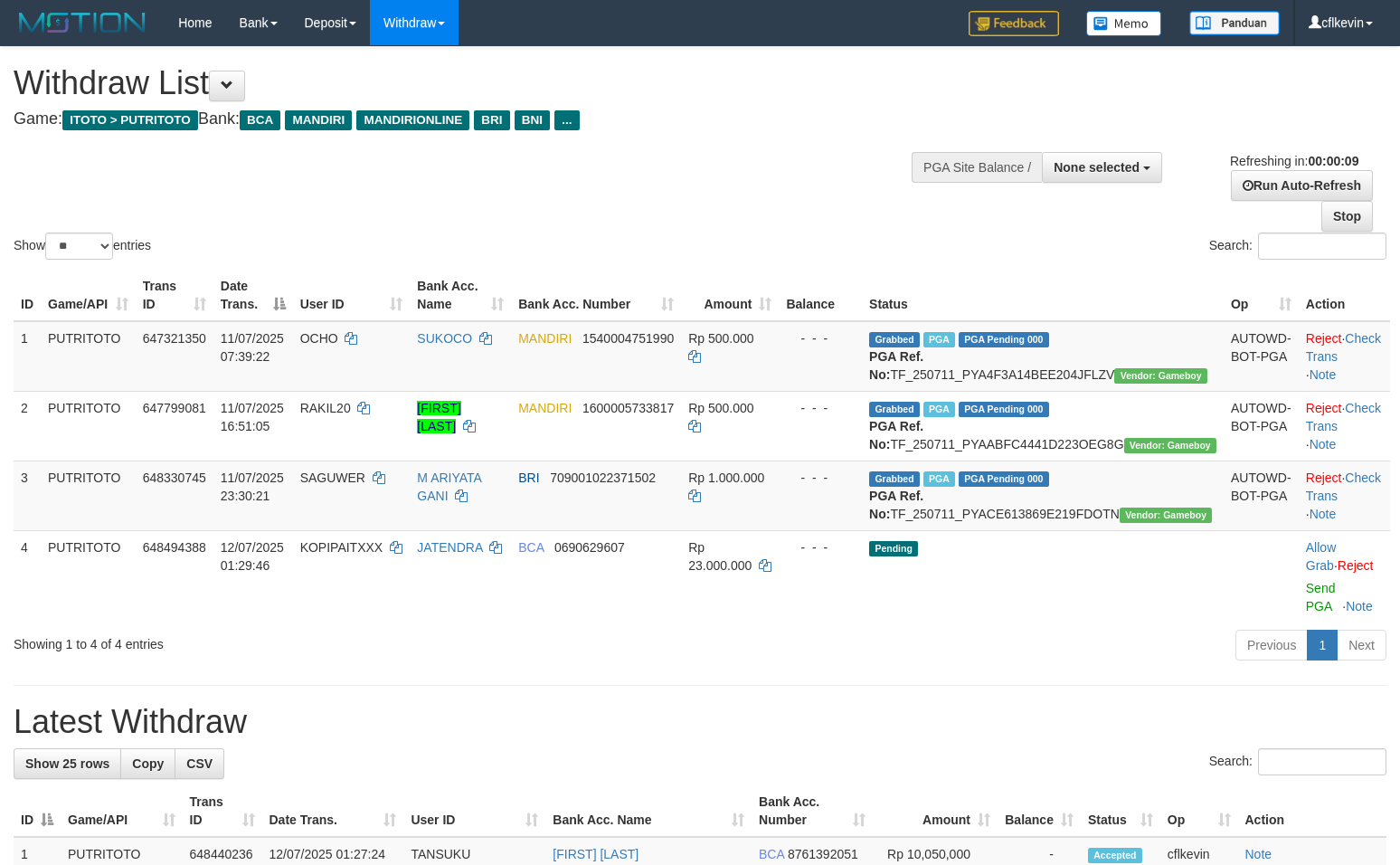 select 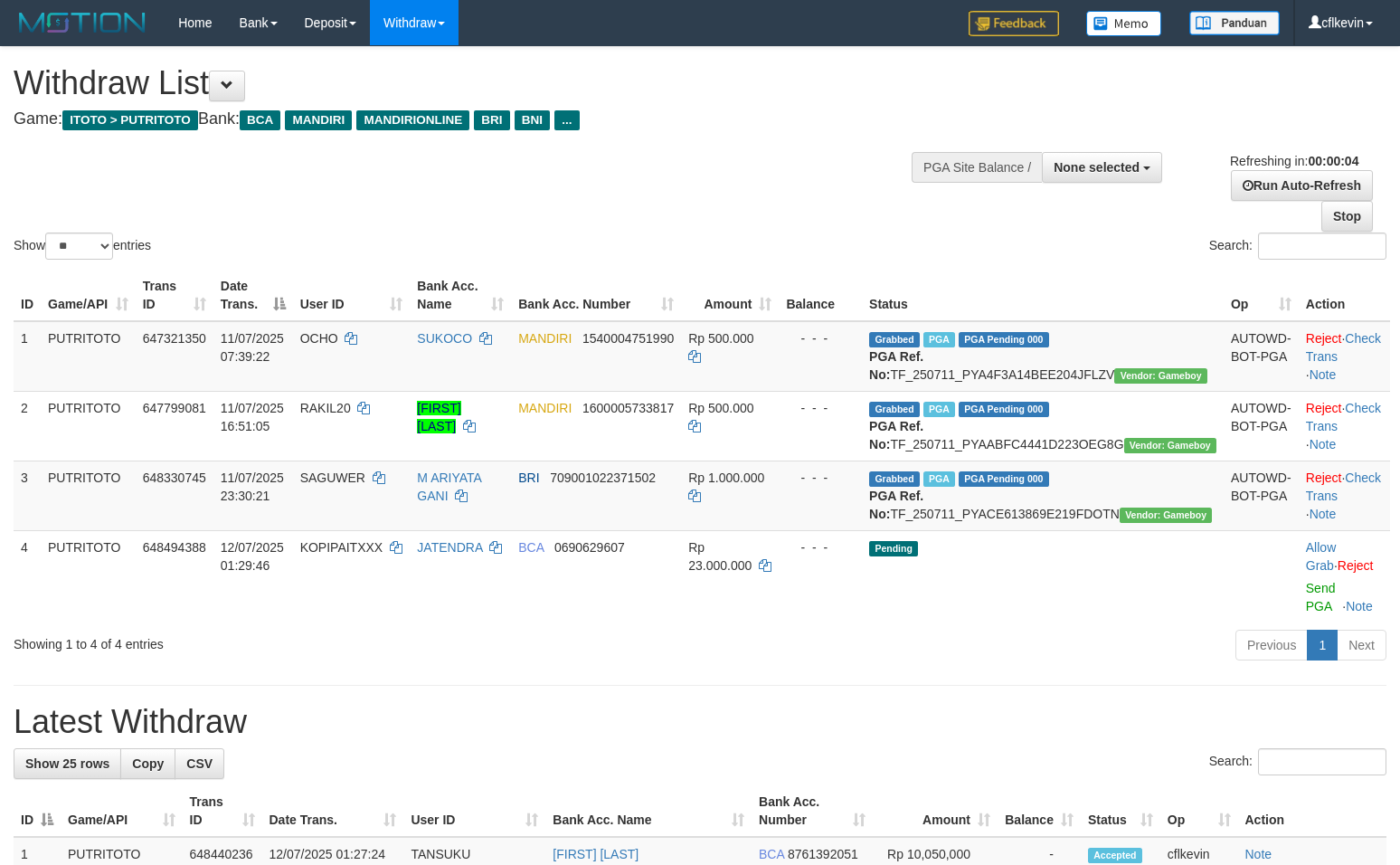 scroll, scrollTop: 0, scrollLeft: 0, axis: both 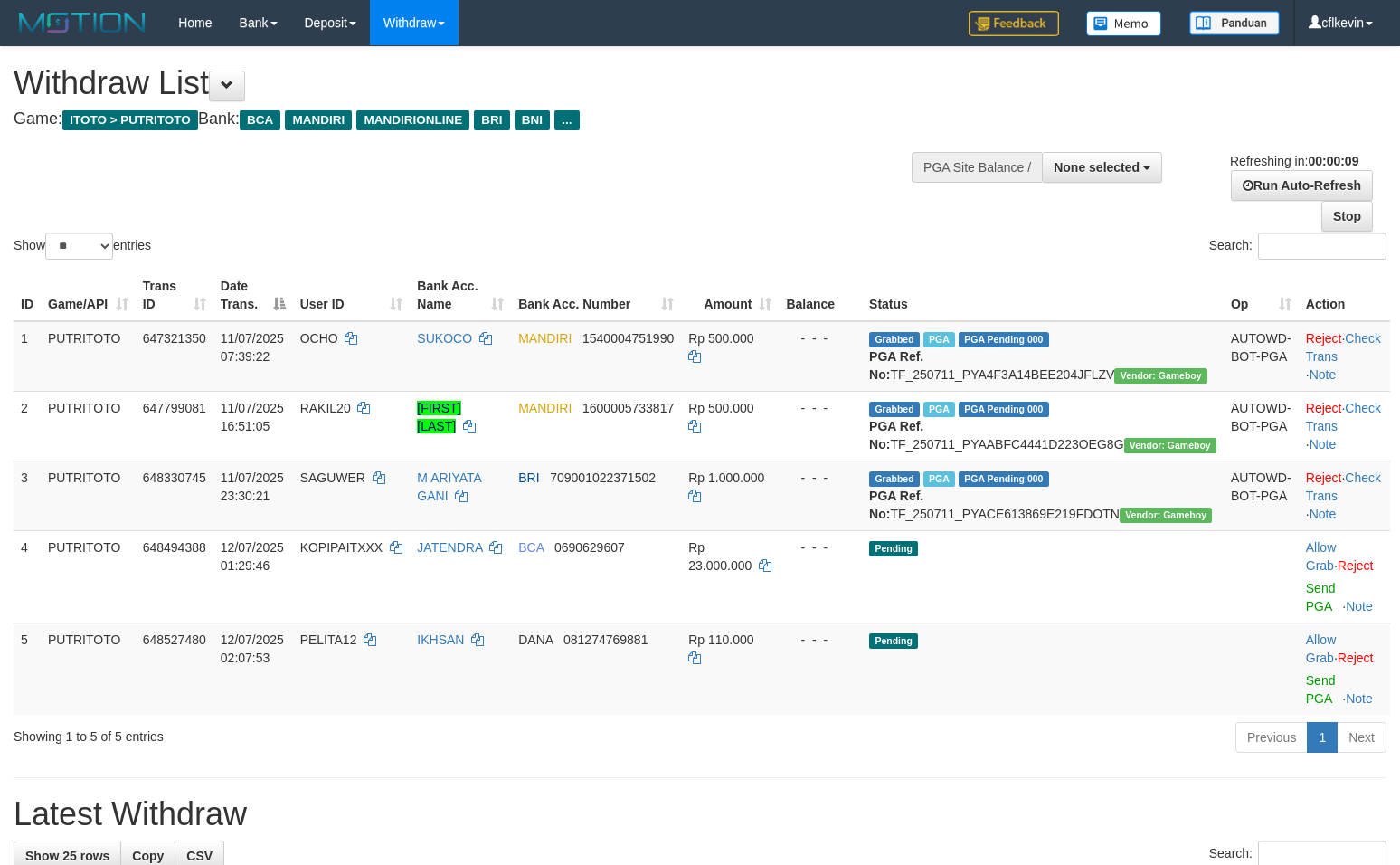select 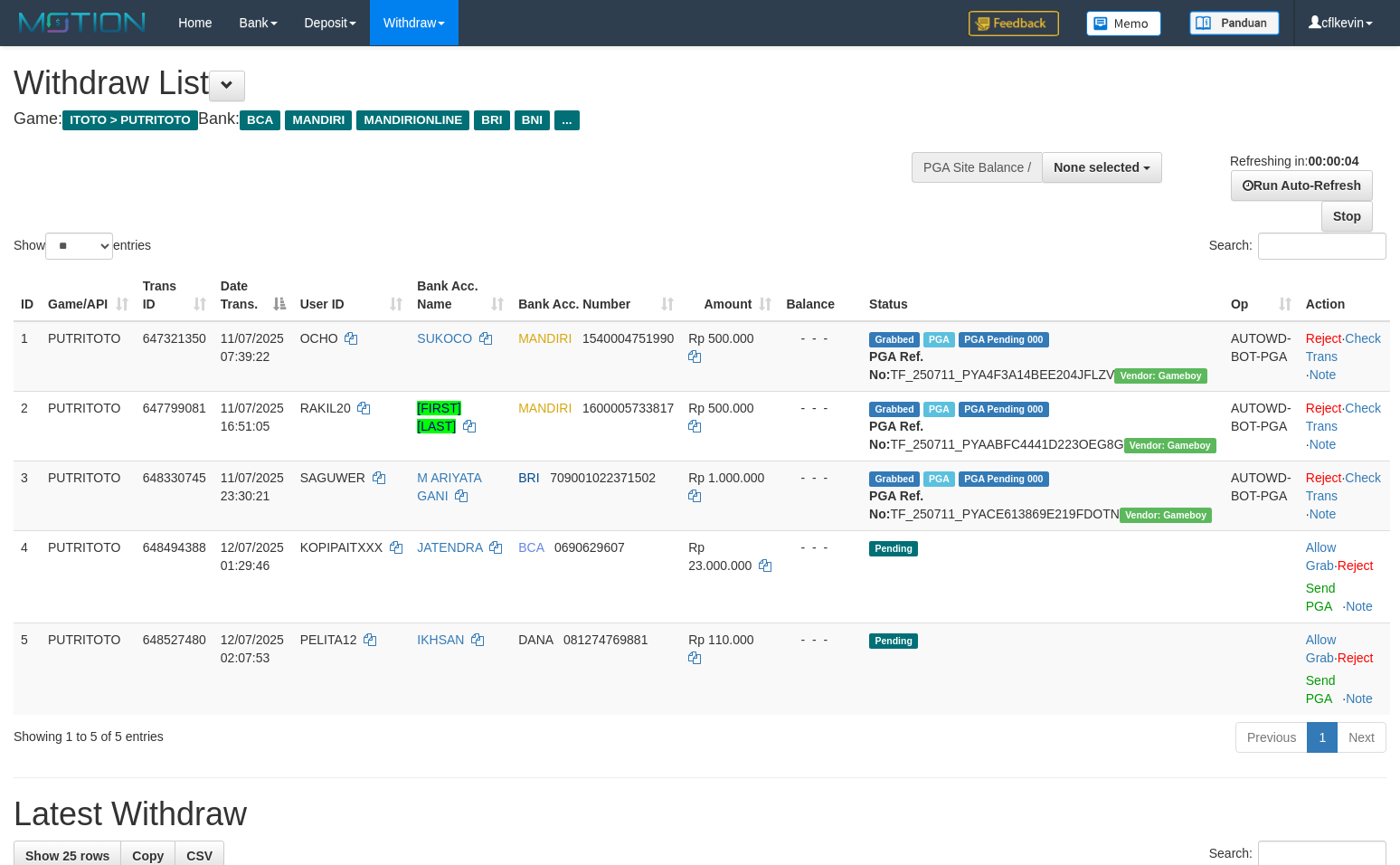 scroll, scrollTop: 0, scrollLeft: 0, axis: both 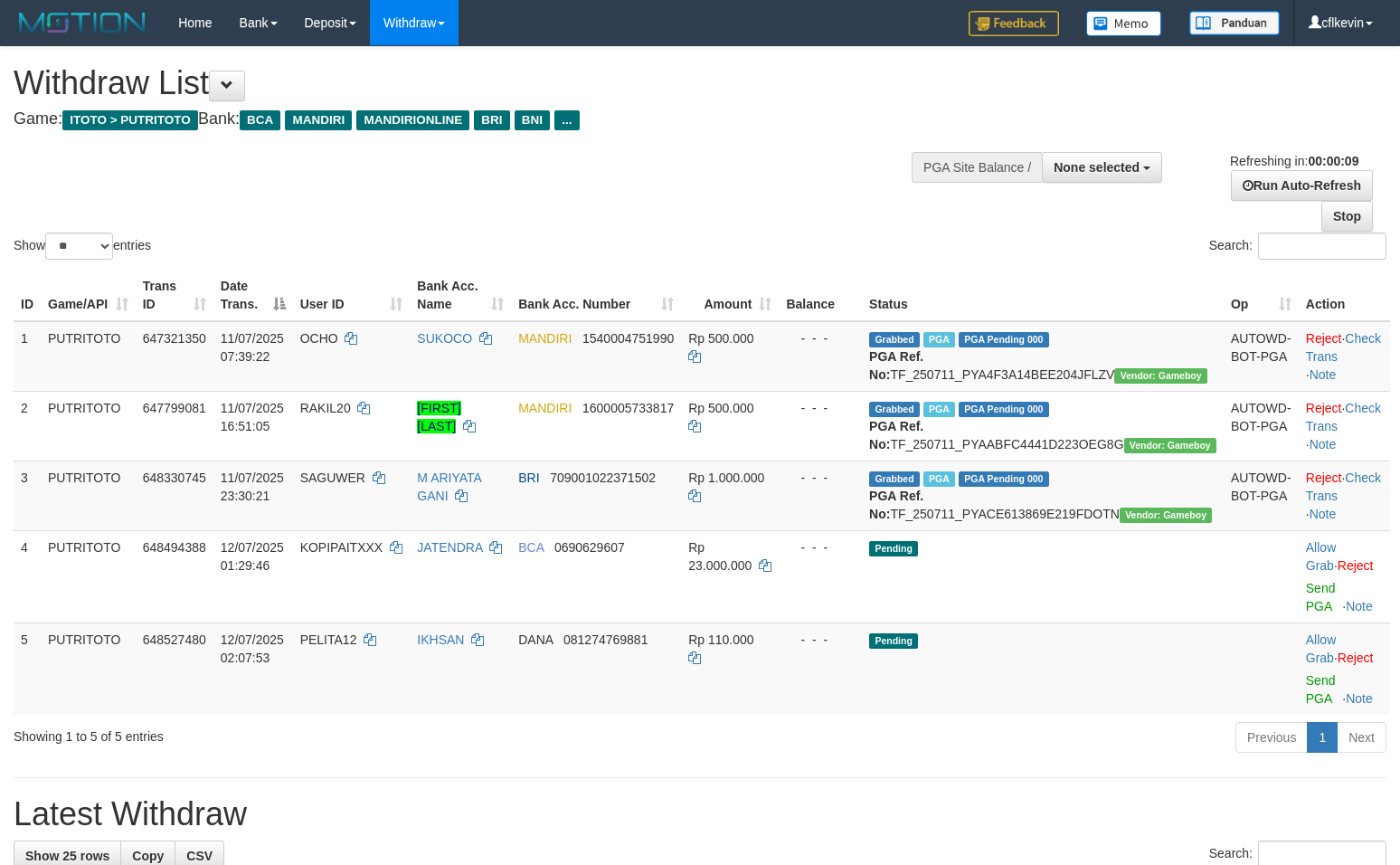select 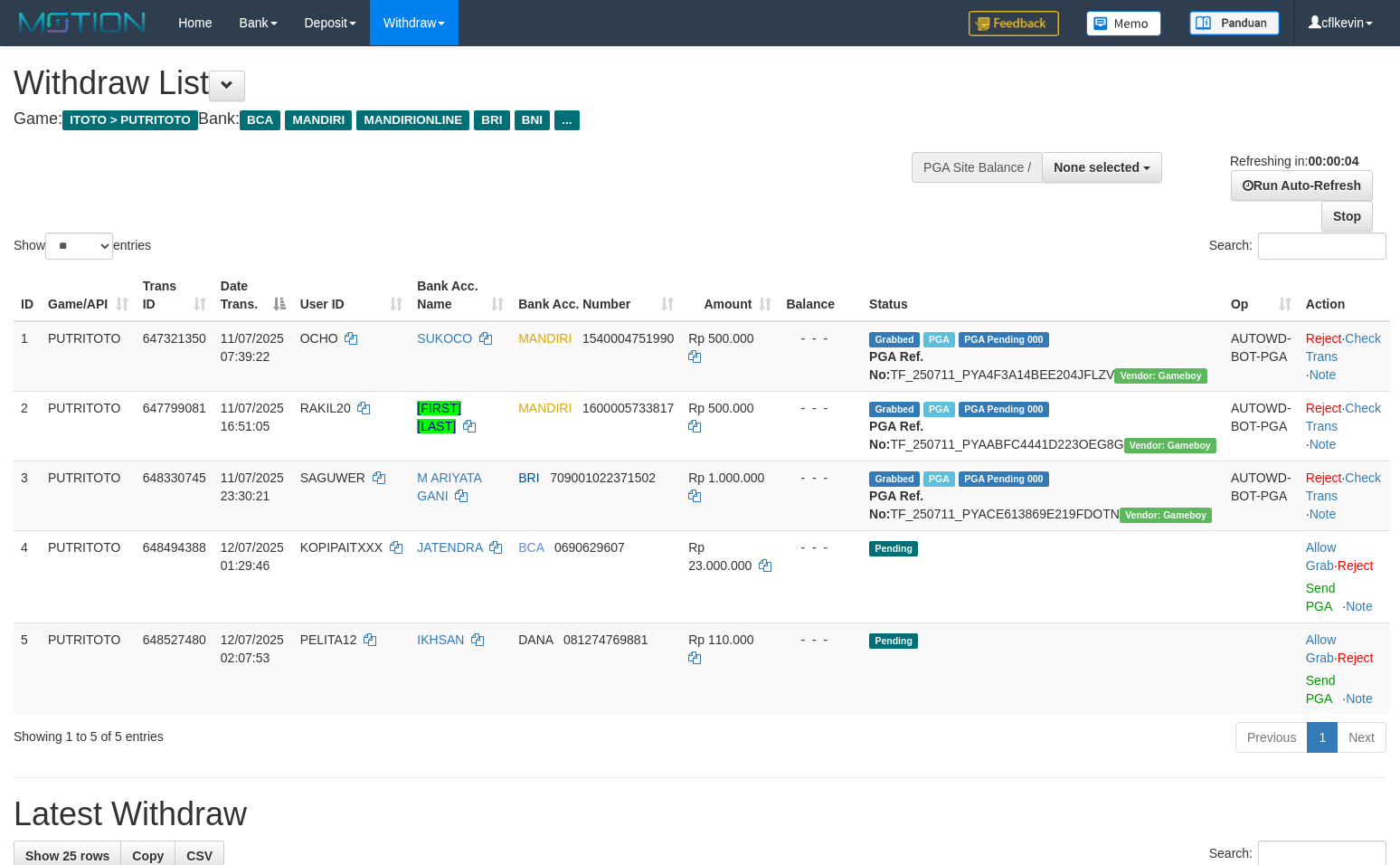 scroll, scrollTop: 0, scrollLeft: 0, axis: both 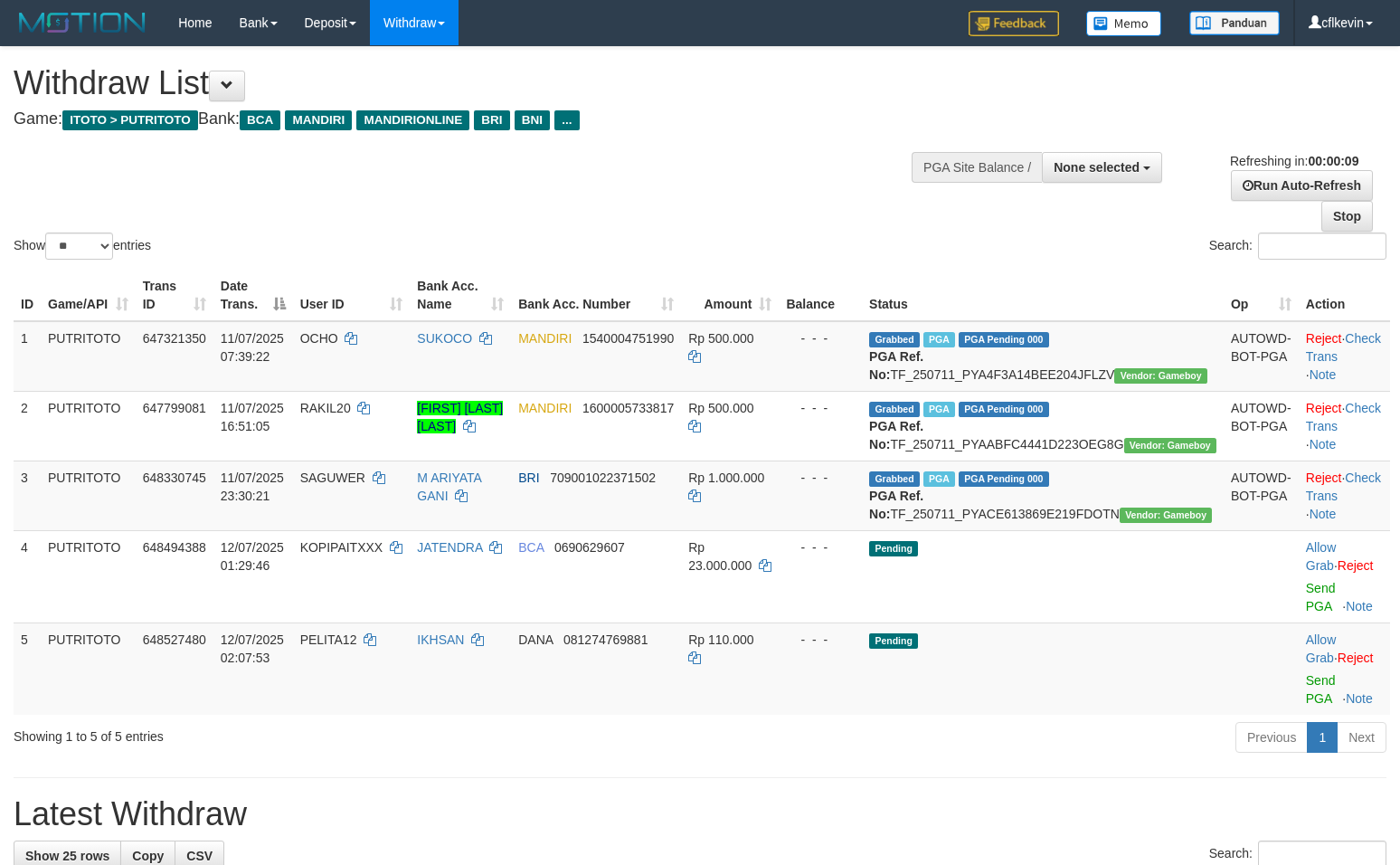 select 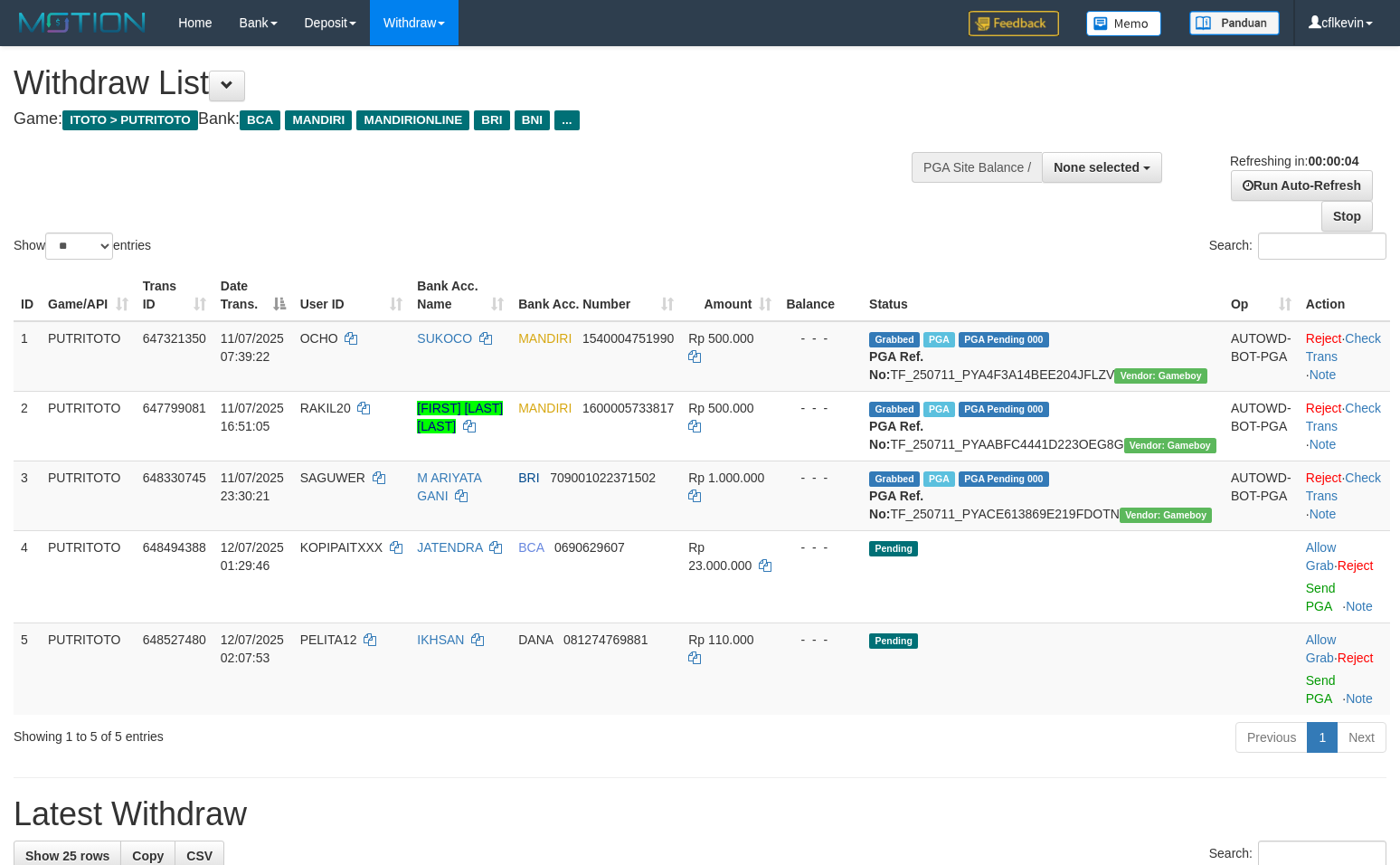scroll, scrollTop: 0, scrollLeft: 0, axis: both 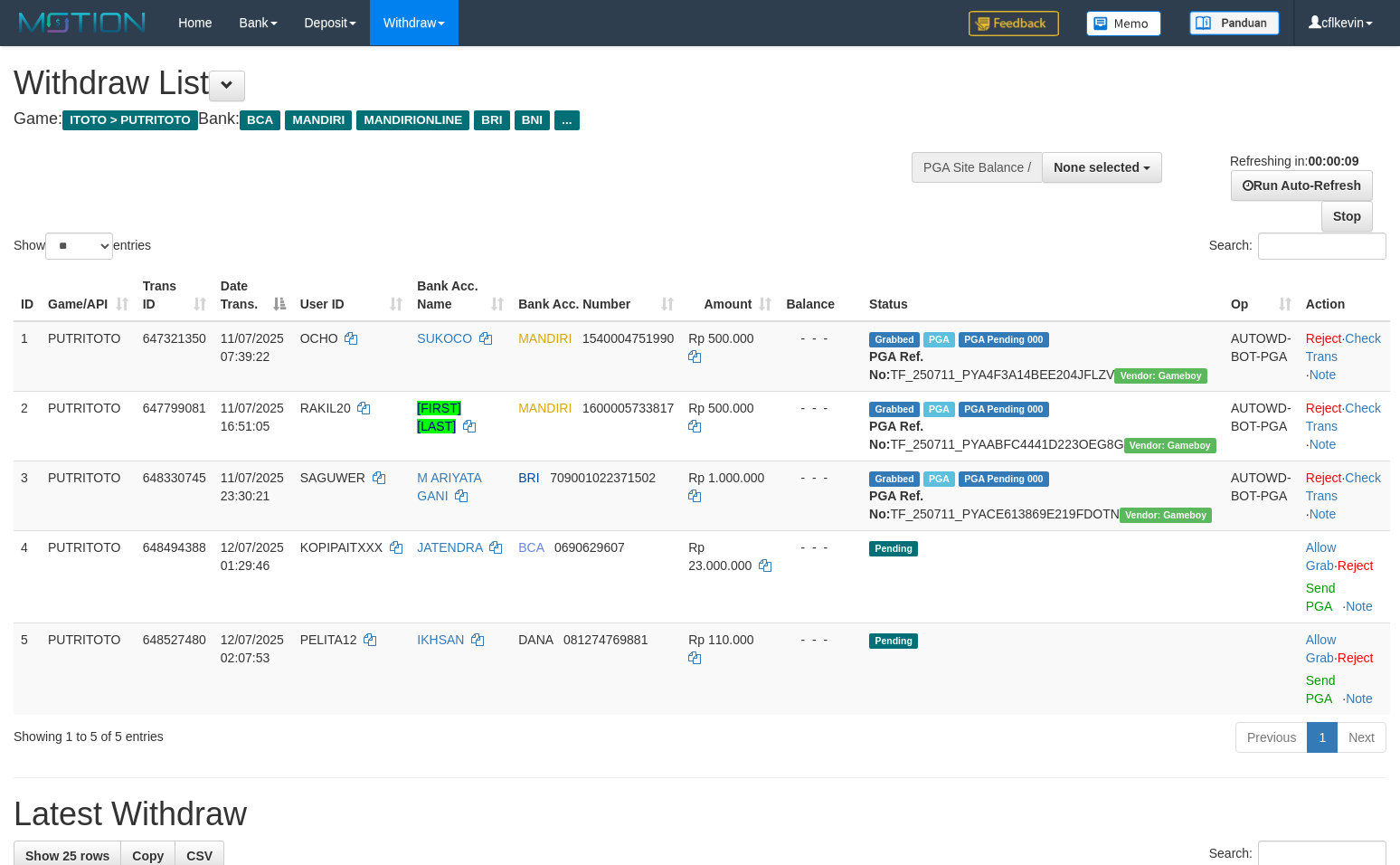 select 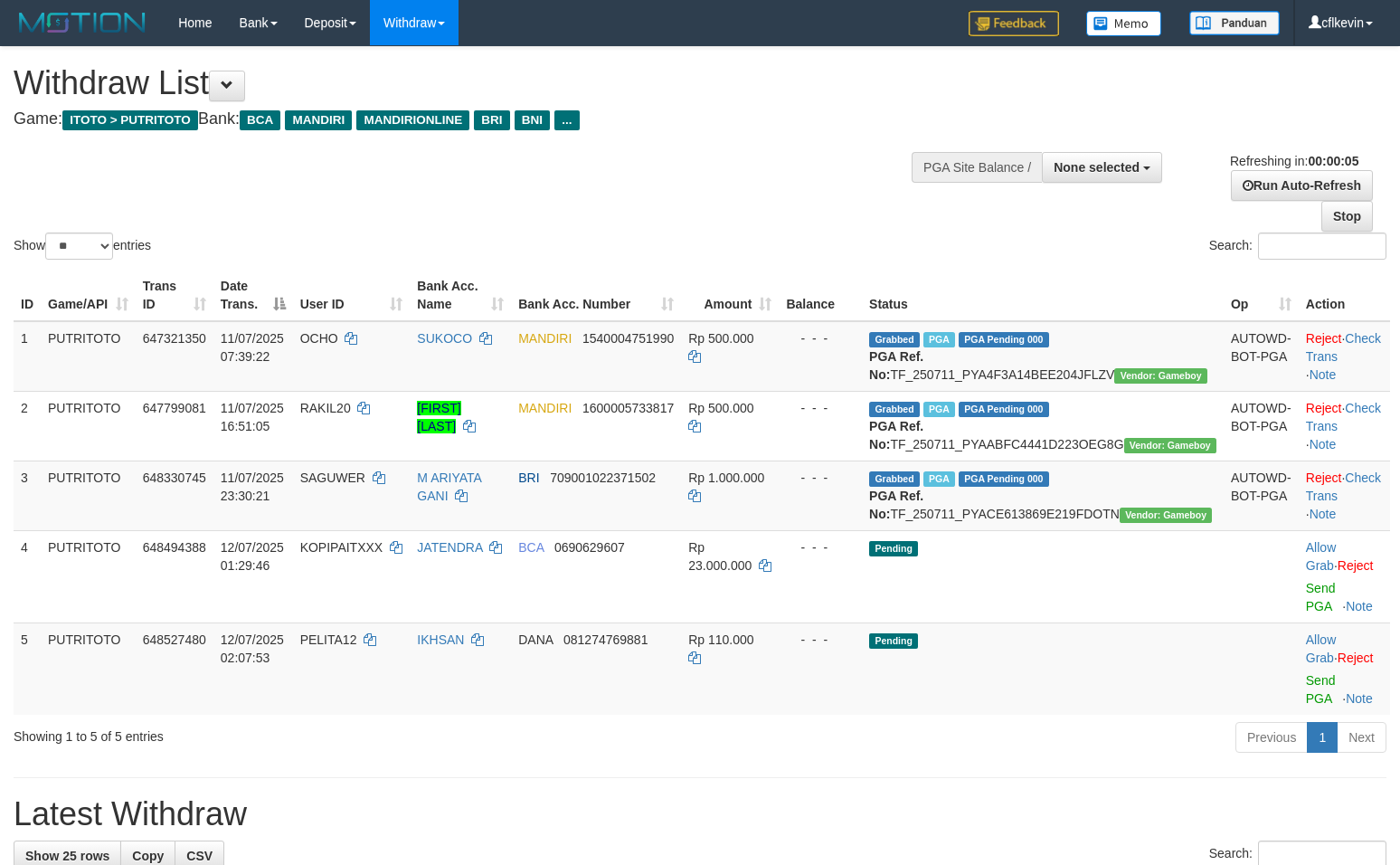scroll, scrollTop: 0, scrollLeft: 0, axis: both 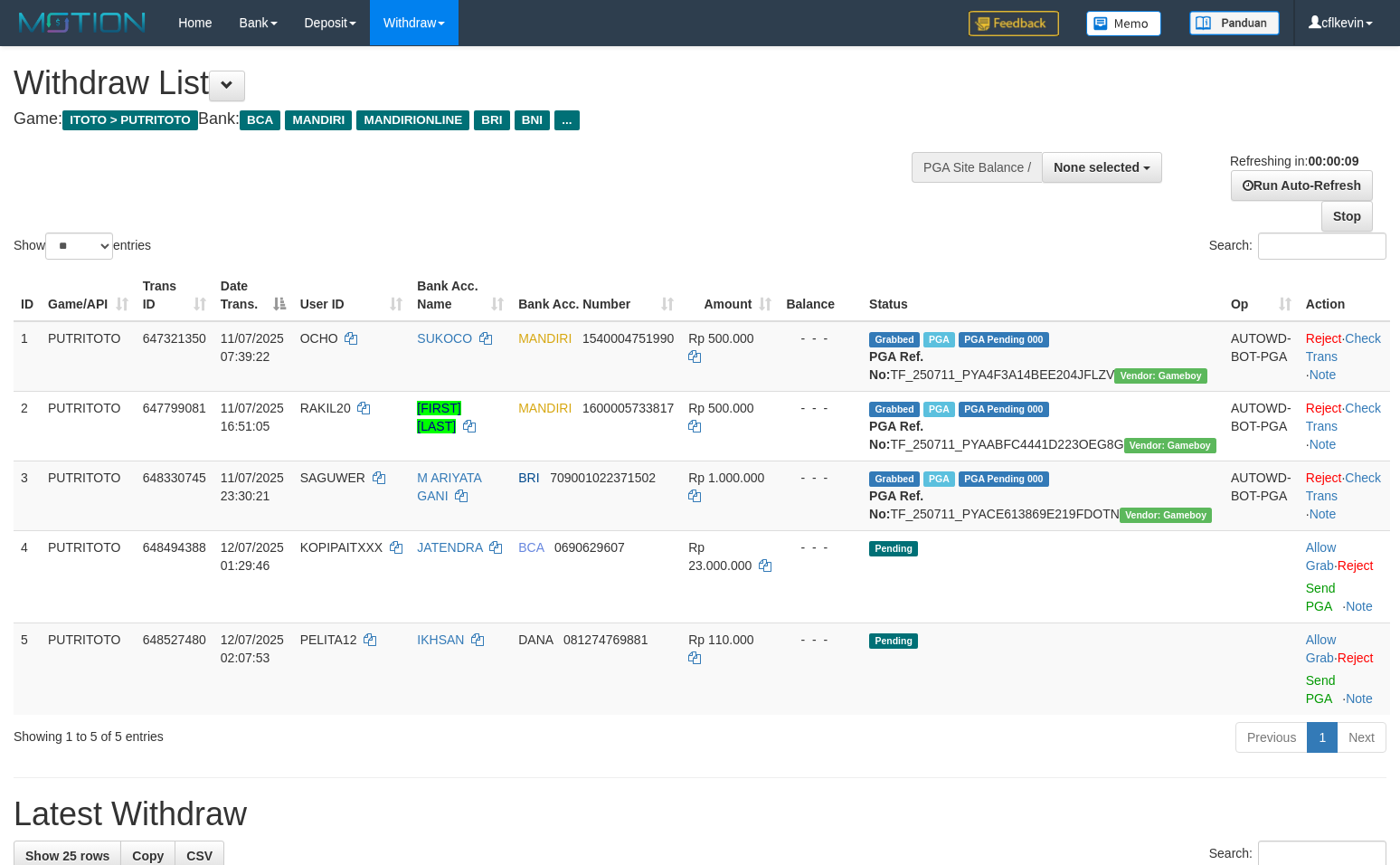 select 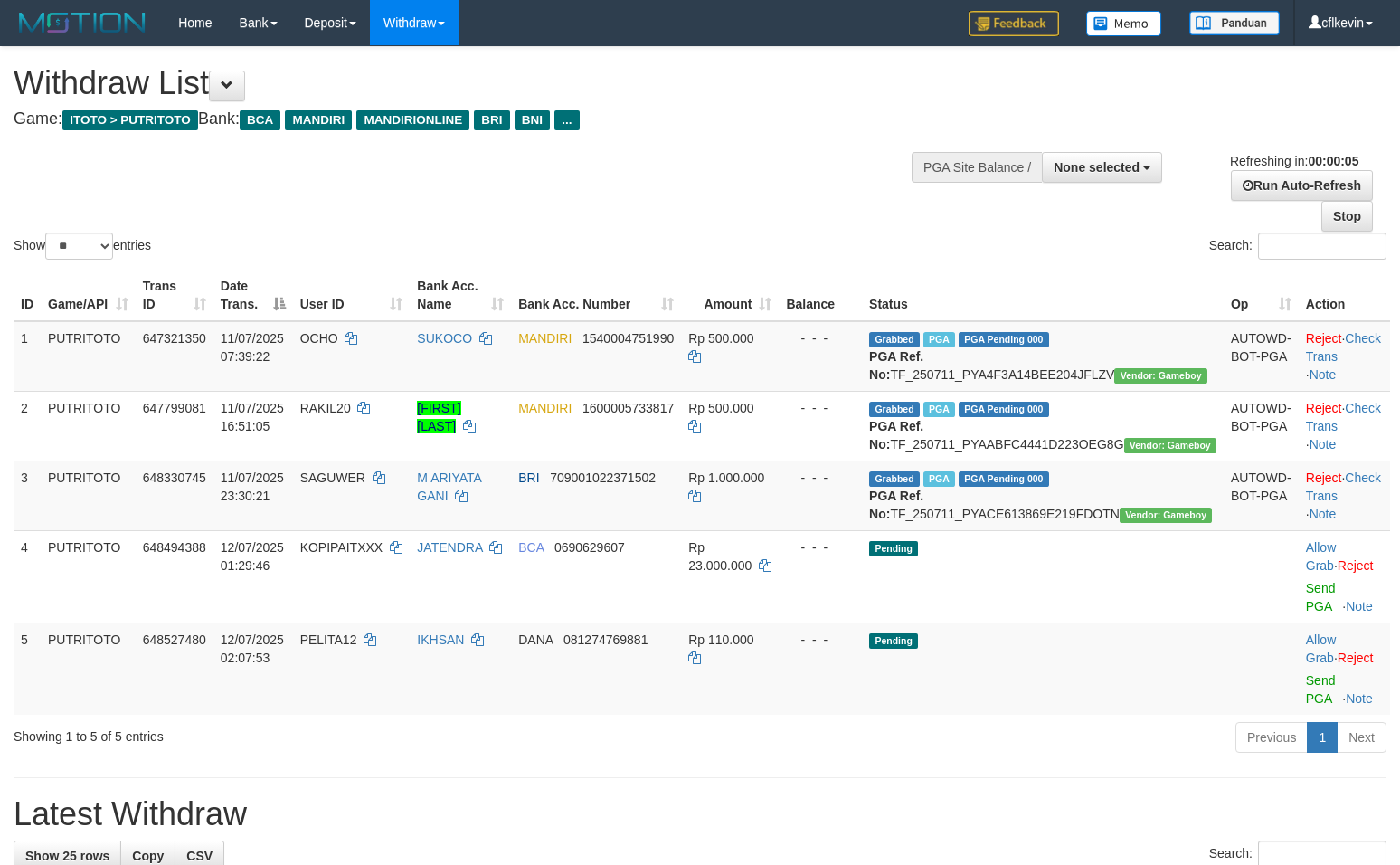 scroll, scrollTop: 0, scrollLeft: 0, axis: both 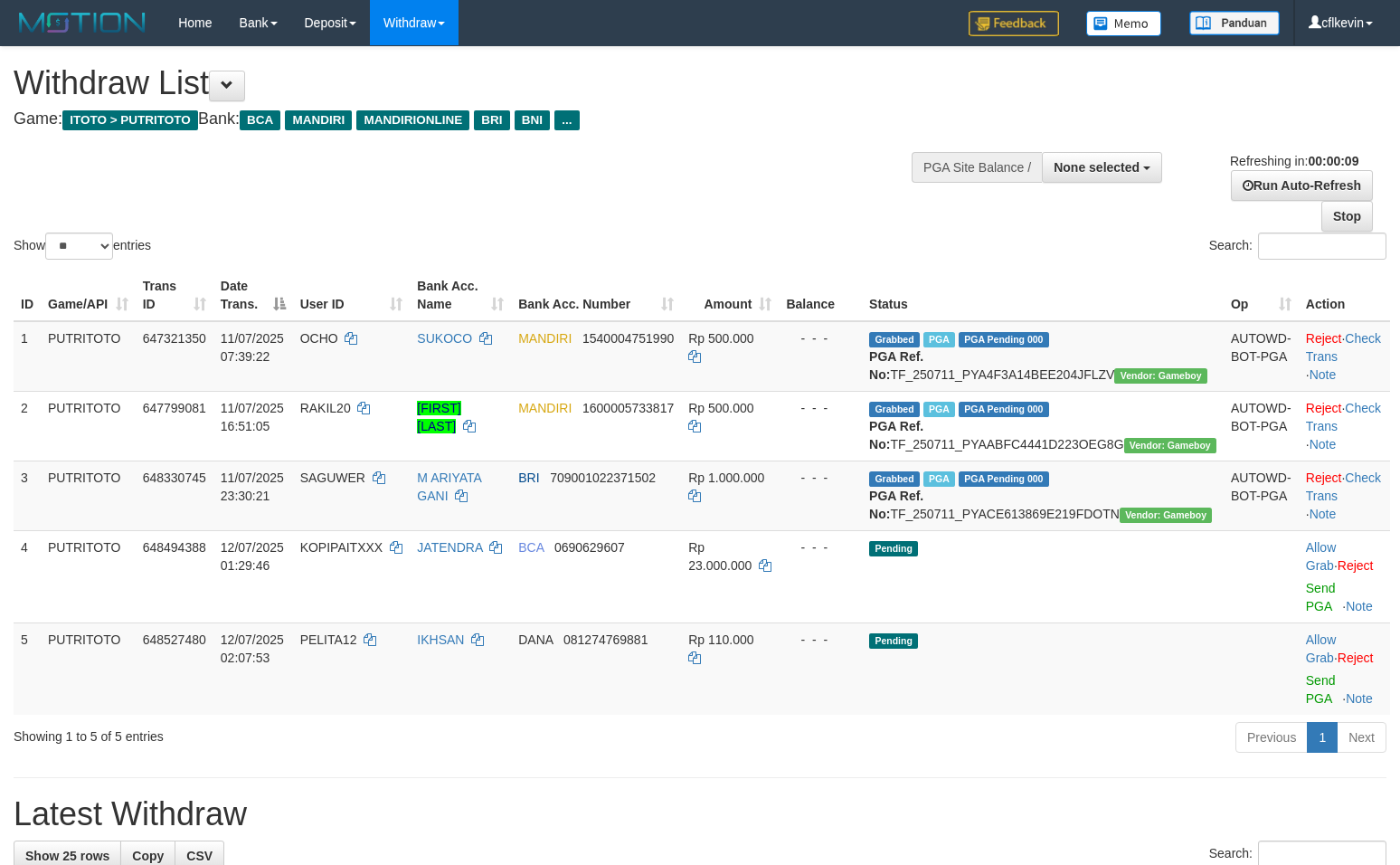 select 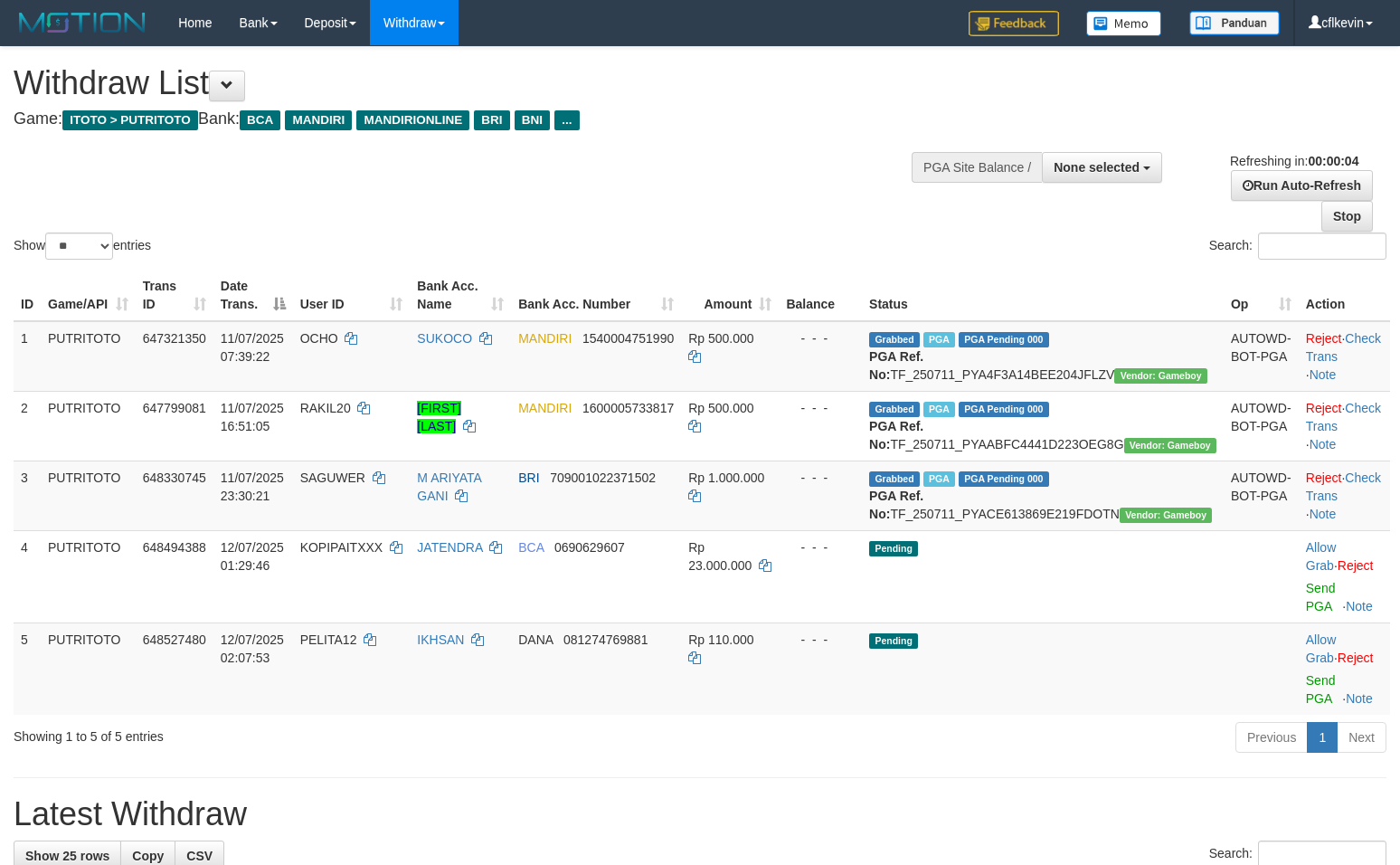scroll, scrollTop: 0, scrollLeft: 0, axis: both 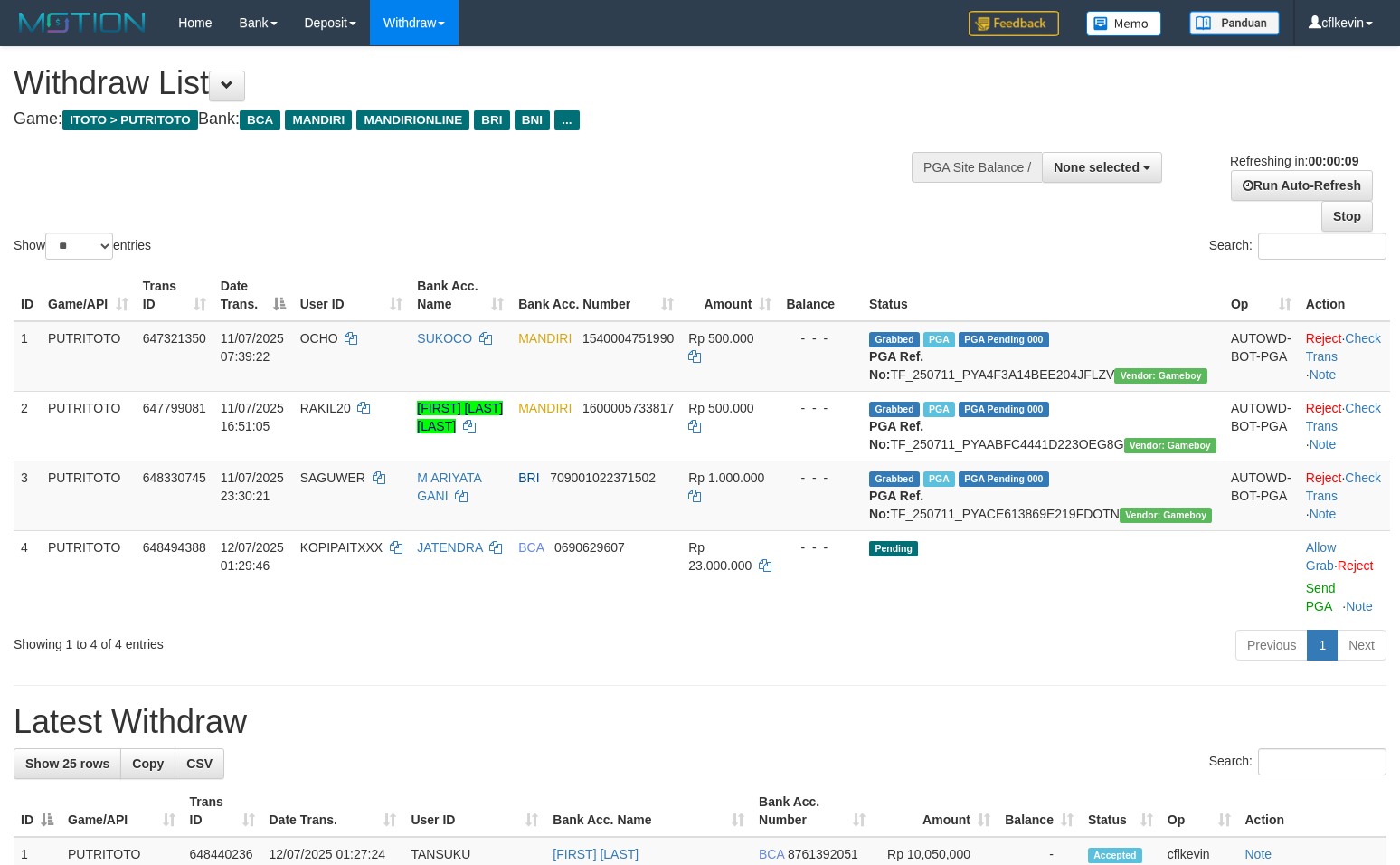select 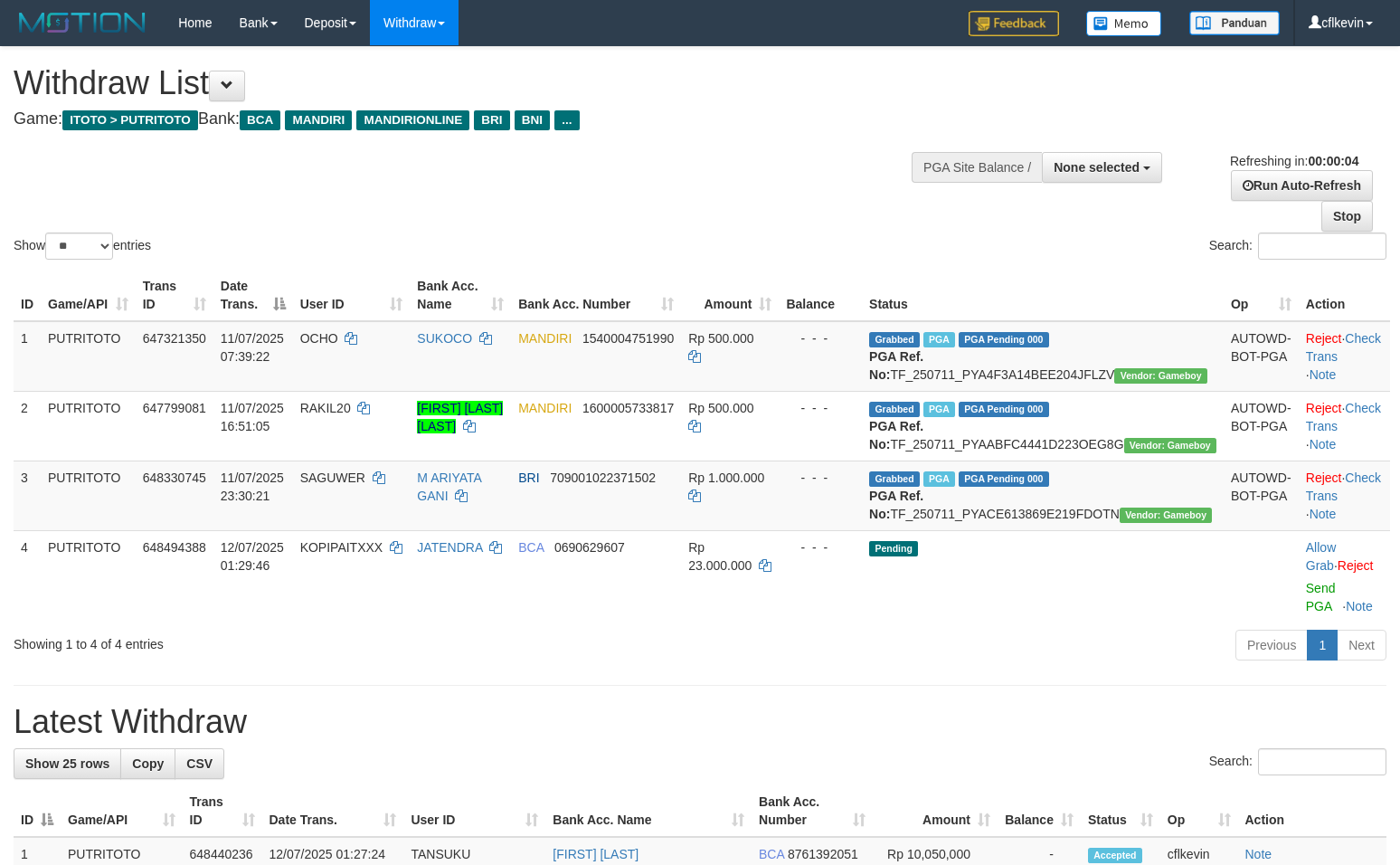 scroll, scrollTop: 0, scrollLeft: 0, axis: both 